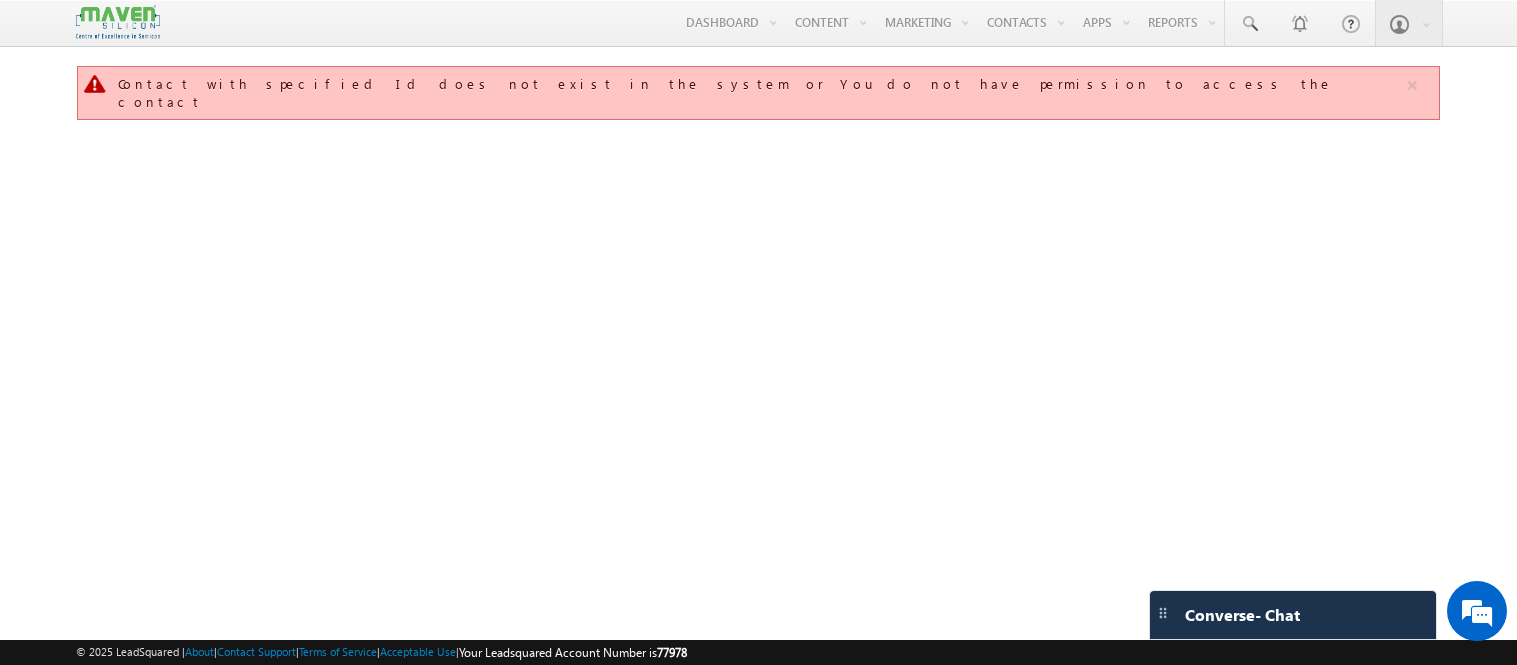 scroll, scrollTop: 0, scrollLeft: 0, axis: both 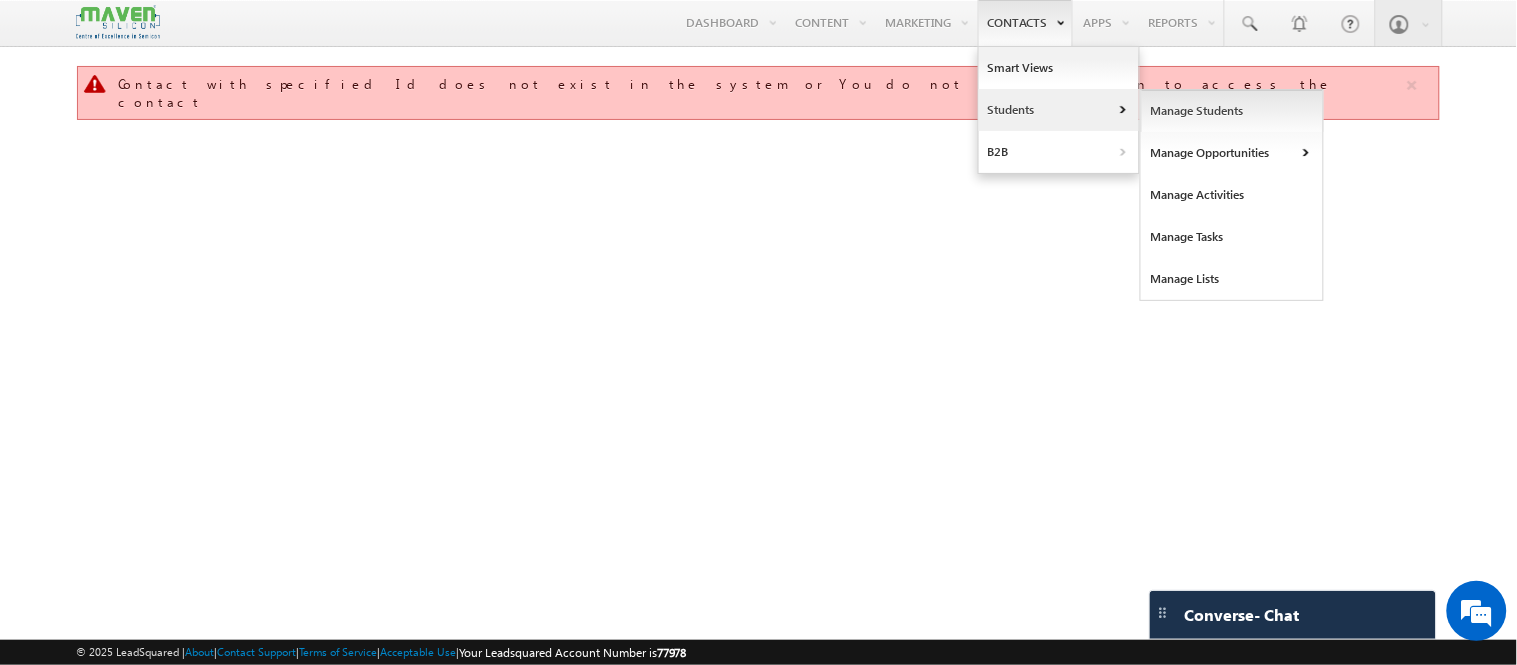 click on "Manage Students" at bounding box center [1232, 111] 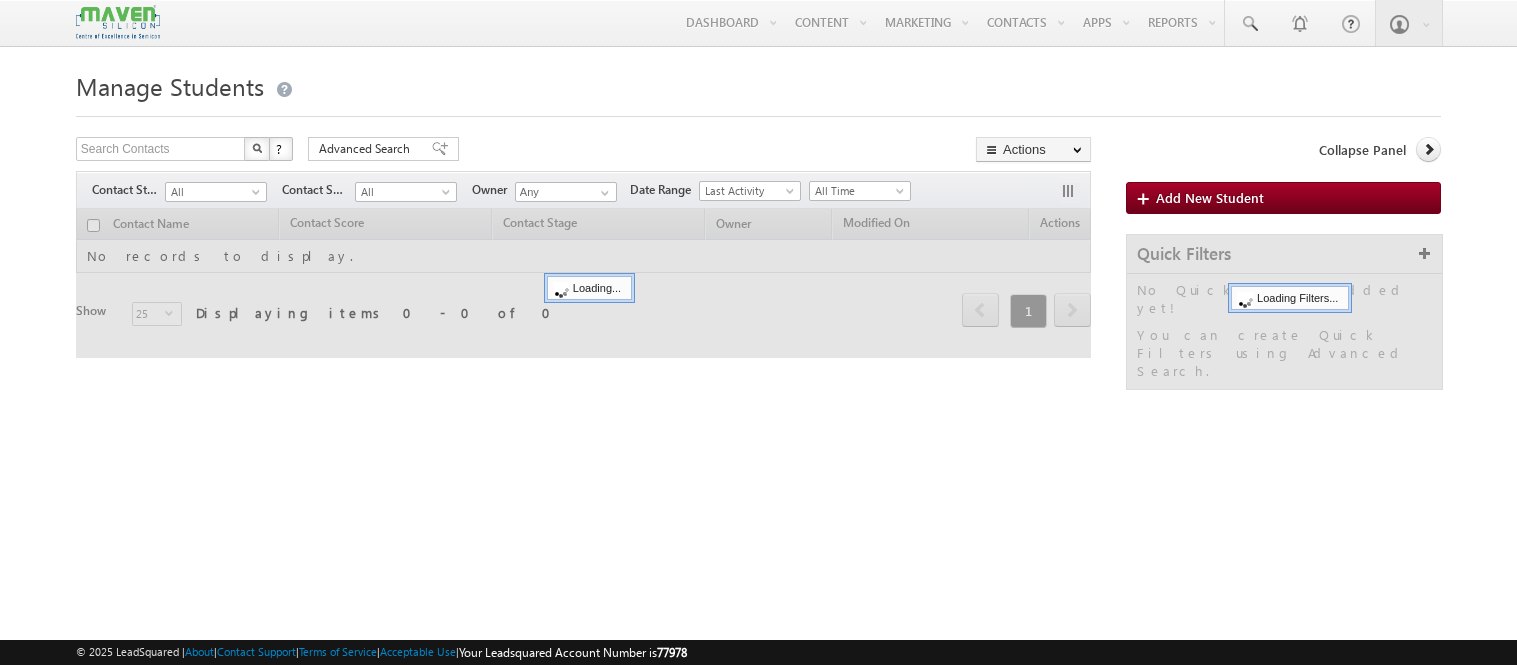 scroll, scrollTop: 0, scrollLeft: 0, axis: both 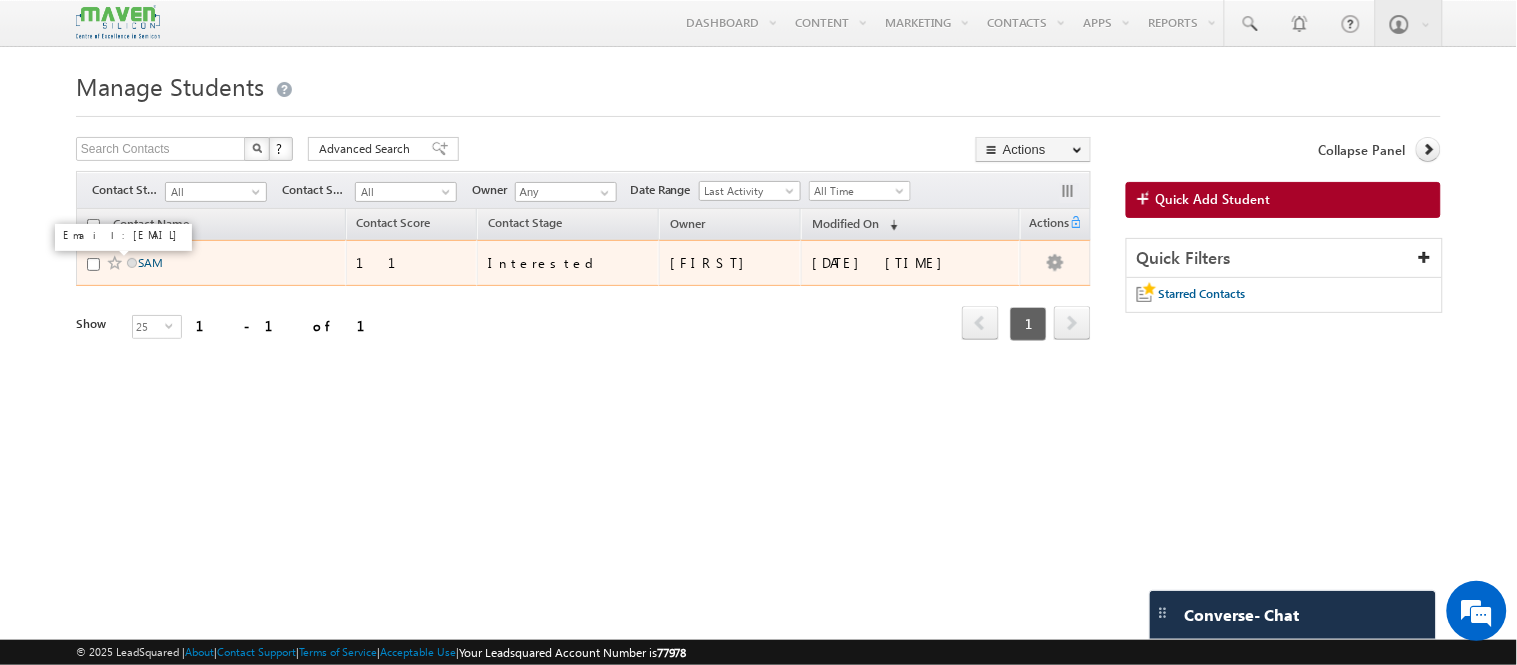 click on "SAM" at bounding box center [150, 262] 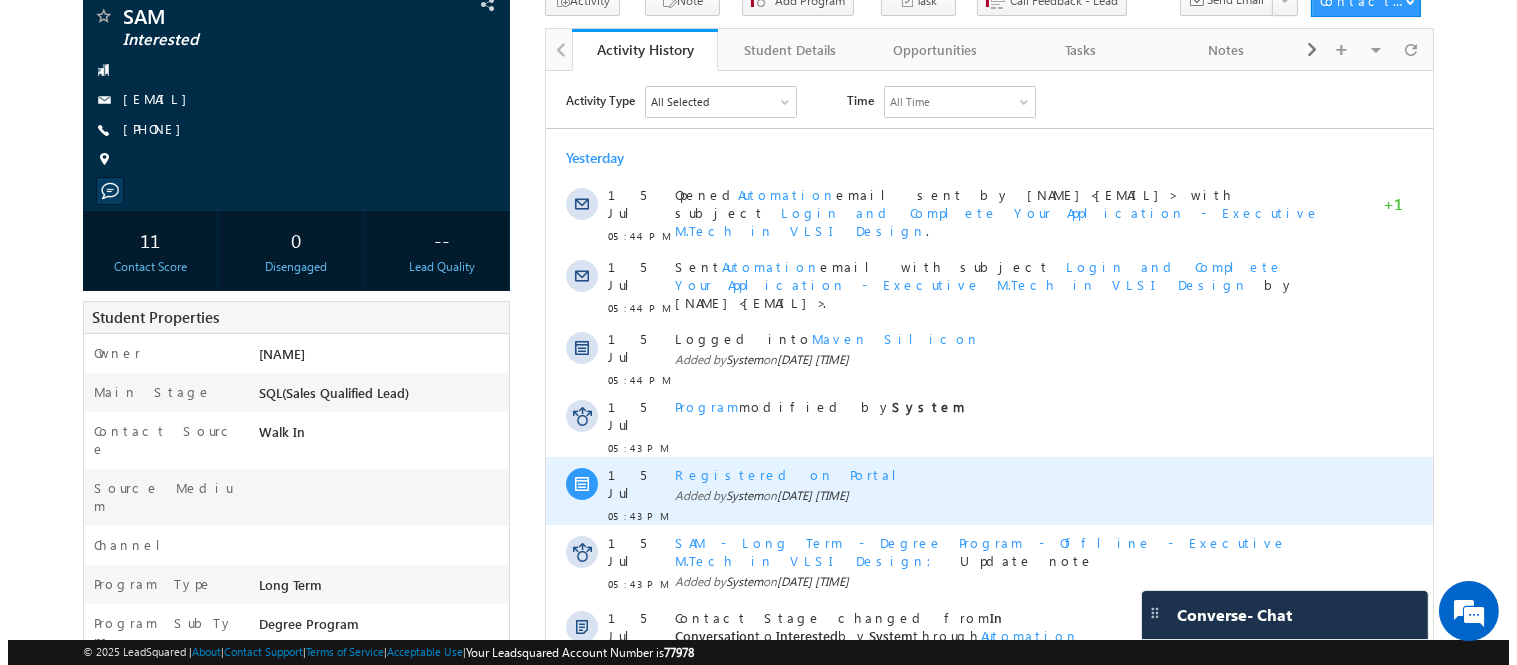 scroll, scrollTop: 0, scrollLeft: 0, axis: both 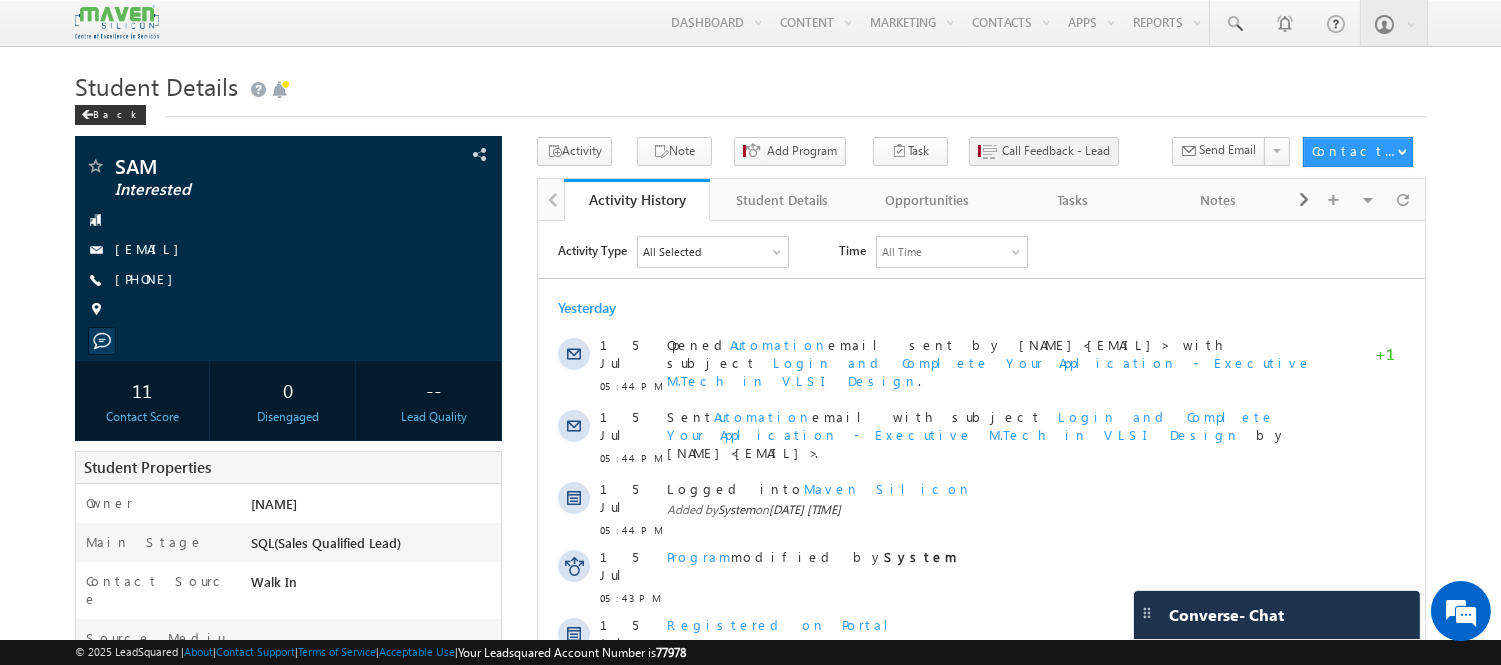 drag, startPoint x: 984, startPoint y: 90, endPoint x: 943, endPoint y: 140, distance: 64.66065 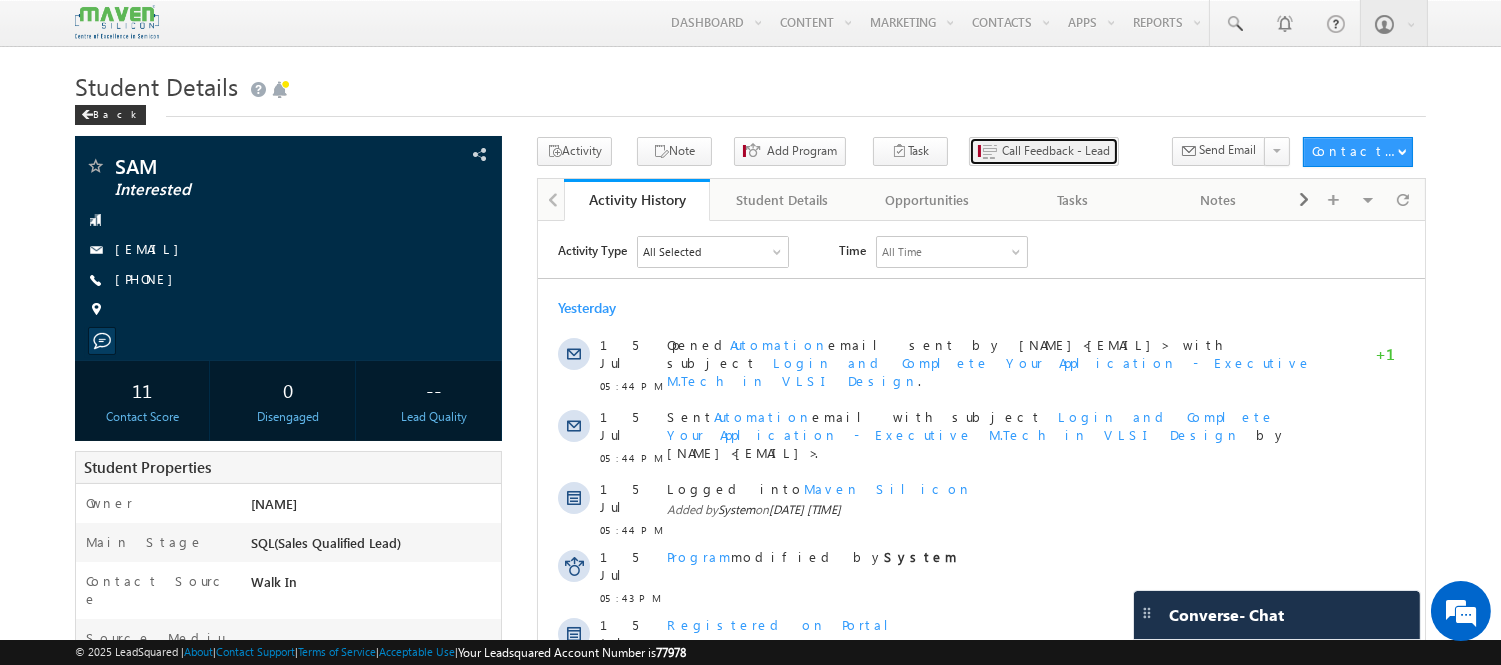 click on "Call Feedback - Lead" at bounding box center (1044, 151) 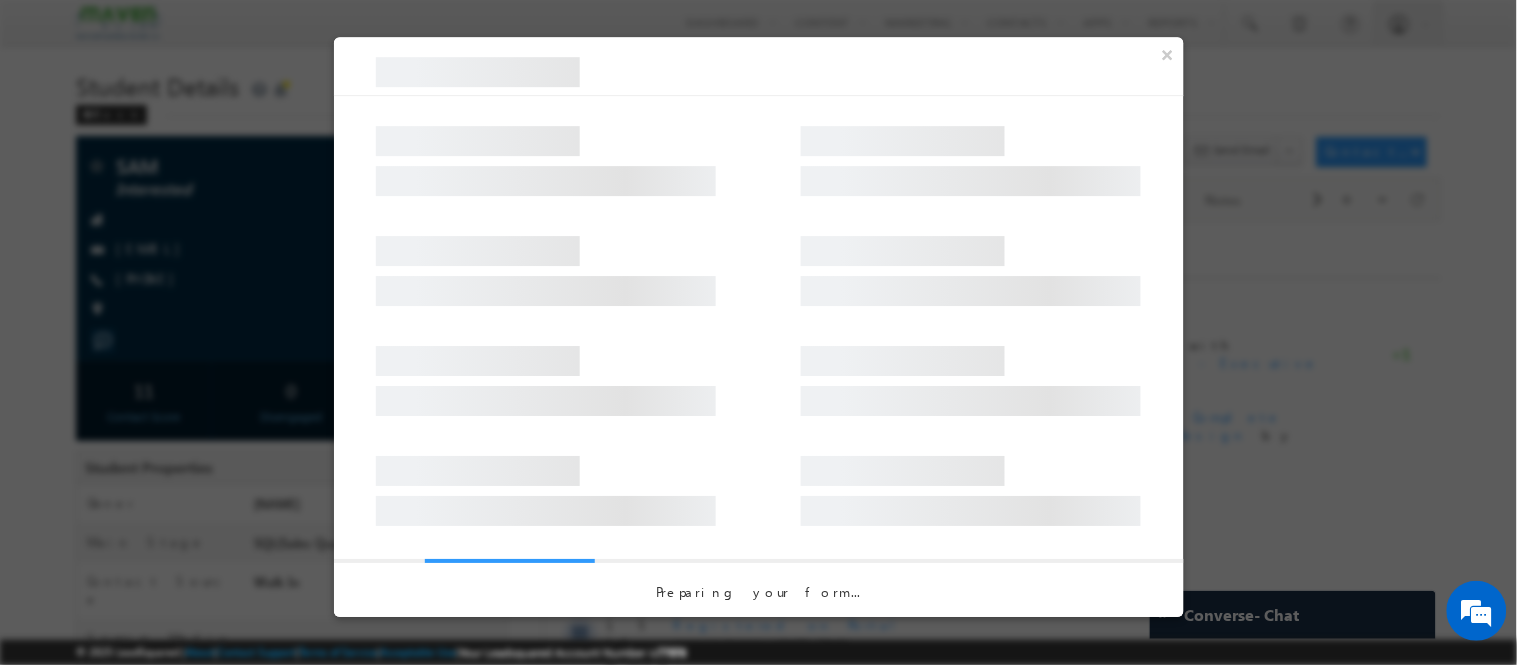 scroll, scrollTop: 0, scrollLeft: 0, axis: both 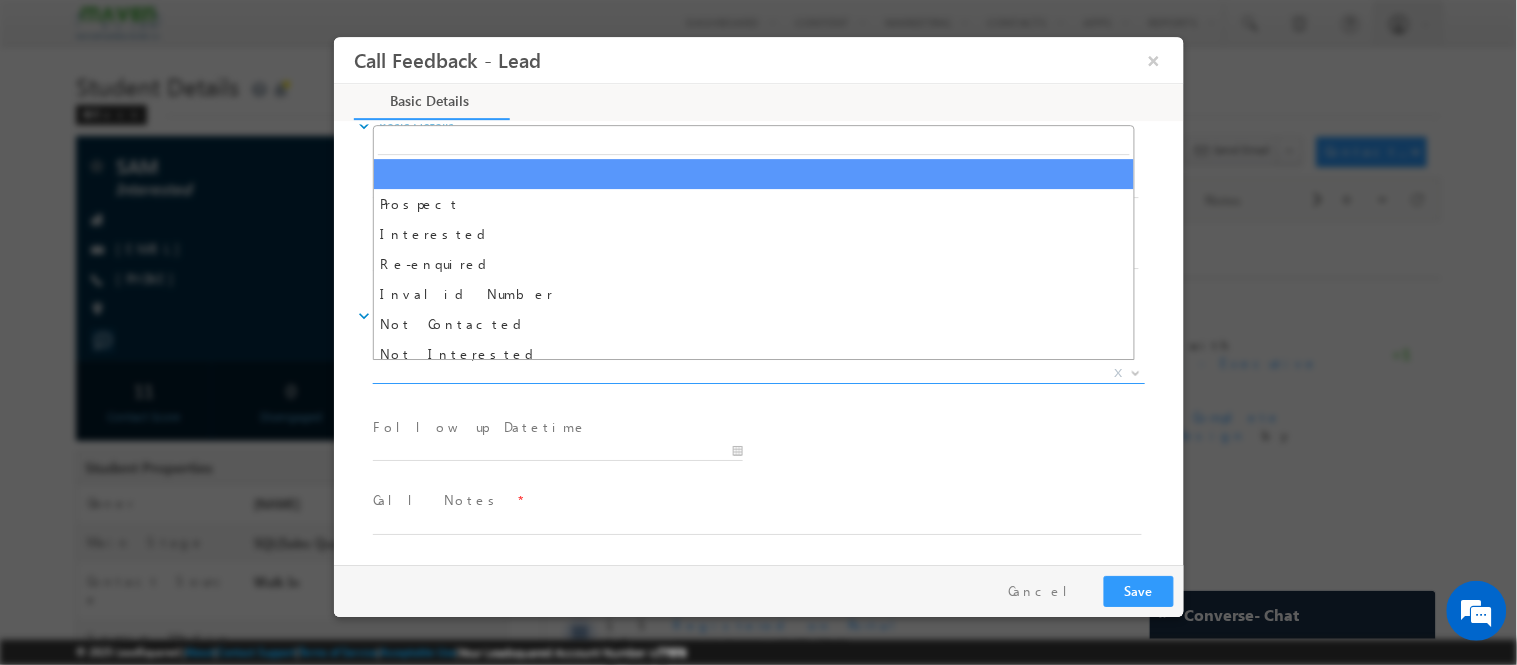 click on "X" at bounding box center [758, 373] 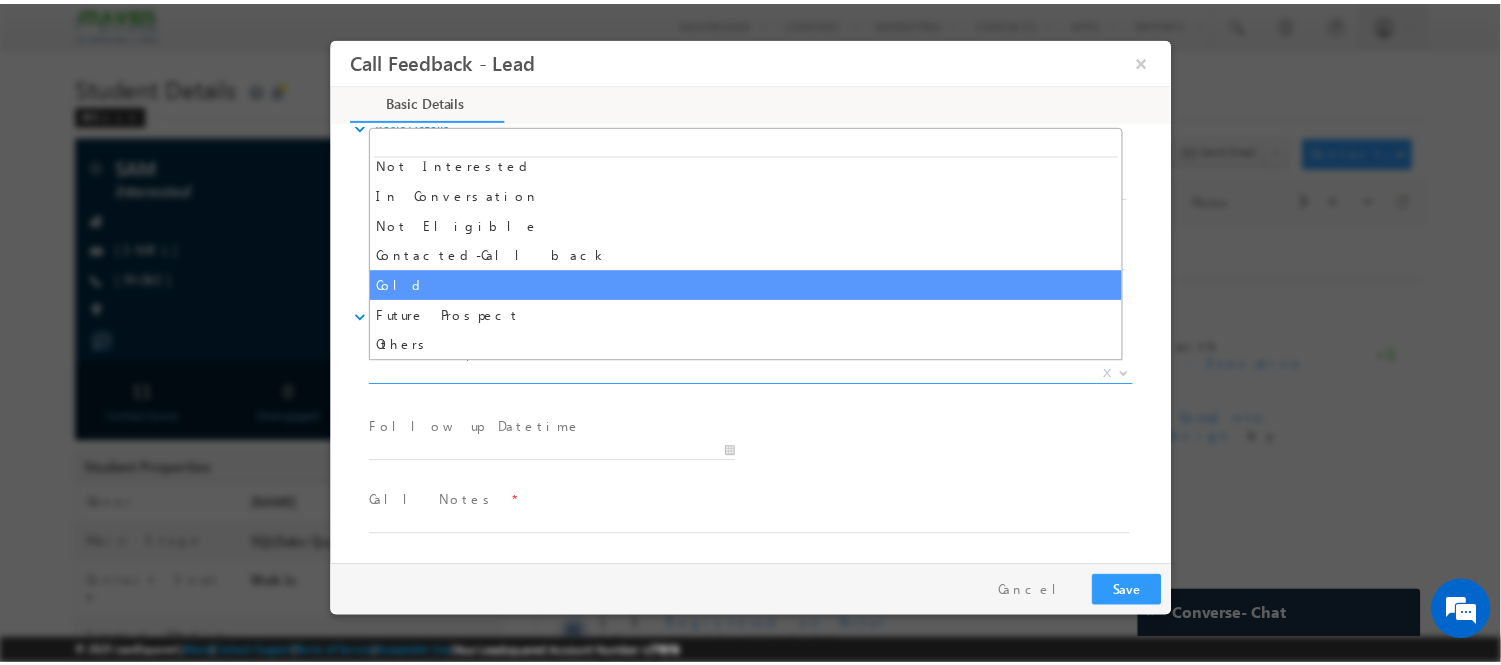 scroll, scrollTop: 0, scrollLeft: 0, axis: both 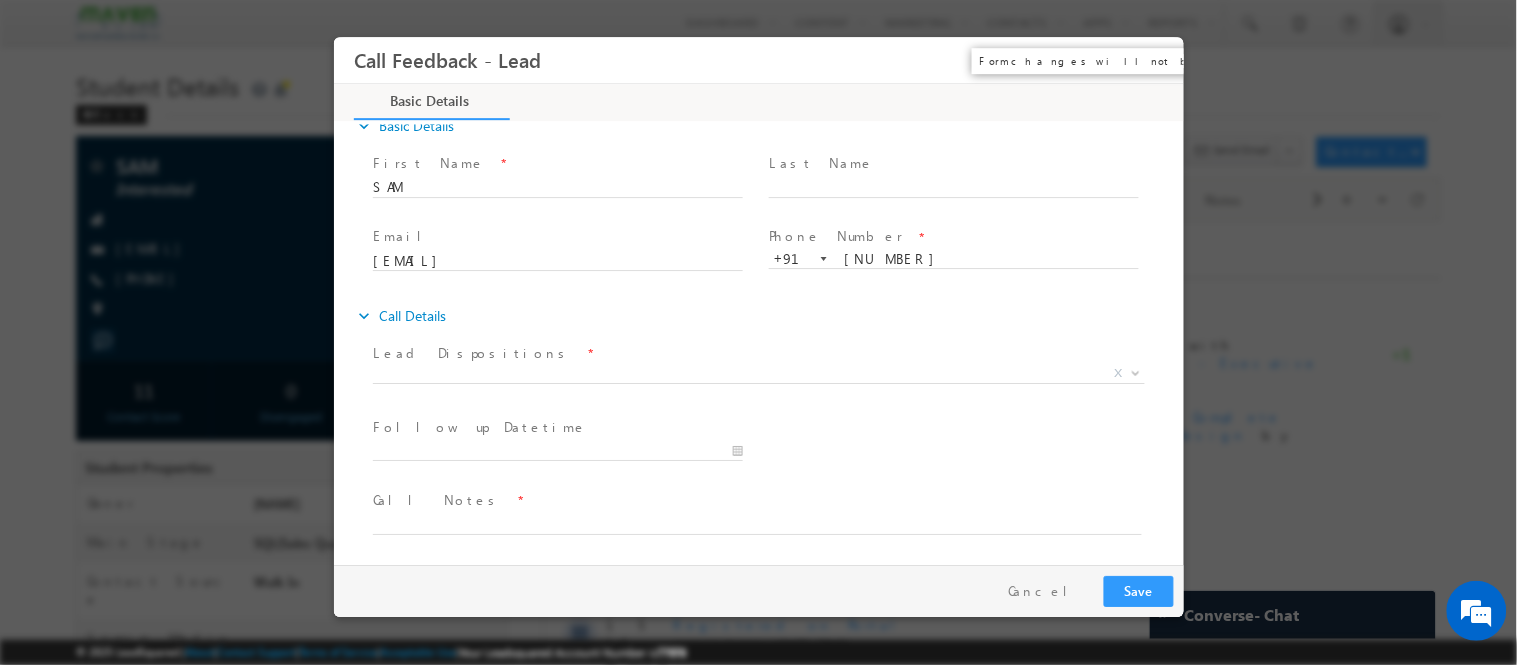 click on "×" at bounding box center (1153, 59) 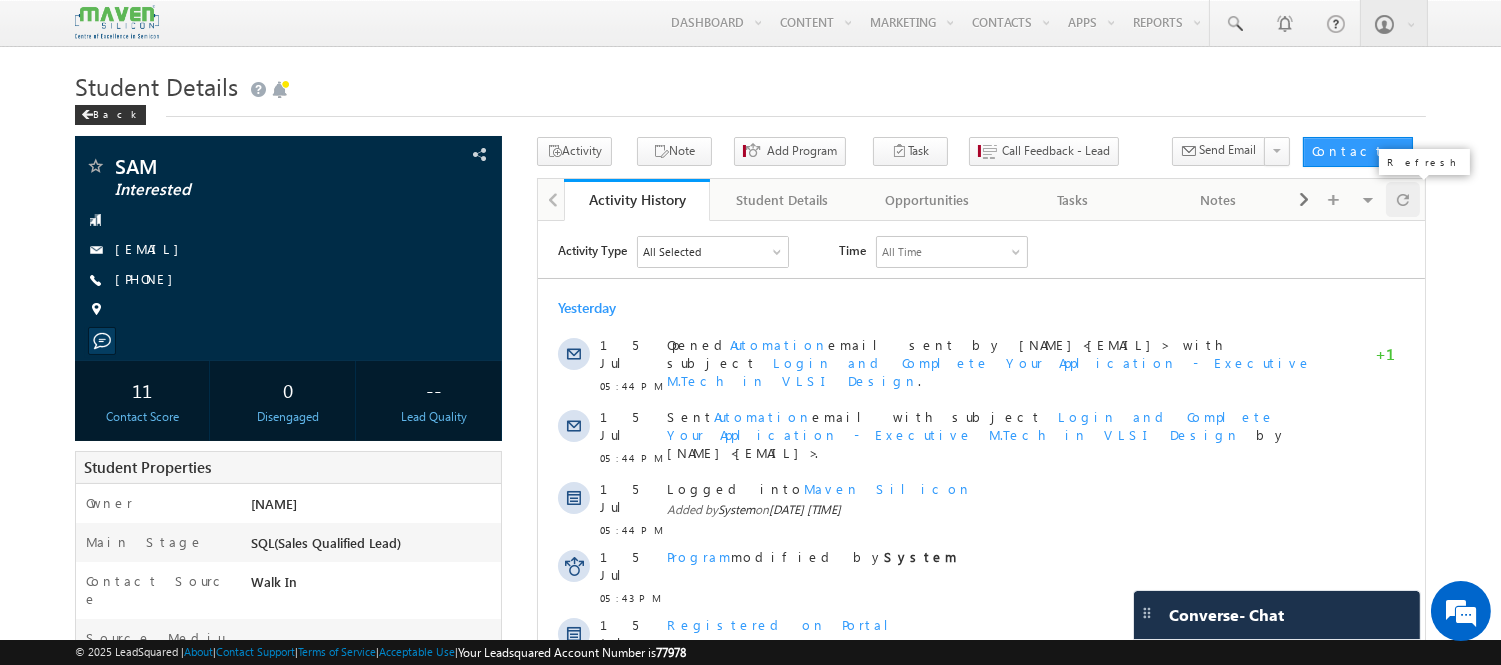 click at bounding box center (1403, 199) 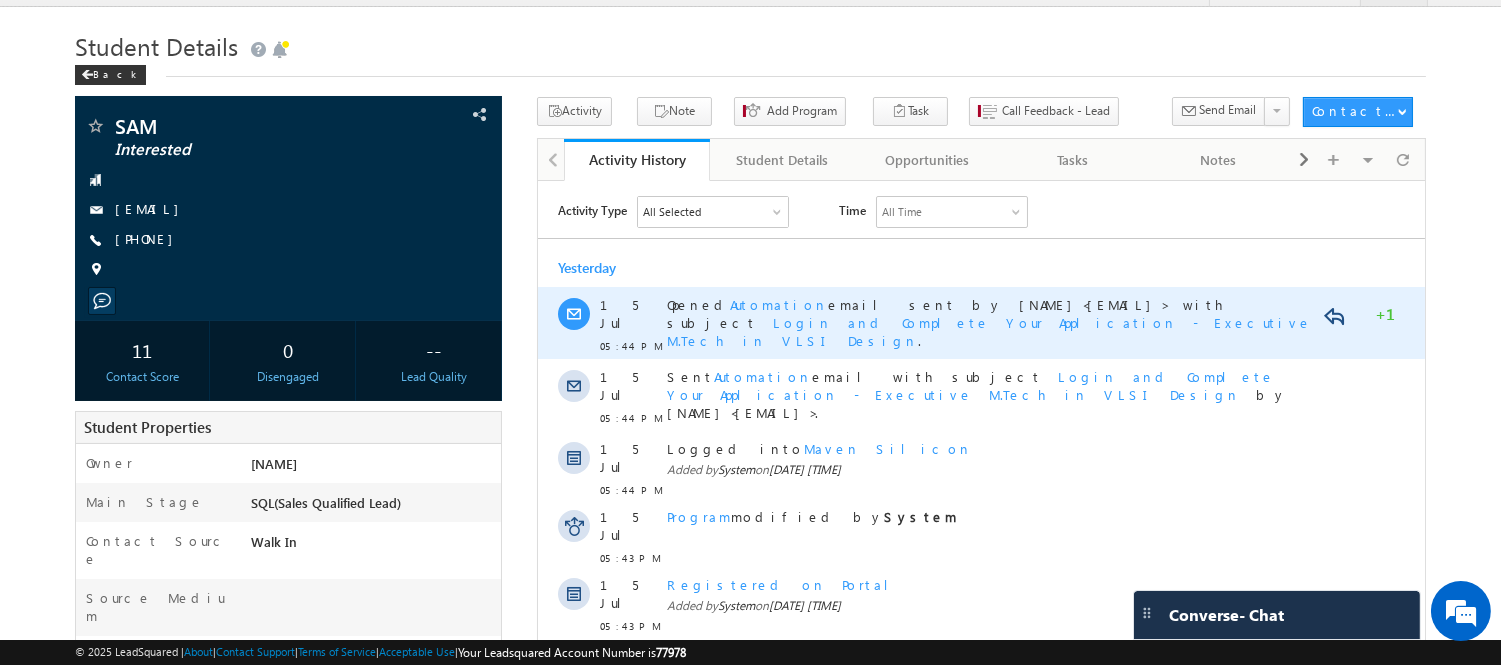 scroll, scrollTop: 41, scrollLeft: 0, axis: vertical 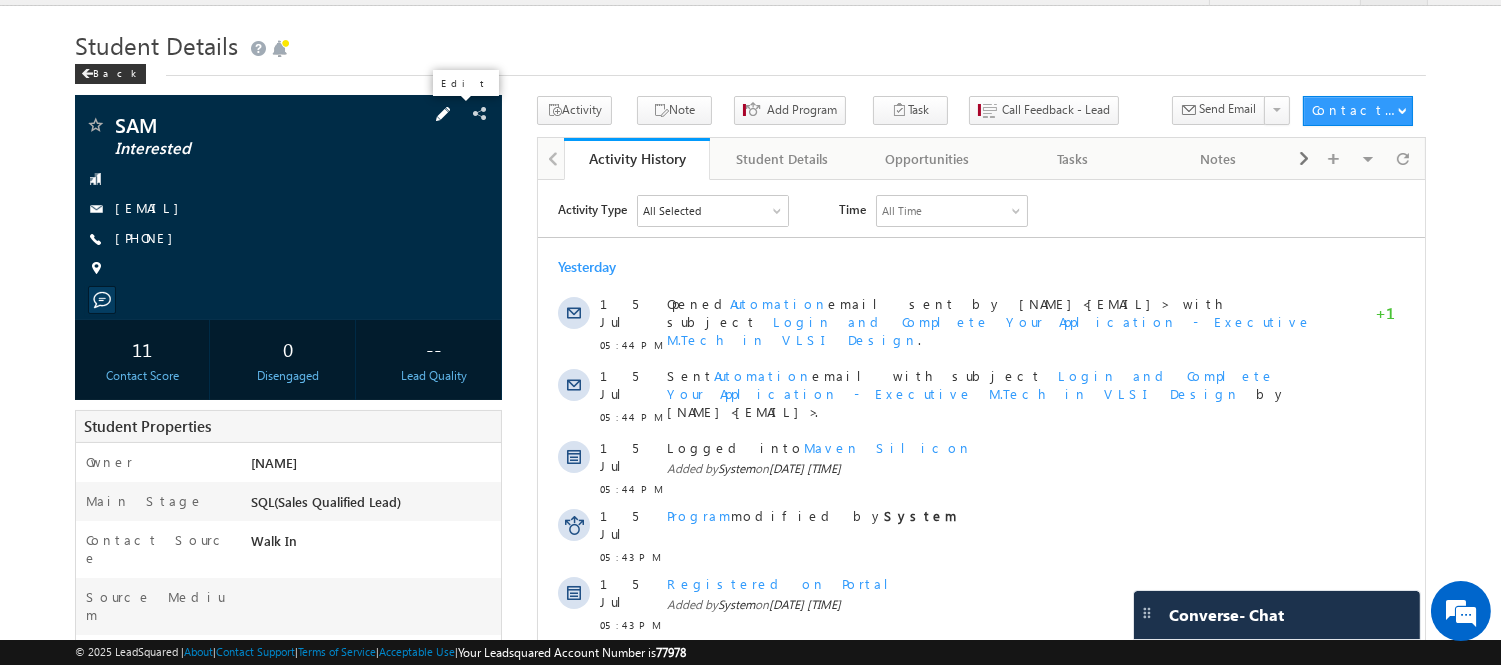 click at bounding box center [443, 114] 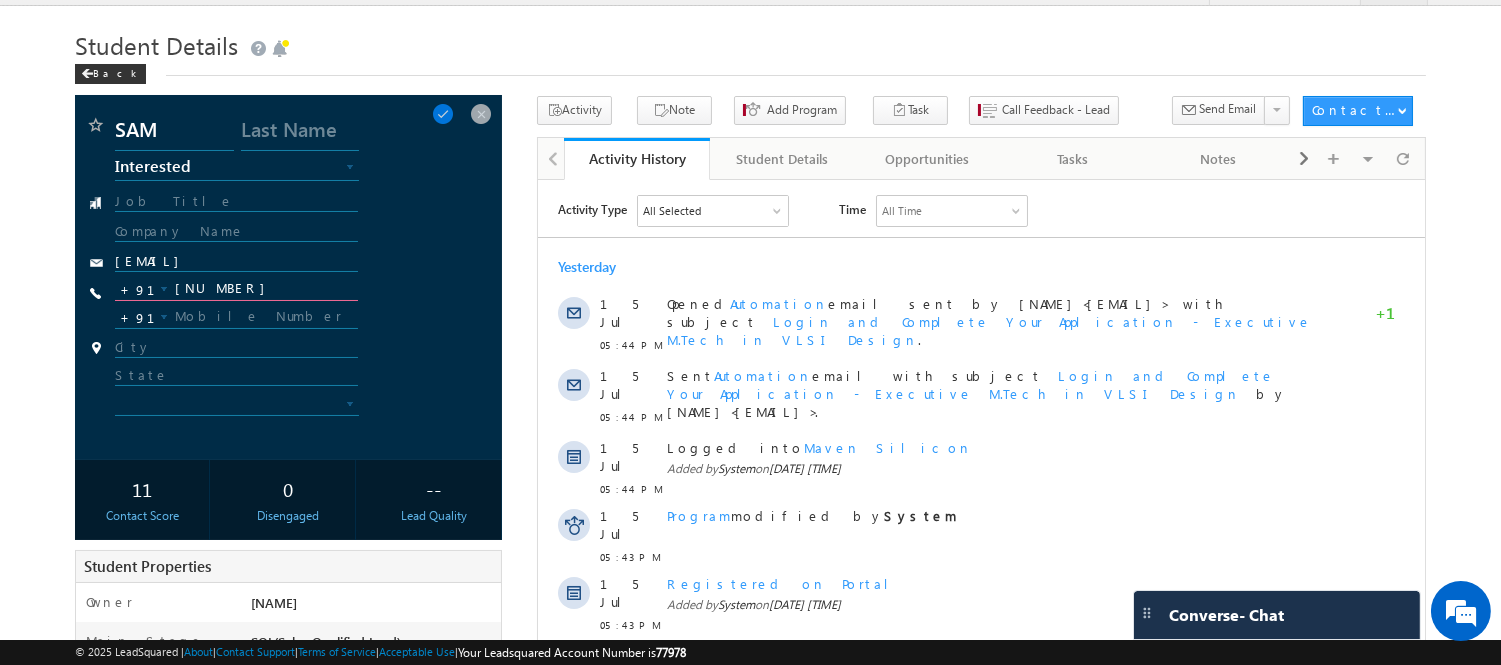 click on "7406177556" at bounding box center (236, 289) 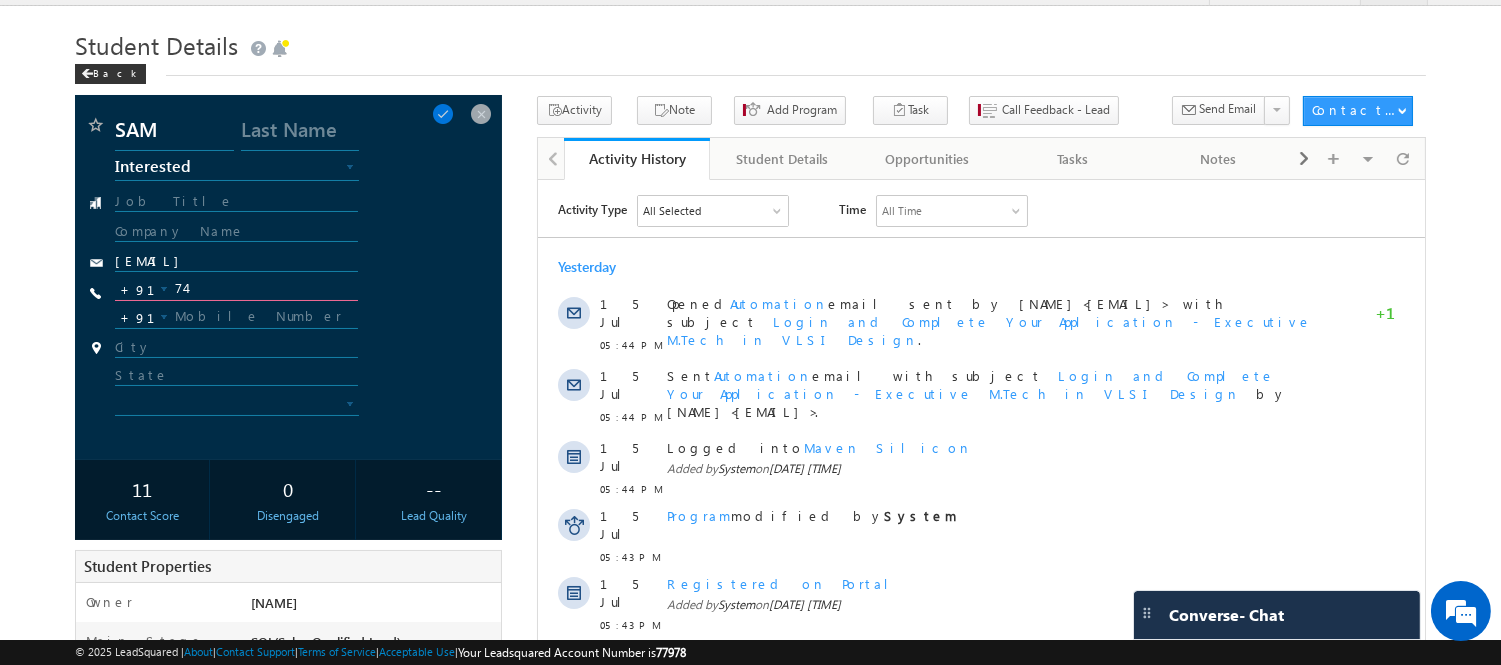 type on "7" 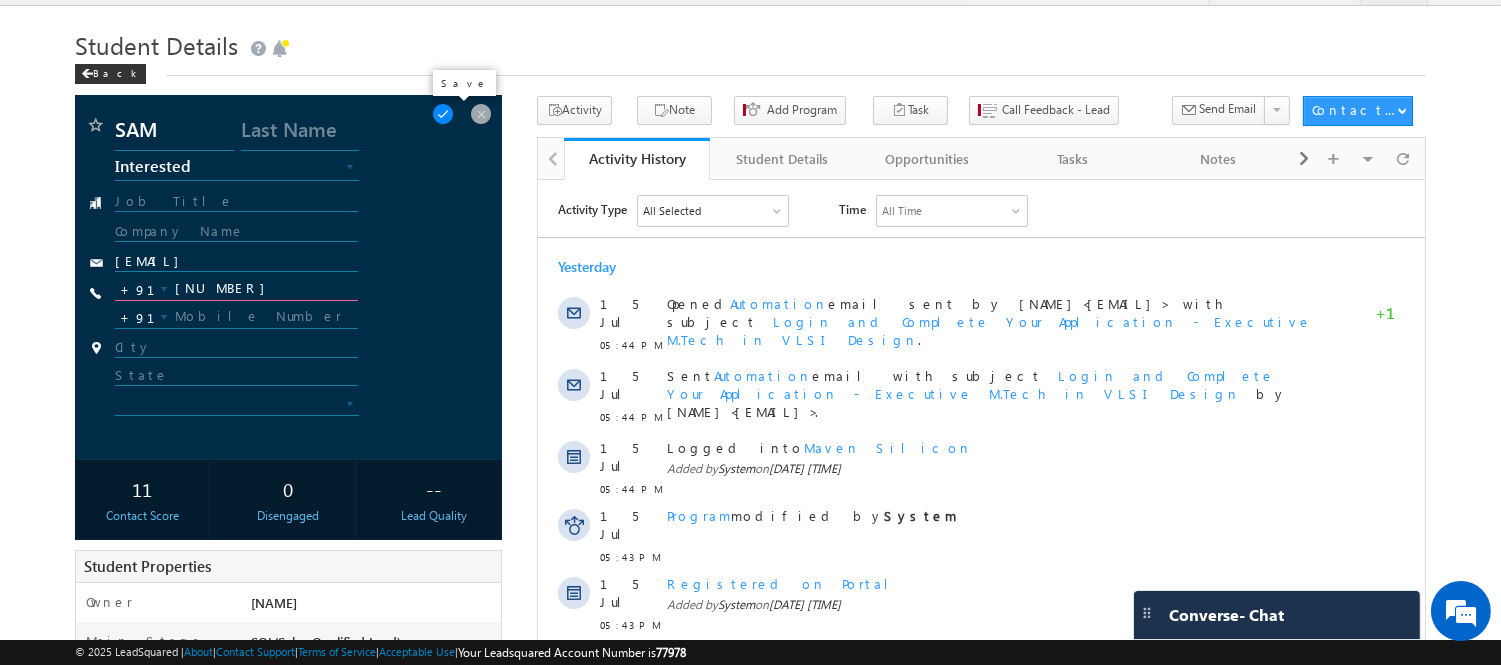 type on "[PHONE]" 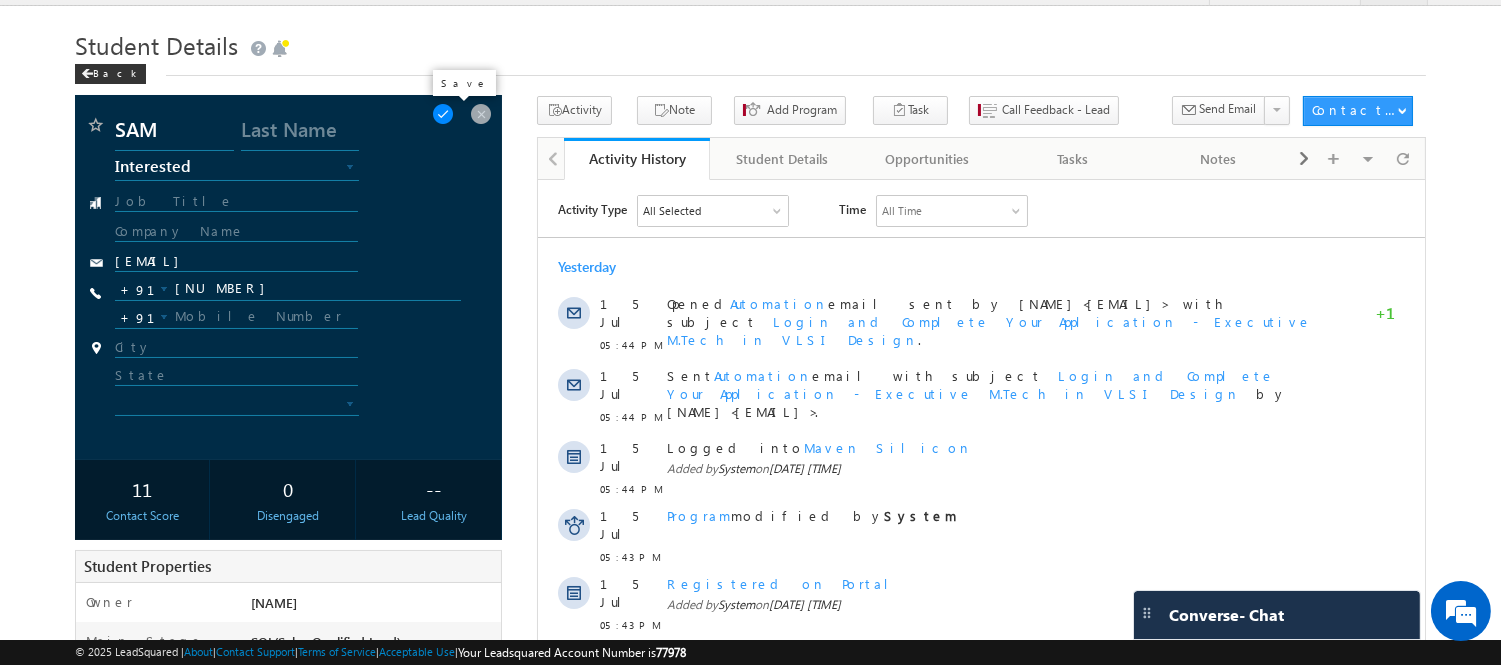 click at bounding box center (443, 114) 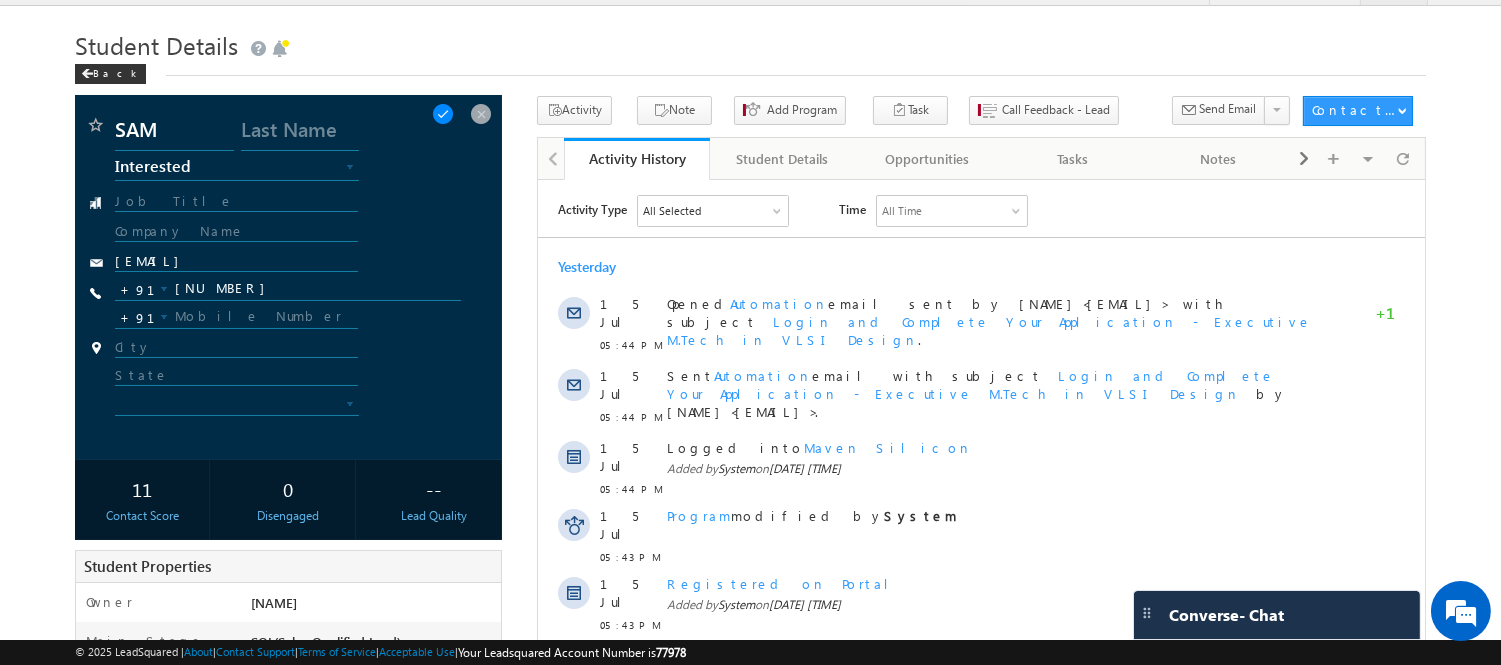 click at bounding box center (443, 114) 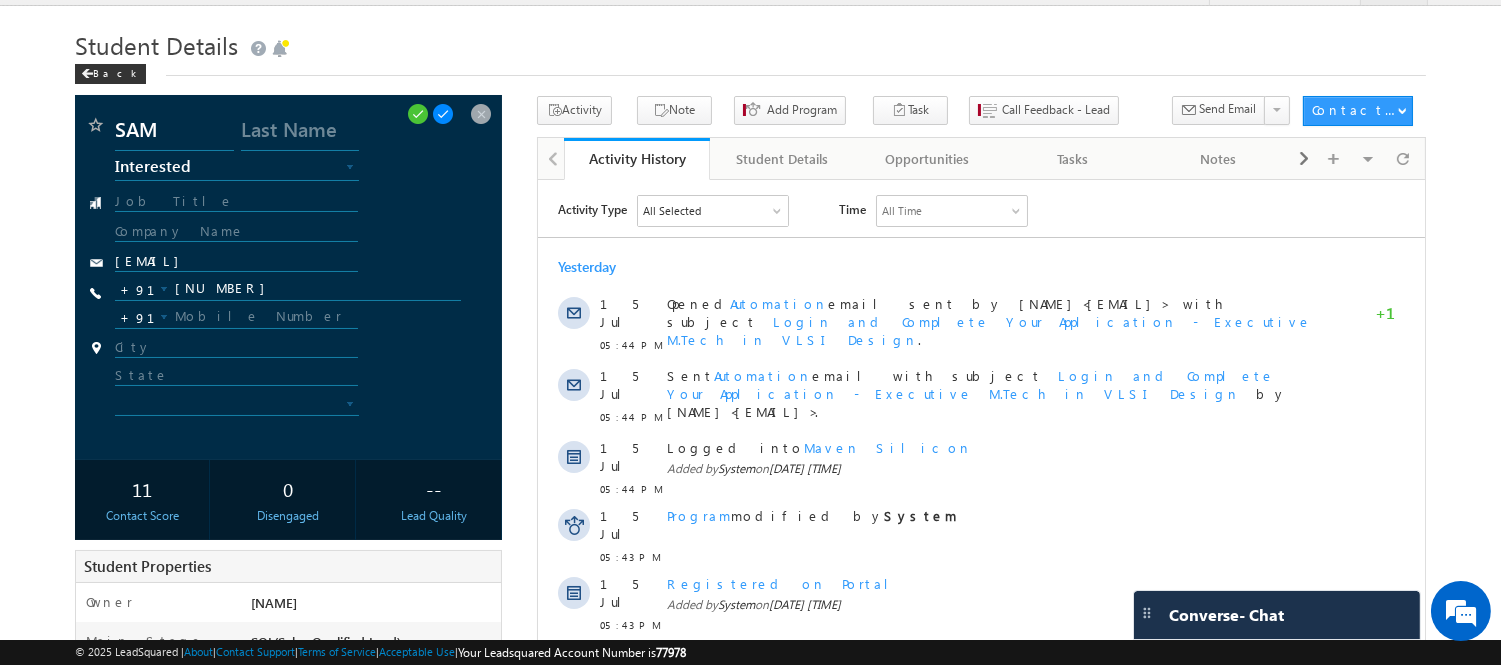 click at bounding box center (443, 114) 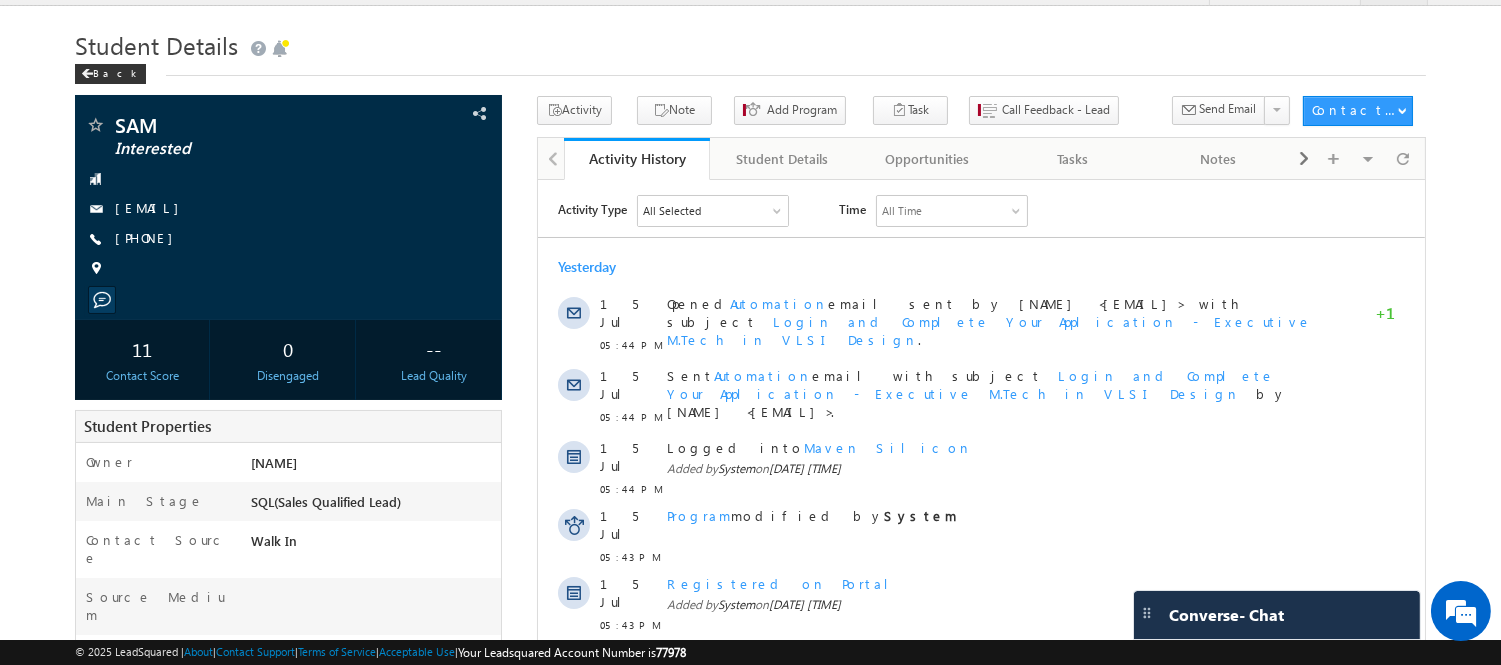 scroll, scrollTop: 0, scrollLeft: 0, axis: both 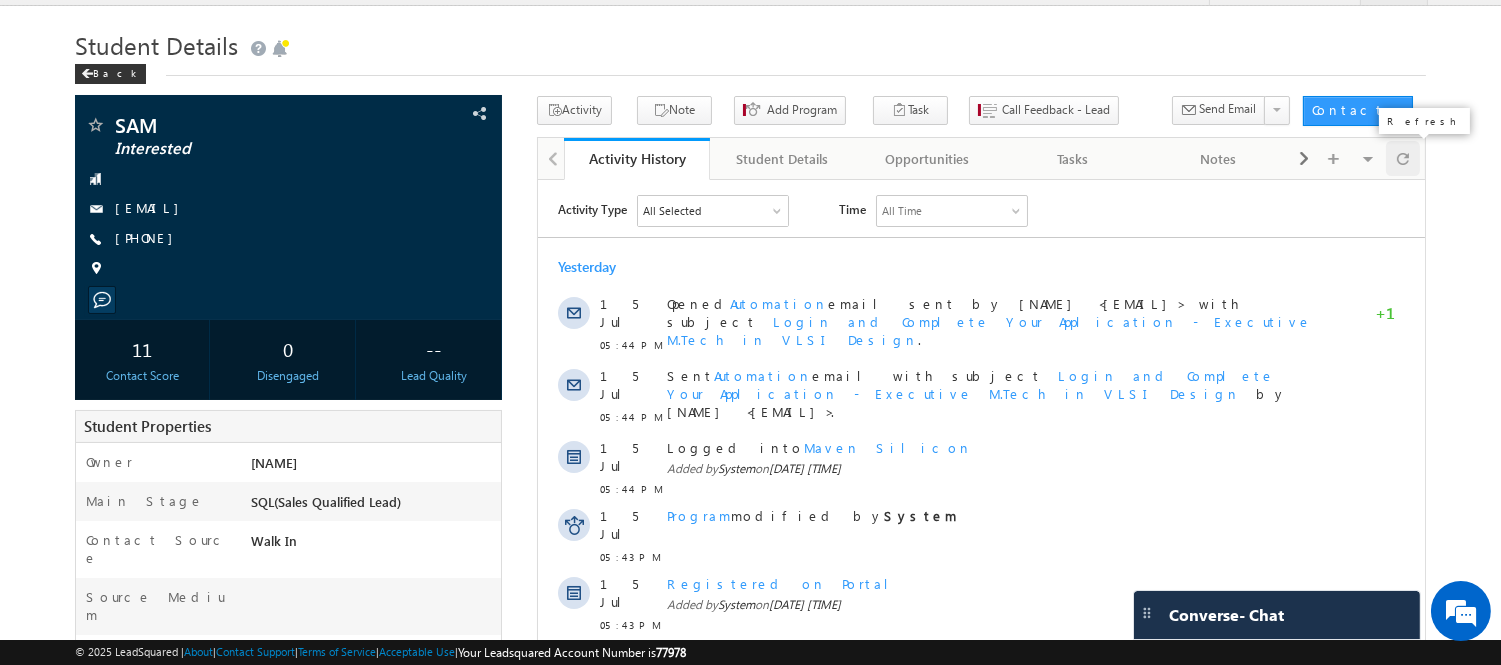 click on "Activity History Activity History Student Details Student Details Opportunities Opportunities Tasks Tasks Notes Notes Documents Documents Member Of Lists Member Of Lists Summary Summary Contact Share History Contact Share History Campaign Emails Campaign Emails Visible Tabs Activity History Default Student Details Default Opportunities Default Tasks Default Notes Default Documents Default Member Of Lists Default Summary Default Contact Share History Default Campaign Emails Default" at bounding box center (981, 158) 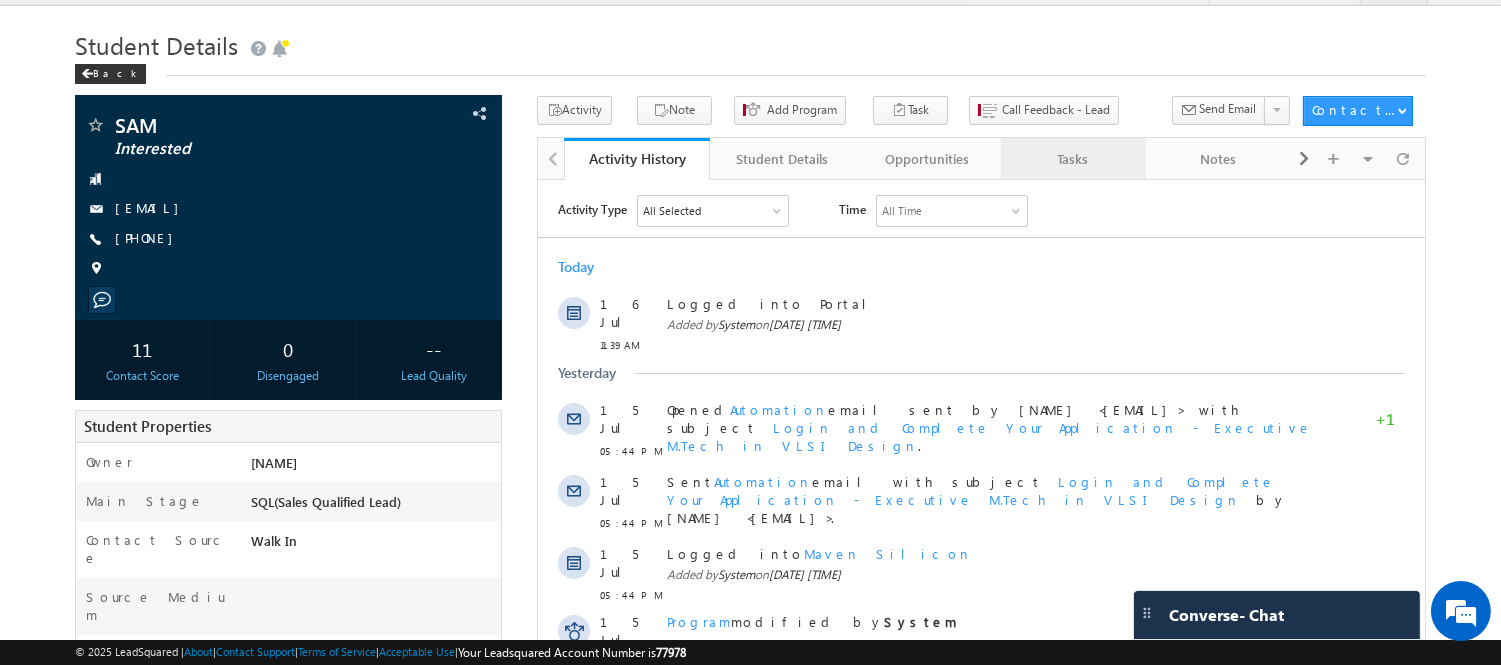 scroll, scrollTop: 0, scrollLeft: 0, axis: both 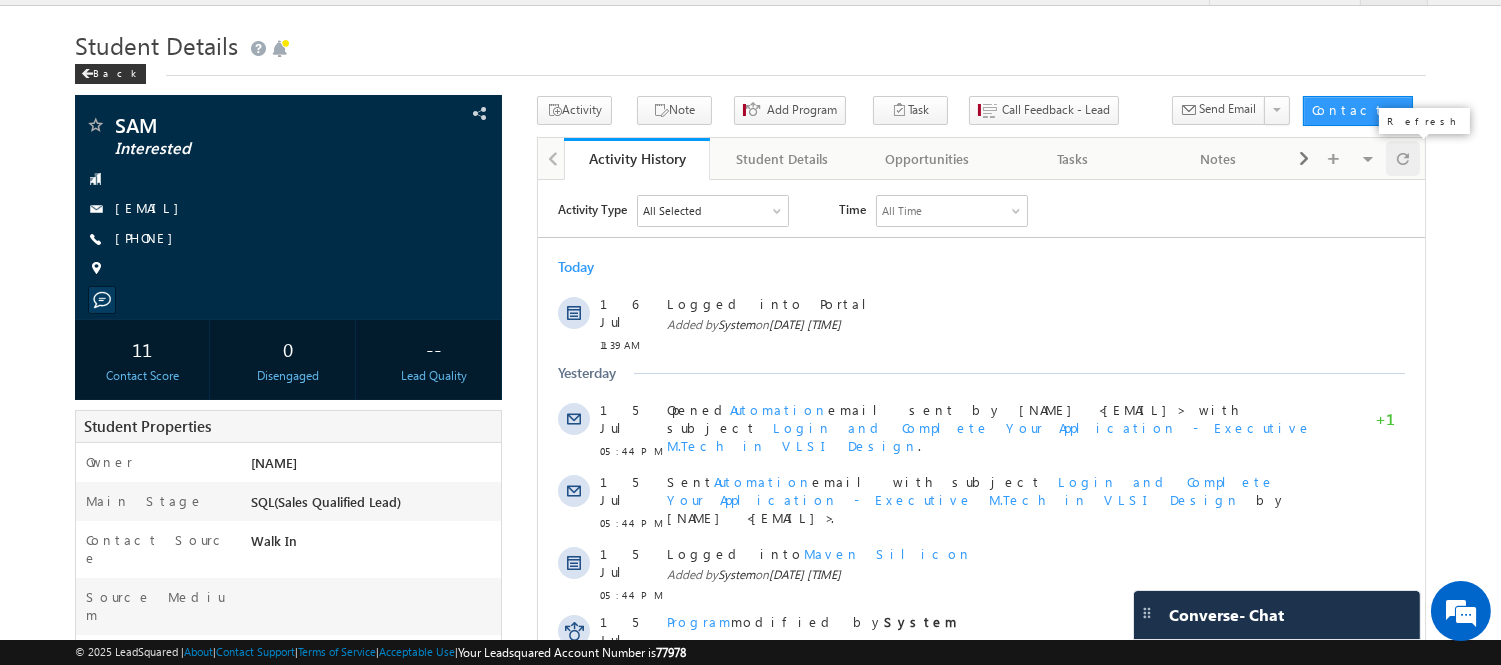 click at bounding box center (1403, 158) 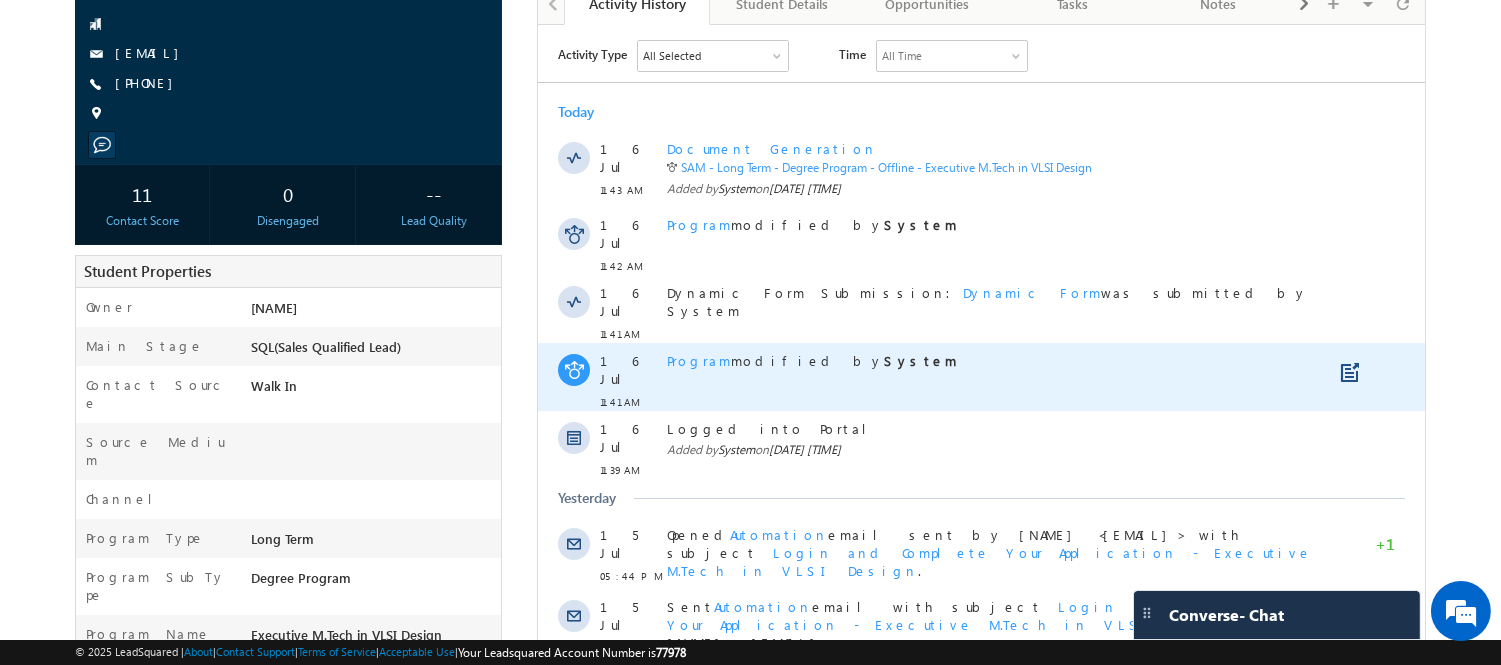 scroll, scrollTop: 0, scrollLeft: 0, axis: both 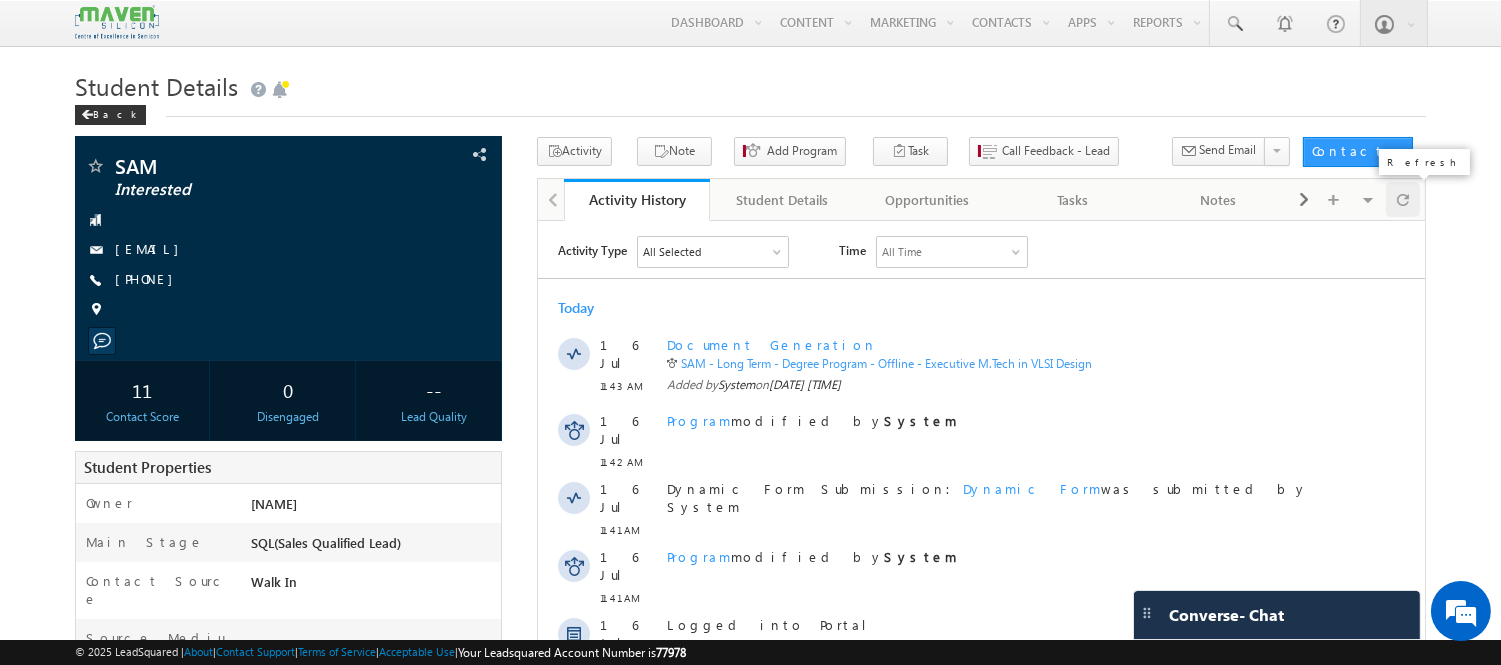 click at bounding box center (1403, 199) 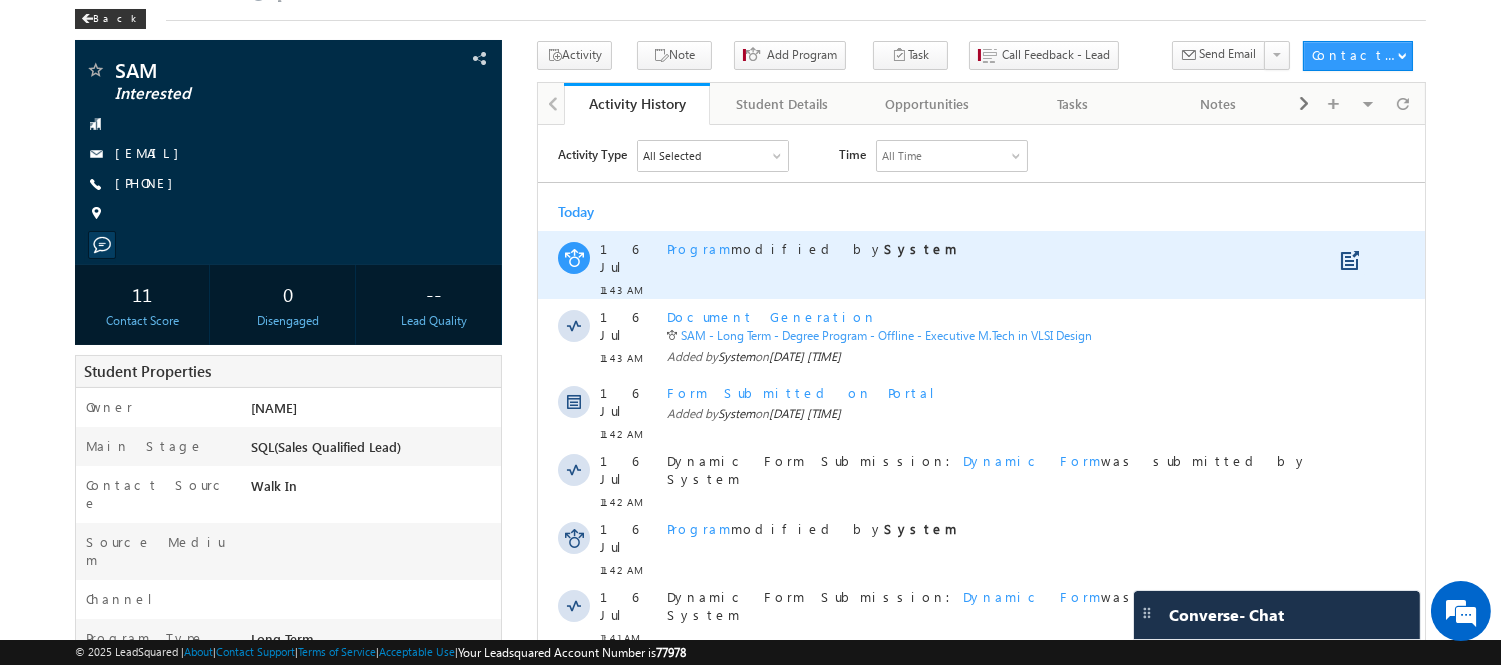 scroll, scrollTop: 0, scrollLeft: 0, axis: both 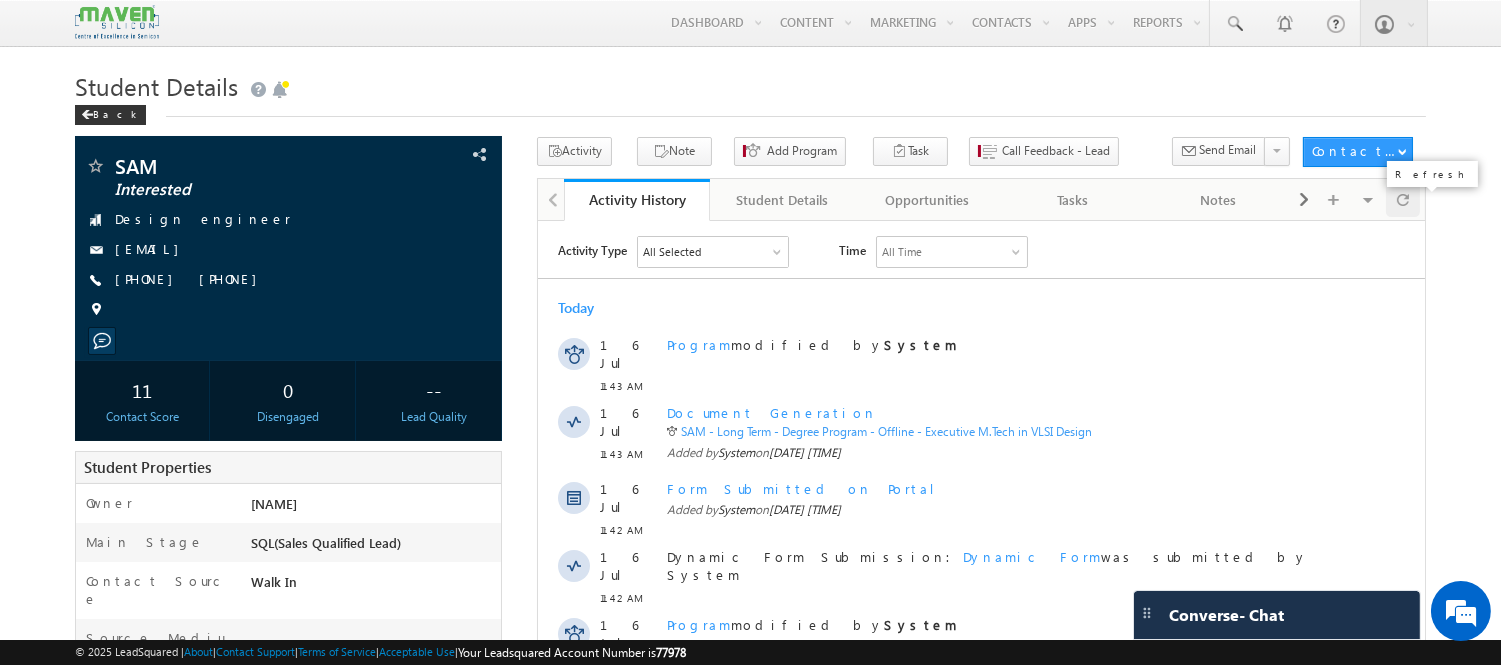 click at bounding box center [1403, 199] 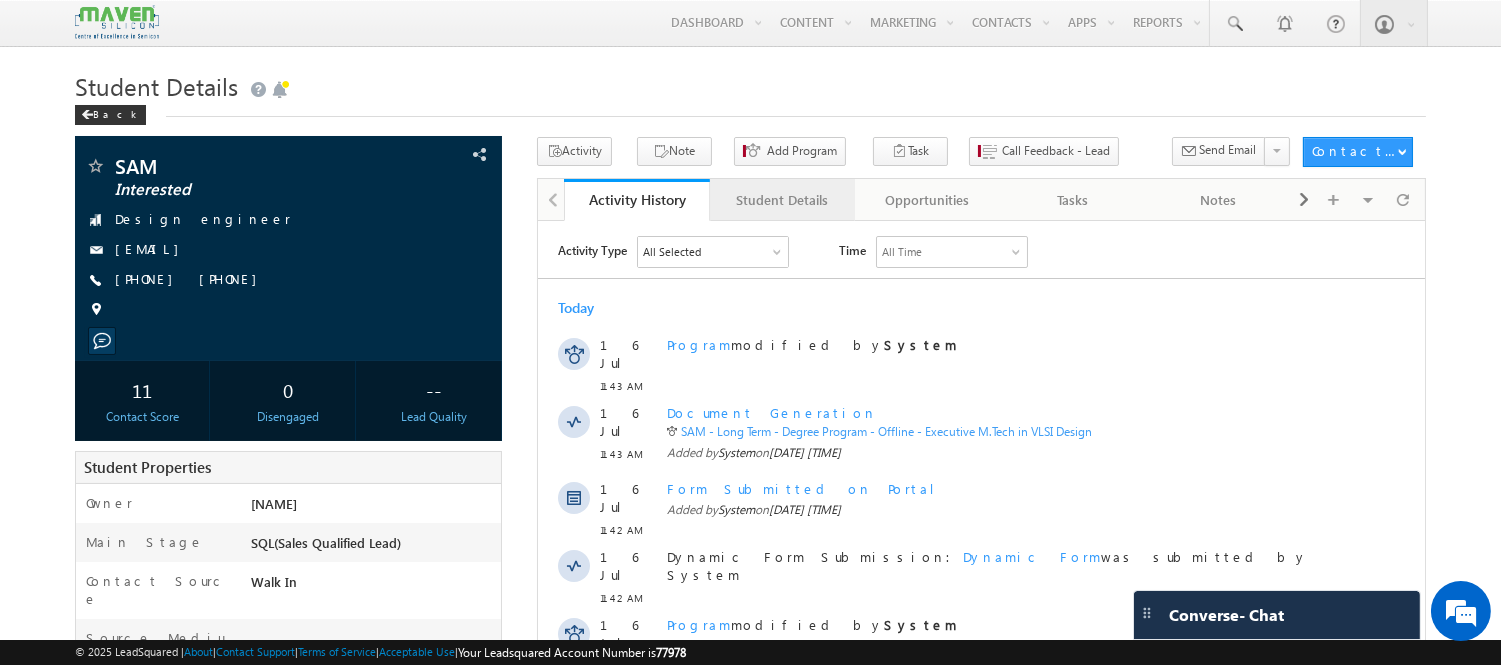 scroll, scrollTop: 0, scrollLeft: 0, axis: both 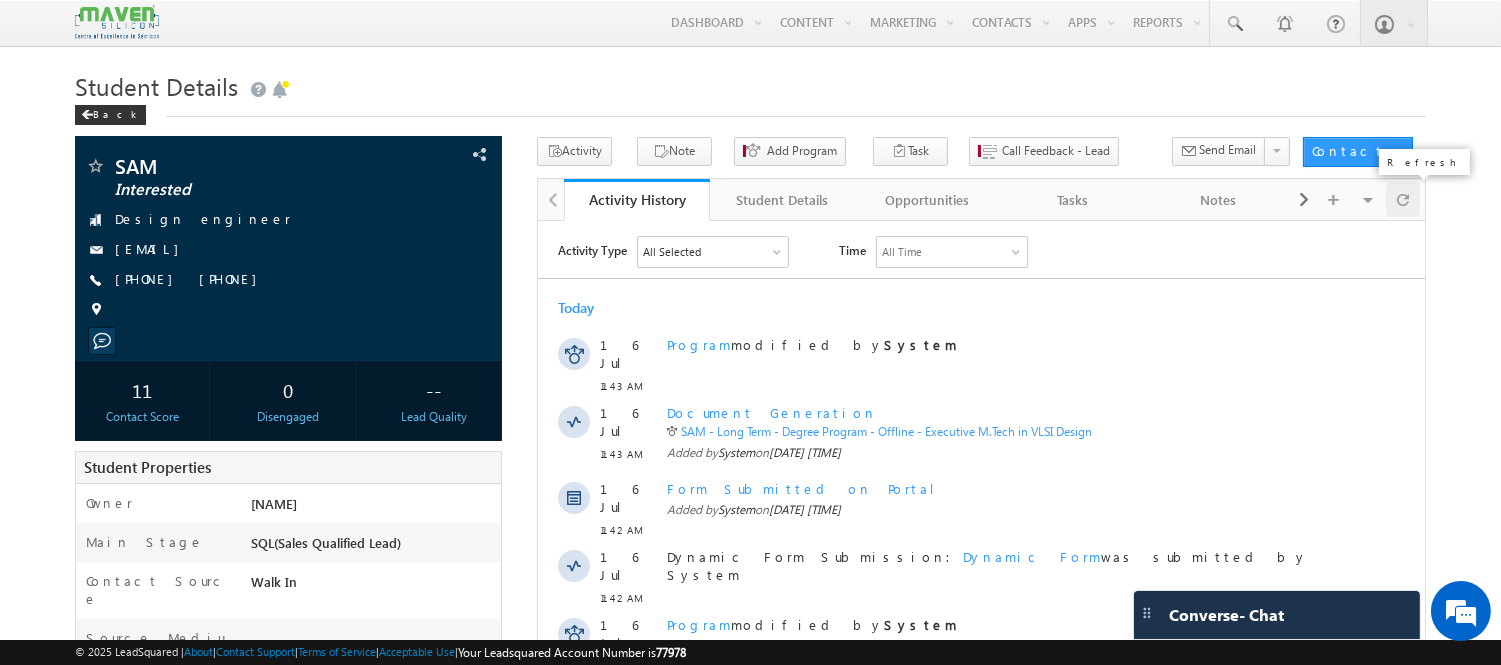 click at bounding box center (1403, 199) 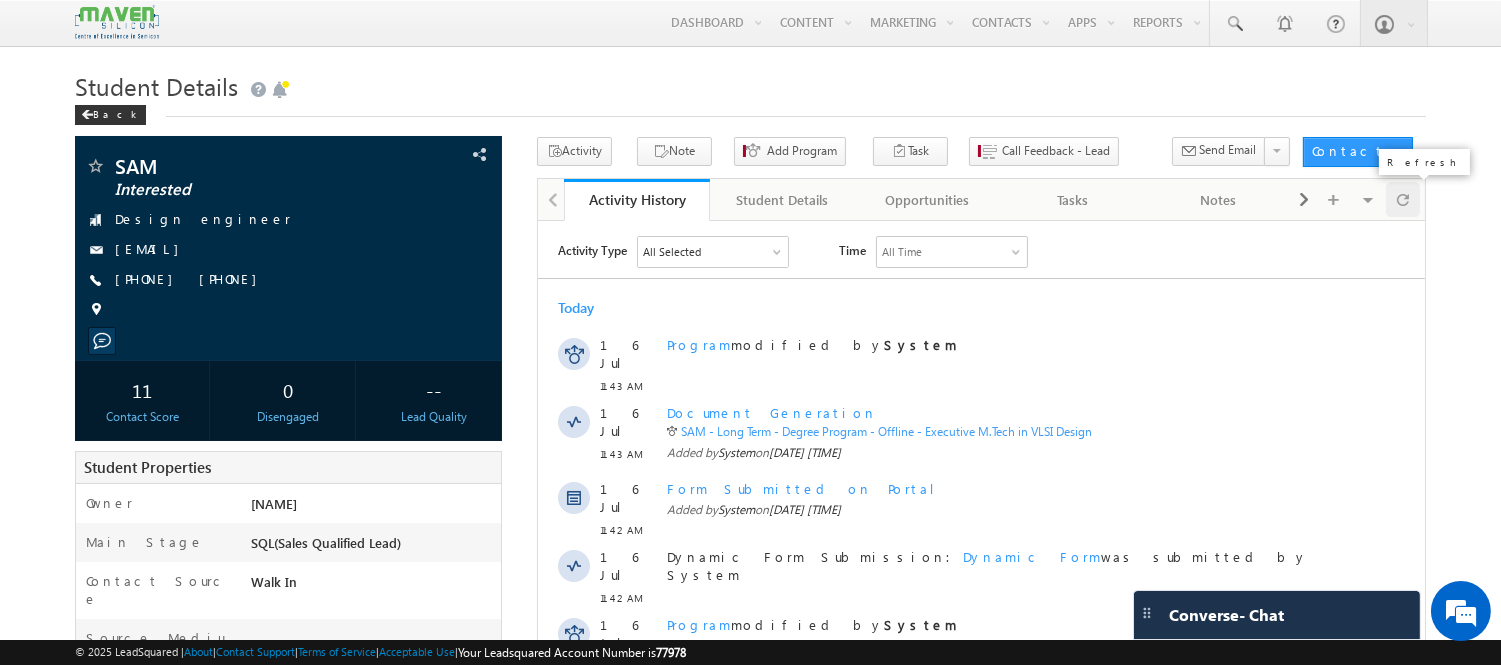 scroll, scrollTop: 0, scrollLeft: 0, axis: both 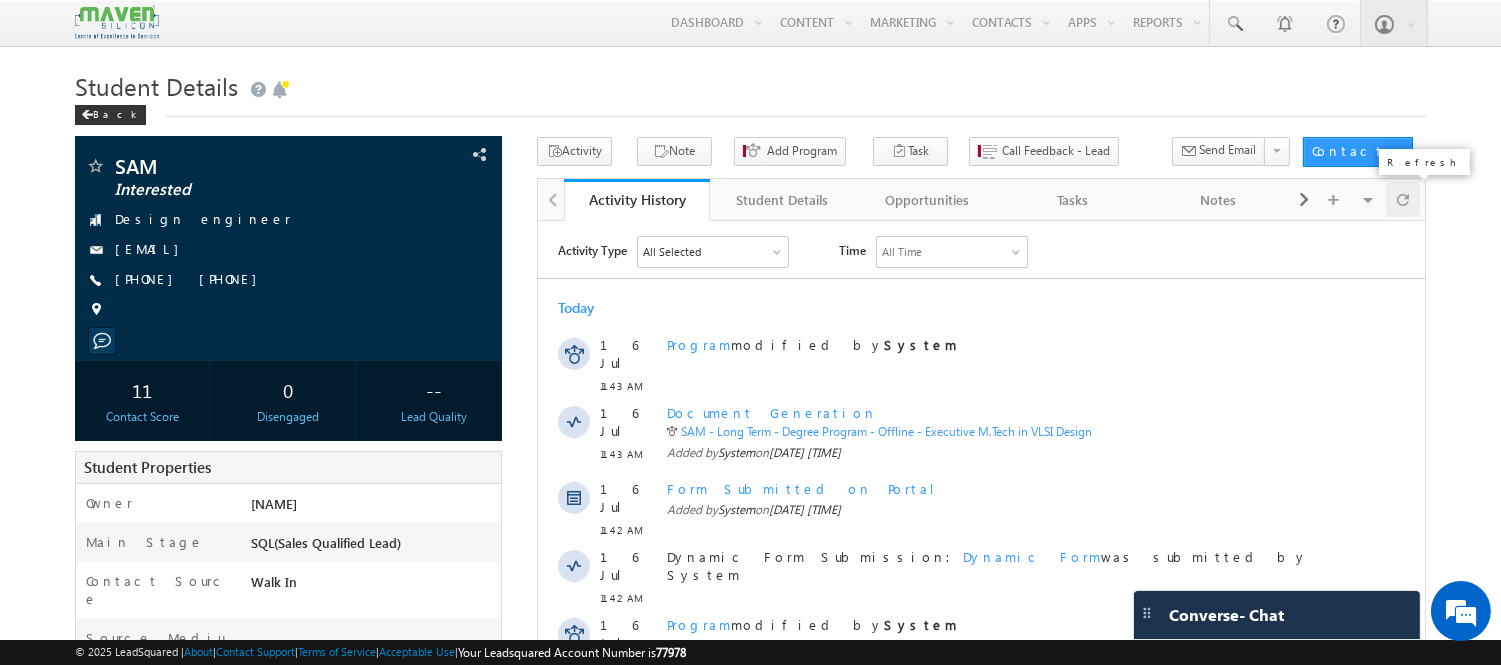 click at bounding box center (1403, 199) 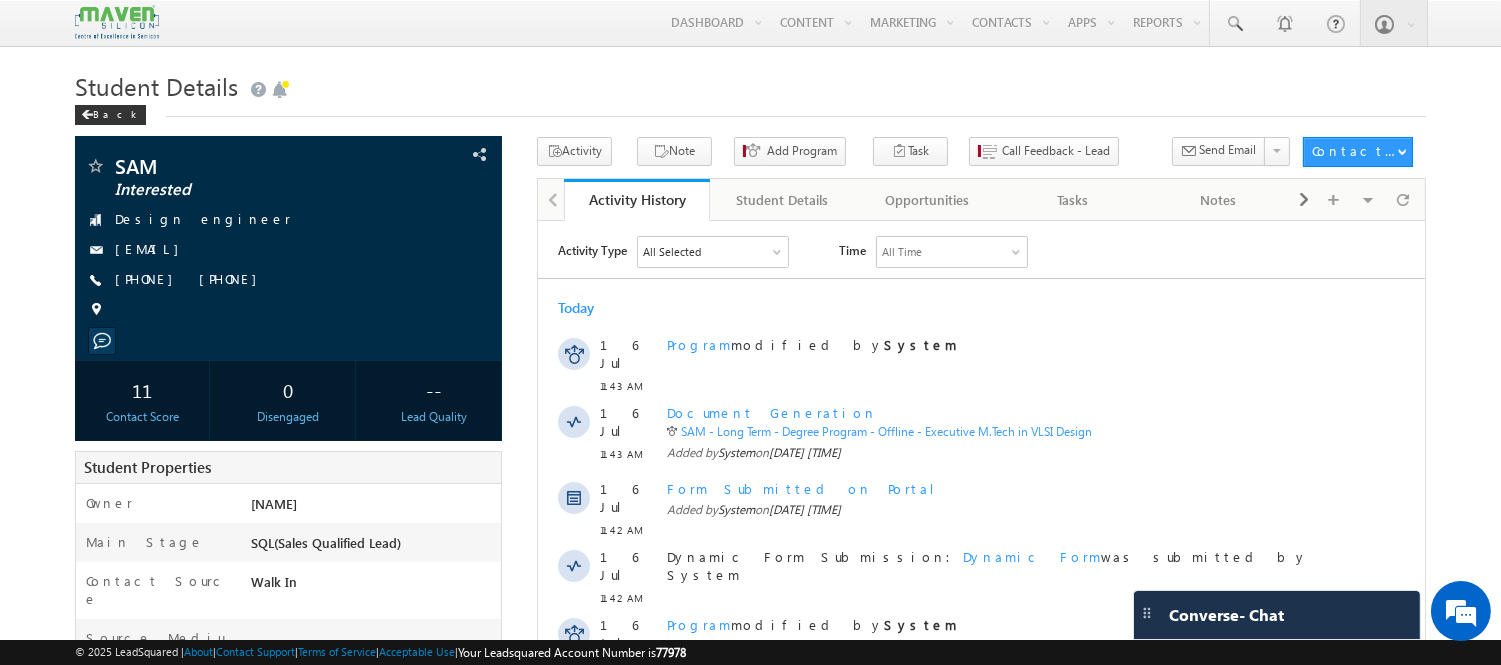 scroll, scrollTop: 0, scrollLeft: 0, axis: both 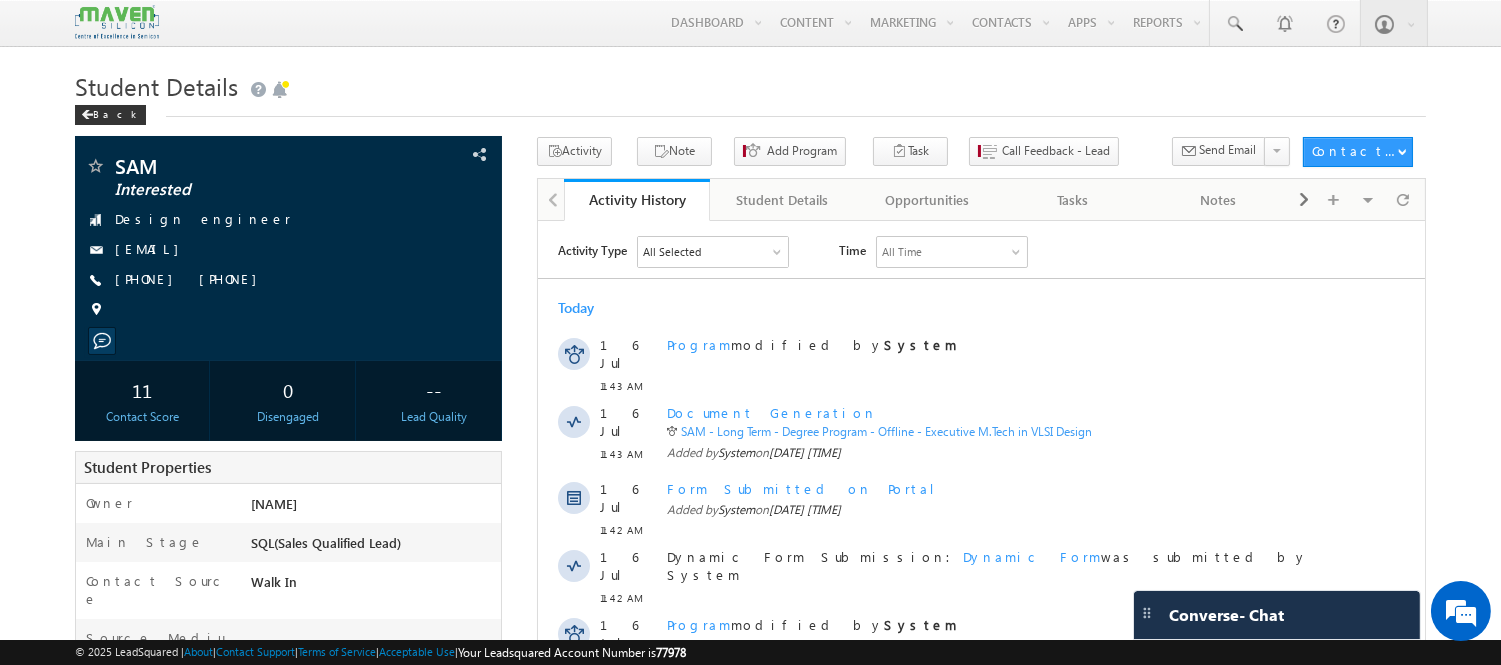 click on "Activity Type
All Selected
Select All Sales Activities 1 Sales Activity Opportunities 1 Program Email Activities 18 Email Bounced Email Link Clicked Email Marked Spam Email Opened Inbound Contact through Email Mailing preference link clicked Negative Response to Email Neutral Response to Email Positive Response to Email Resubscribed Subscribed To Newsletter Subscribed To Promotional Emails Unsubscribe Link Clicked Unsubscribed Unsubscribed From Newsletter Unsubscribed From Promotional Emails View in browser link Clicked Email Sent Web Activities 5 Conversion Button Clicked Converted to Contact Form Submitted on Website Page Visited on Website Tracking URL Clicked Contact Capture Activities 1 Contact Capture Phone Call Activities 2 Inbound Phone Call Activity Outbound Phone Call Activity Other Activities 25 Admission Letter Issued Application Form Batch Transfer Document Generation 5" at bounding box center [980, 675] 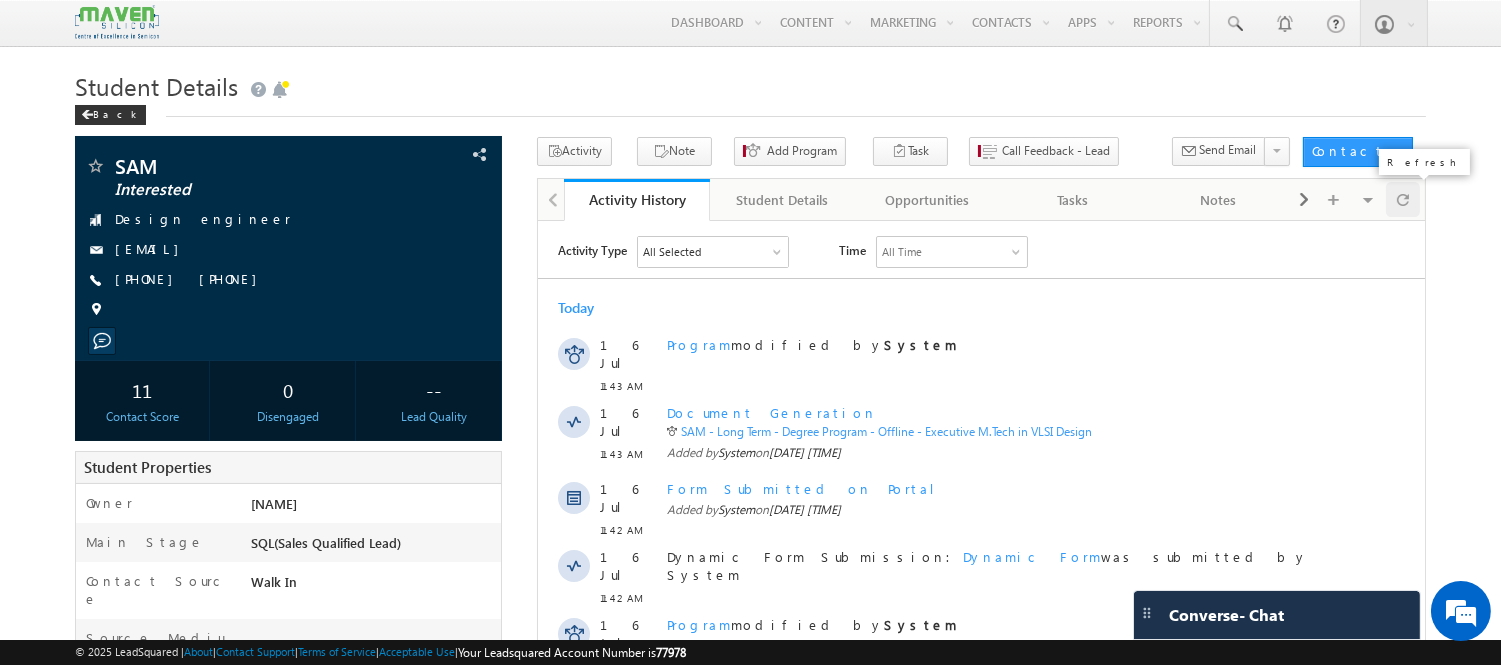 click at bounding box center (1403, 199) 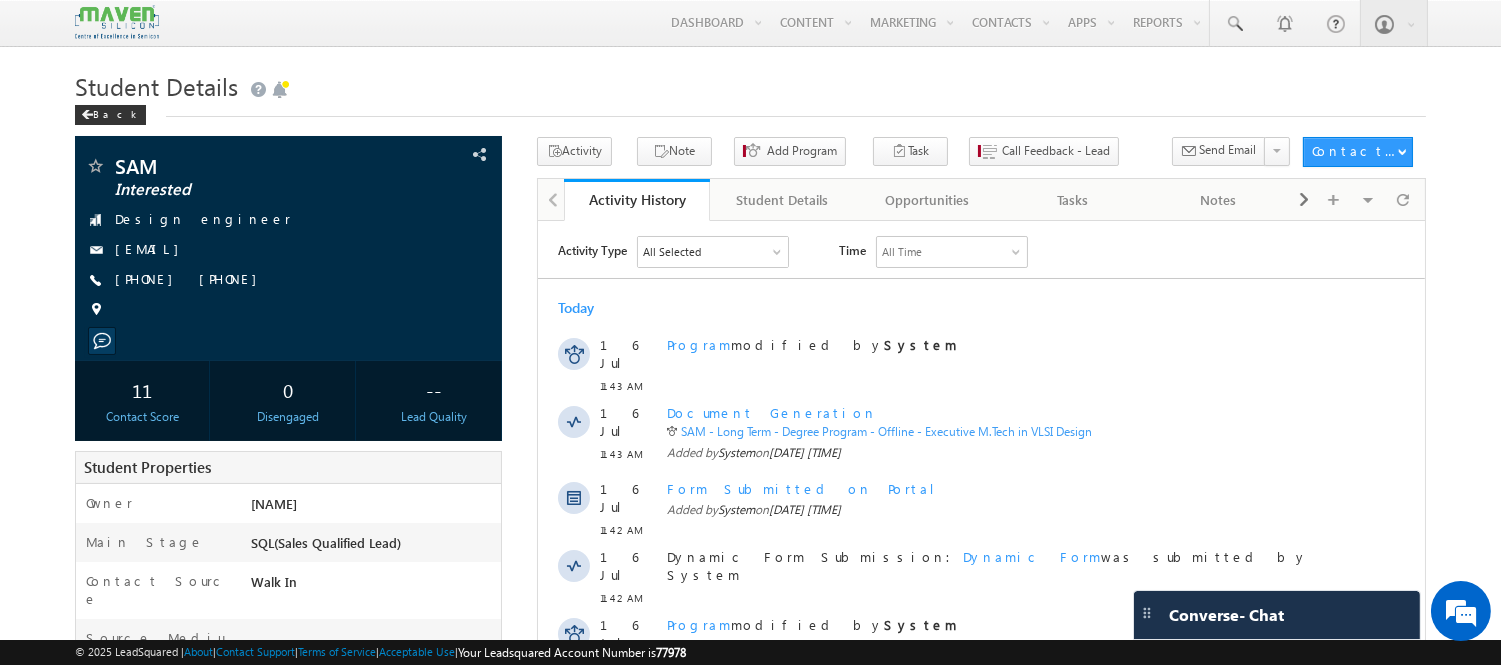 scroll, scrollTop: 0, scrollLeft: 0, axis: both 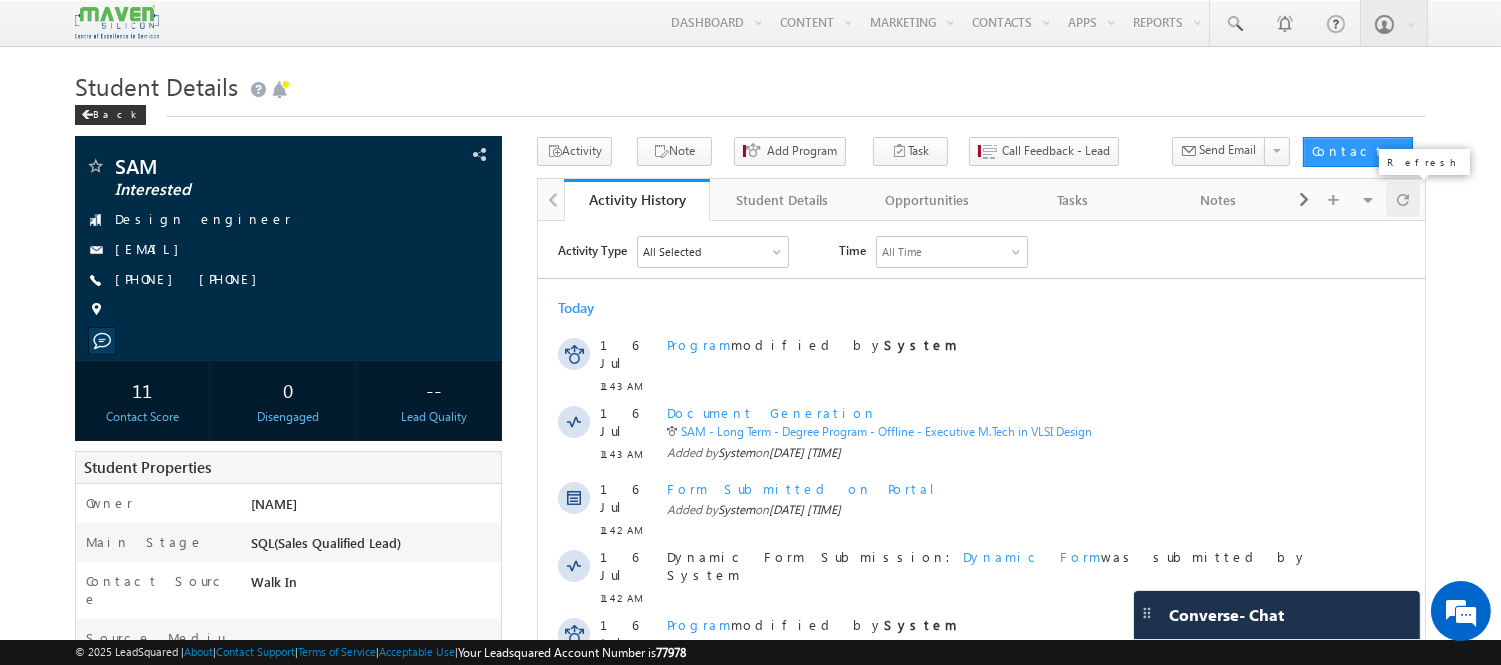 click at bounding box center (1403, 199) 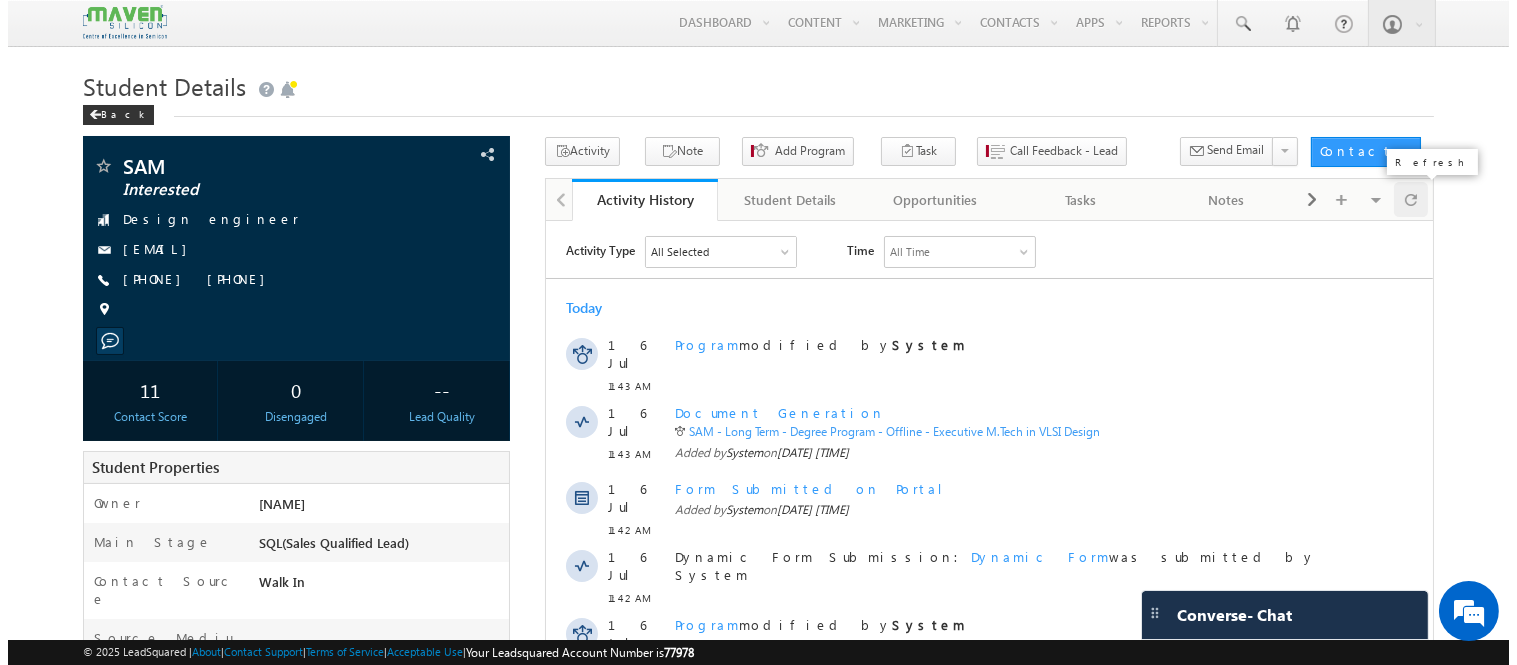 scroll, scrollTop: 0, scrollLeft: 0, axis: both 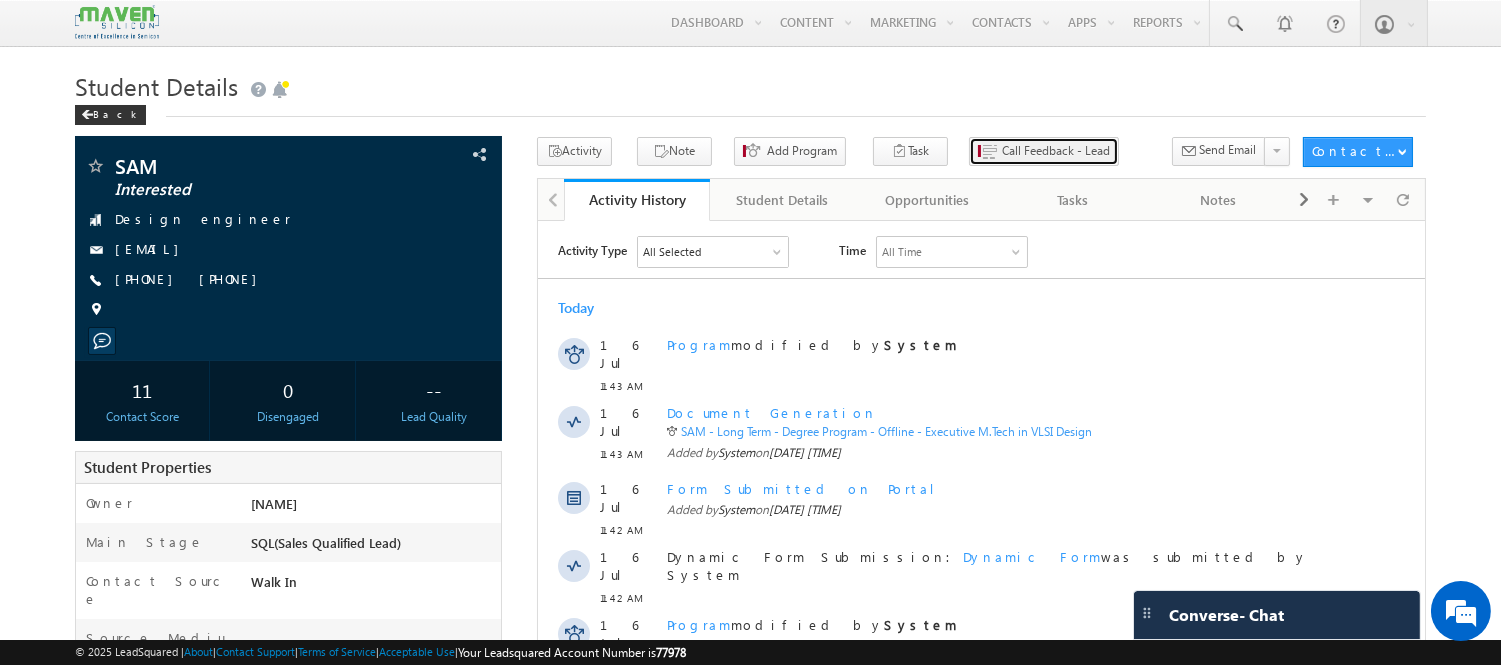 click on "Call Feedback - Lead" at bounding box center (1056, 151) 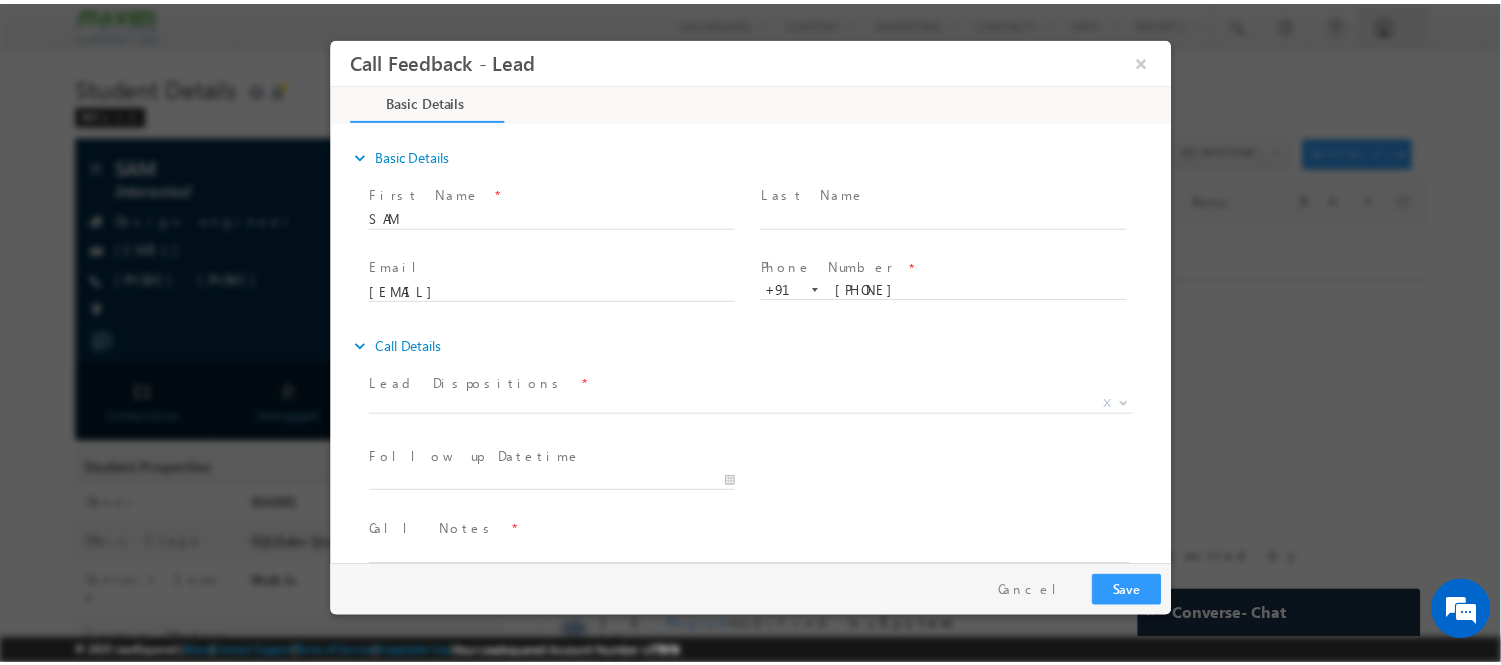 scroll, scrollTop: 0, scrollLeft: 0, axis: both 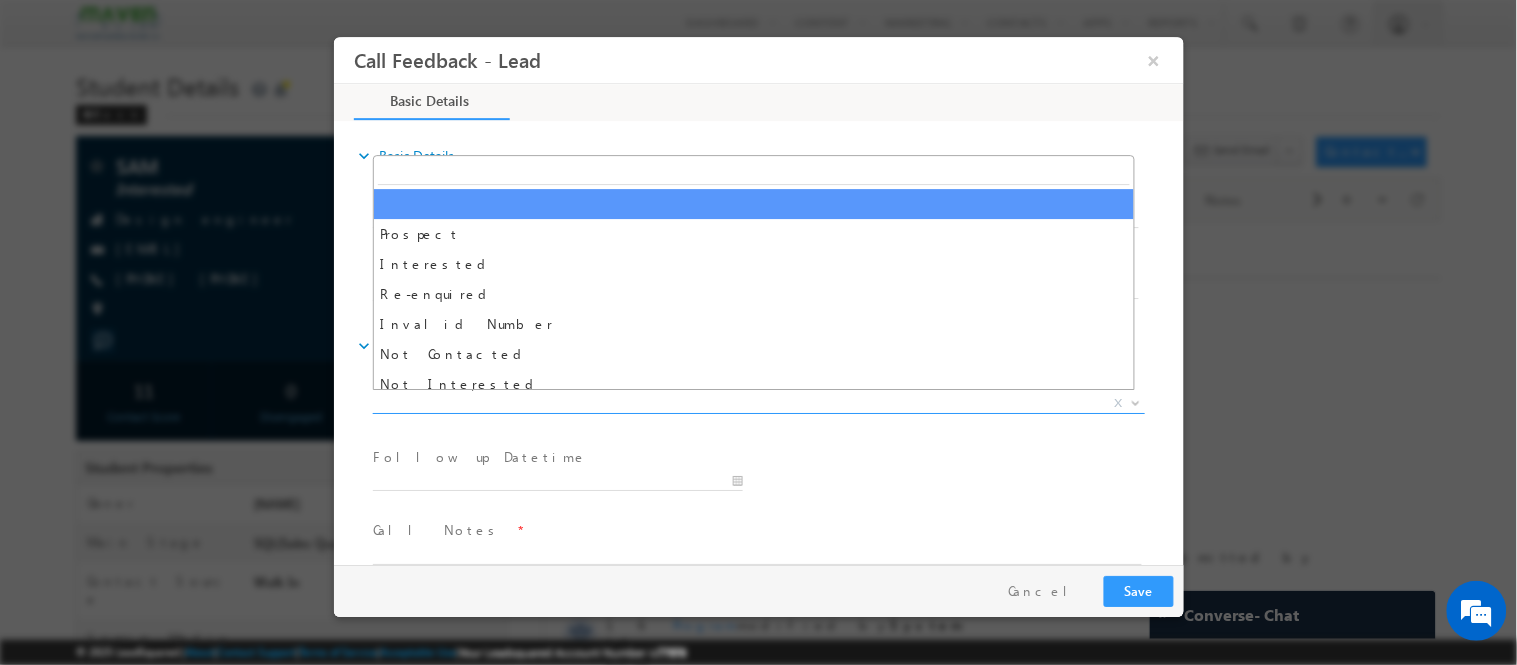 click on "X" at bounding box center [758, 403] 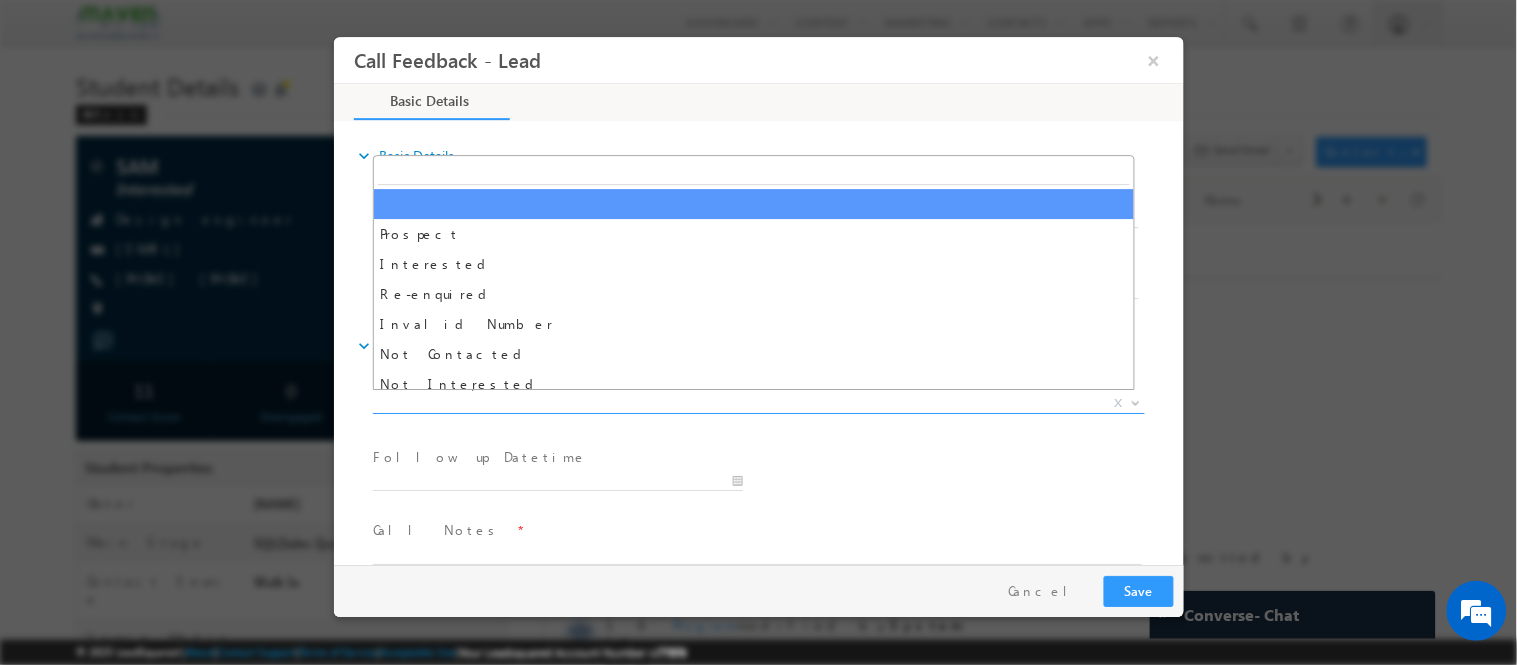 click at bounding box center [758, 332] 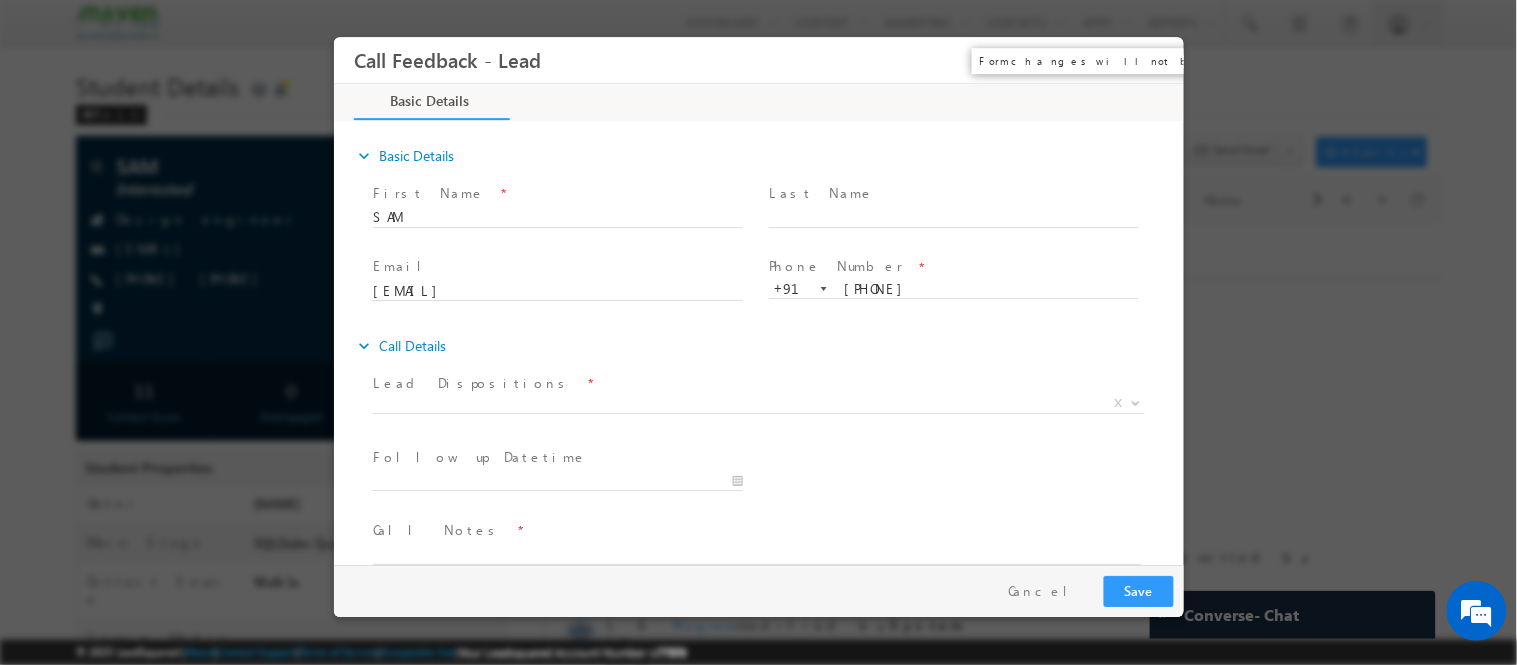 click on "×" at bounding box center (1153, 59) 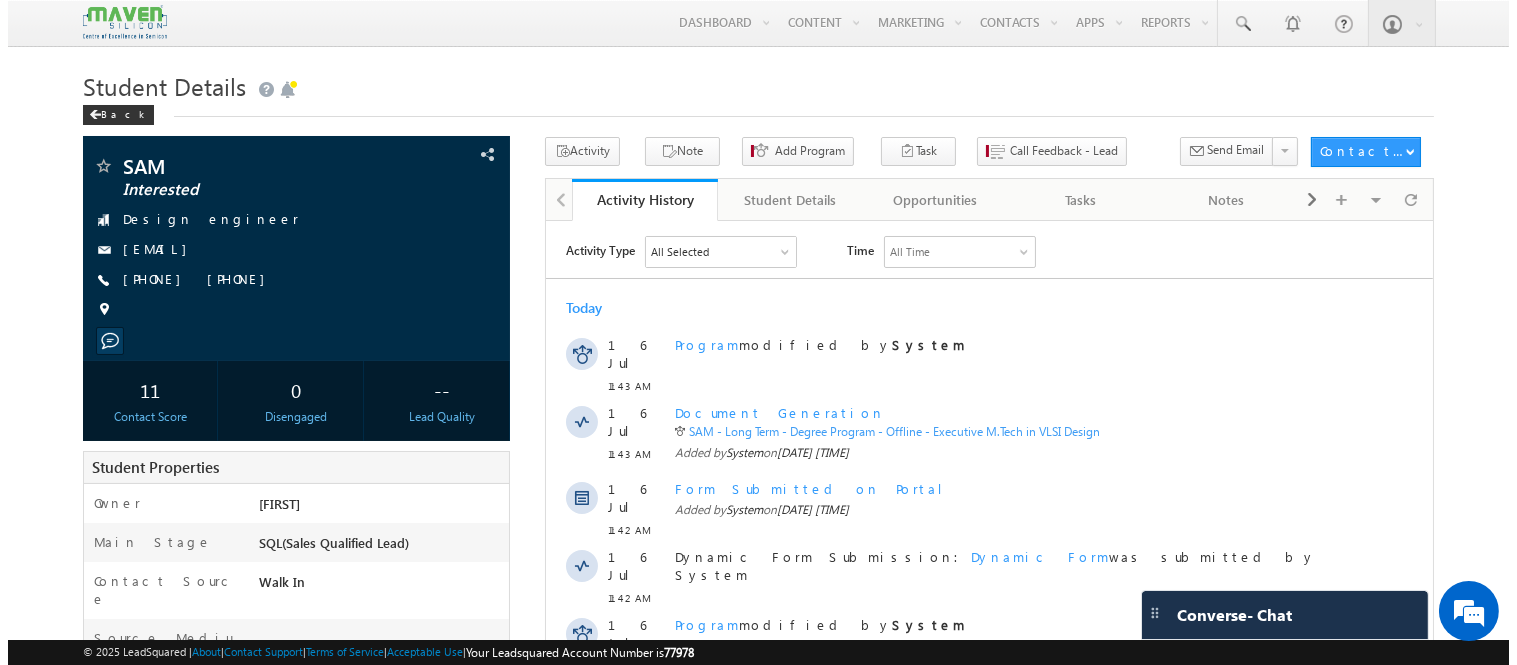 scroll, scrollTop: 0, scrollLeft: 0, axis: both 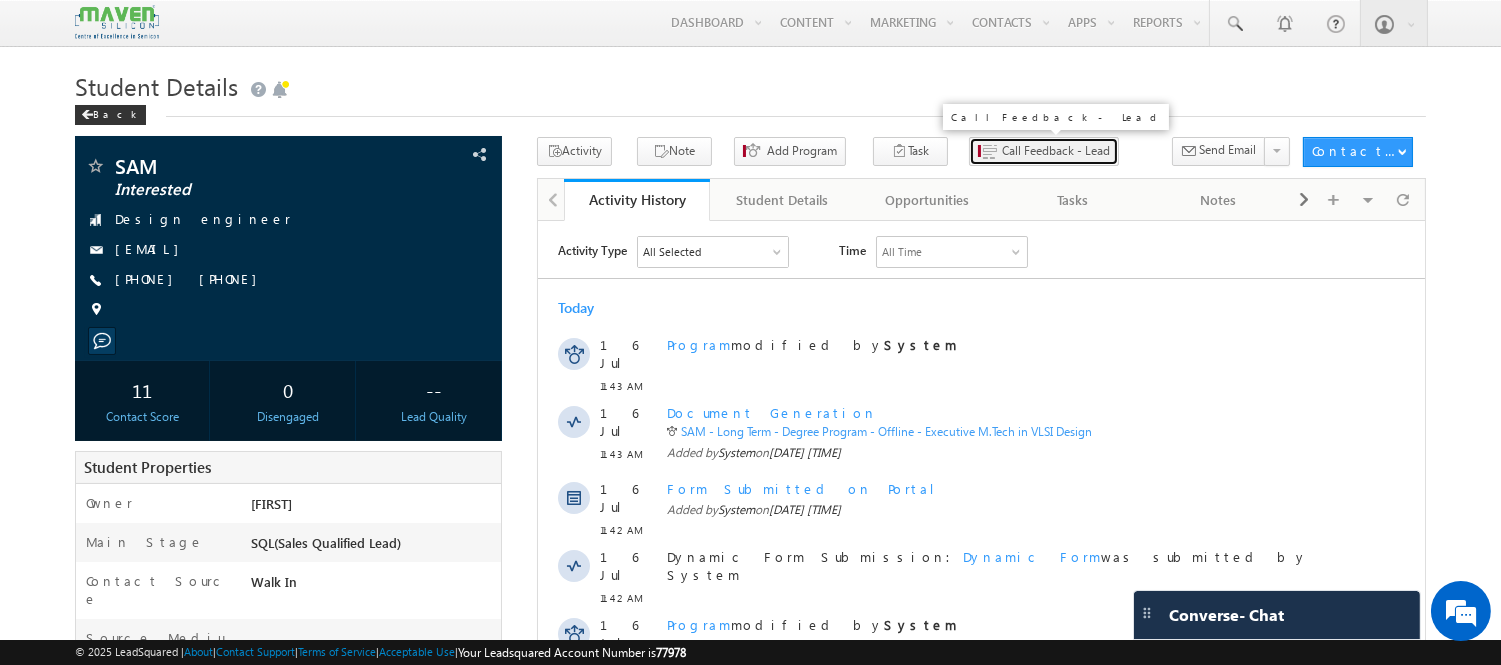 click on "Call Feedback - Lead" at bounding box center [1056, 151] 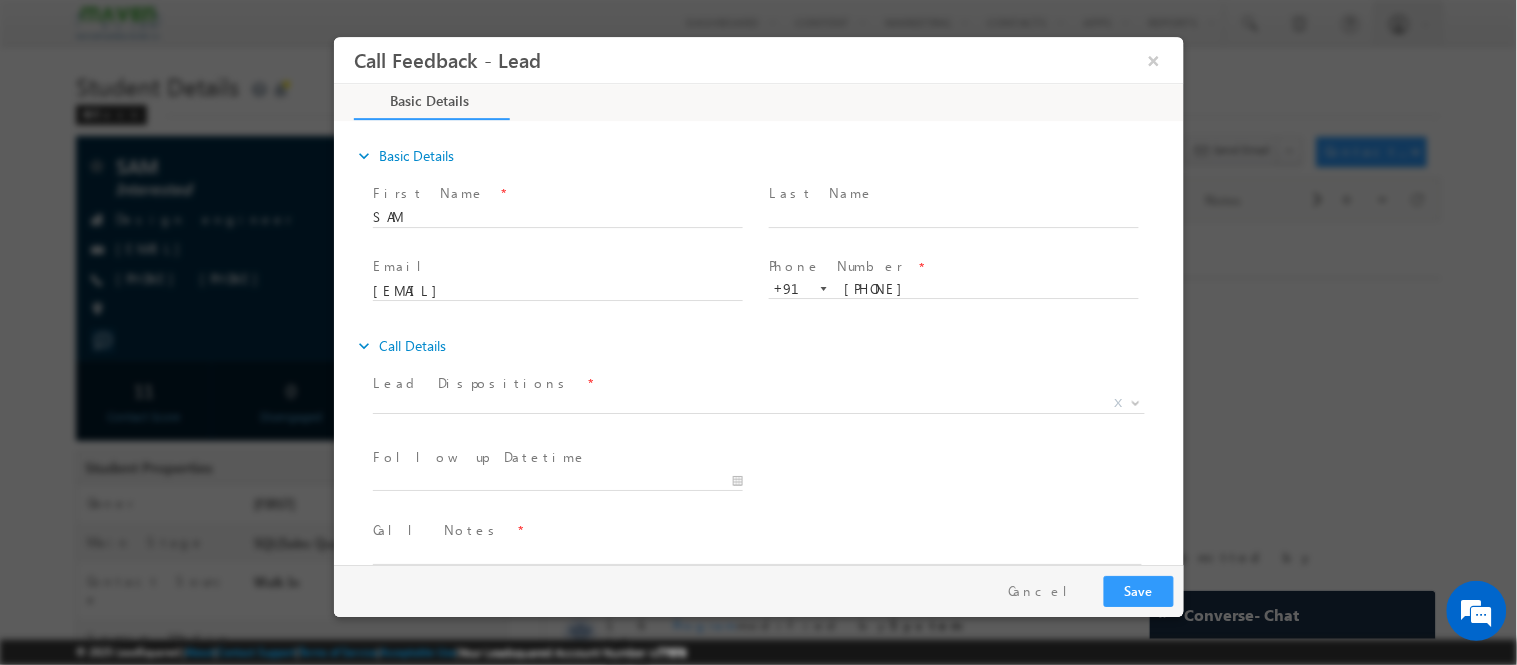 scroll, scrollTop: 0, scrollLeft: 0, axis: both 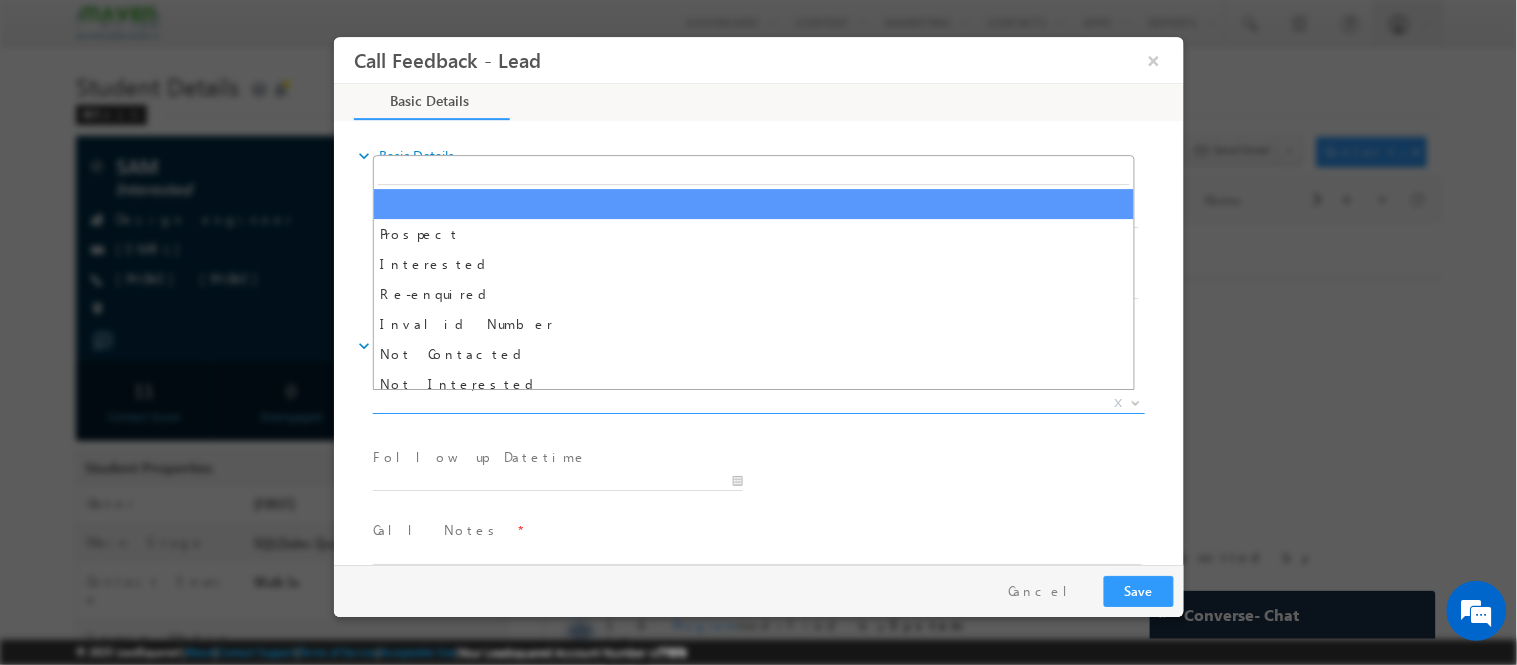 click on "X" at bounding box center (758, 403) 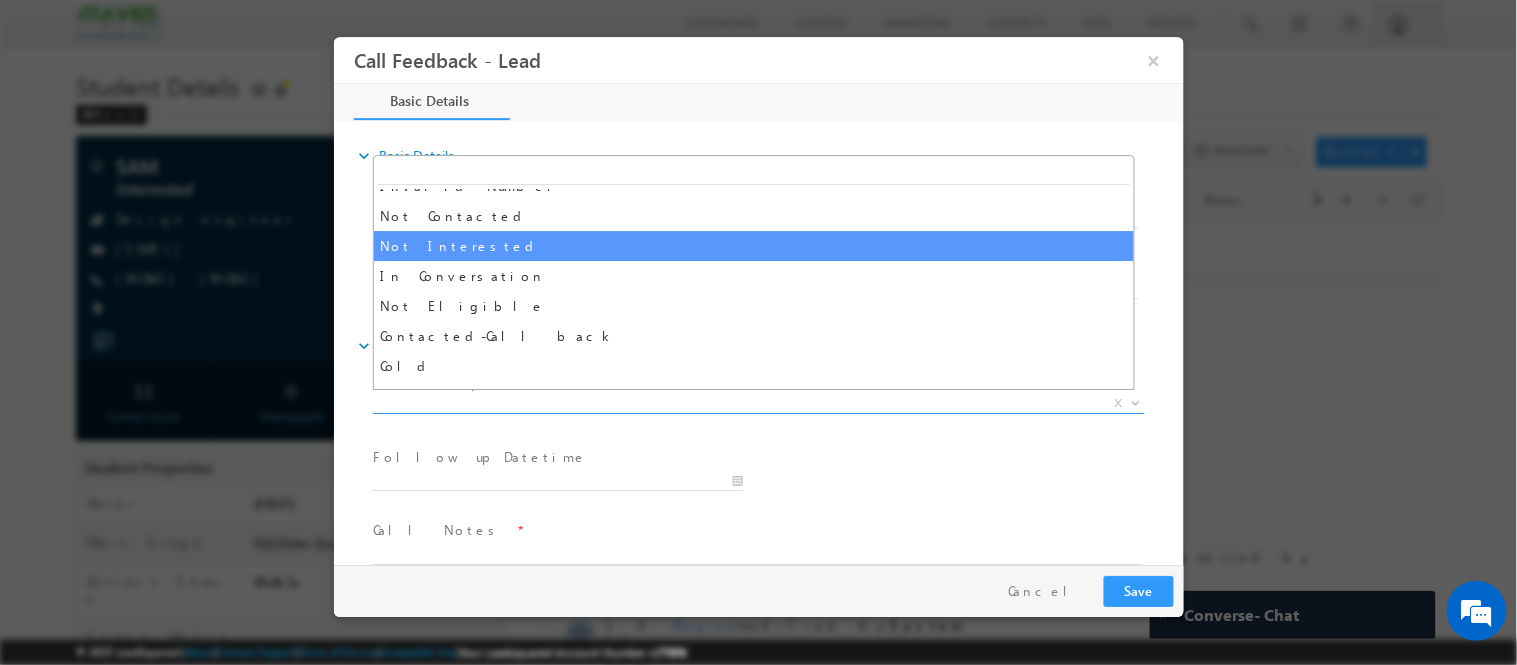 scroll, scrollTop: 0, scrollLeft: 0, axis: both 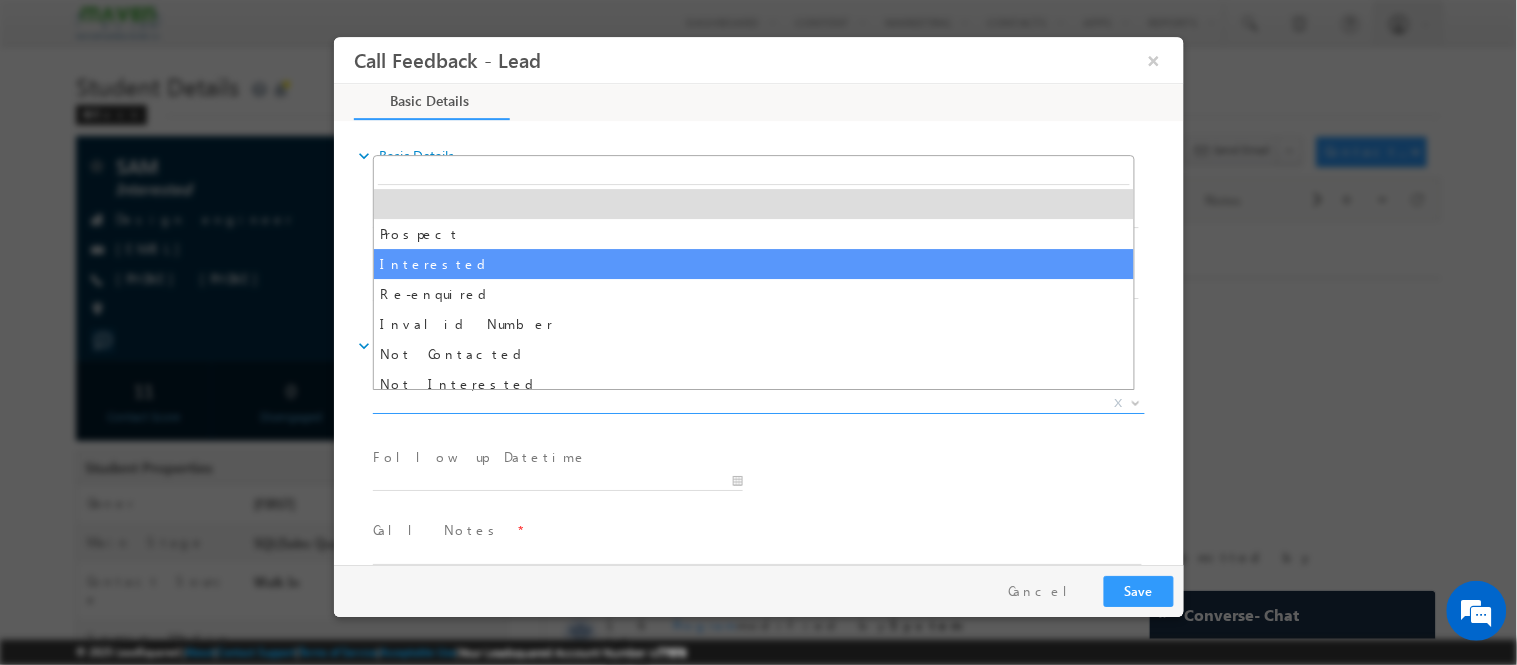 select on "Interested" 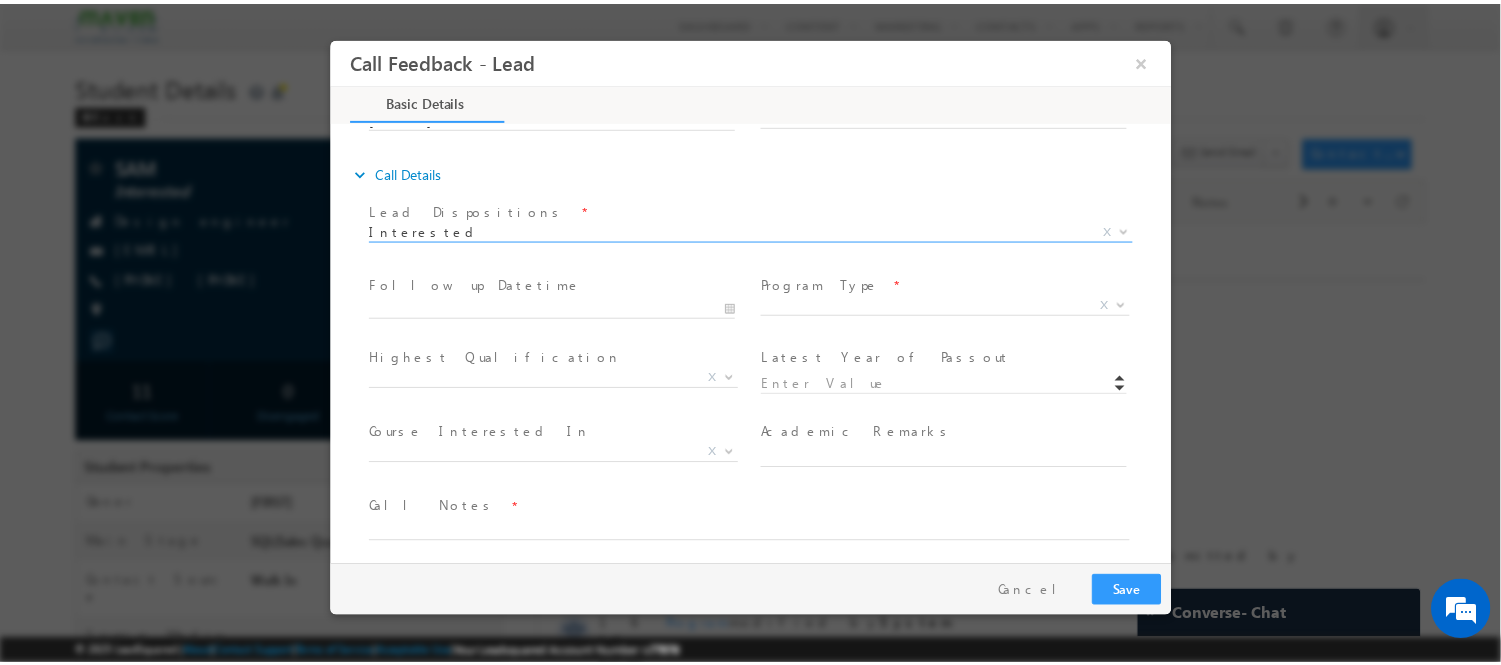 scroll, scrollTop: 178, scrollLeft: 0, axis: vertical 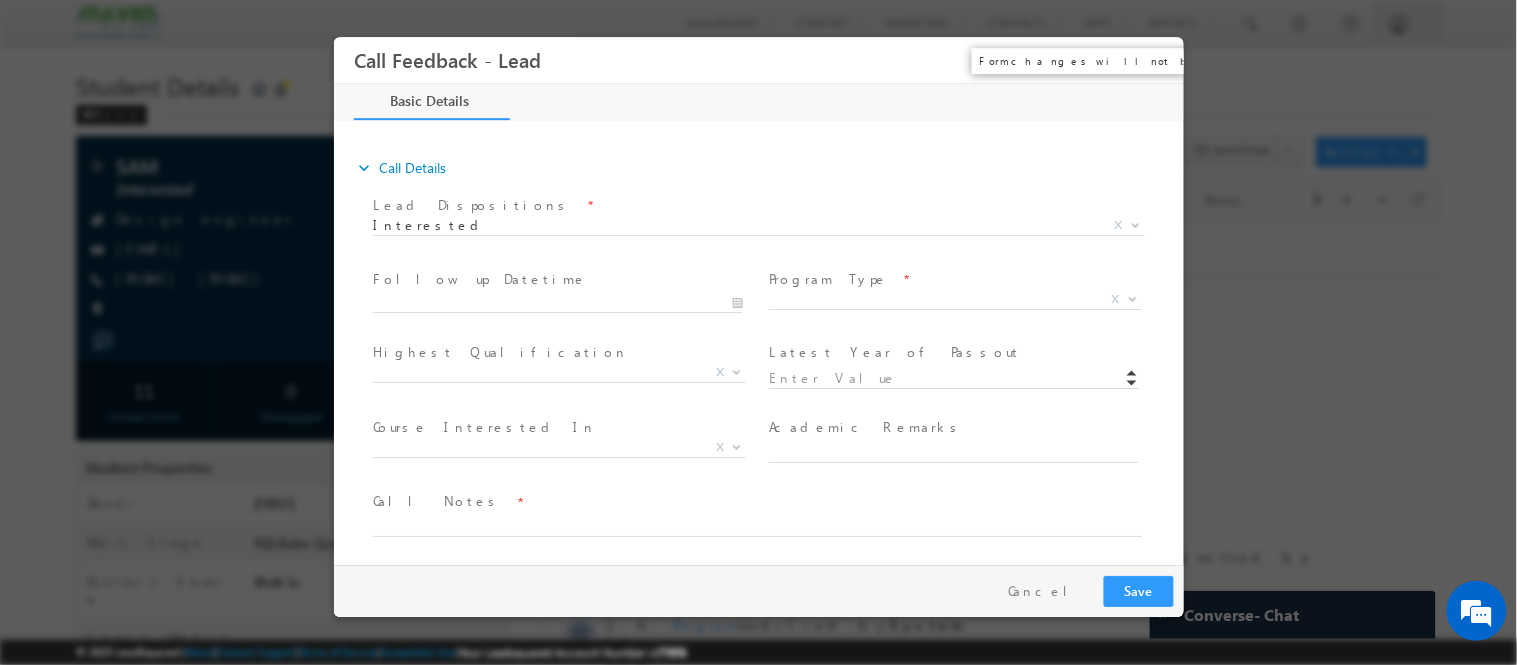 click on "×" at bounding box center (1153, 59) 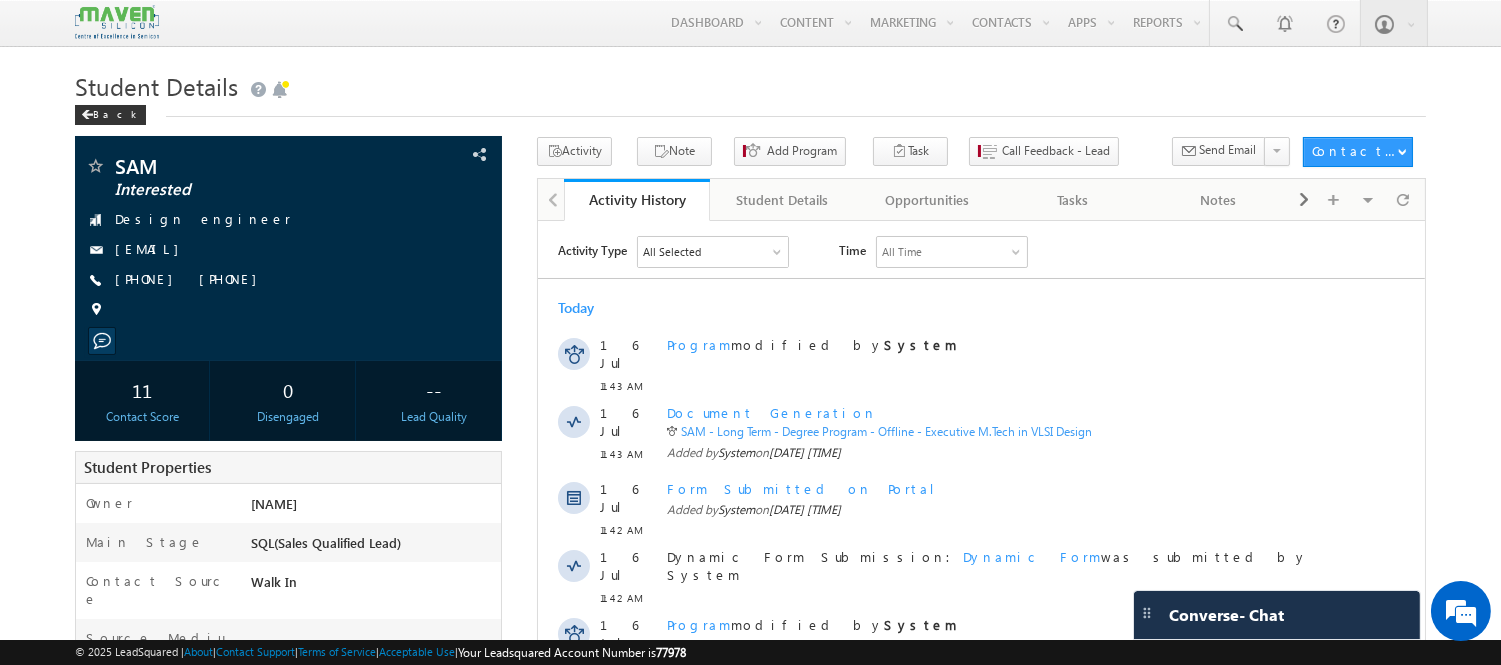 scroll, scrollTop: 0, scrollLeft: 0, axis: both 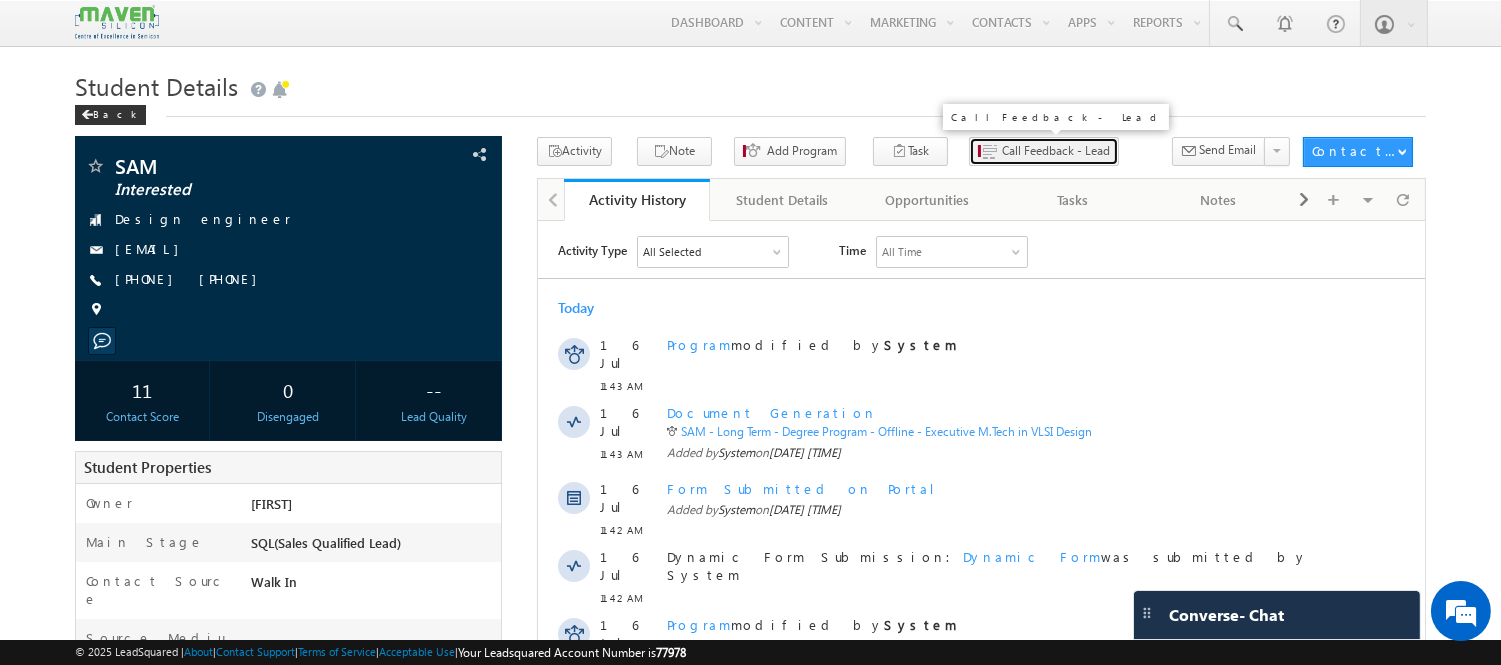 click on "Call Feedback - Lead" at bounding box center [1056, 151] 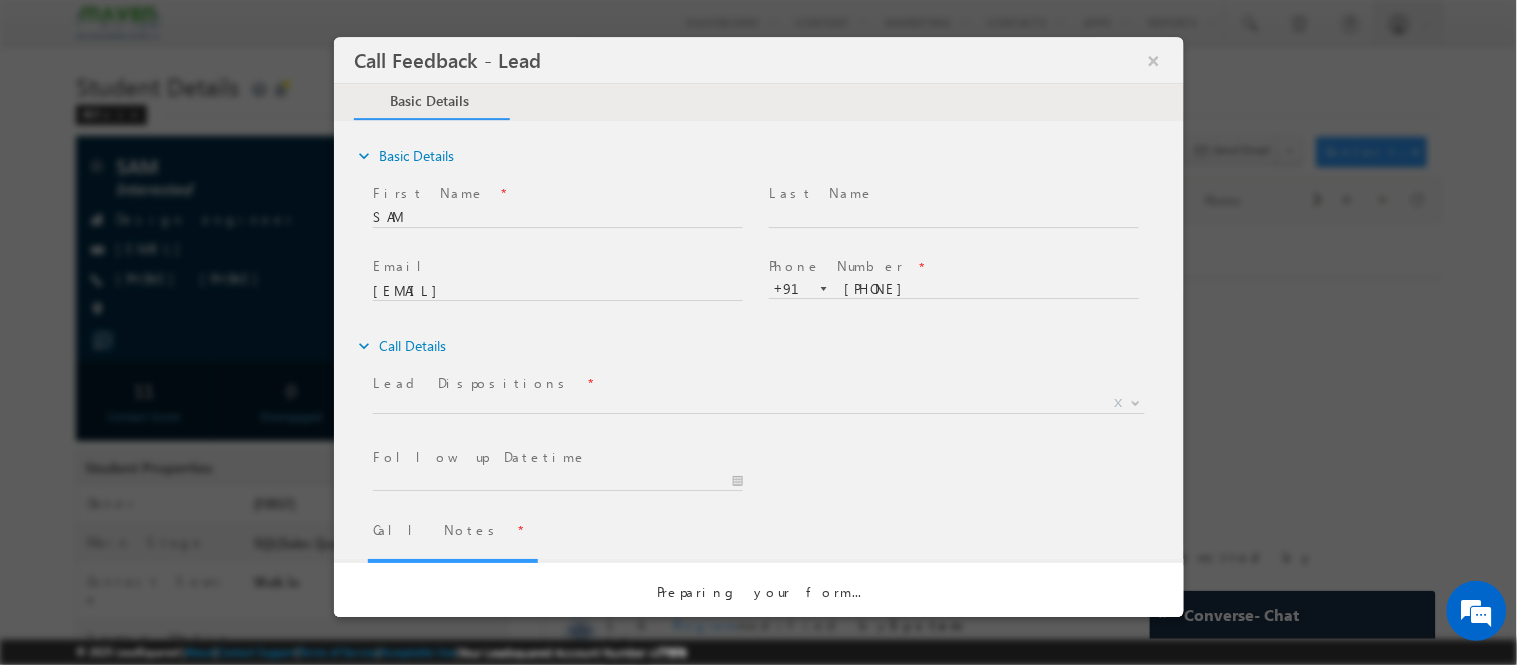 scroll, scrollTop: 0, scrollLeft: 0, axis: both 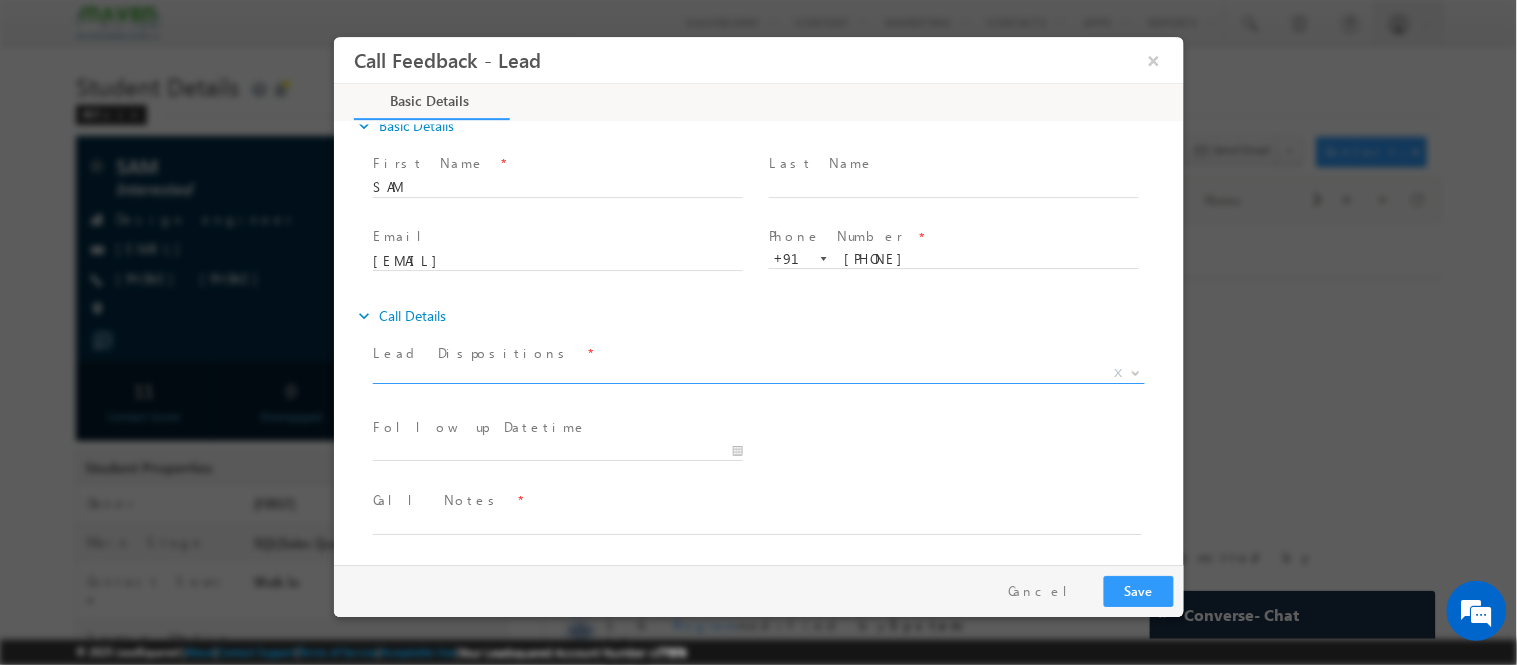 click on "X" at bounding box center (758, 373) 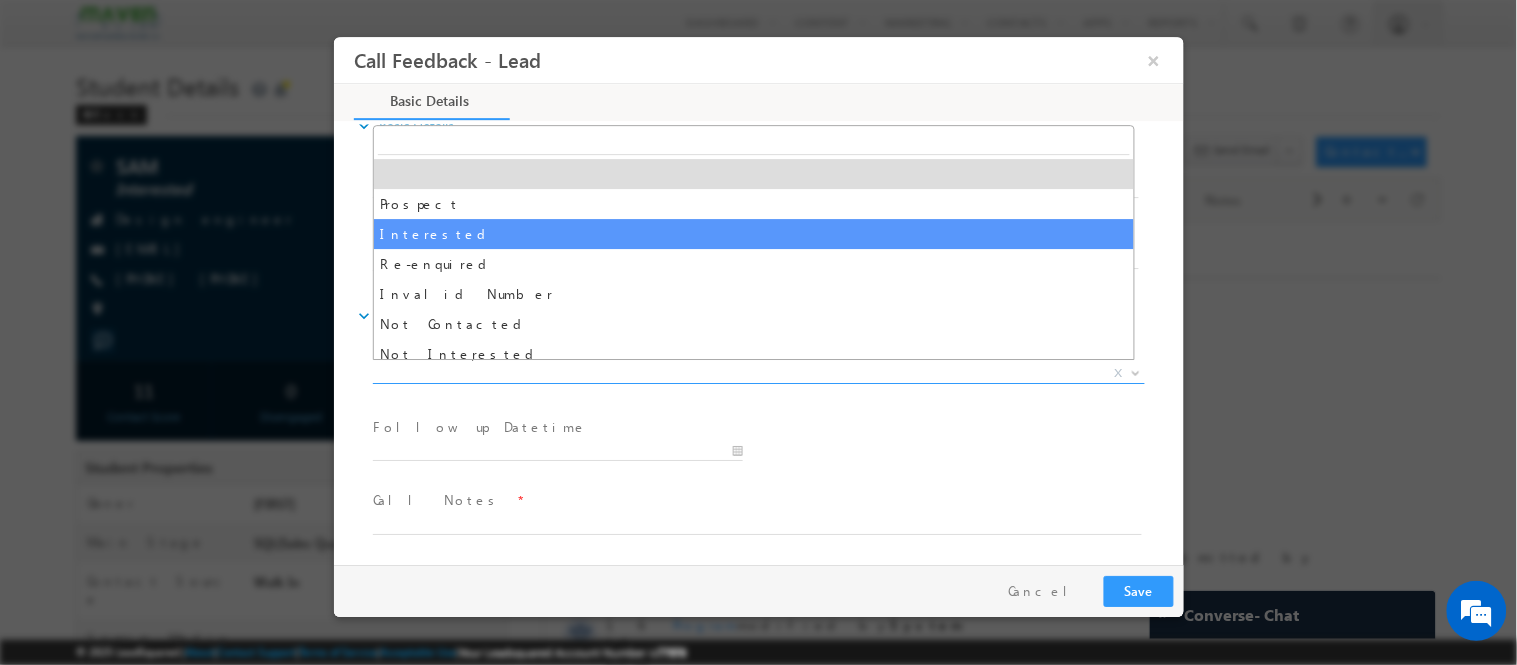 select on "Interested" 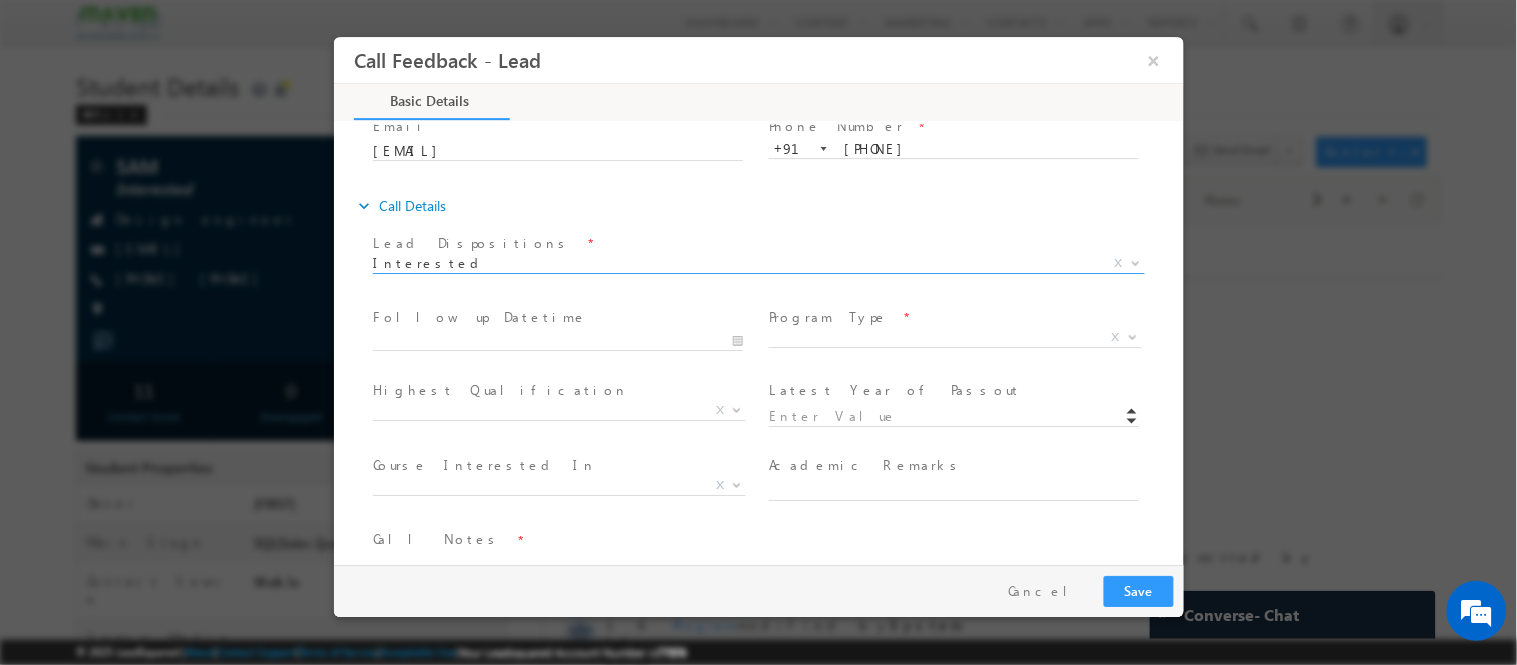 scroll, scrollTop: 141, scrollLeft: 0, axis: vertical 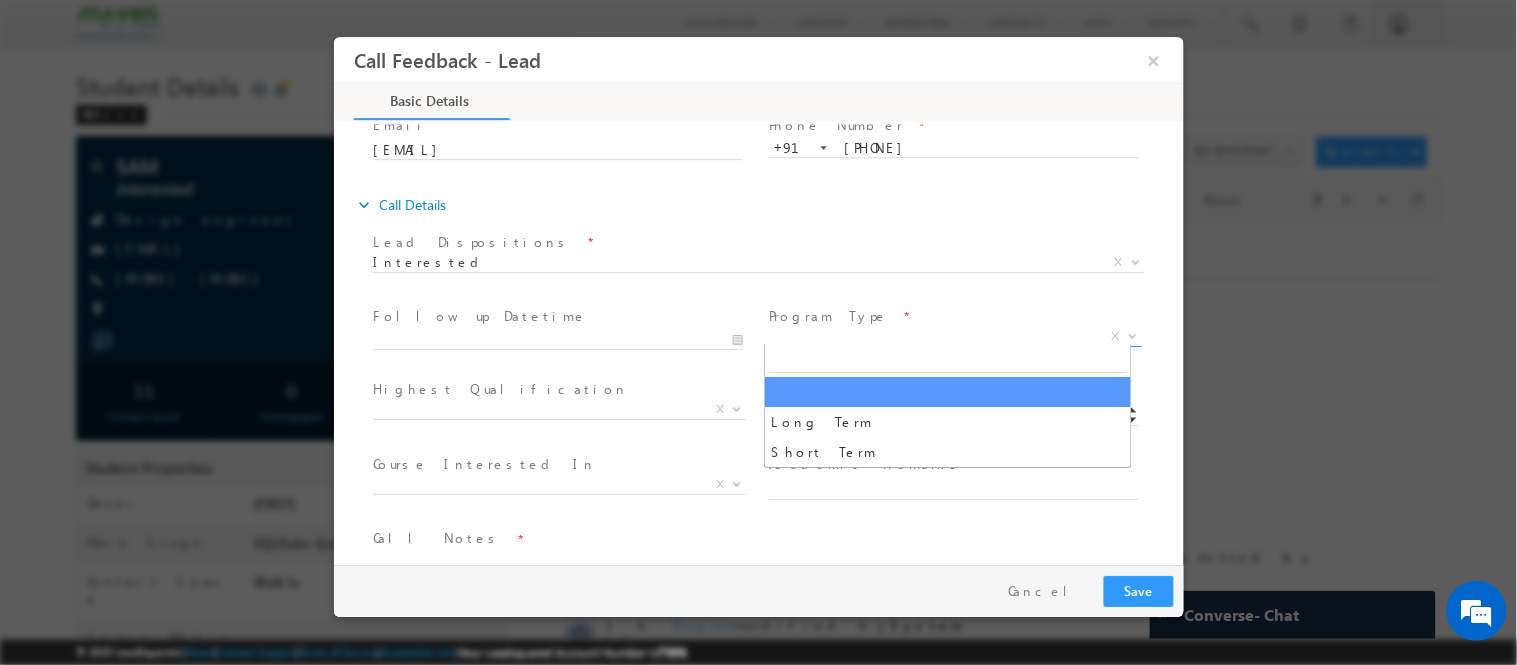 click on "X" at bounding box center [954, 336] 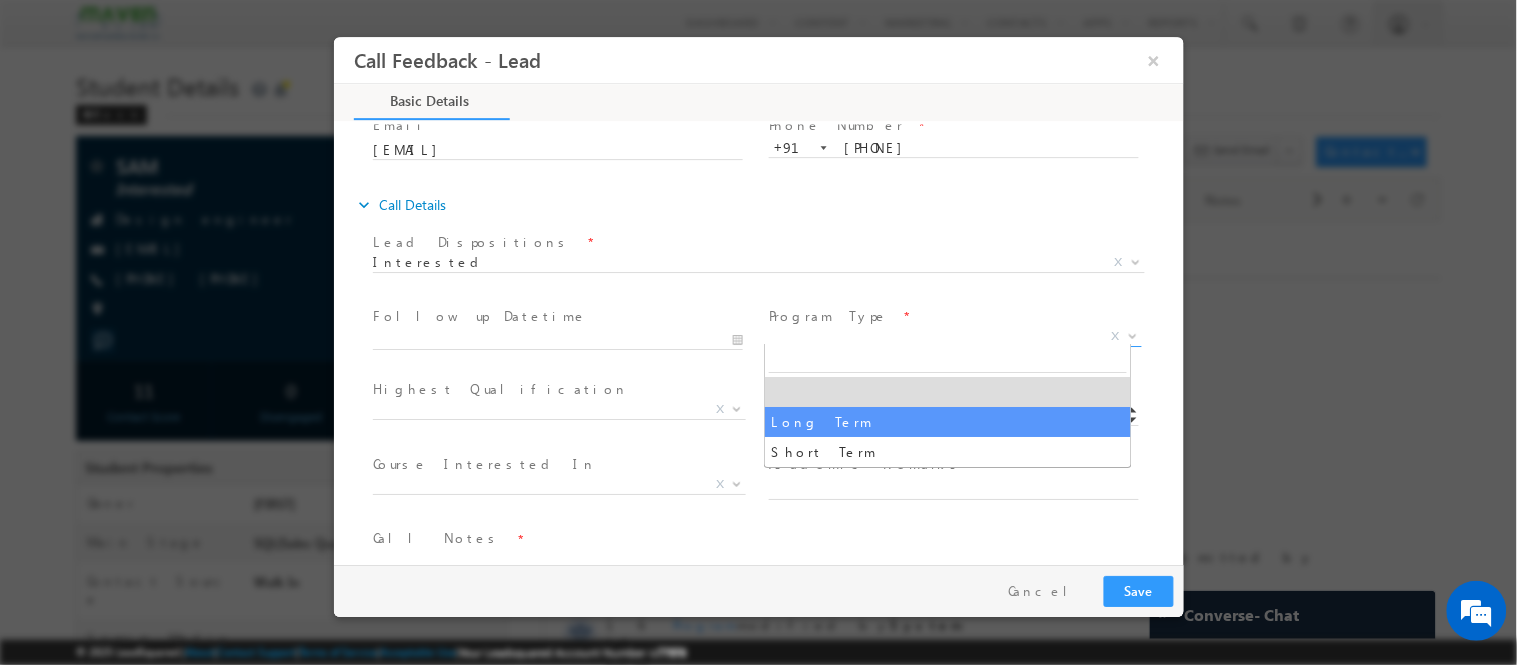 select on "Long Term" 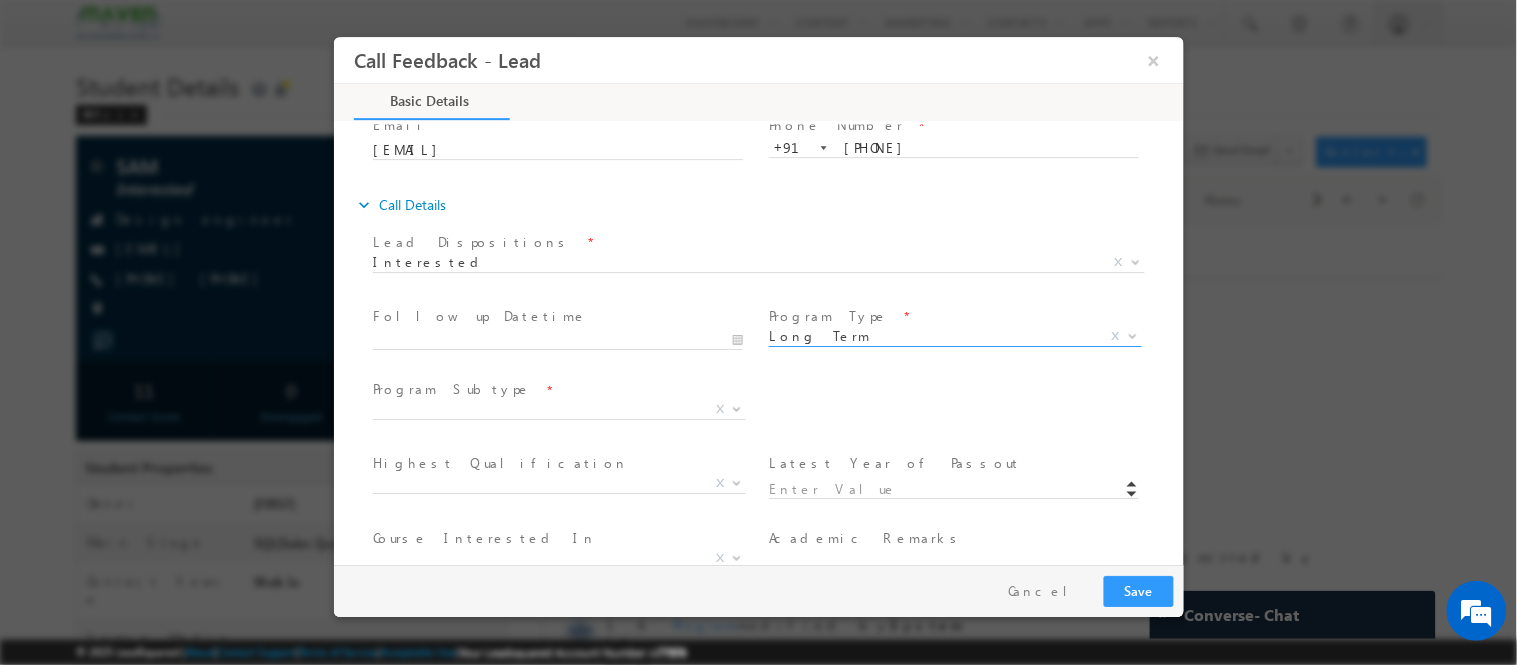 scroll, scrollTop: 252, scrollLeft: 0, axis: vertical 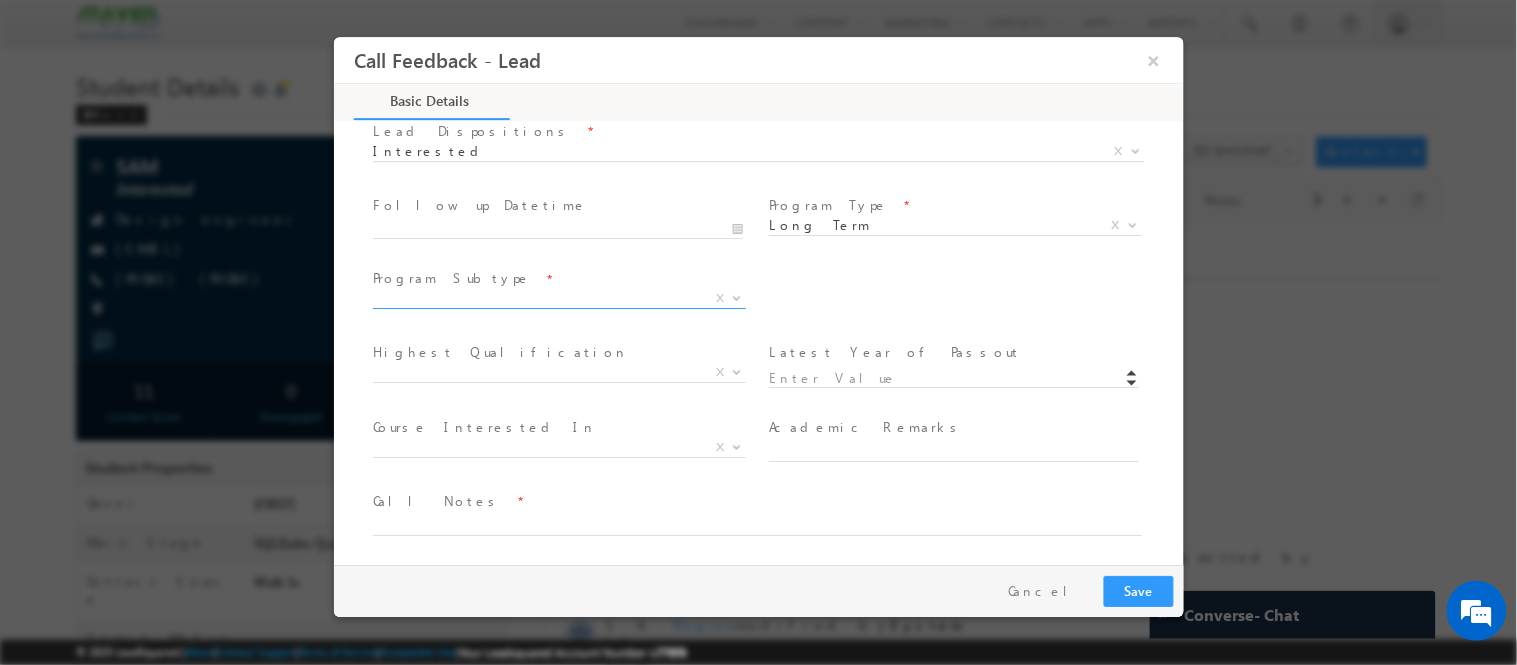 click on "X" at bounding box center (558, 302) 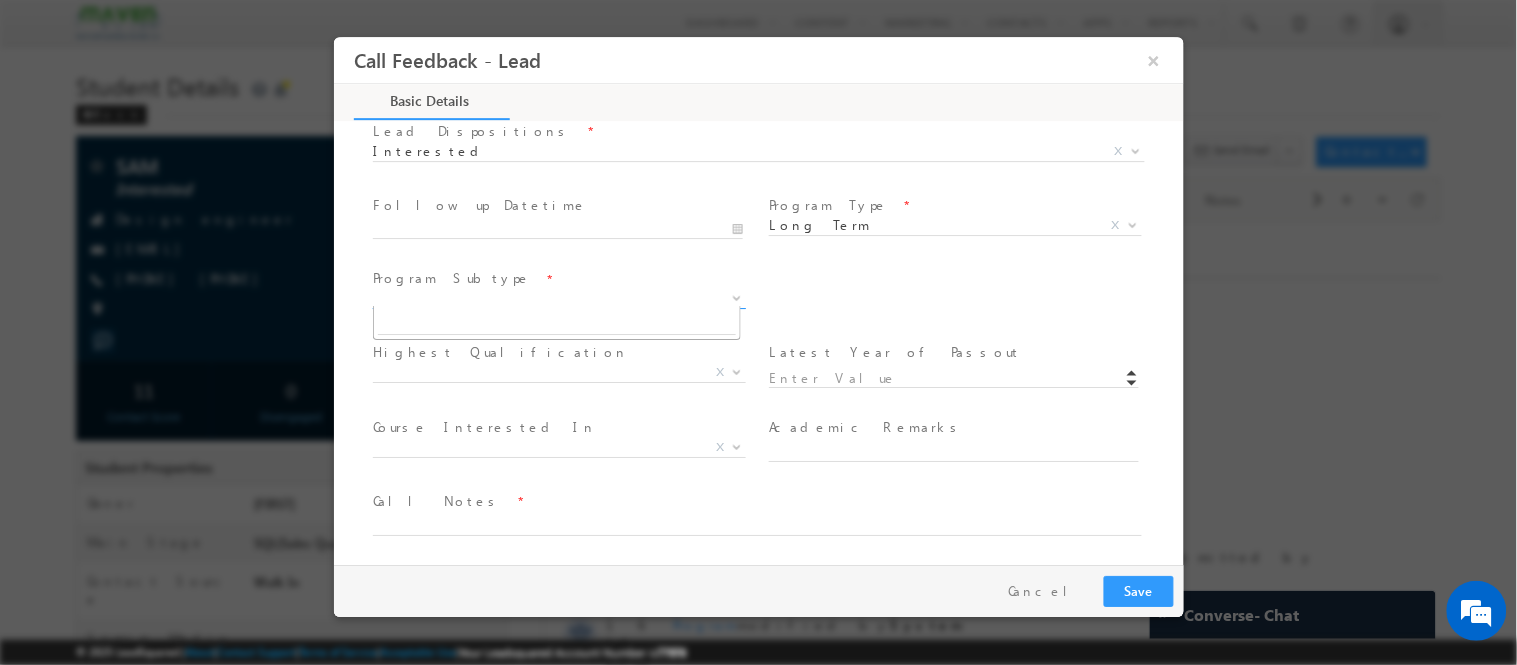 click on "X" at bounding box center [558, 298] 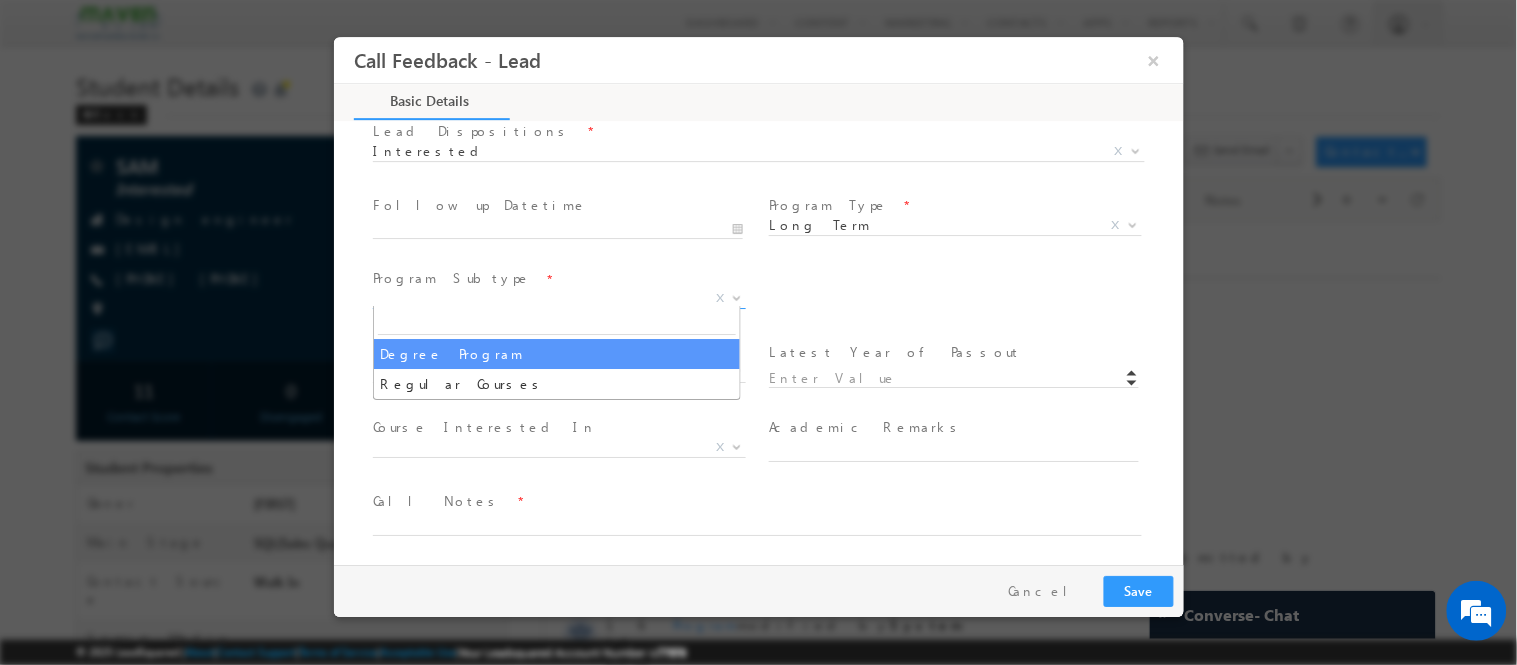 select on "Degree Program" 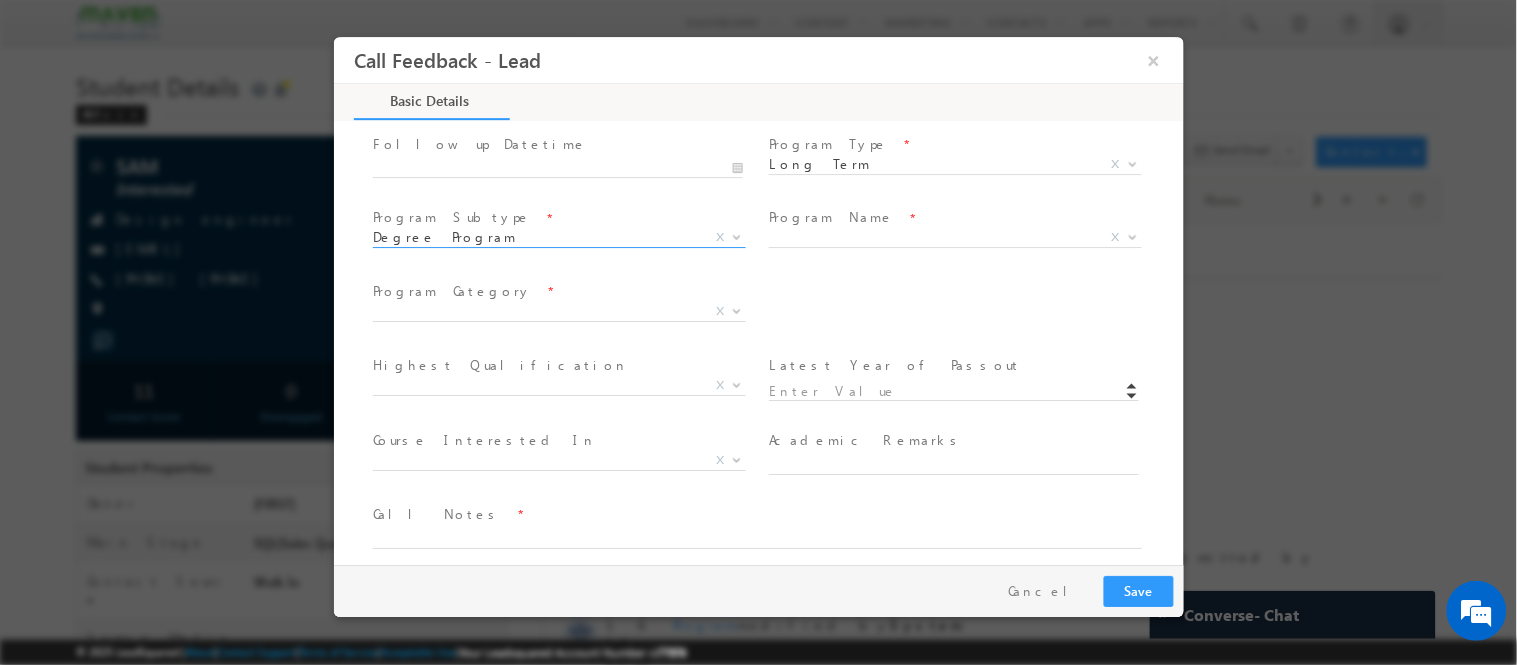 scroll, scrollTop: 314, scrollLeft: 0, axis: vertical 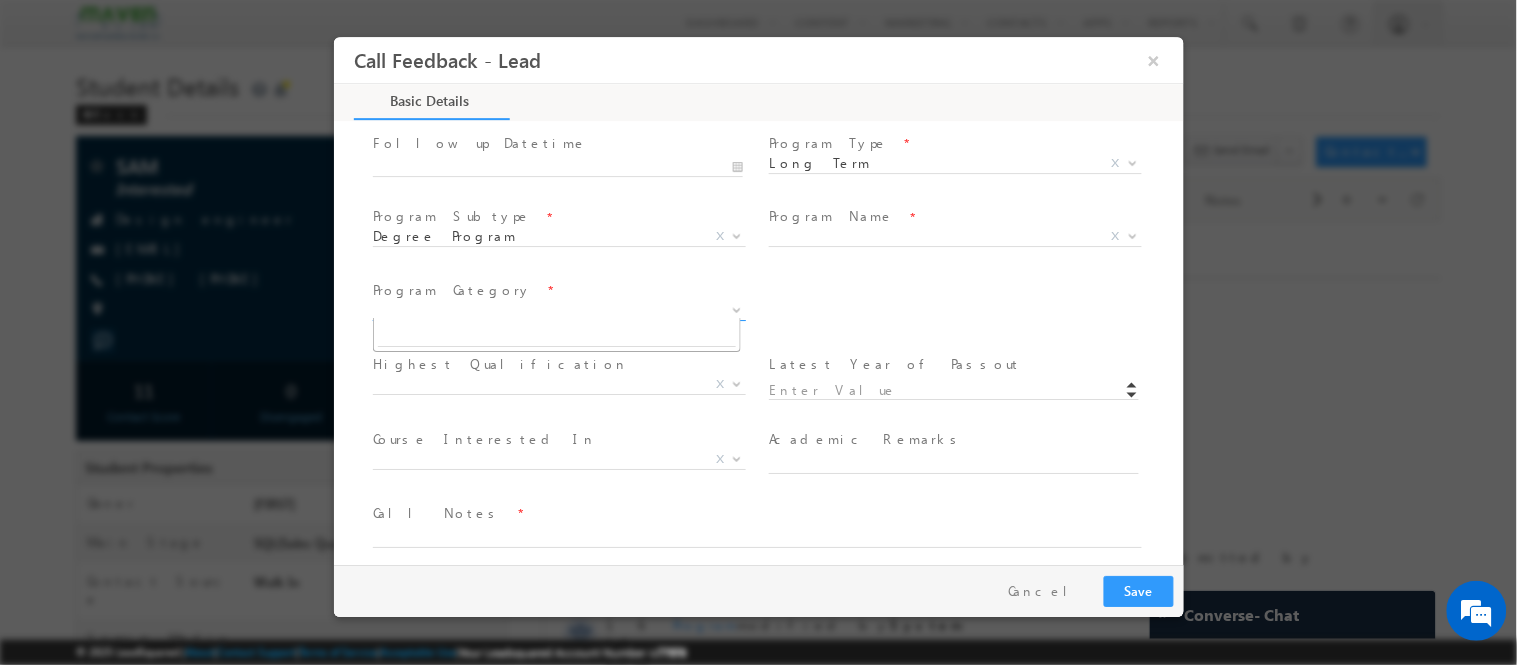 click on "X" at bounding box center (558, 310) 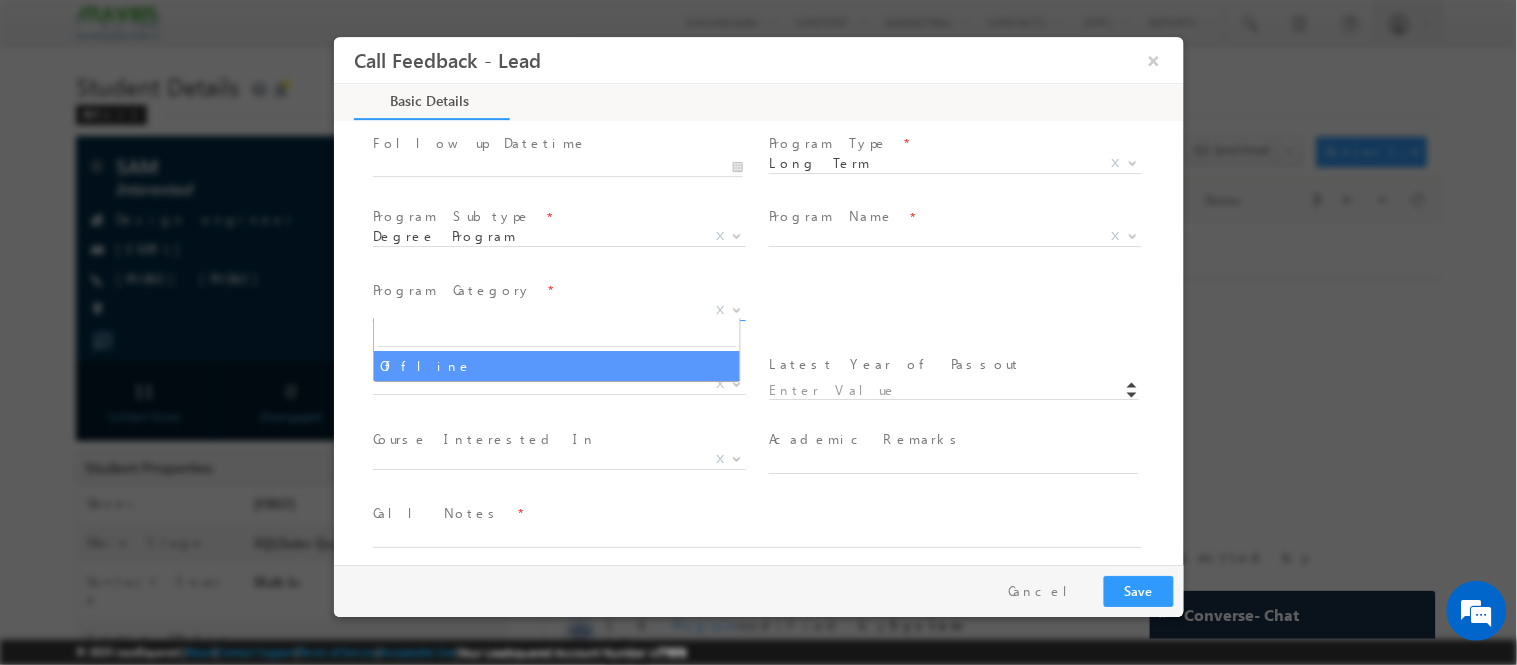 select on "Offline" 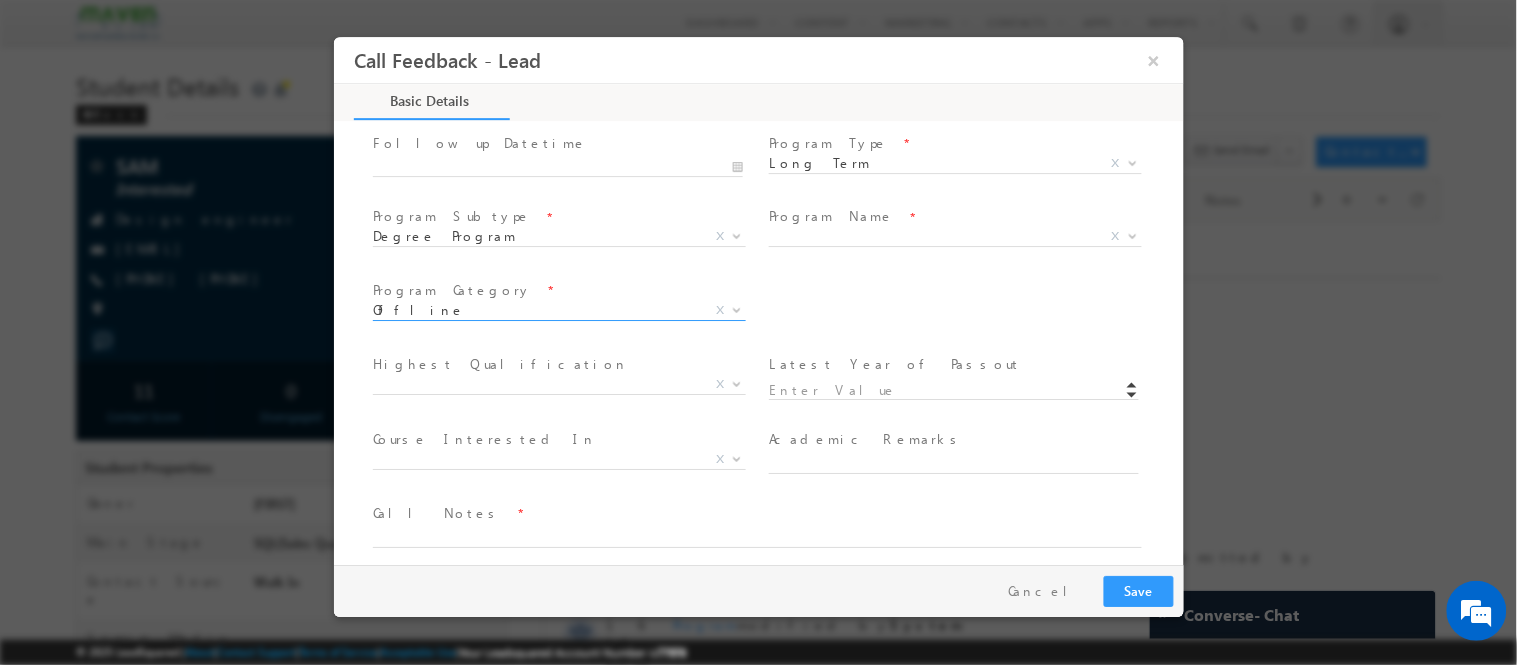 scroll, scrollTop: 325, scrollLeft: 0, axis: vertical 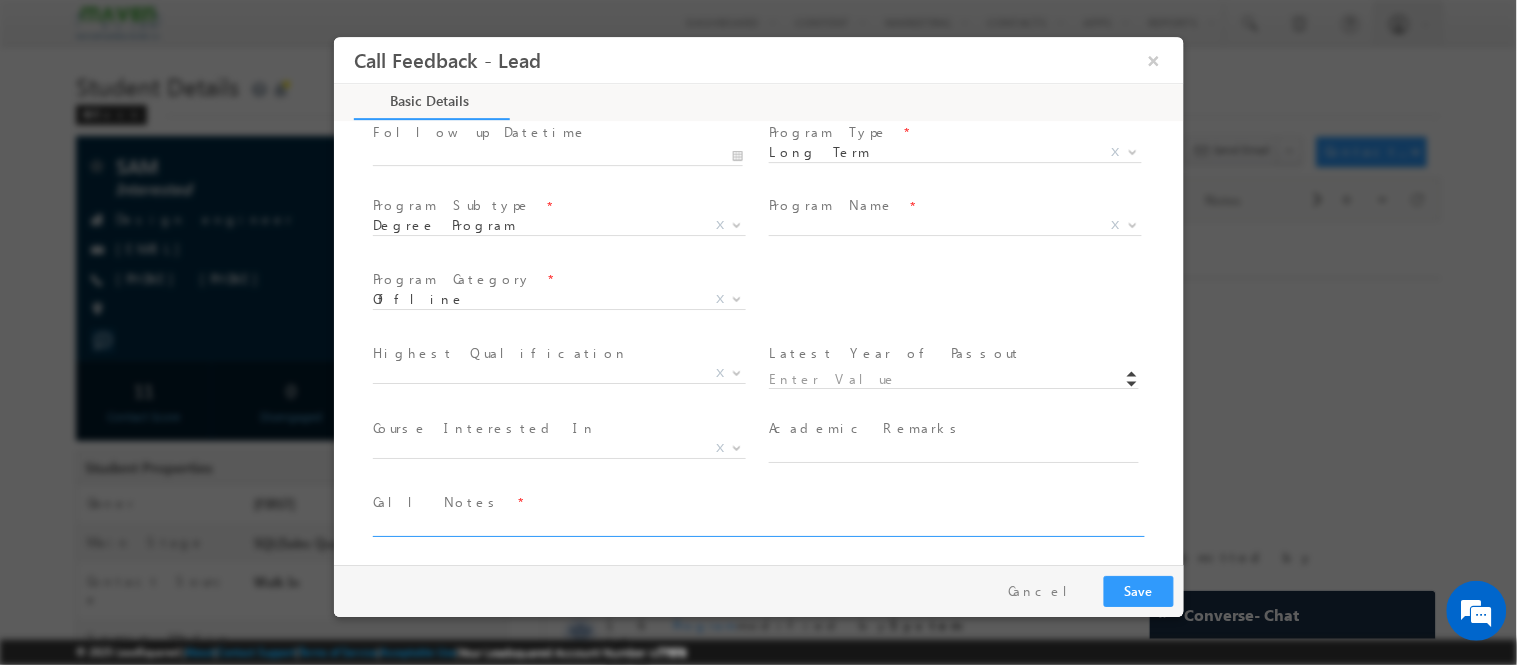 click at bounding box center (756, 524) 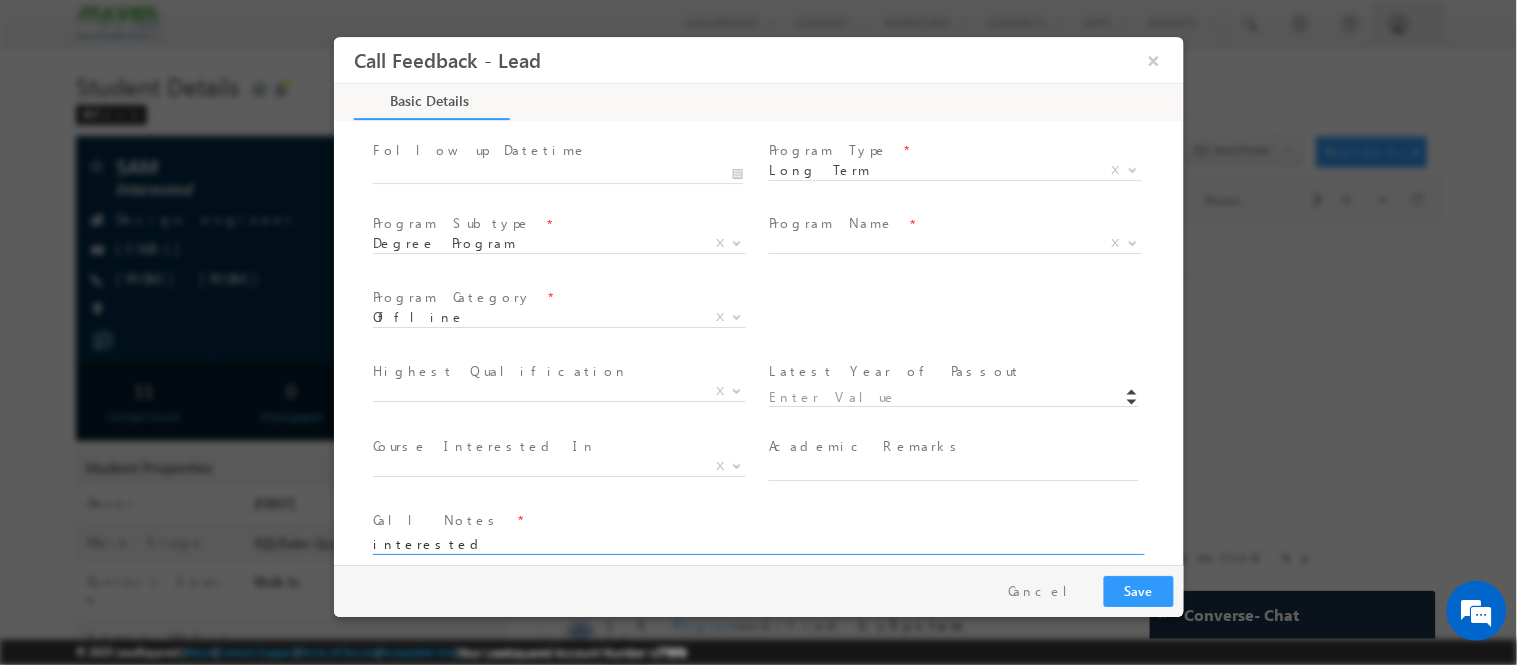 scroll, scrollTop: 325, scrollLeft: 0, axis: vertical 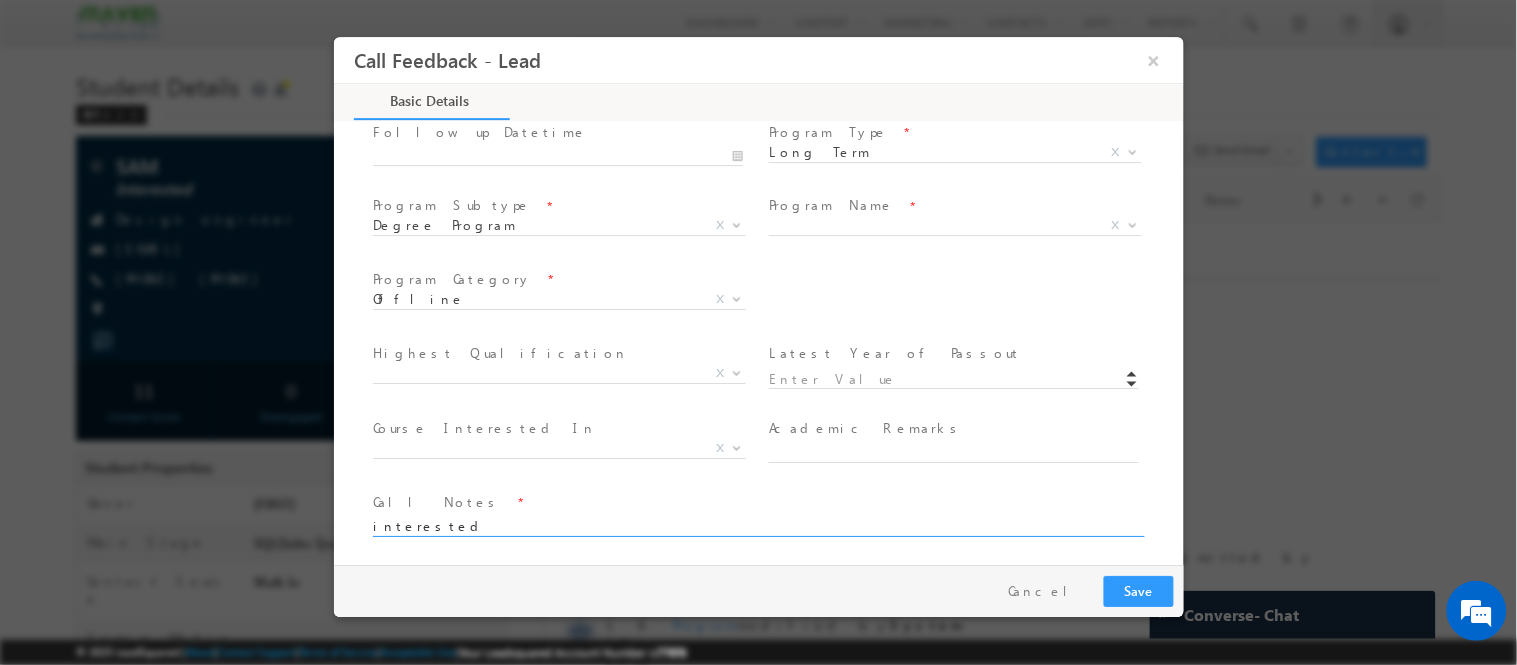 type on "interested" 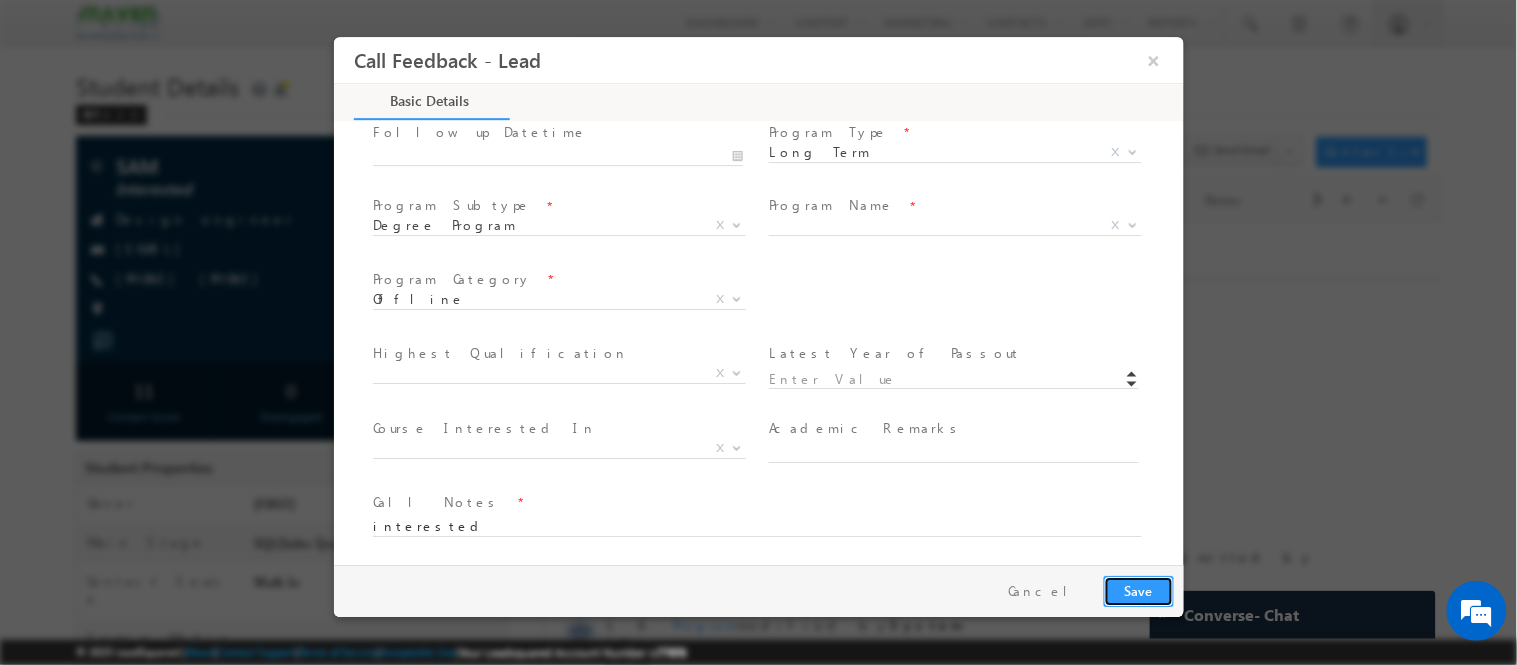 click on "Save" at bounding box center (1138, 590) 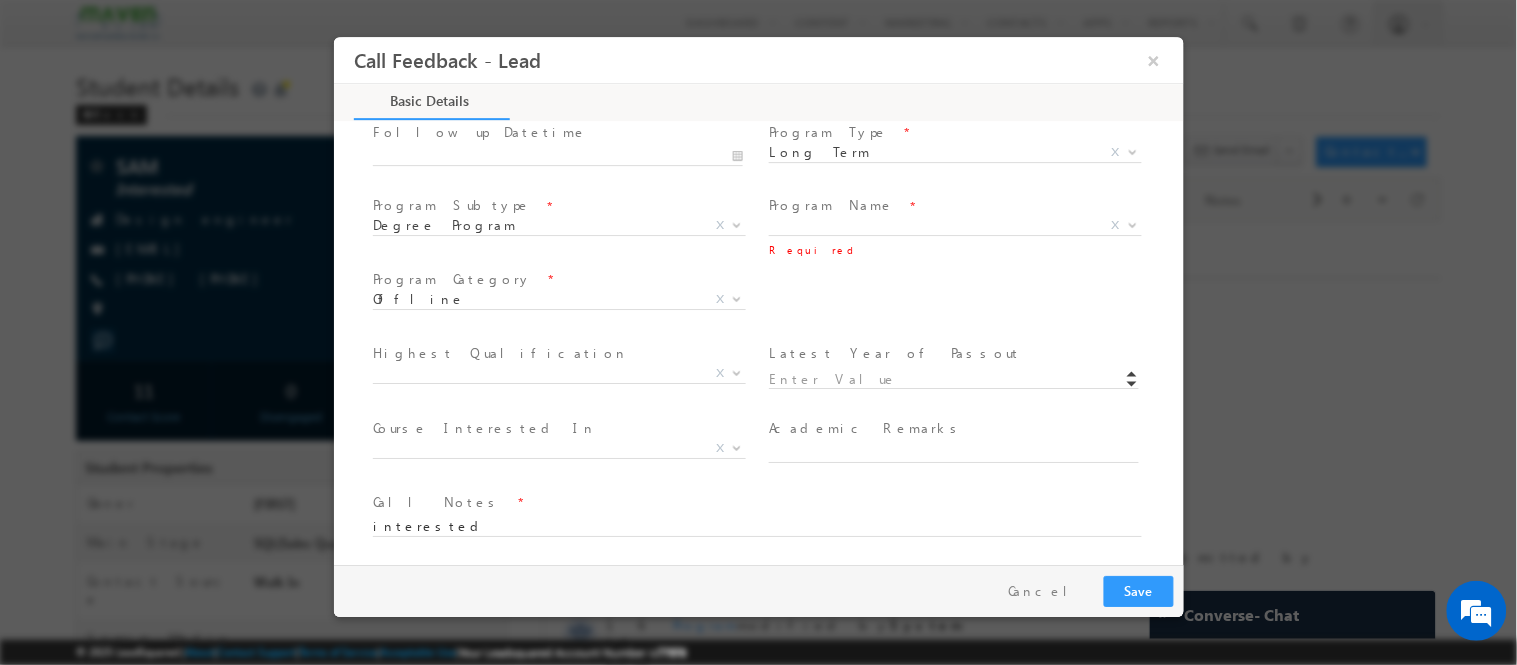 scroll, scrollTop: 320, scrollLeft: 0, axis: vertical 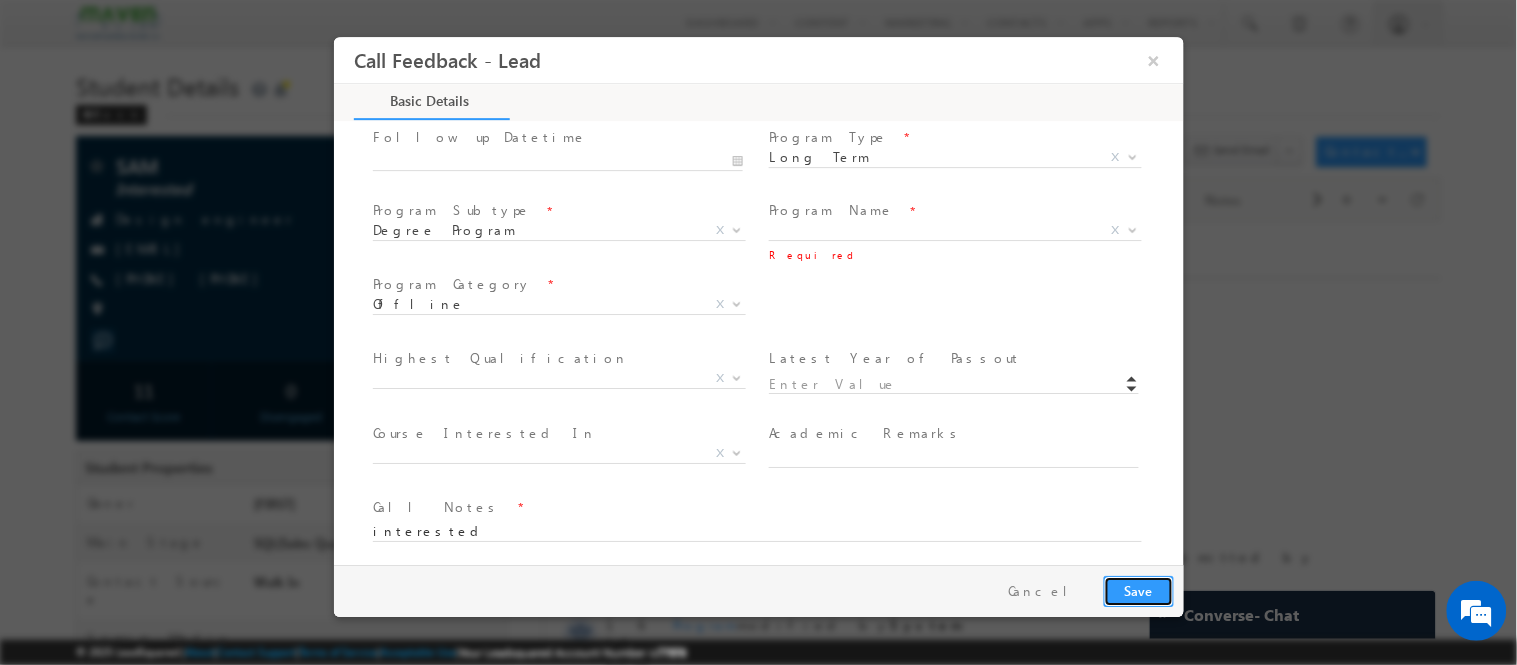 click on "Save" at bounding box center [1138, 590] 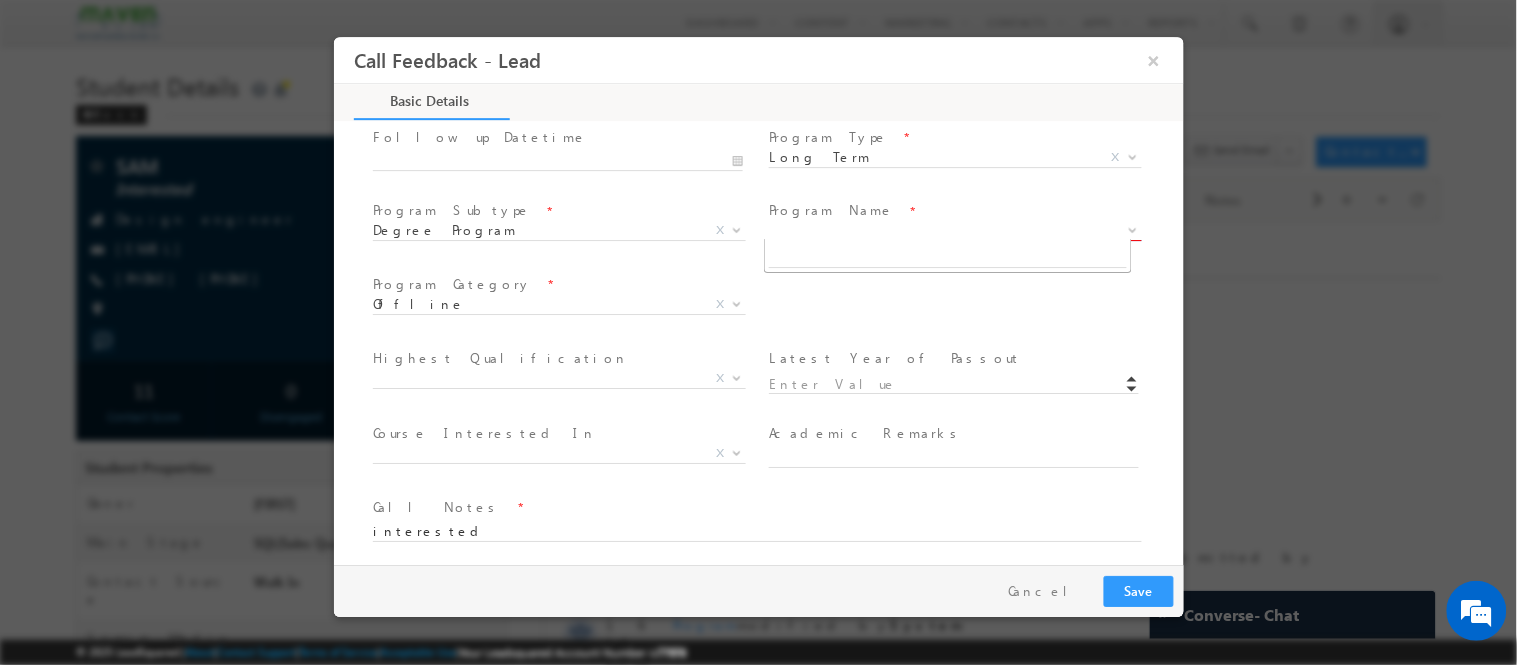 click on "X" at bounding box center (954, 230) 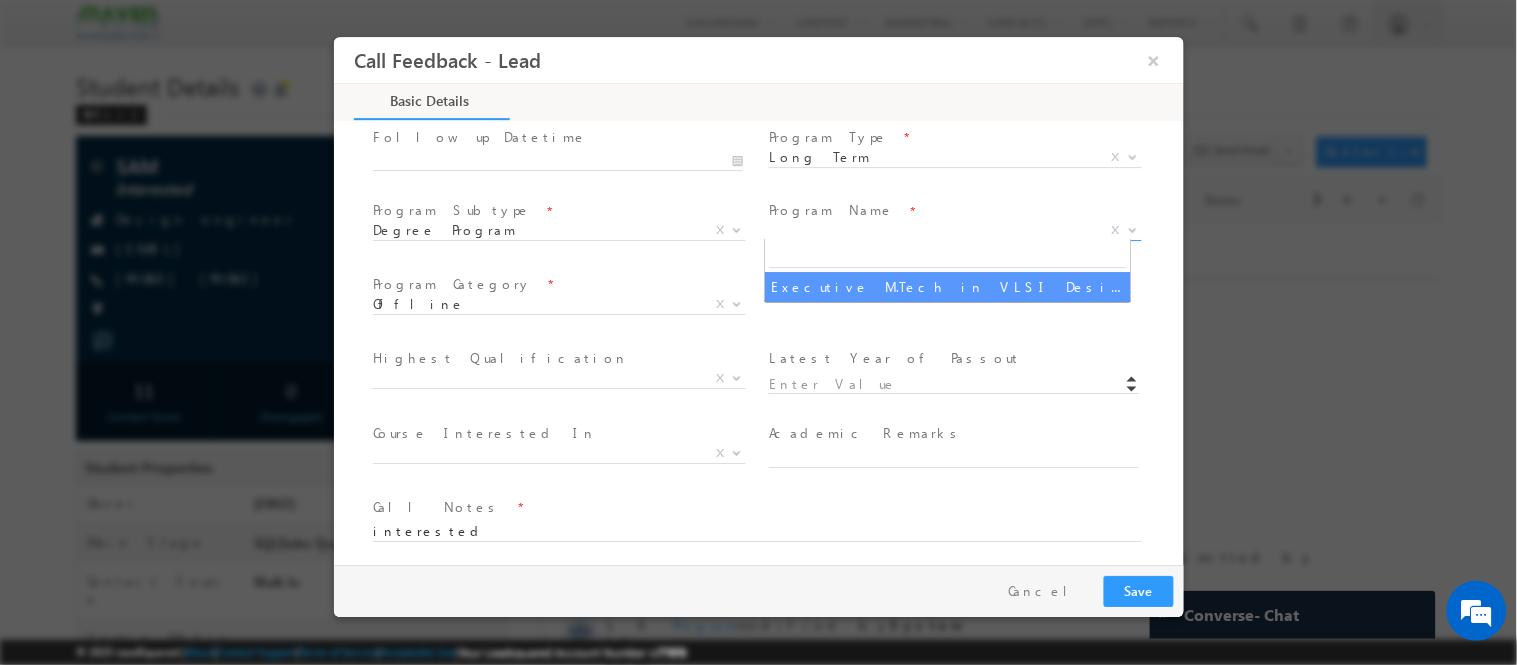 type on "1180" 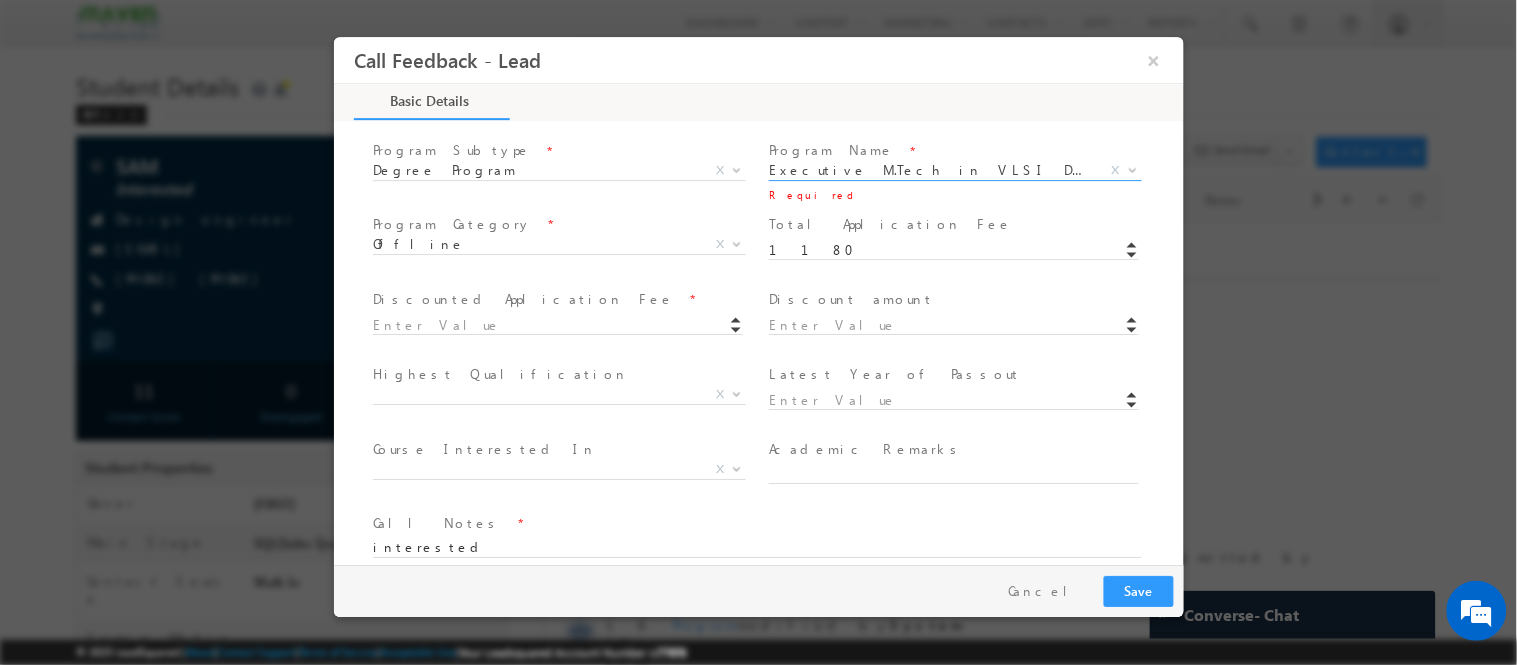 scroll, scrollTop: 381, scrollLeft: 0, axis: vertical 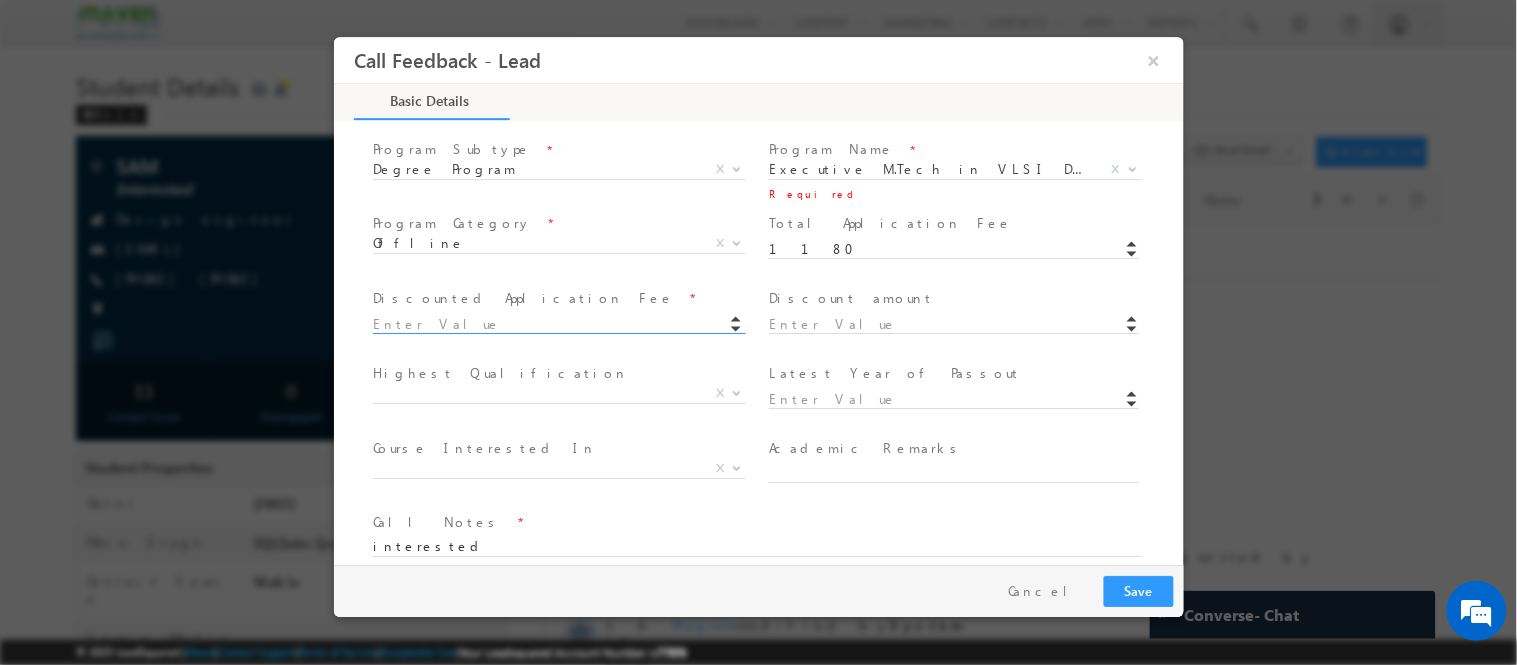 click at bounding box center [557, 324] 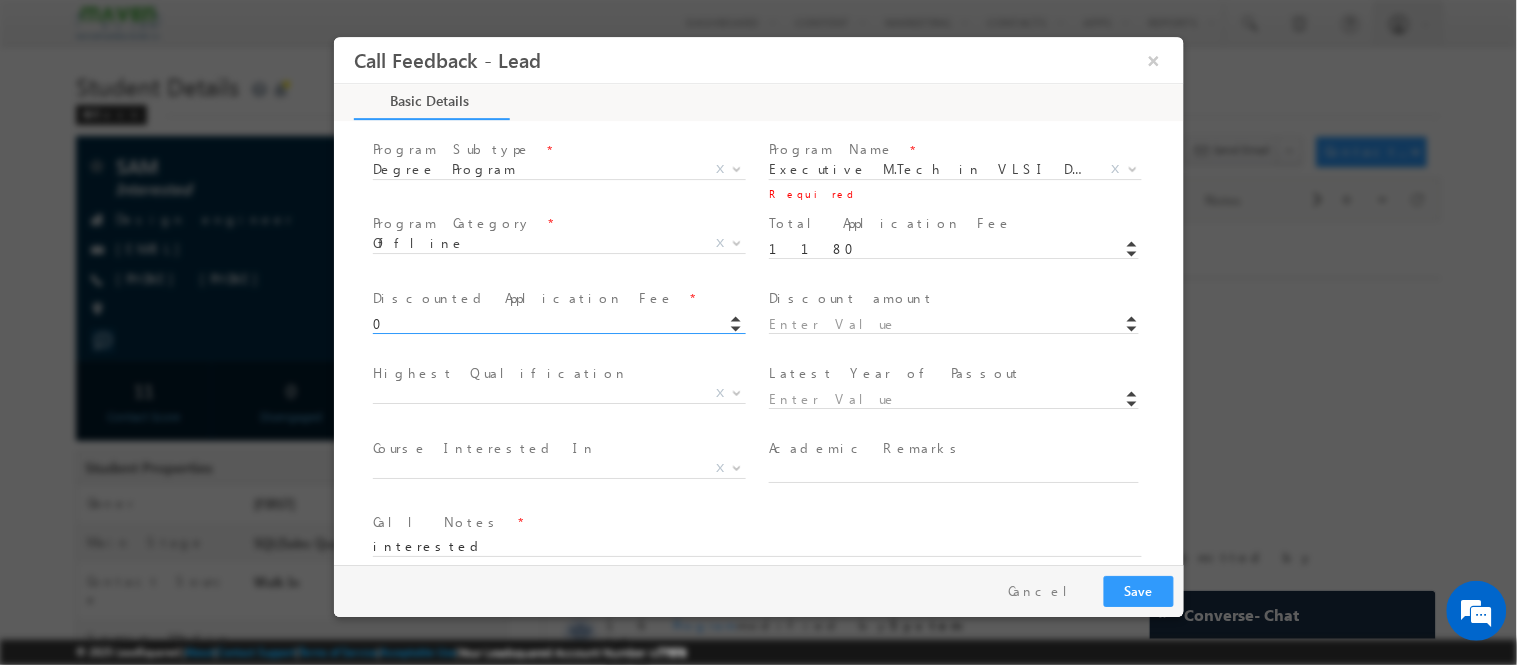 type on "0.00" 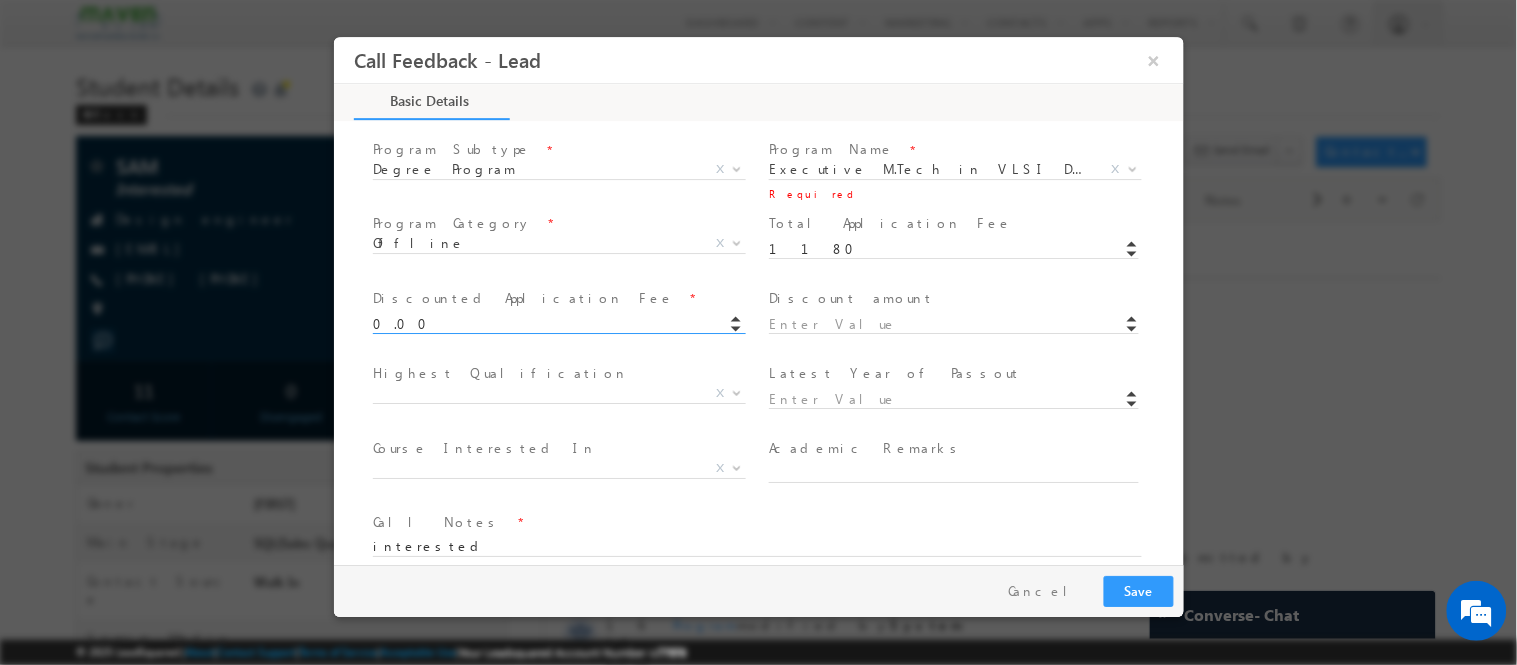 type on "1180" 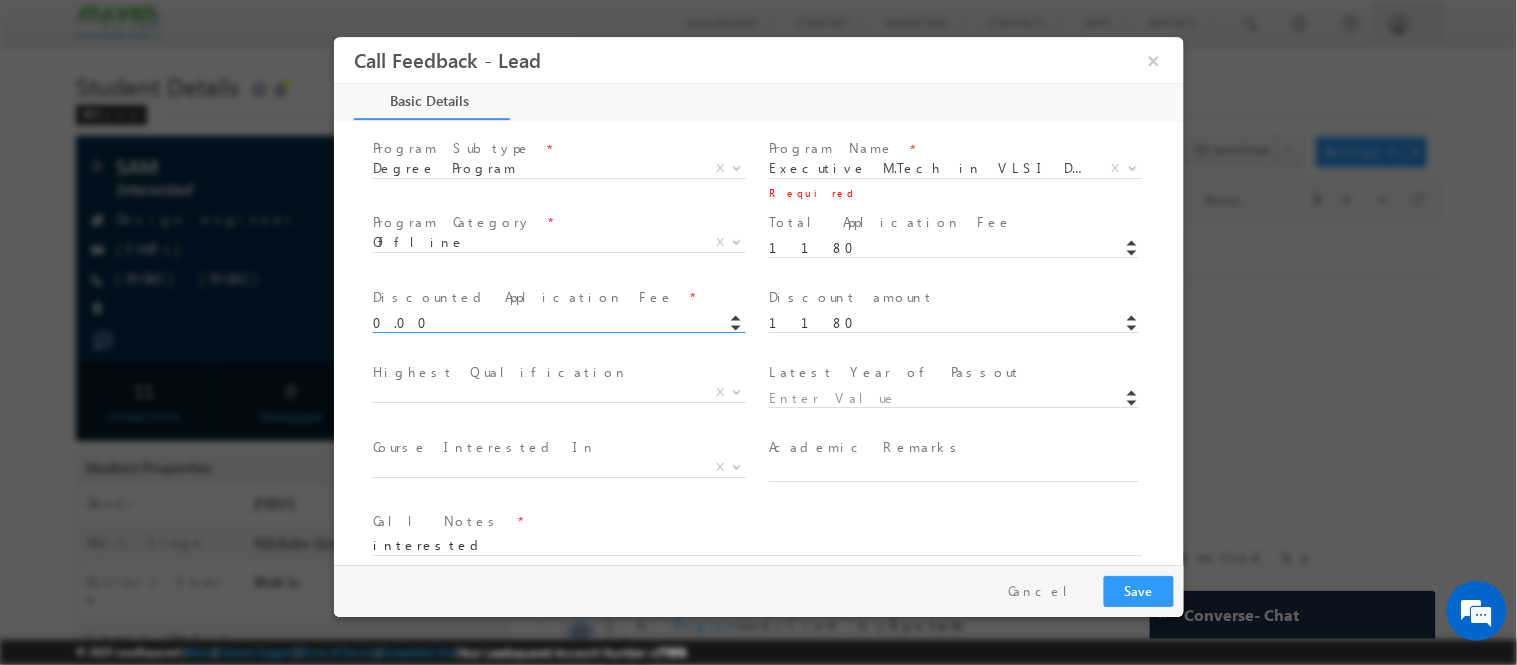 scroll, scrollTop: 393, scrollLeft: 0, axis: vertical 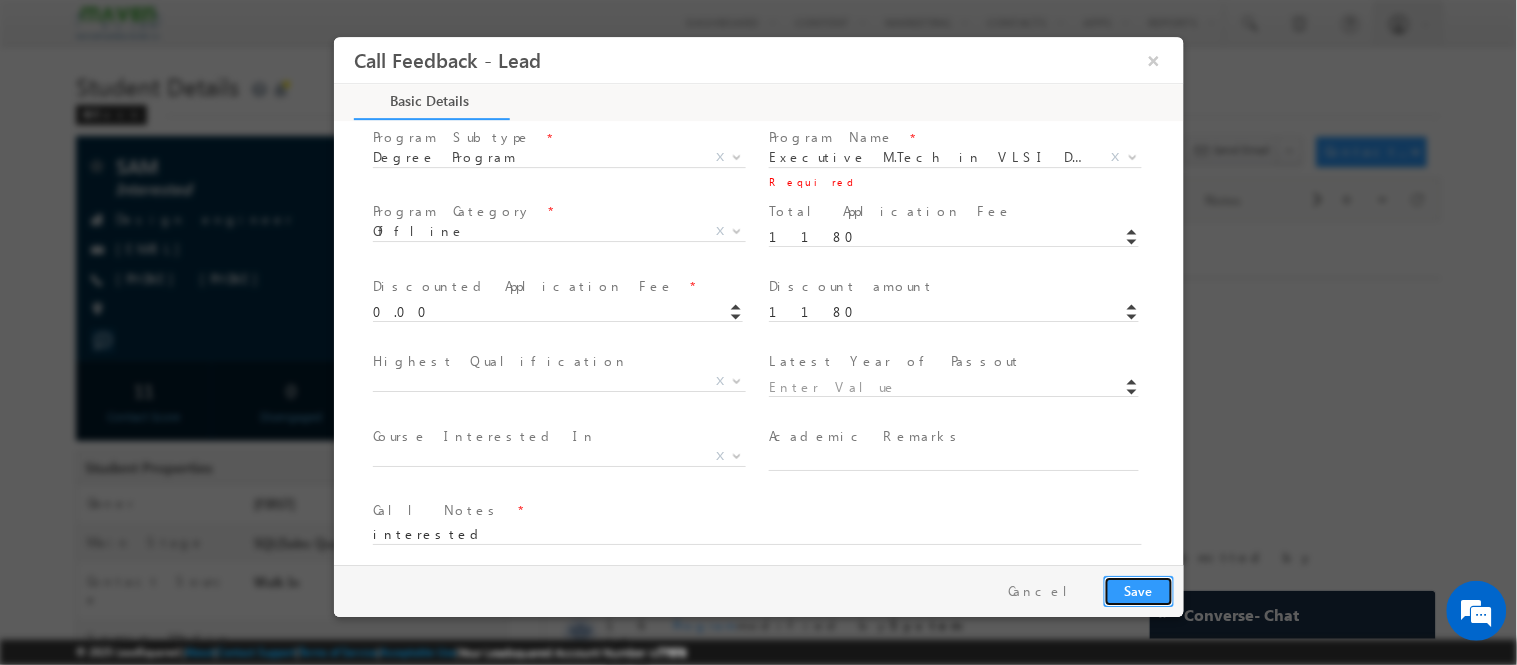 click on "Save" at bounding box center (1138, 590) 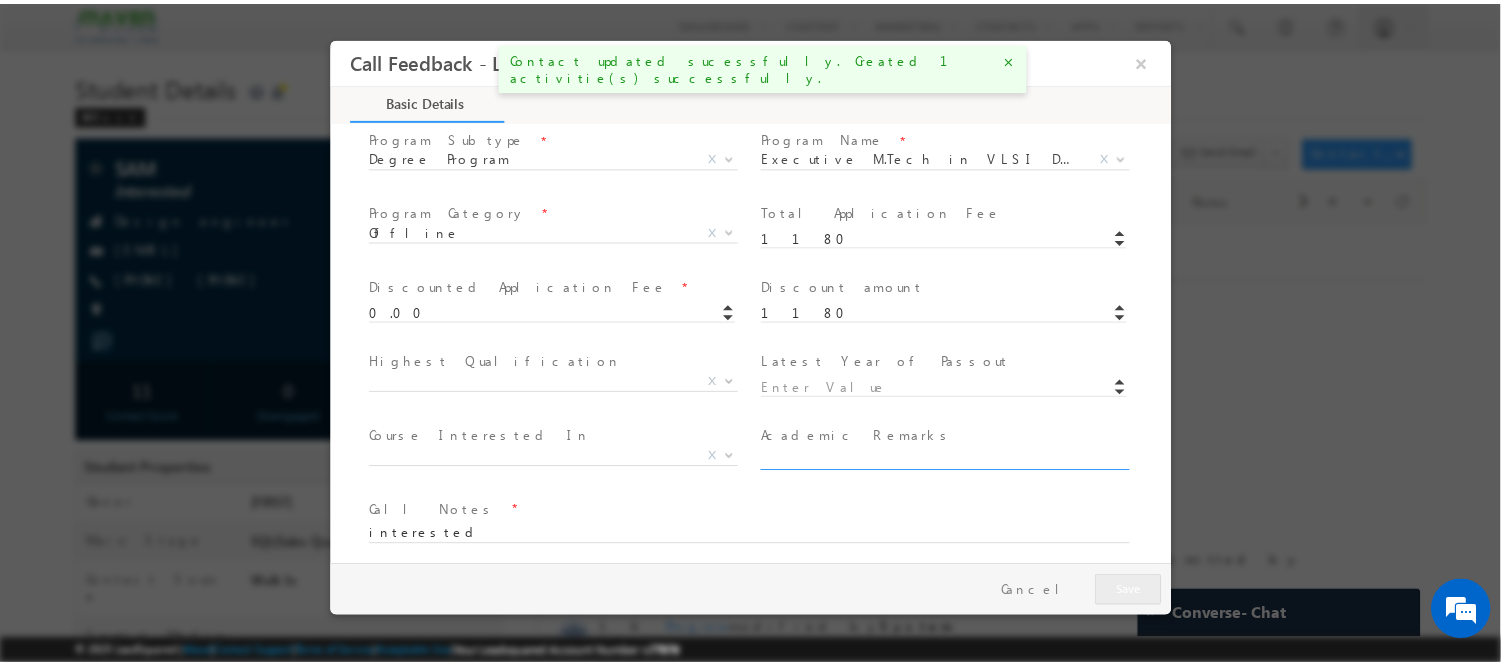 scroll, scrollTop: 0, scrollLeft: 0, axis: both 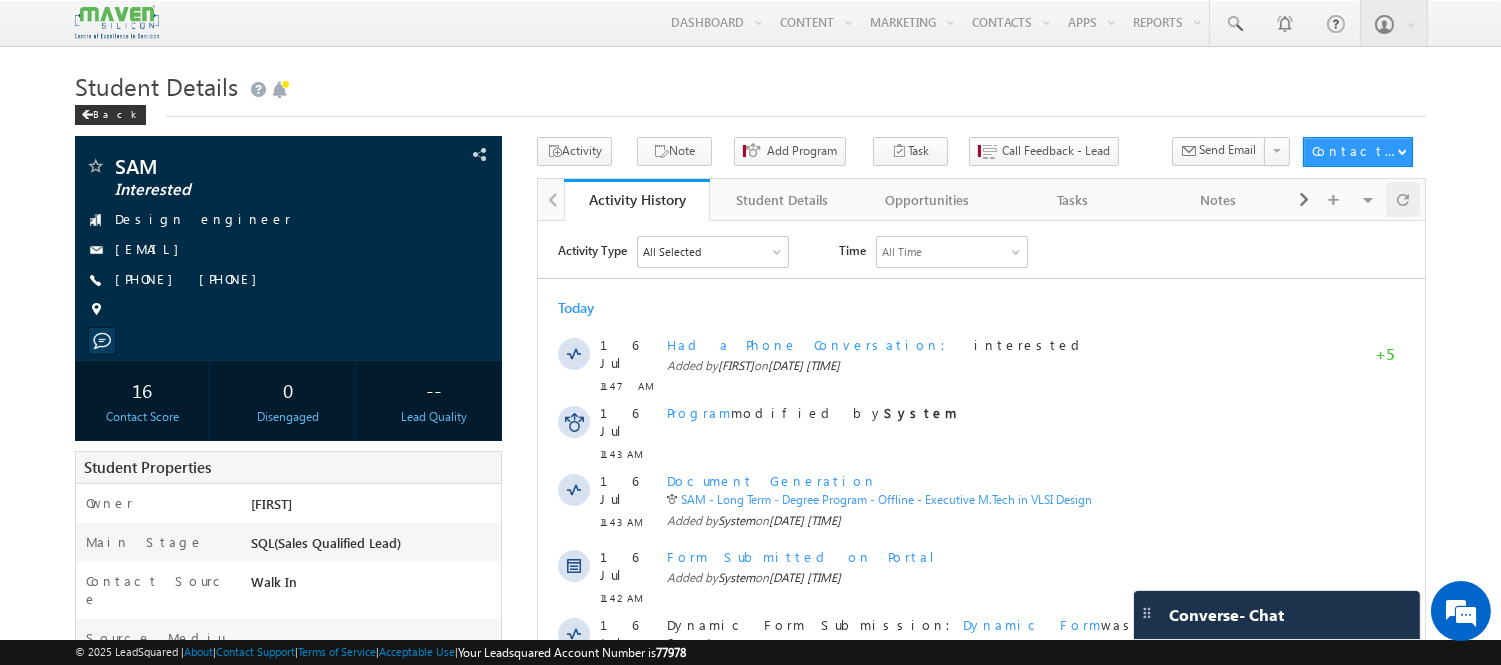 click at bounding box center (1403, 199) 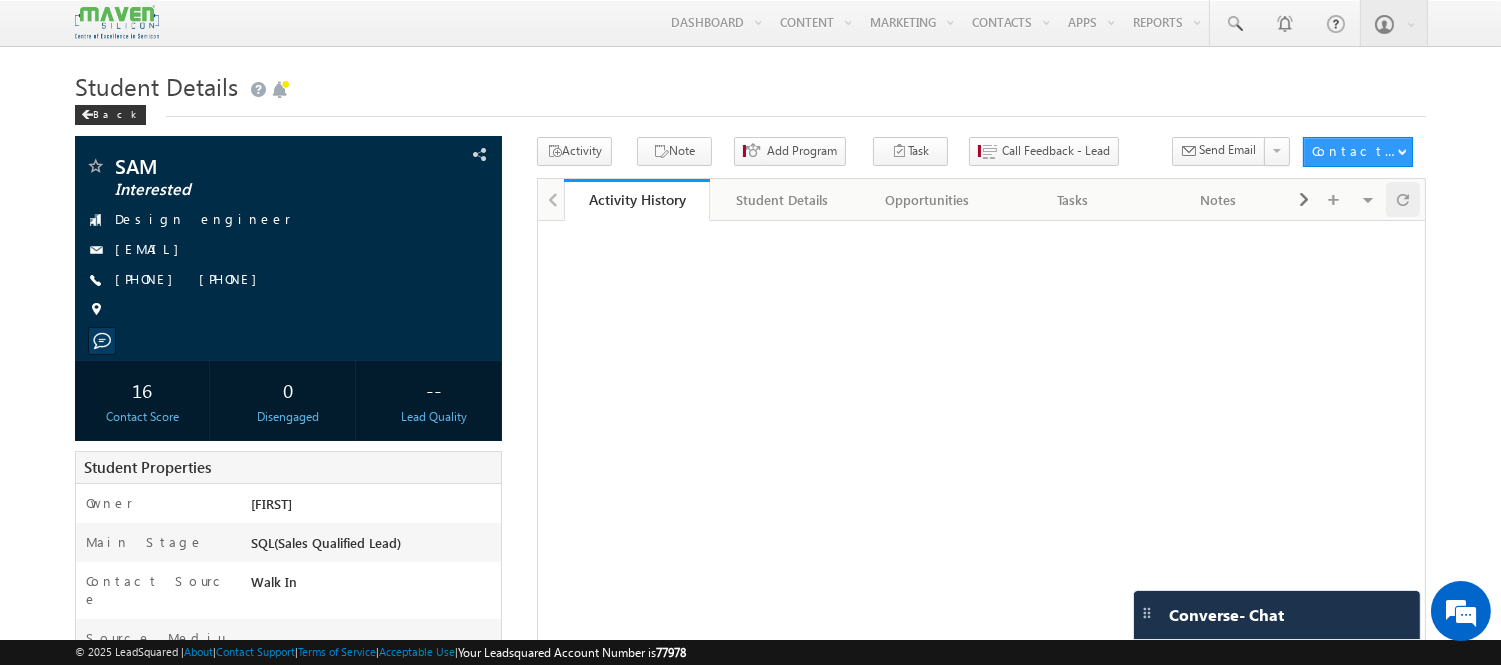 scroll, scrollTop: 0, scrollLeft: 0, axis: both 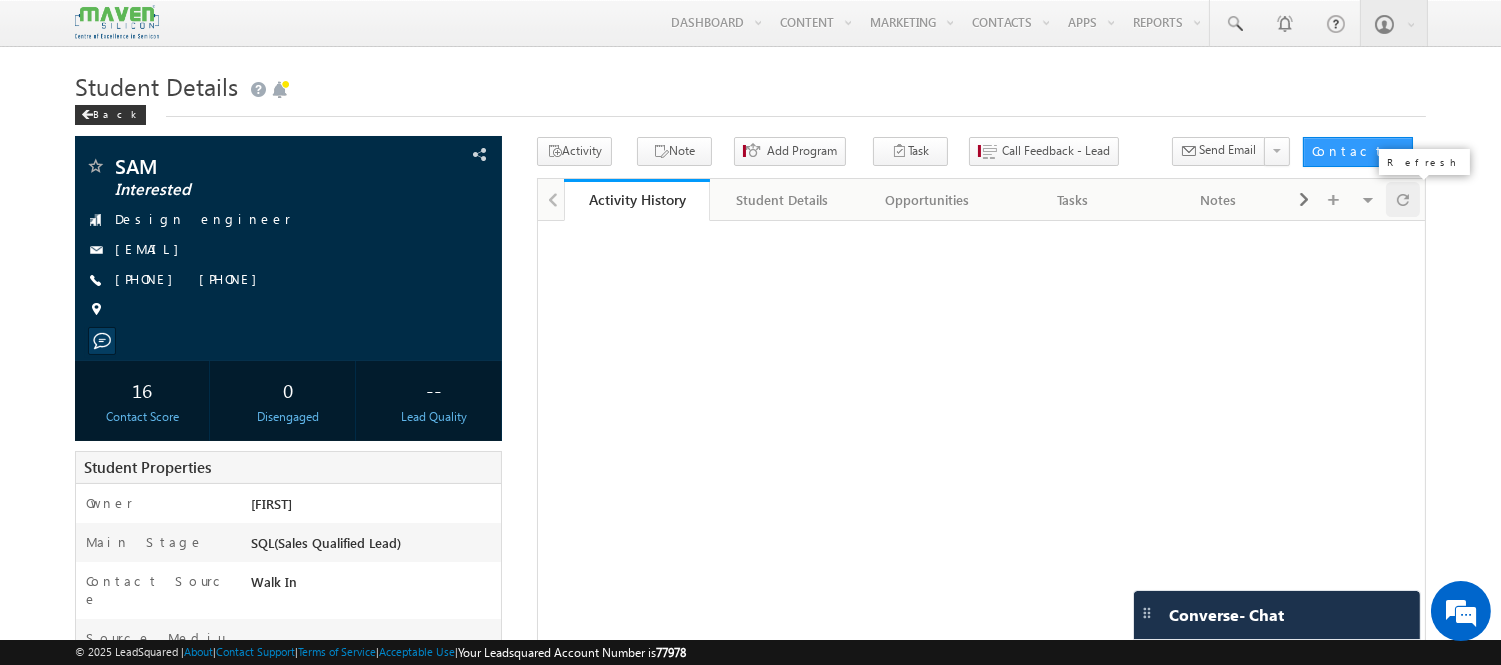 click at bounding box center [1403, 199] 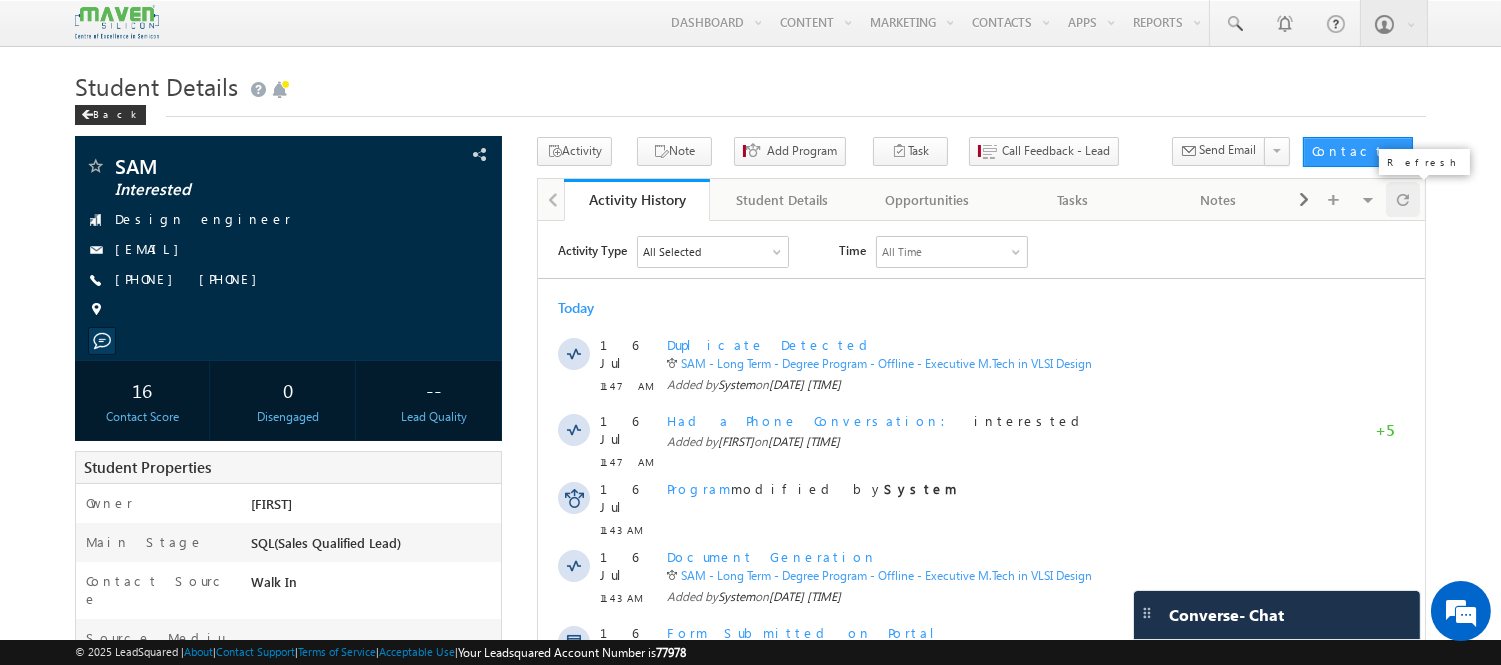 scroll, scrollTop: 0, scrollLeft: 0, axis: both 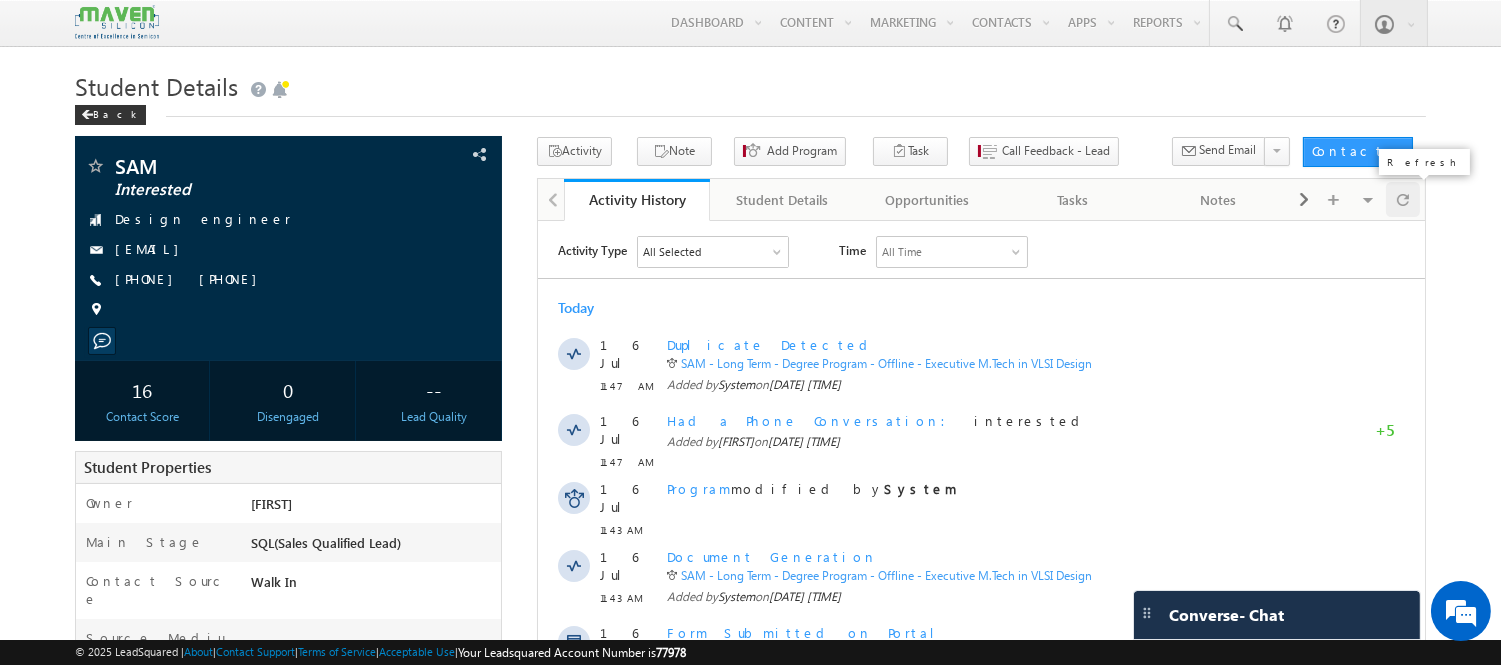 drag, startPoint x: 1418, startPoint y: 195, endPoint x: 1391, endPoint y: 202, distance: 27.89265 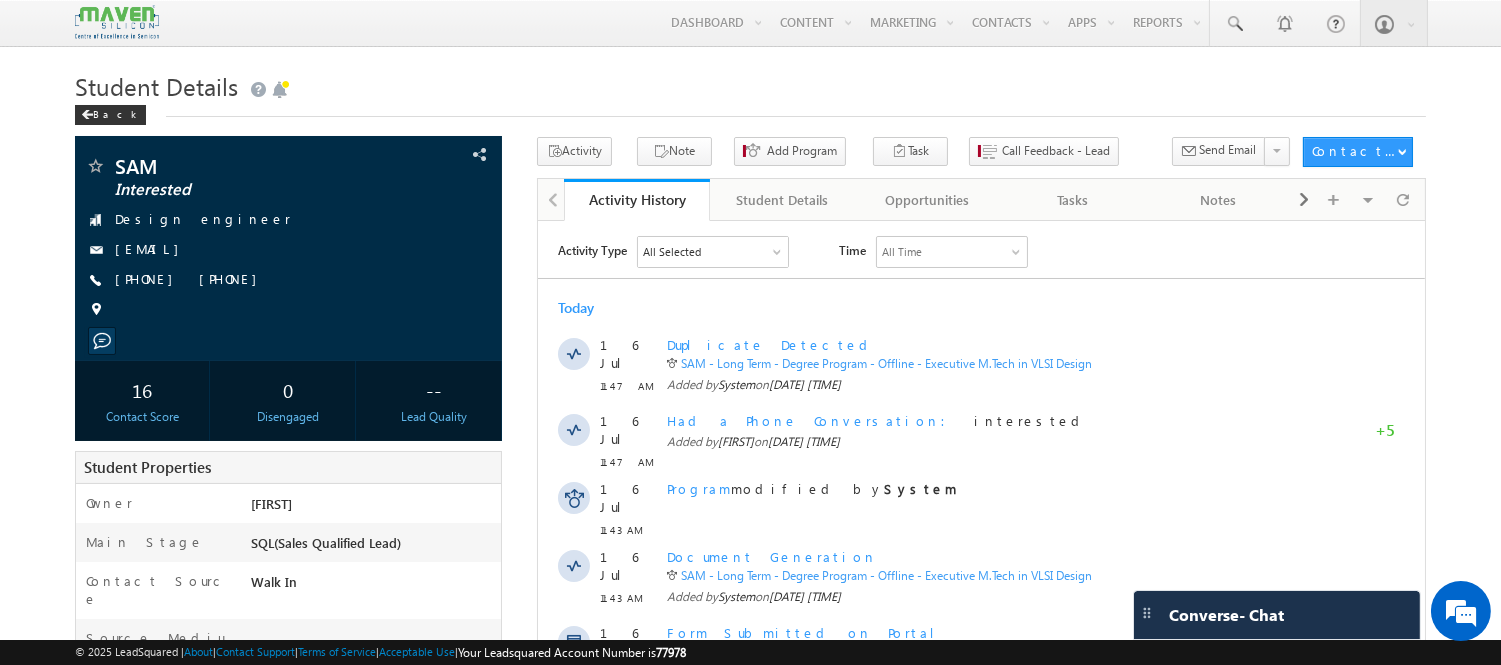 scroll, scrollTop: 0, scrollLeft: 0, axis: both 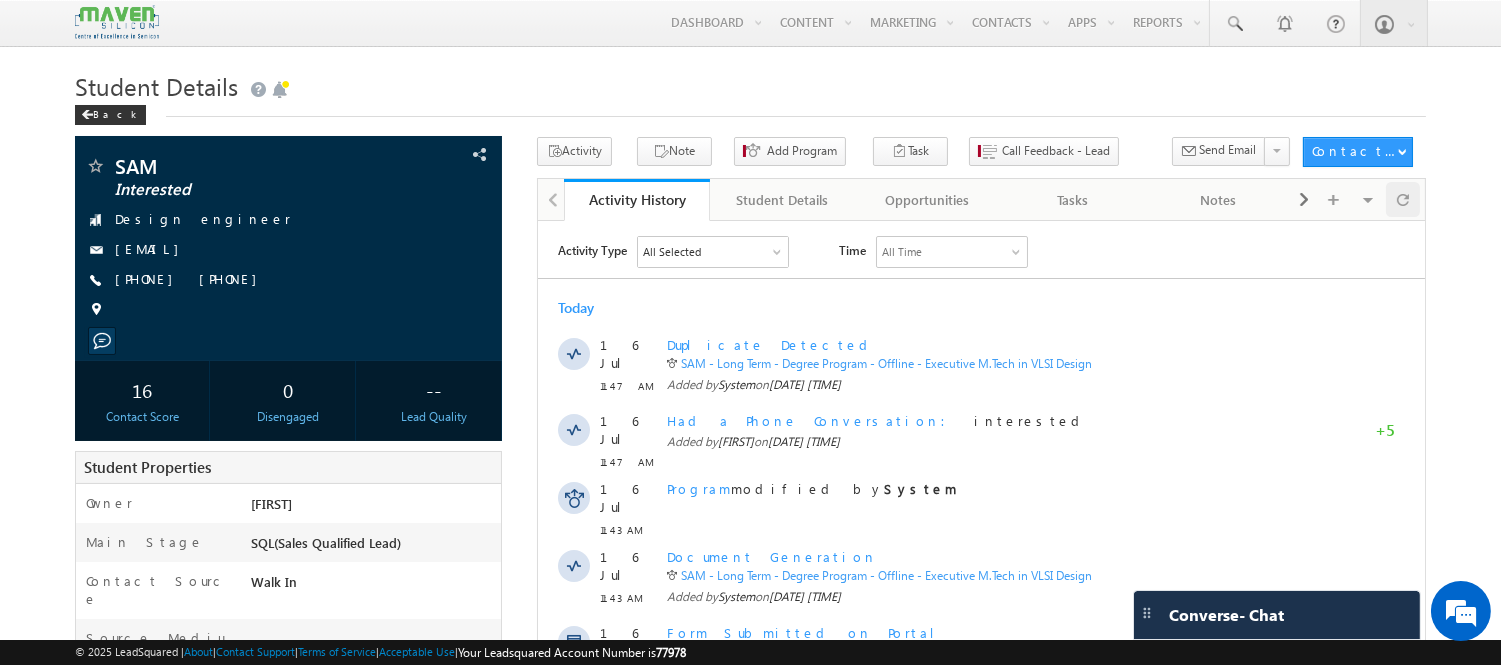 click at bounding box center [1403, 199] 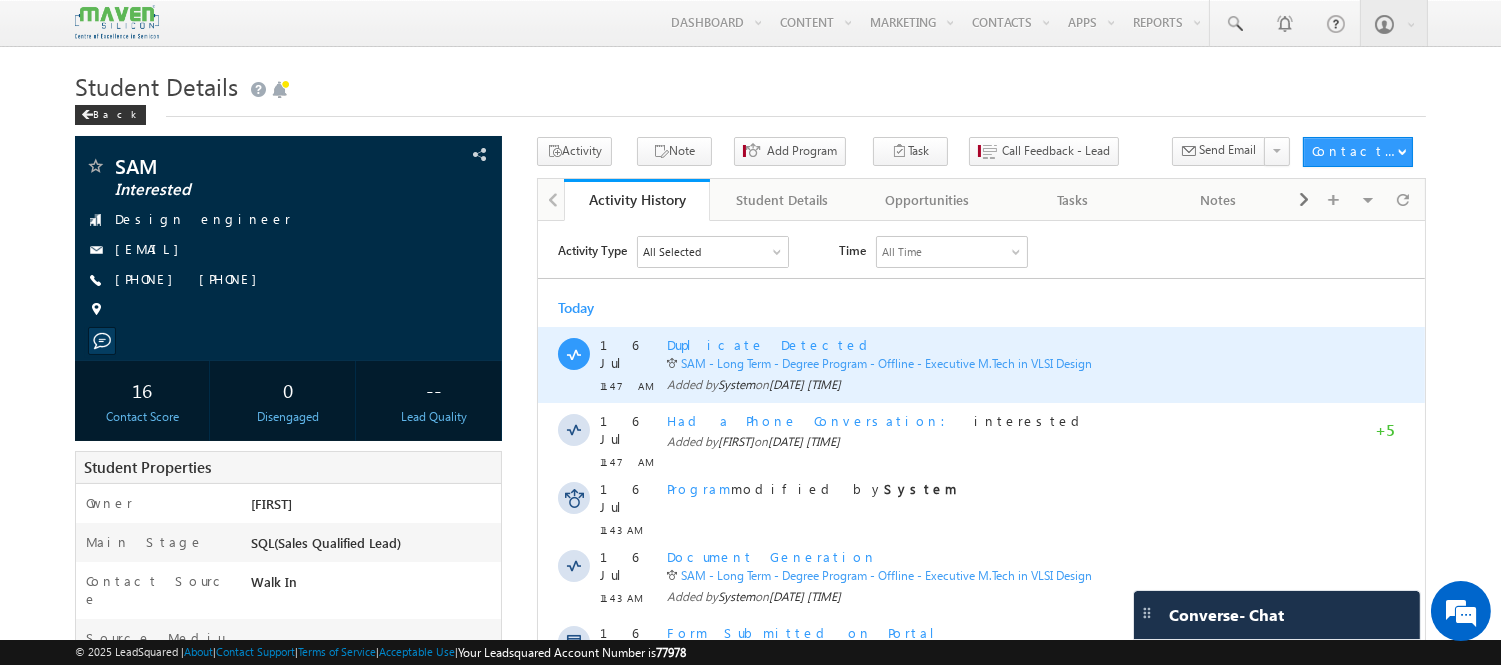 scroll, scrollTop: 0, scrollLeft: 0, axis: both 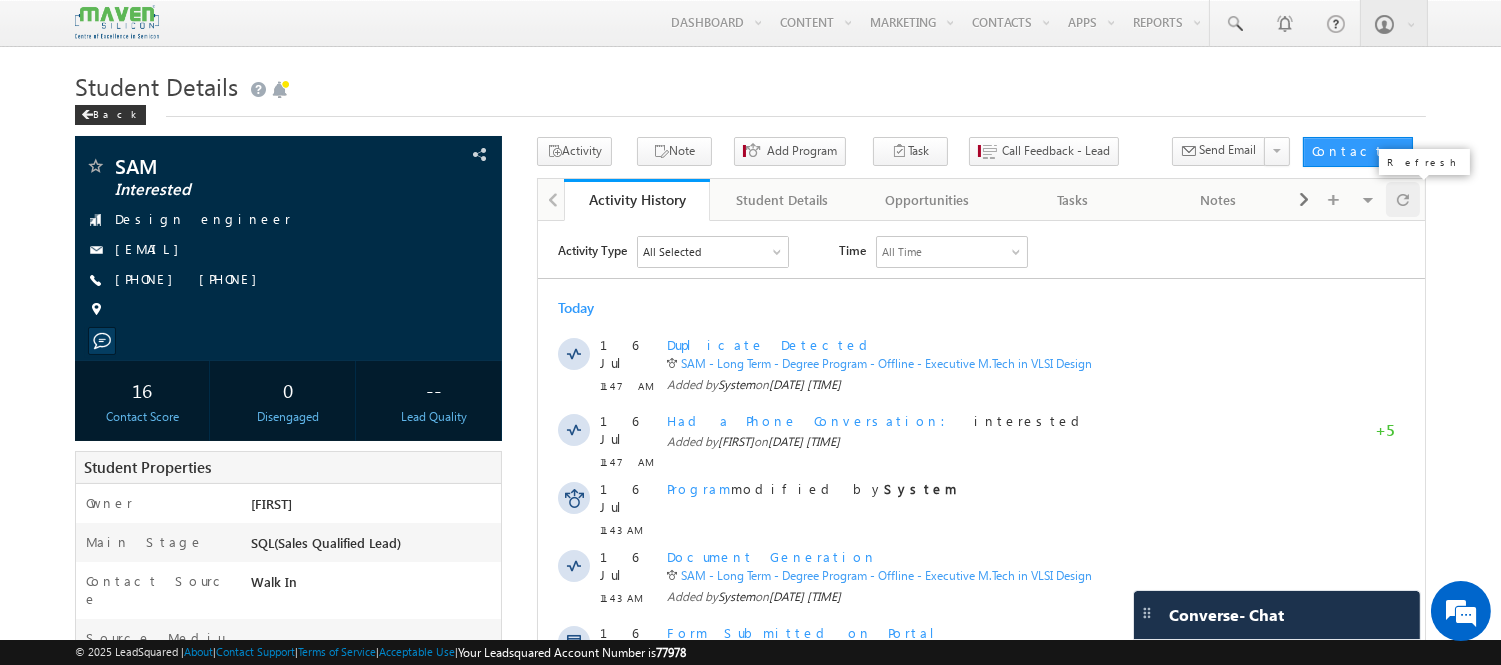 click at bounding box center (1403, 199) 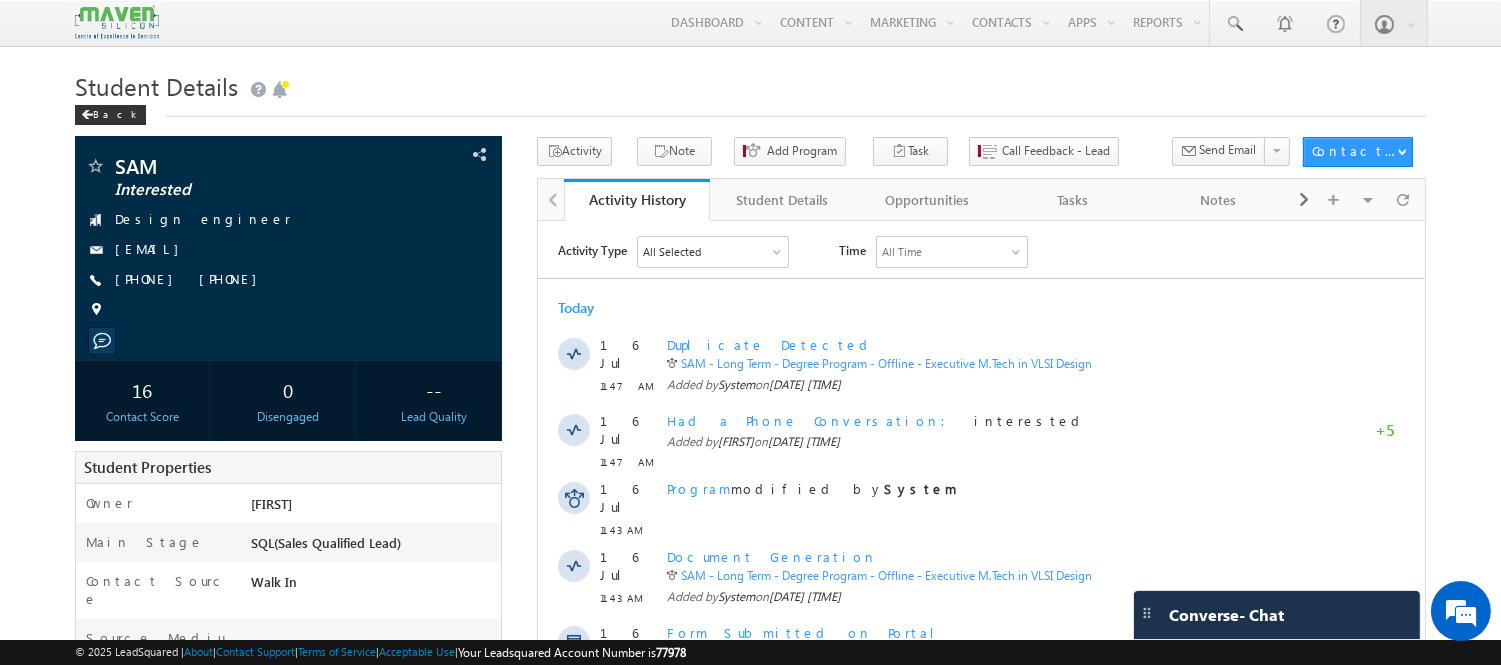 scroll, scrollTop: 0, scrollLeft: 0, axis: both 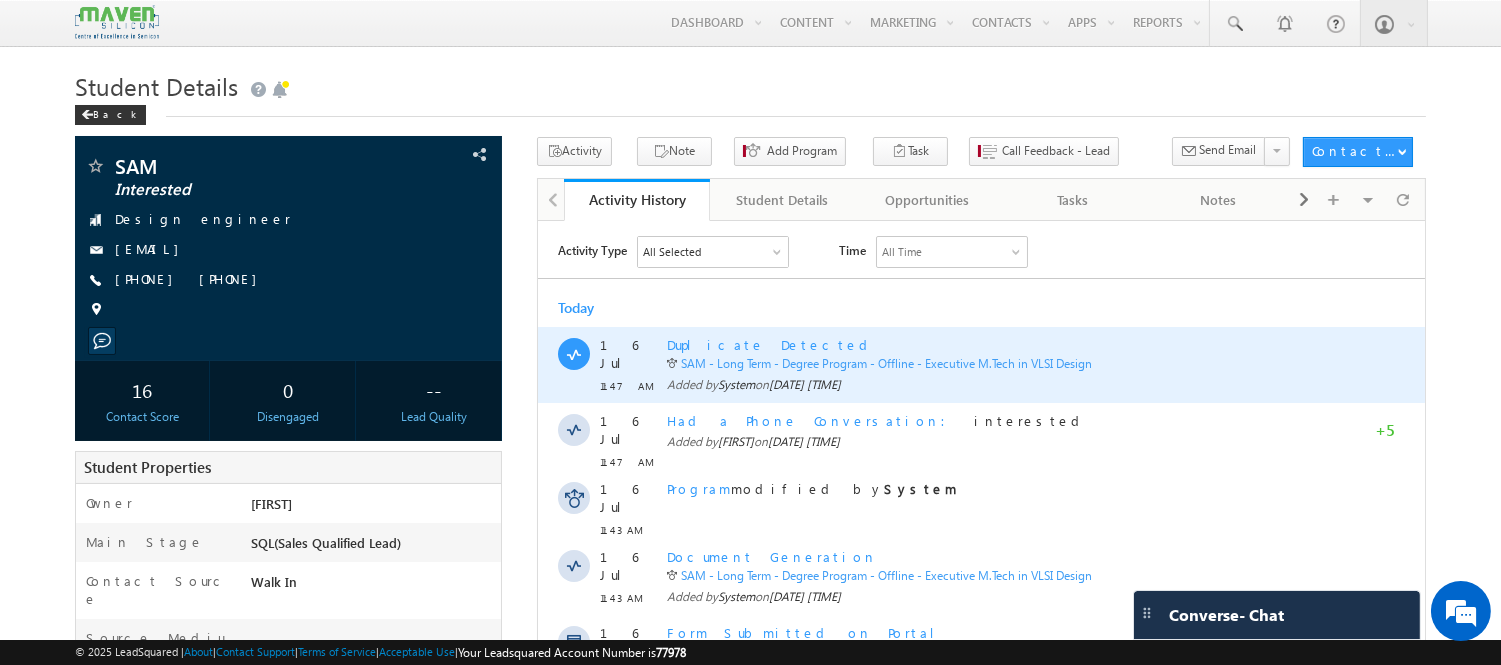 click on "Duplicate Detected" 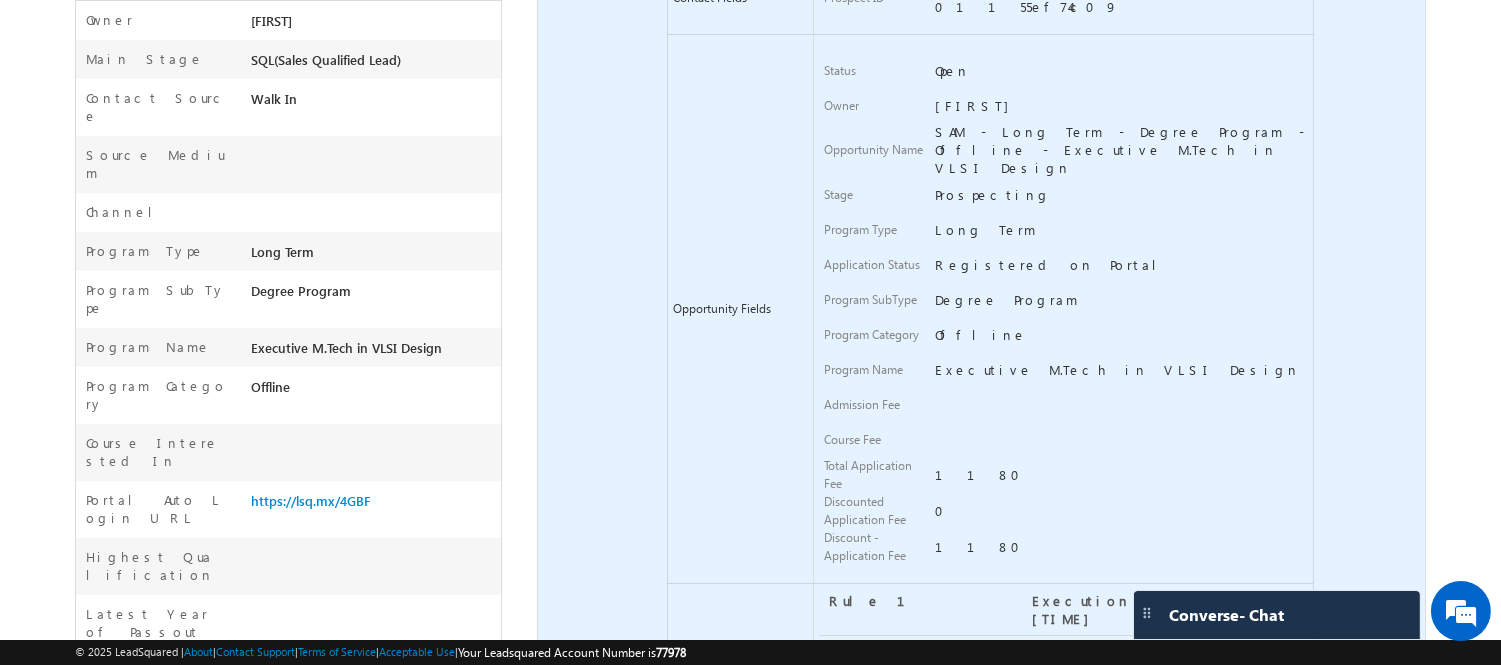 scroll, scrollTop: 0, scrollLeft: 0, axis: both 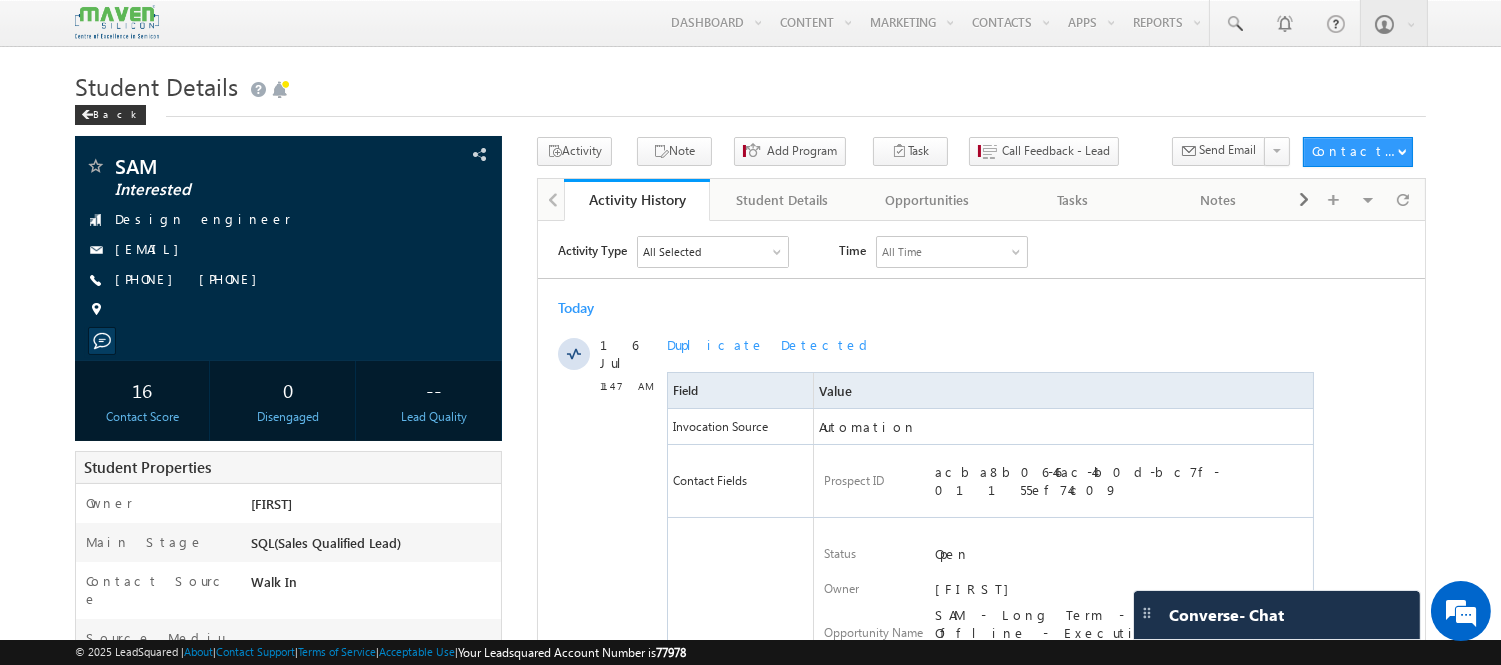 click on "Visible Tabs Activity History Default Student Details Default Opportunities Default Tasks Default Notes Default Documents Default Member Of Lists Default Summary Default Contact Share History Default Campaign Emails Default" at bounding box center (1356, 198) 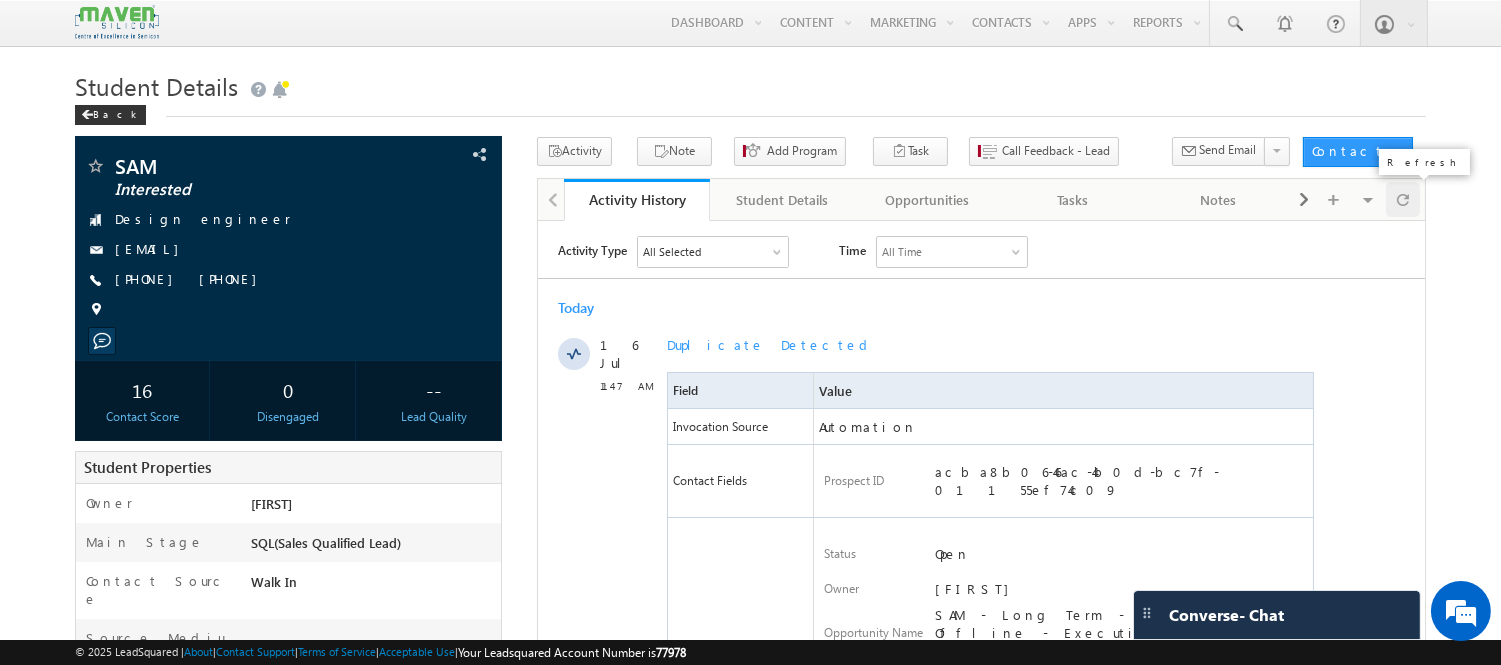 click at bounding box center (1403, 199) 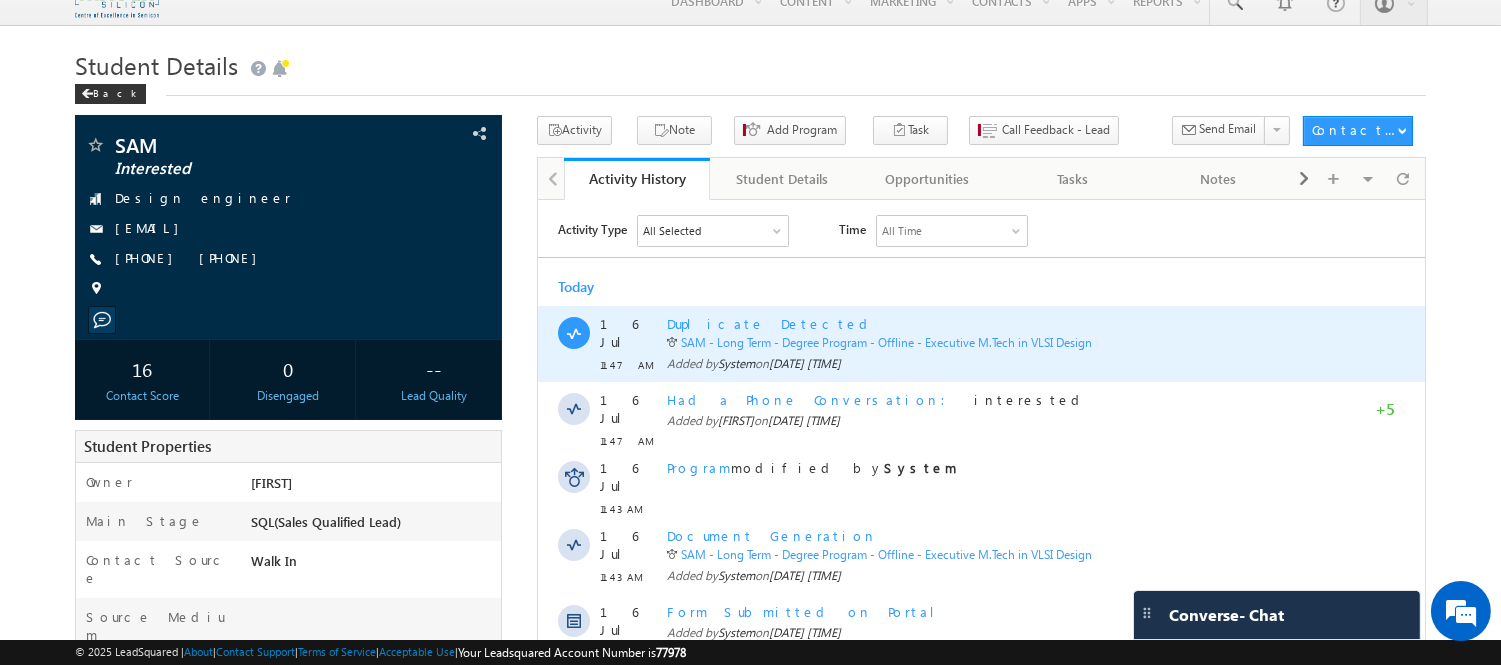 scroll, scrollTop: 24, scrollLeft: 0, axis: vertical 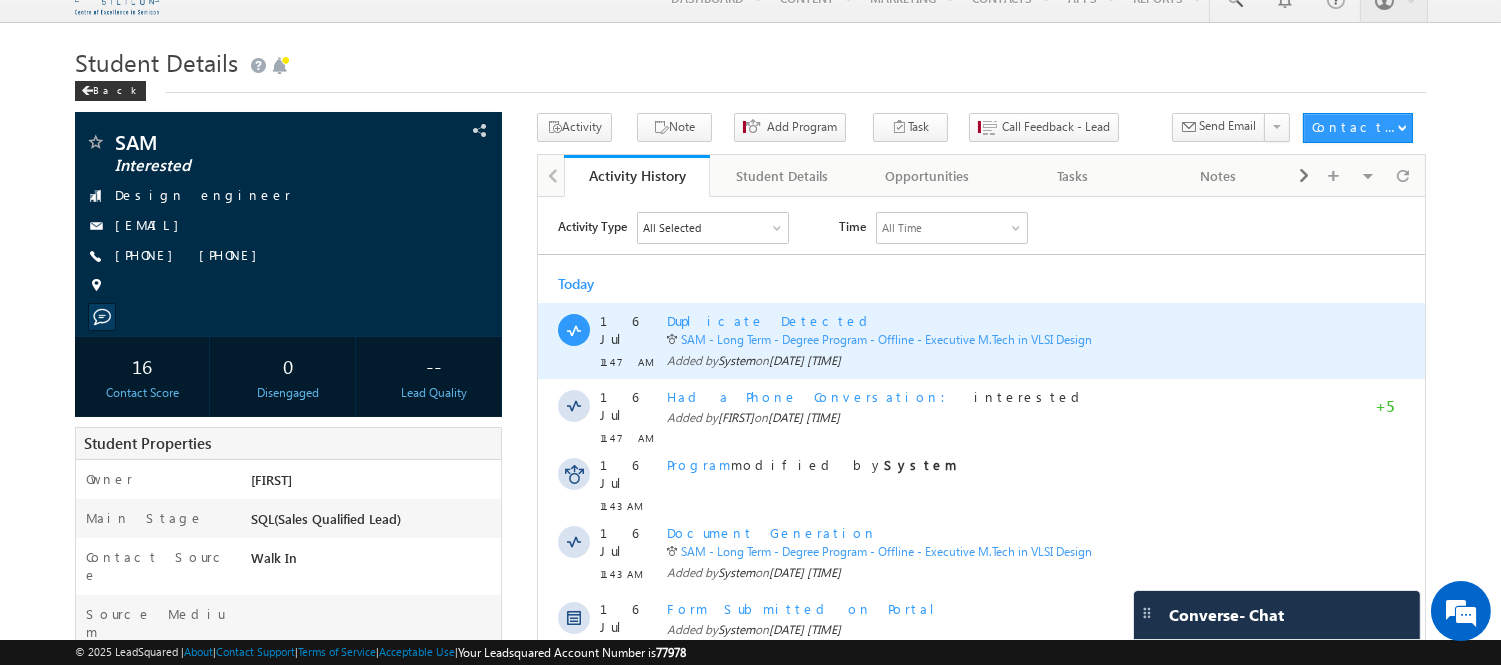 click on "Duplicate Detected" 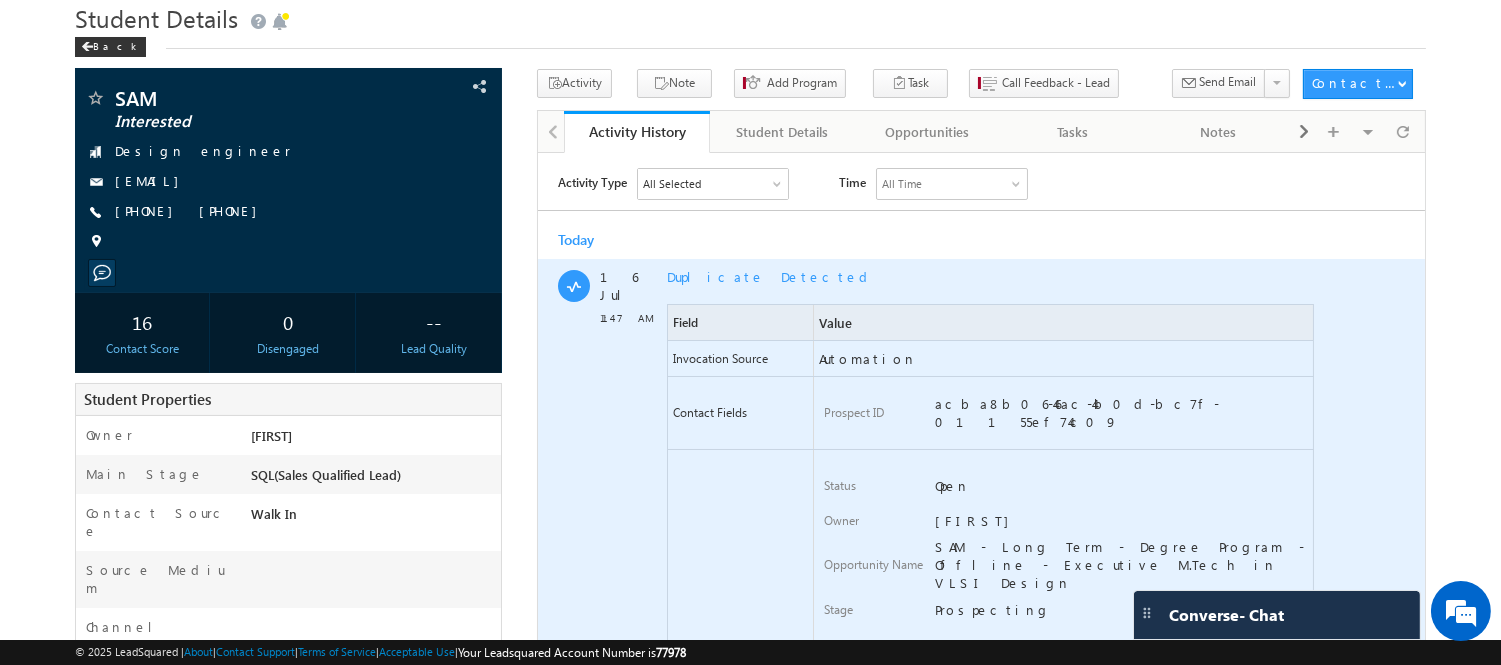 scroll, scrollTop: 17, scrollLeft: 0, axis: vertical 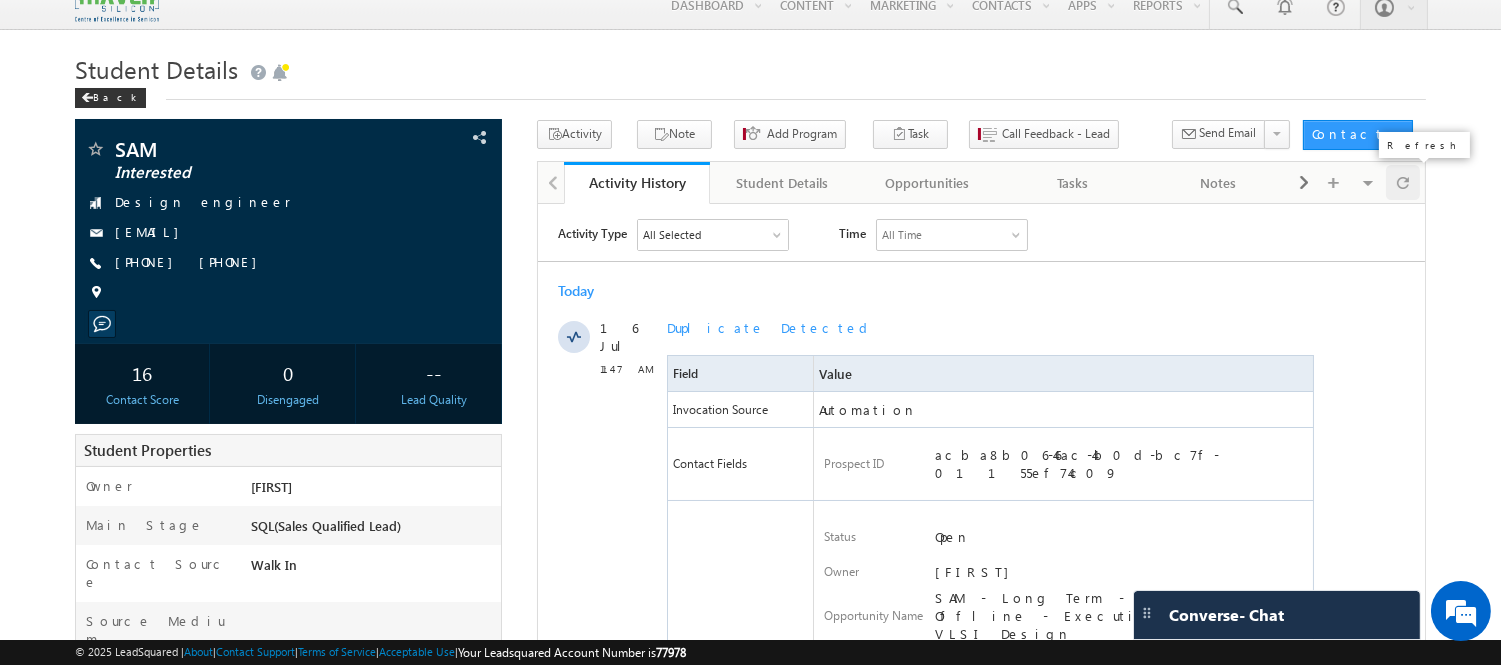 click at bounding box center (1403, 182) 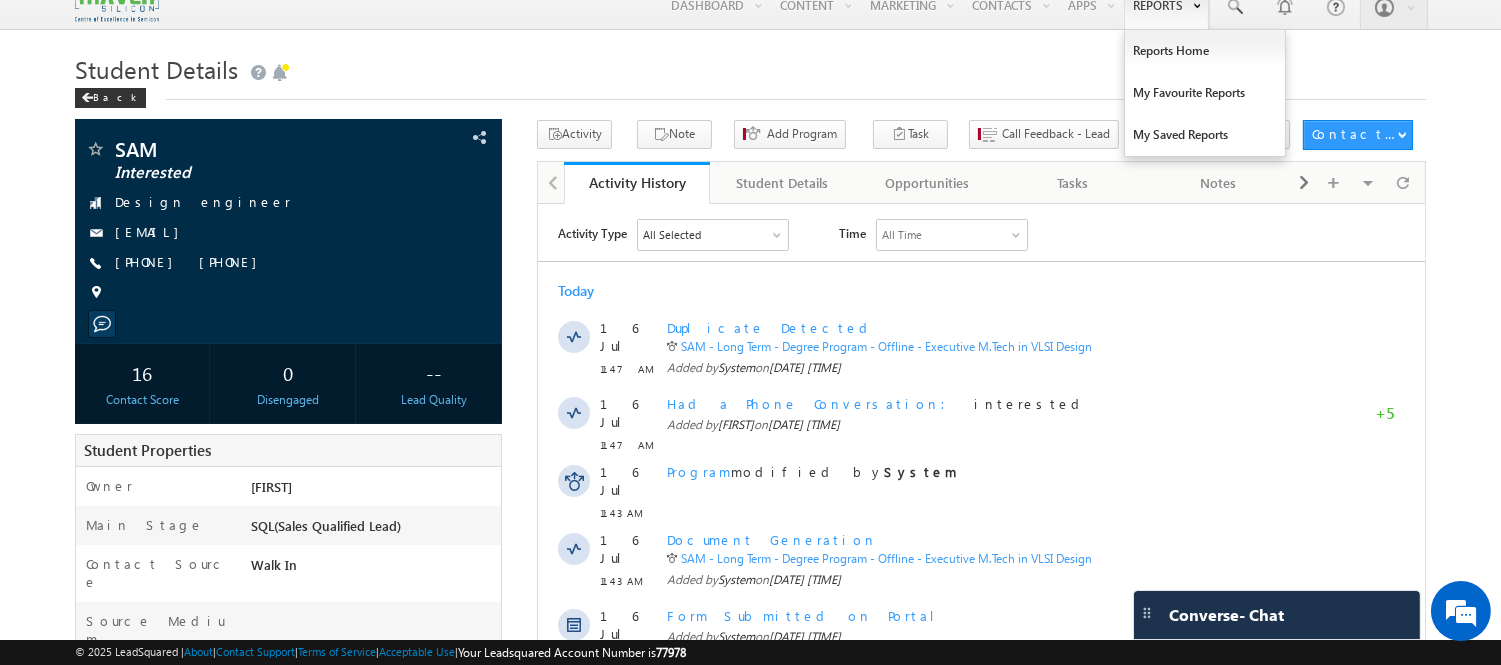 scroll, scrollTop: 0, scrollLeft: 0, axis: both 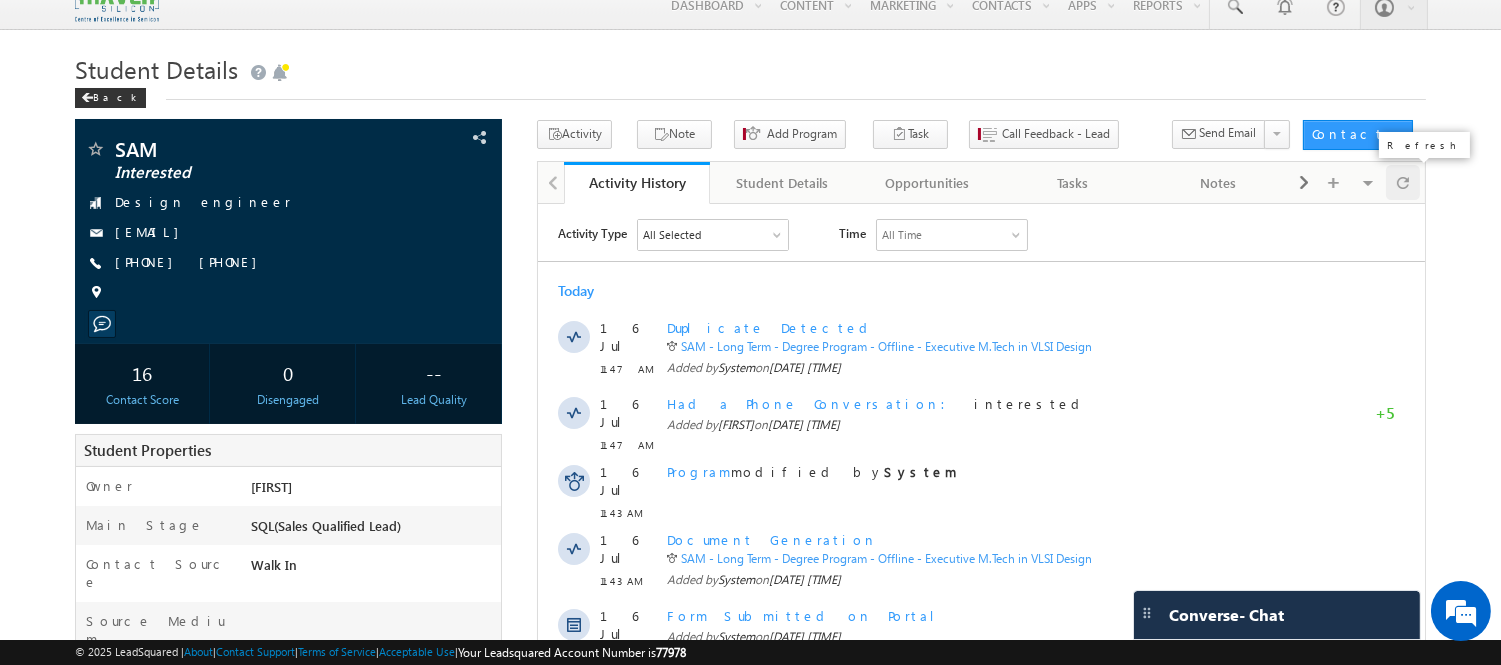 click at bounding box center (1403, 182) 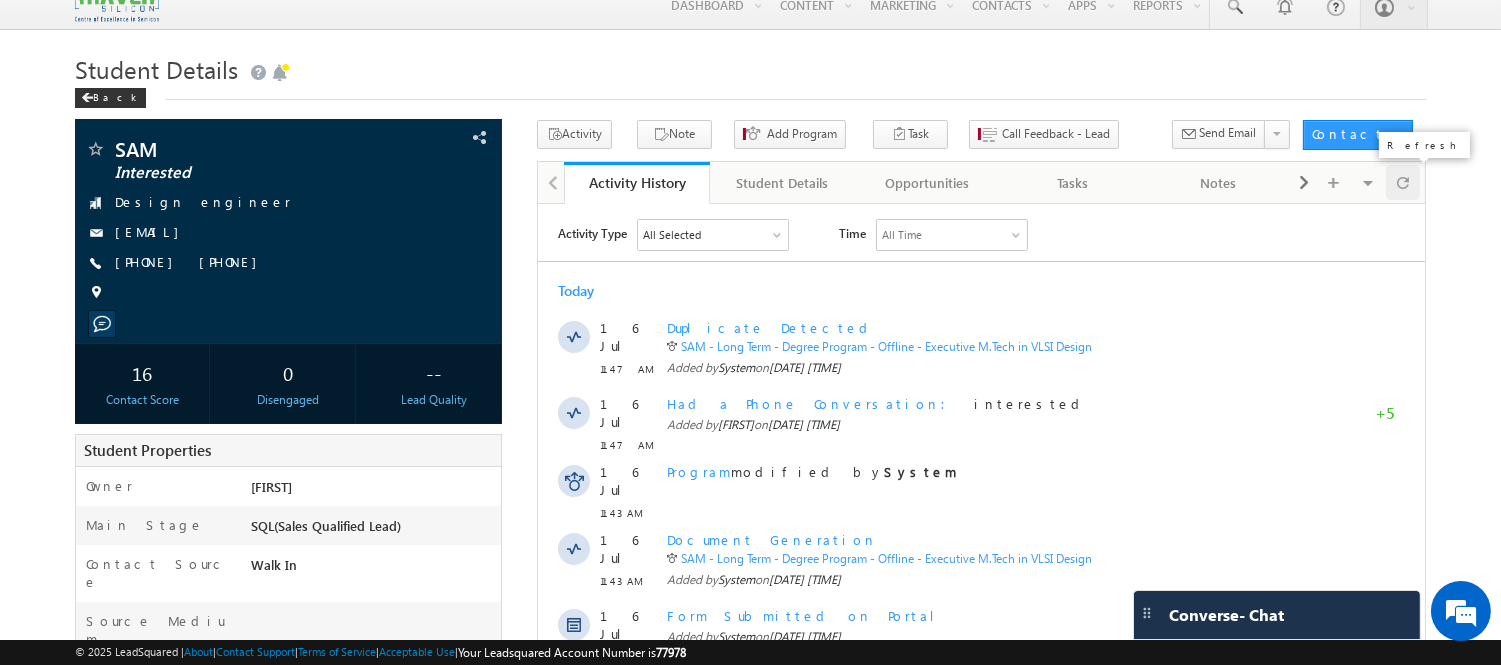 scroll, scrollTop: 0, scrollLeft: 0, axis: both 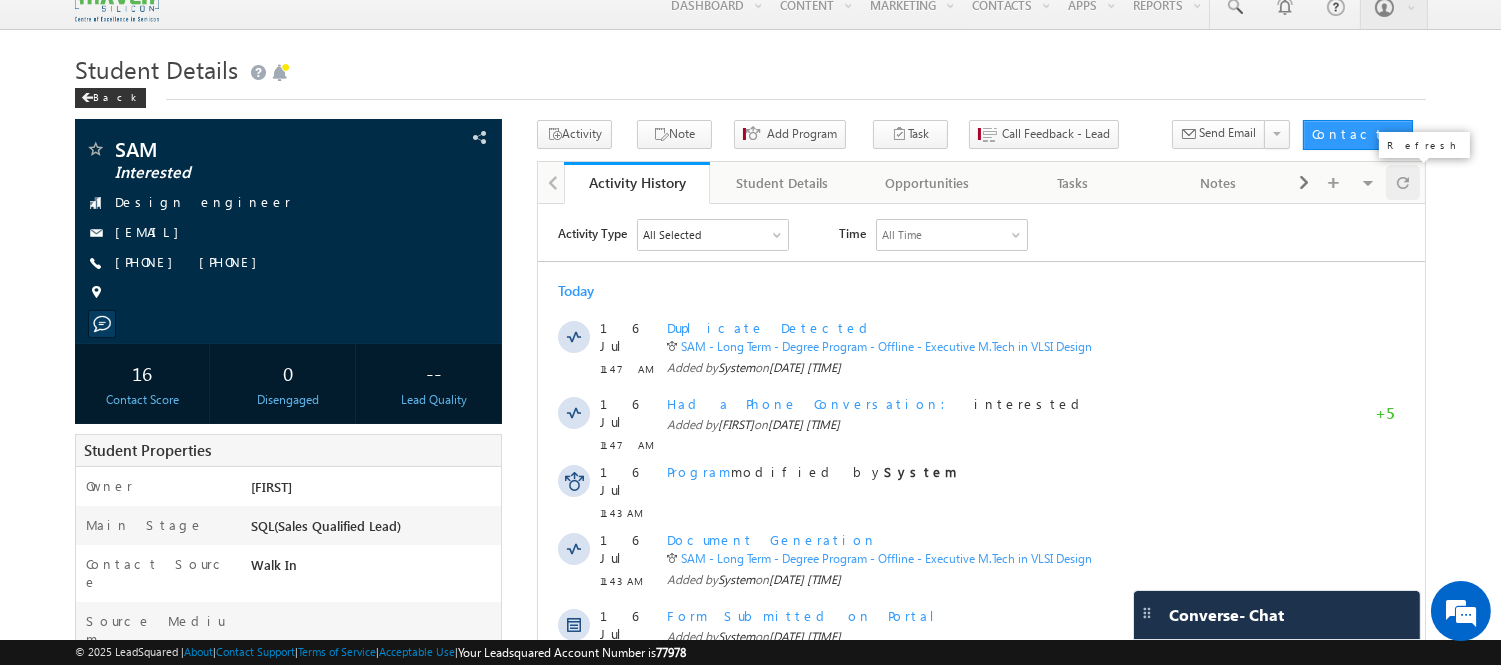 click at bounding box center (1403, 182) 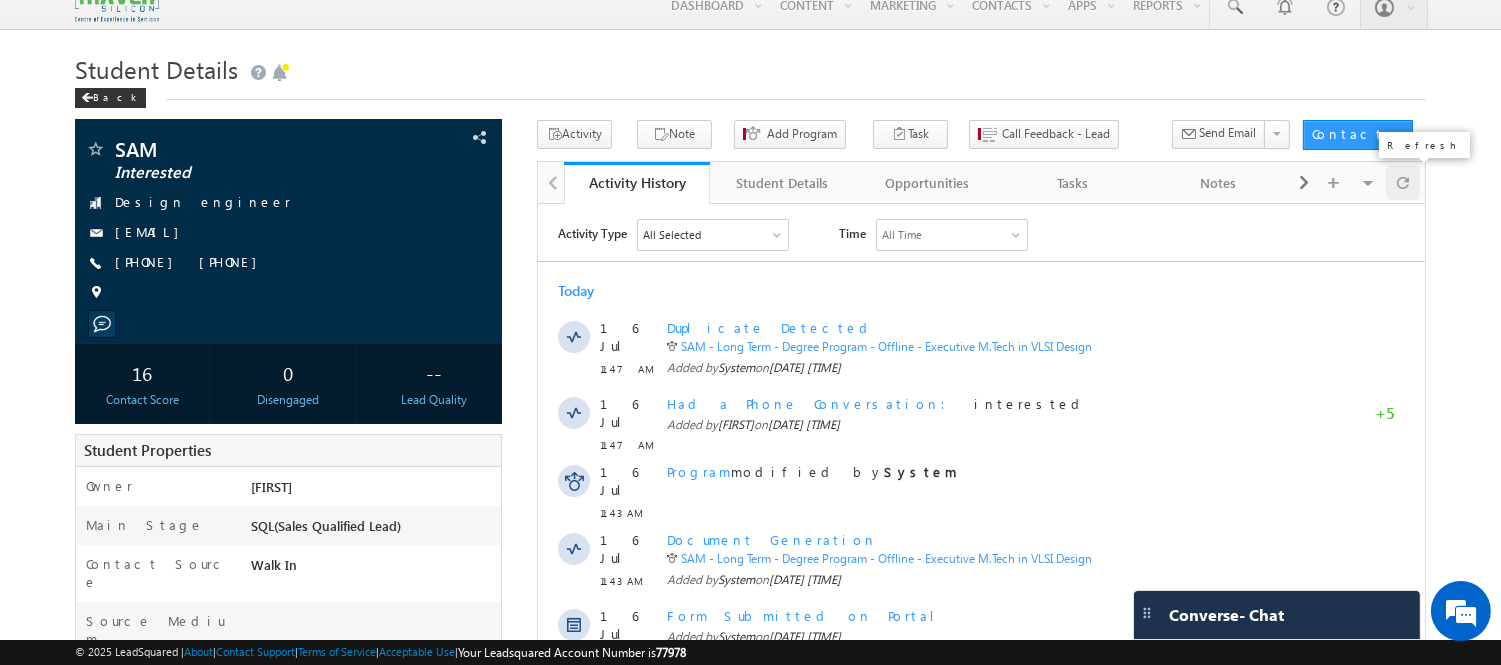 scroll, scrollTop: 0, scrollLeft: 0, axis: both 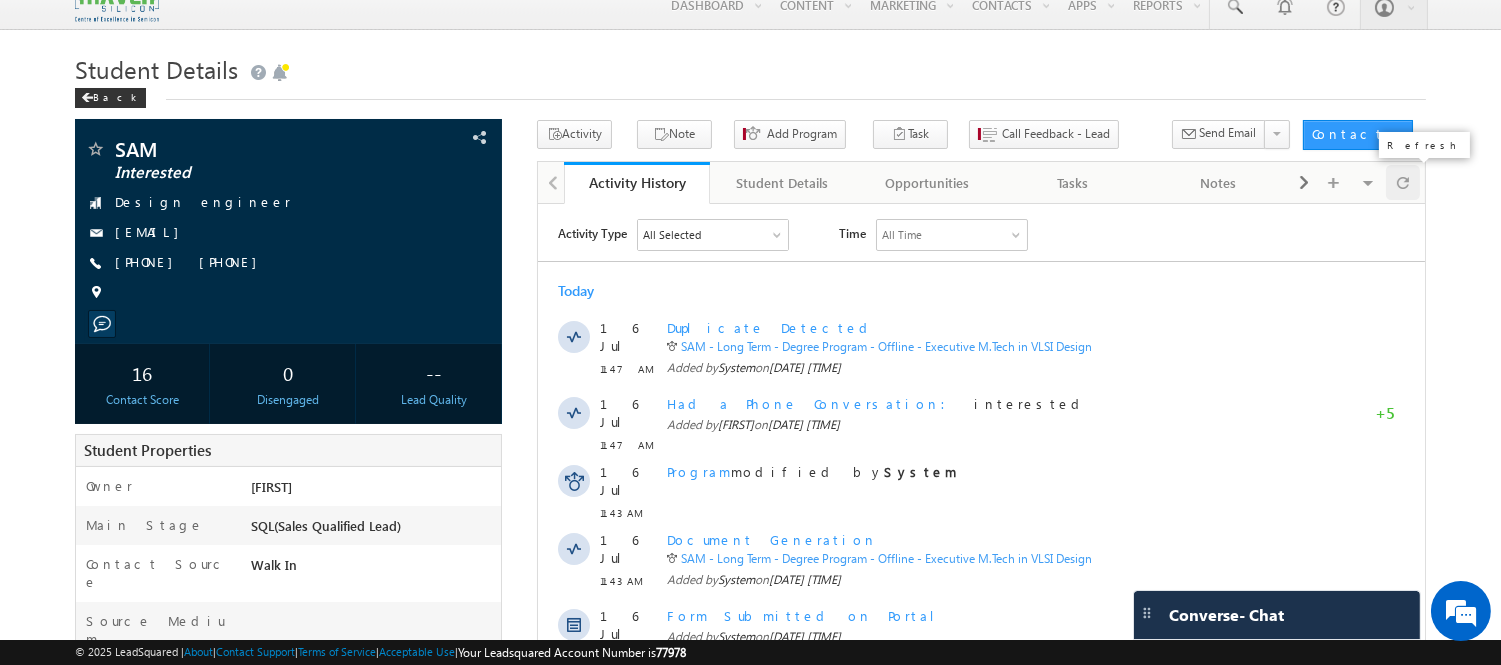 click at bounding box center [1403, 182] 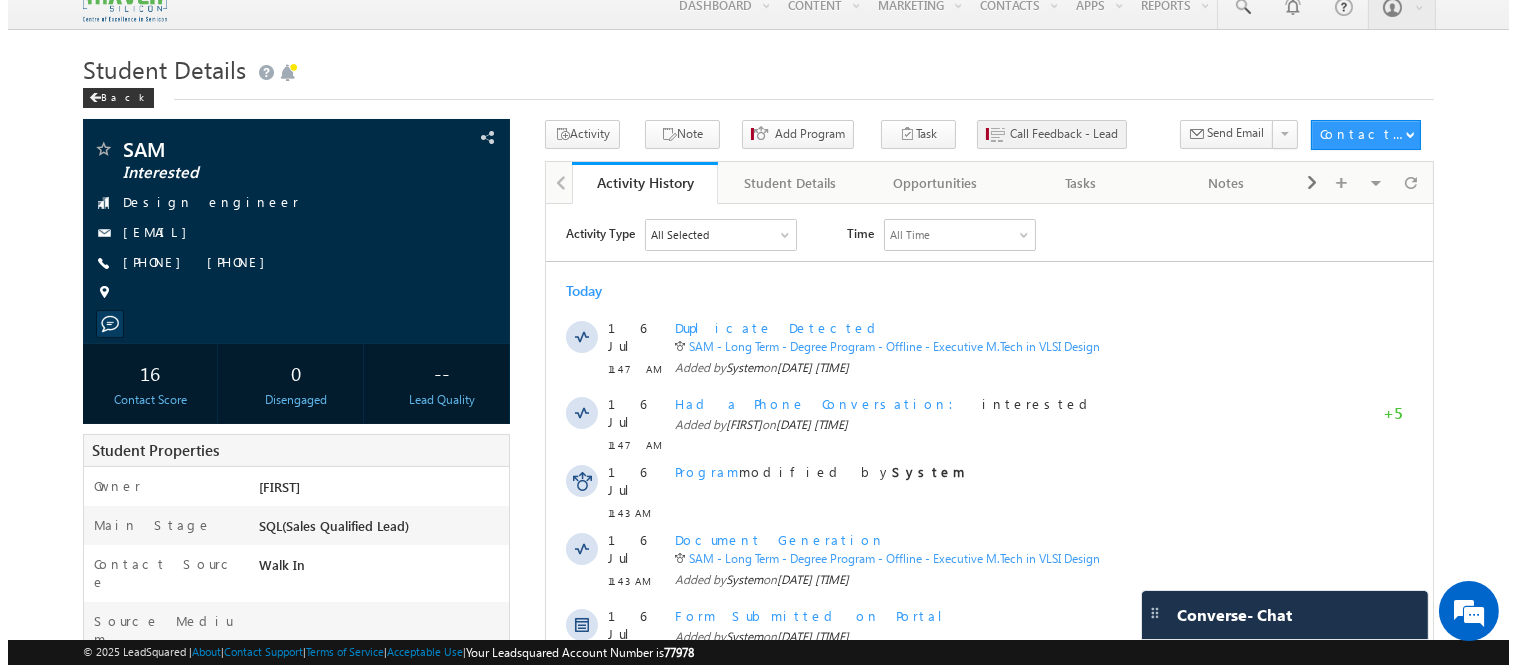 scroll, scrollTop: 0, scrollLeft: 0, axis: both 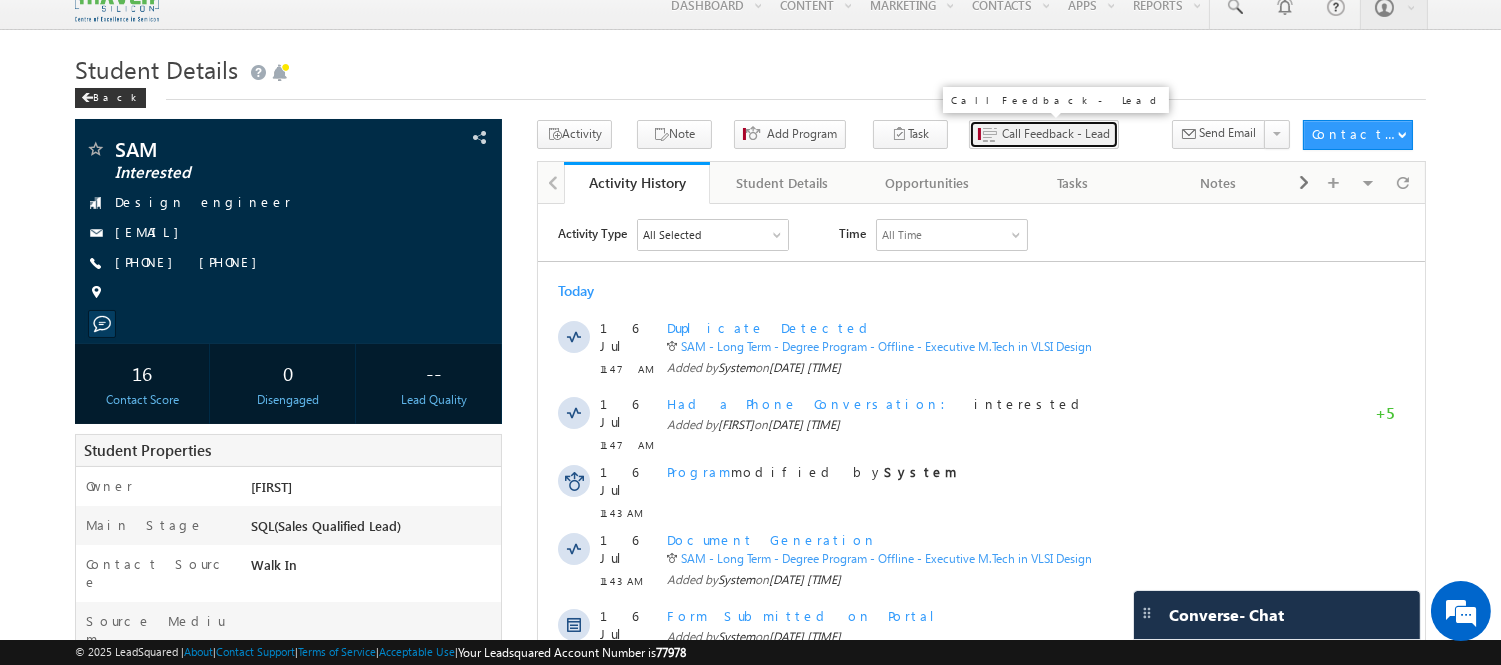 click on "Call Feedback - Lead" at bounding box center (1056, 134) 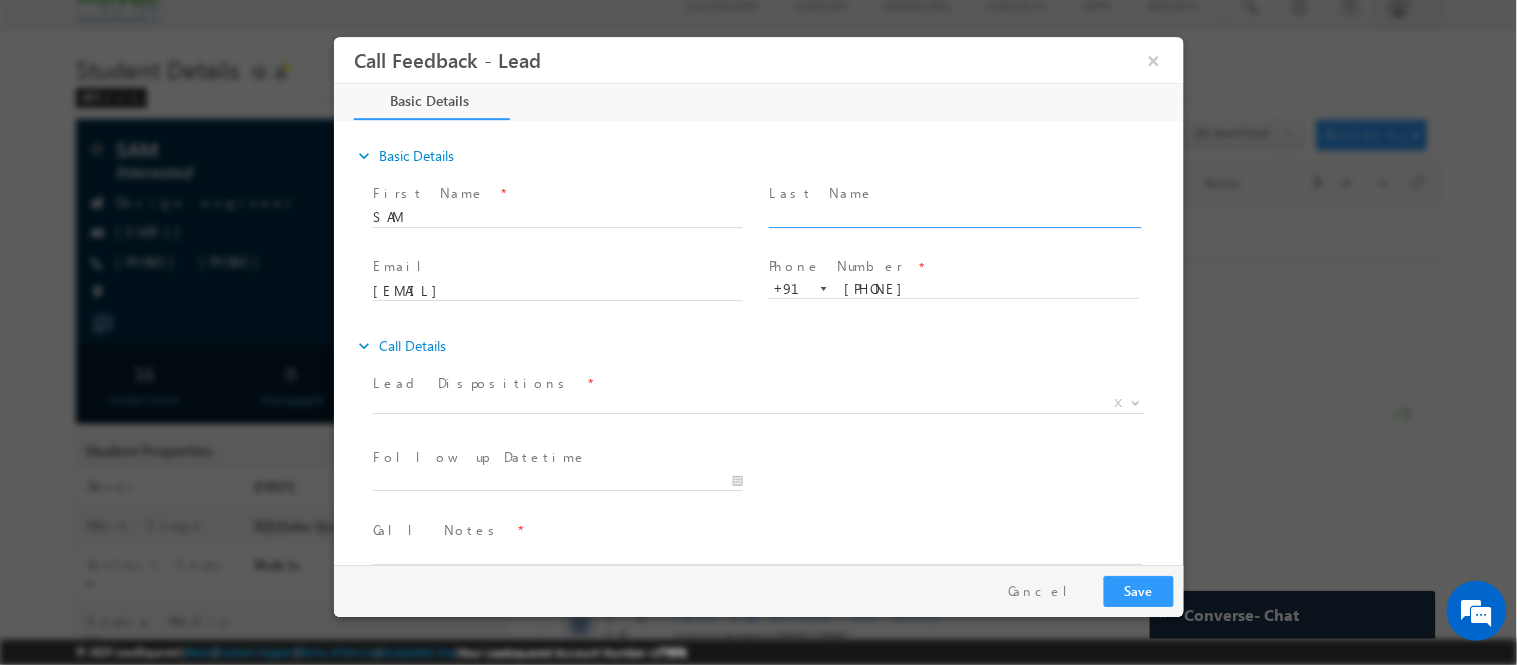 scroll, scrollTop: 0, scrollLeft: 0, axis: both 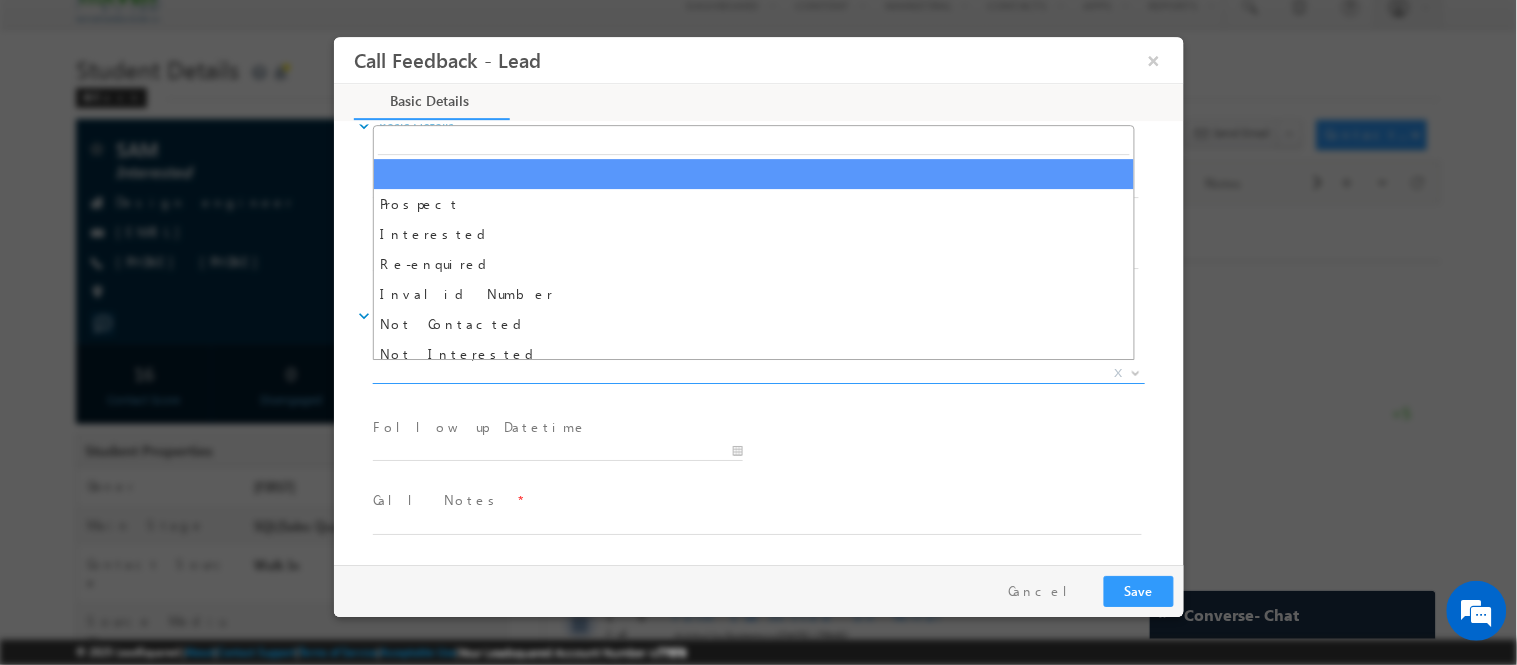 click on "X" at bounding box center [758, 373] 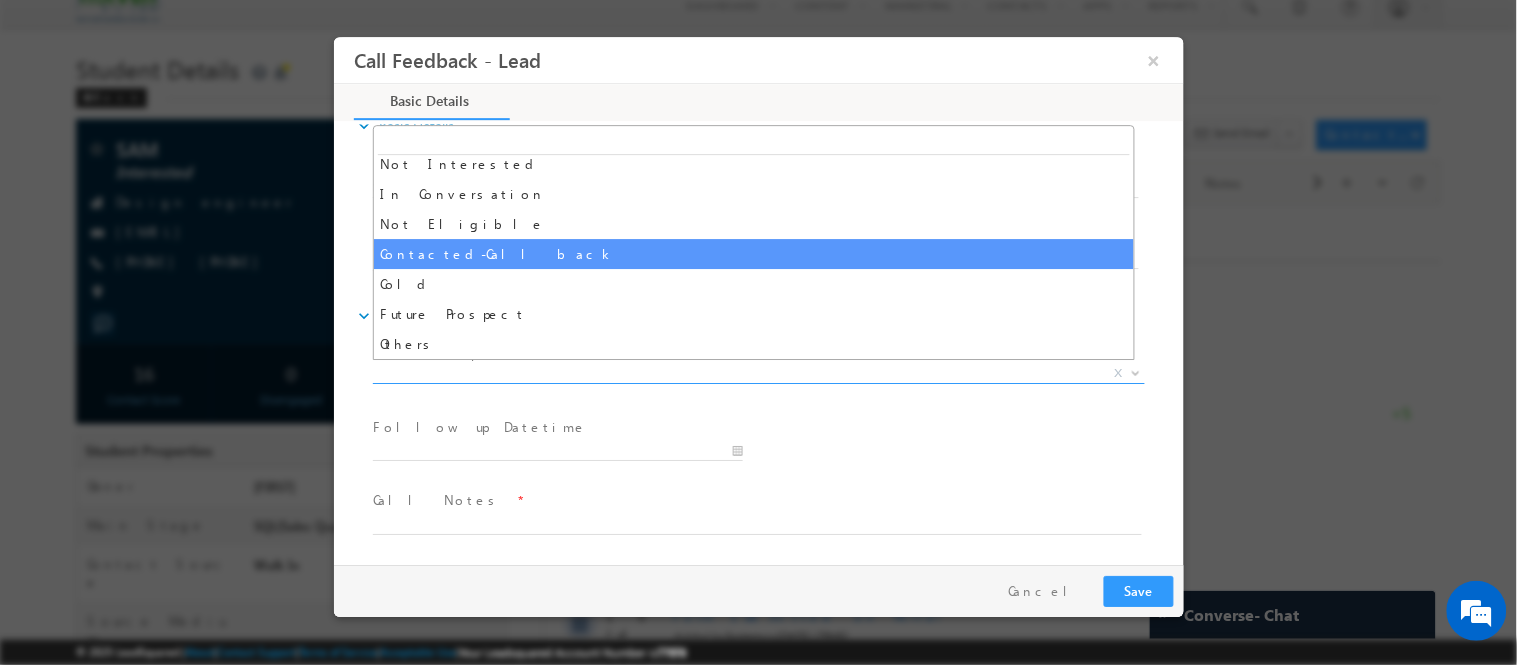 scroll, scrollTop: 0, scrollLeft: 0, axis: both 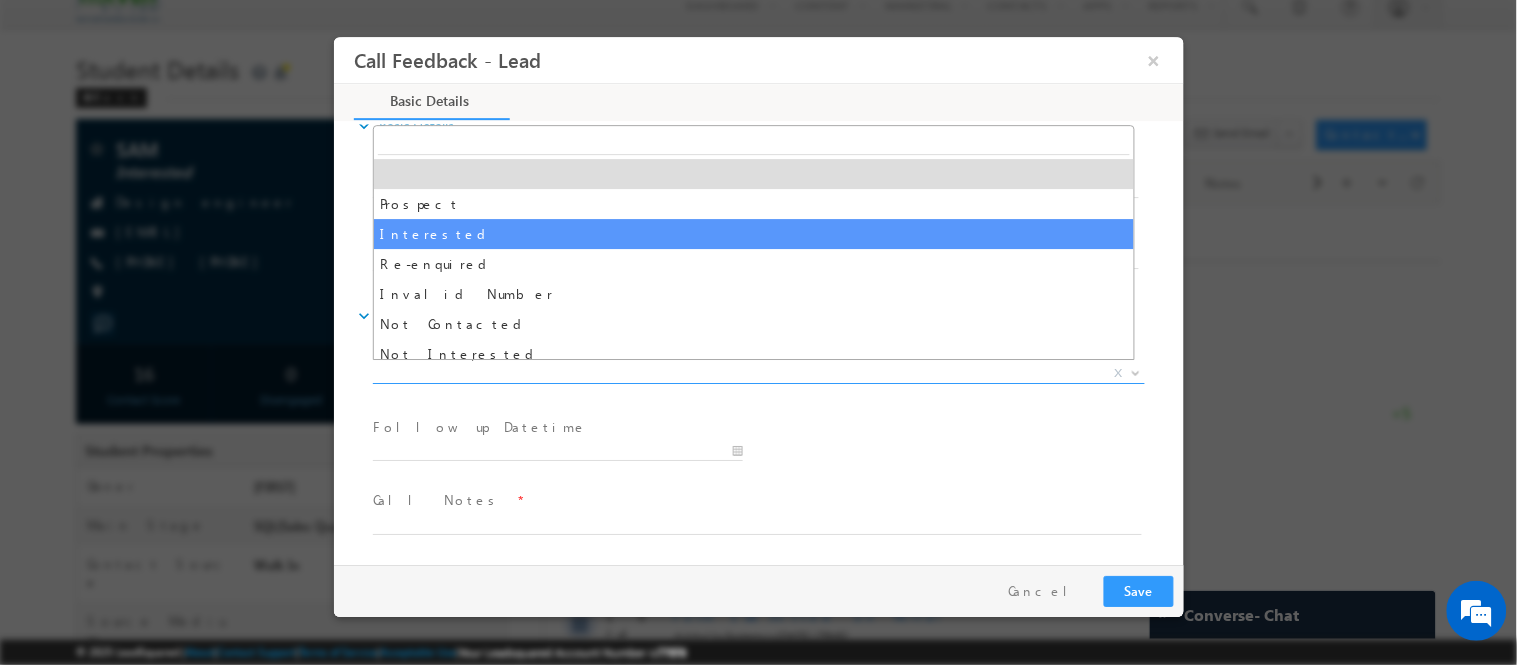 select on "Interested" 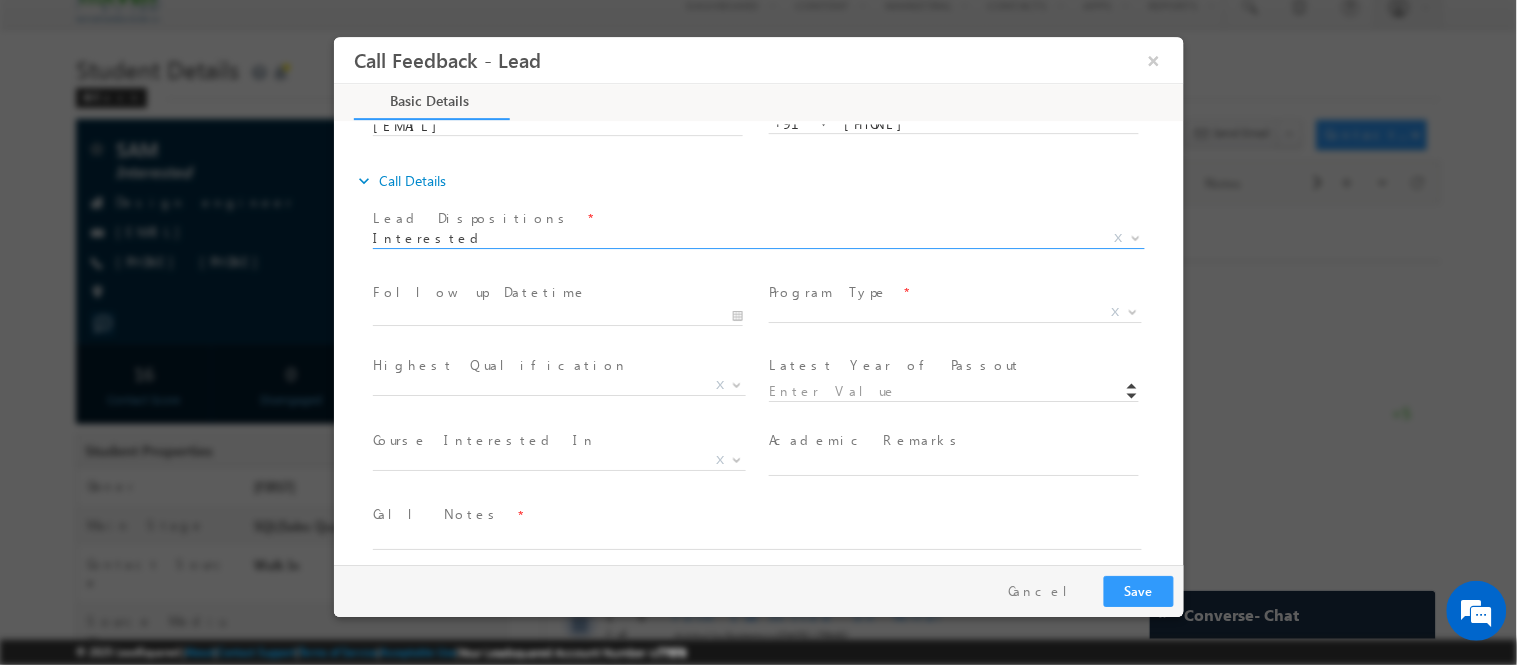 scroll, scrollTop: 173, scrollLeft: 0, axis: vertical 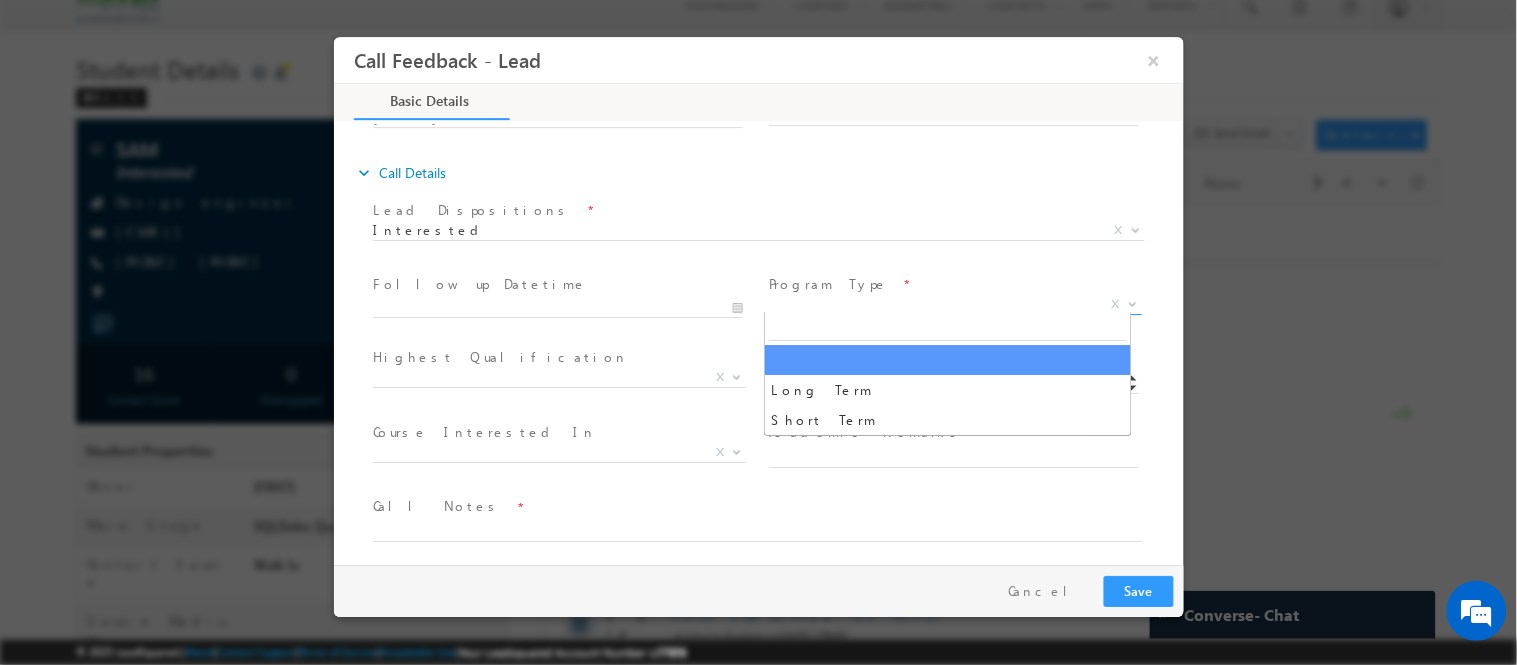click on "X" at bounding box center (954, 304) 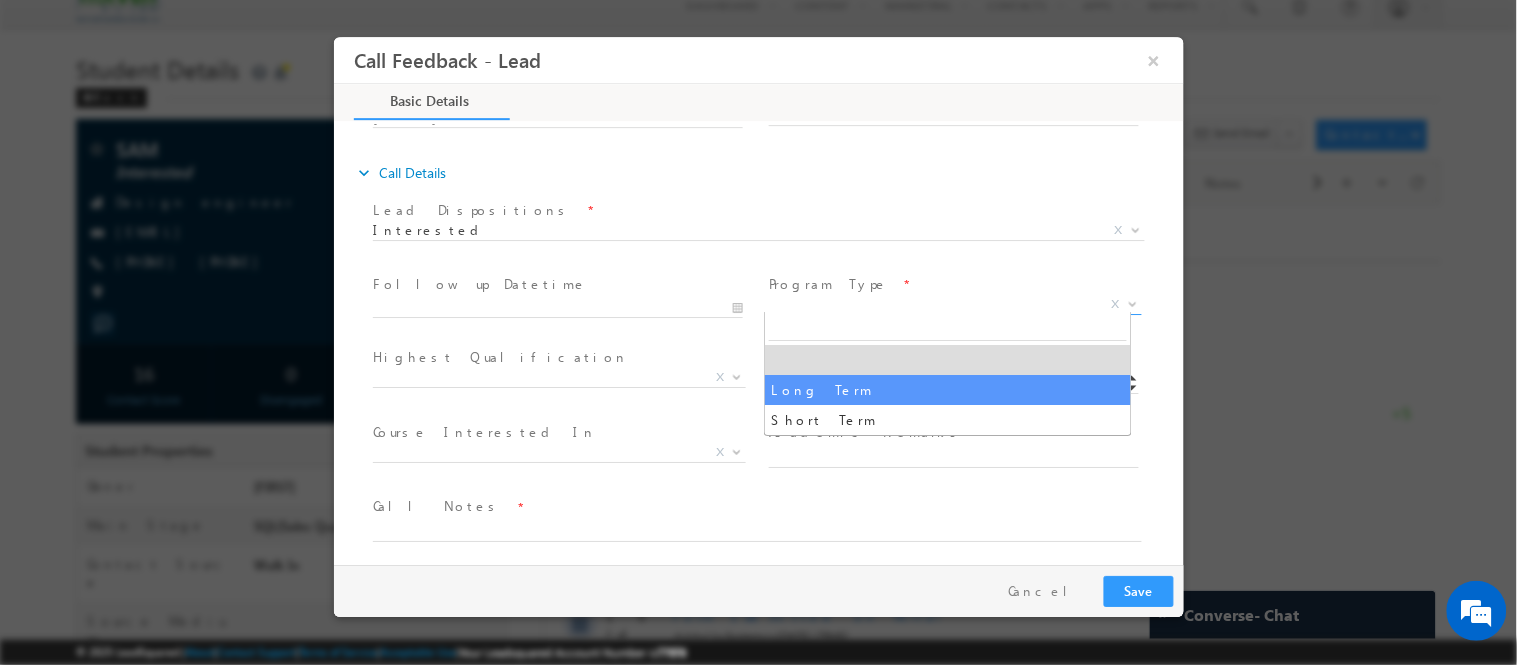 select on "Long Term" 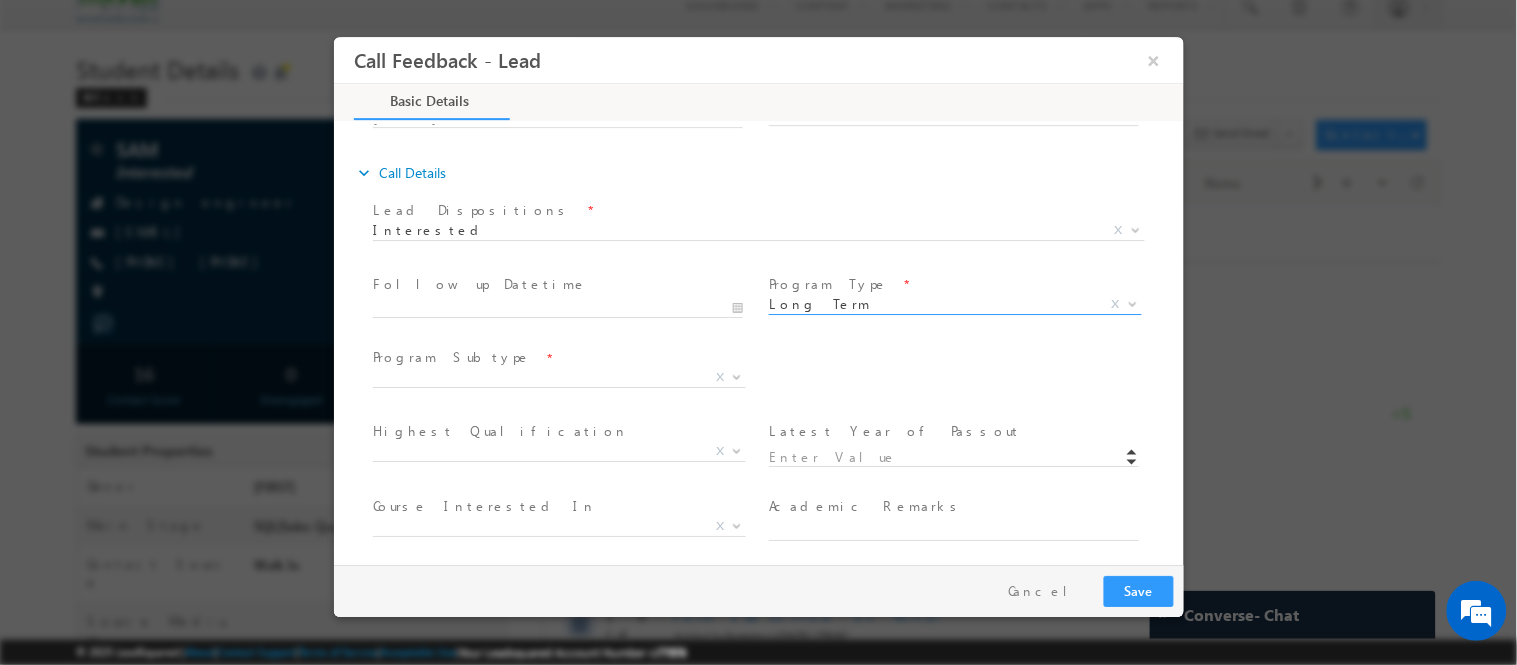 scroll, scrollTop: 252, scrollLeft: 0, axis: vertical 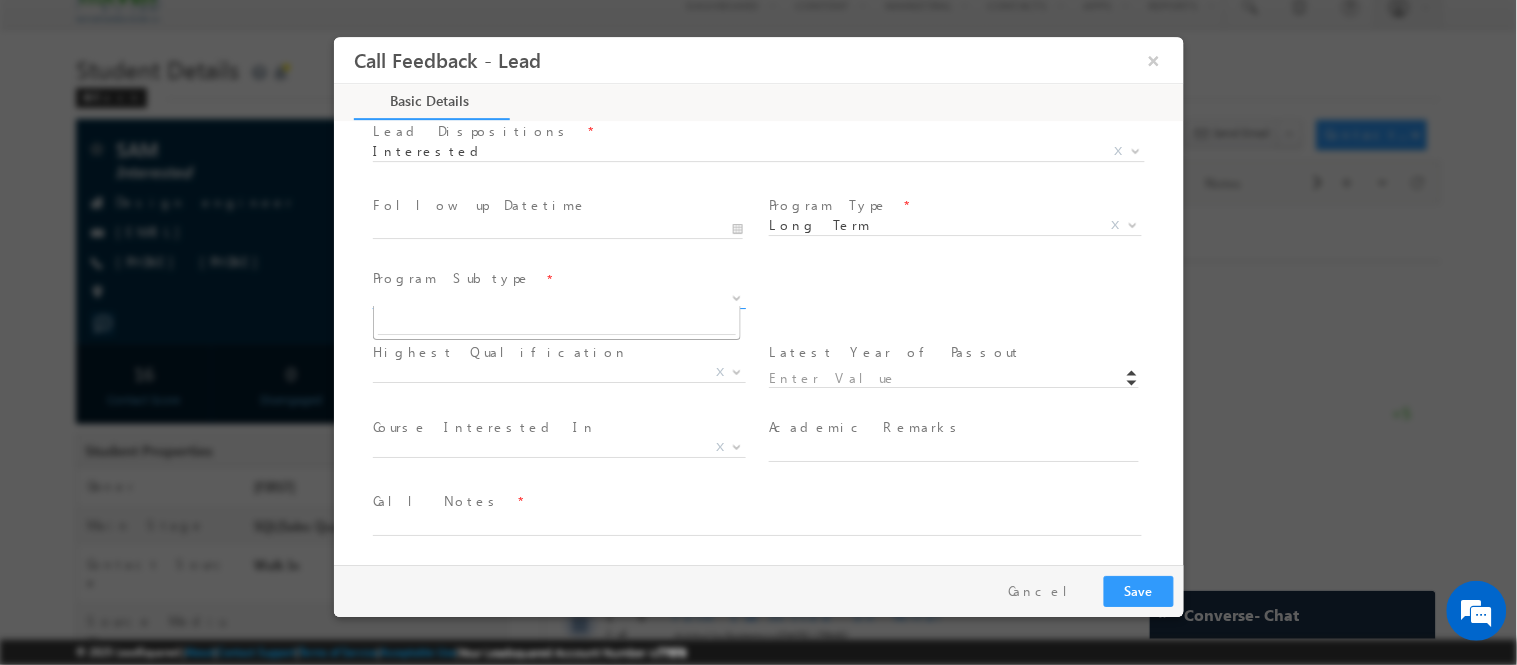 click on "X" at bounding box center [558, 298] 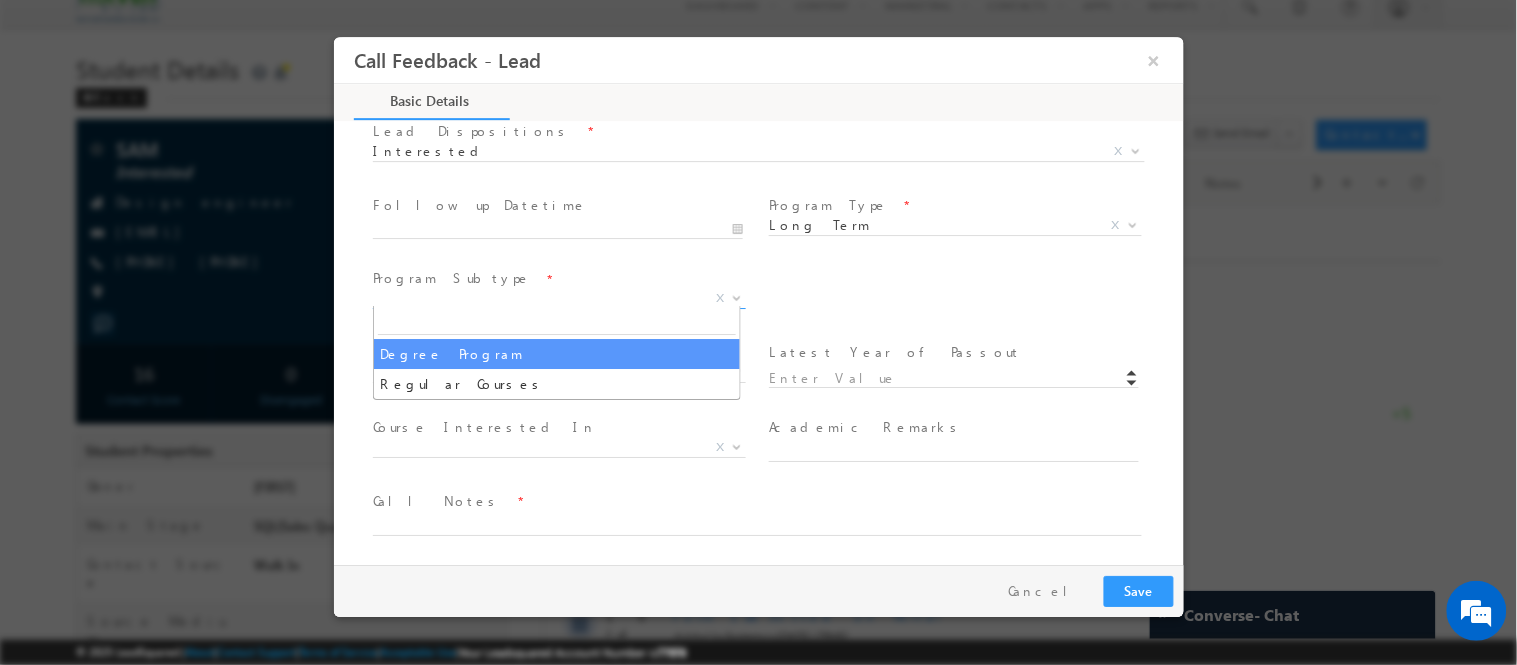 select on "Degree Program" 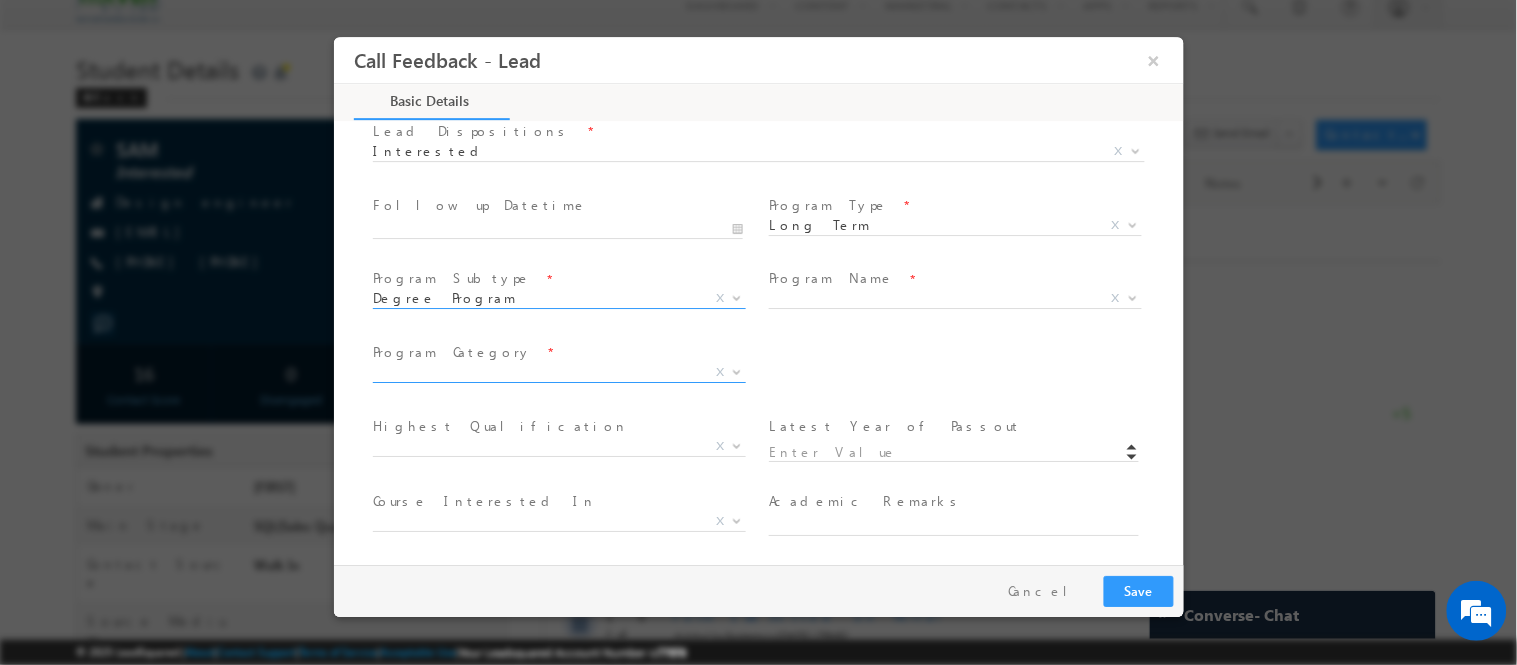 scroll, scrollTop: 325, scrollLeft: 0, axis: vertical 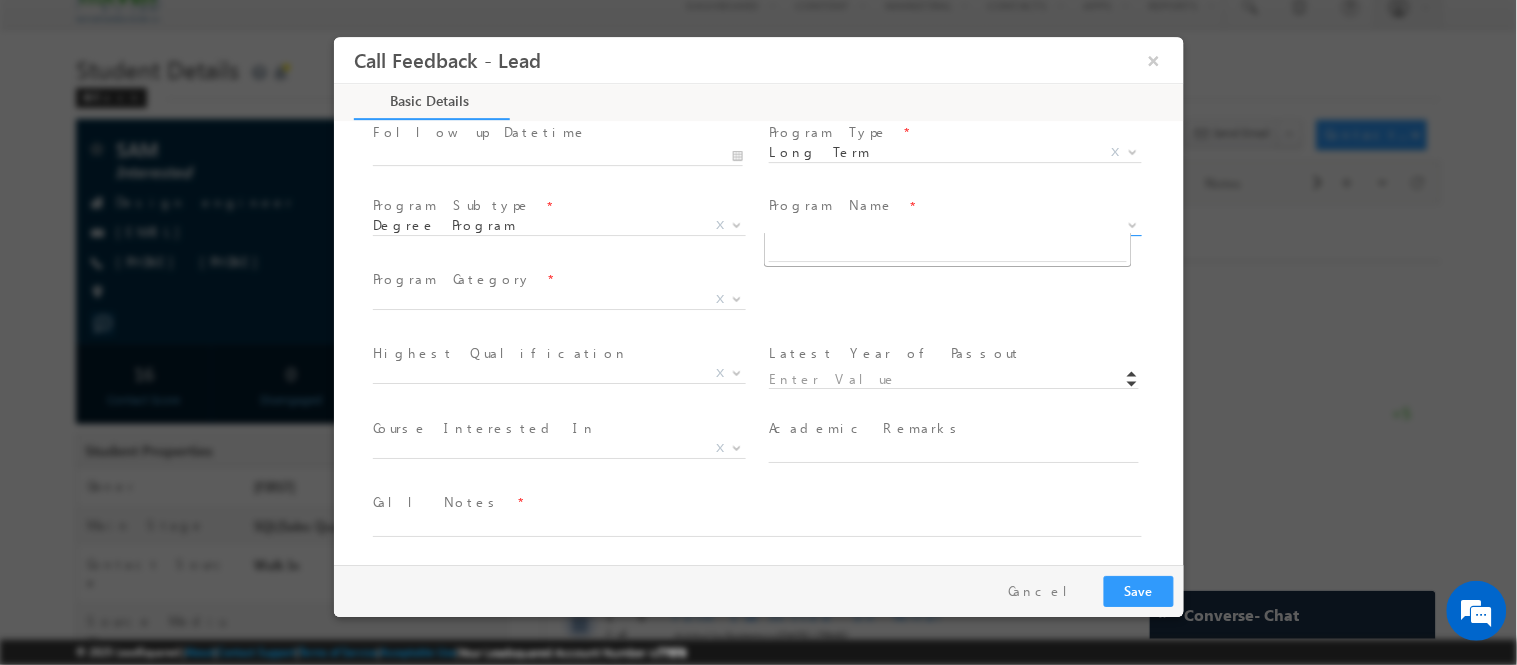 click on "X" at bounding box center (954, 225) 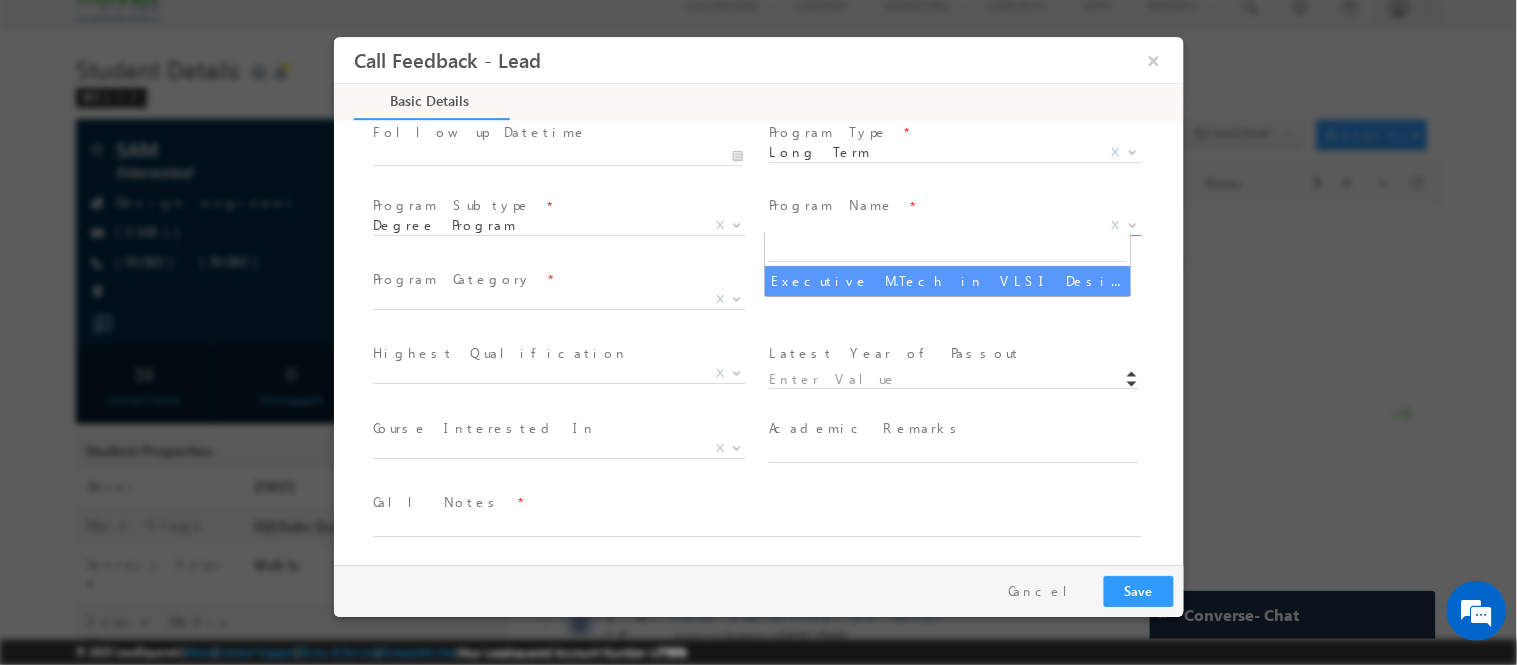 select on "Executive M.Tech in VLSI Design" 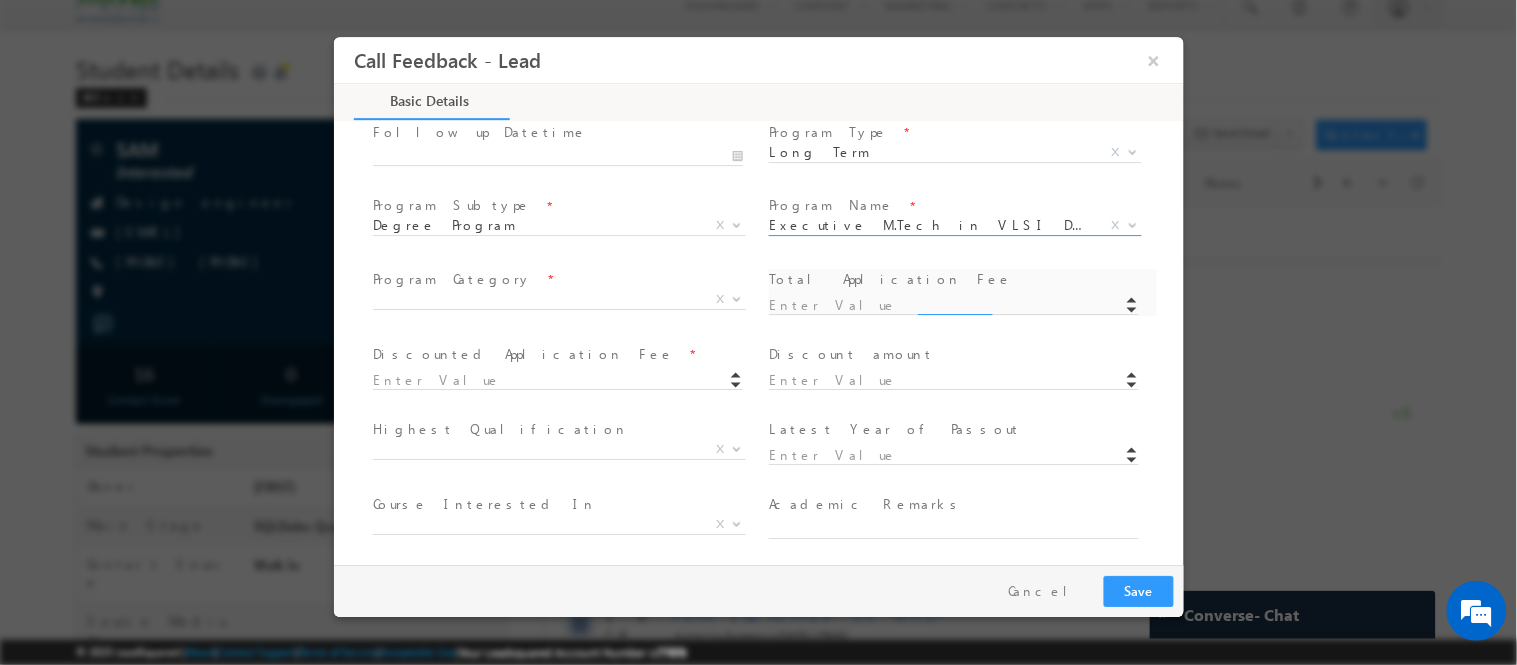 type on "1180" 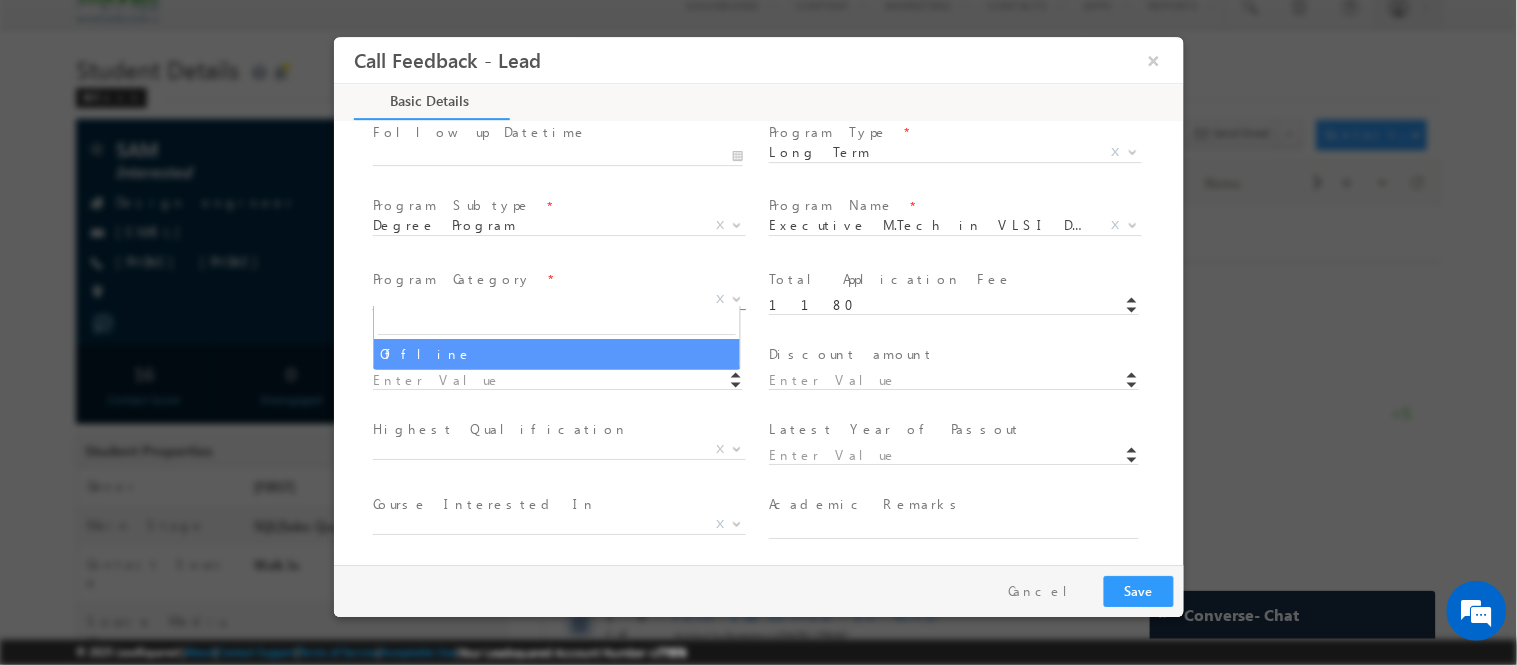 click on "X" at bounding box center (558, 299) 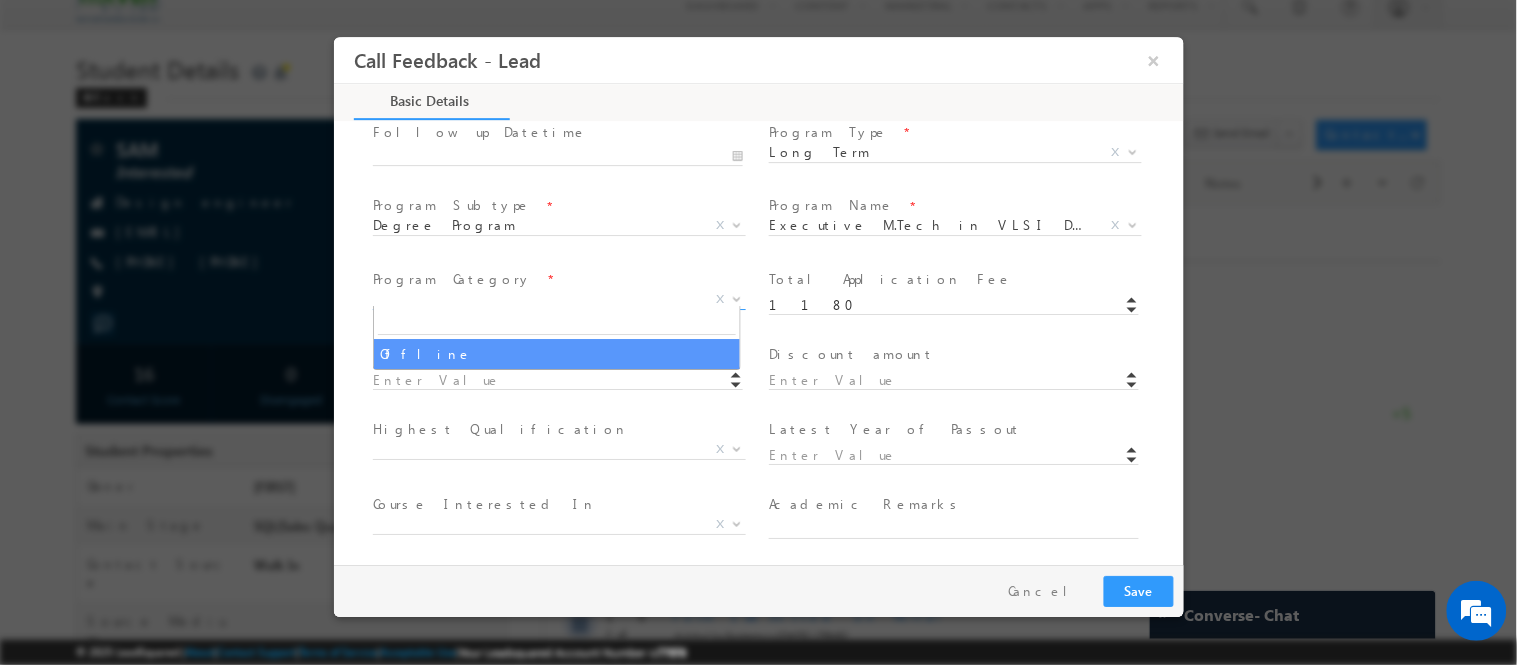 select on "Offline" 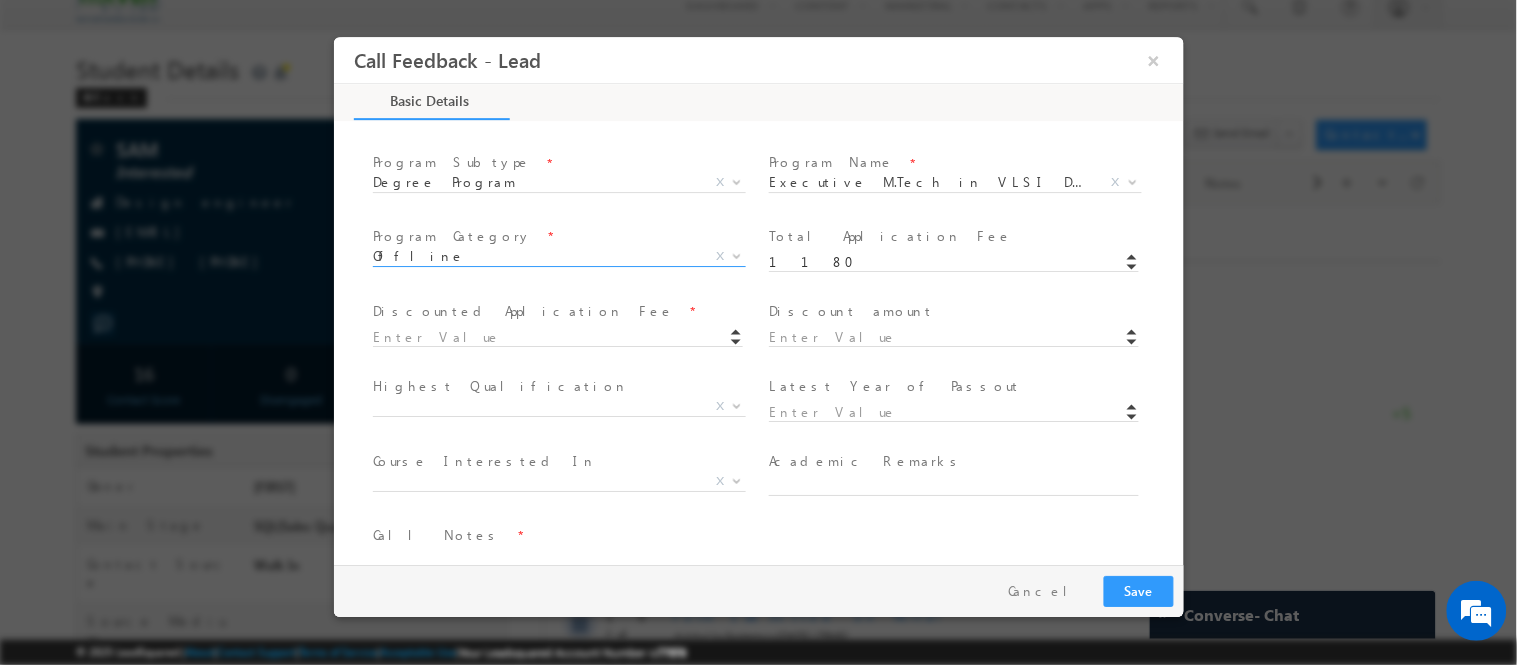 scroll, scrollTop: 373, scrollLeft: 0, axis: vertical 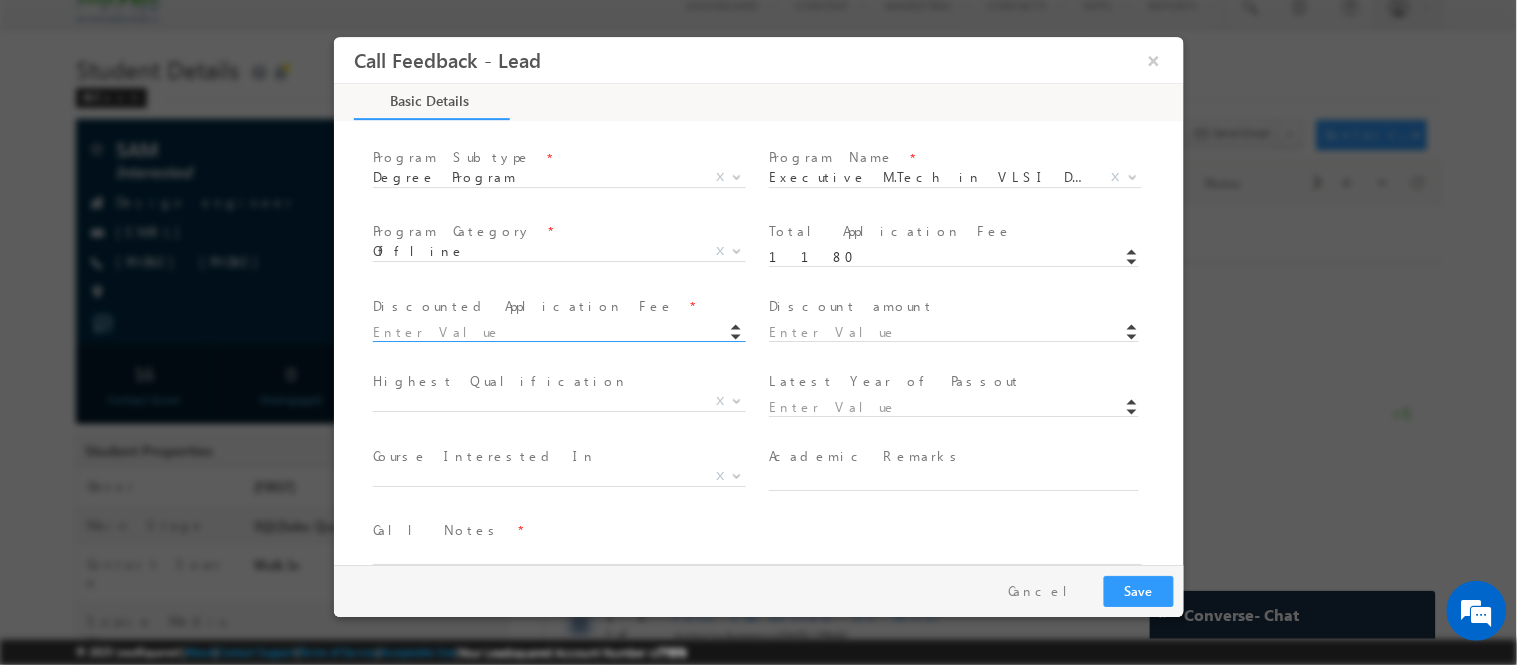 click at bounding box center (557, 332) 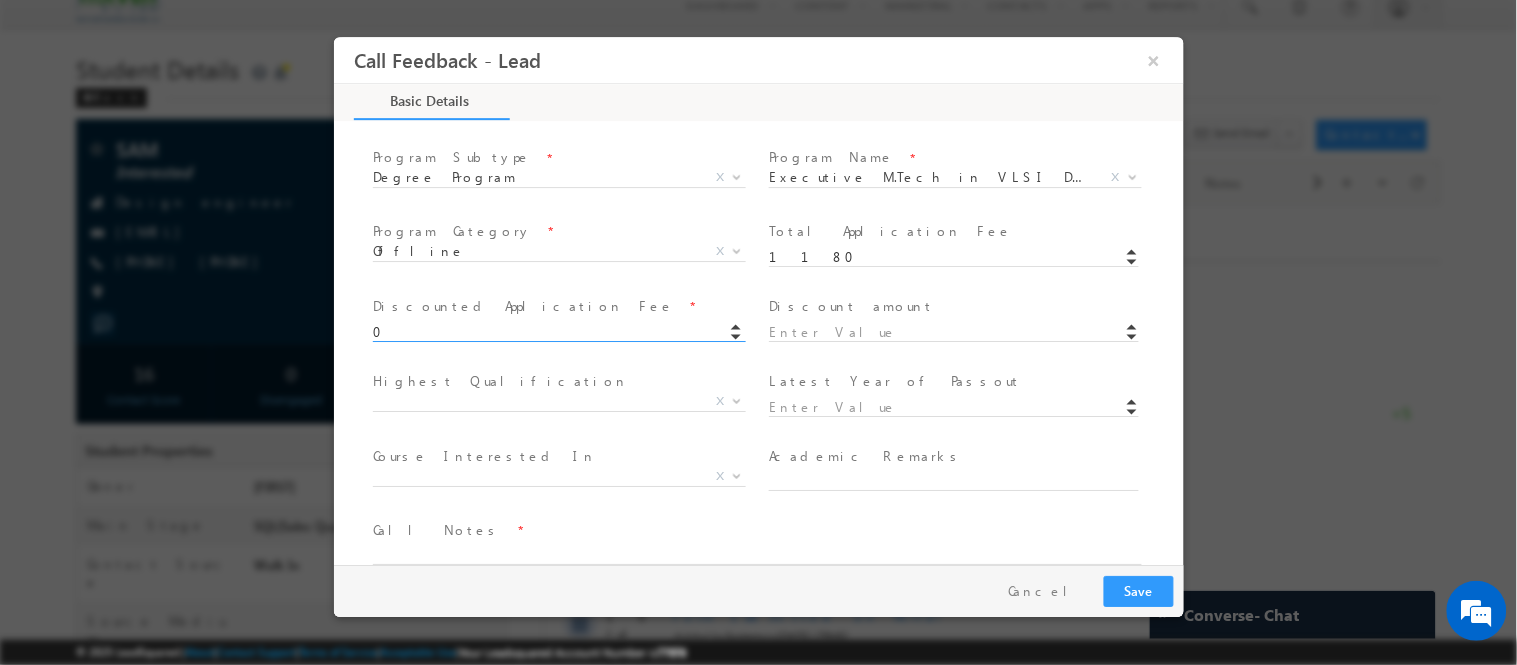 type on "0.00" 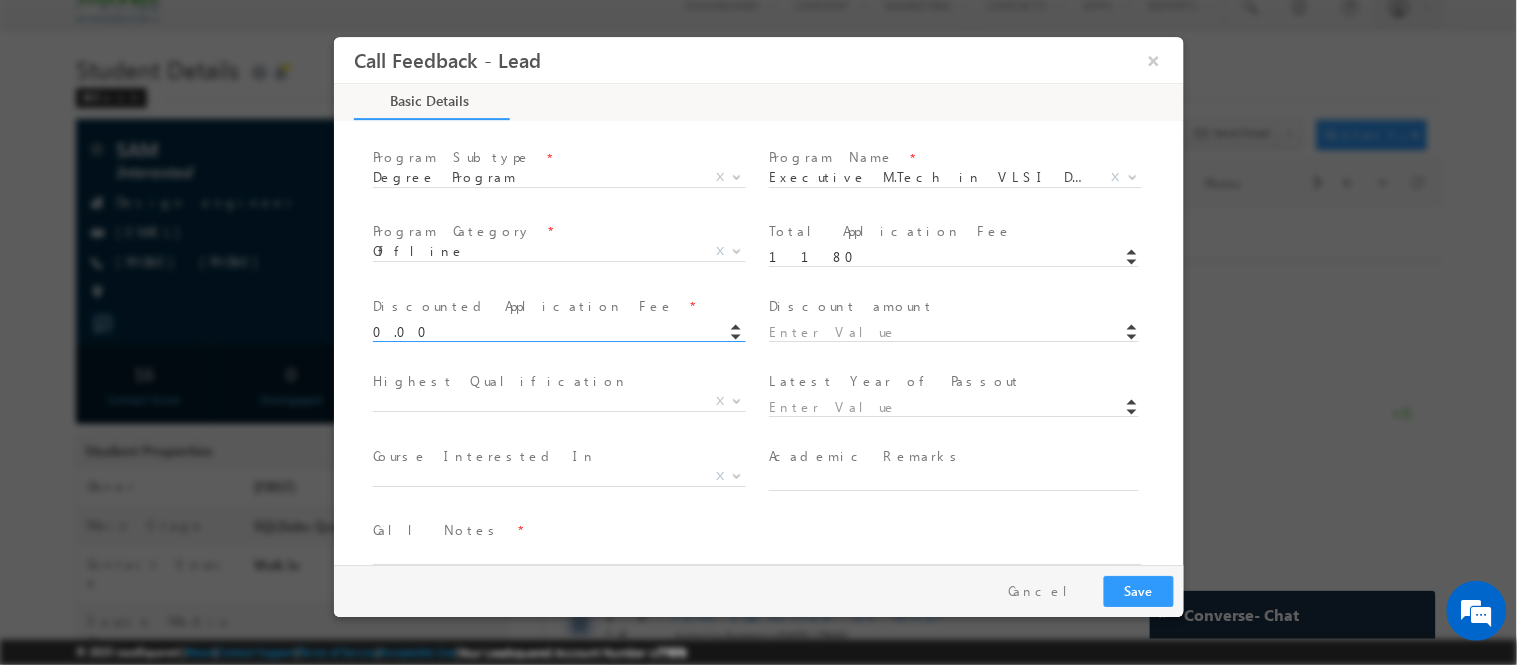 type on "1180" 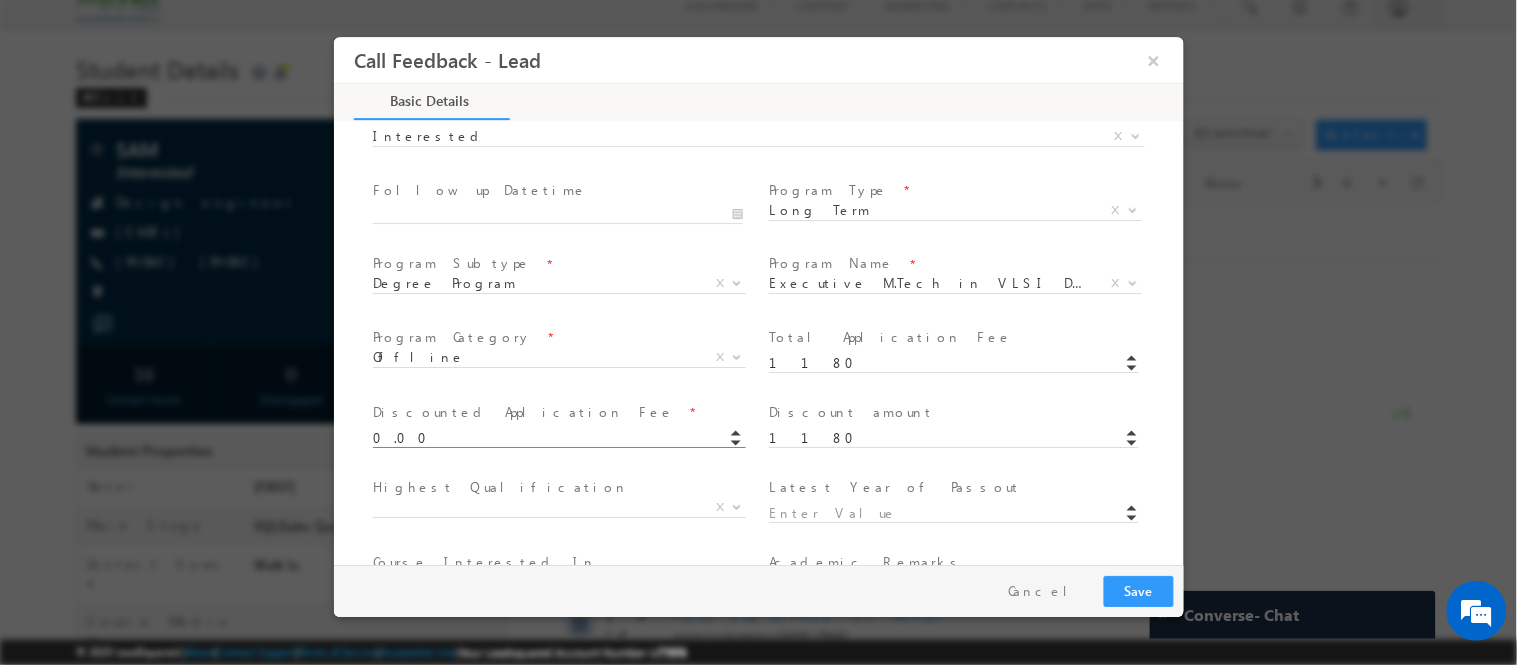 scroll, scrollTop: 0, scrollLeft: 0, axis: both 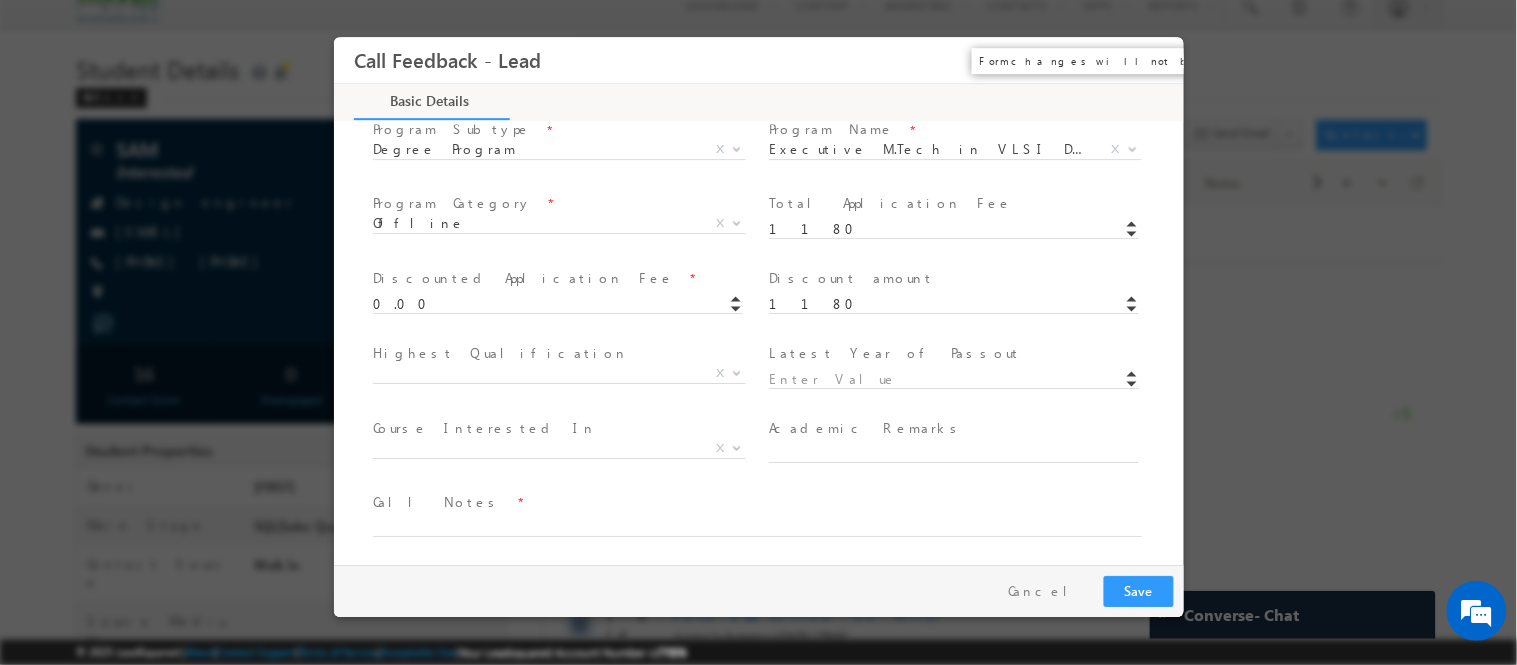 click on "×" at bounding box center (1153, 59) 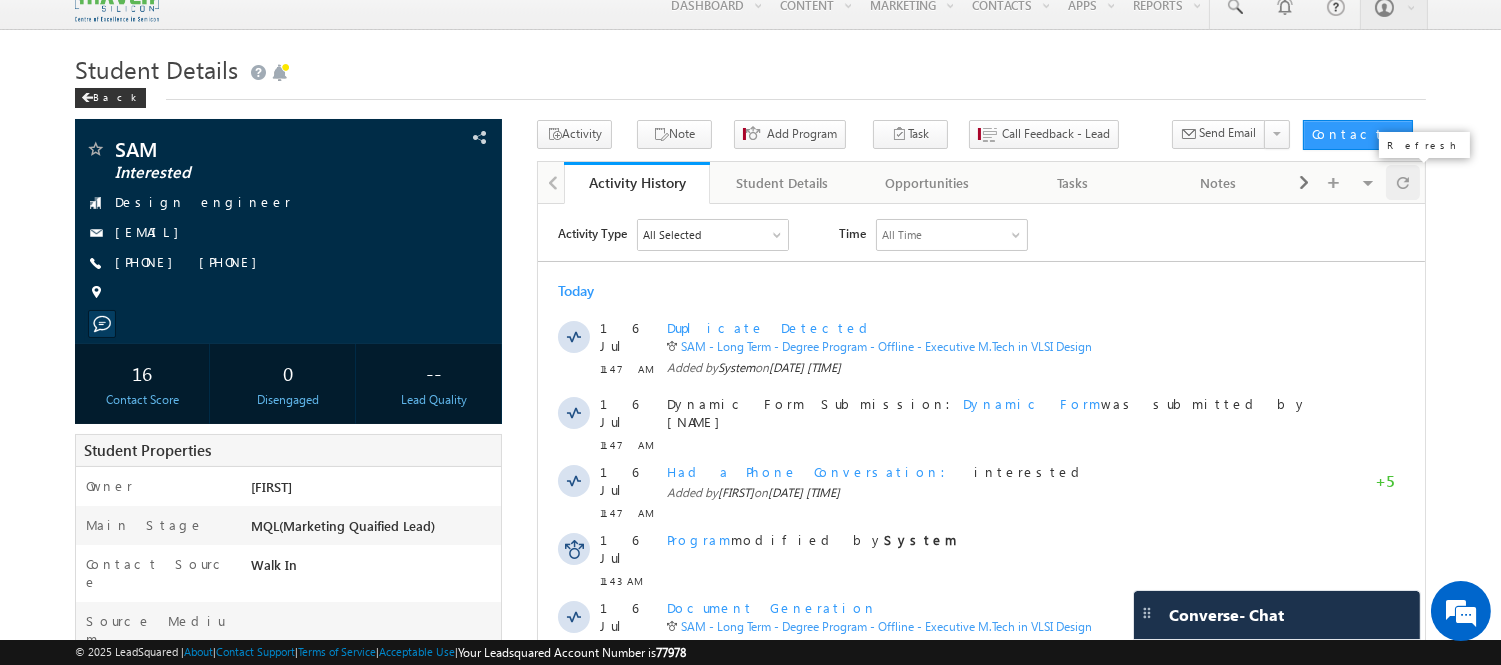 click at bounding box center [1403, 182] 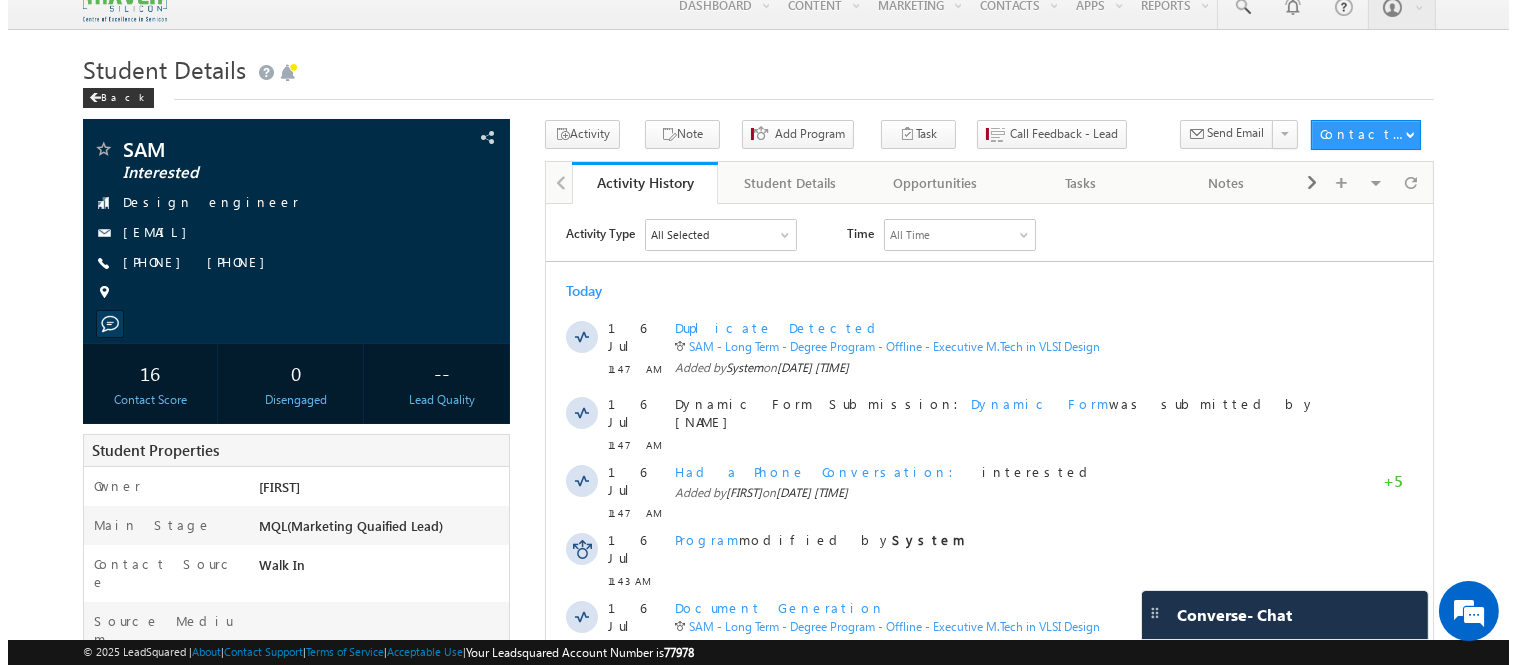 scroll, scrollTop: 0, scrollLeft: 0, axis: both 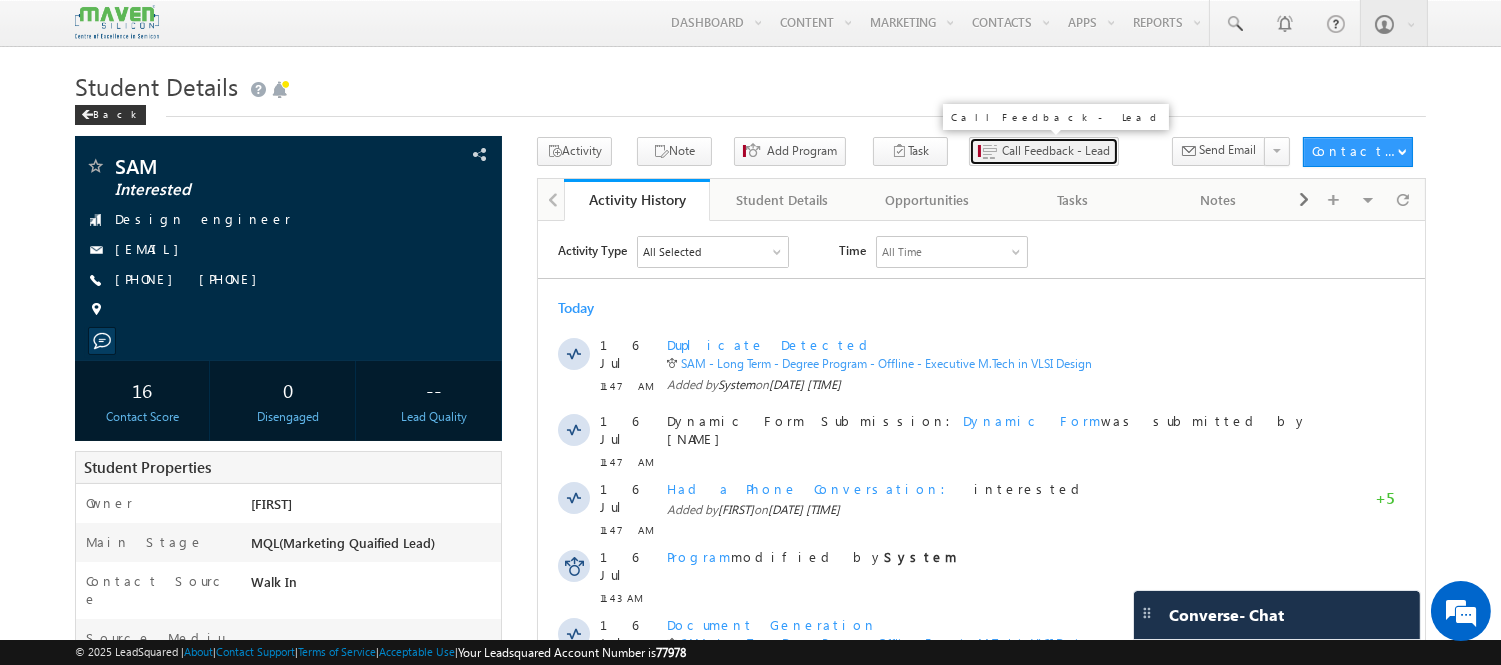 click on "Call Feedback - Lead" at bounding box center [1056, 151] 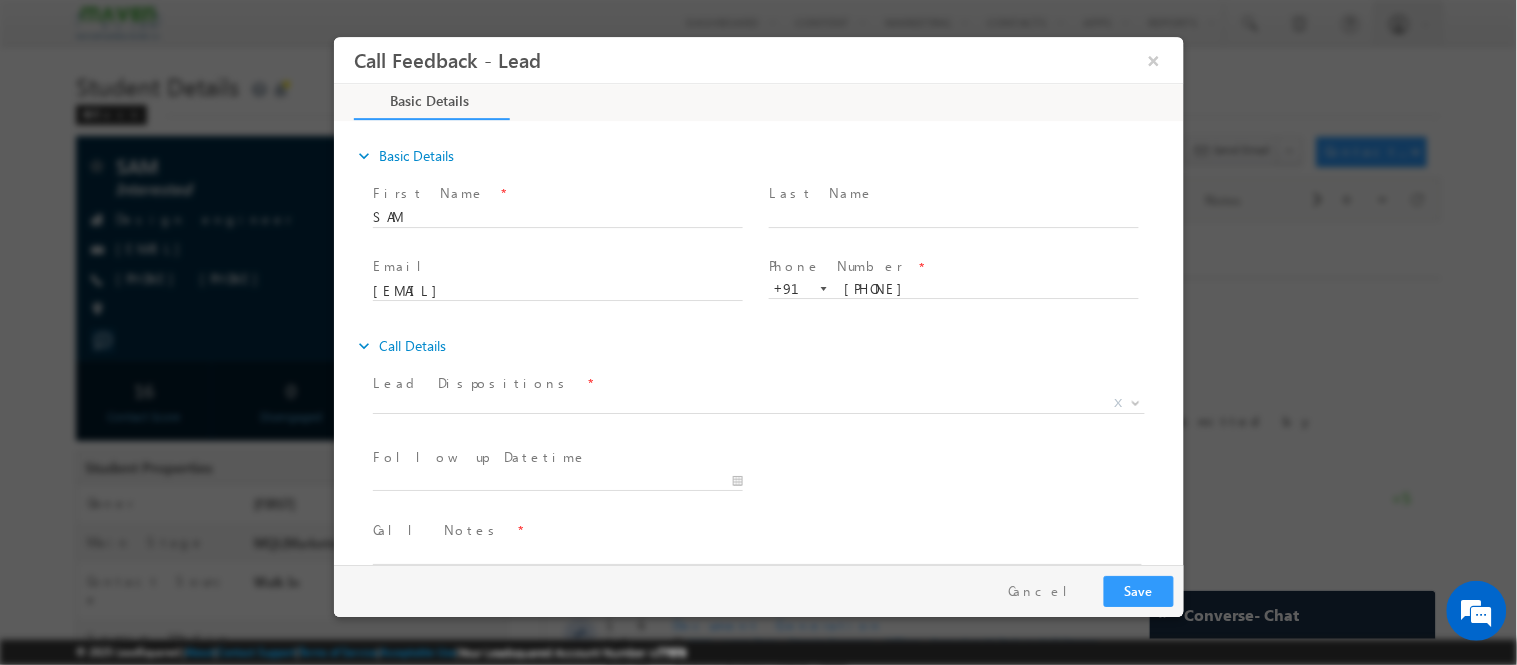 scroll, scrollTop: 0, scrollLeft: 0, axis: both 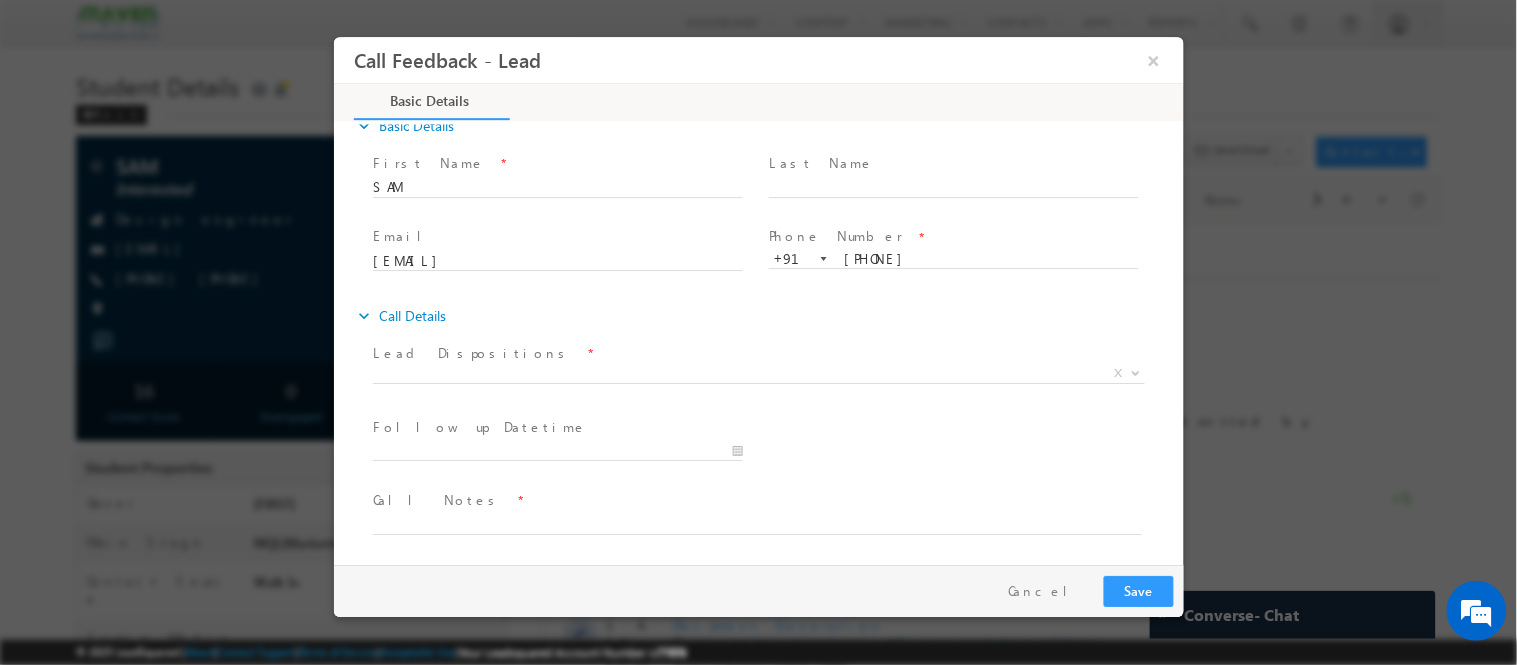 click on "Lead Dispositions
*" at bounding box center (745, 353) 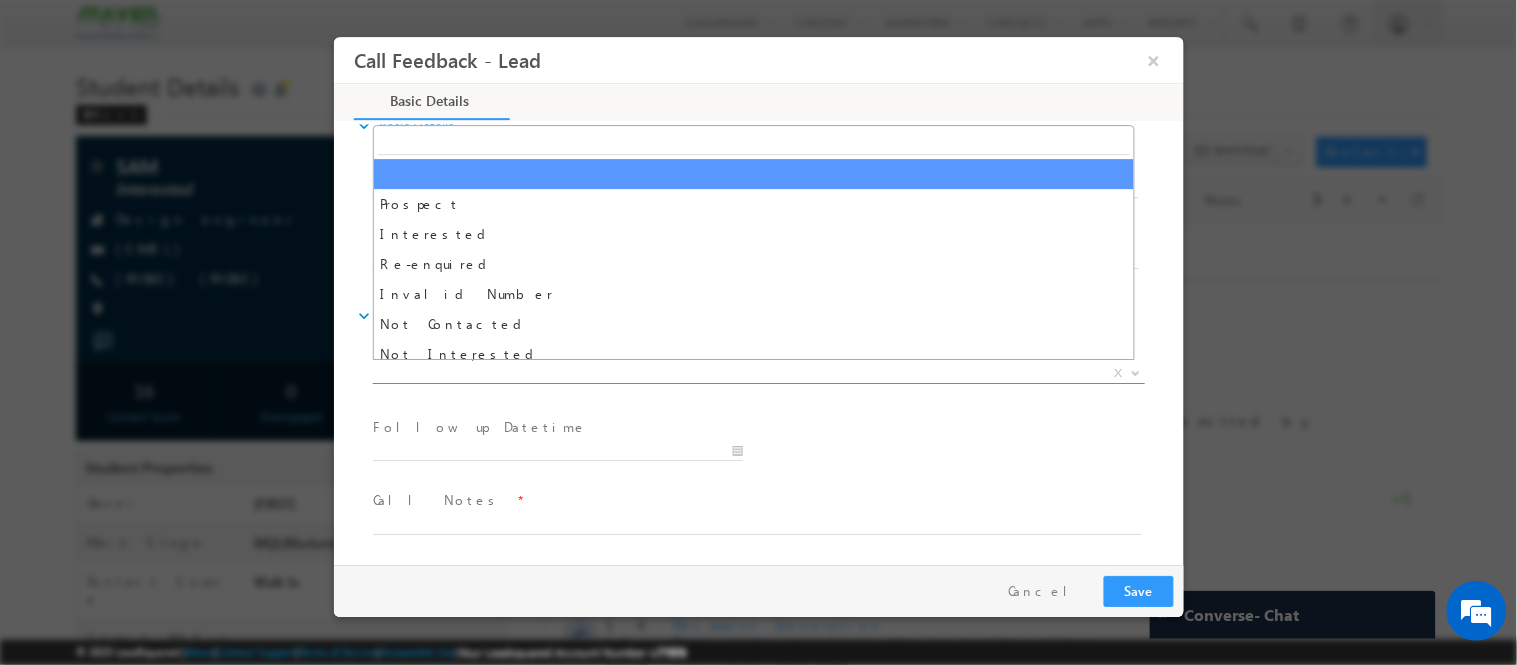 click on "X" at bounding box center [758, 373] 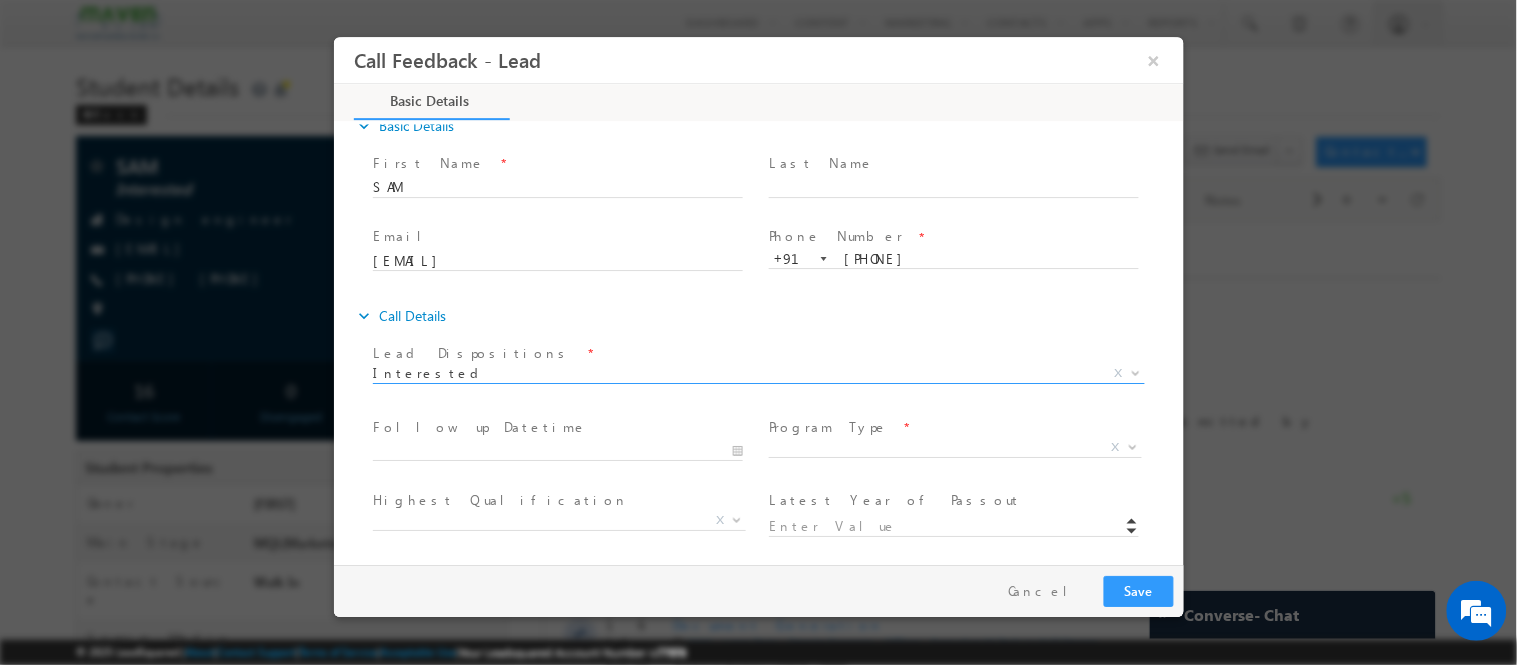 select on "Interested" 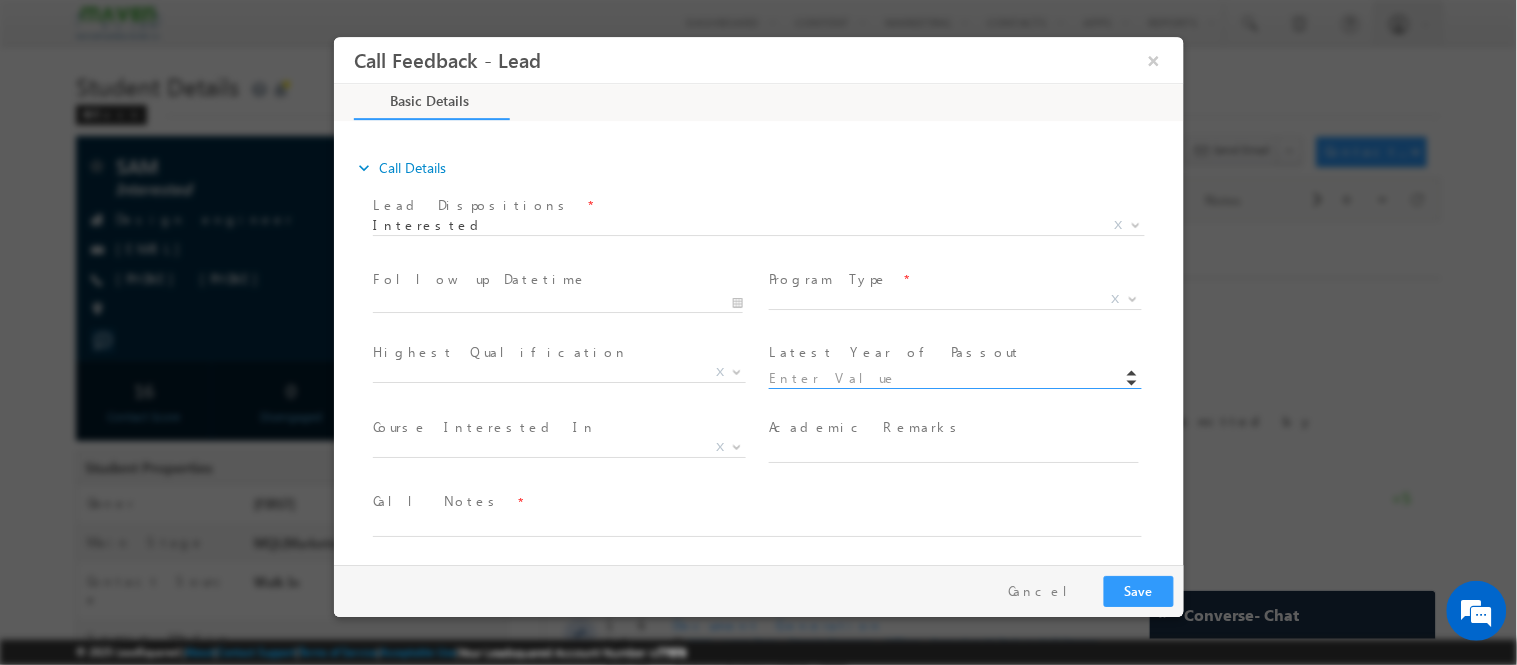 click at bounding box center [953, 378] 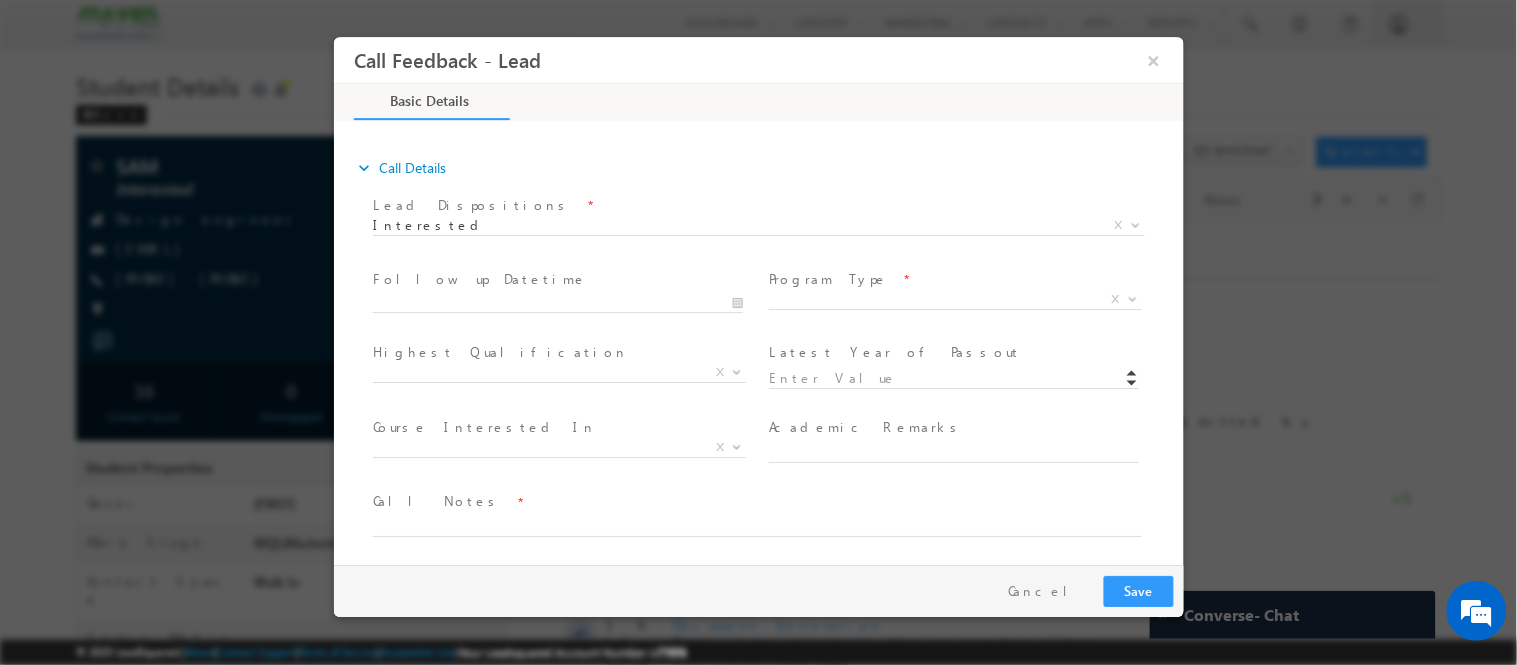 click at bounding box center [745, 546] 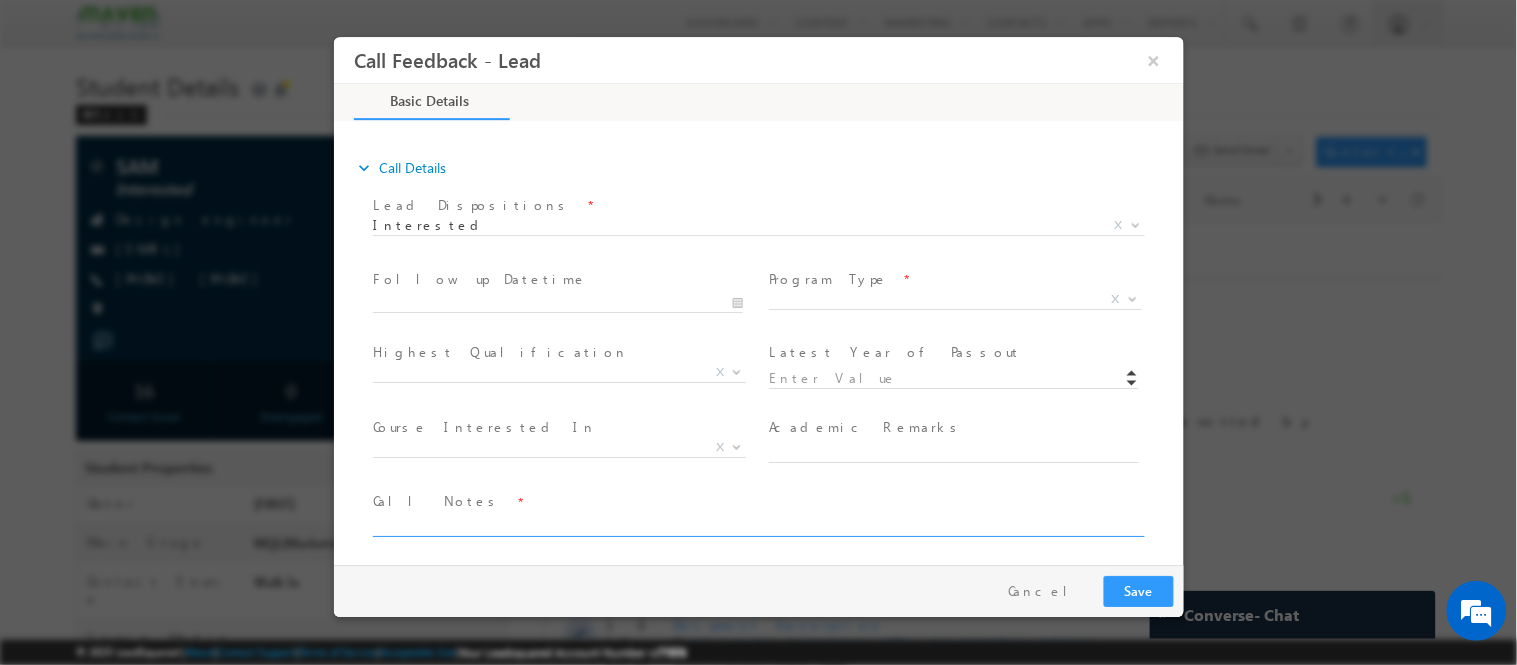 click at bounding box center (756, 524) 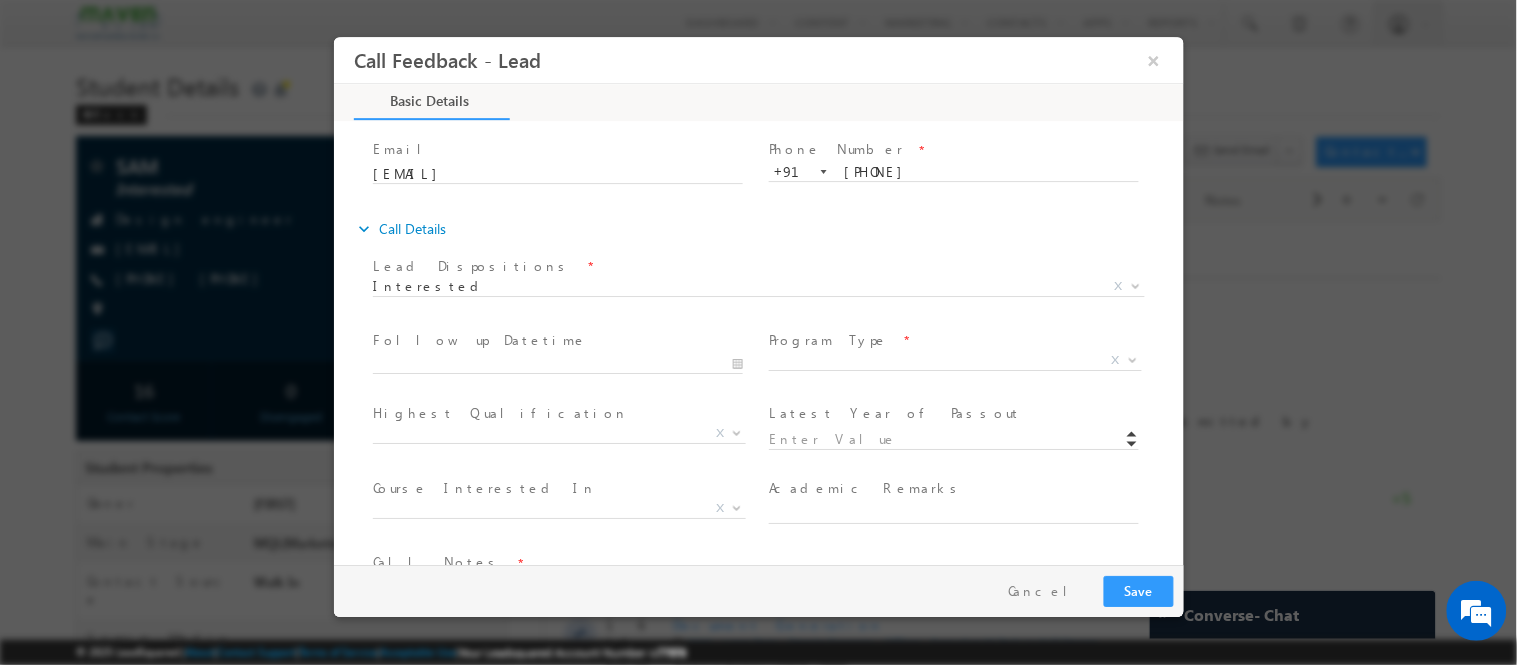 scroll, scrollTop: 117, scrollLeft: 0, axis: vertical 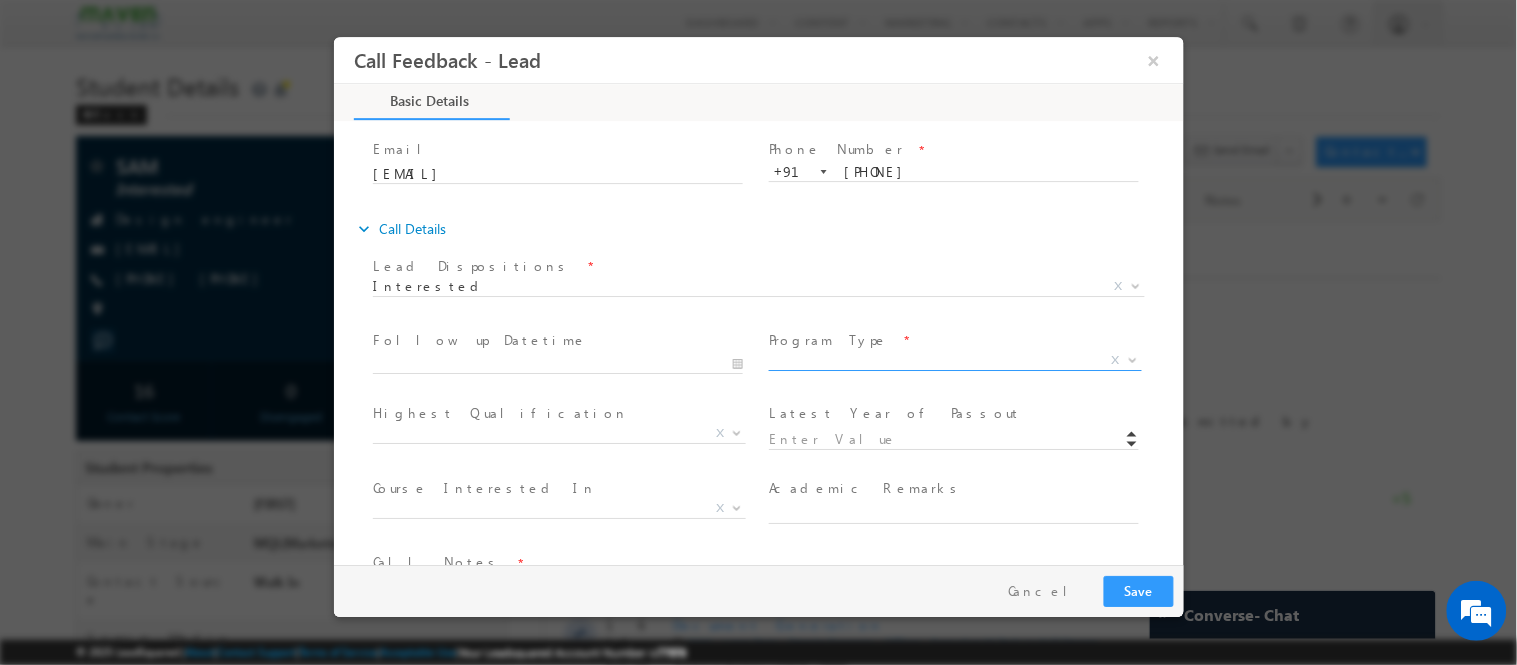 type on "interested" 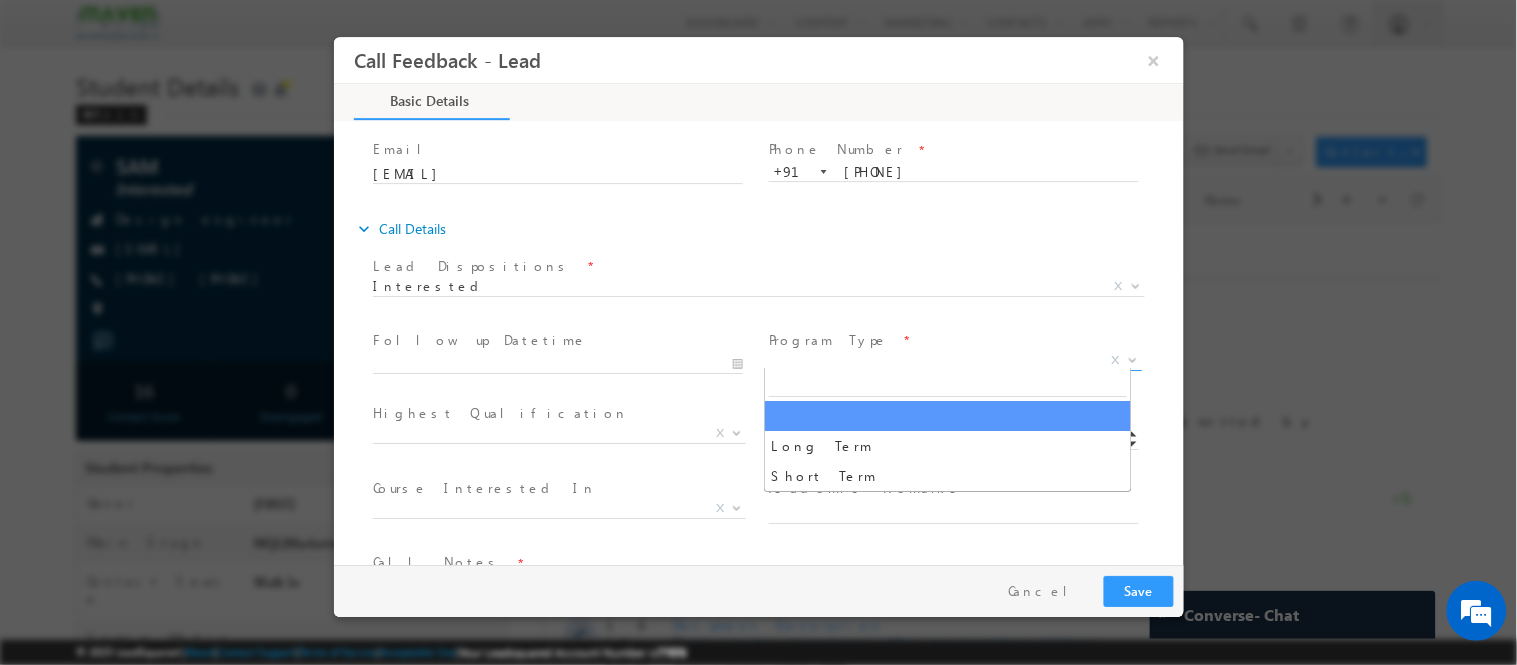 click on "X" at bounding box center (954, 360) 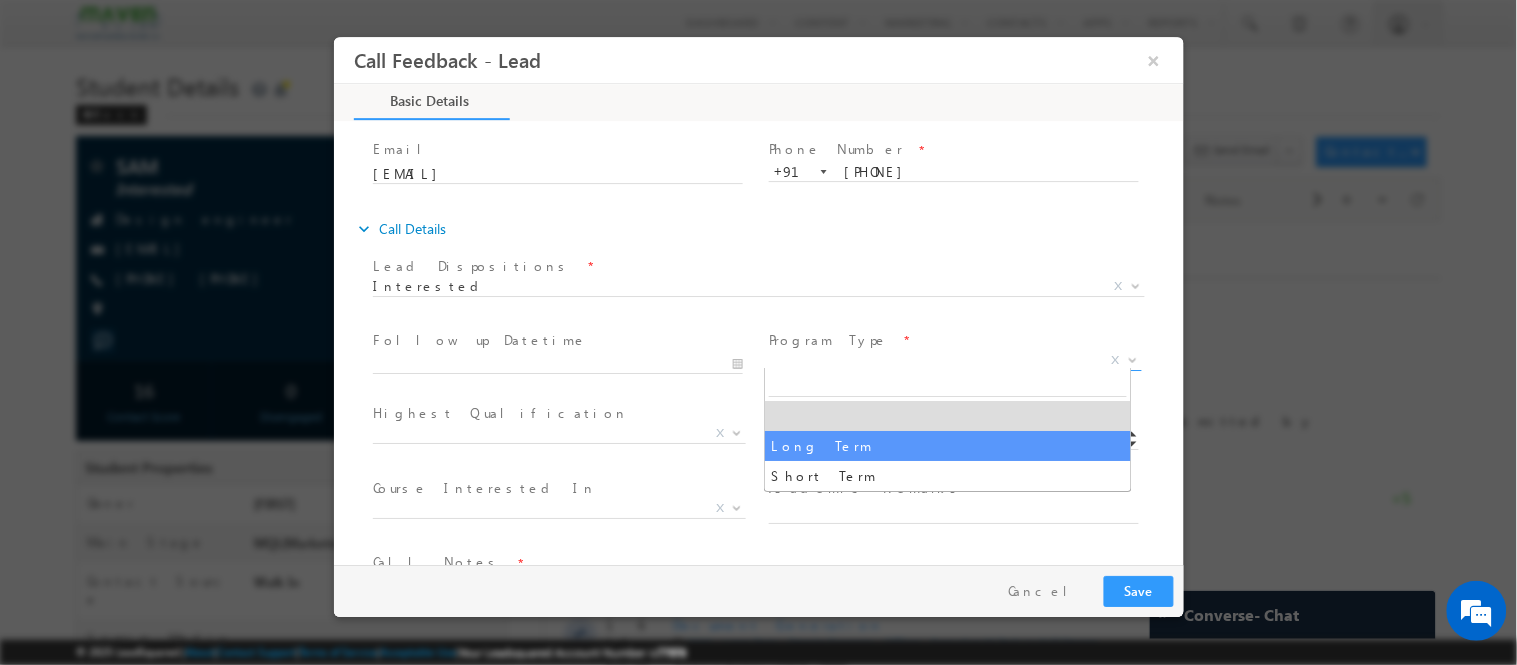 select on "Long Term" 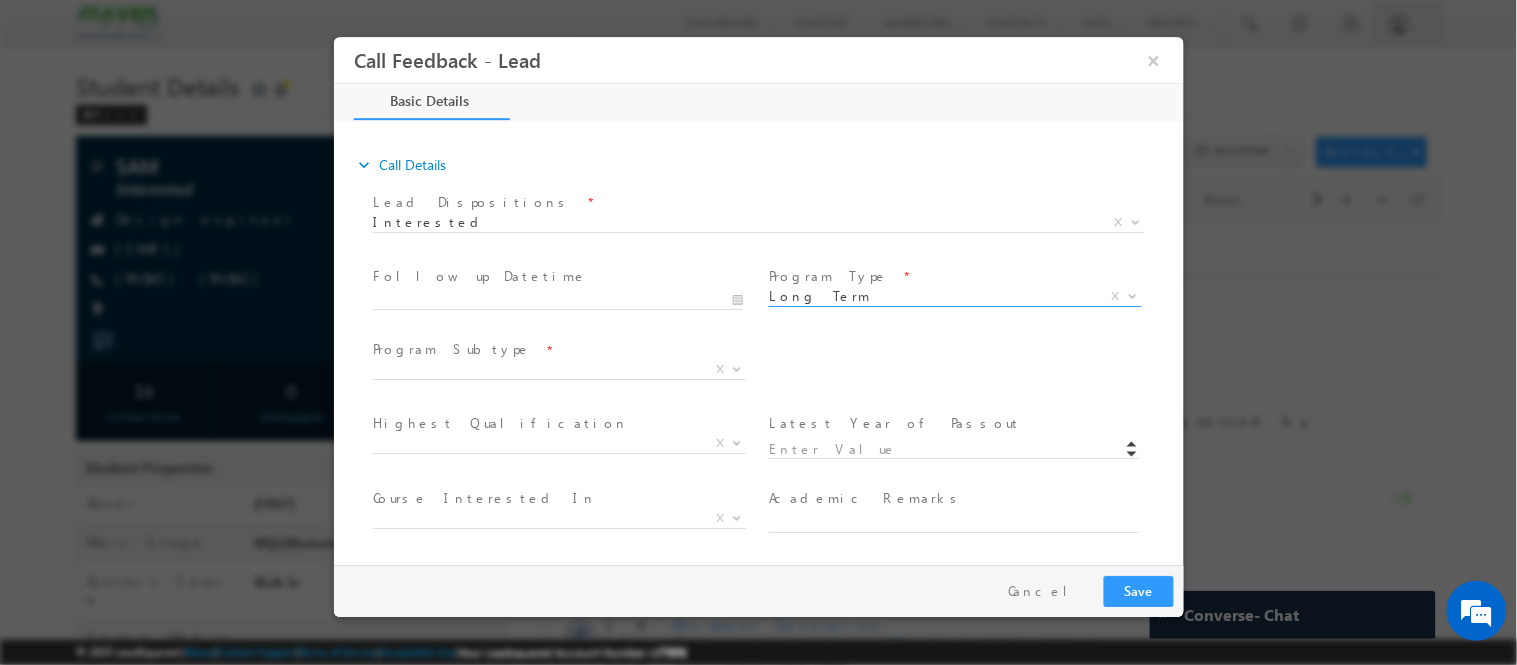 scroll, scrollTop: 211, scrollLeft: 0, axis: vertical 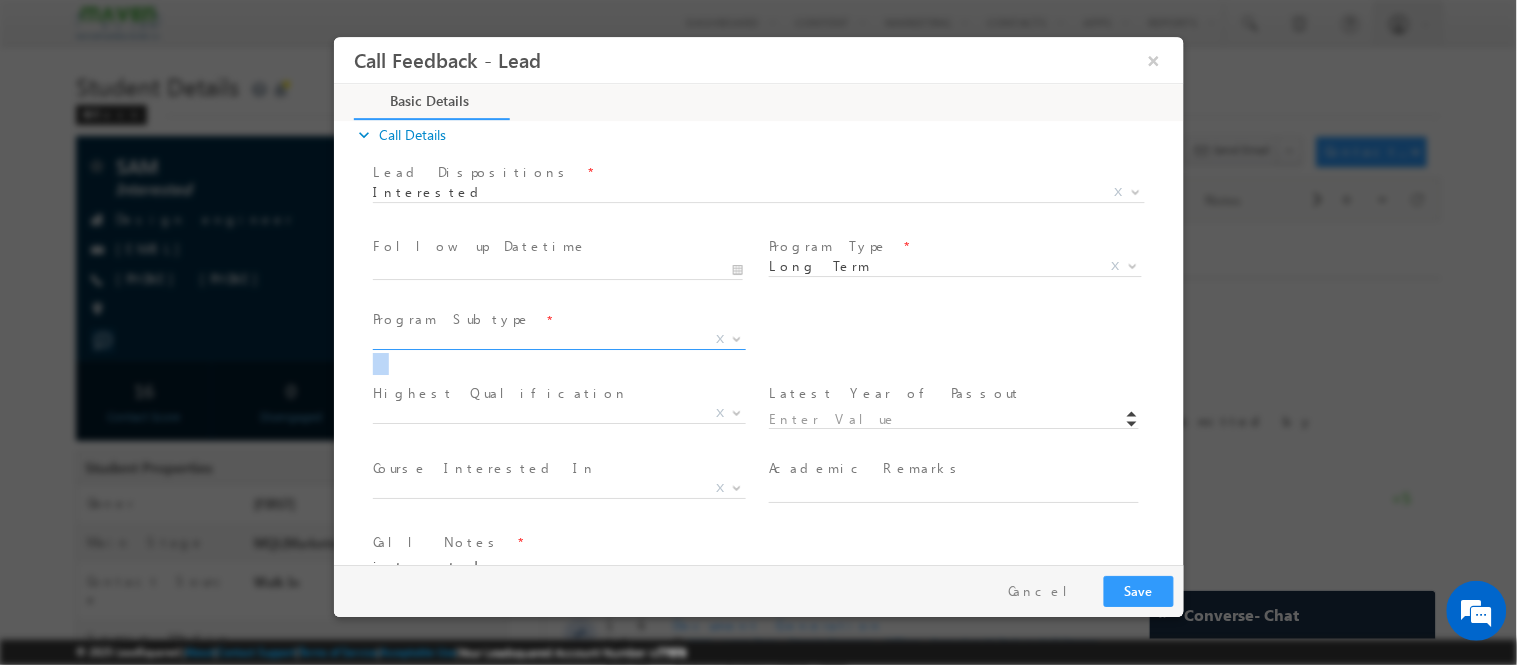 drag, startPoint x: 634, startPoint y: 356, endPoint x: 552, endPoint y: 329, distance: 86.33076 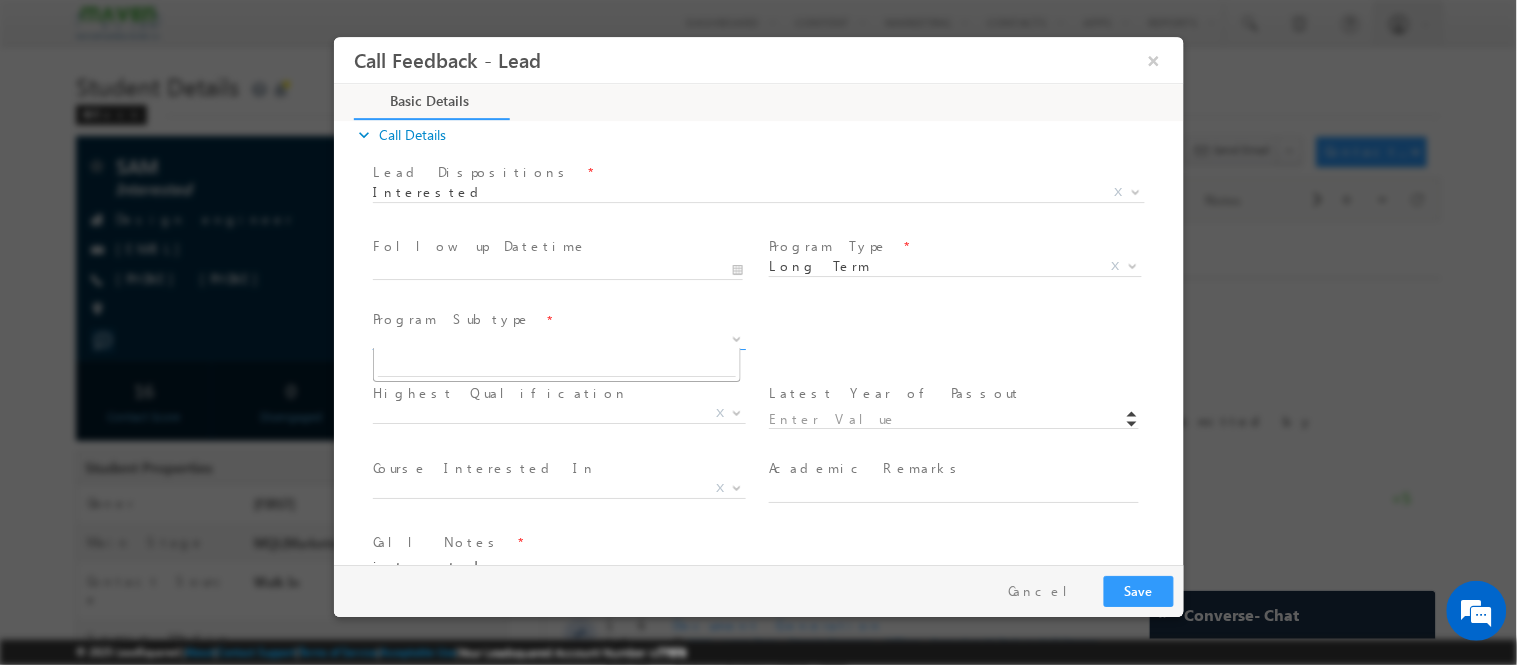 click on "X" at bounding box center [558, 339] 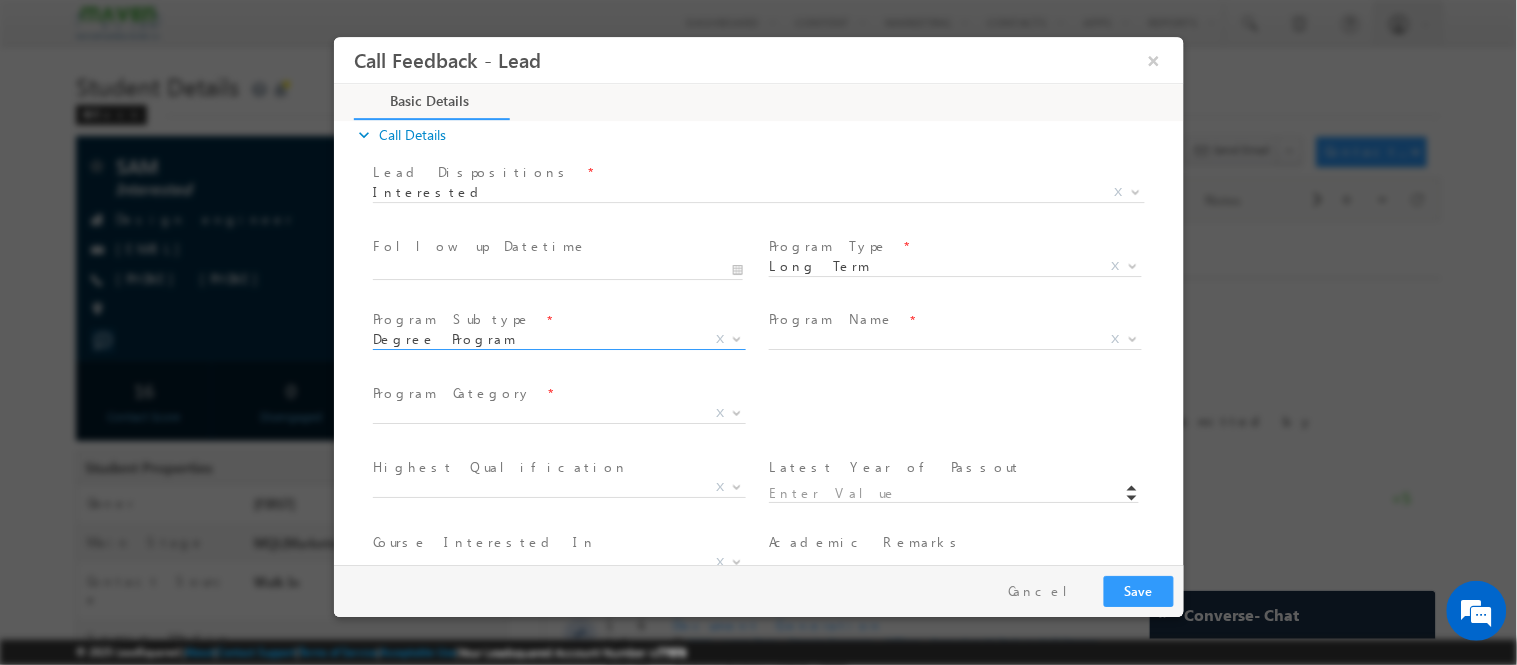 select on "Degree Program" 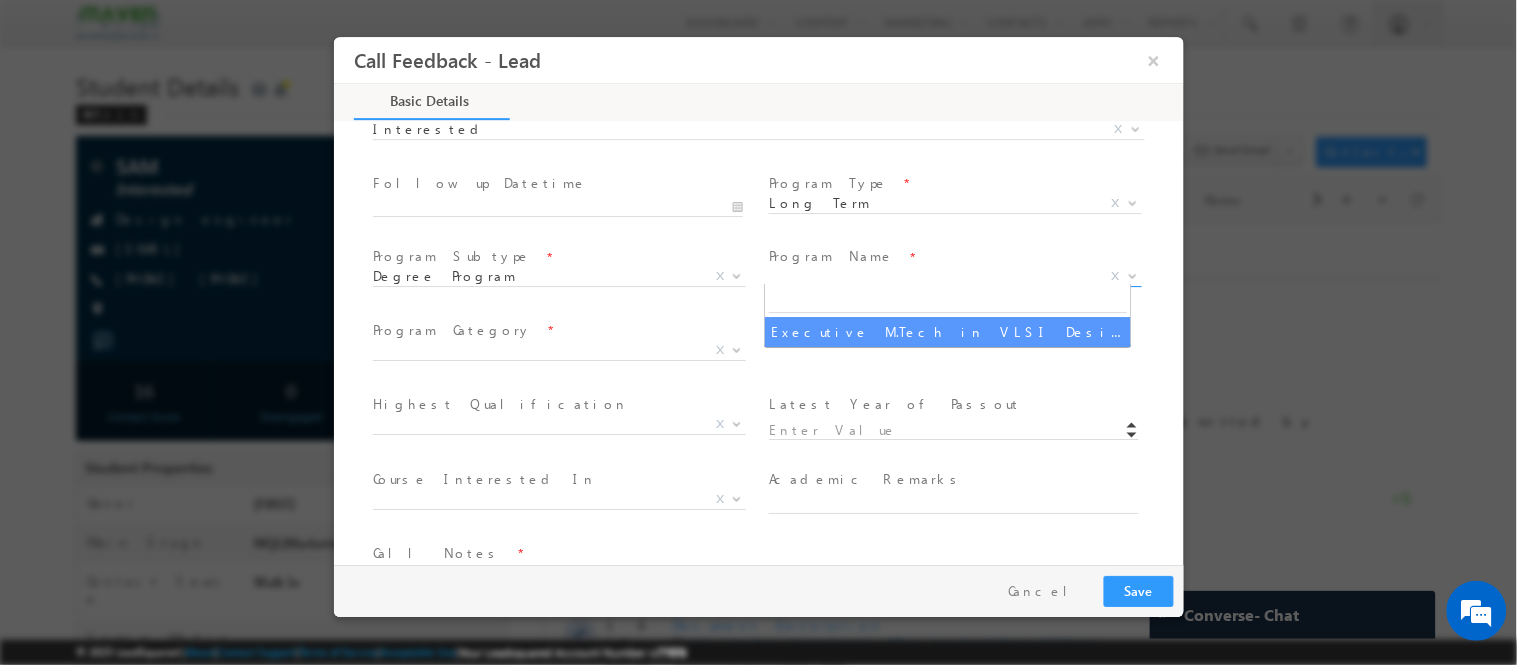 click on "X" at bounding box center (954, 276) 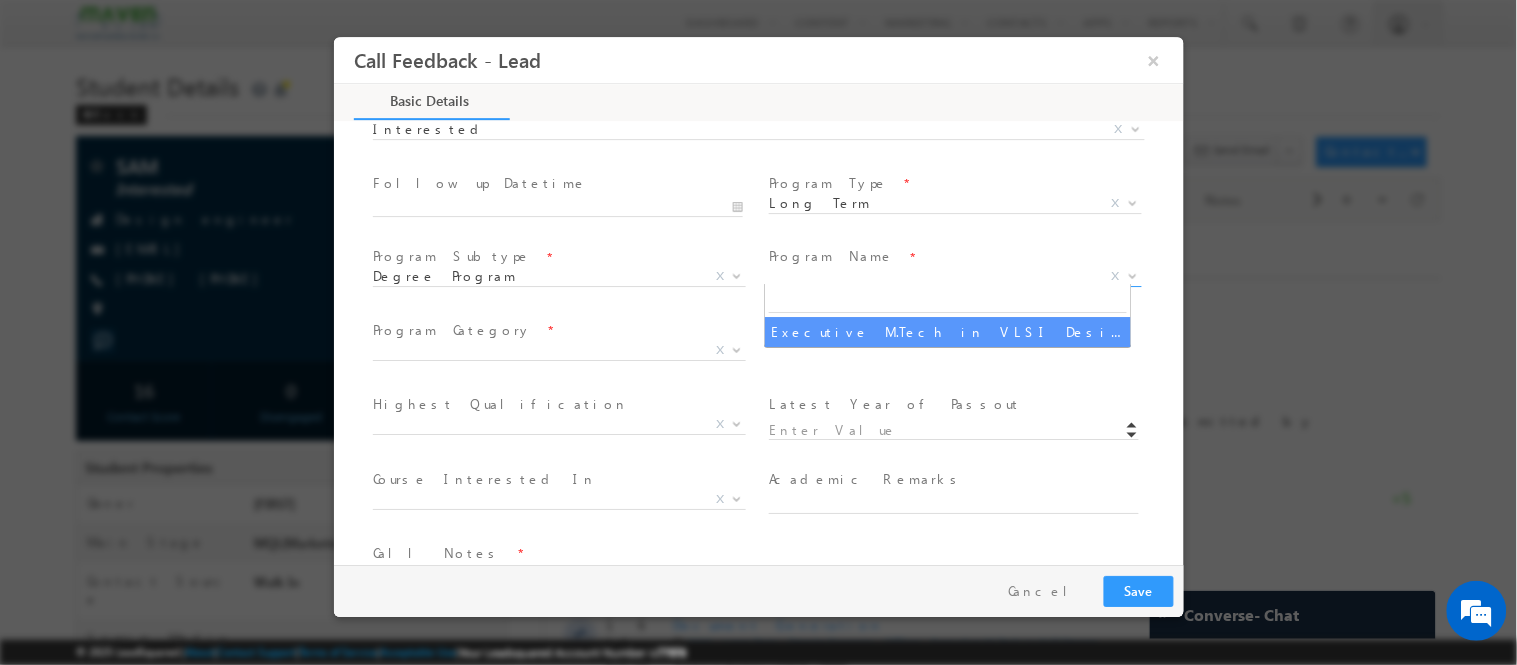 select on "Executive M.Tech in VLSI Design" 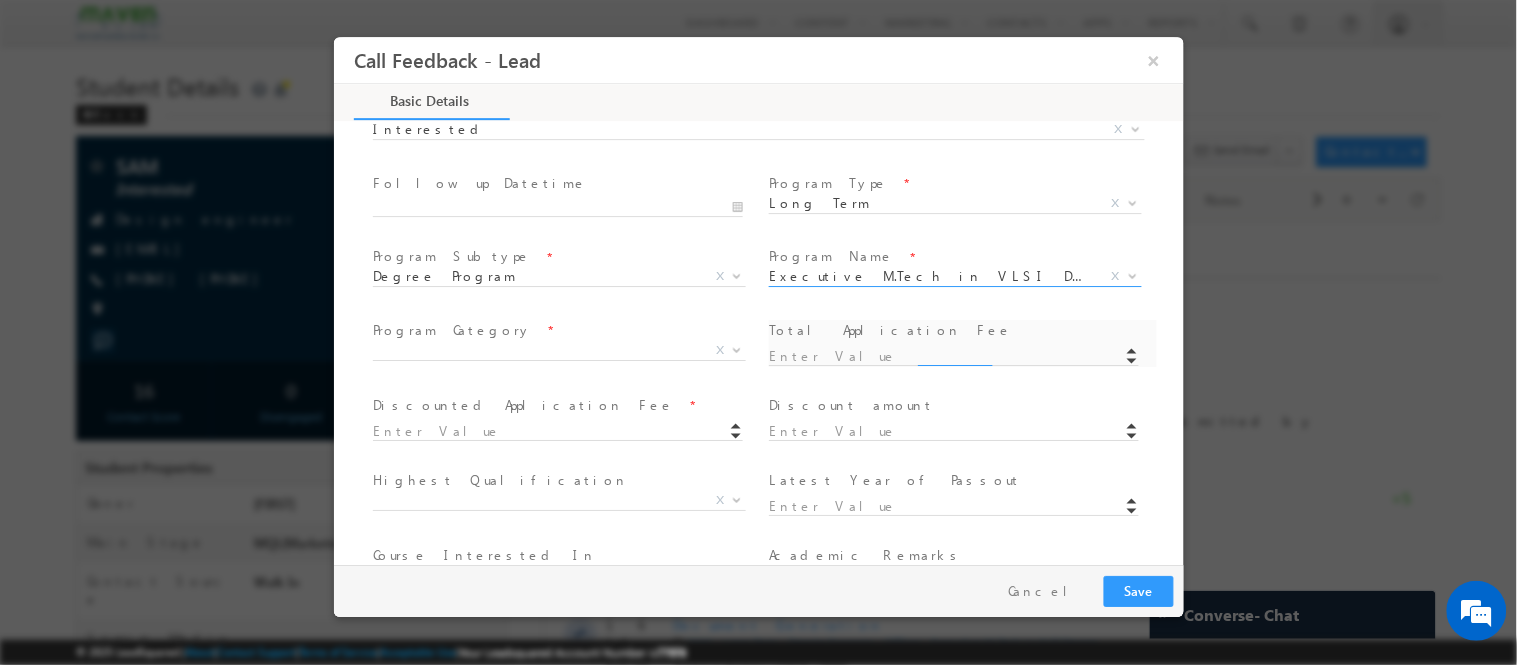 type on "1180" 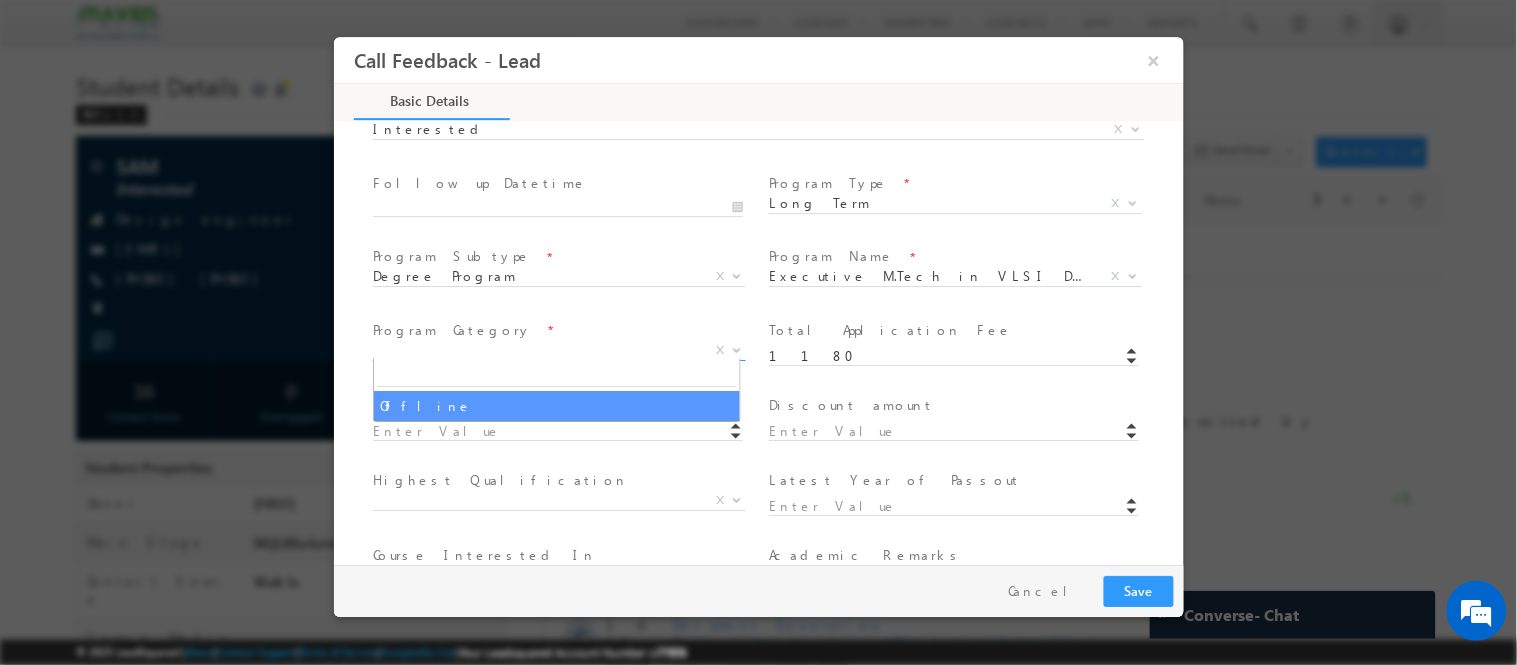 drag, startPoint x: 533, startPoint y: 347, endPoint x: 521, endPoint y: 401, distance: 55.31727 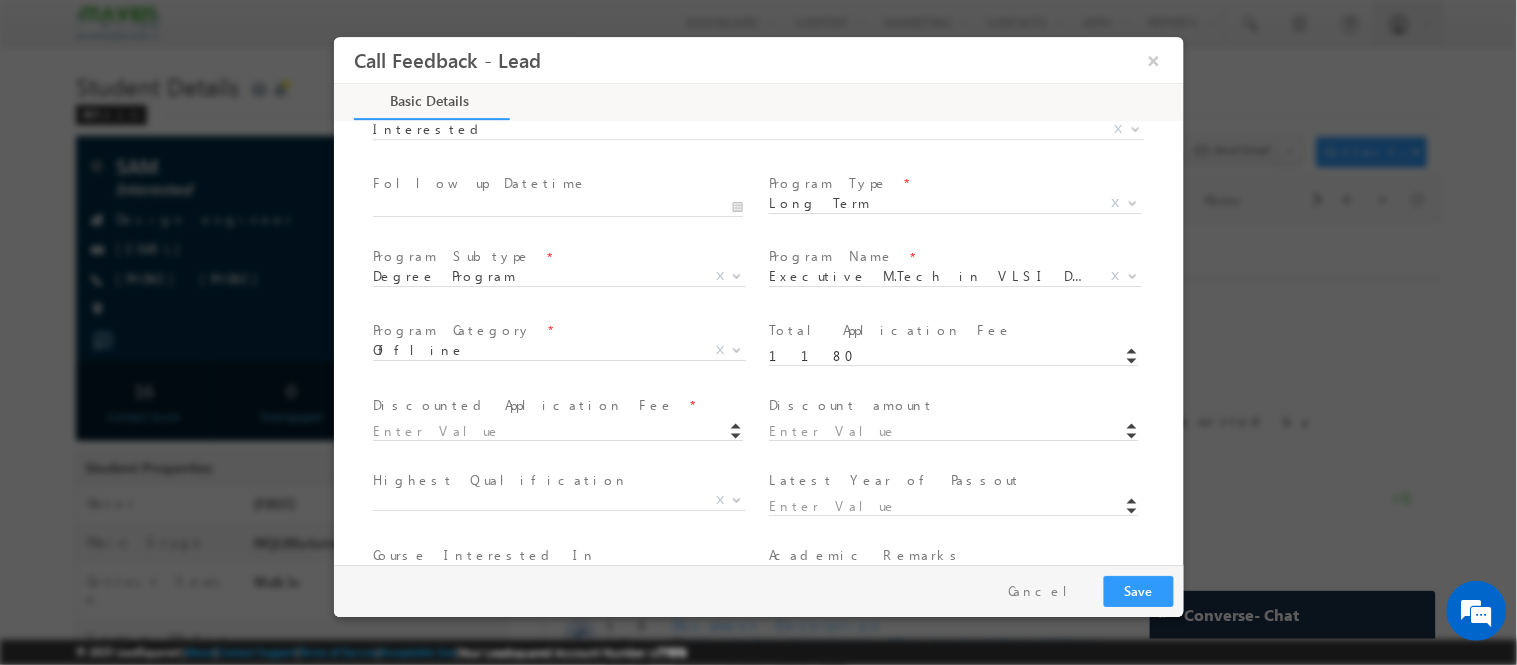 click on "Discounted Application Fee" at bounding box center (522, 404) 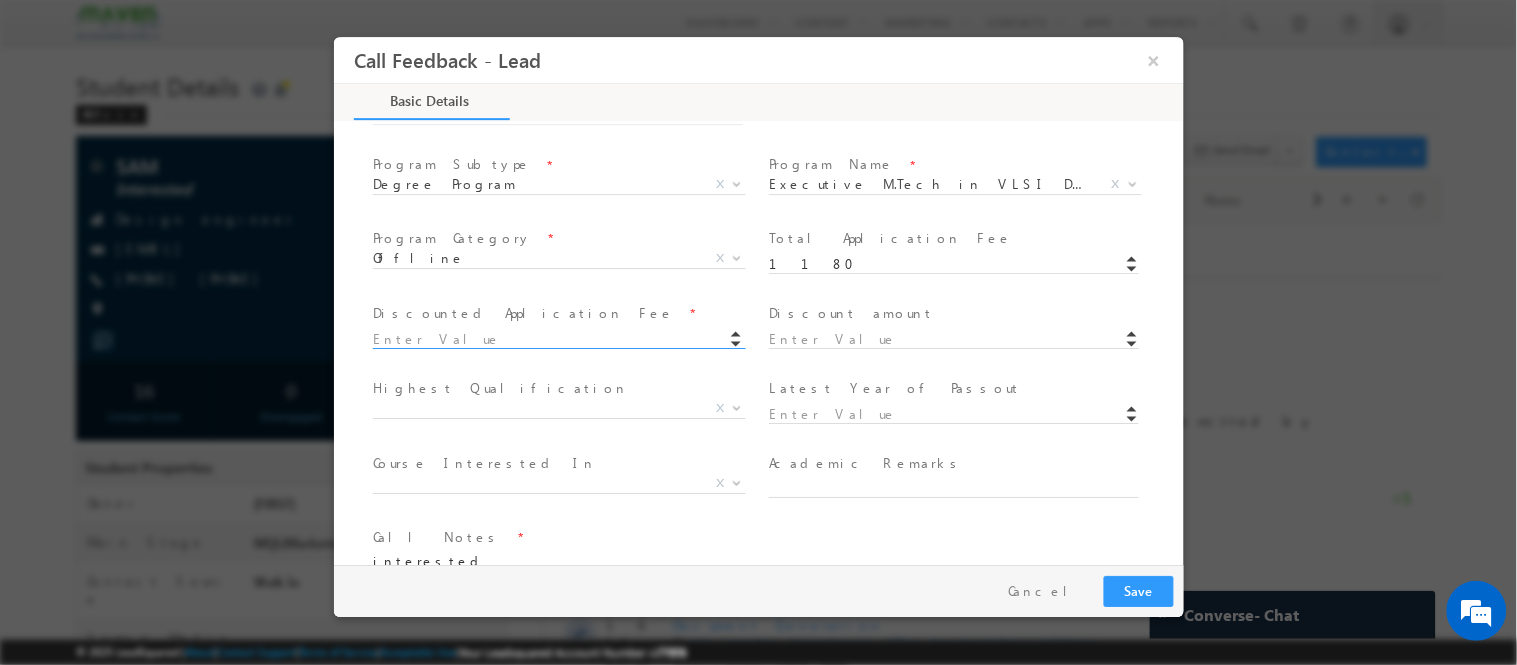 drag, startPoint x: 602, startPoint y: 334, endPoint x: 532, endPoint y: 434, distance: 122.06556 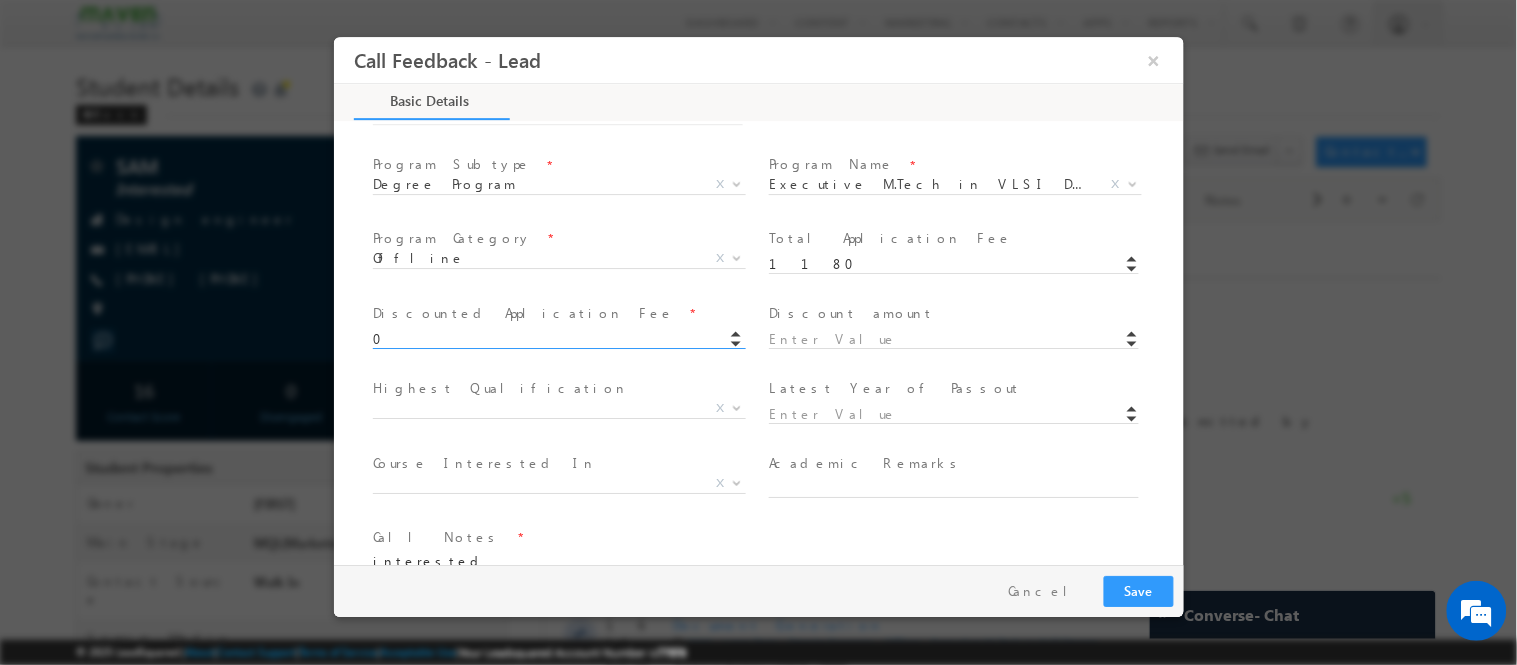 type on "0.00" 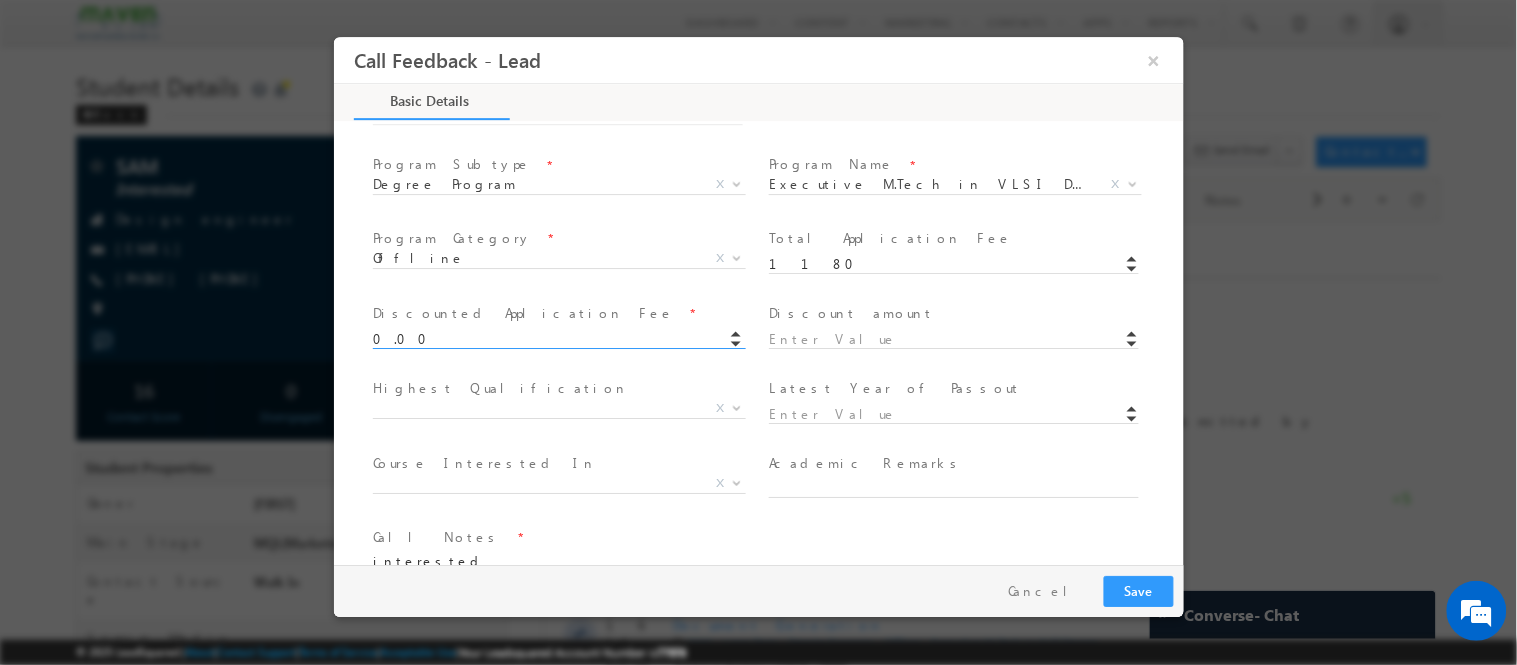 type on "1180" 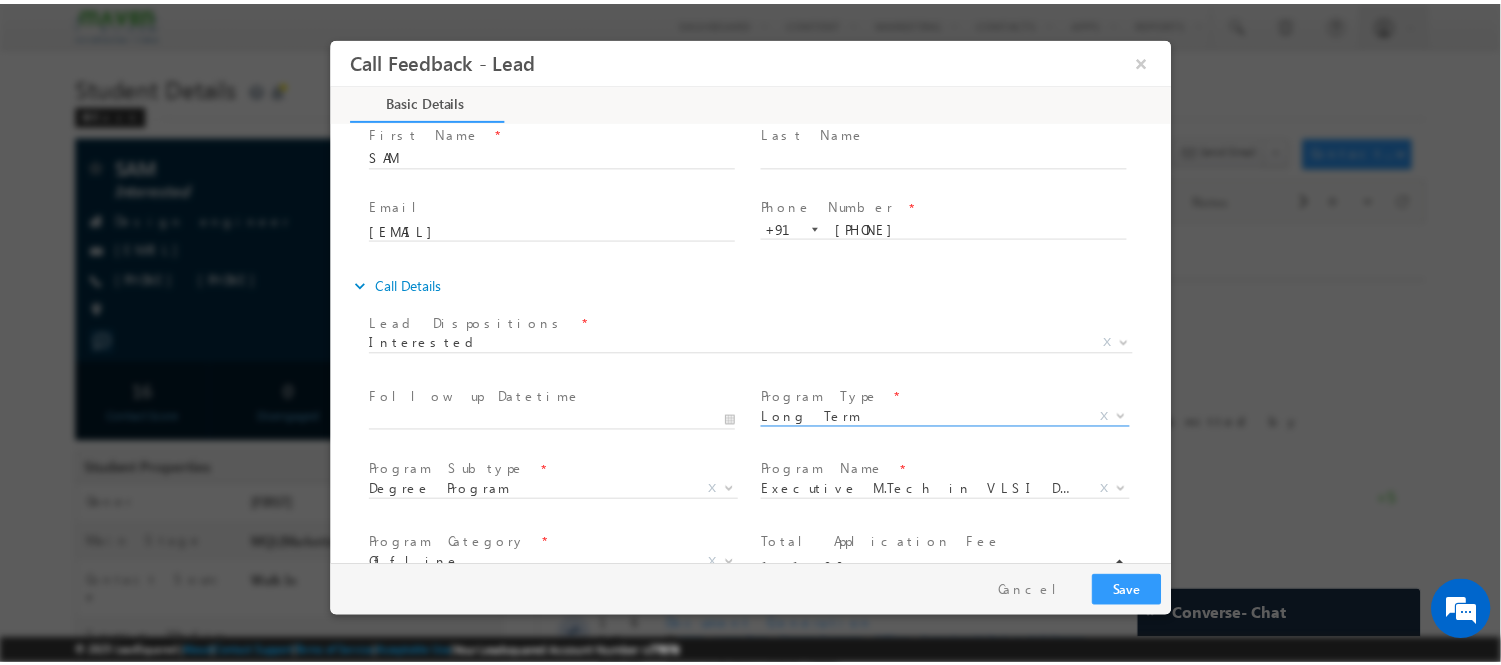 scroll, scrollTop: 0, scrollLeft: 0, axis: both 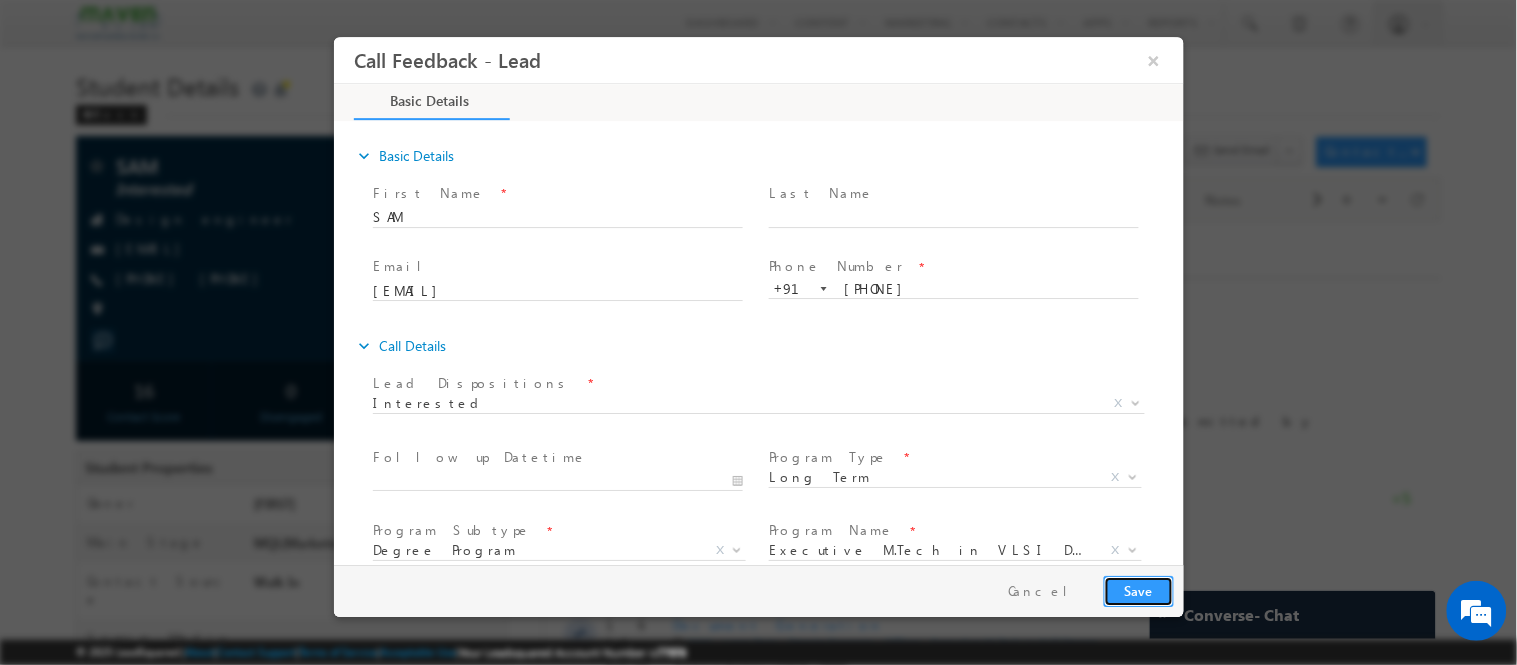 click on "Save" at bounding box center (1138, 590) 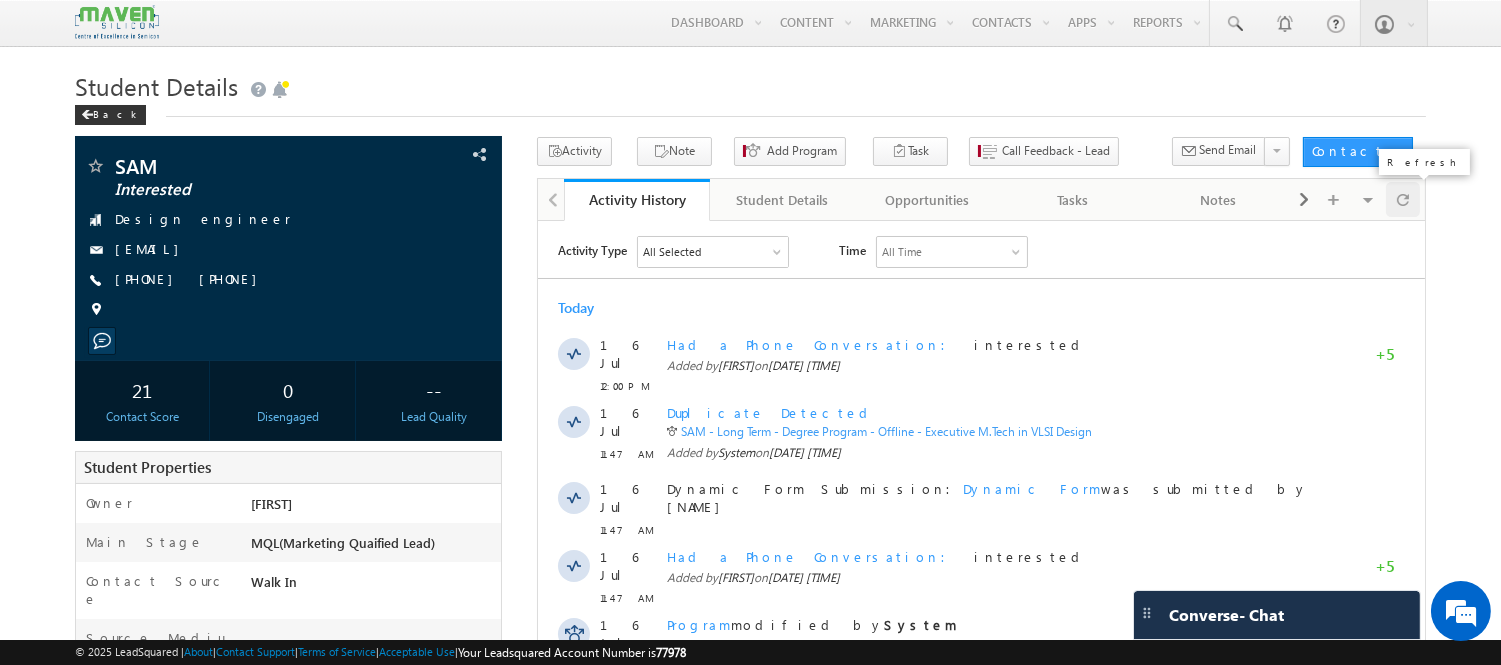 click at bounding box center (1403, 199) 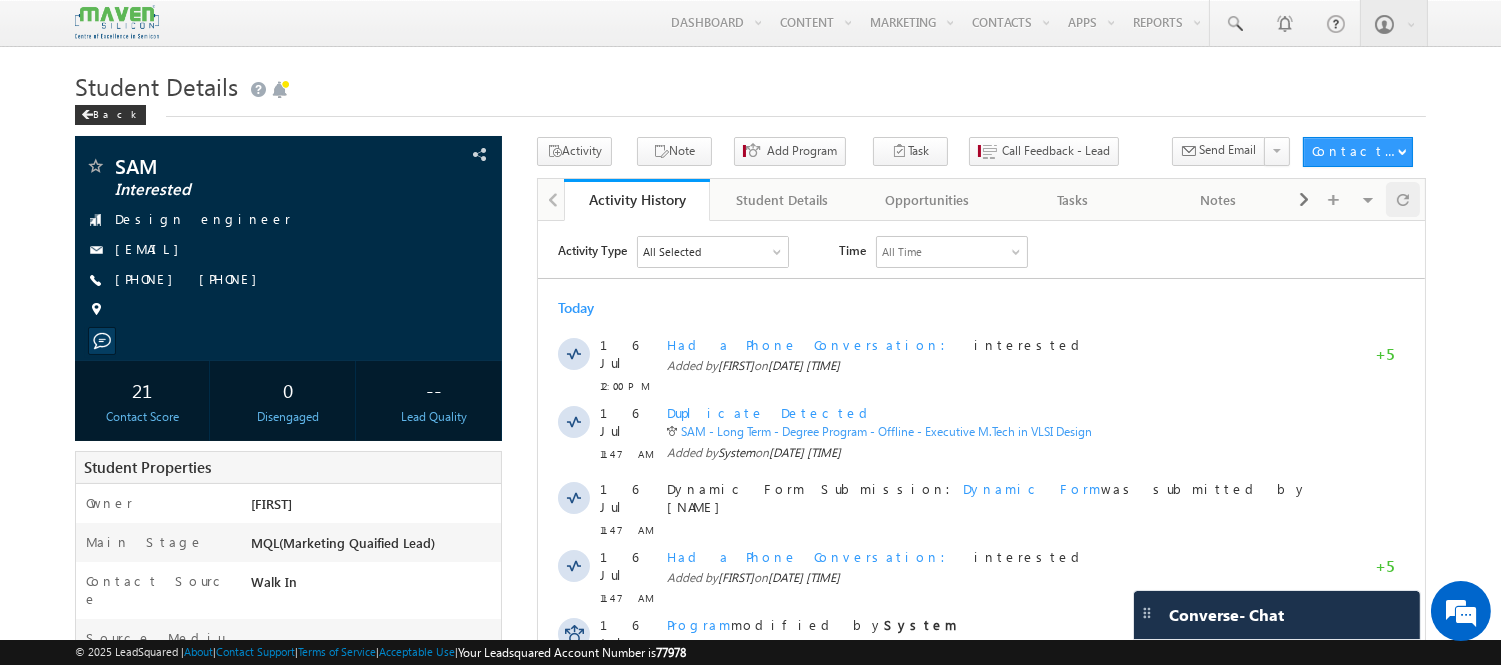 scroll, scrollTop: 0, scrollLeft: 0, axis: both 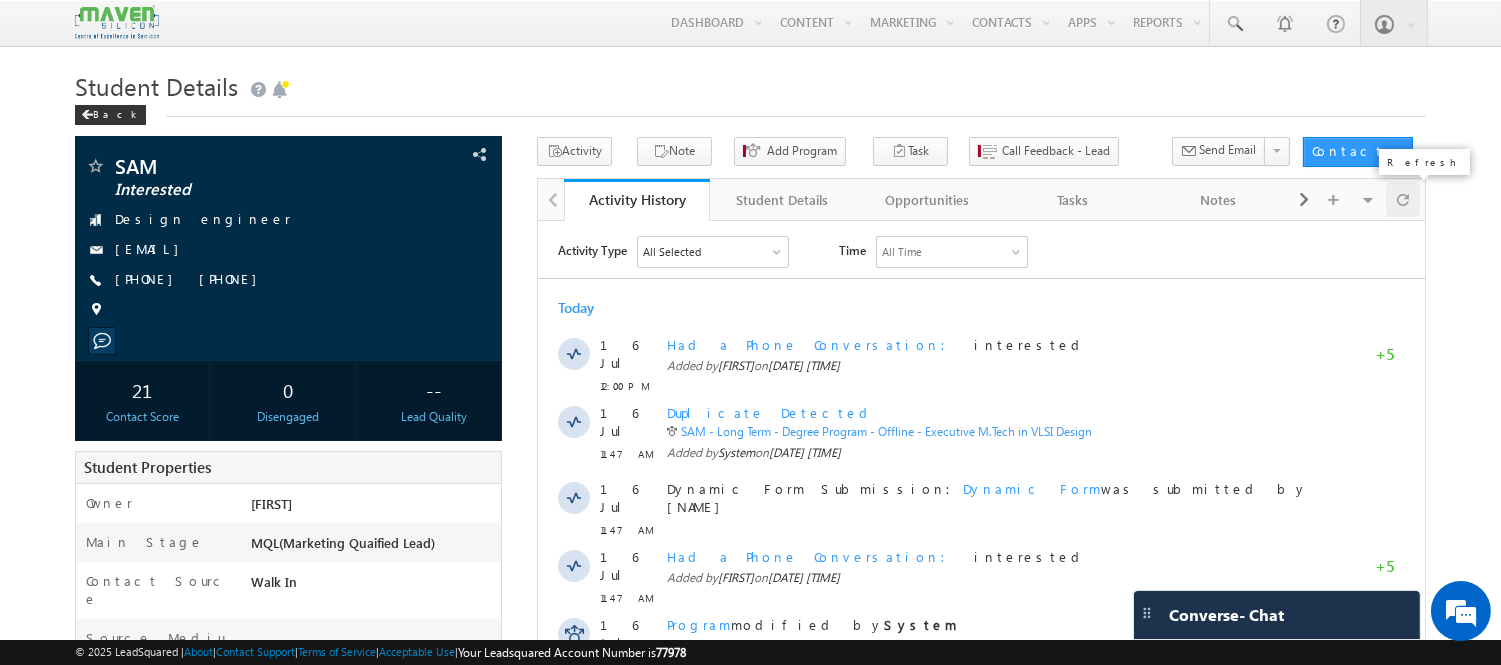 click at bounding box center (1403, 199) 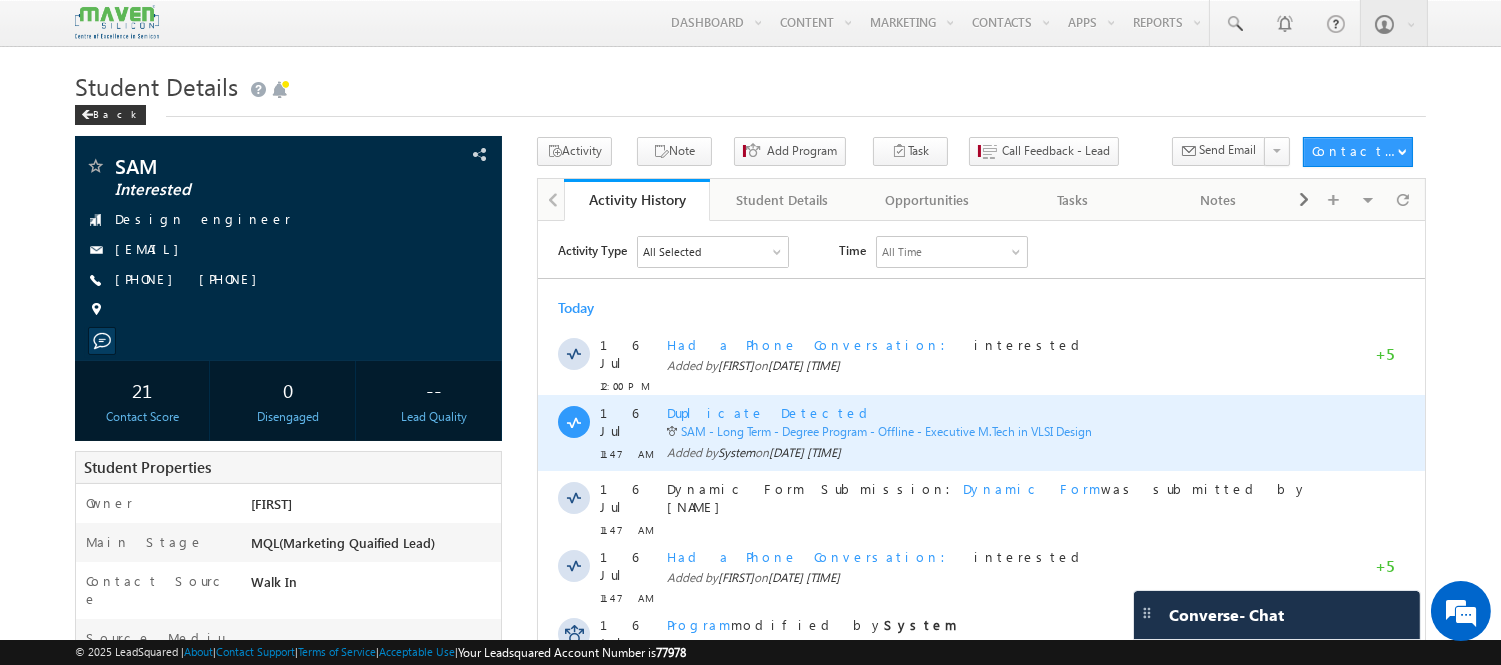 click on "SAM - Long Term - Degree Program - Offline - Executive M.Tech in VLSI Design" at bounding box center (885, 430) 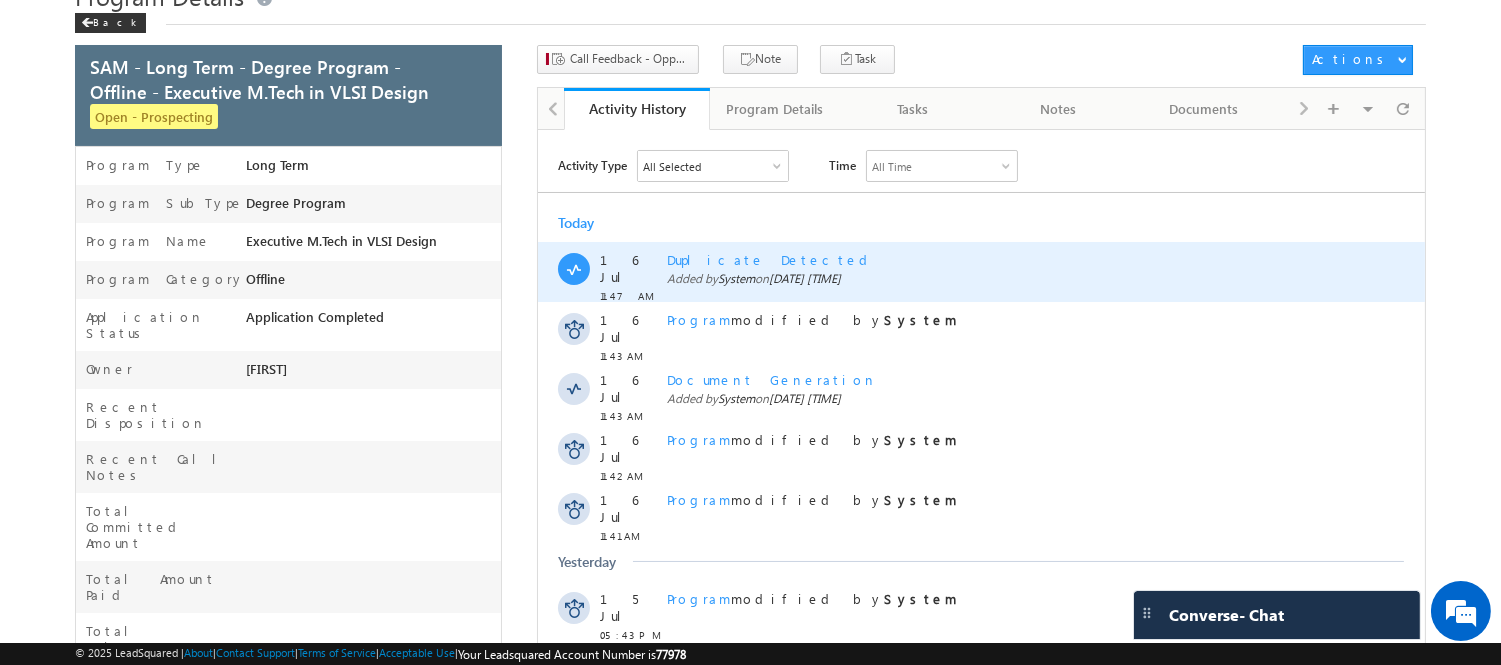 scroll, scrollTop: 0, scrollLeft: 0, axis: both 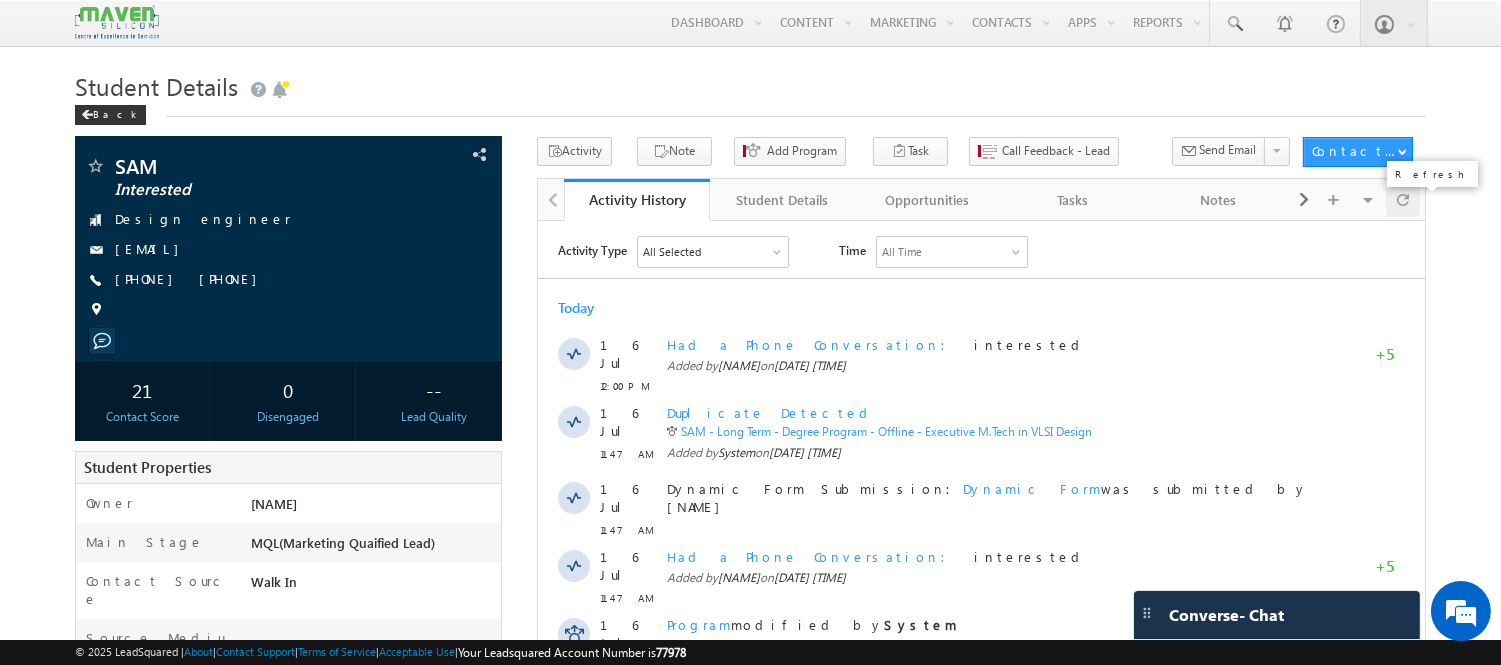 click at bounding box center (1403, 199) 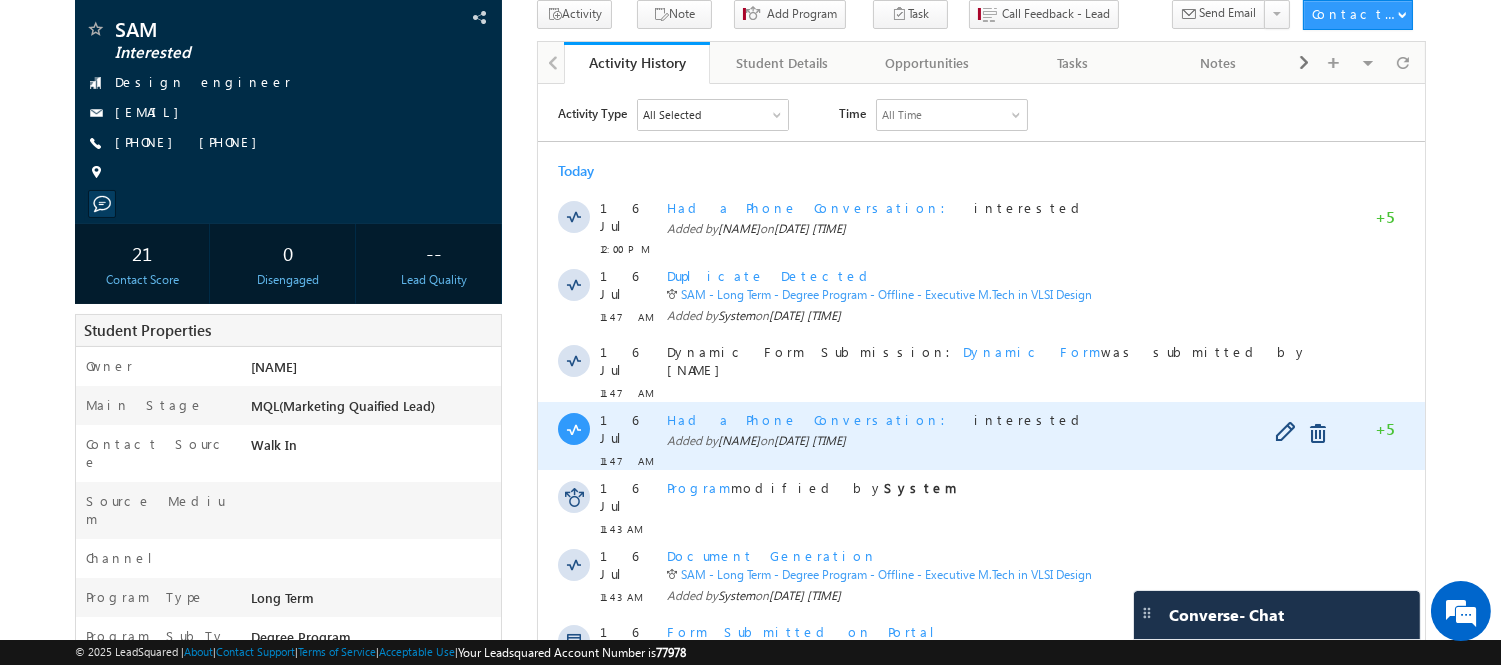 scroll, scrollTop: 107, scrollLeft: 0, axis: vertical 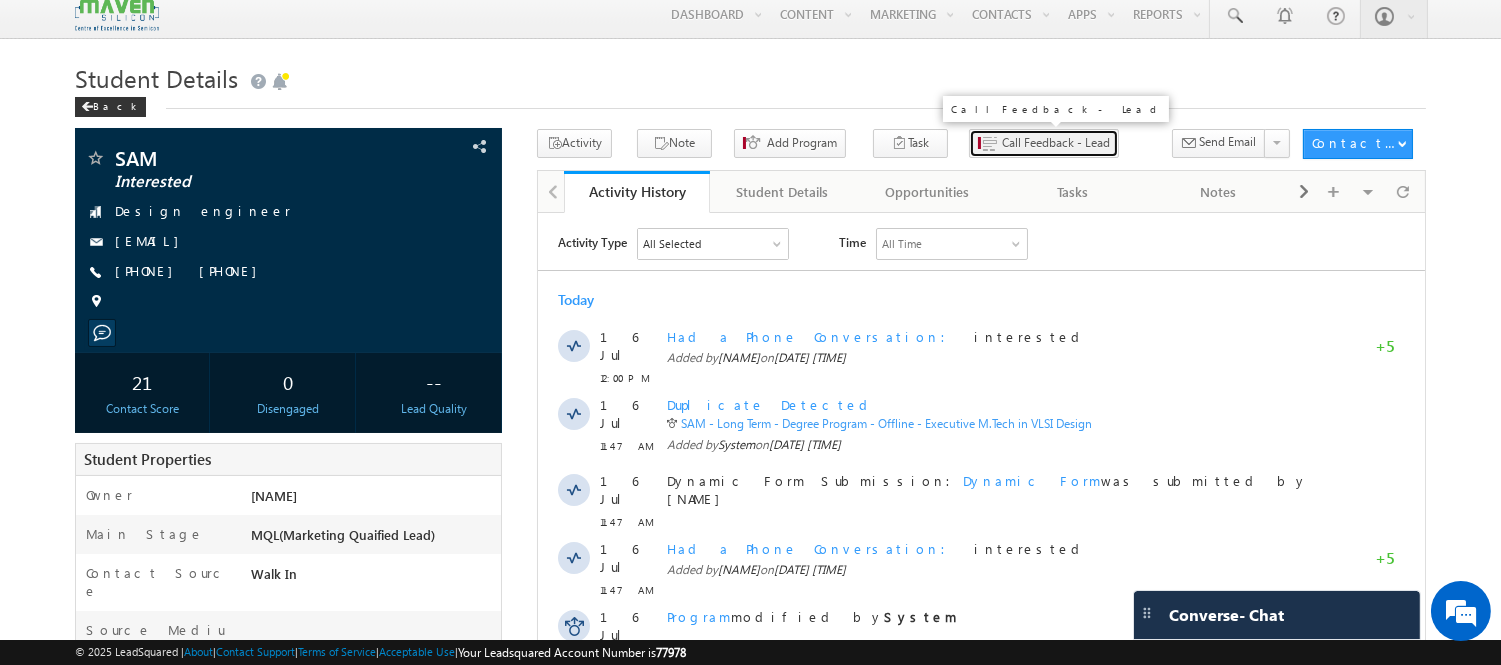 click on "Call Feedback - Lead" at bounding box center [1056, 143] 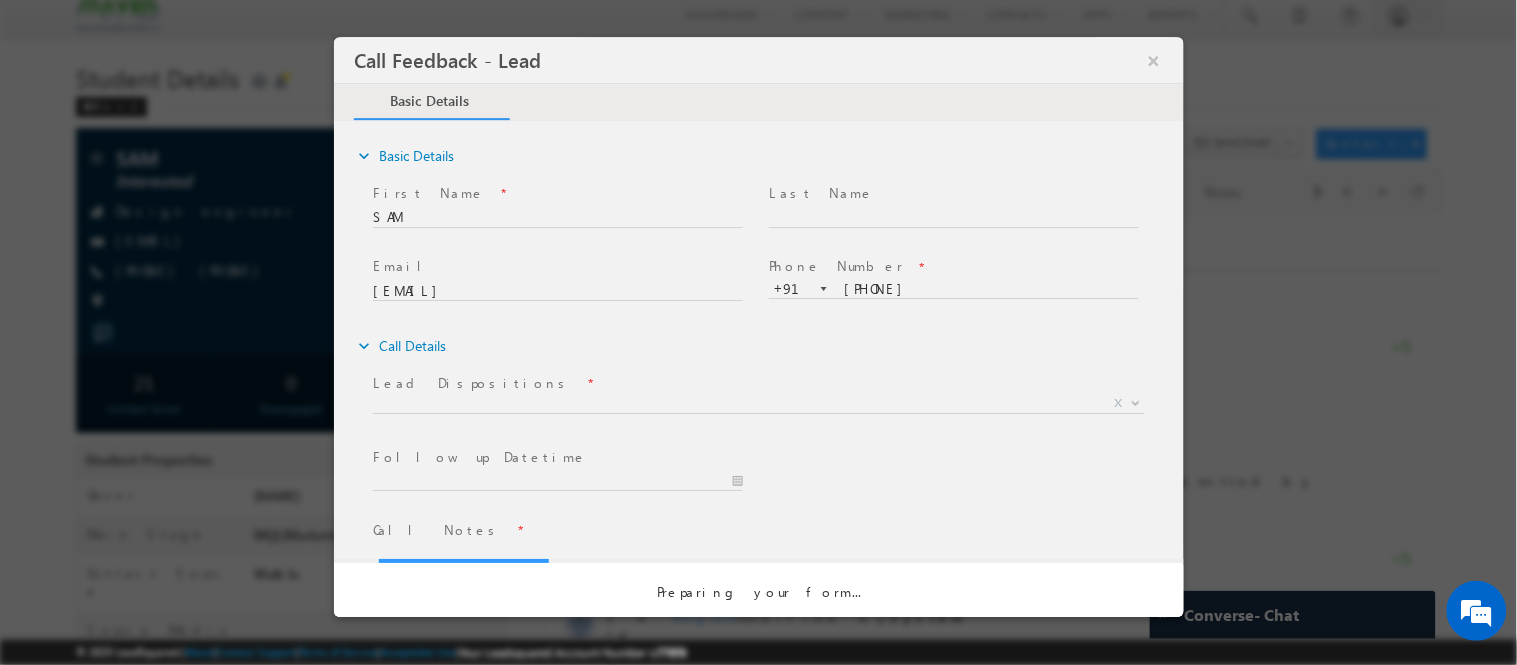 scroll, scrollTop: 0, scrollLeft: 0, axis: both 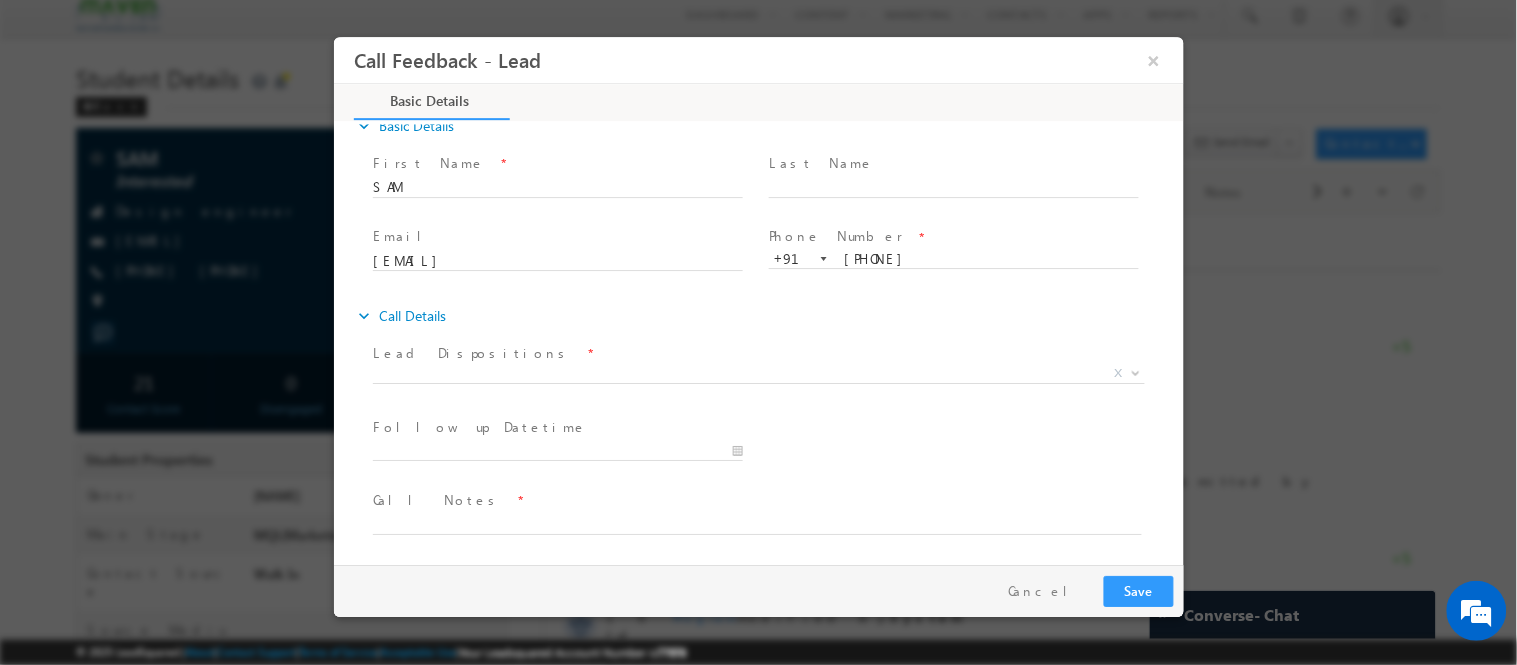 click on "Lead Dispositions
*" at bounding box center [745, 353] 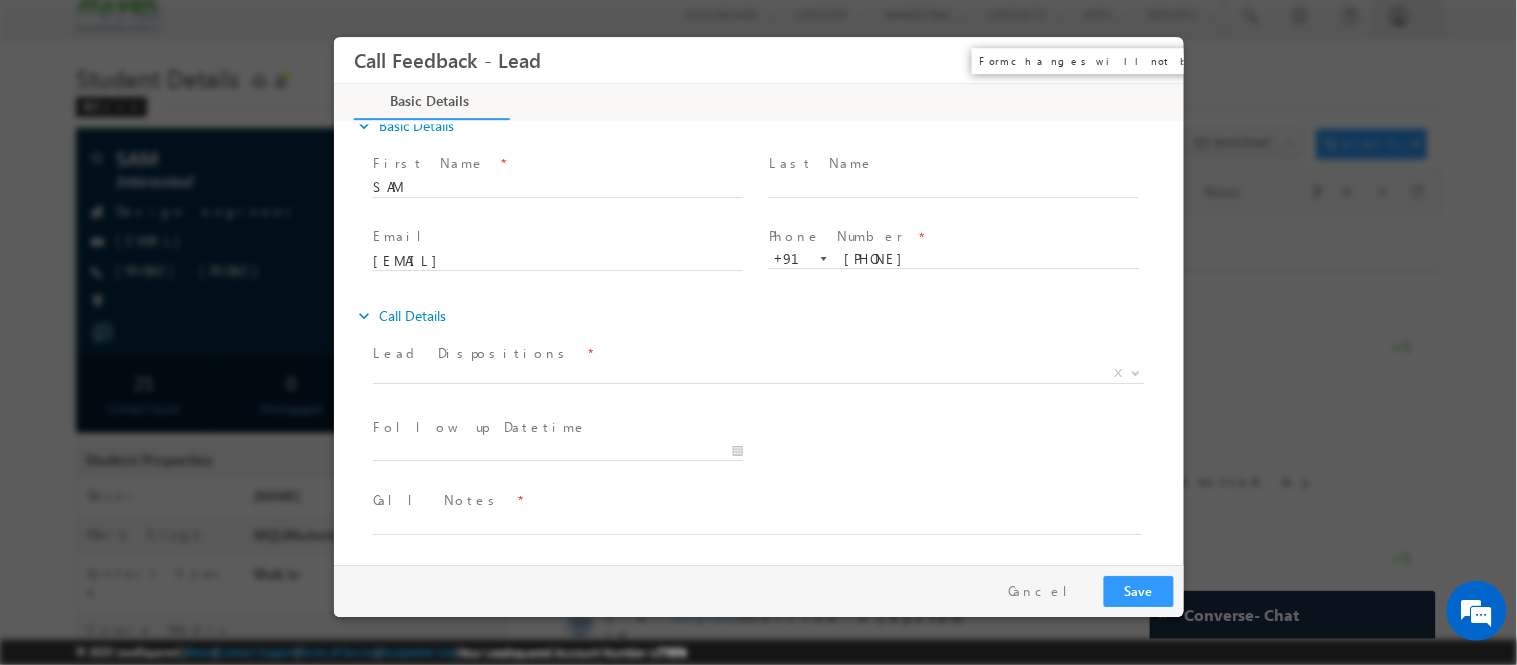 click on "×" at bounding box center (1153, 59) 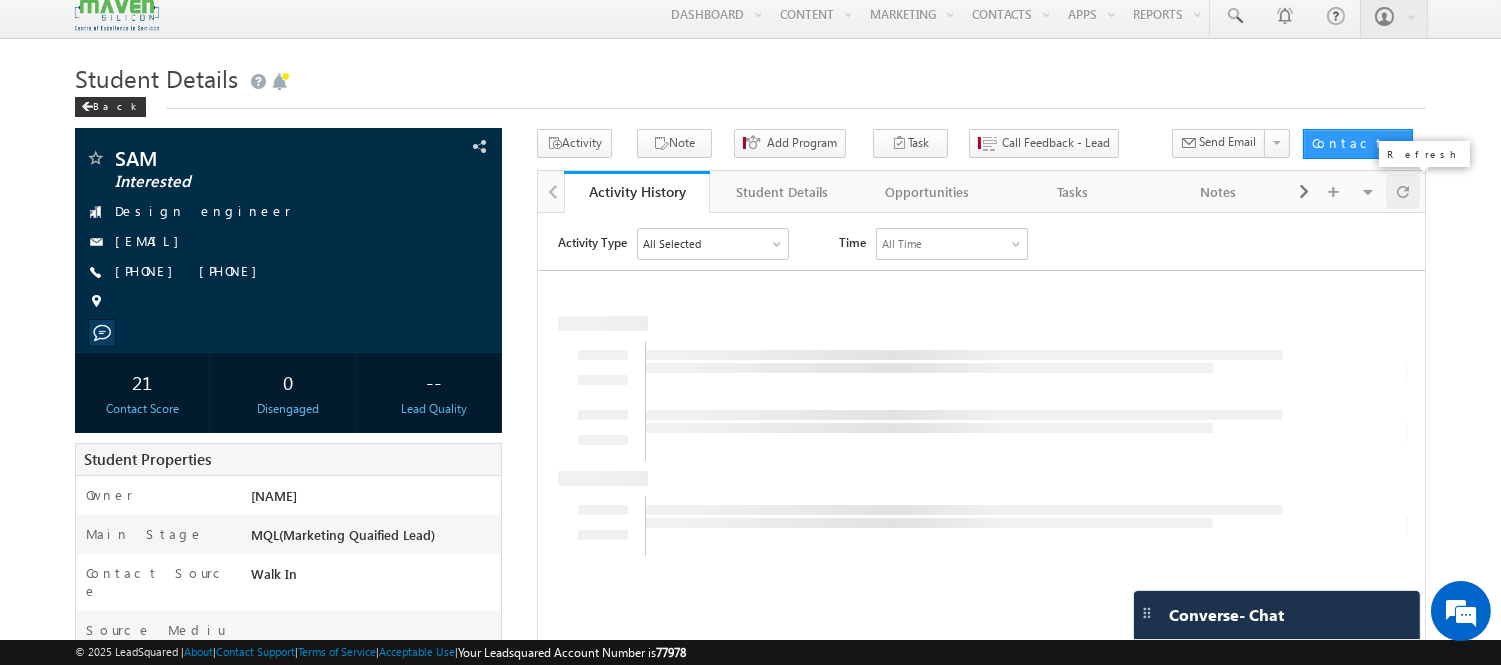 click at bounding box center [1403, 191] 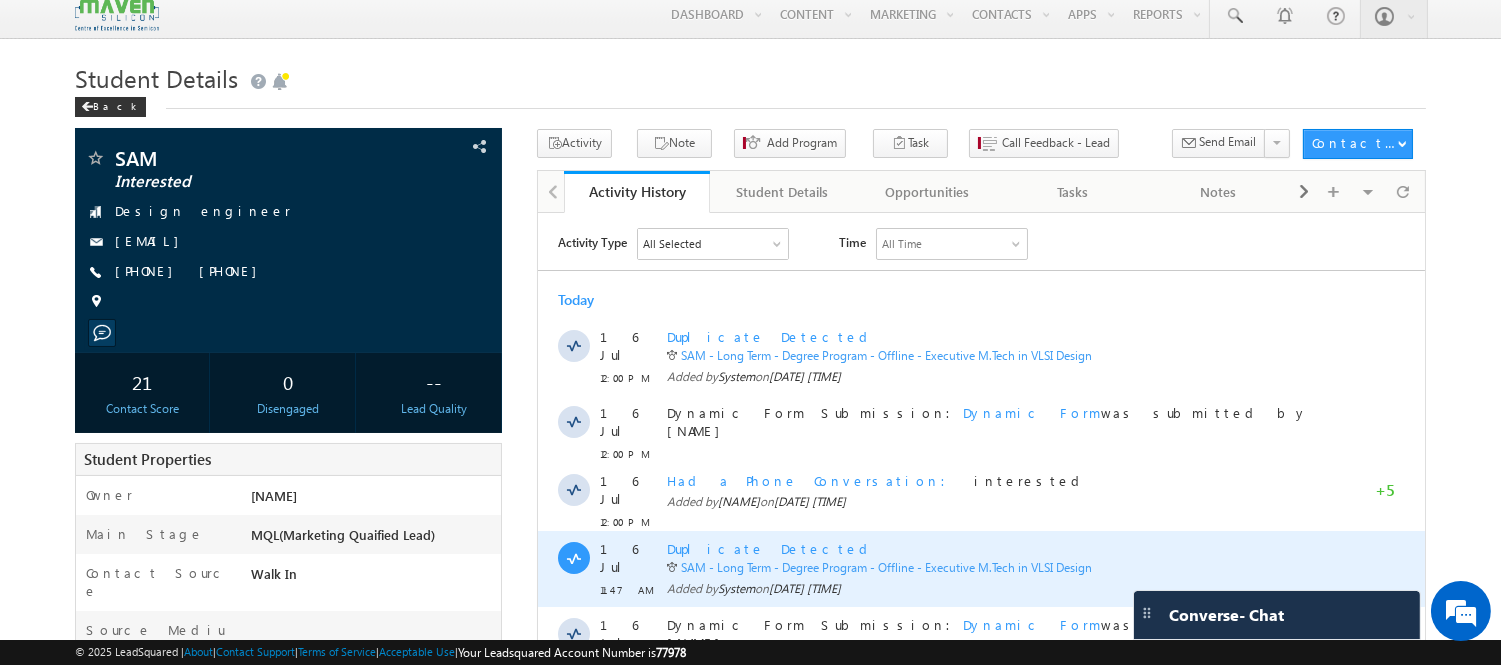 scroll, scrollTop: 83, scrollLeft: 0, axis: vertical 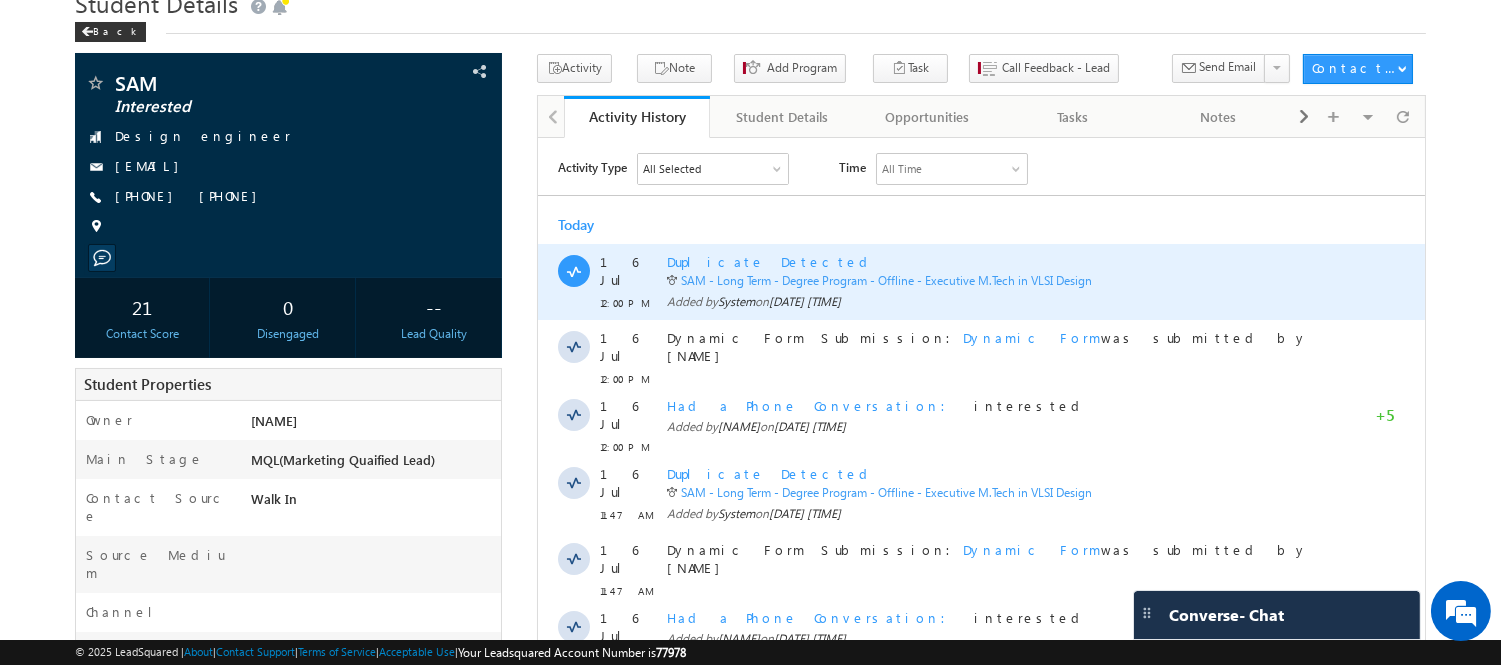 drag, startPoint x: 864, startPoint y: 336, endPoint x: 715, endPoint y: 268, distance: 163.78339 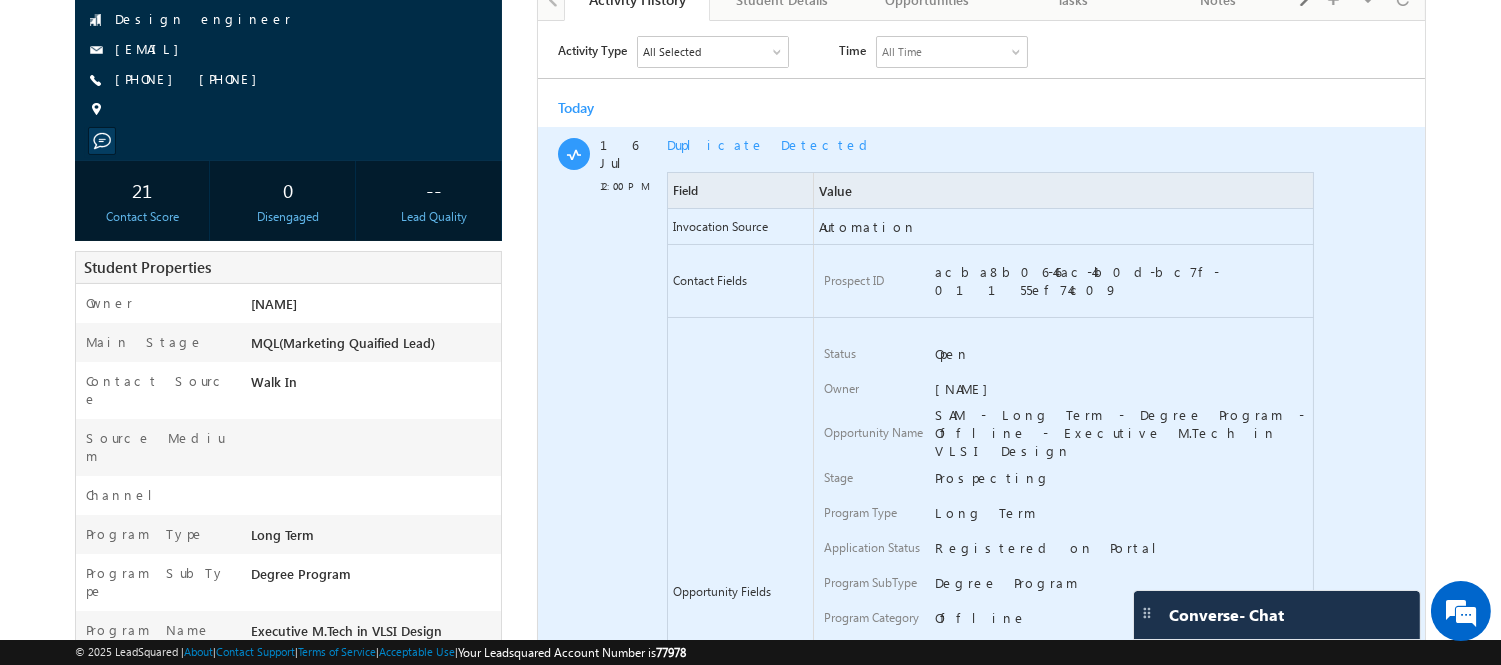 scroll, scrollTop: 0, scrollLeft: 0, axis: both 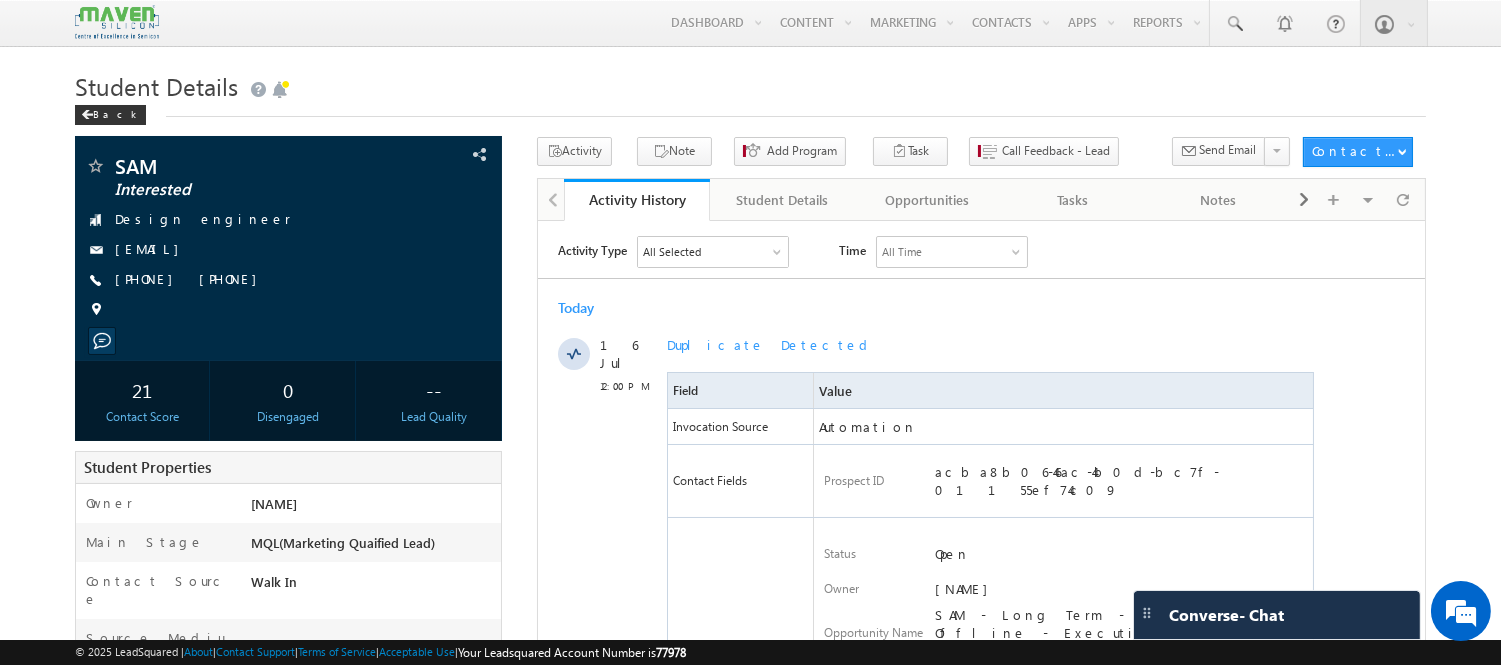 click on "Activity History Activity History Student Details Student Details Opportunities Opportunities Tasks Tasks Notes Notes Documents Documents Member Of Lists Member Of Lists Summary Summary Contact Share History Contact Share History Campaign Emails Campaign Emails Visible Tabs Activity History Default Student Details Default Opportunities Default Tasks Default Notes Default Documents Default Member Of Lists Default Summary Default Contact Share History Default Campaign Emails Default" at bounding box center (981, 199) 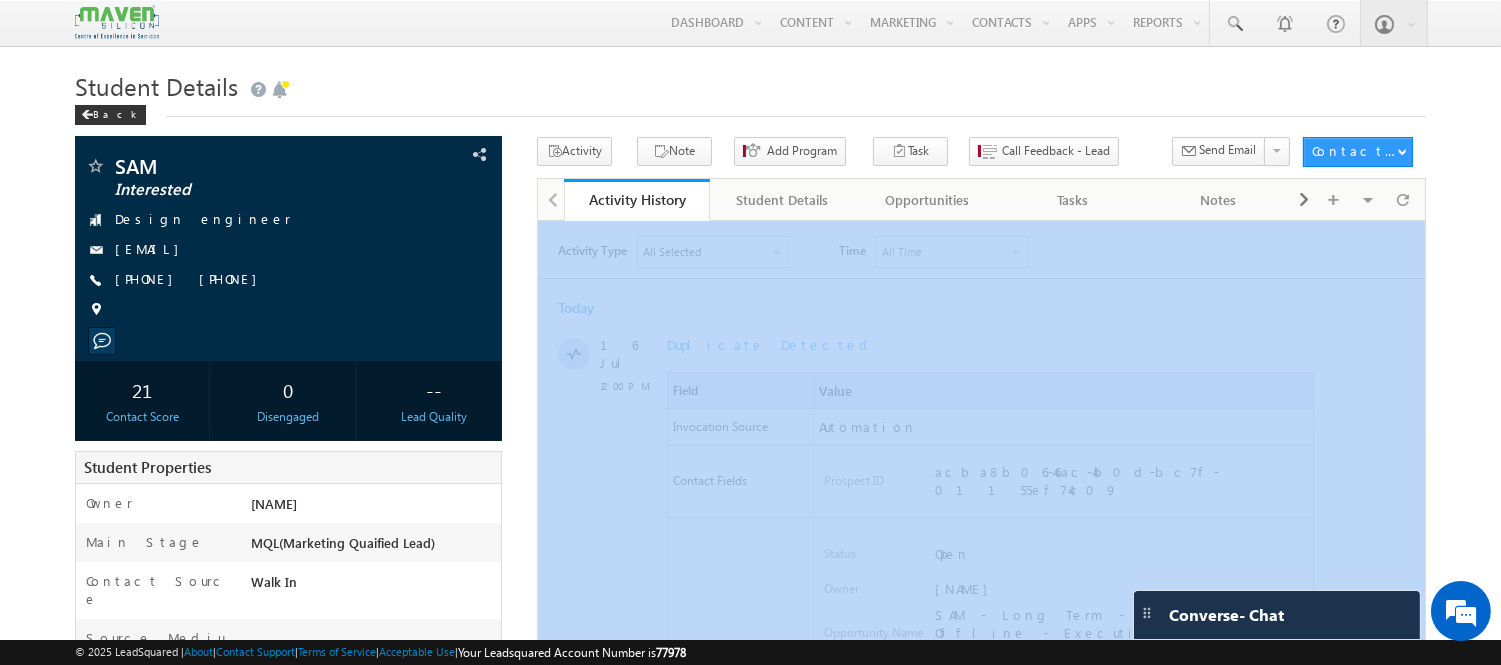 click on "Activity History Activity History Student Details Student Details Opportunities Opportunities Tasks Tasks Notes Notes Documents Documents Member Of Lists Member Of Lists Summary Summary Contact Share History Contact Share History Campaign Emails Campaign Emails Visible Tabs Activity History Default Student Details Default Opportunities Default Tasks Default Notes Default Documents Default Member Of Lists Default Summary Default Contact Share History Default Campaign Emails Default" at bounding box center [981, 199] 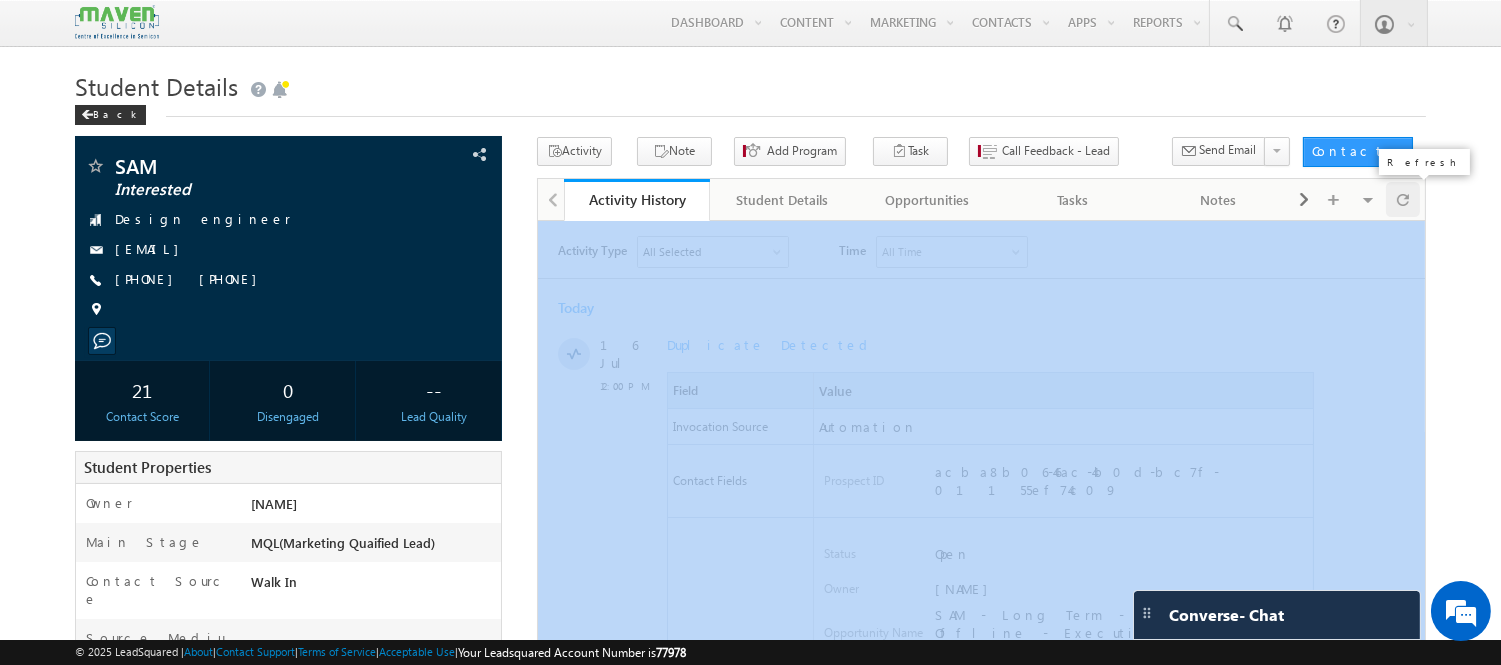 click at bounding box center (1403, 199) 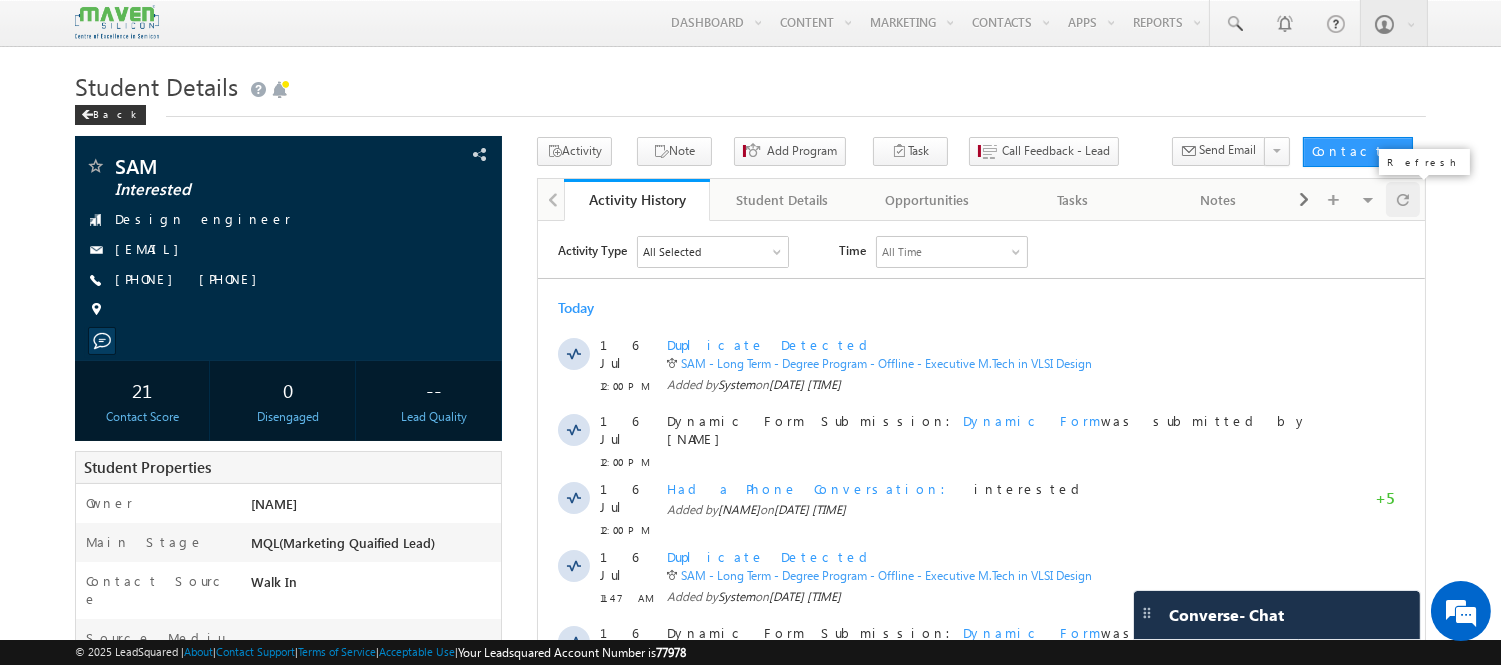scroll, scrollTop: 0, scrollLeft: 0, axis: both 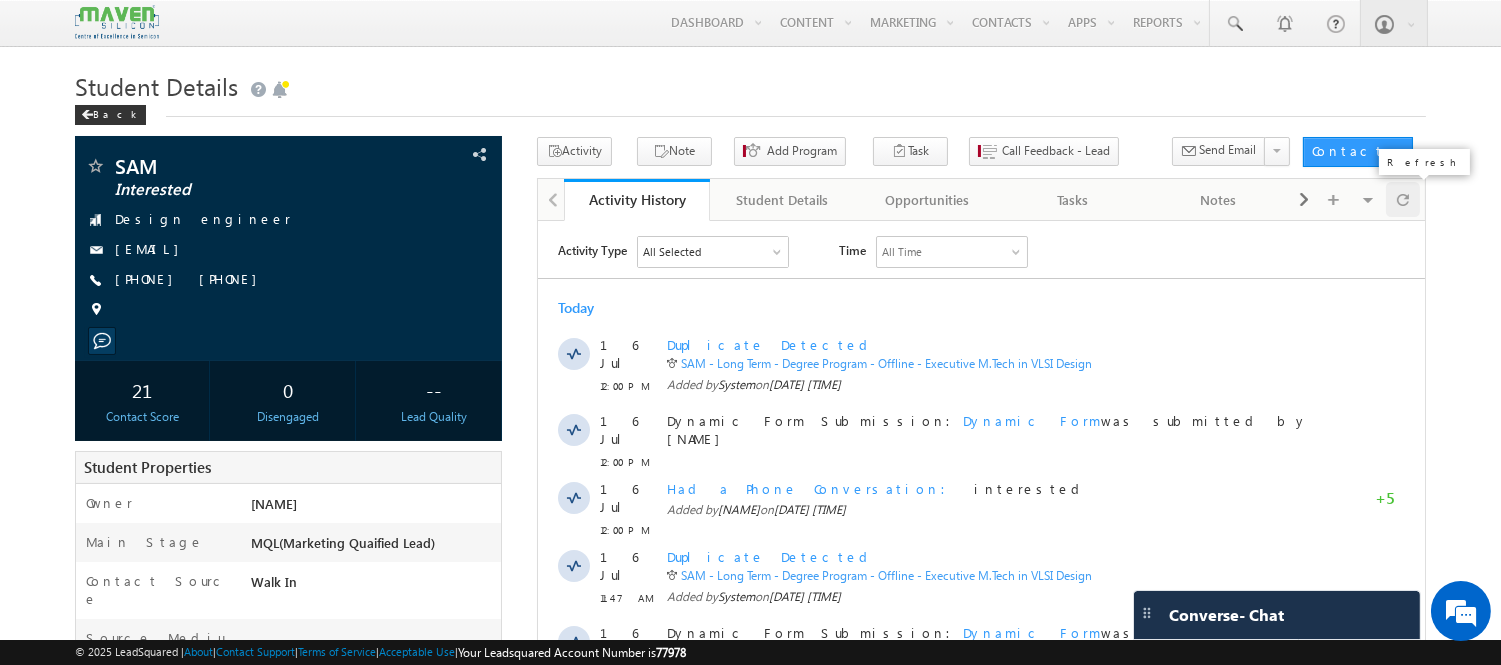 click at bounding box center (1403, 199) 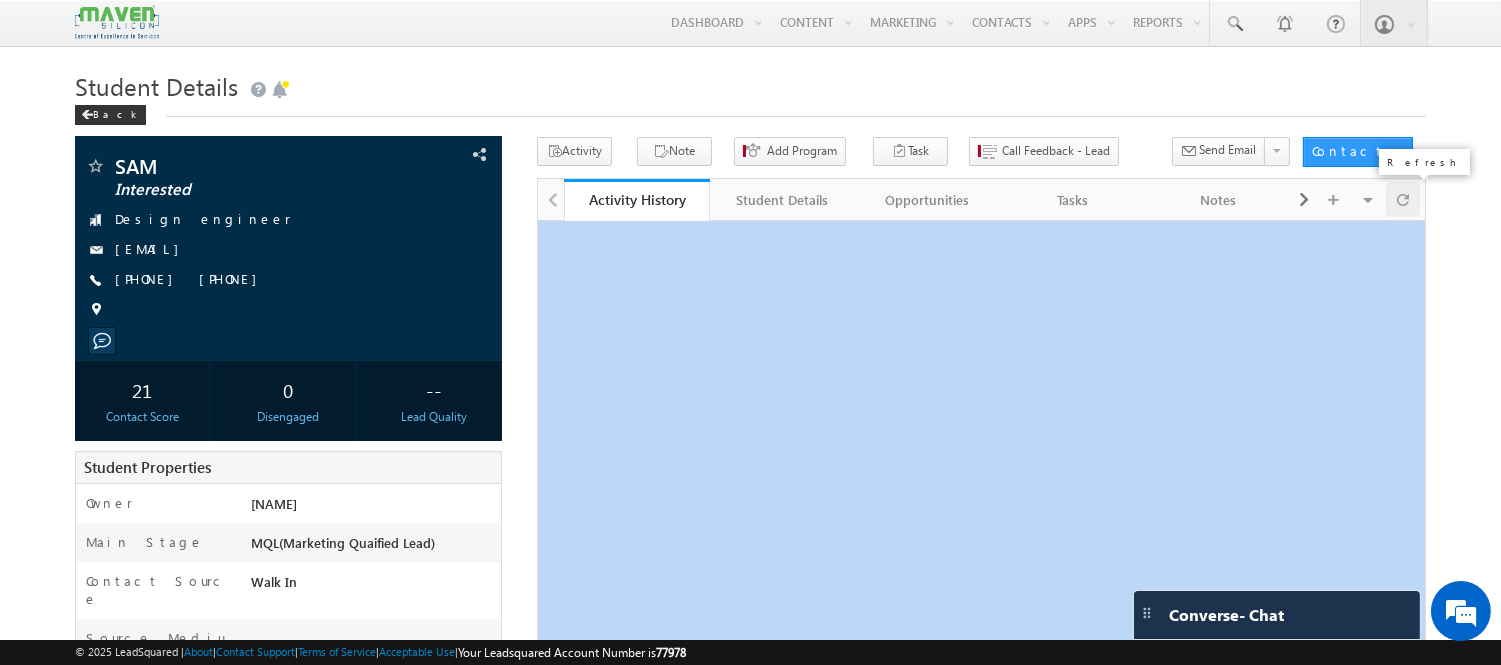 click at bounding box center (1403, 199) 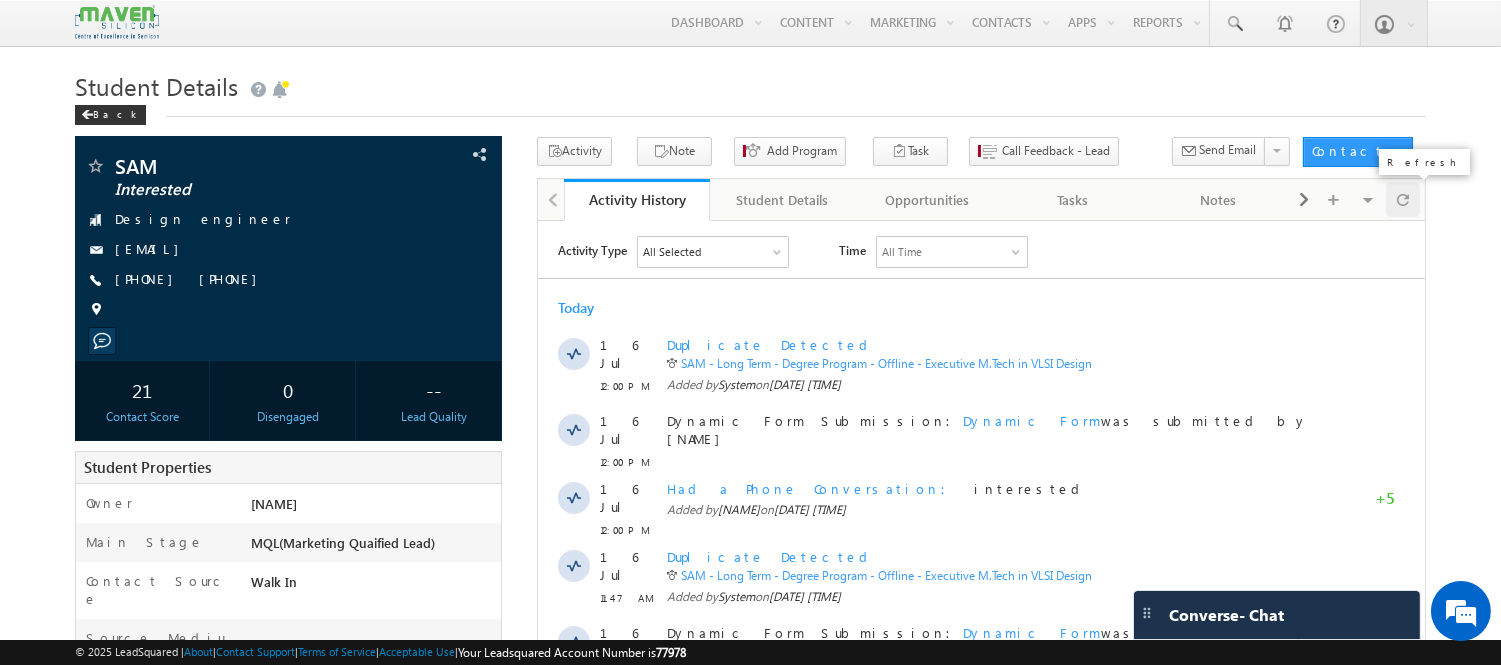 scroll, scrollTop: 0, scrollLeft: 0, axis: both 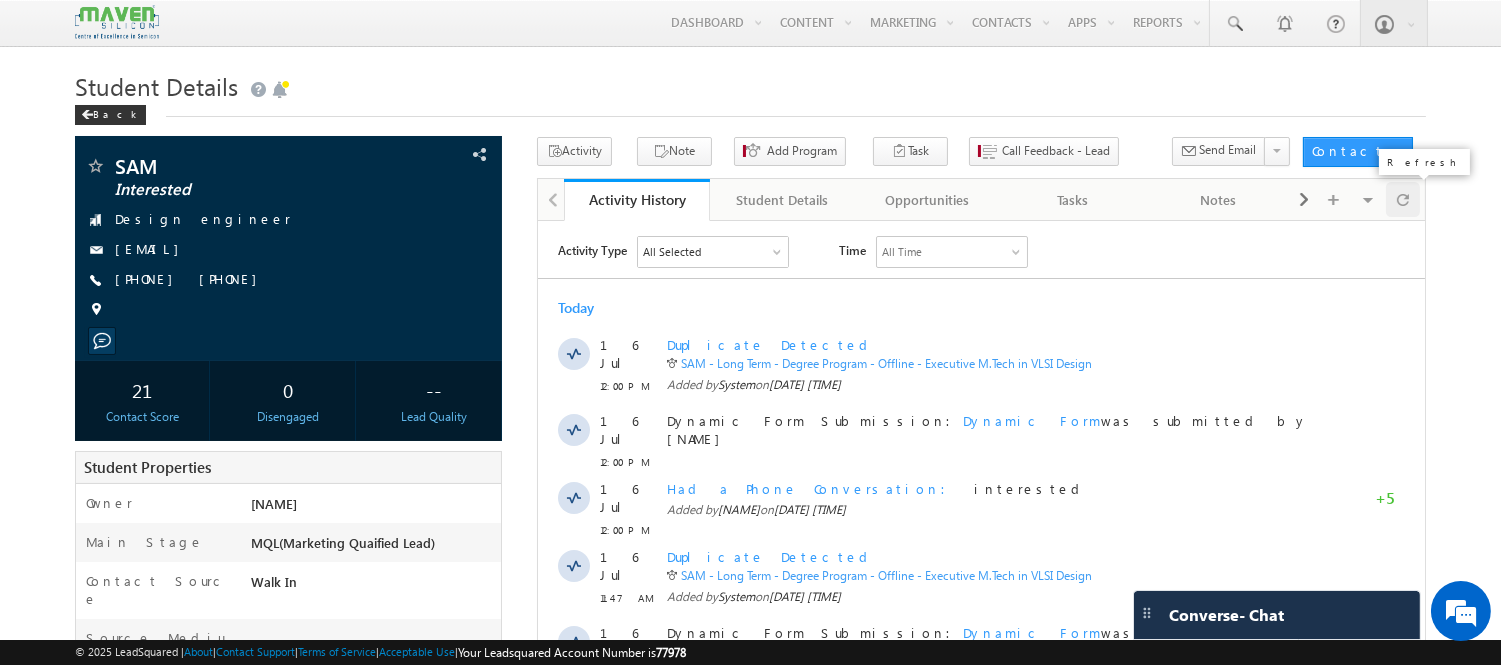 click at bounding box center (1403, 199) 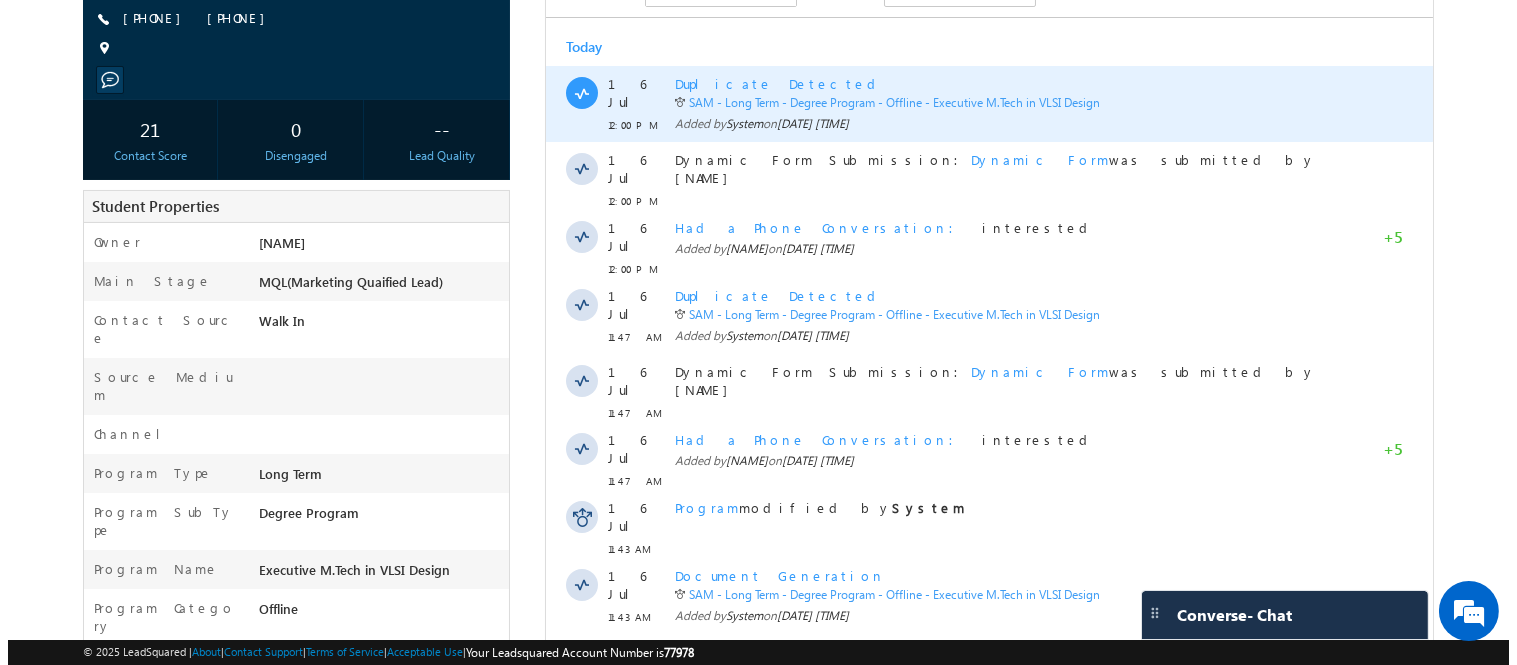 scroll, scrollTop: 0, scrollLeft: 0, axis: both 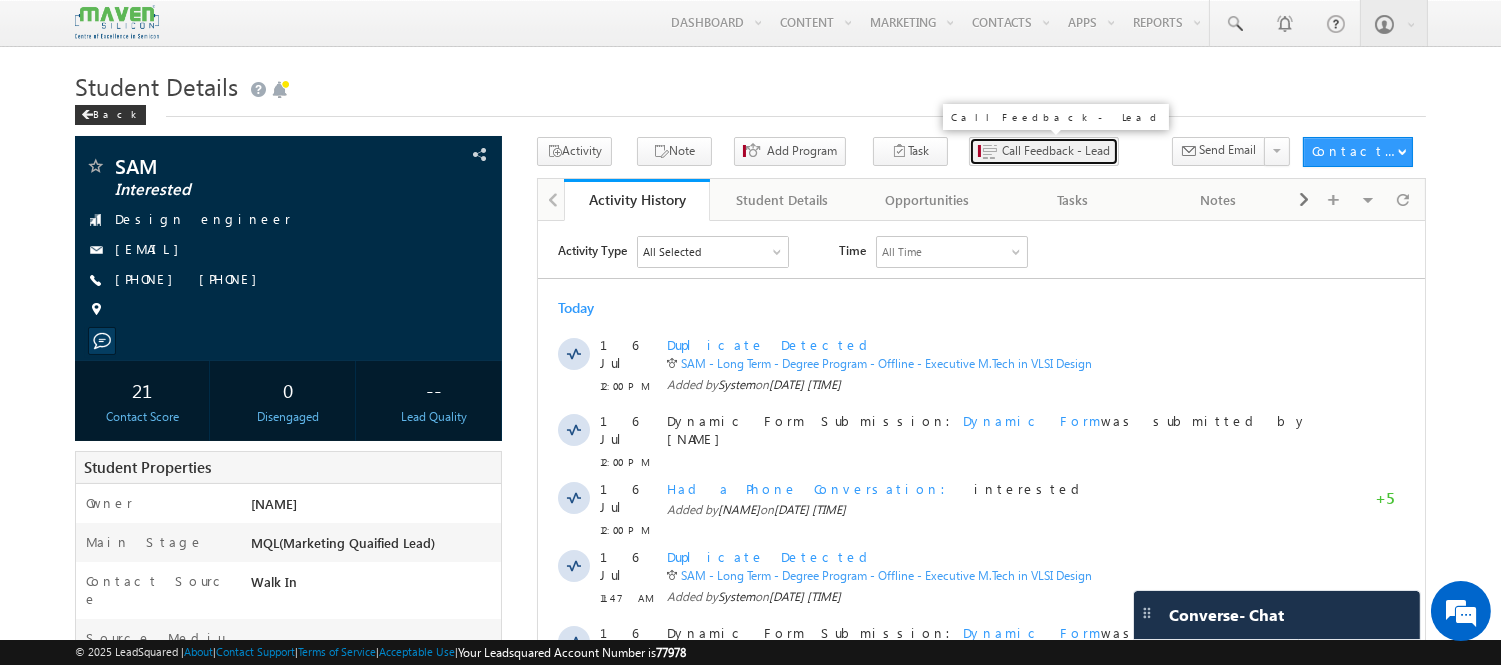 click on "Call Feedback - Lead" at bounding box center (1056, 151) 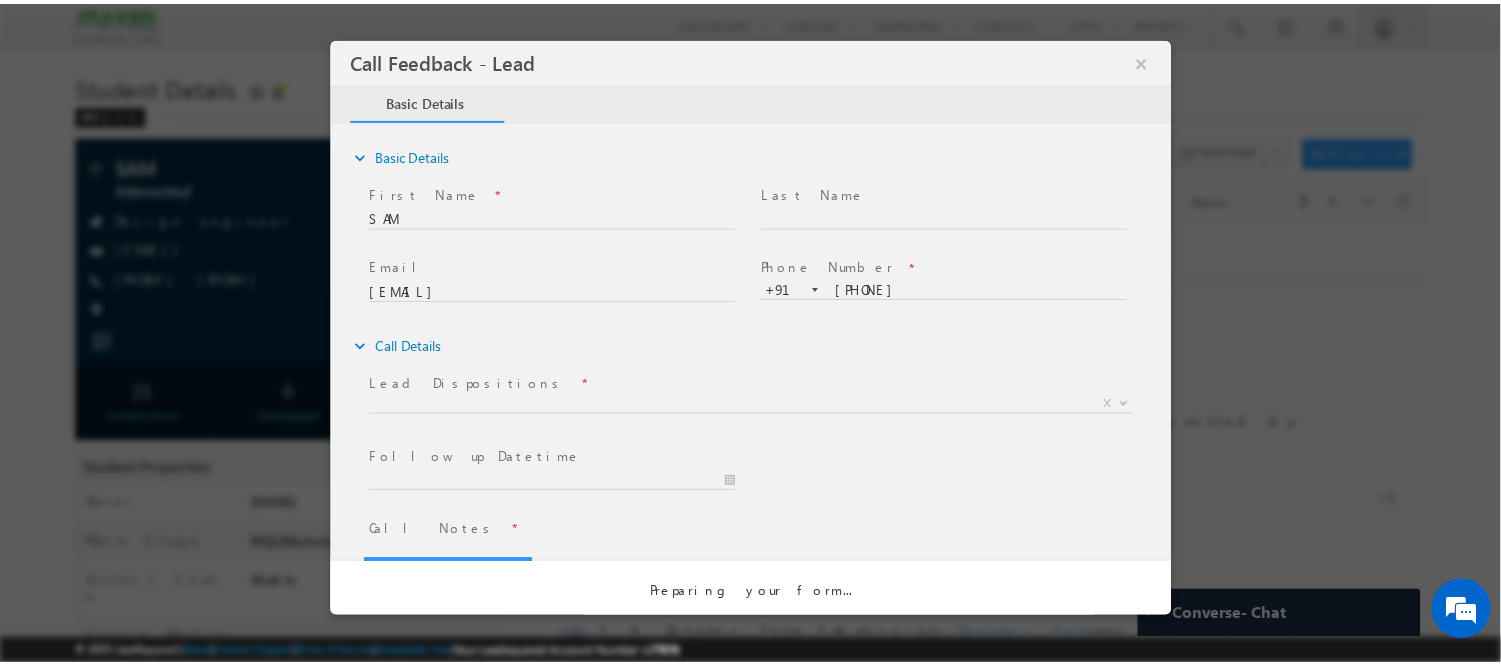 scroll, scrollTop: 0, scrollLeft: 0, axis: both 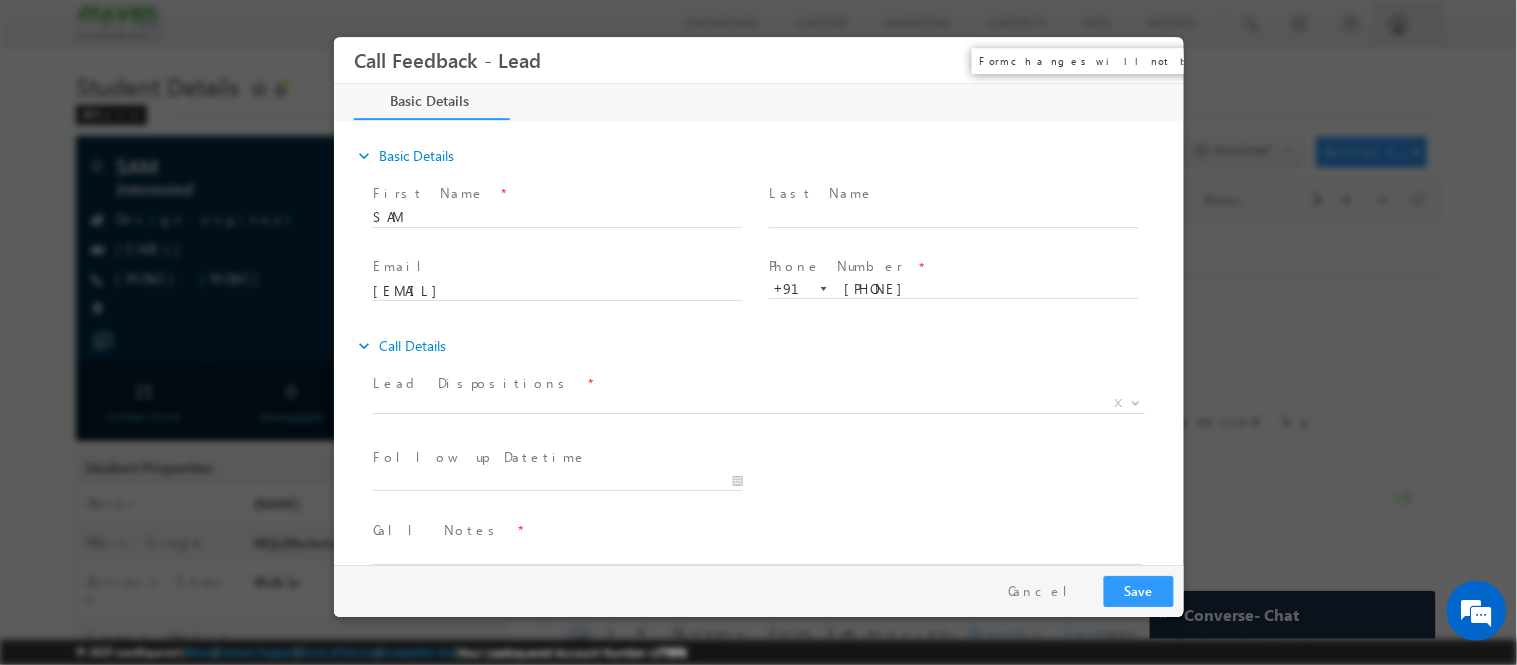 click on "×" at bounding box center [1153, 59] 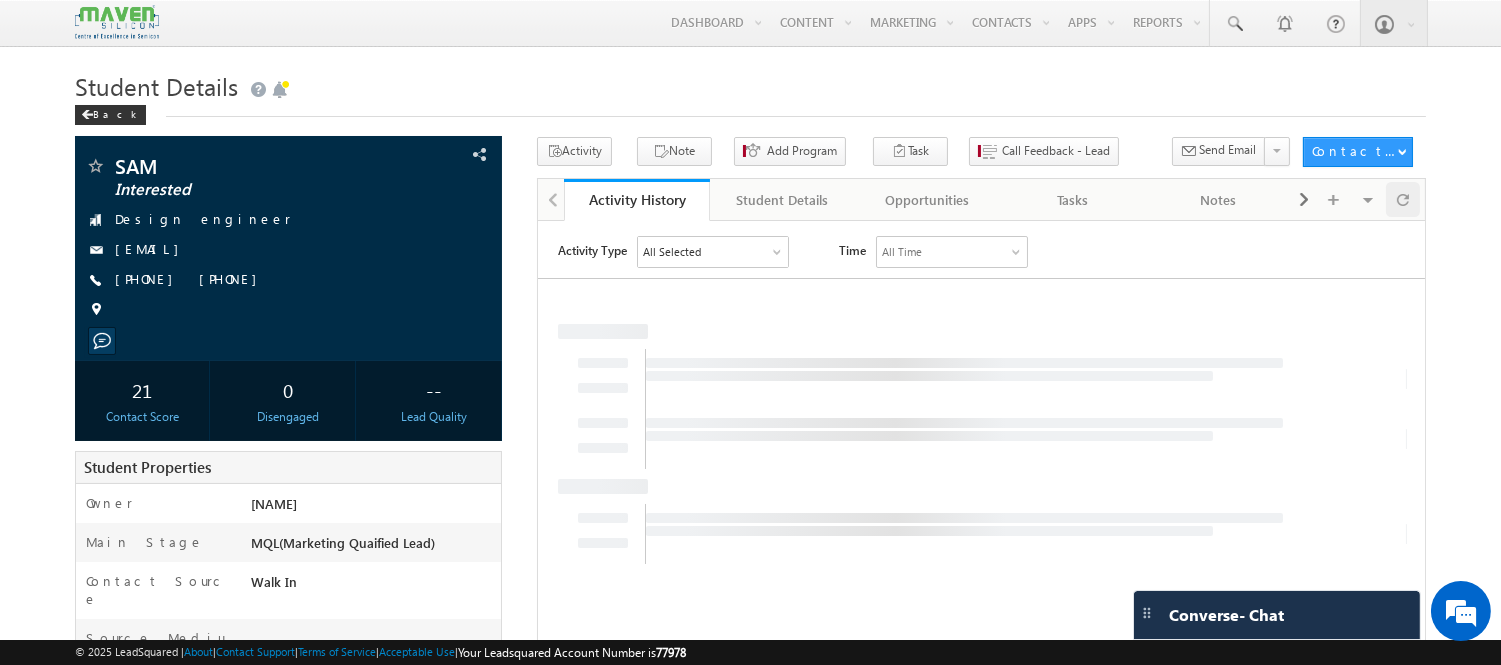 click at bounding box center (1403, 199) 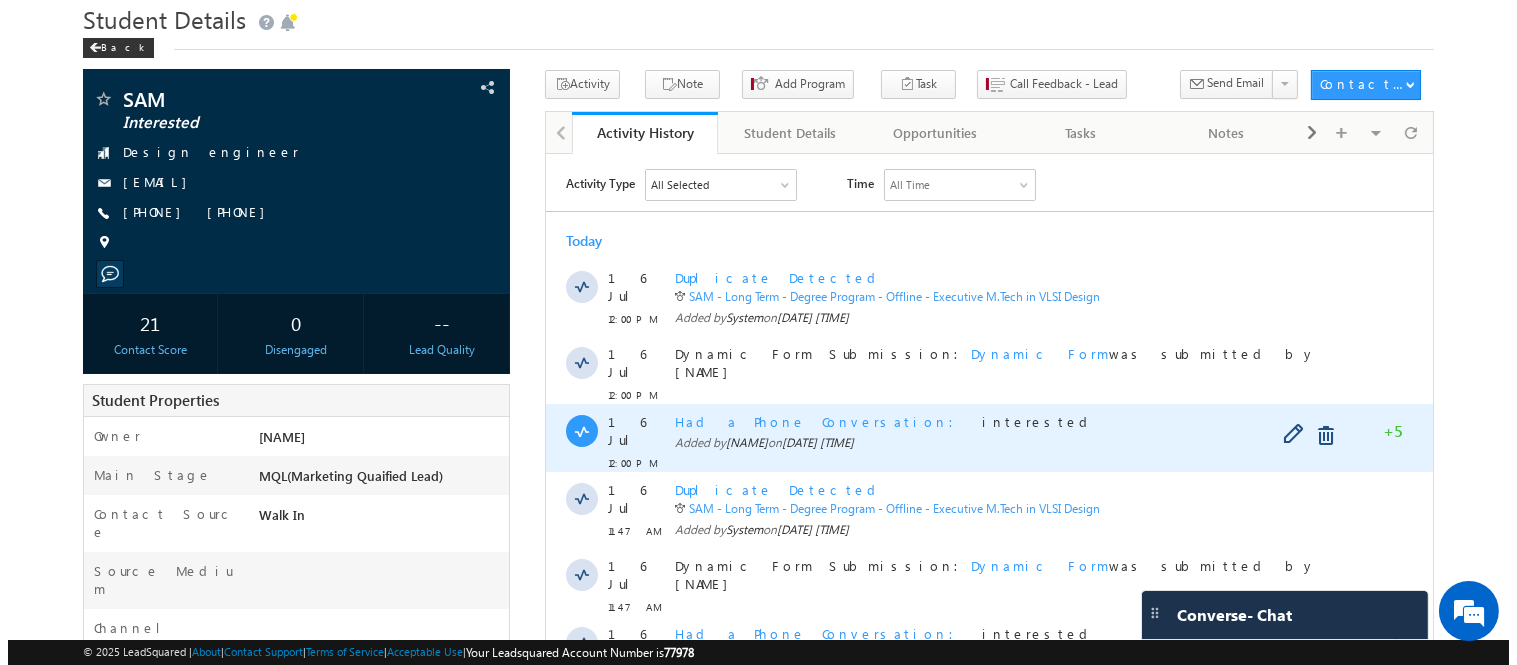 scroll, scrollTop: 68, scrollLeft: 0, axis: vertical 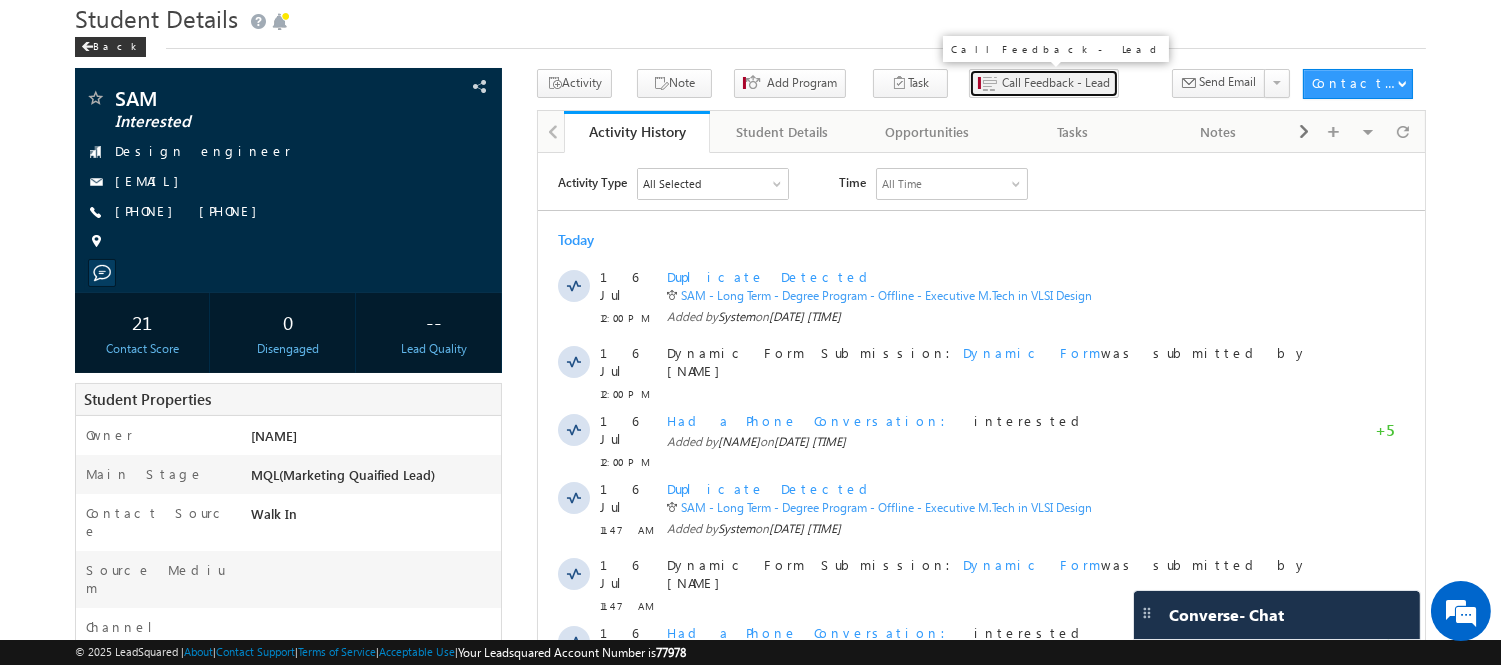 click on "Call Feedback - Lead" at bounding box center (1056, 83) 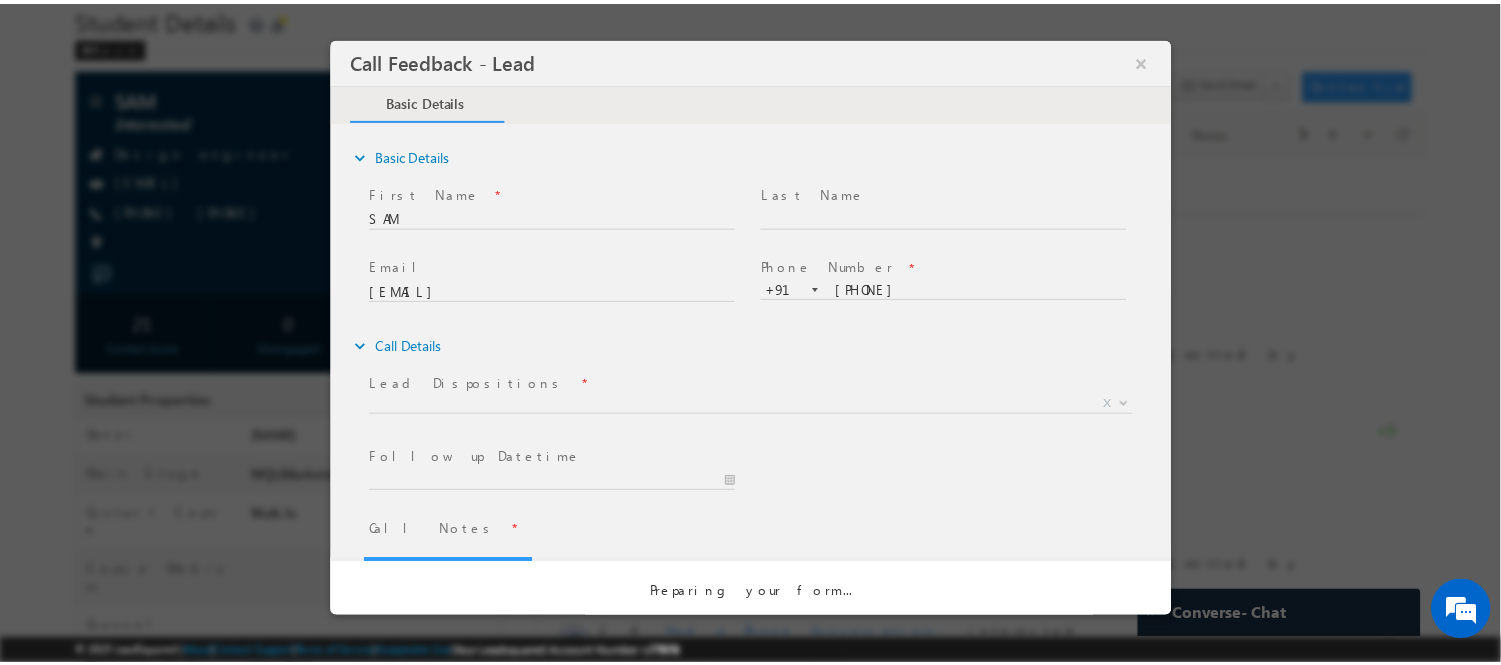 scroll, scrollTop: 0, scrollLeft: 0, axis: both 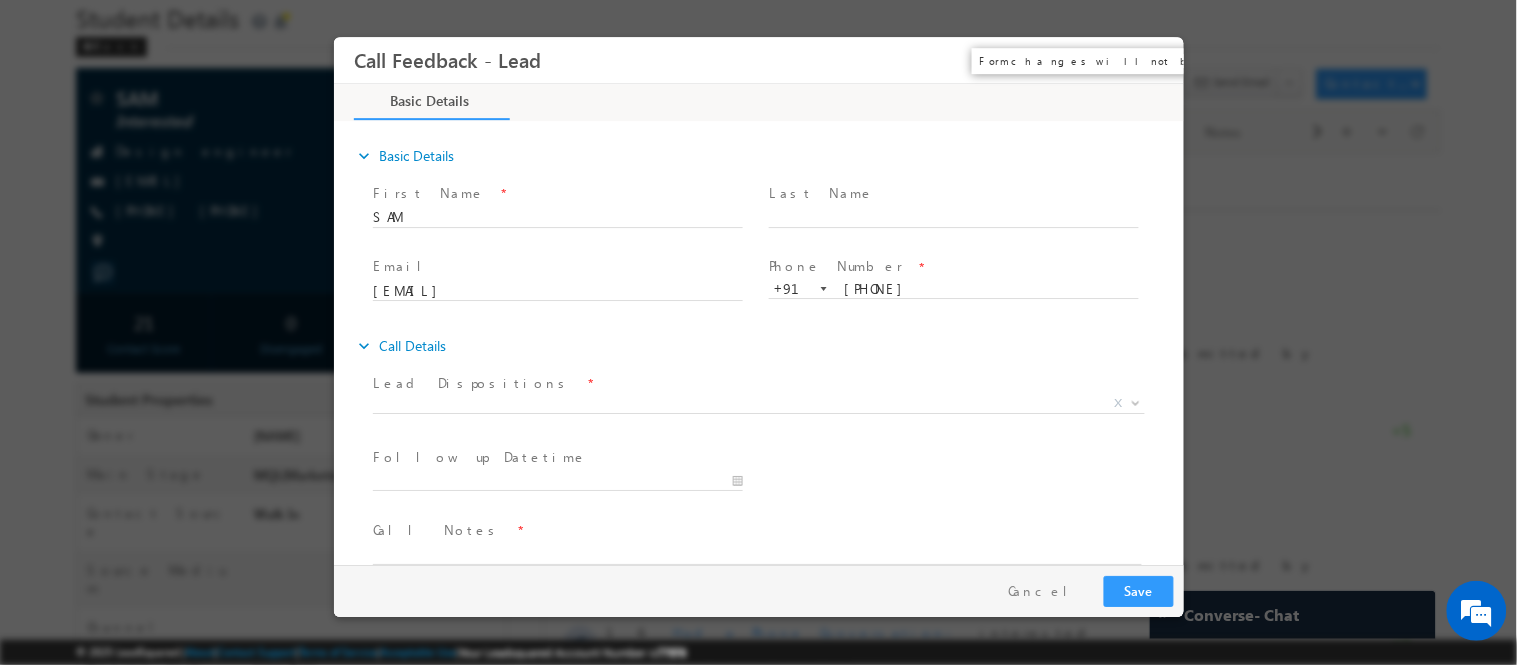 click on "×" at bounding box center [1153, 59] 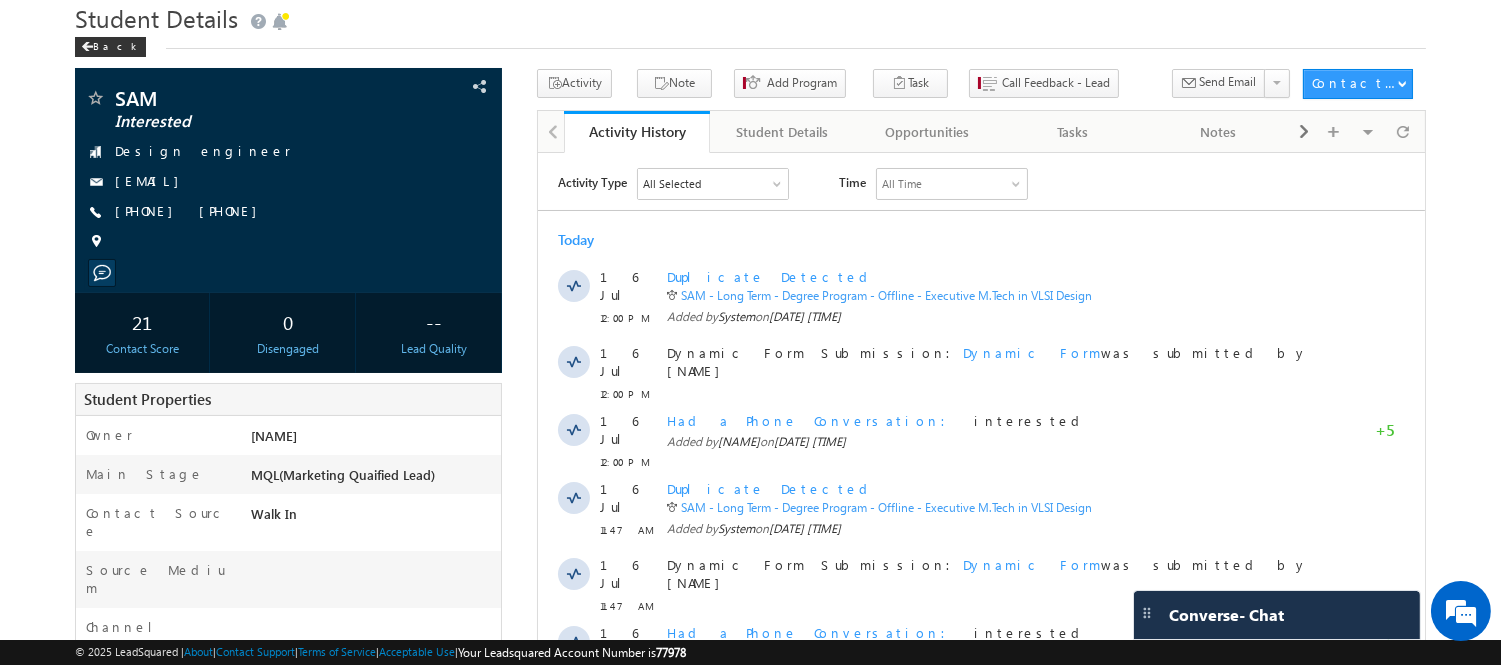 scroll, scrollTop: 0, scrollLeft: 0, axis: both 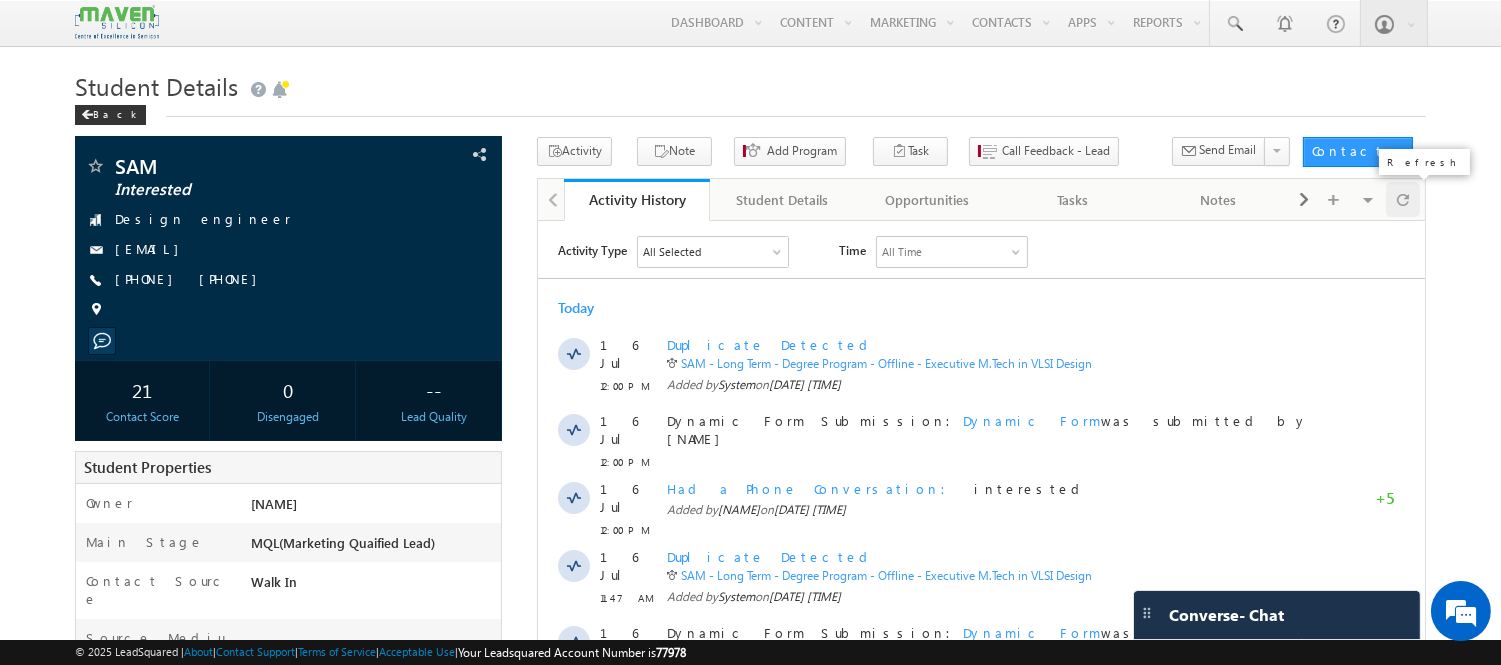 click at bounding box center (1403, 199) 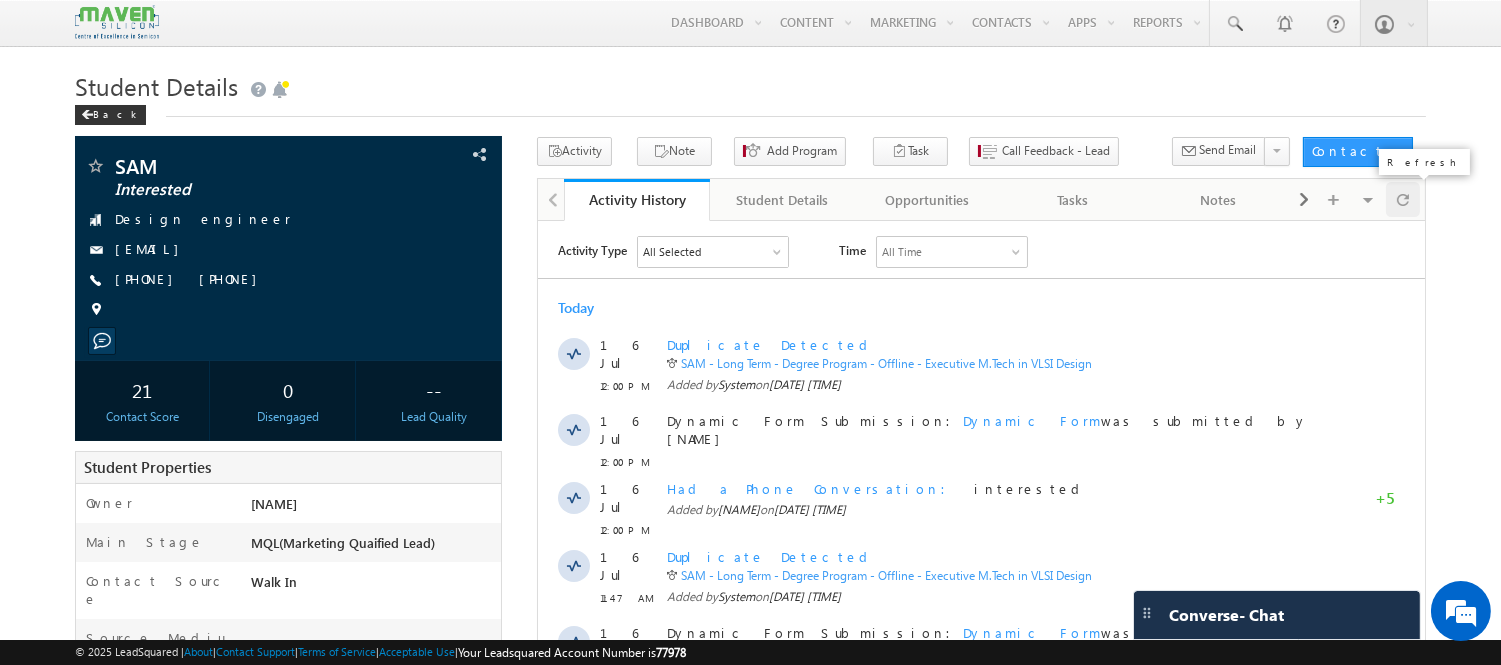 scroll, scrollTop: 0, scrollLeft: 0, axis: both 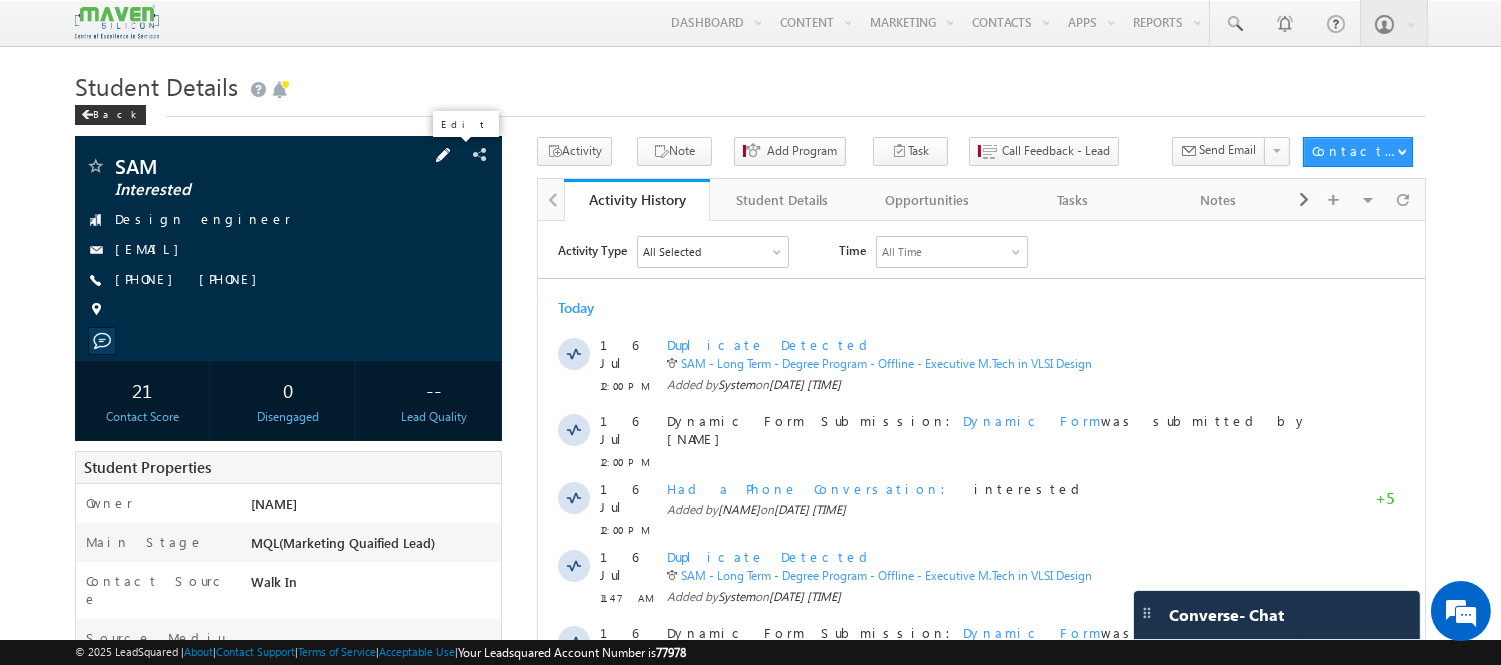click at bounding box center [443, 155] 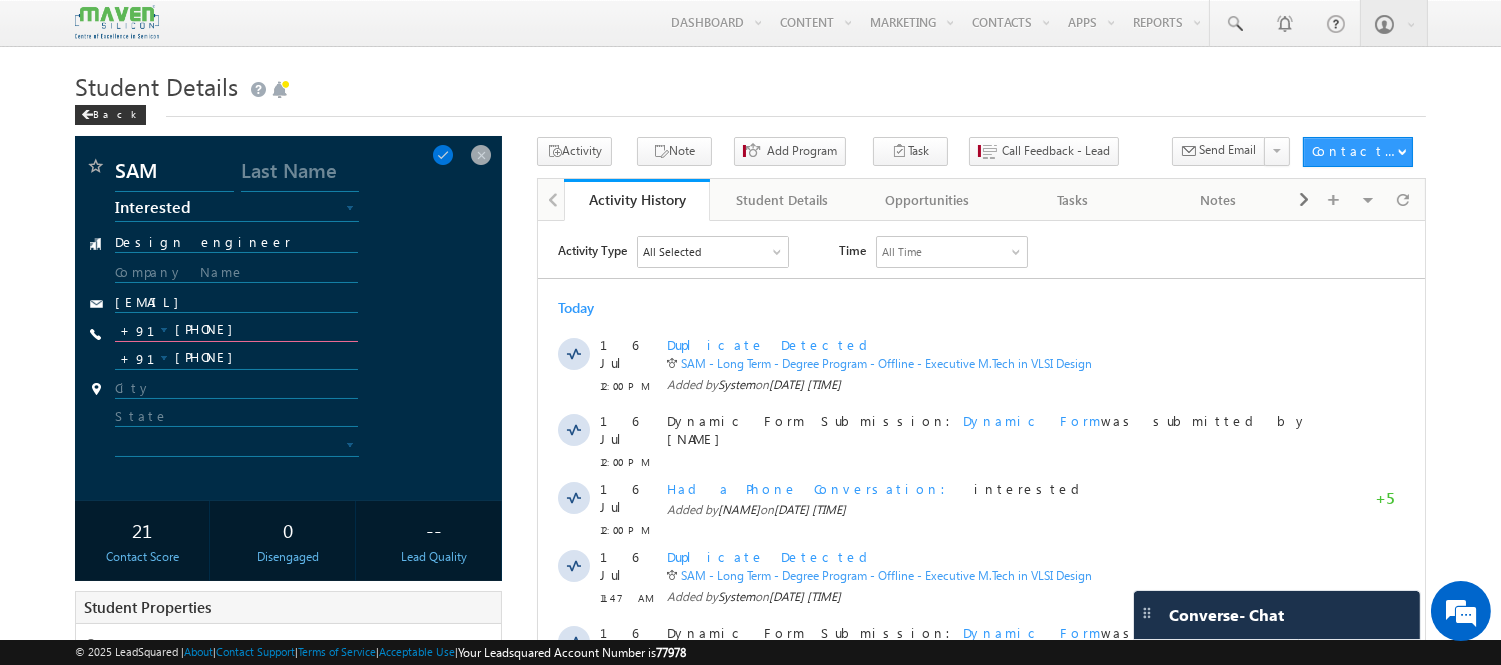click on "8220838010" at bounding box center [236, 330] 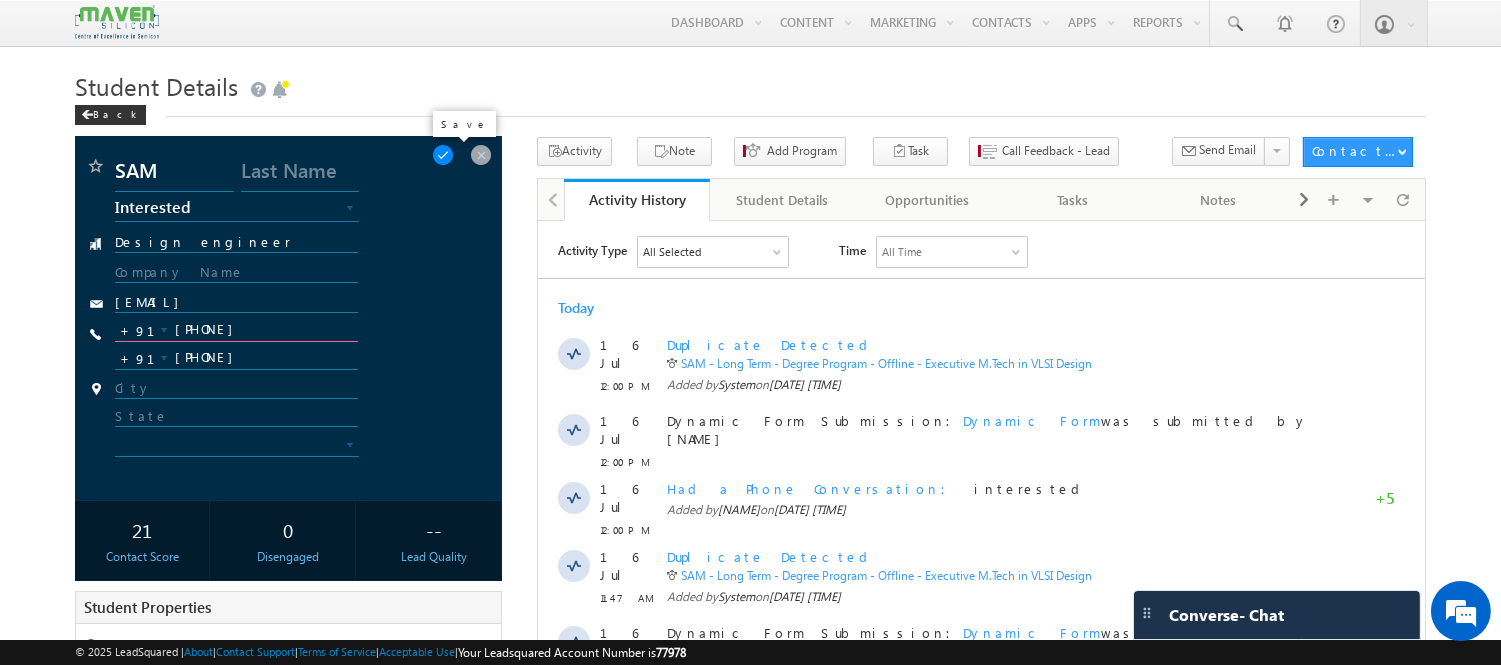 type on "[PHONE]" 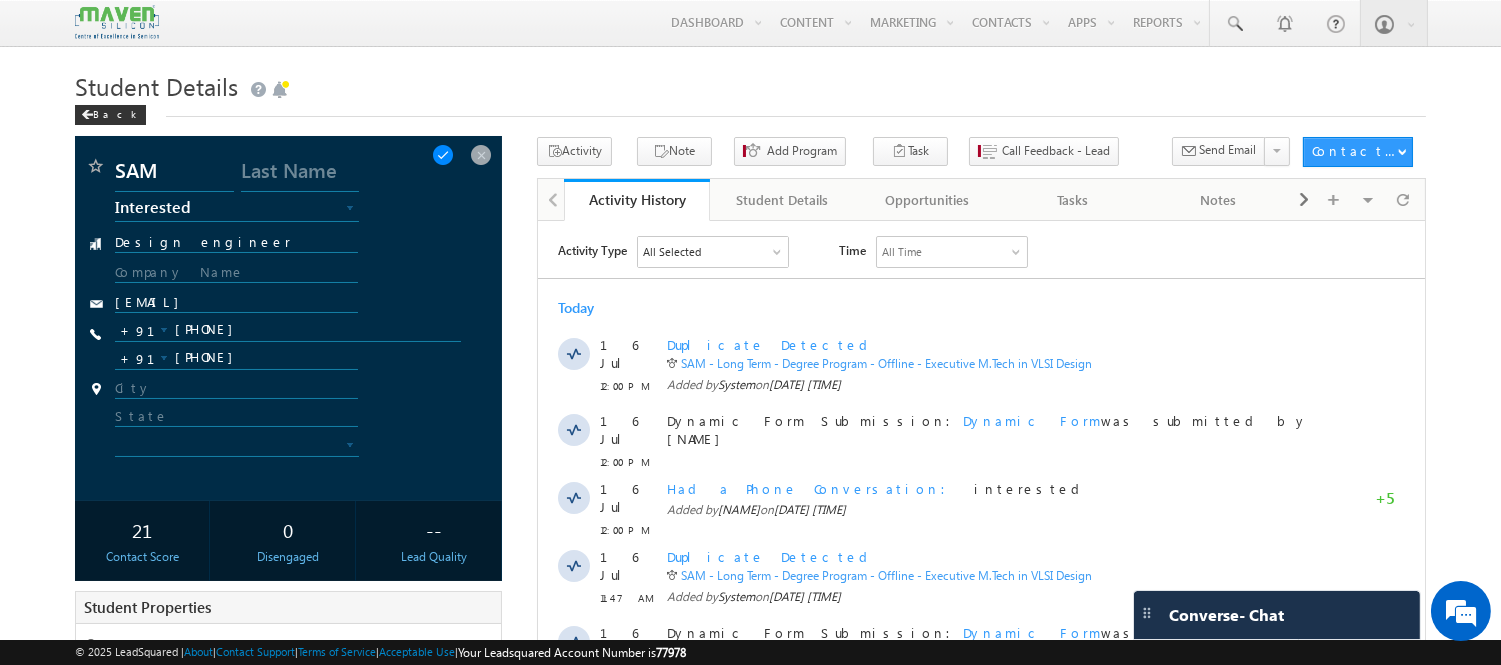 click at bounding box center [443, 155] 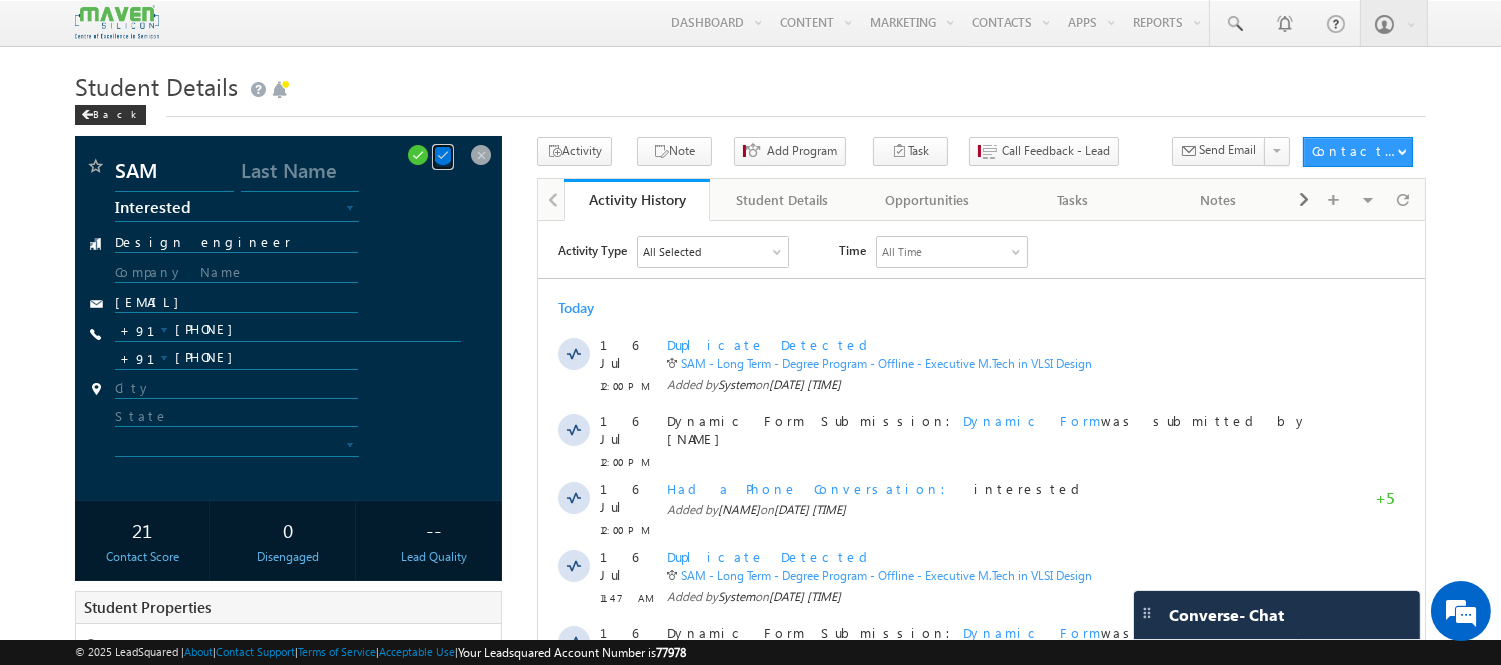 click at bounding box center [443, 155] 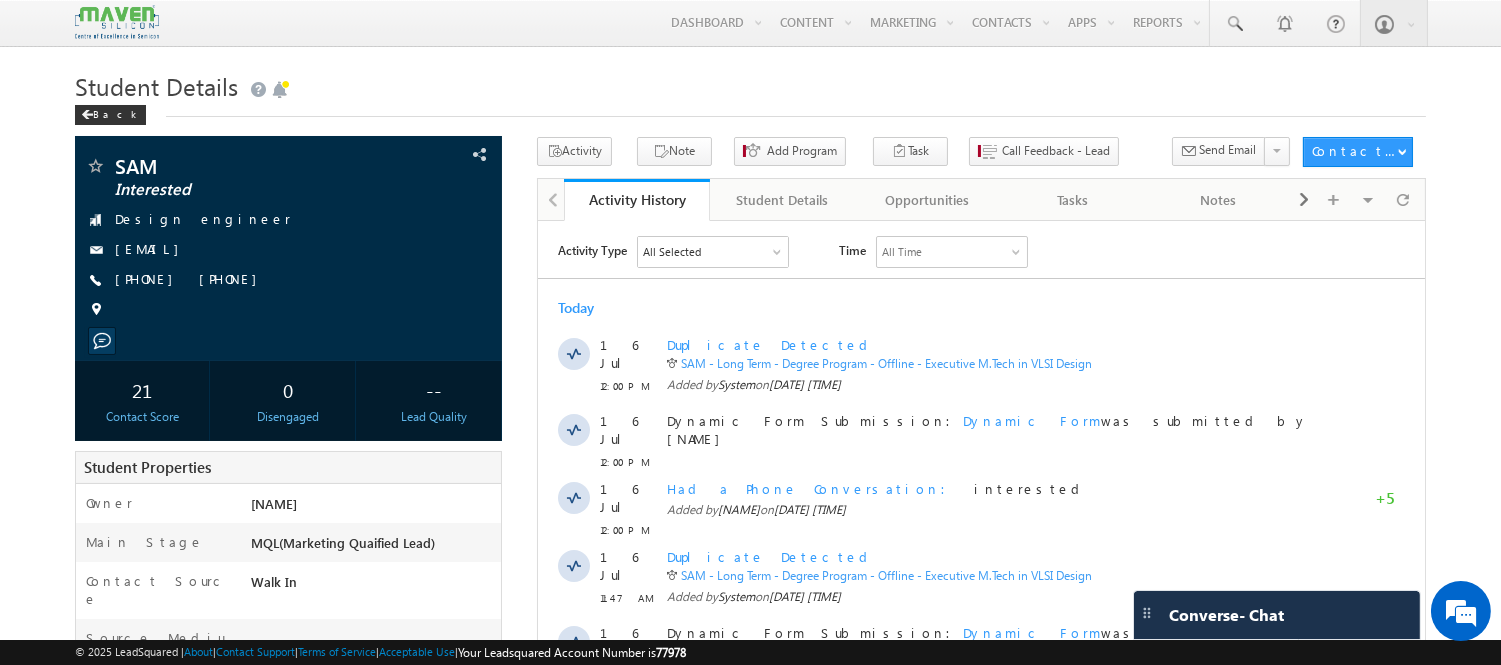 click on "SAM
Interested
Design engineer
shubhamtrailhead10@gmail.com" at bounding box center [288, 248] 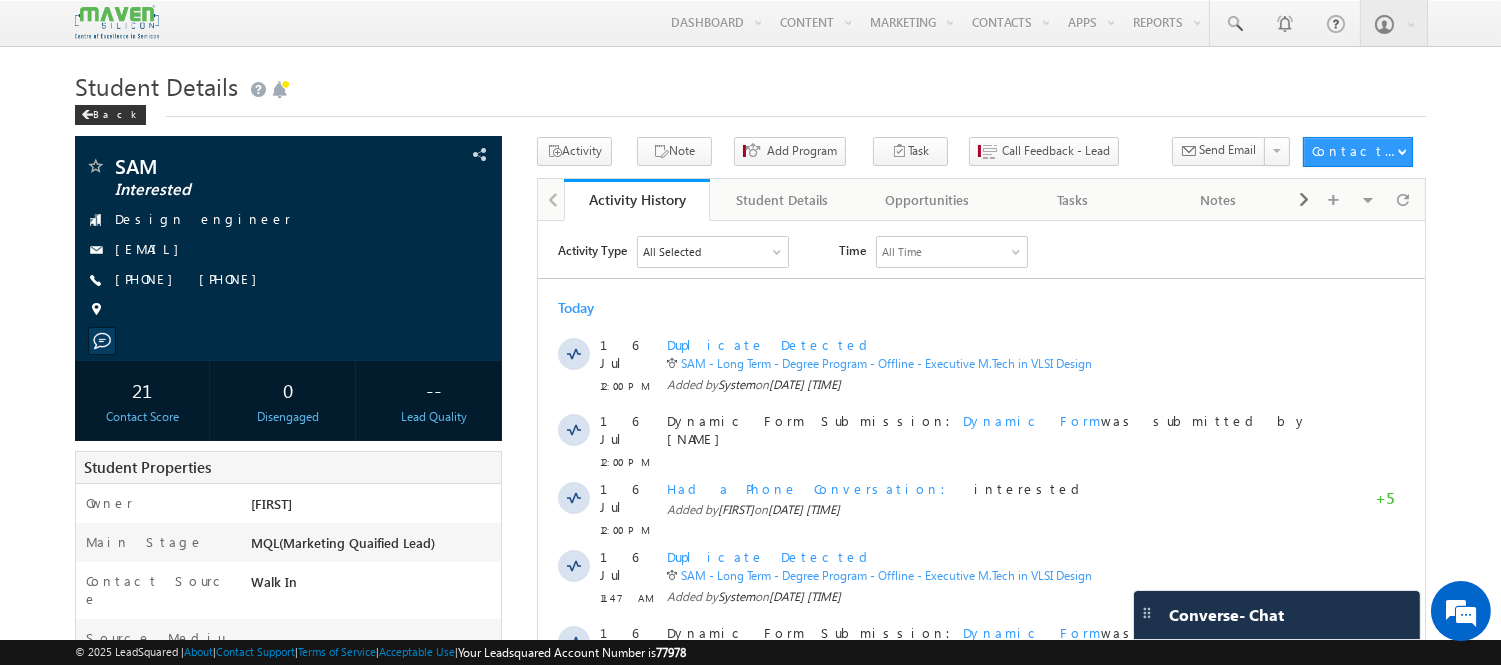 scroll, scrollTop: 0, scrollLeft: 0, axis: both 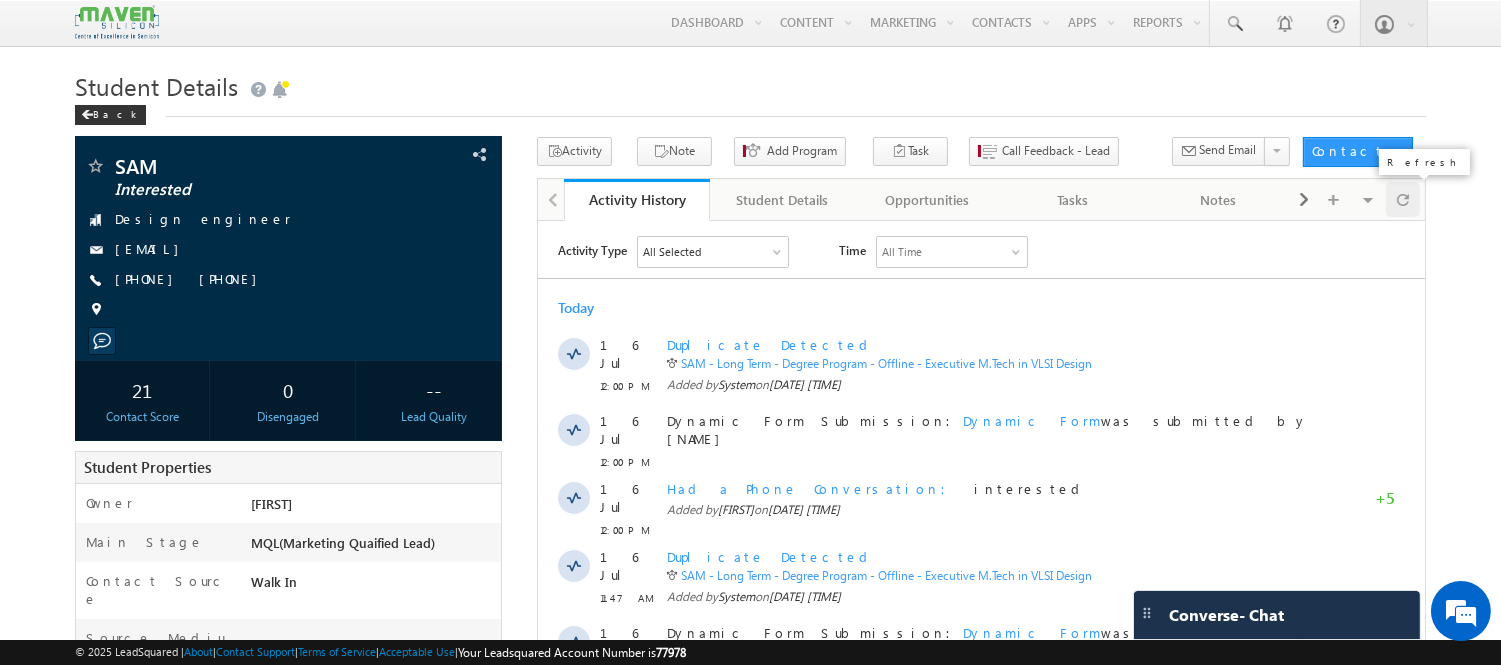 click at bounding box center [1403, 199] 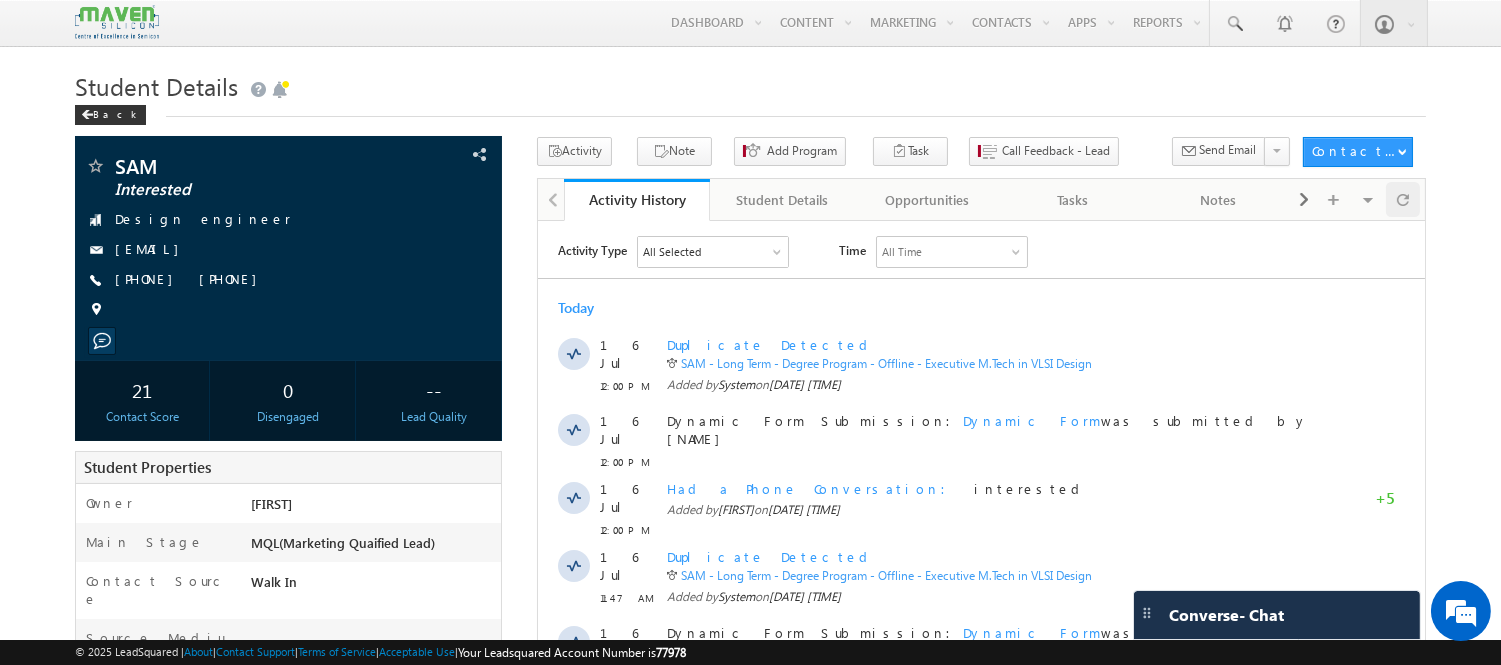 scroll, scrollTop: 0, scrollLeft: 0, axis: both 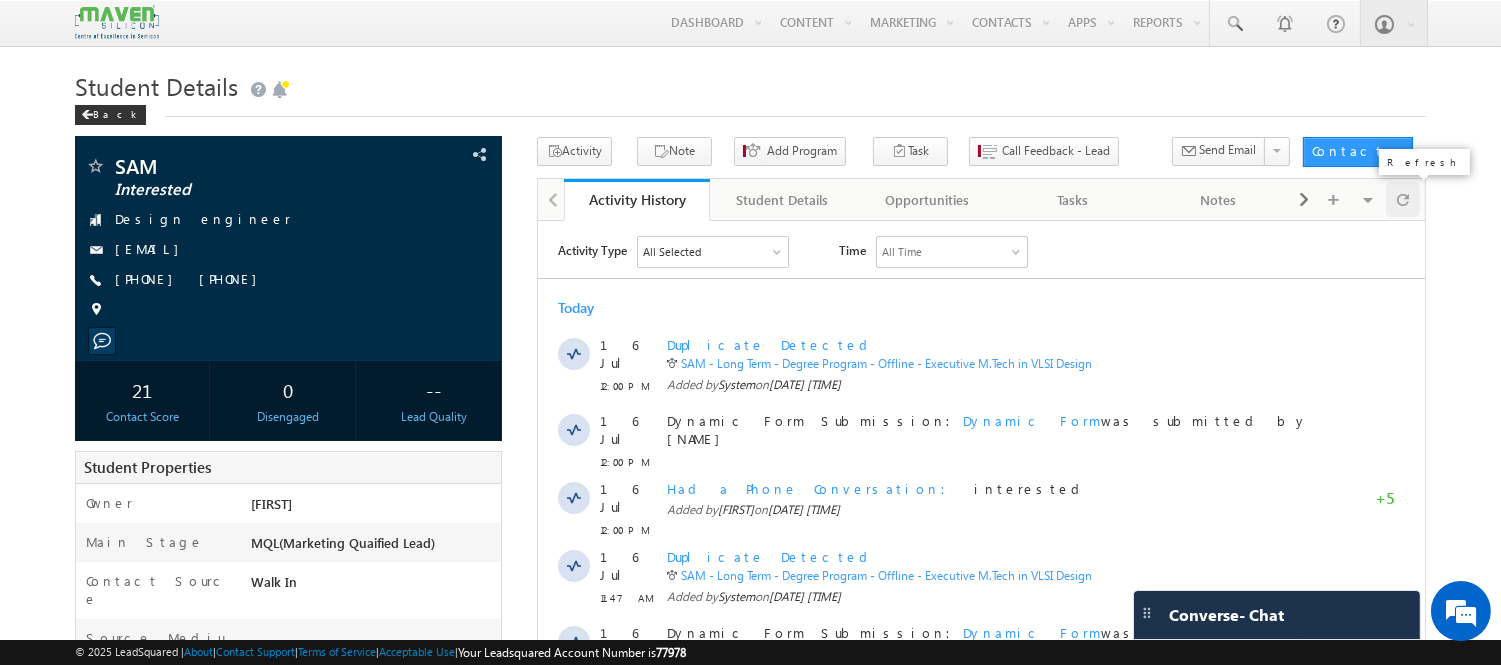 click at bounding box center [1403, 199] 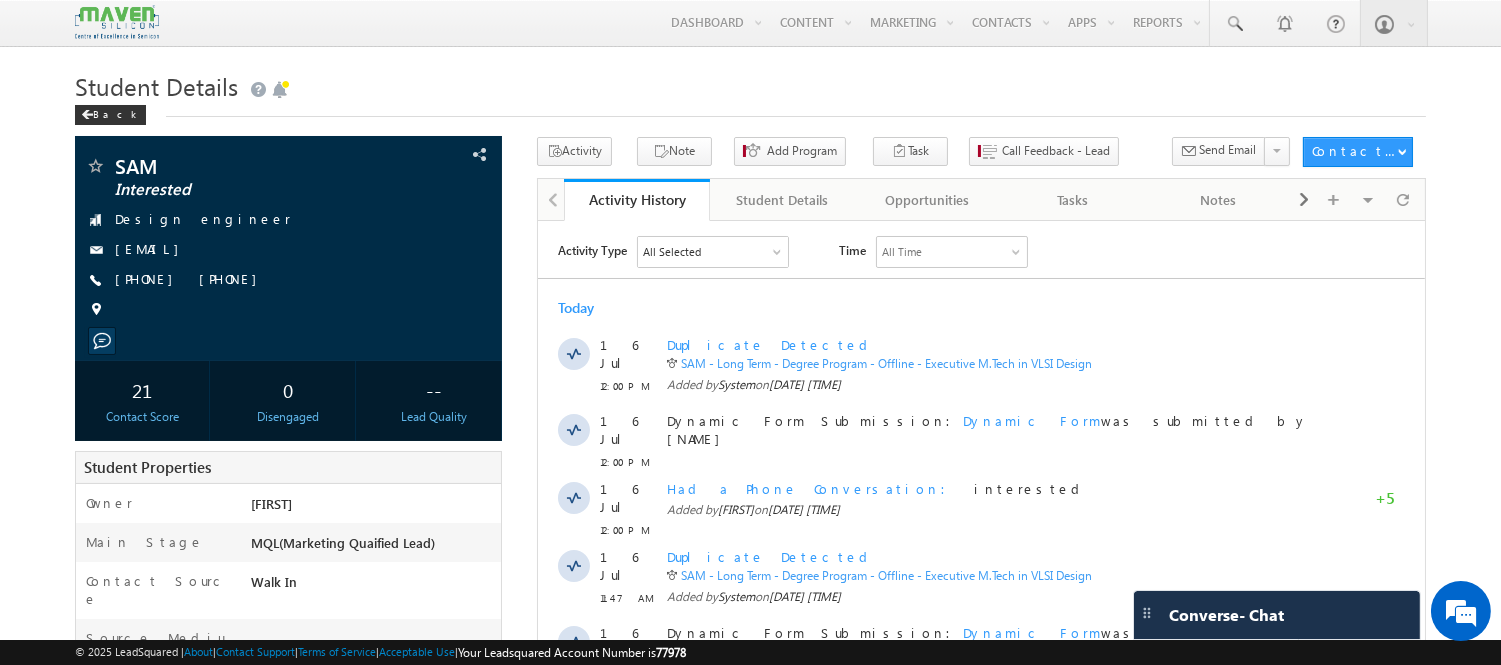 scroll, scrollTop: 0, scrollLeft: 0, axis: both 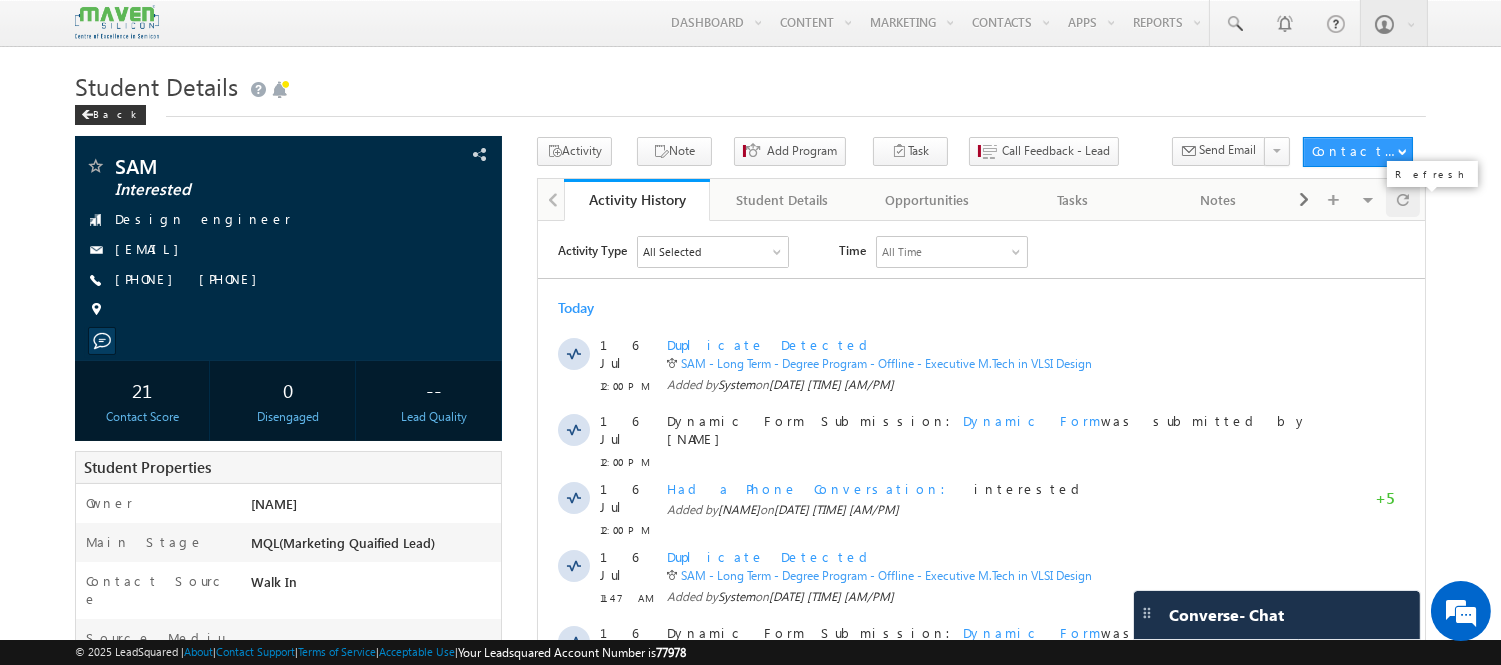 click at bounding box center [1403, 199] 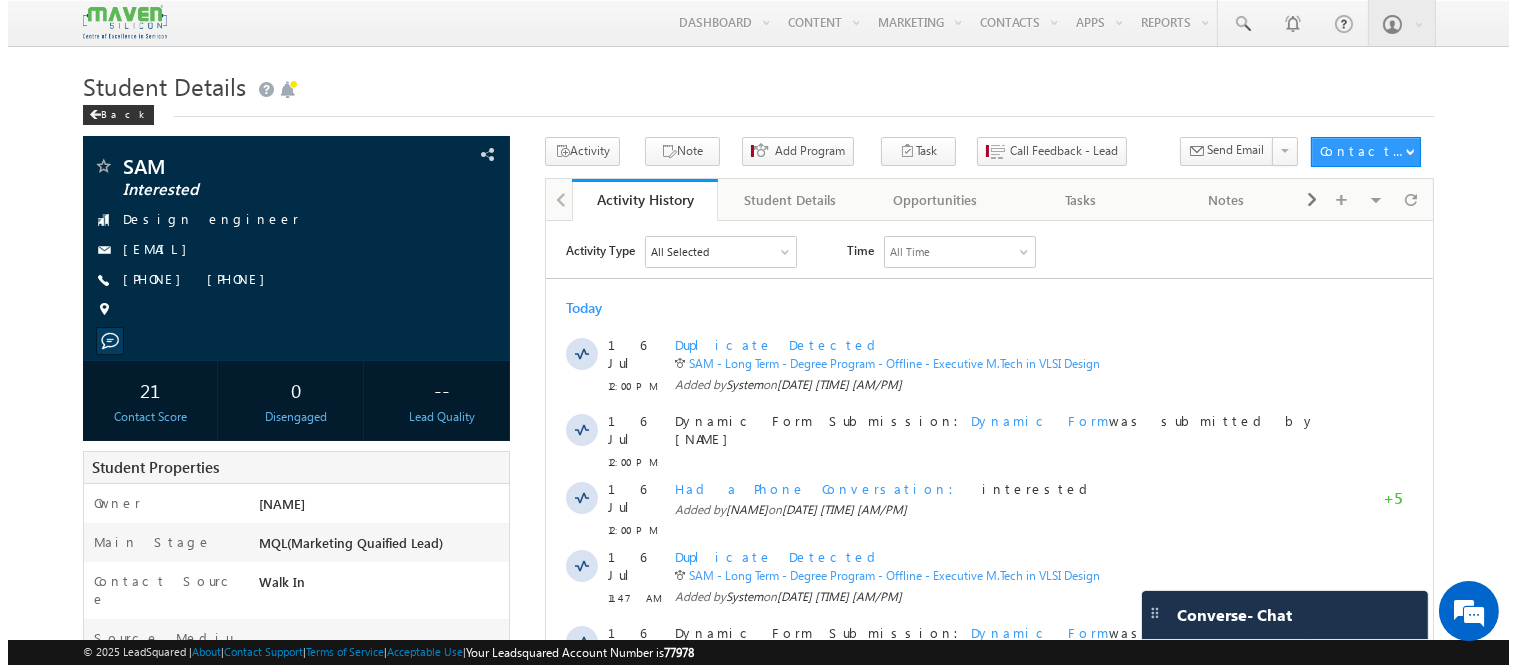 scroll, scrollTop: 0, scrollLeft: 0, axis: both 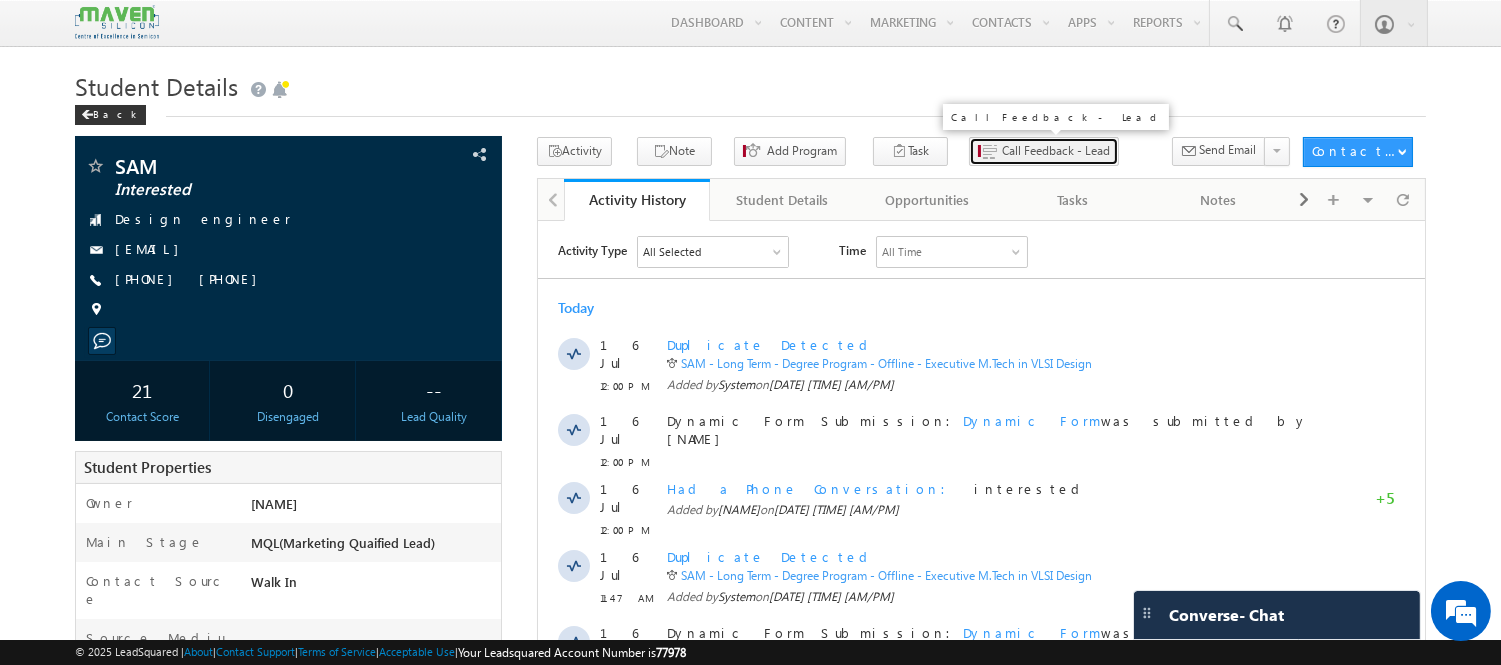 click on "Call Feedback - Lead" at bounding box center [1056, 151] 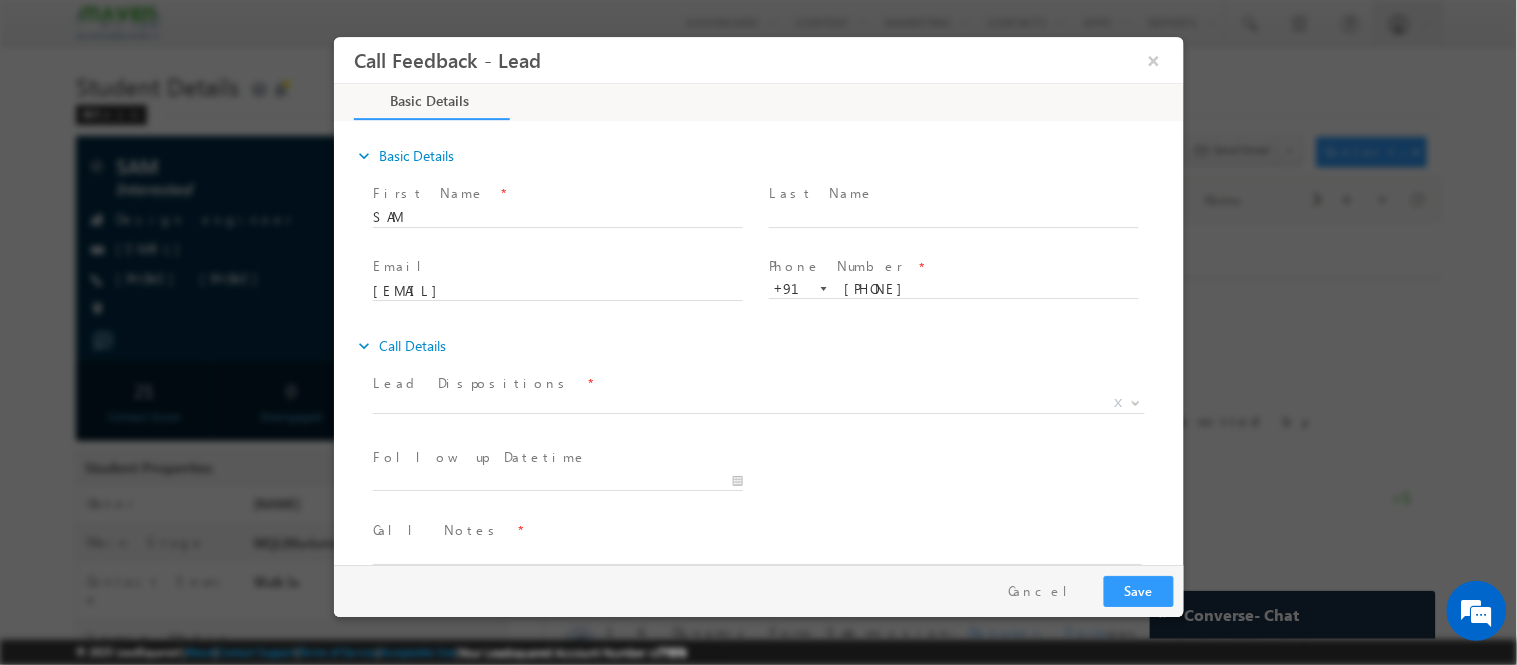 scroll, scrollTop: 0, scrollLeft: 0, axis: both 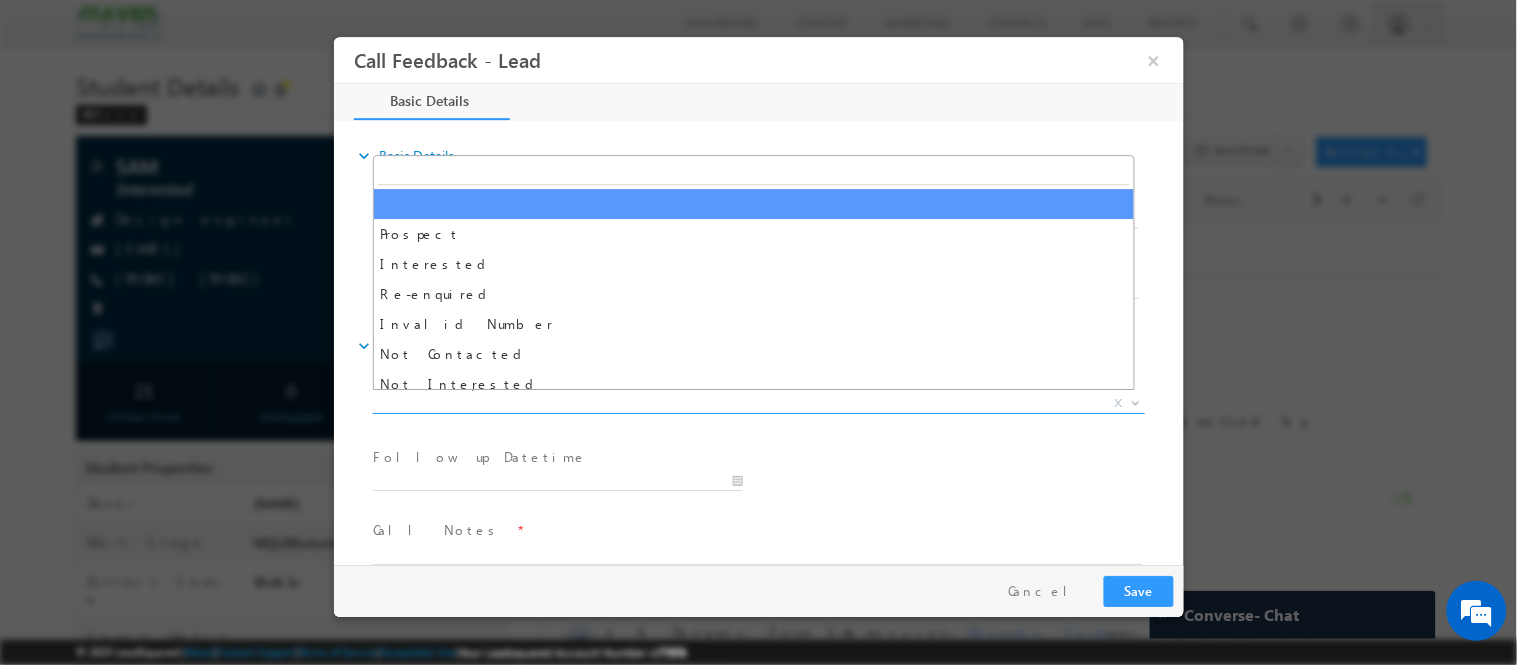 click on "X" at bounding box center (758, 403) 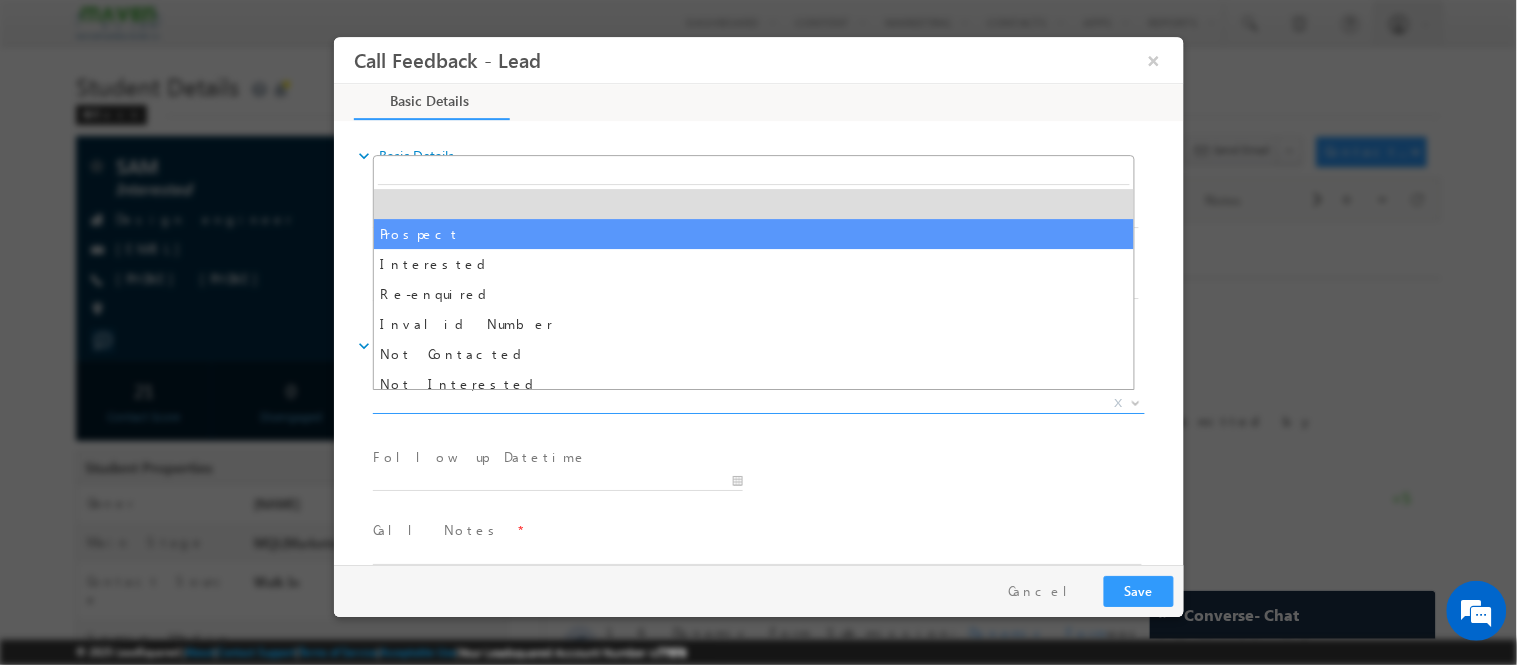 scroll, scrollTop: 0, scrollLeft: 0, axis: both 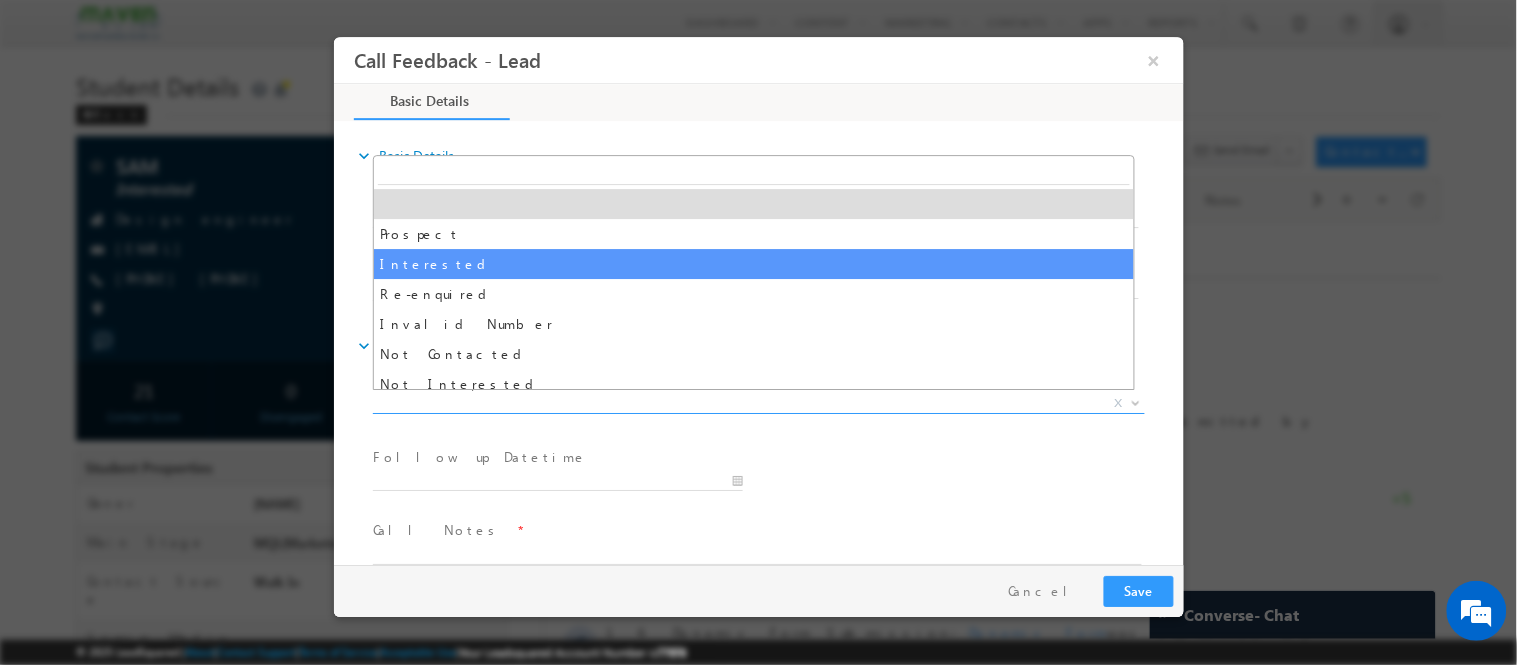 select on "Interested" 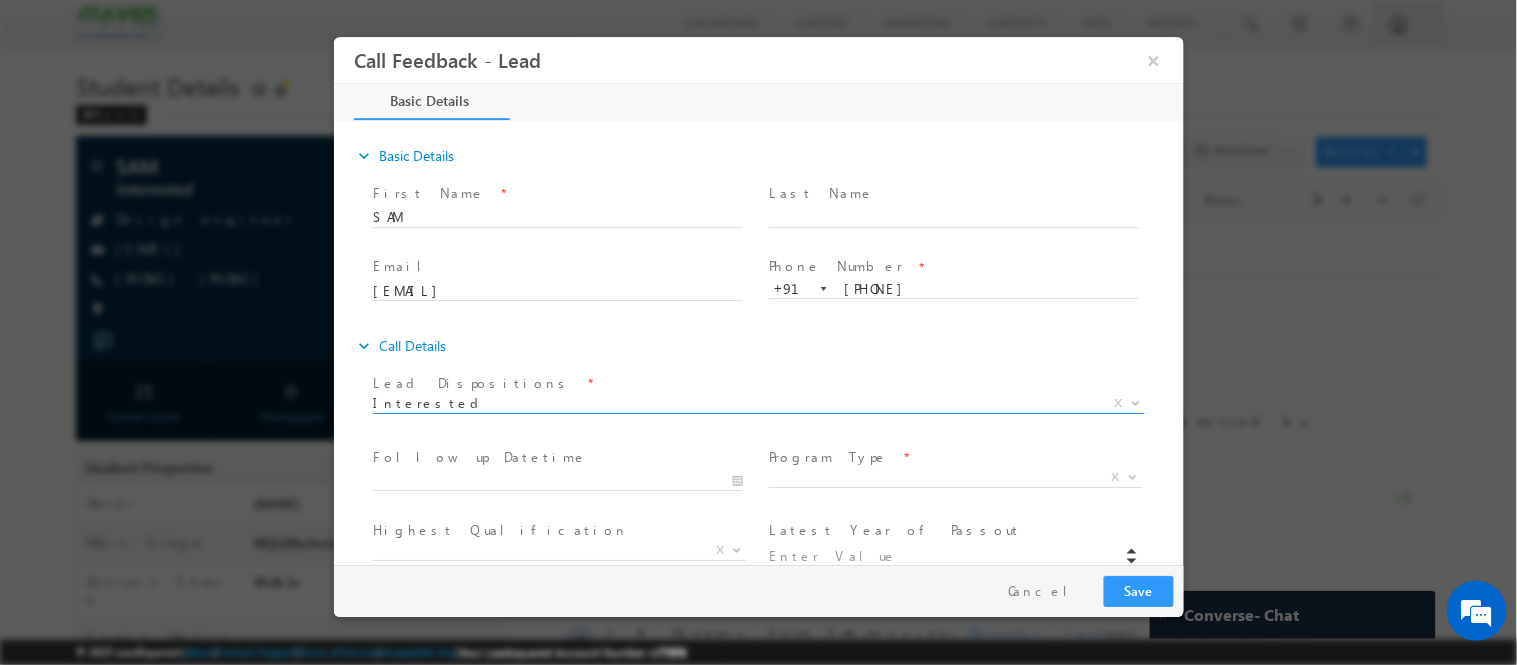 scroll, scrollTop: 178, scrollLeft: 0, axis: vertical 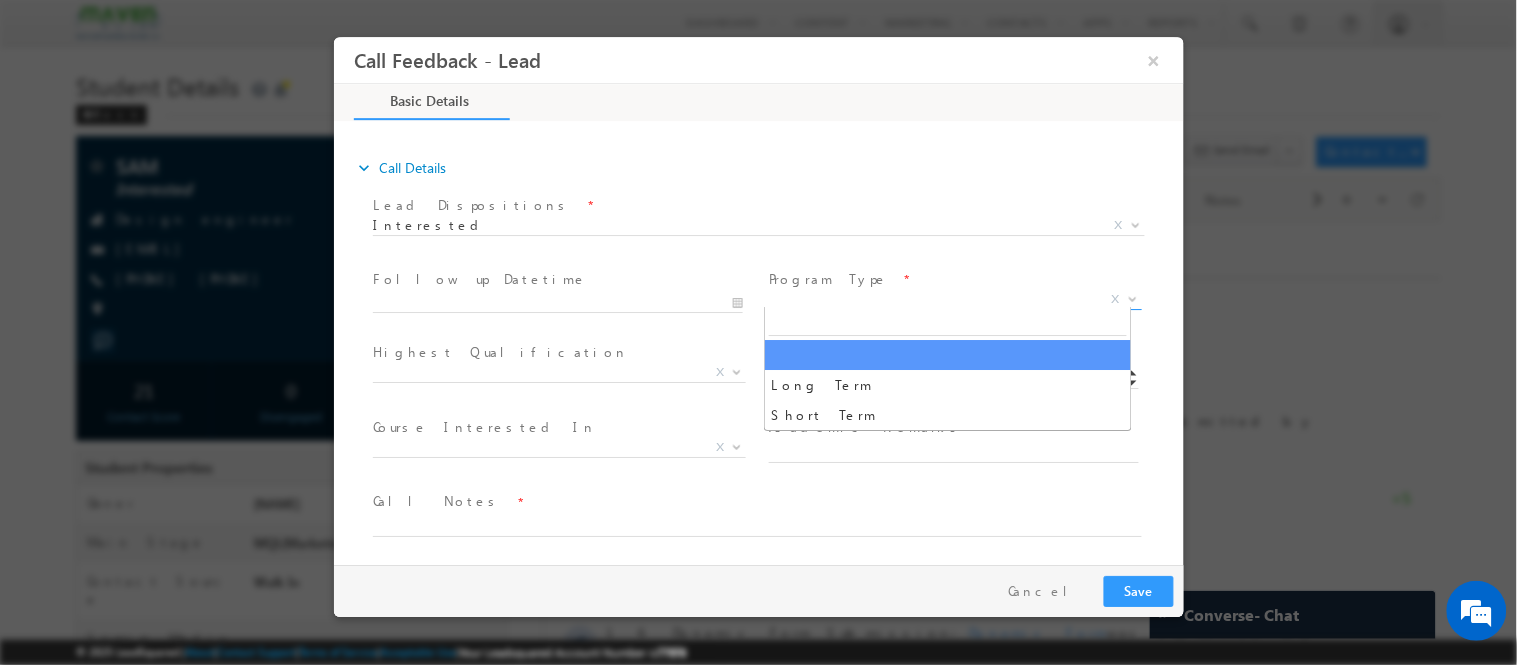 click on "X" at bounding box center (954, 299) 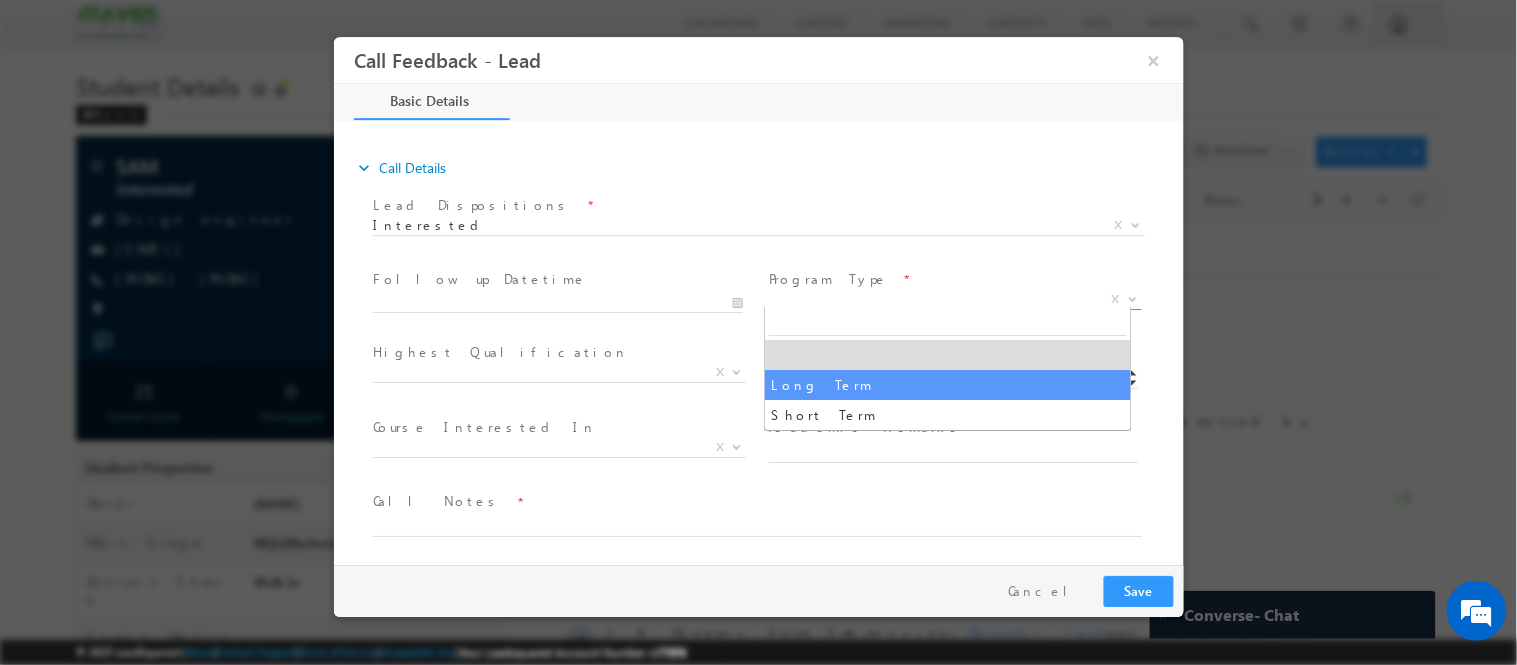 select on "Long Term" 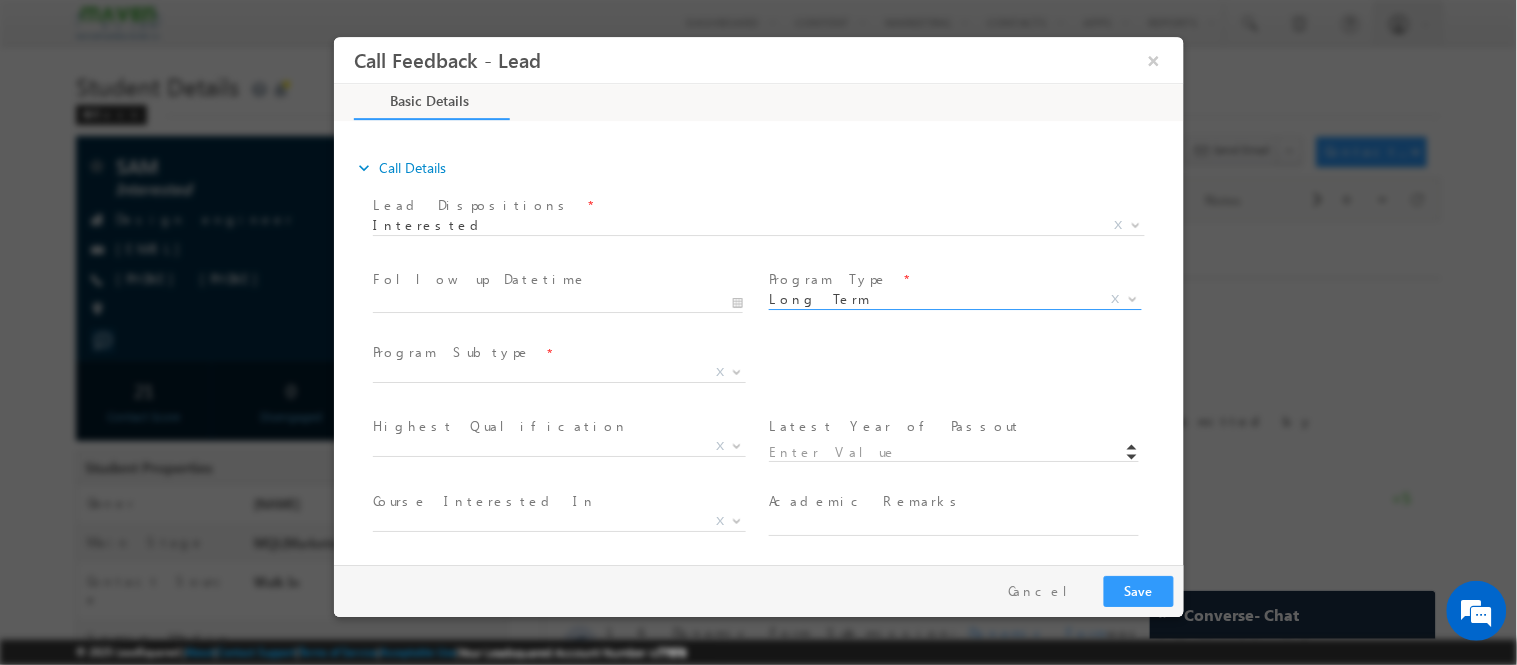 scroll, scrollTop: 252, scrollLeft: 0, axis: vertical 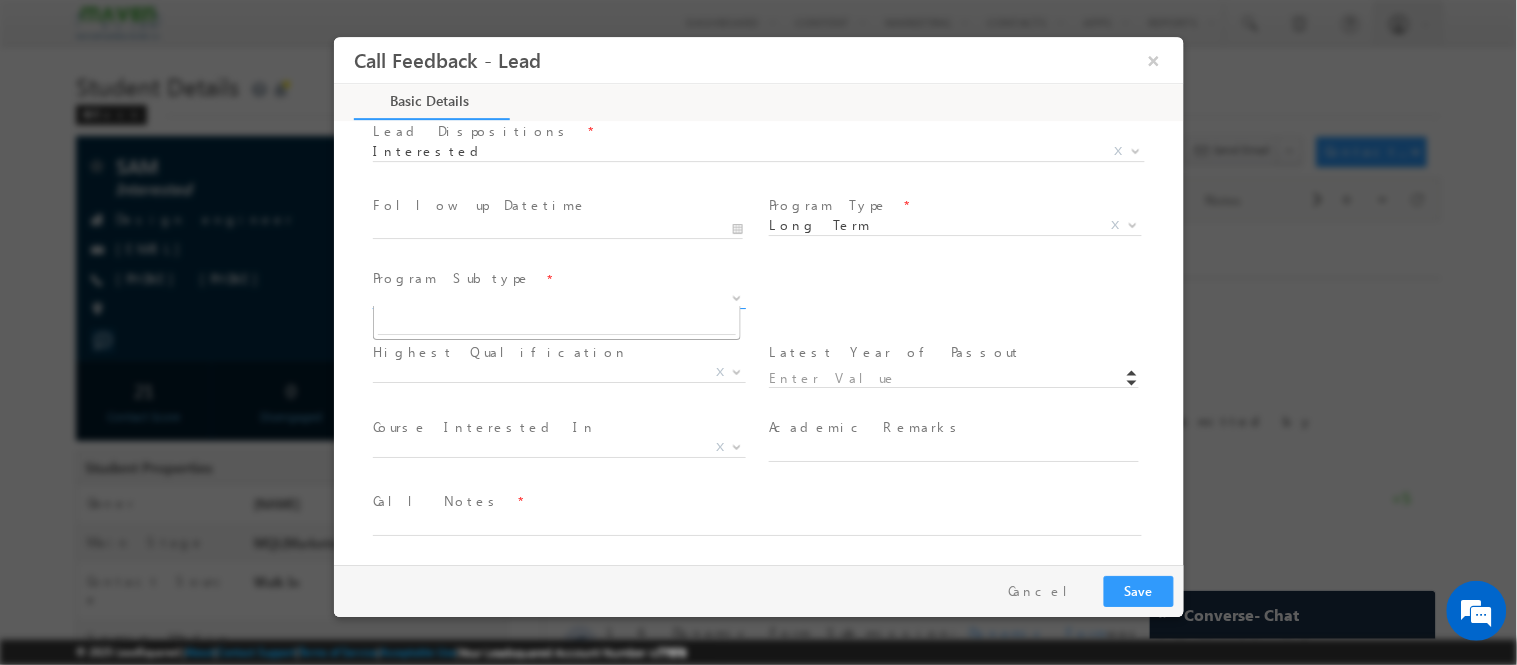 click on "X" at bounding box center (558, 298) 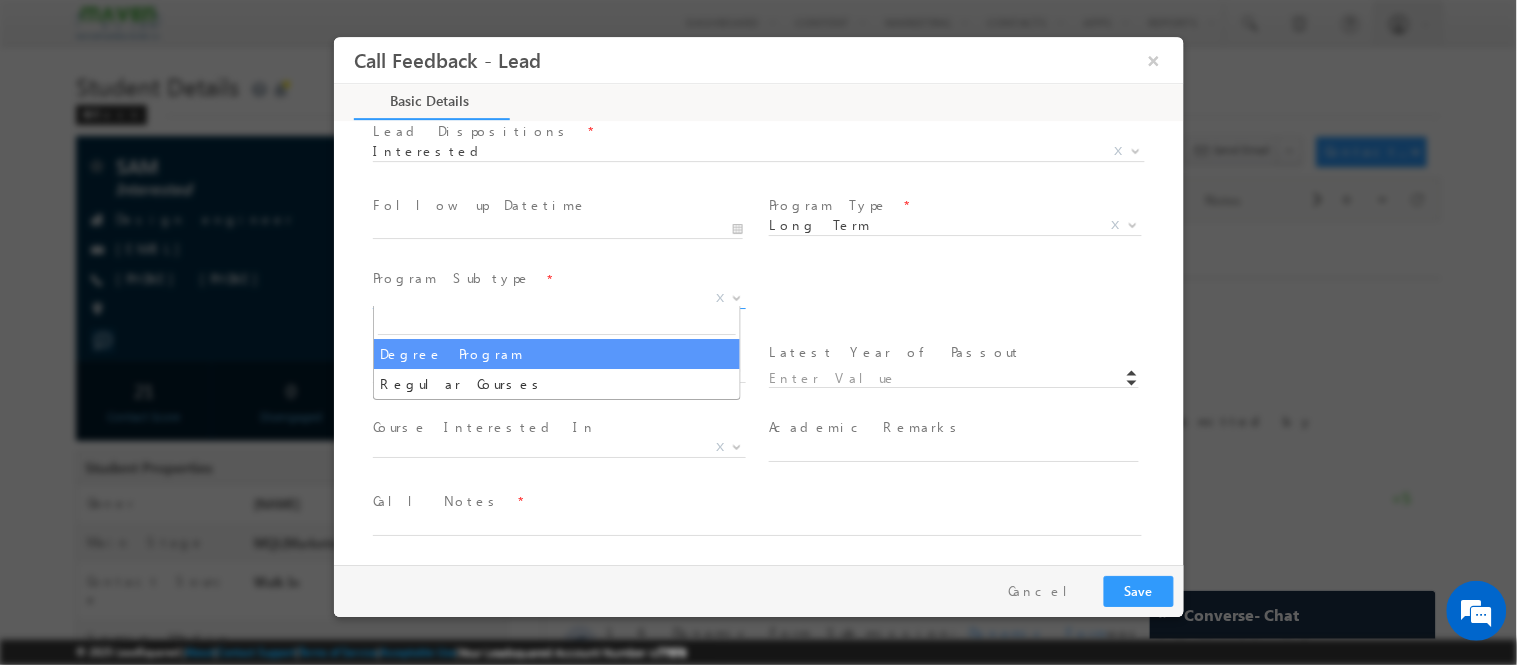 select on "Degree Program" 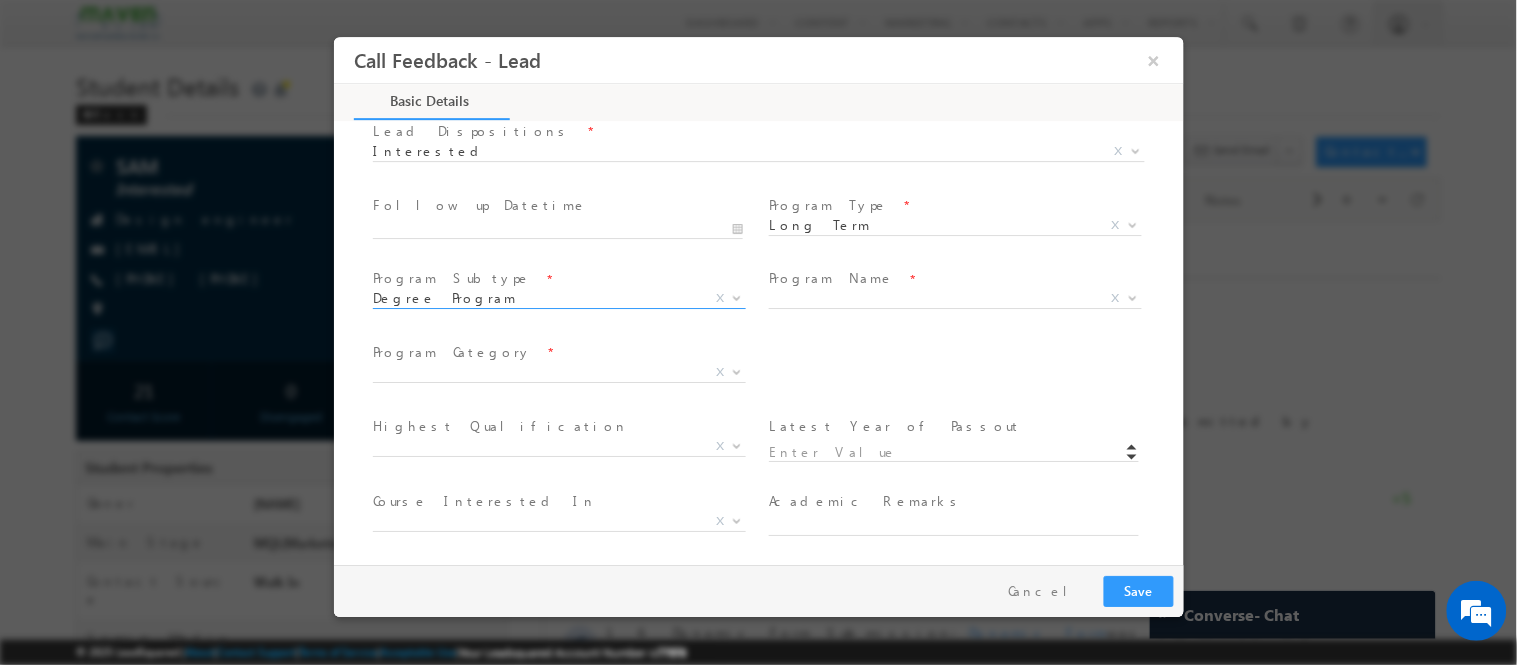 scroll, scrollTop: 284, scrollLeft: 0, axis: vertical 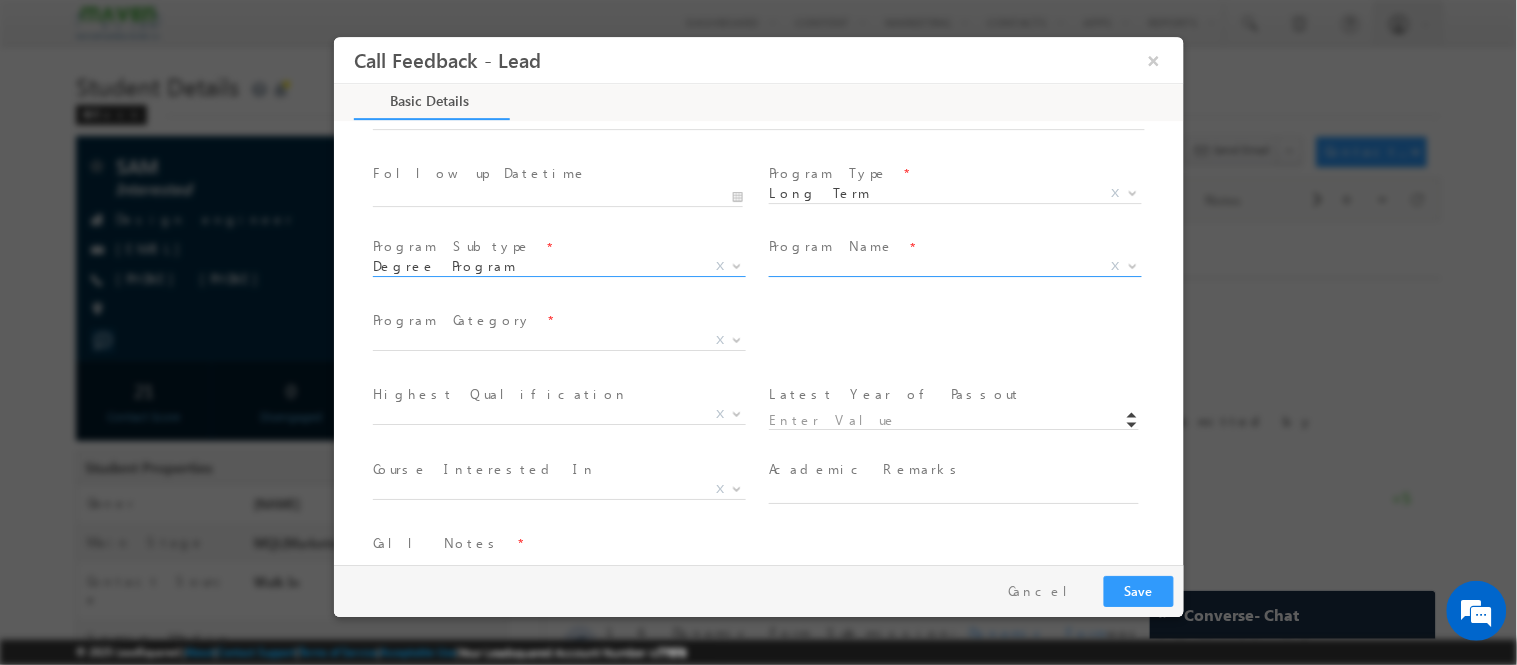 click on "X" at bounding box center [954, 266] 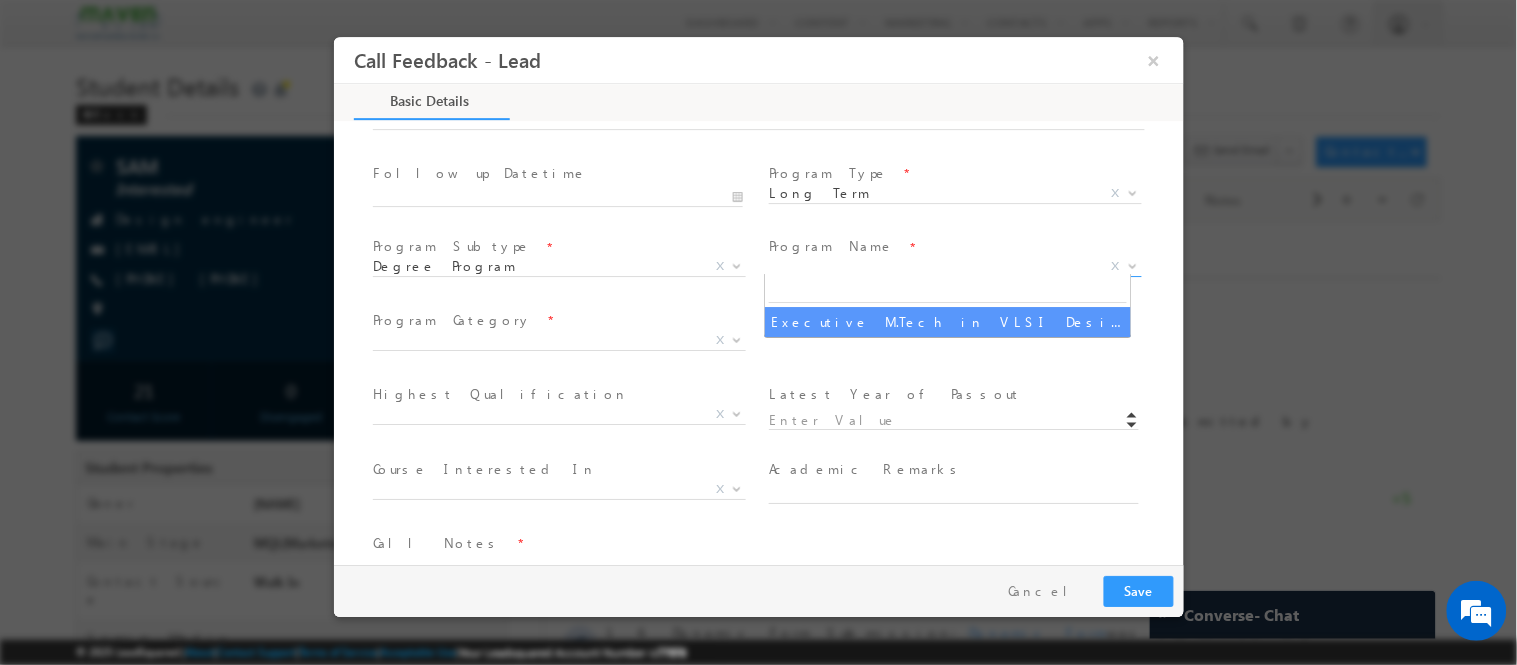 type on "1180" 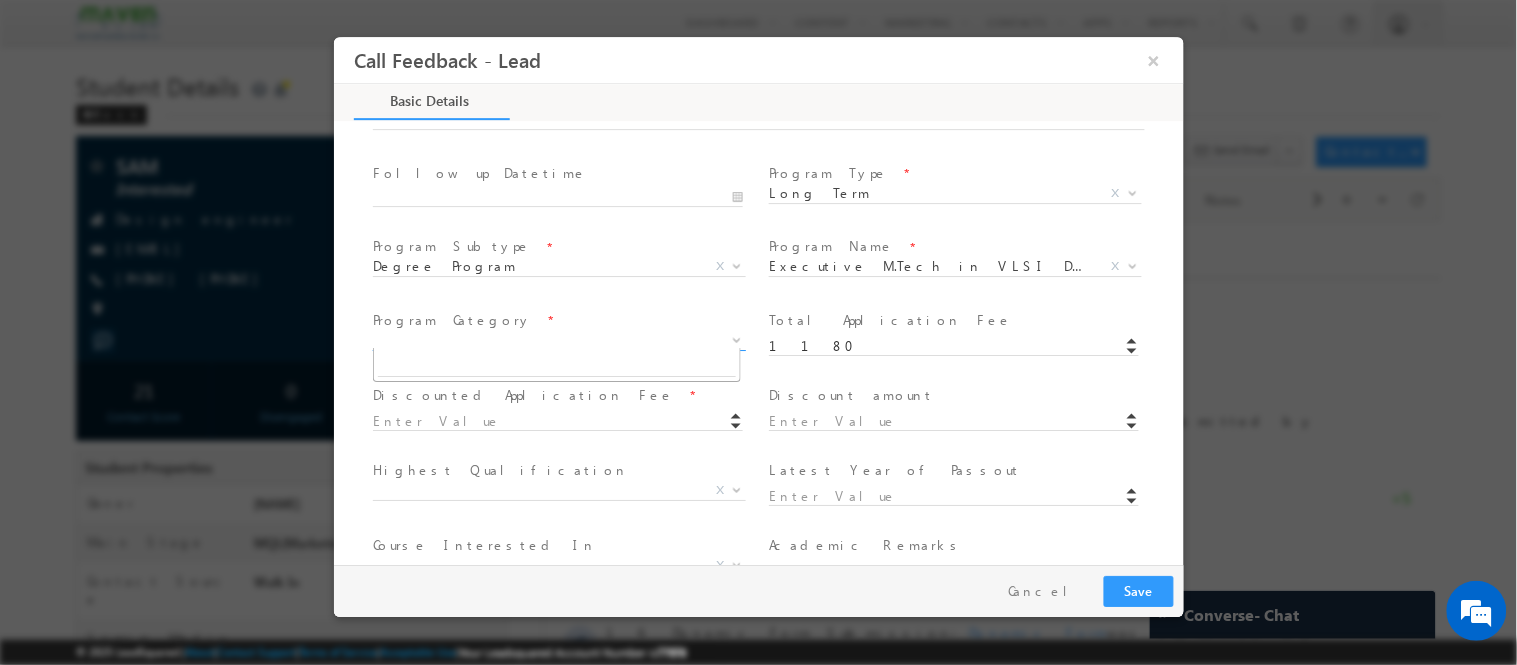 click on "X" at bounding box center (558, 340) 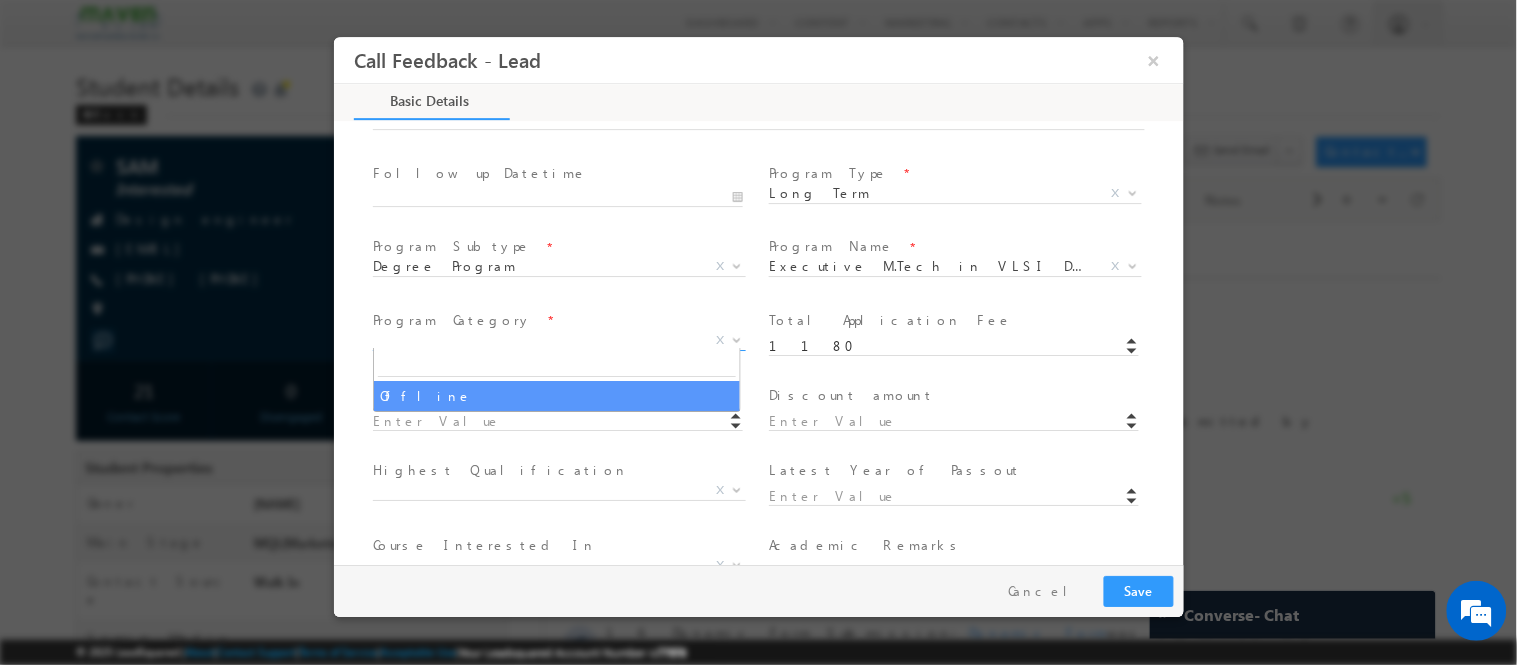 select on "Offline" 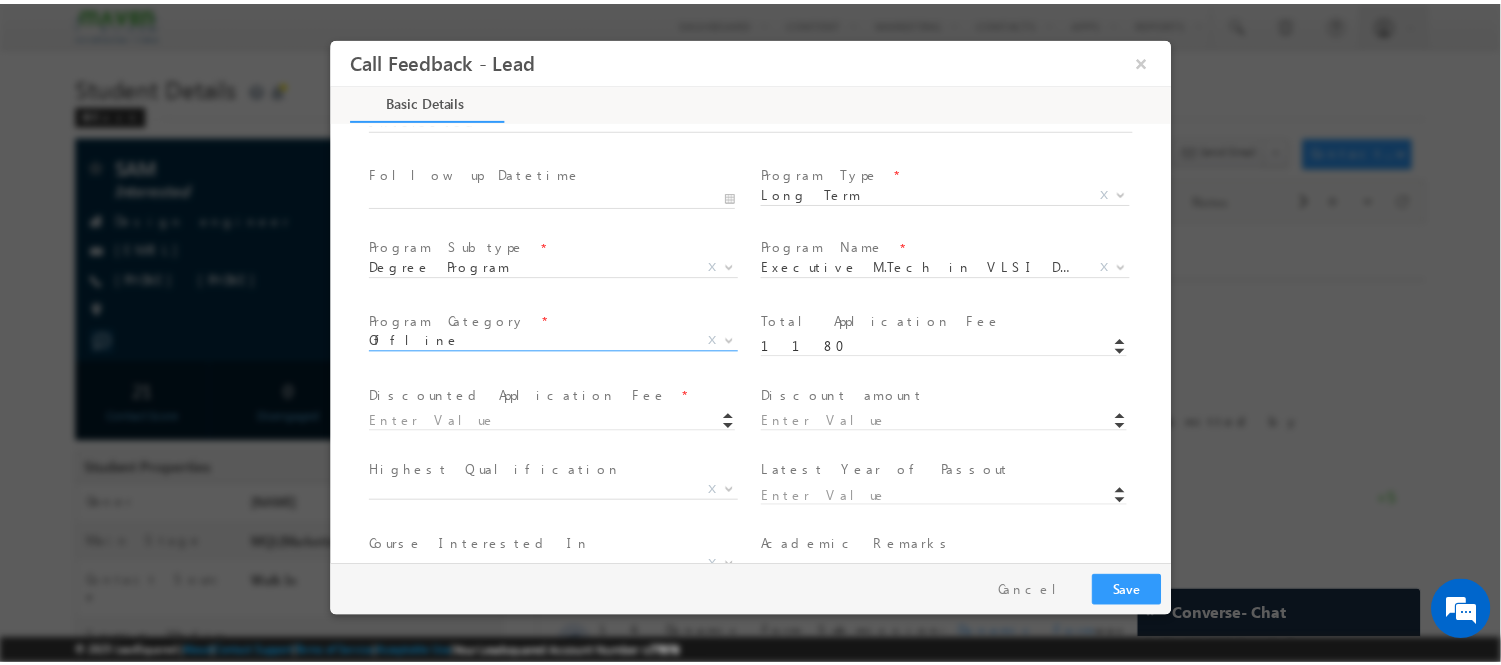 scroll, scrollTop: 401, scrollLeft: 0, axis: vertical 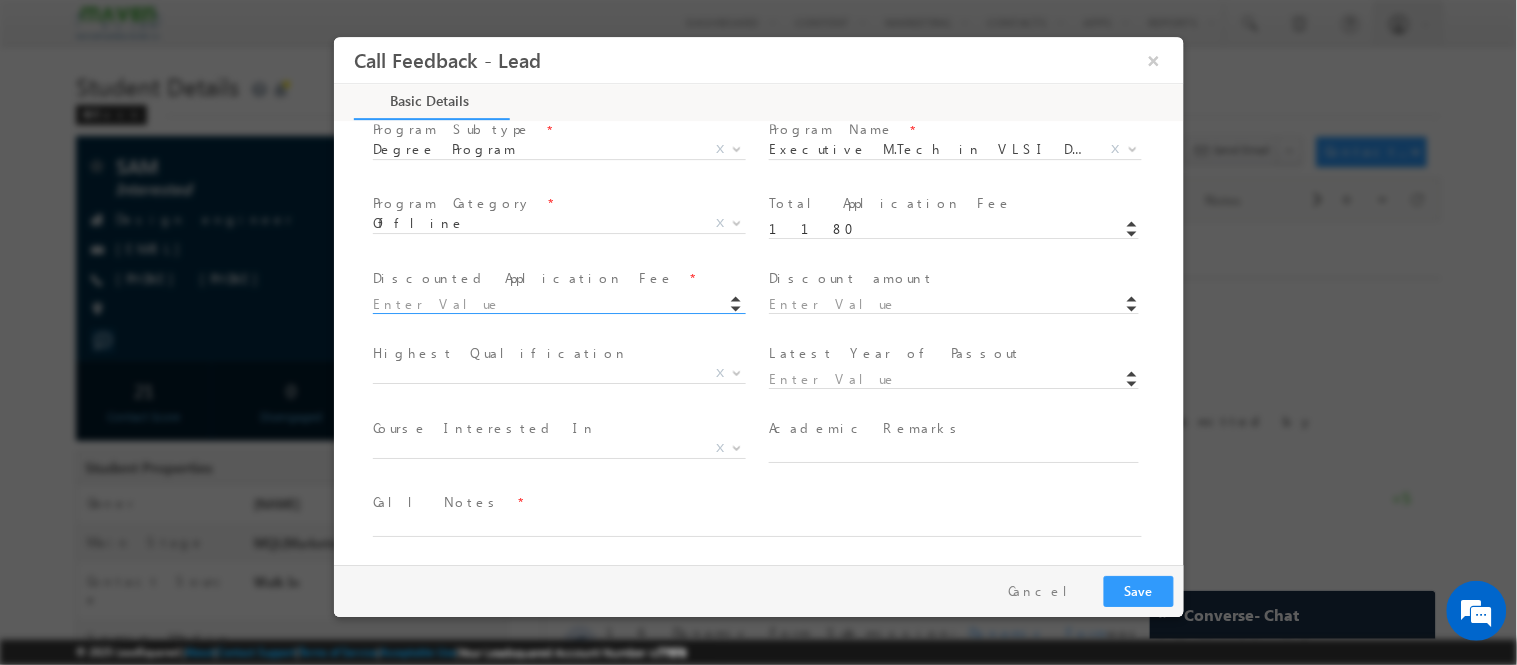 click at bounding box center (557, 304) 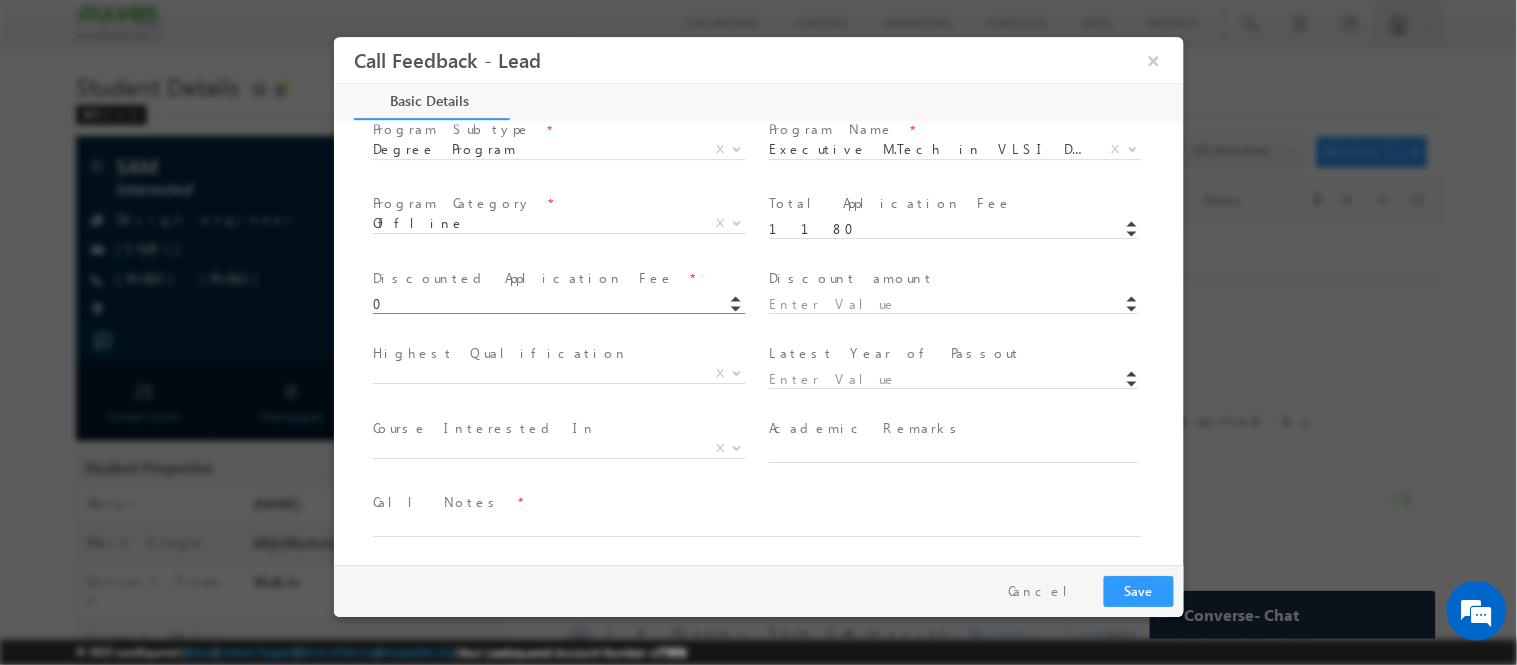 type on "0.00" 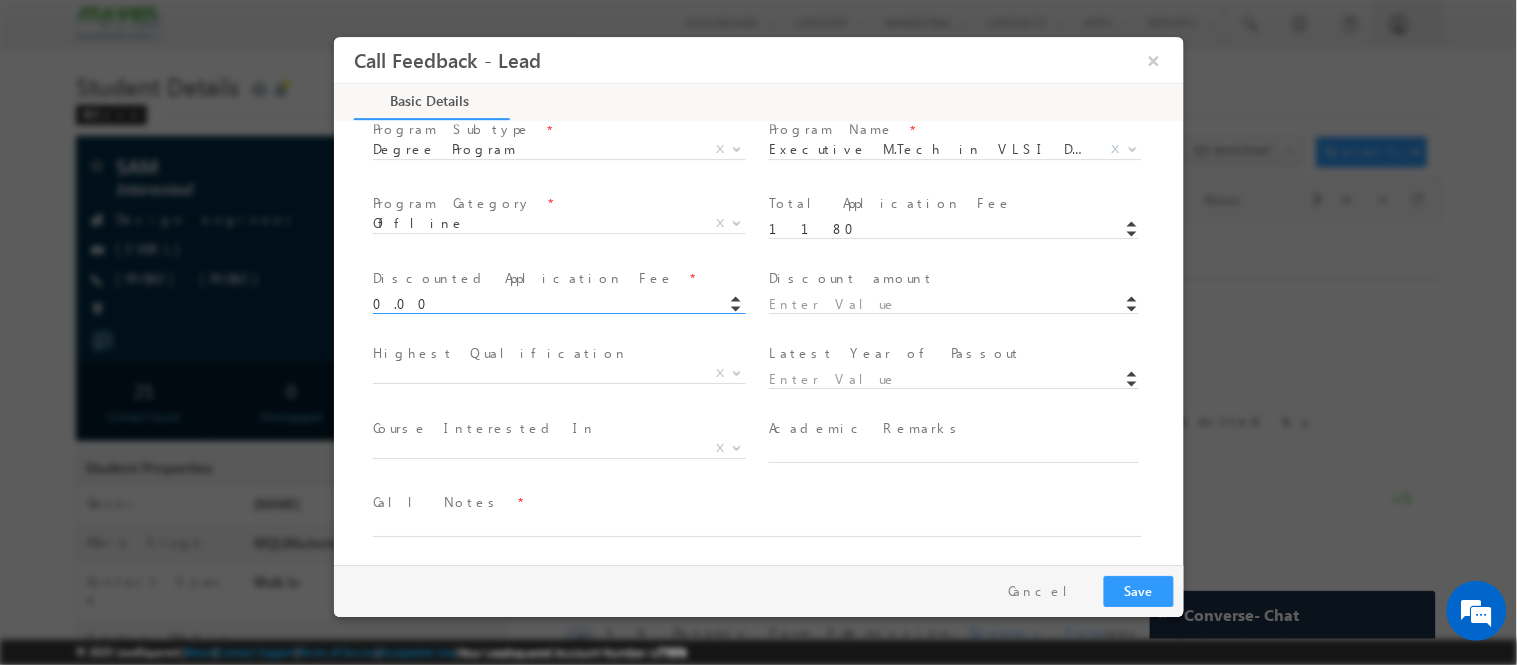 type on "1180" 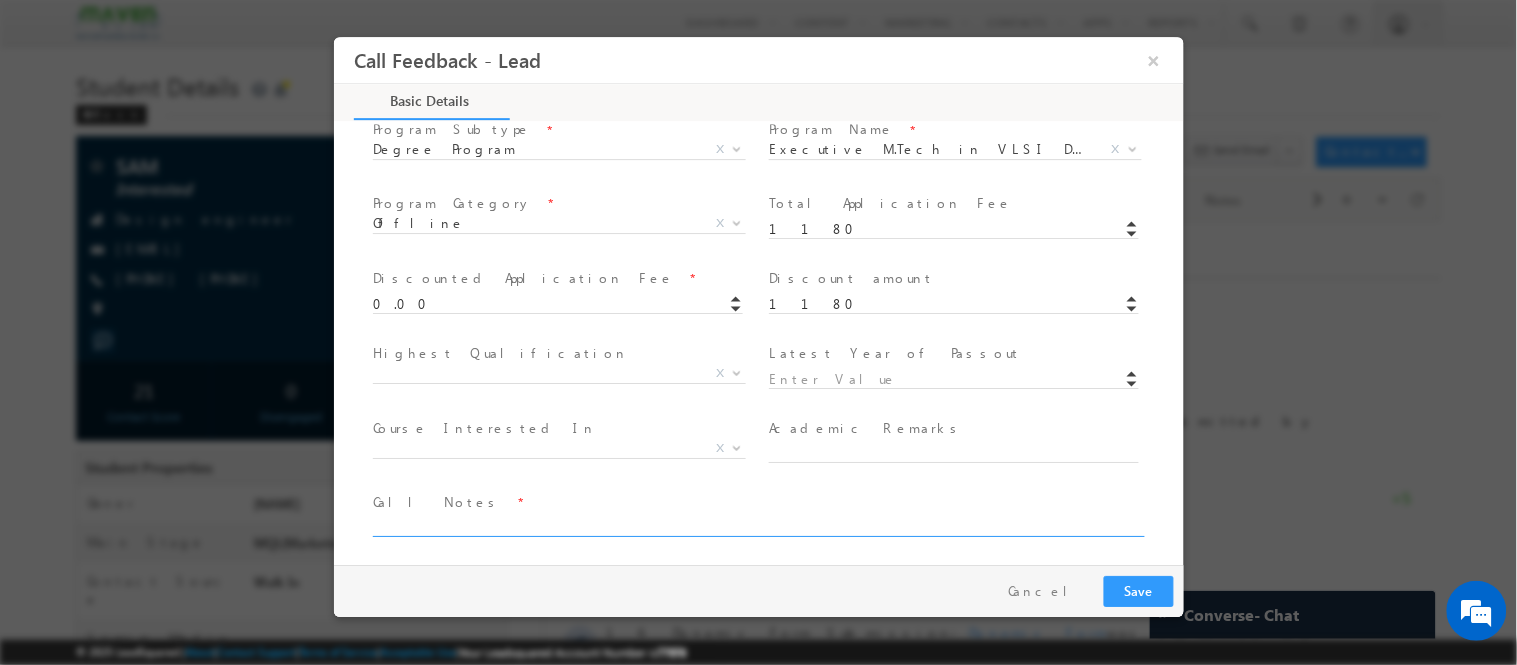click at bounding box center [756, 524] 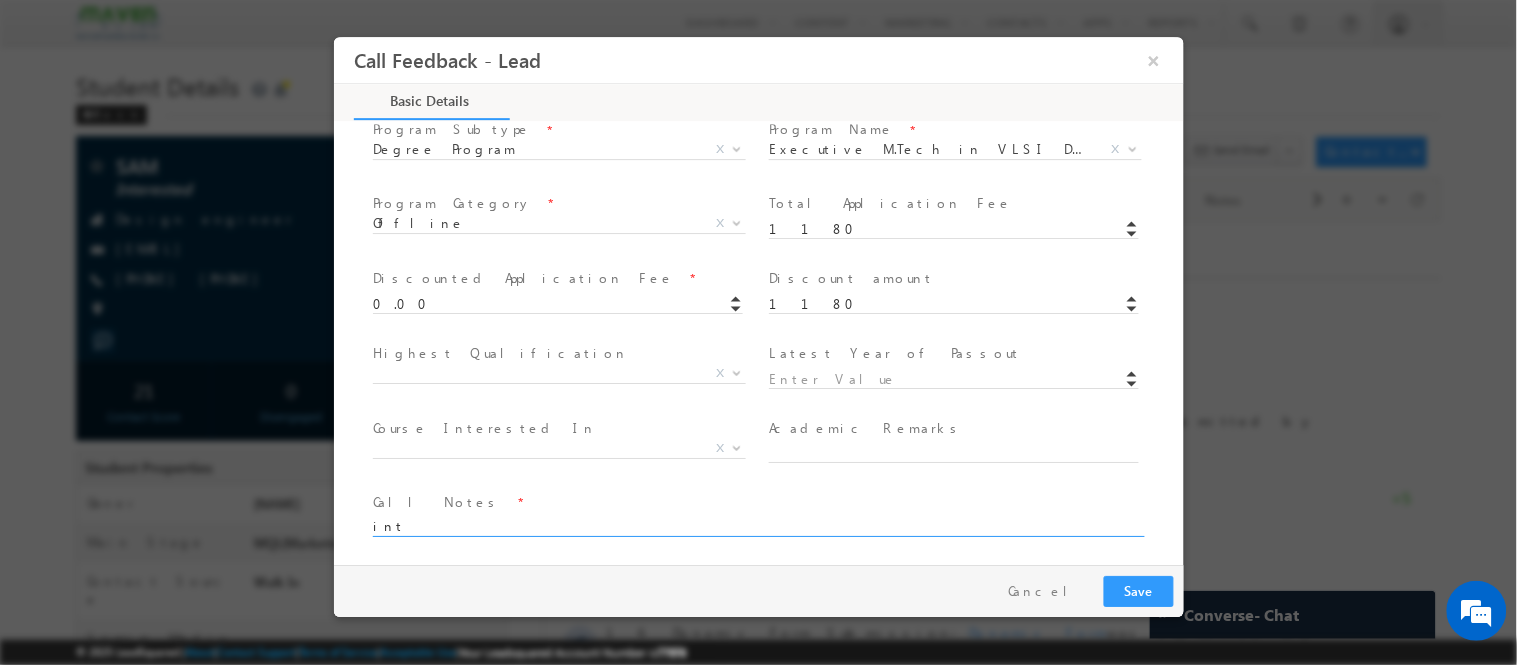type on "int" 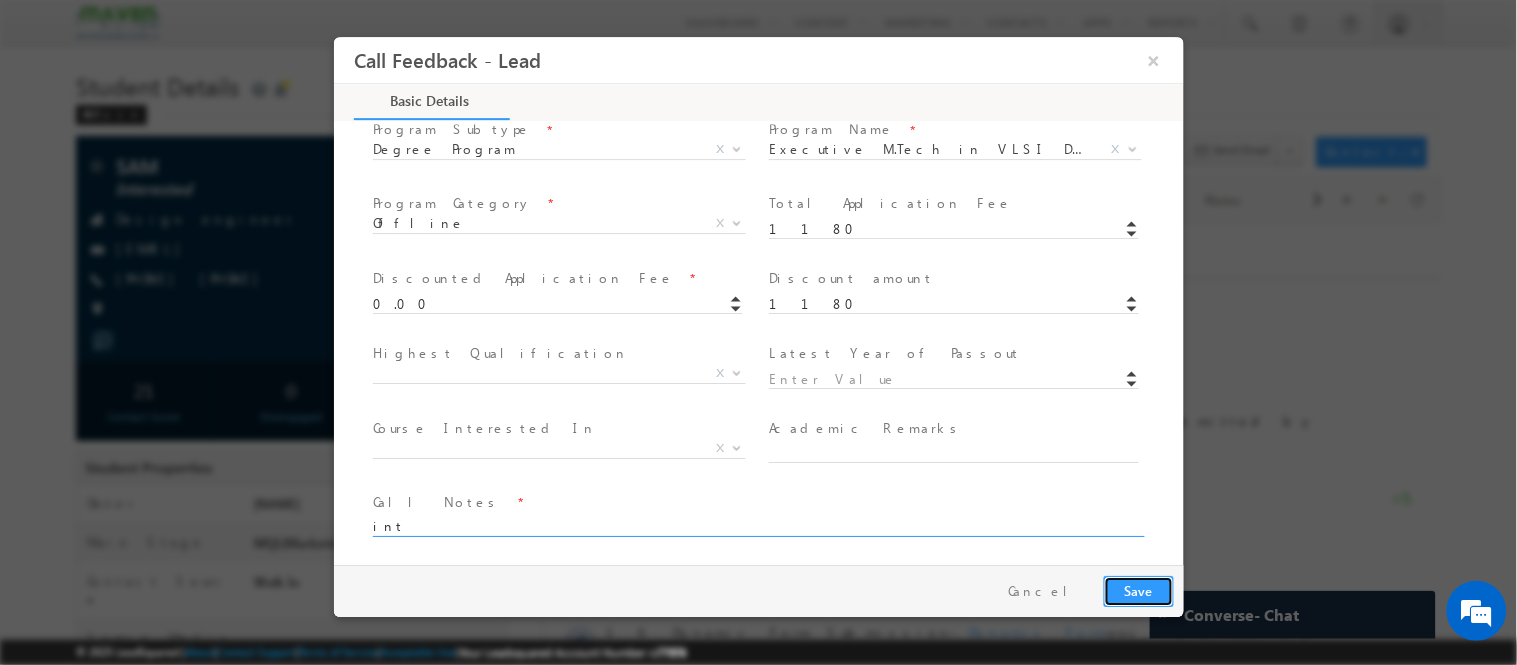 click on "Save" at bounding box center (1138, 590) 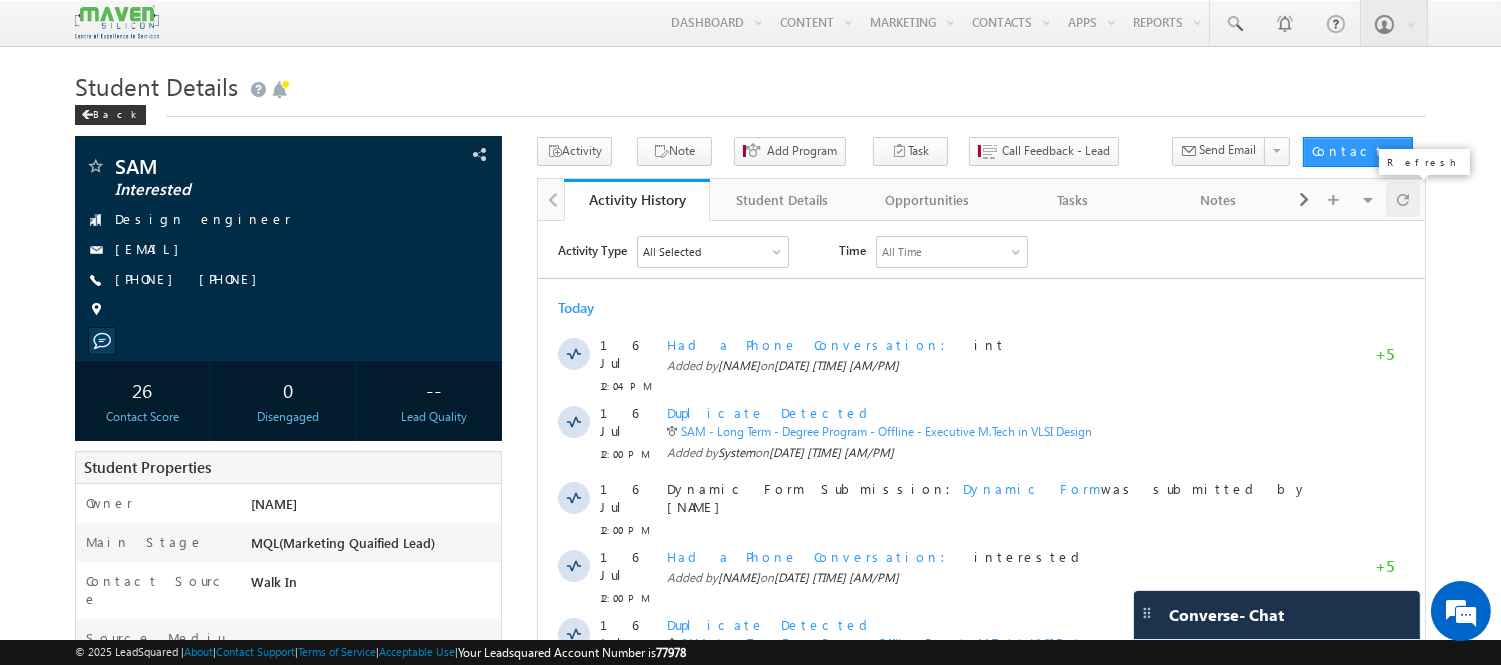 click at bounding box center [1403, 199] 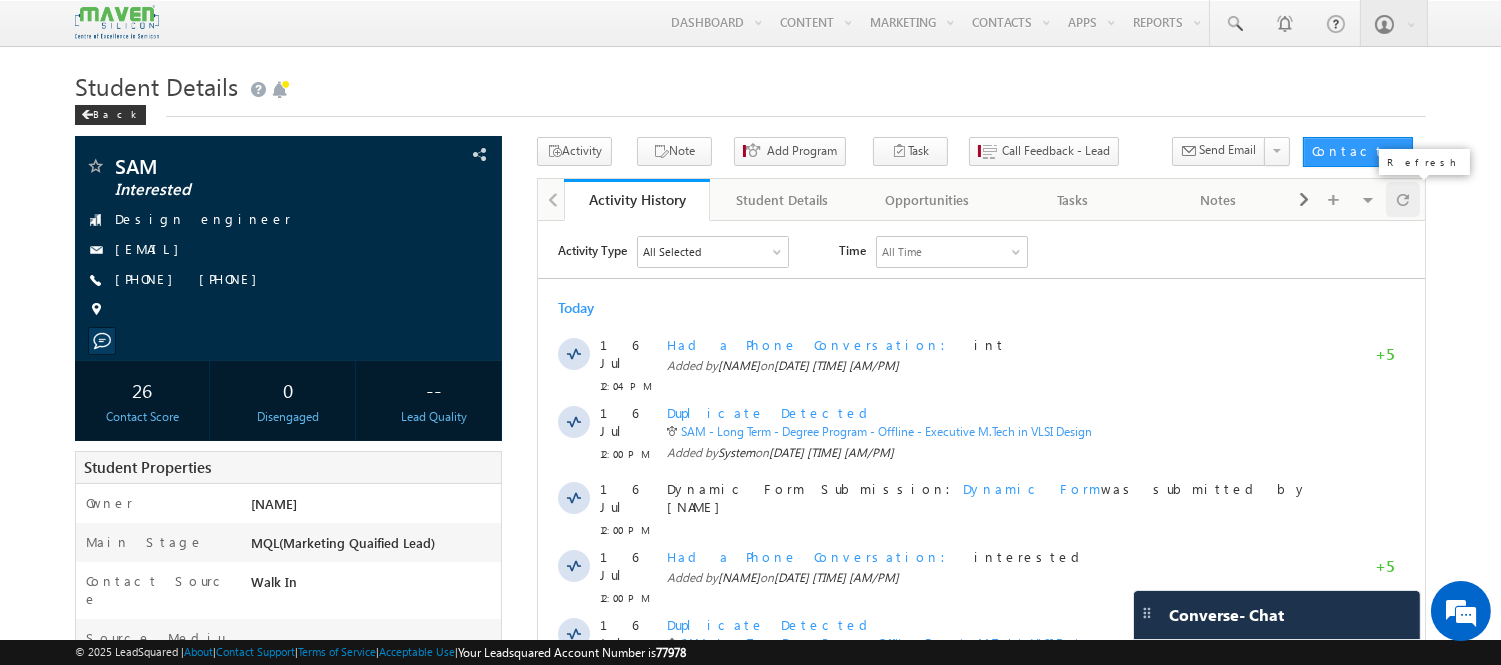 scroll, scrollTop: 0, scrollLeft: 0, axis: both 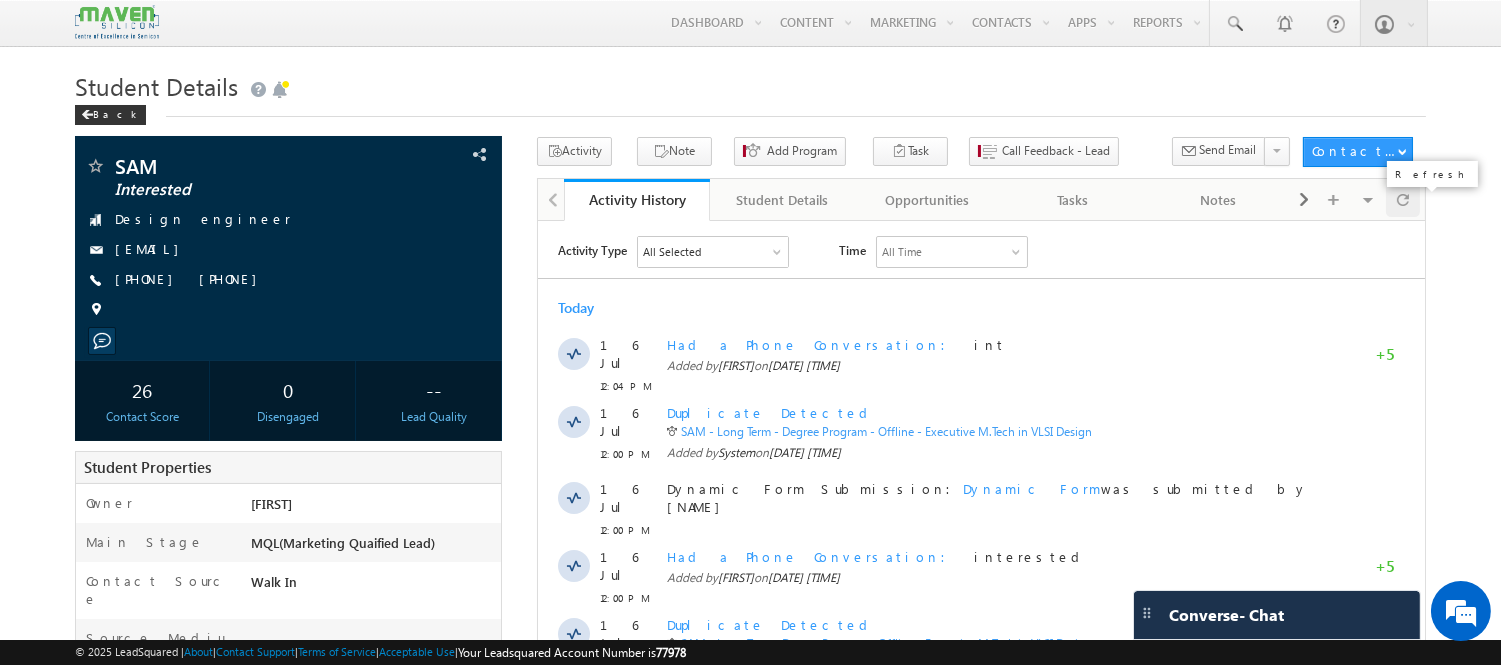 click at bounding box center [1403, 199] 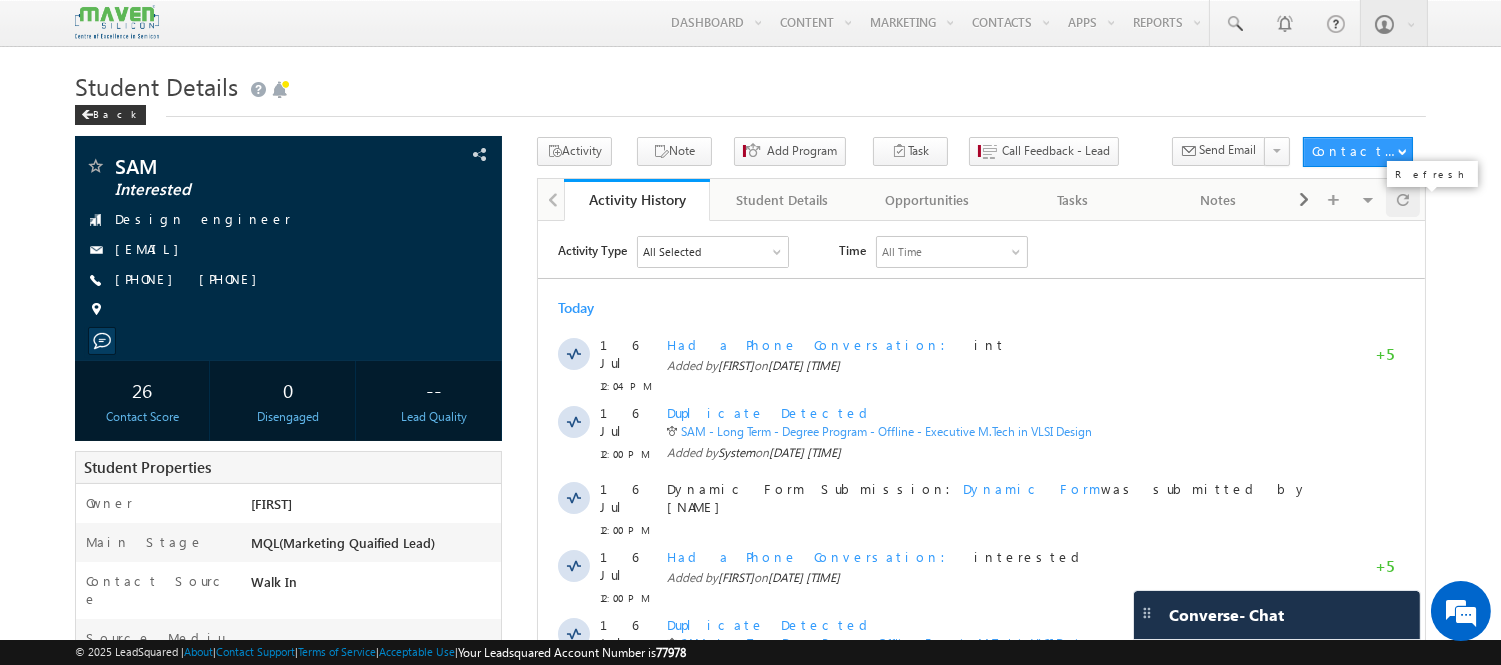 scroll, scrollTop: 0, scrollLeft: 0, axis: both 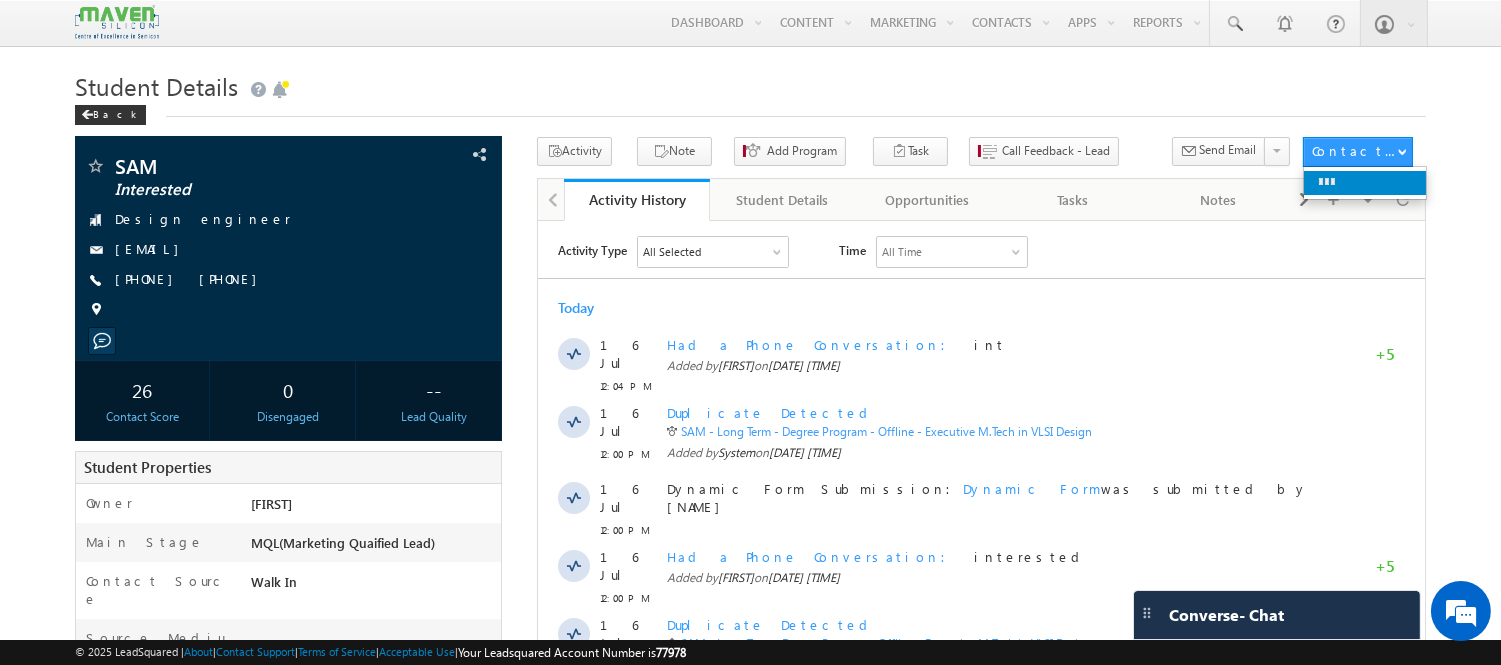 click at bounding box center (1364, 183) 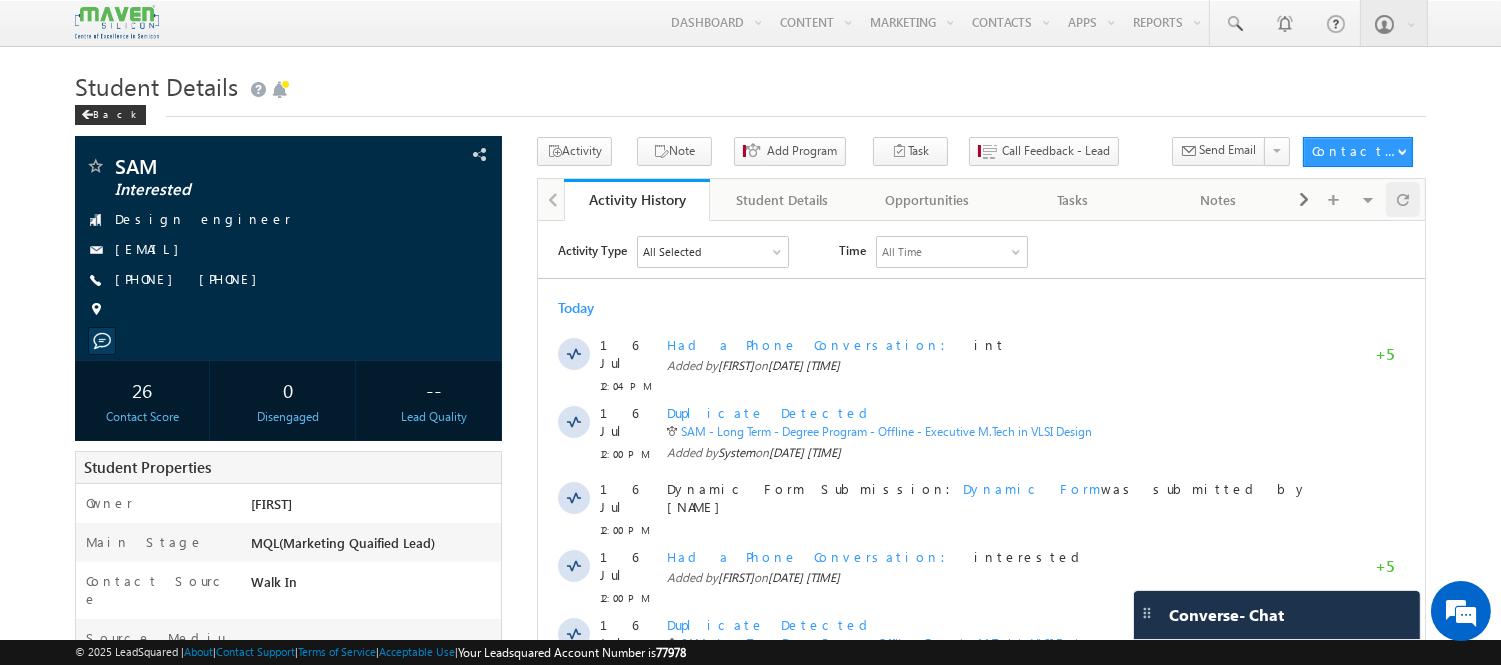 click at bounding box center [1403, 199] 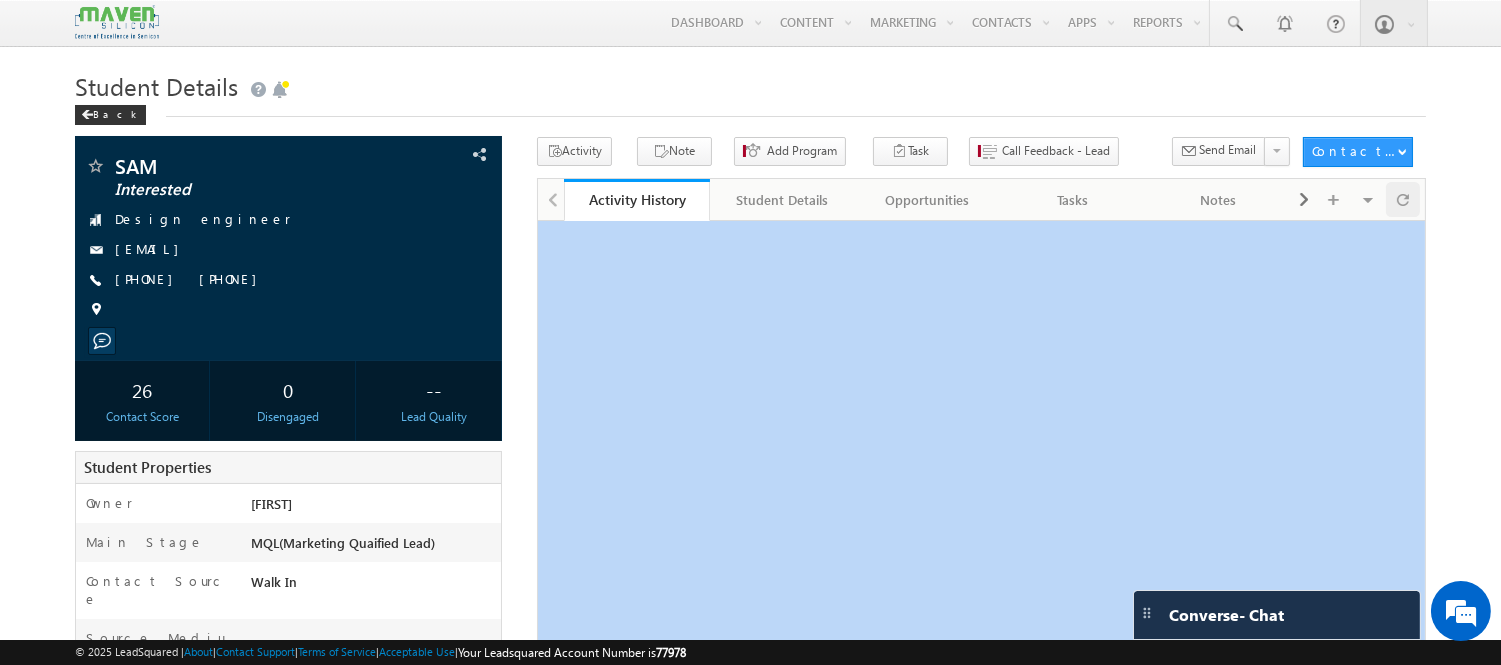click at bounding box center (1403, 199) 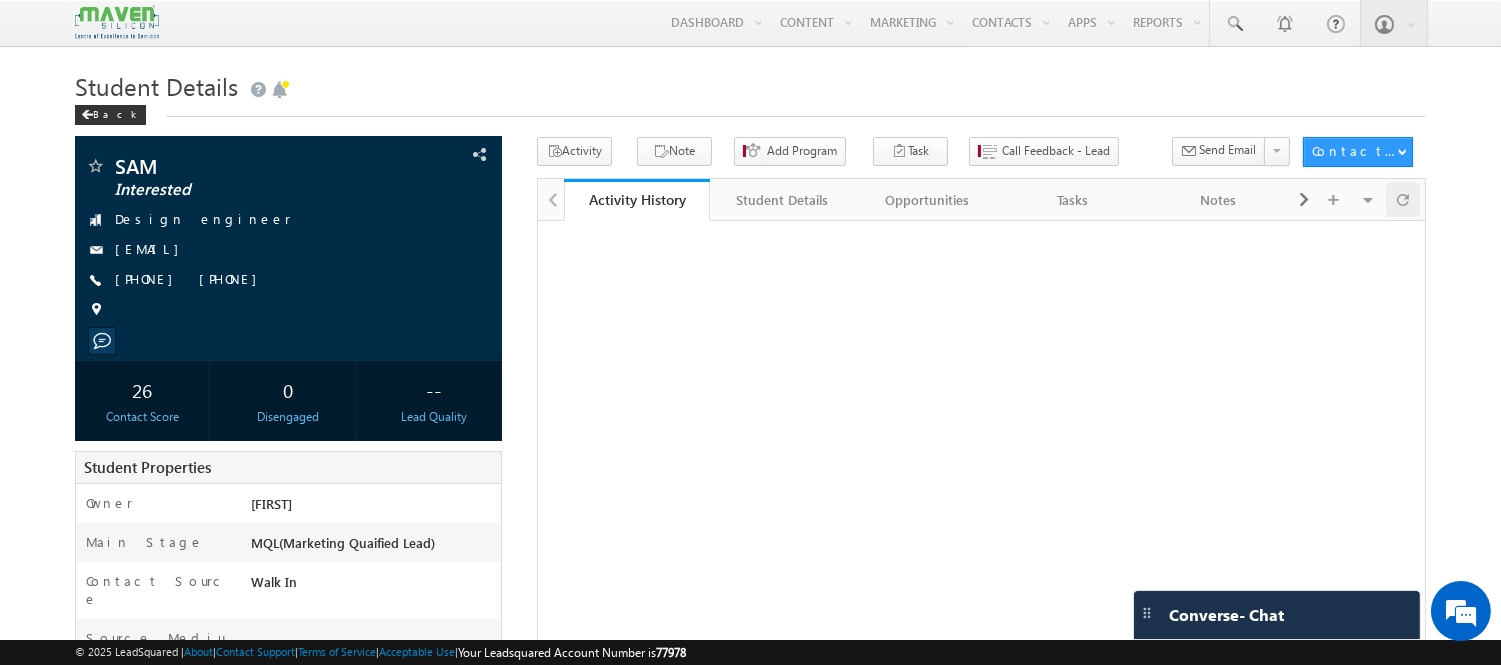 click at bounding box center [1403, 199] 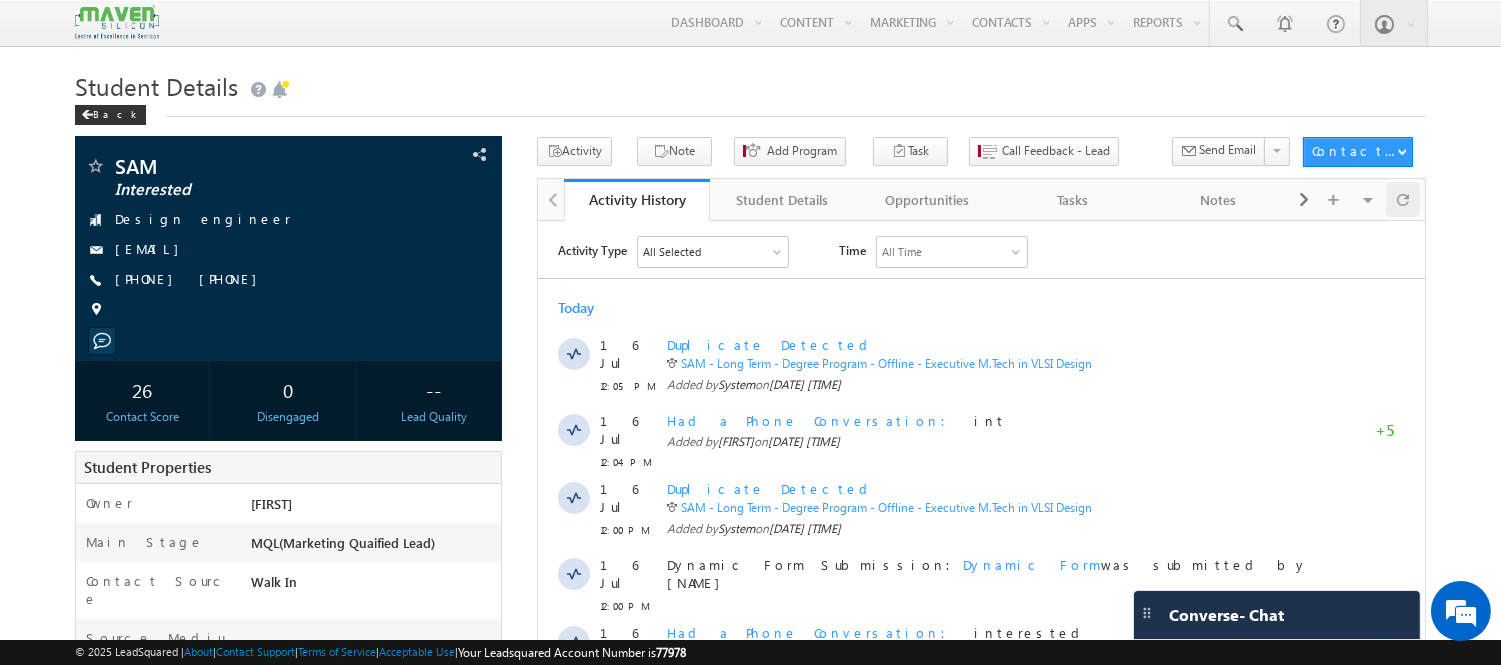 scroll, scrollTop: 0, scrollLeft: 0, axis: both 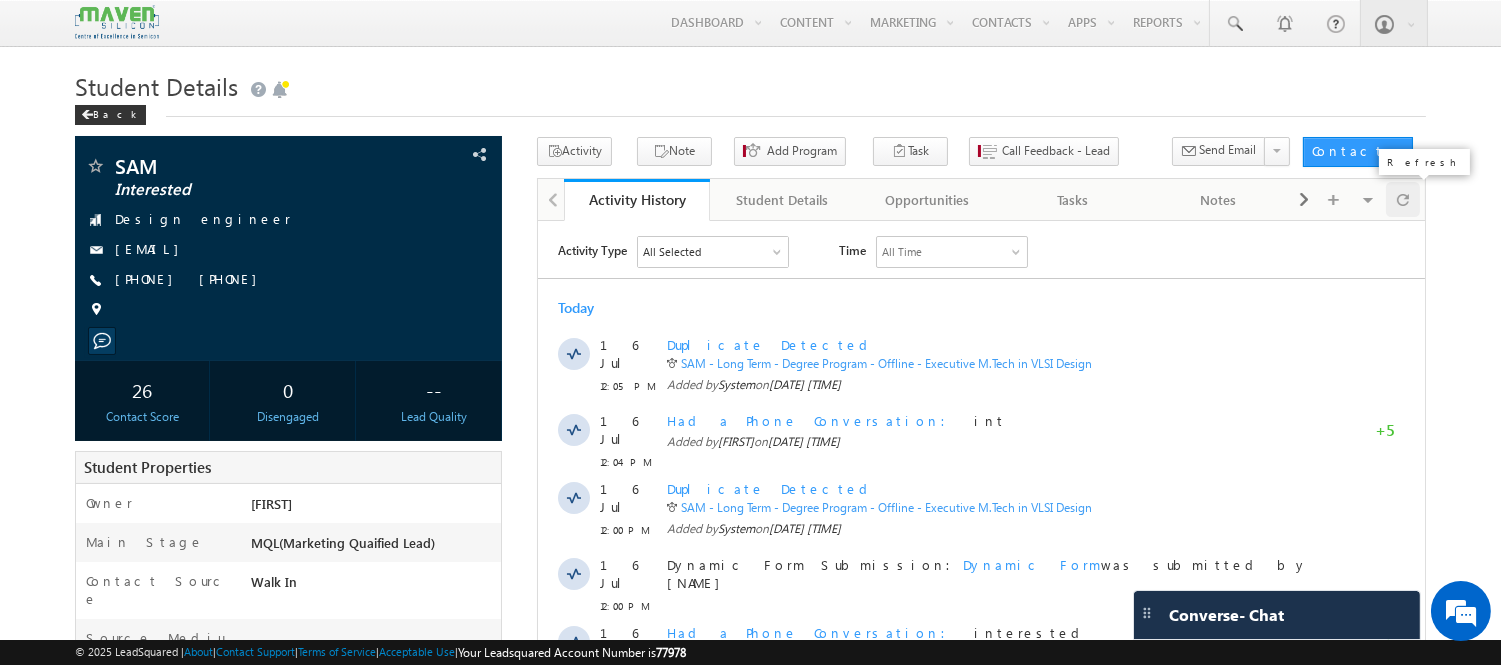 click at bounding box center (1403, 199) 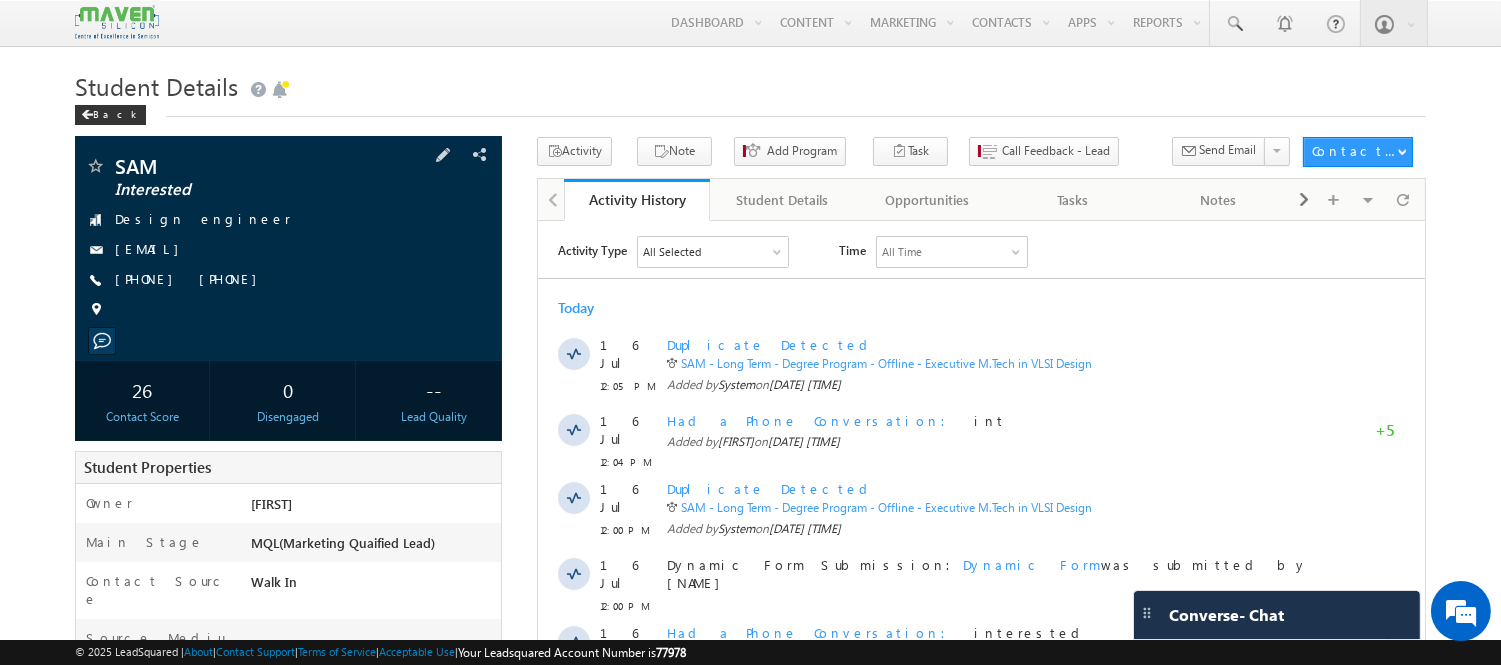 scroll, scrollTop: 0, scrollLeft: 0, axis: both 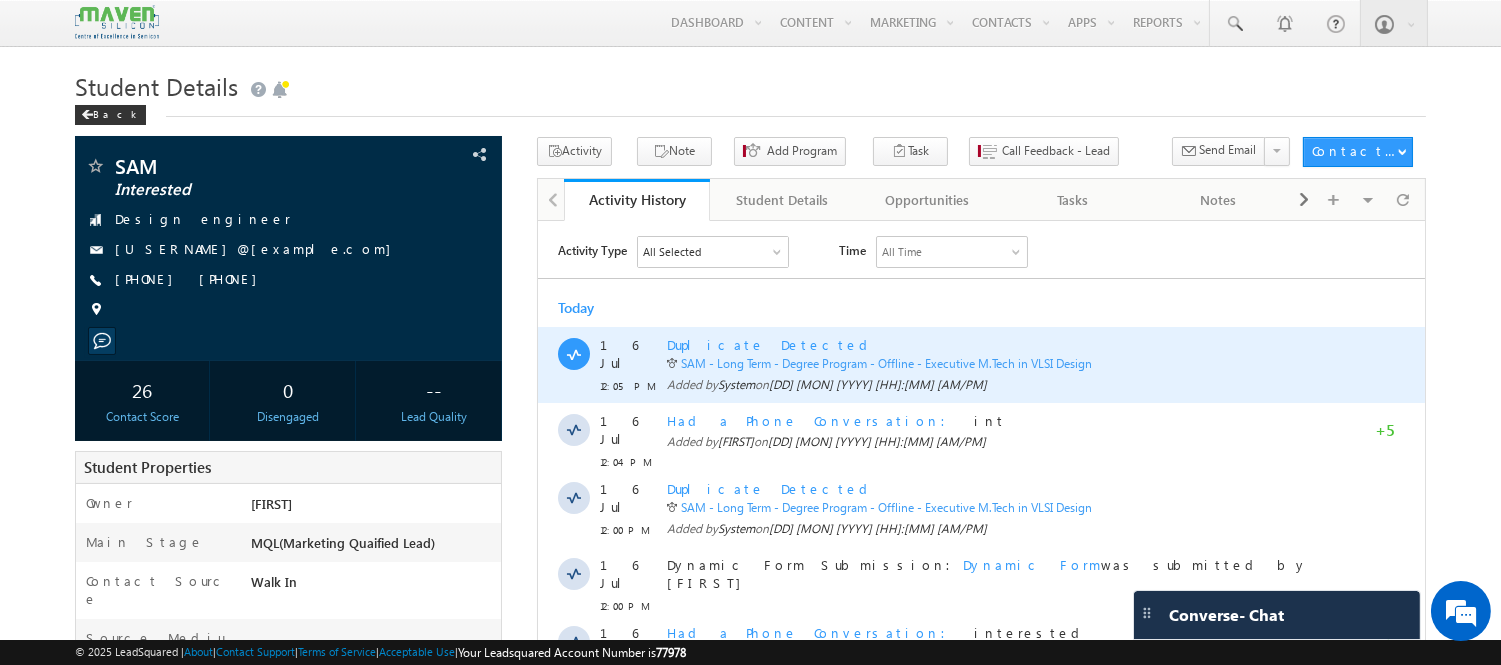 click on "Duplicate Detected" 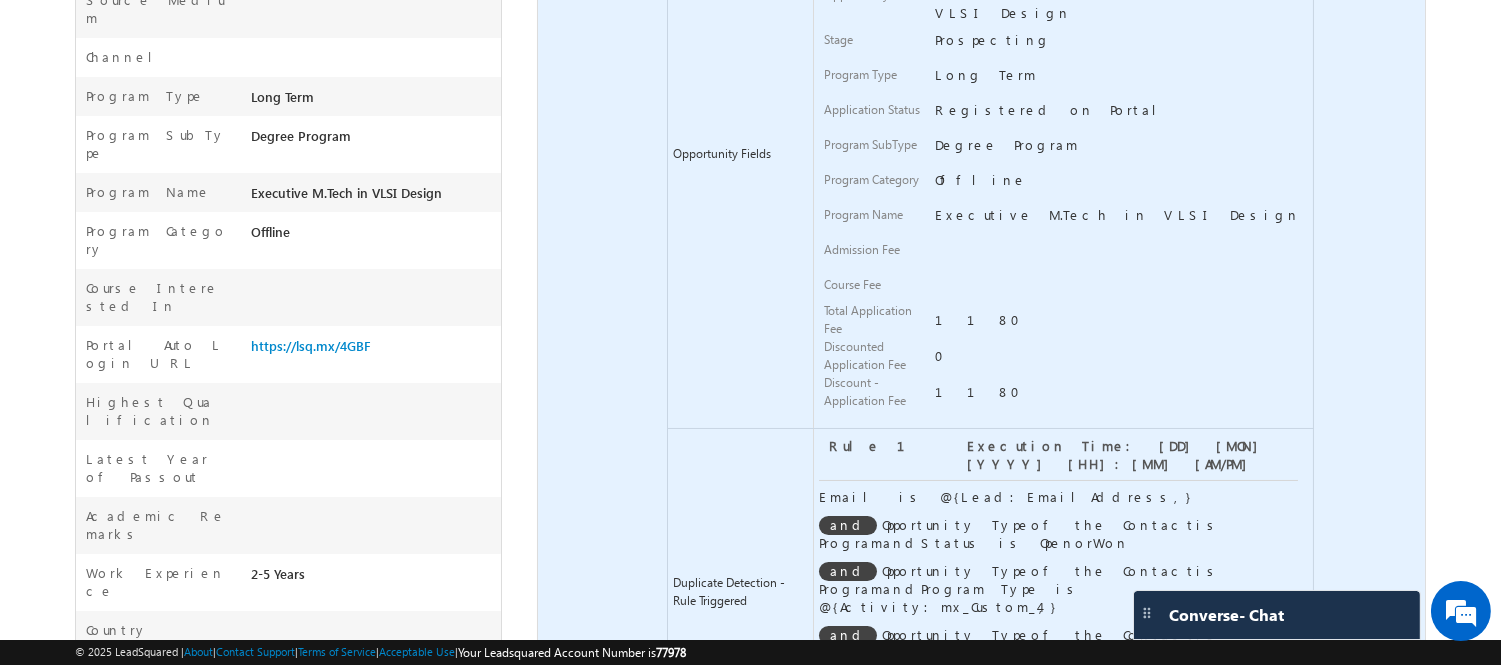 scroll, scrollTop: 652, scrollLeft: 0, axis: vertical 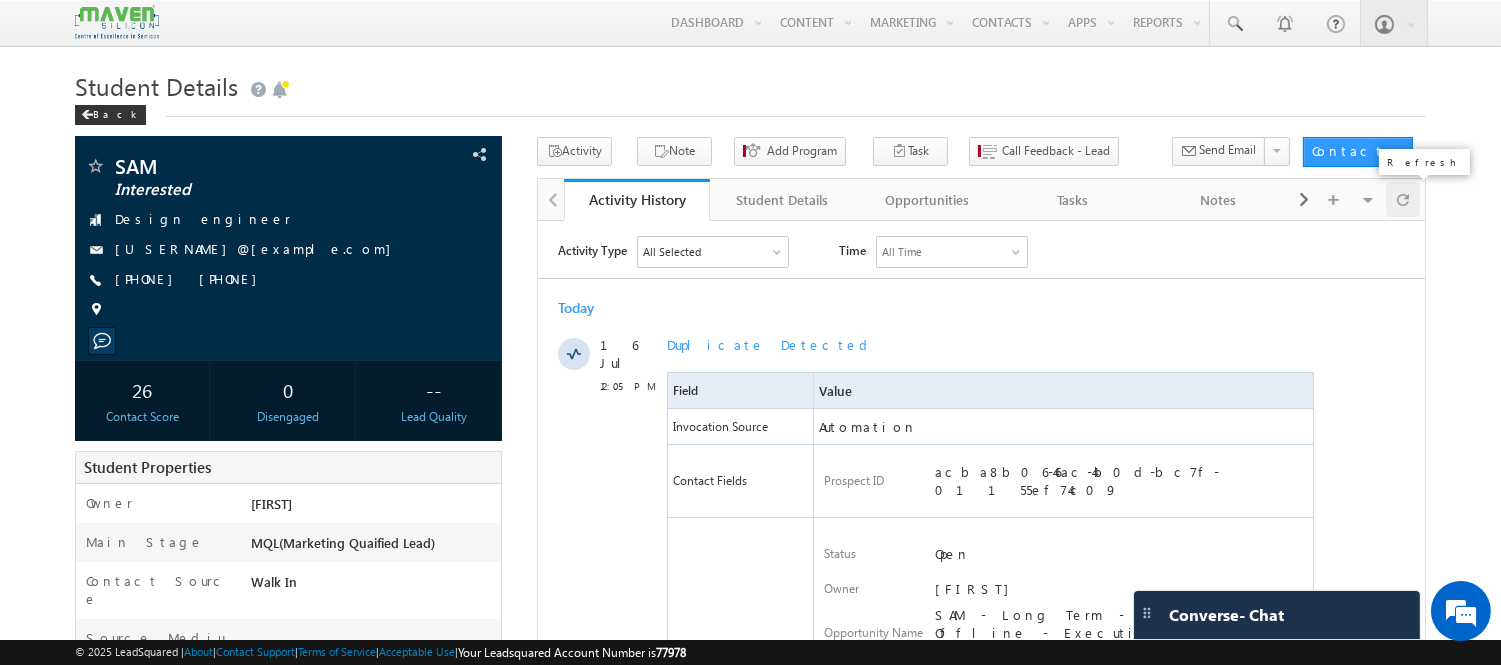 click at bounding box center [1403, 199] 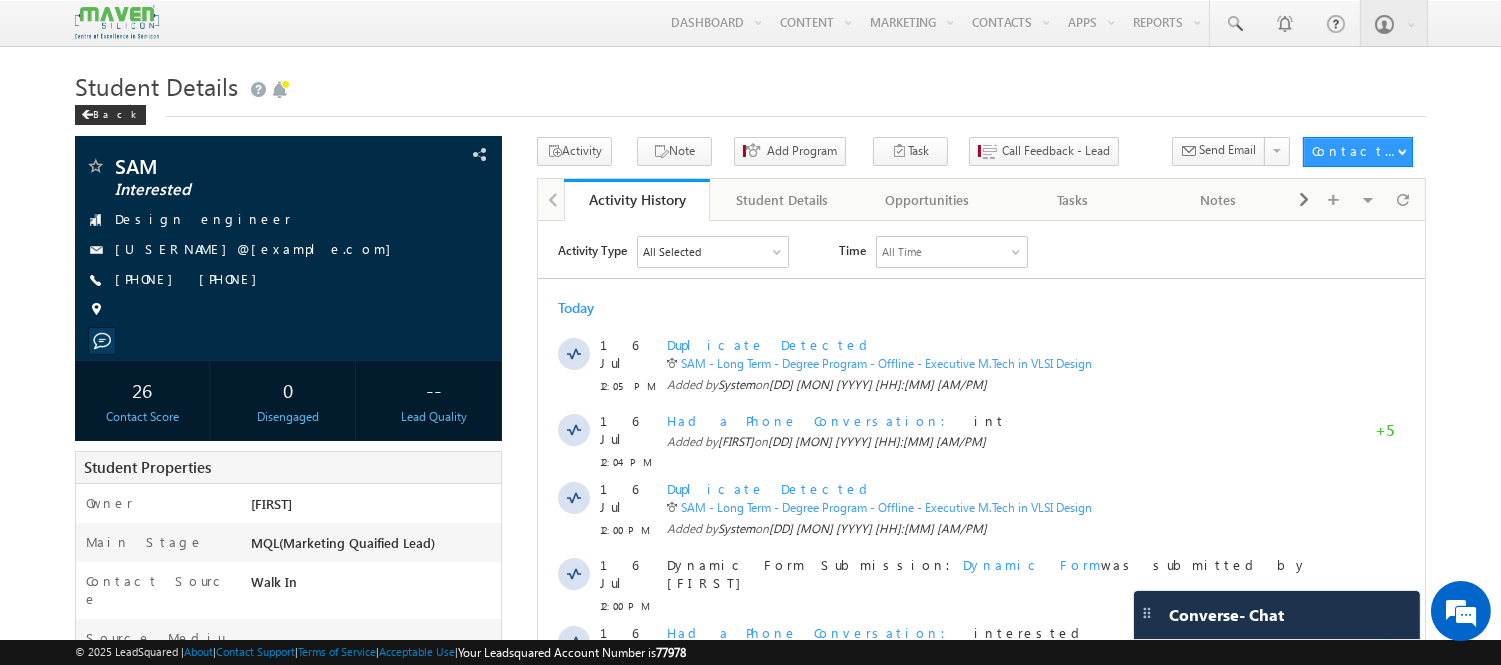 scroll, scrollTop: 0, scrollLeft: 0, axis: both 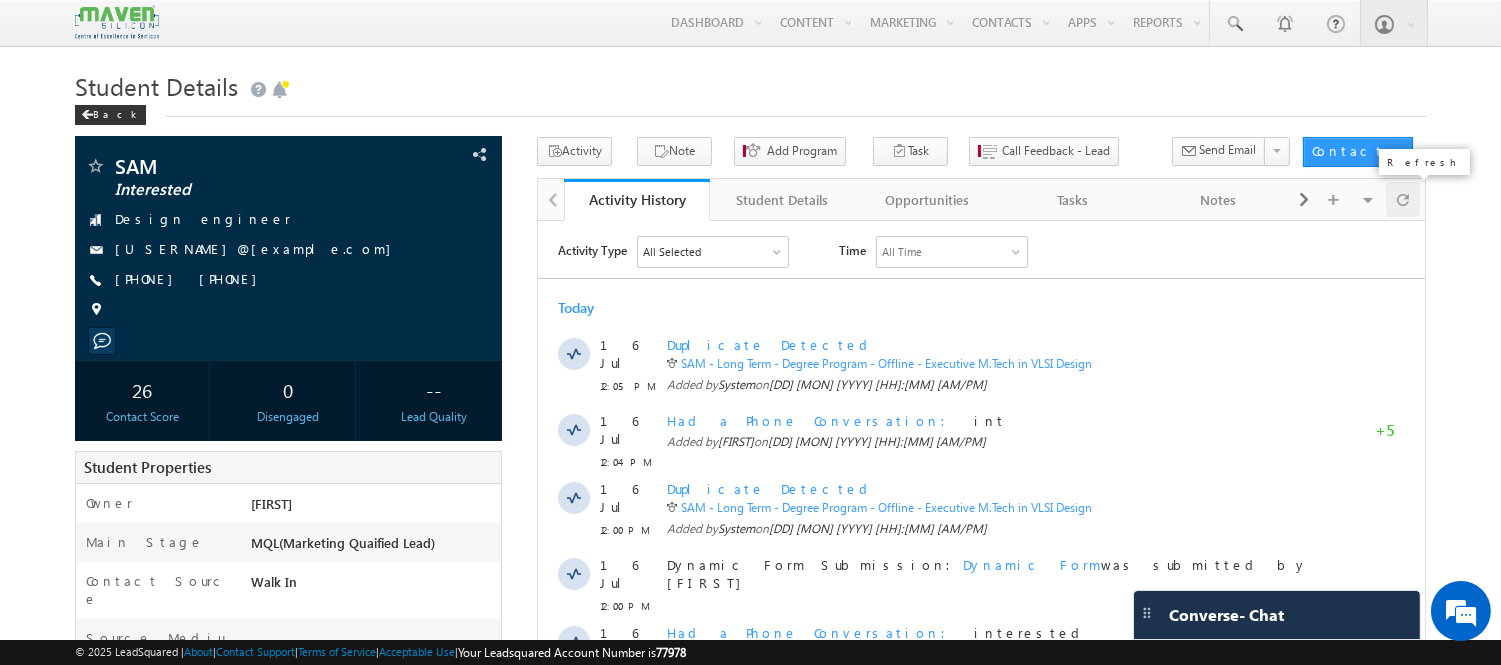 click at bounding box center (1403, 199) 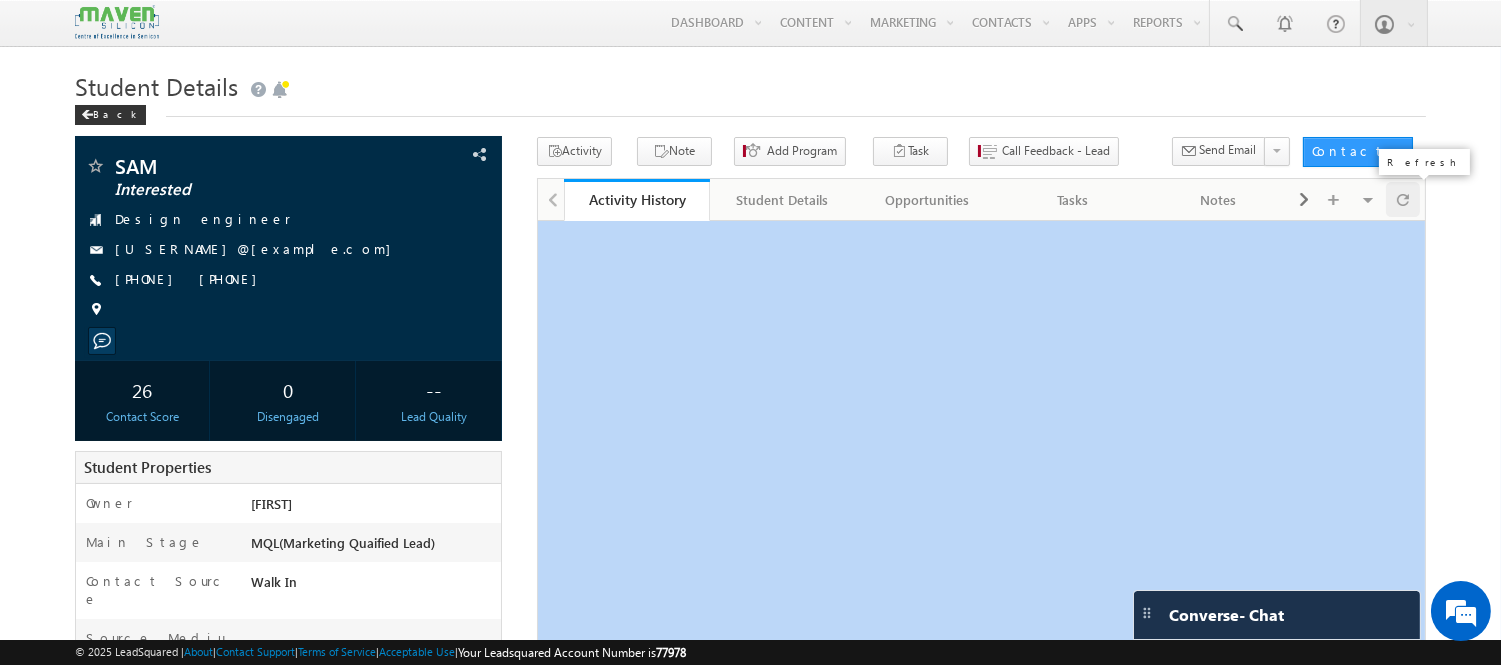 click at bounding box center [1403, 199] 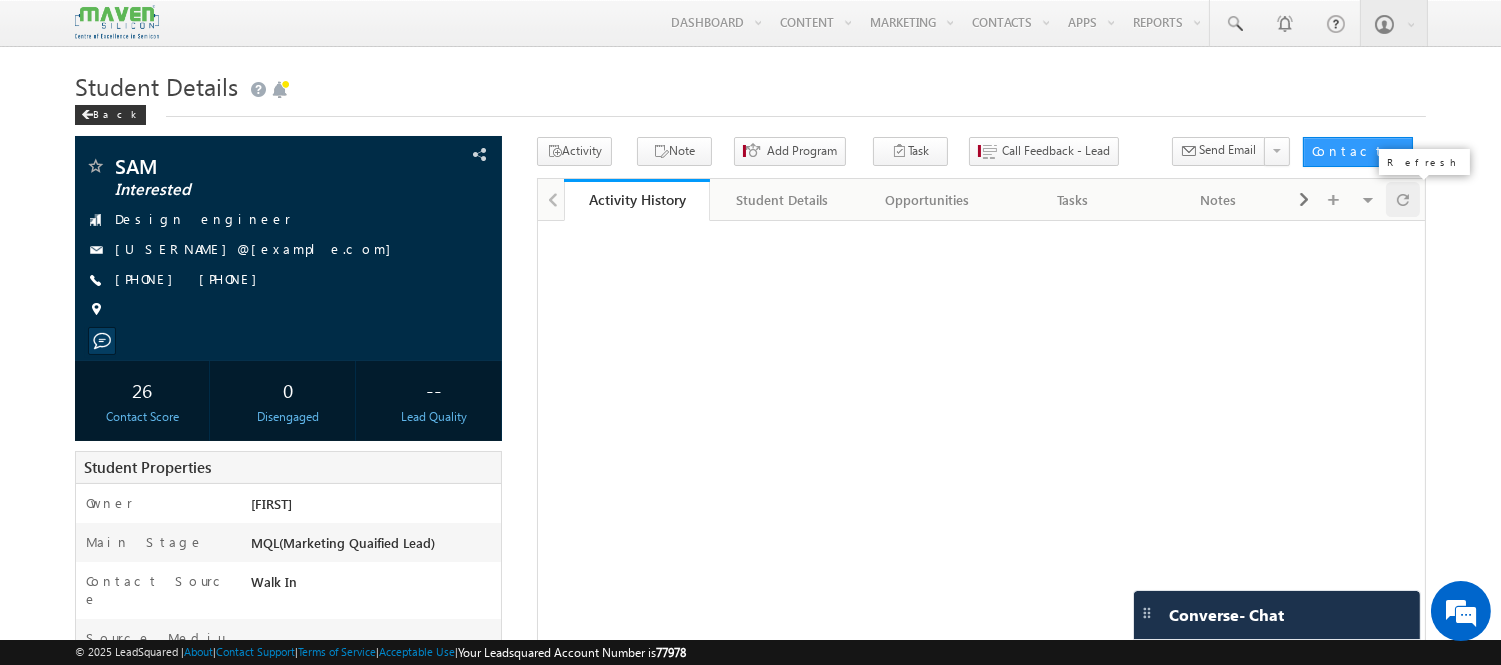 click at bounding box center [1403, 199] 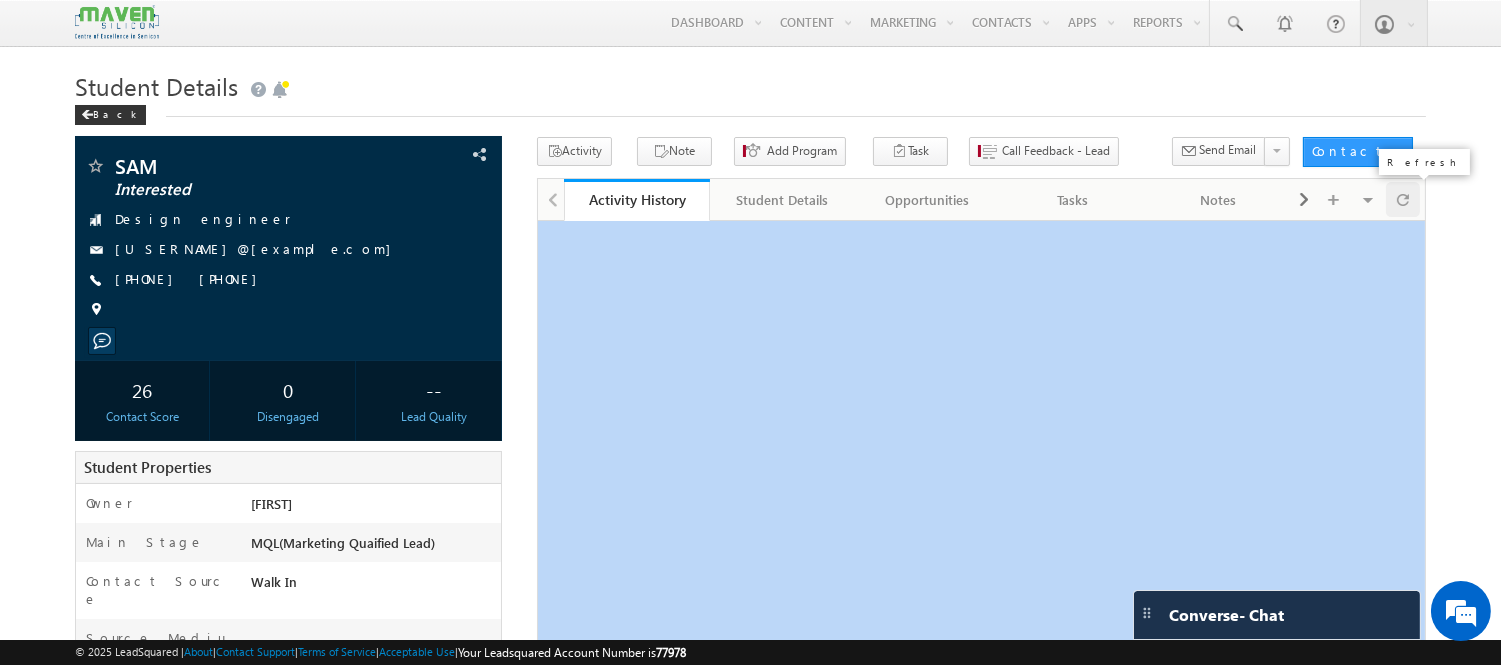 click at bounding box center [1403, 199] 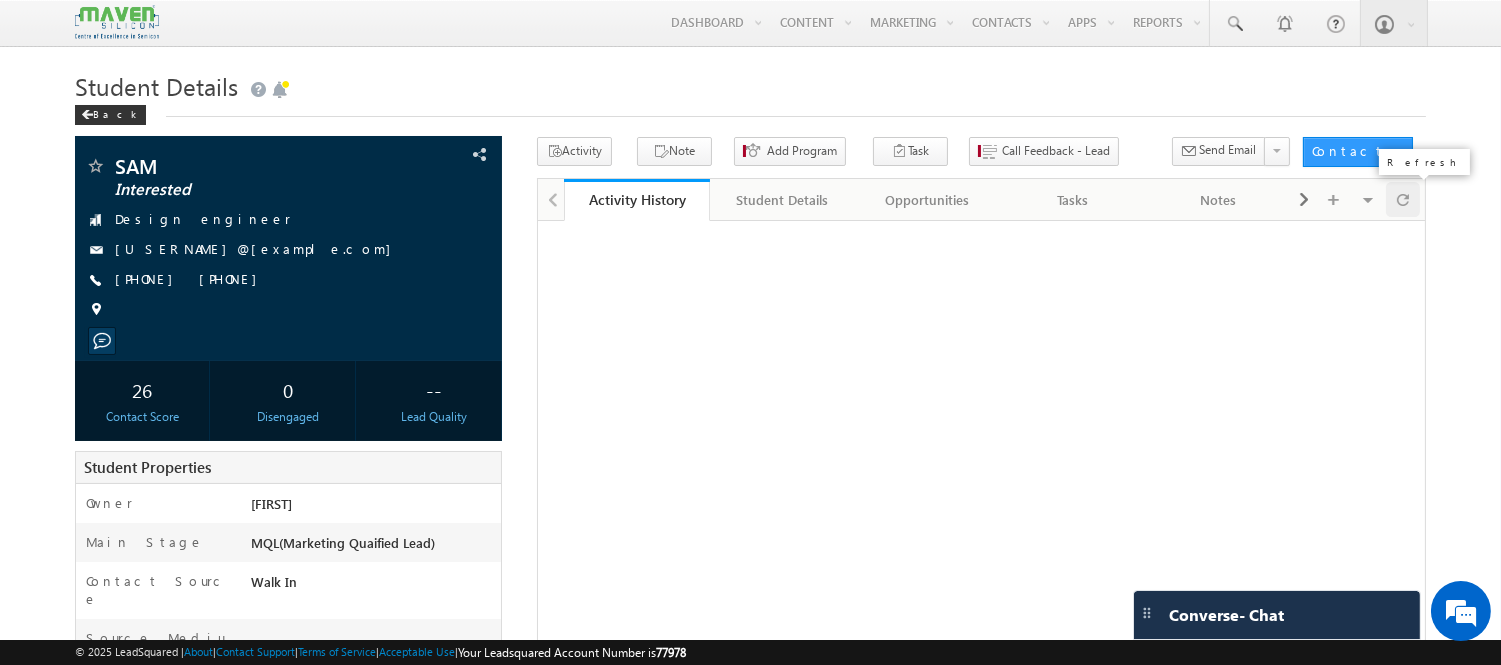 click at bounding box center (1403, 199) 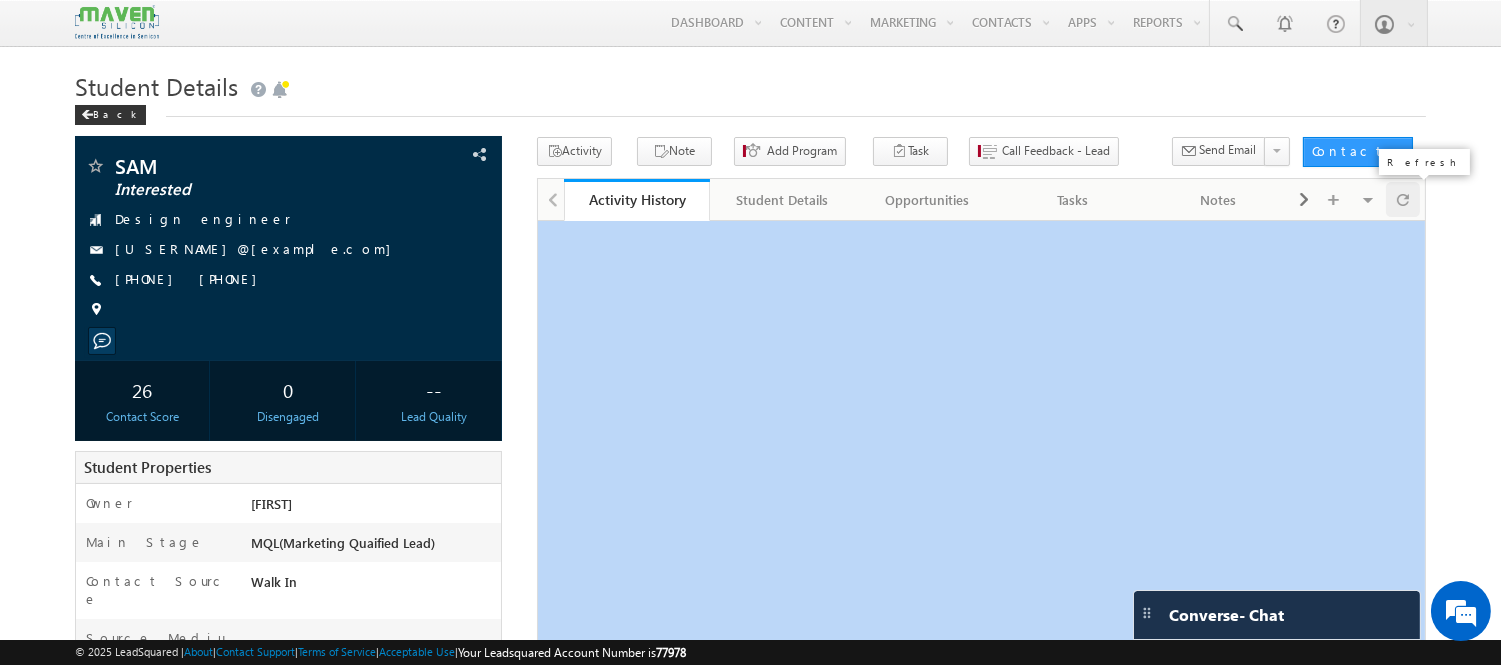 click at bounding box center (1403, 199) 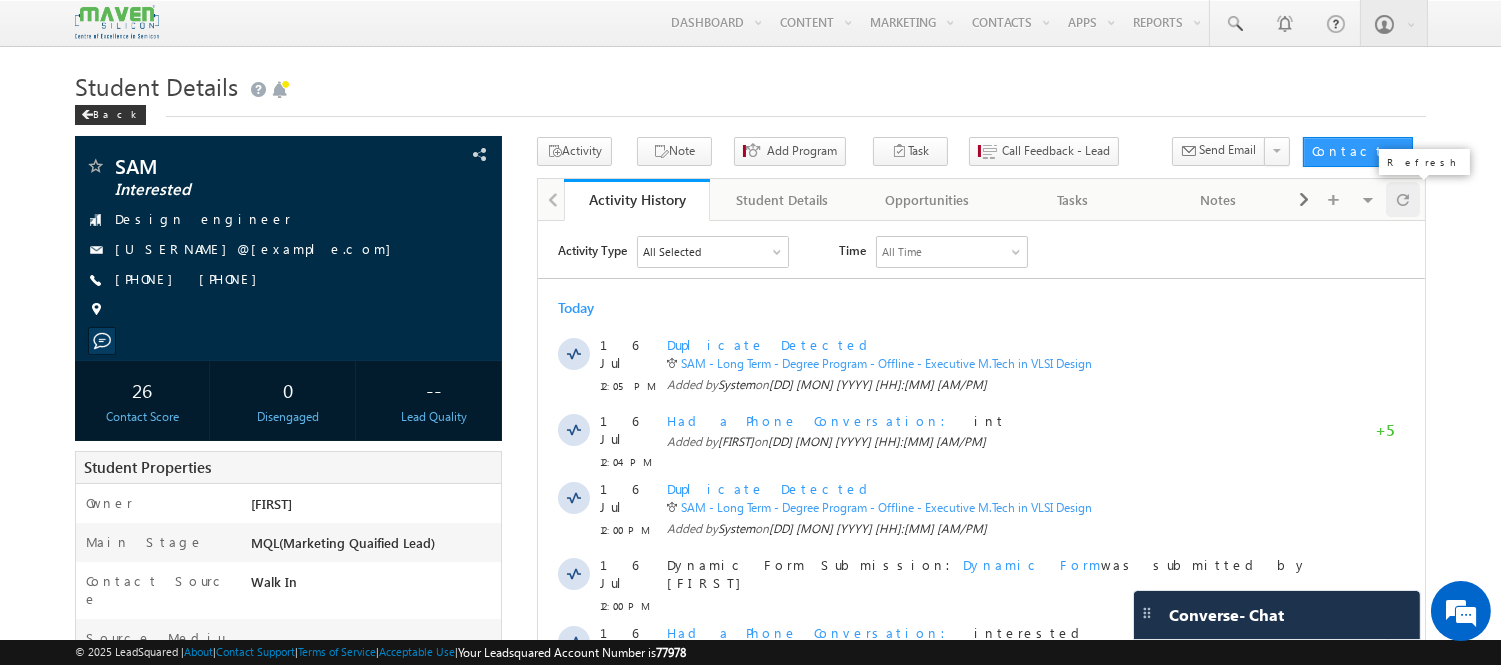scroll, scrollTop: 0, scrollLeft: 0, axis: both 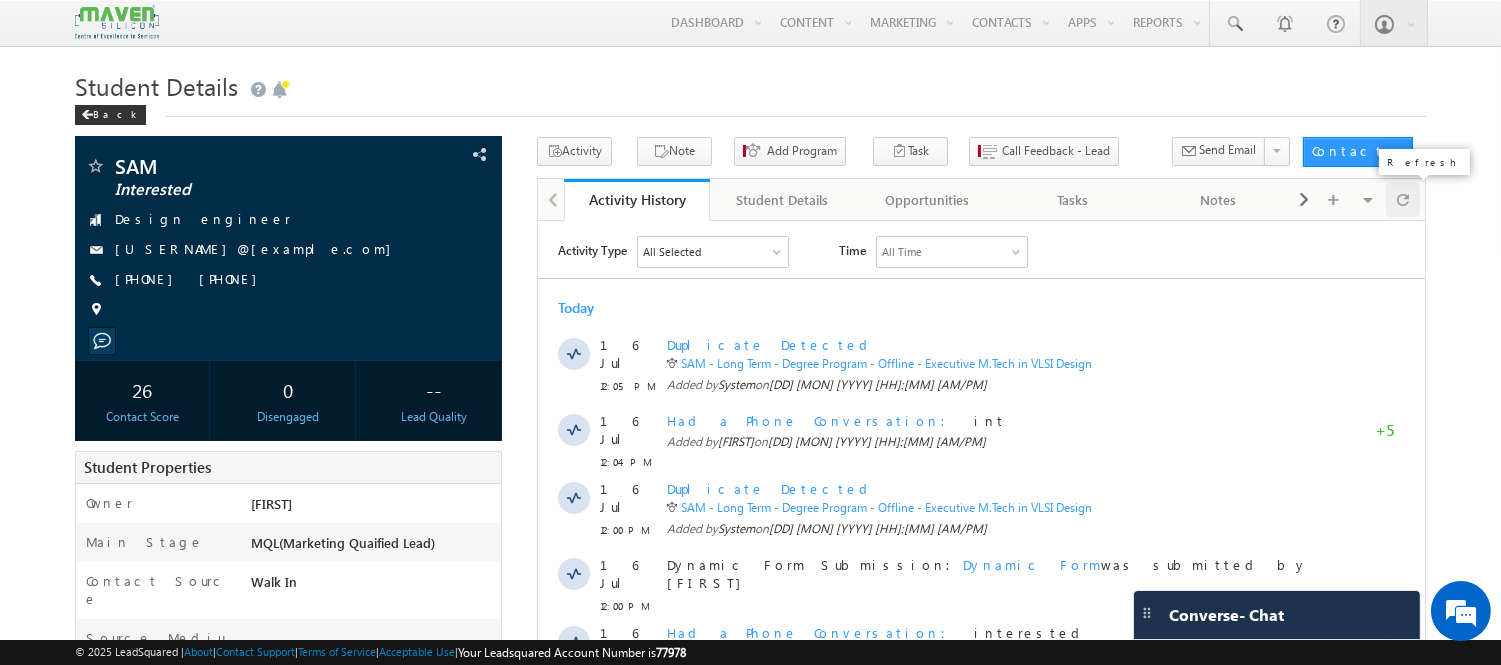 click at bounding box center (1403, 199) 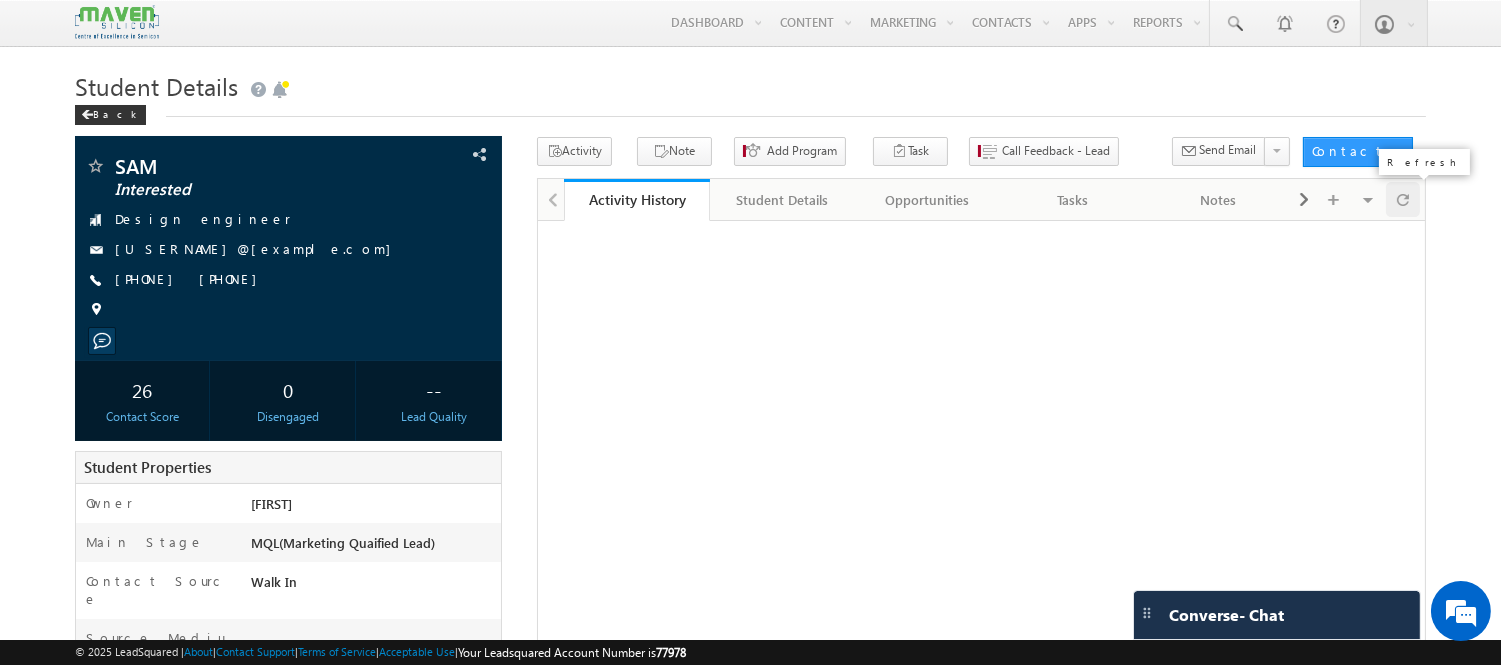 click at bounding box center (1403, 199) 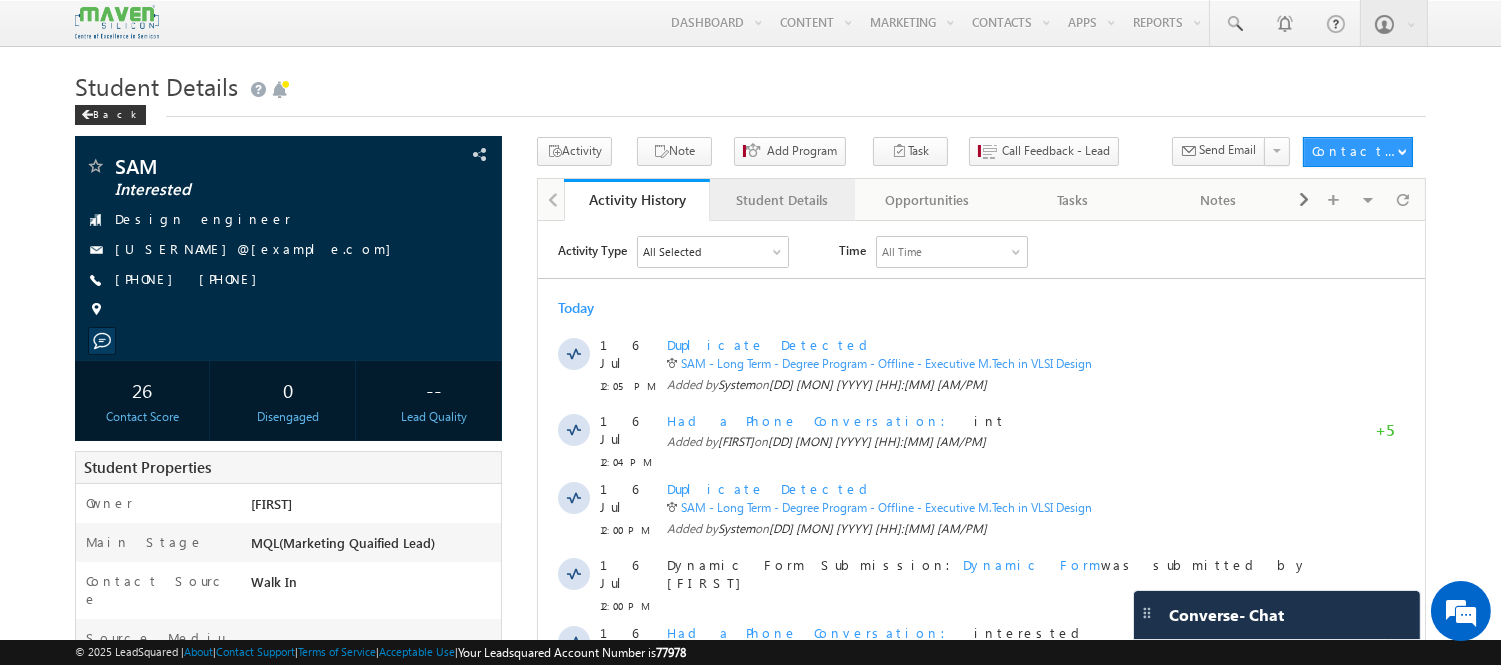 scroll, scrollTop: 0, scrollLeft: 0, axis: both 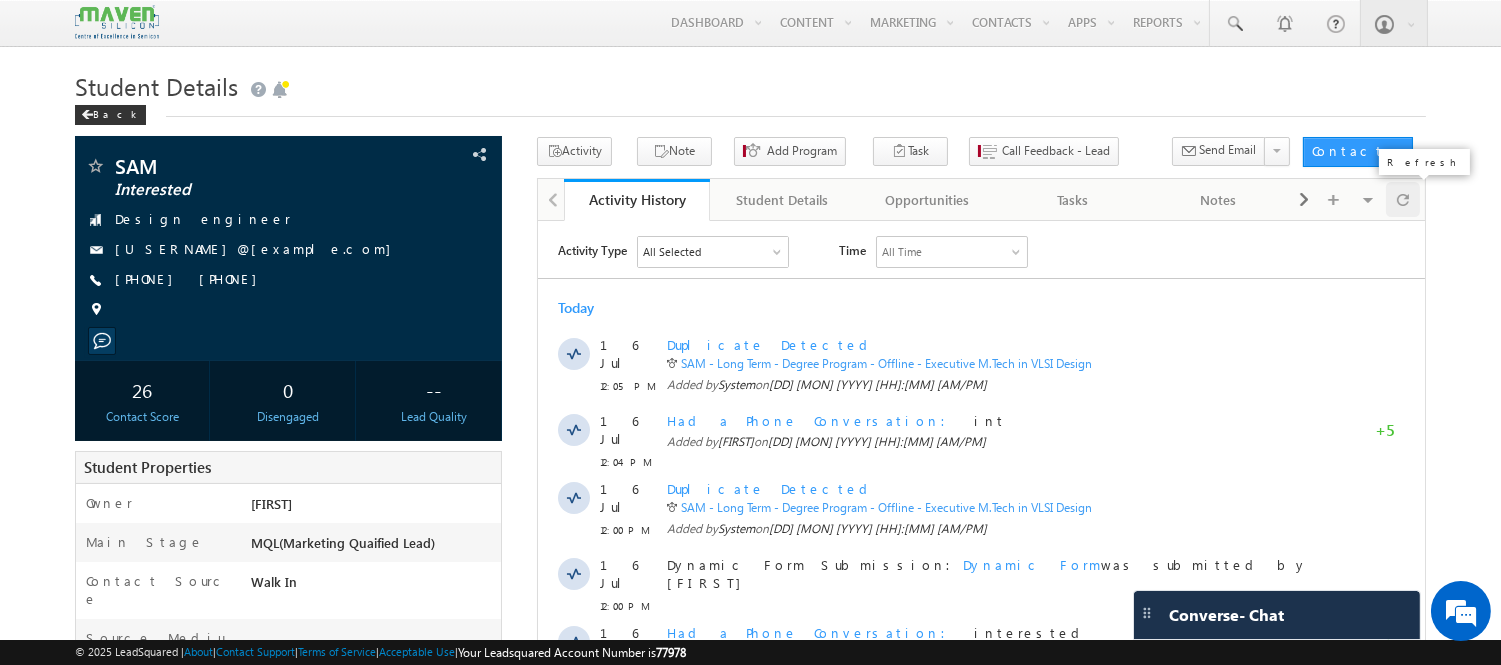 click at bounding box center (1403, 199) 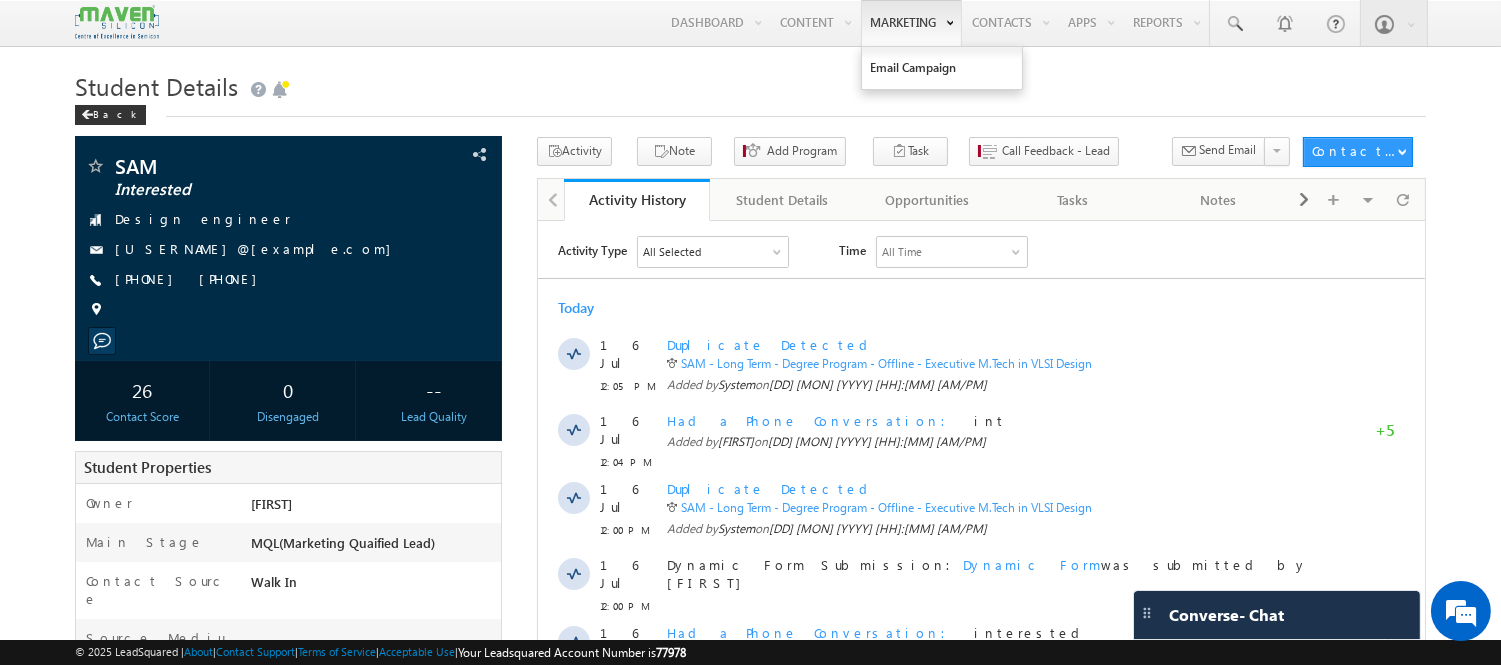 scroll, scrollTop: 0, scrollLeft: 0, axis: both 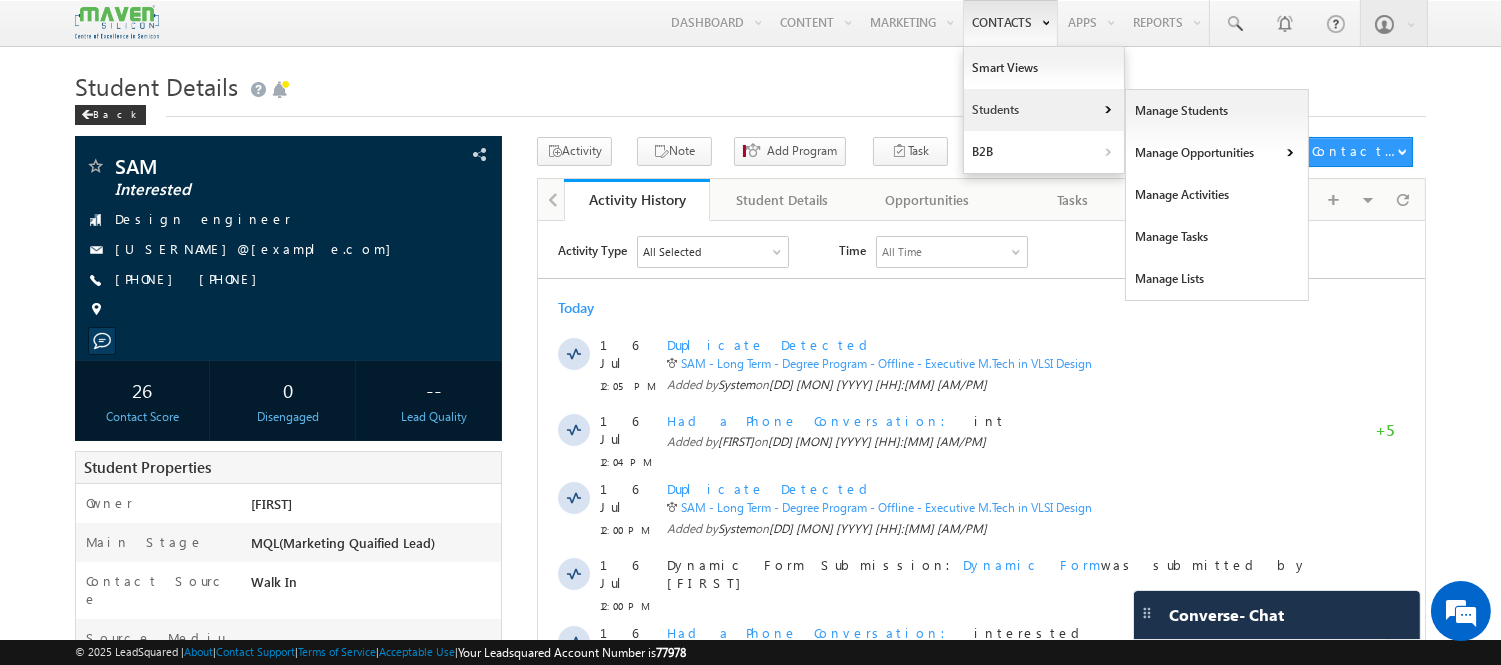 click on "Students" at bounding box center (1044, 110) 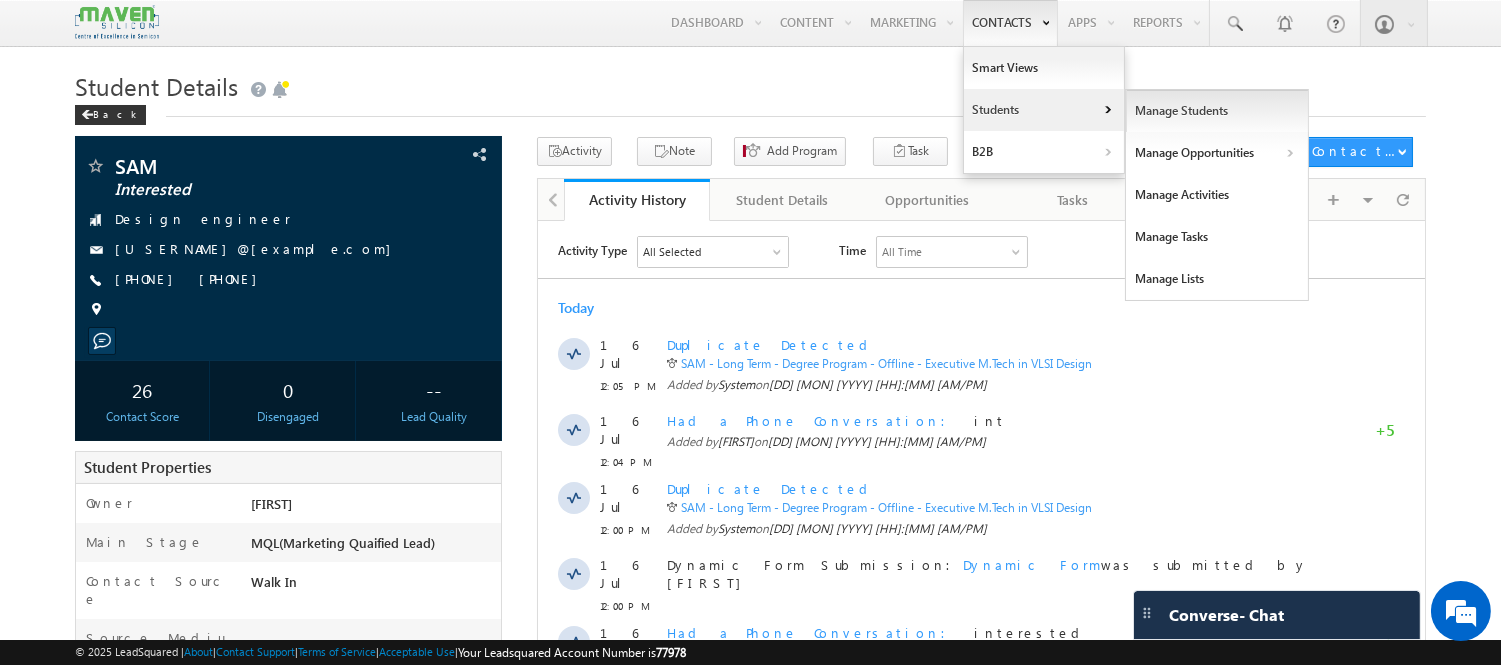 click on "Manage Students" at bounding box center [1217, 111] 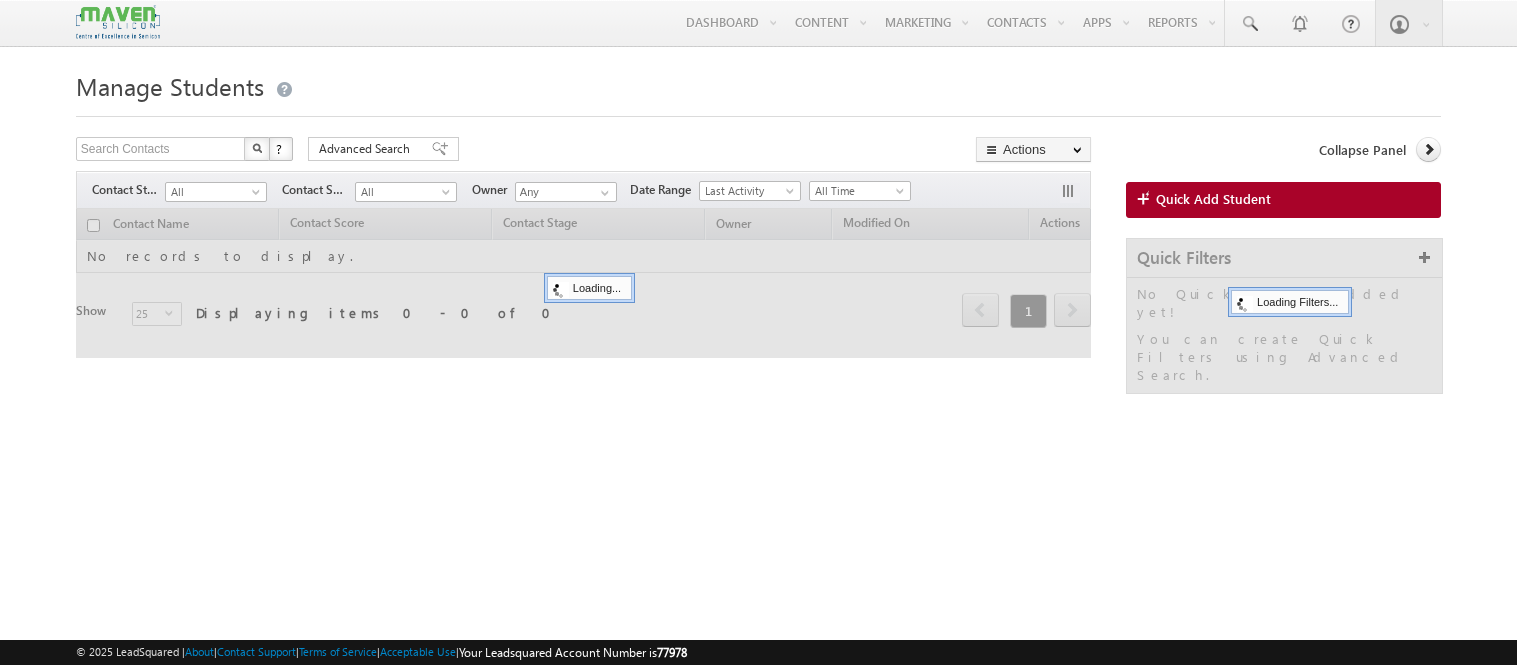 scroll, scrollTop: 0, scrollLeft: 0, axis: both 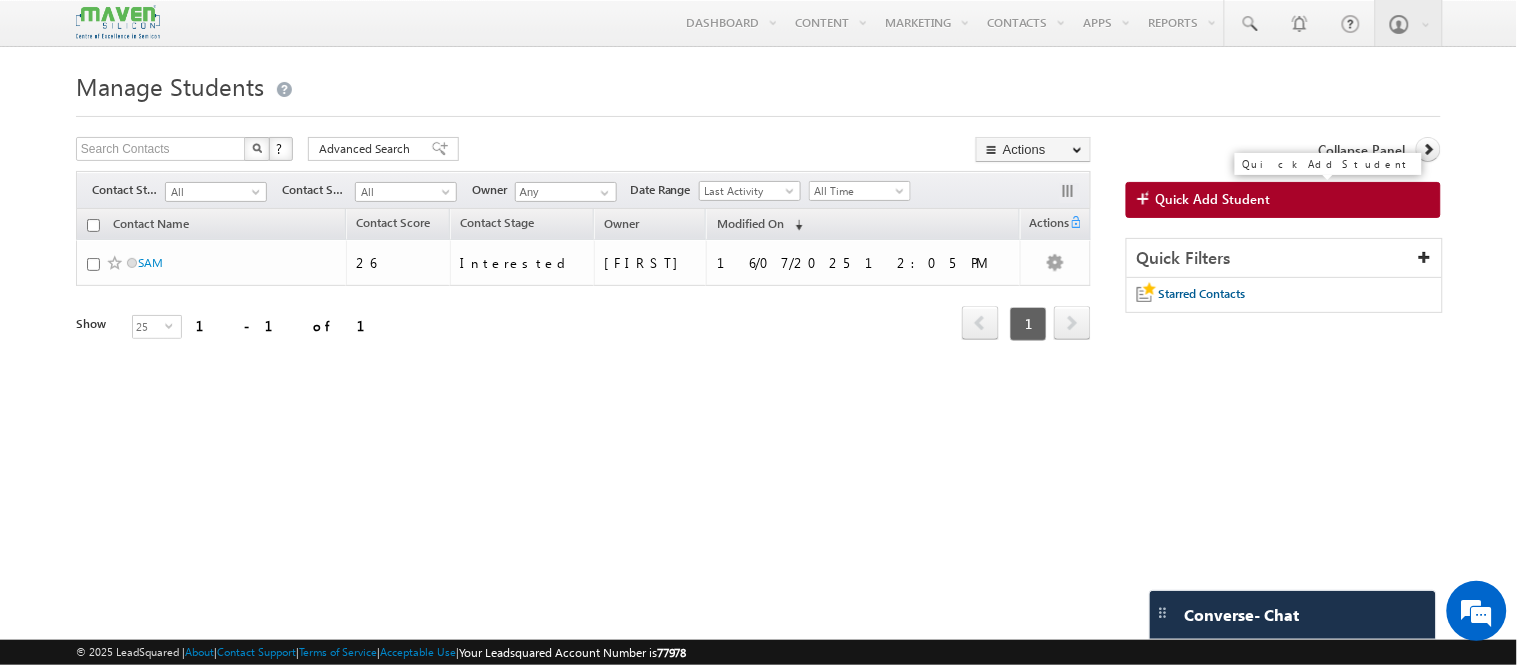 click on "Quick Add Student" at bounding box center [1213, 199] 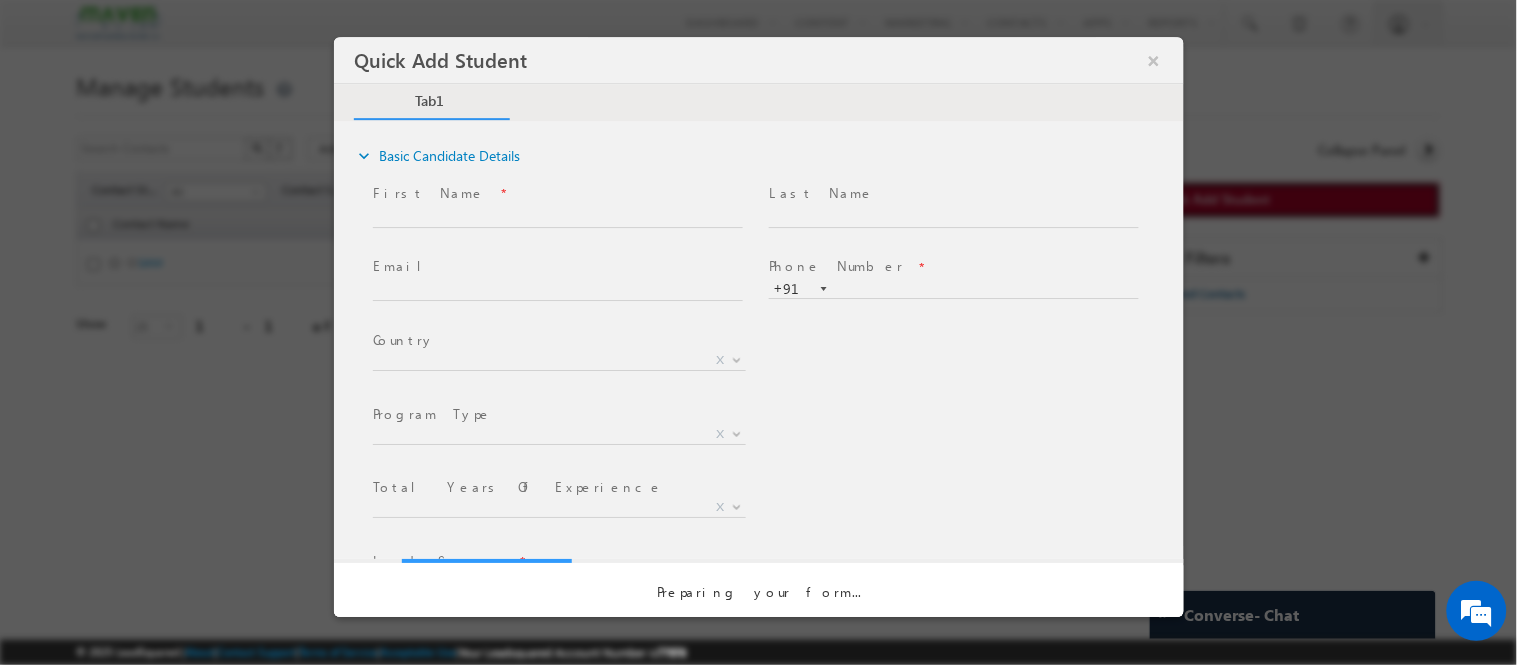scroll, scrollTop: 0, scrollLeft: 0, axis: both 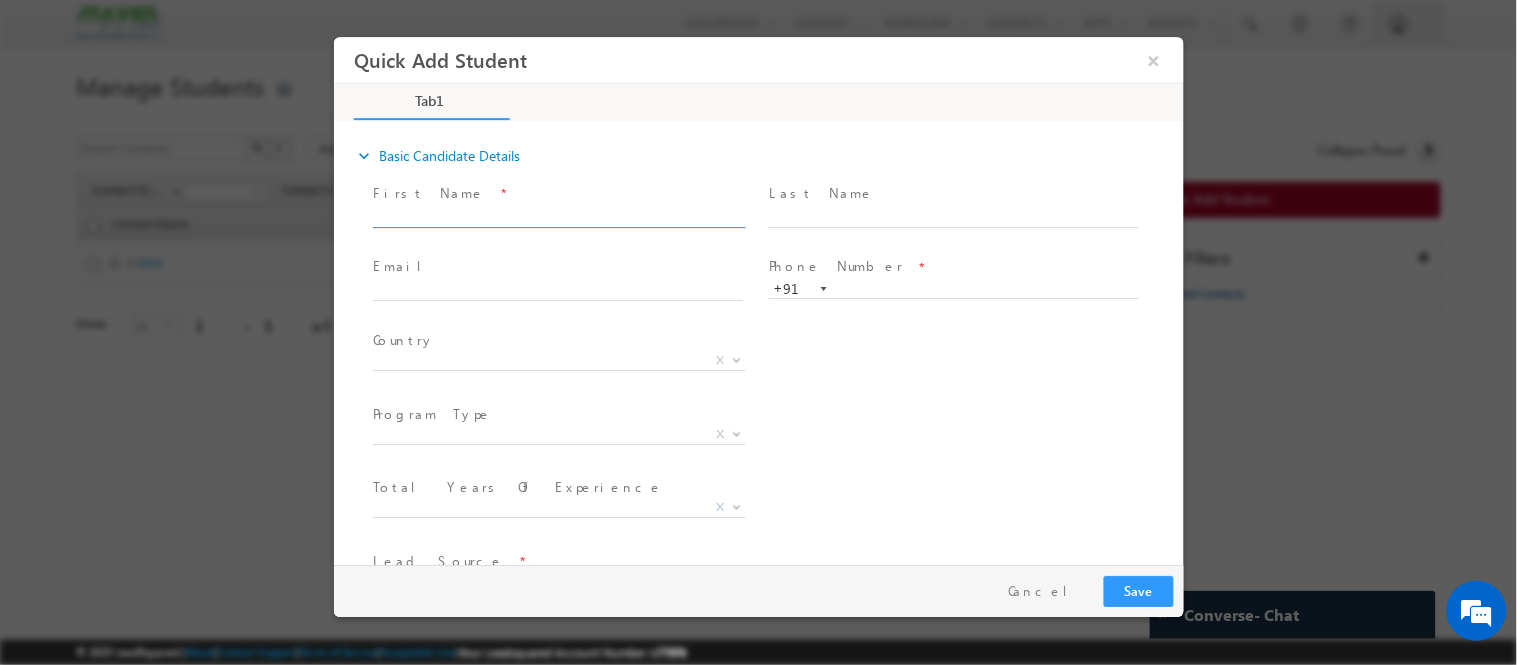 click at bounding box center (557, 217) 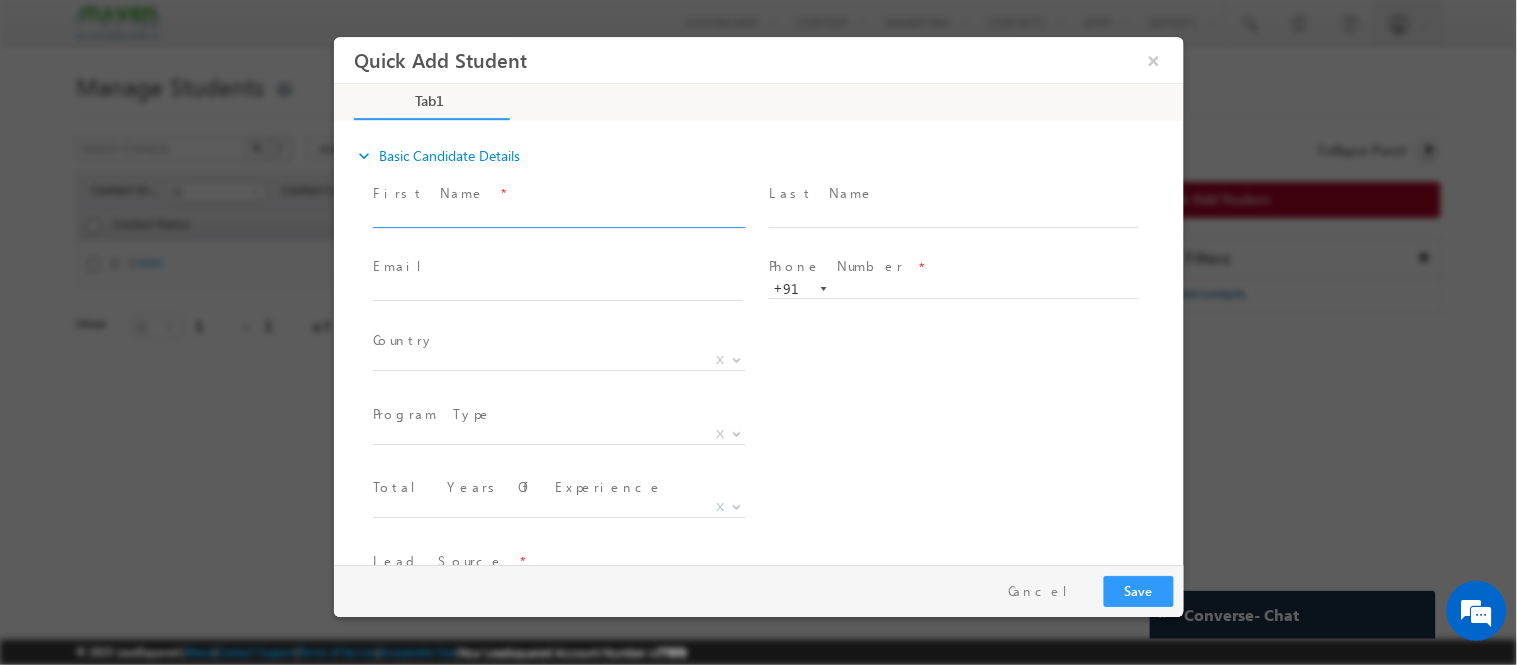 scroll, scrollTop: 0, scrollLeft: 0, axis: both 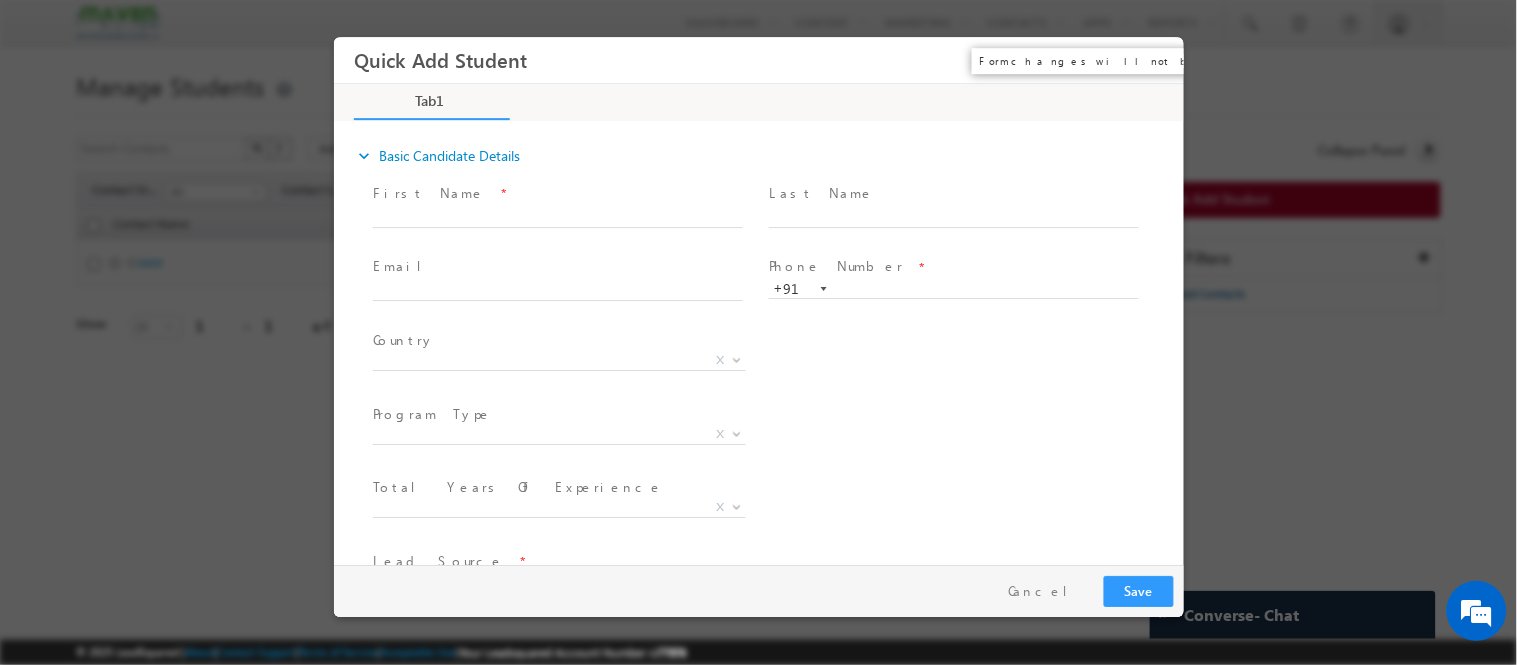 click on "×" at bounding box center (1153, 59) 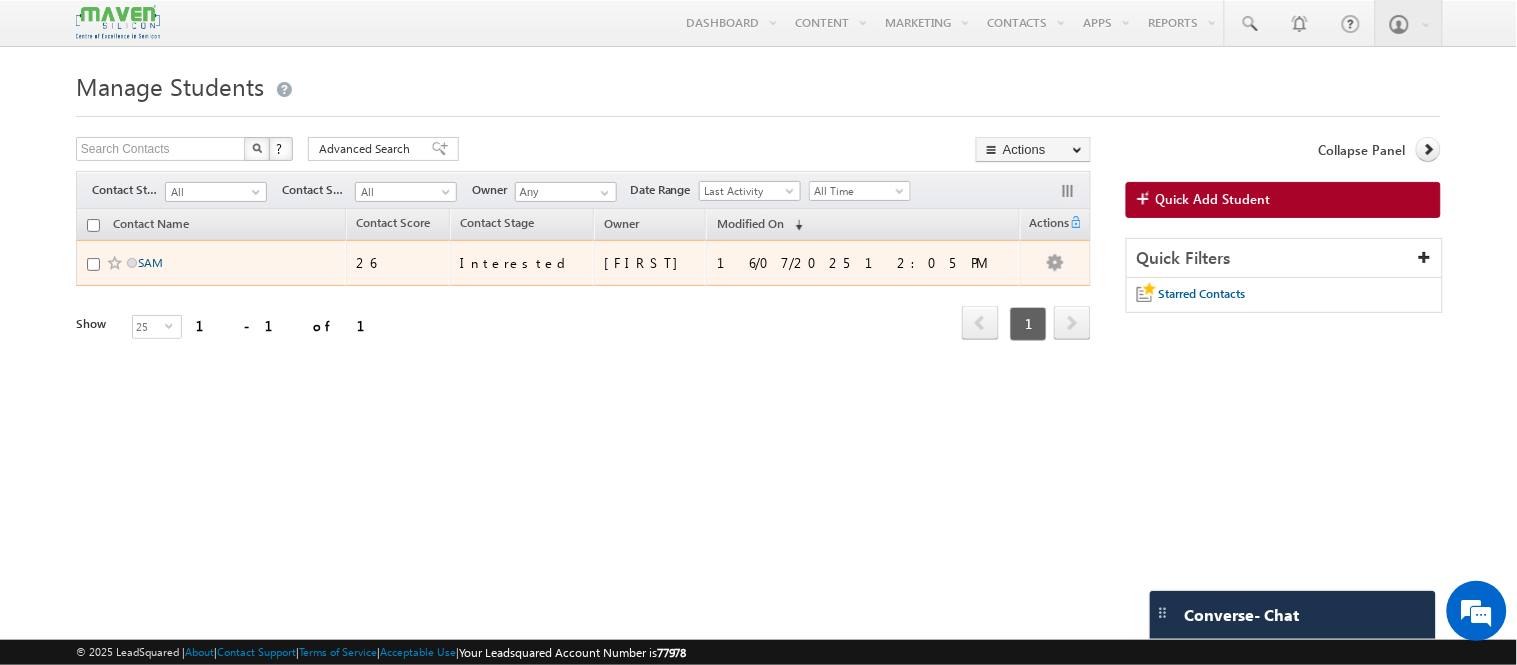 drag, startPoint x: 123, startPoint y: 268, endPoint x: 143, endPoint y: 268, distance: 20 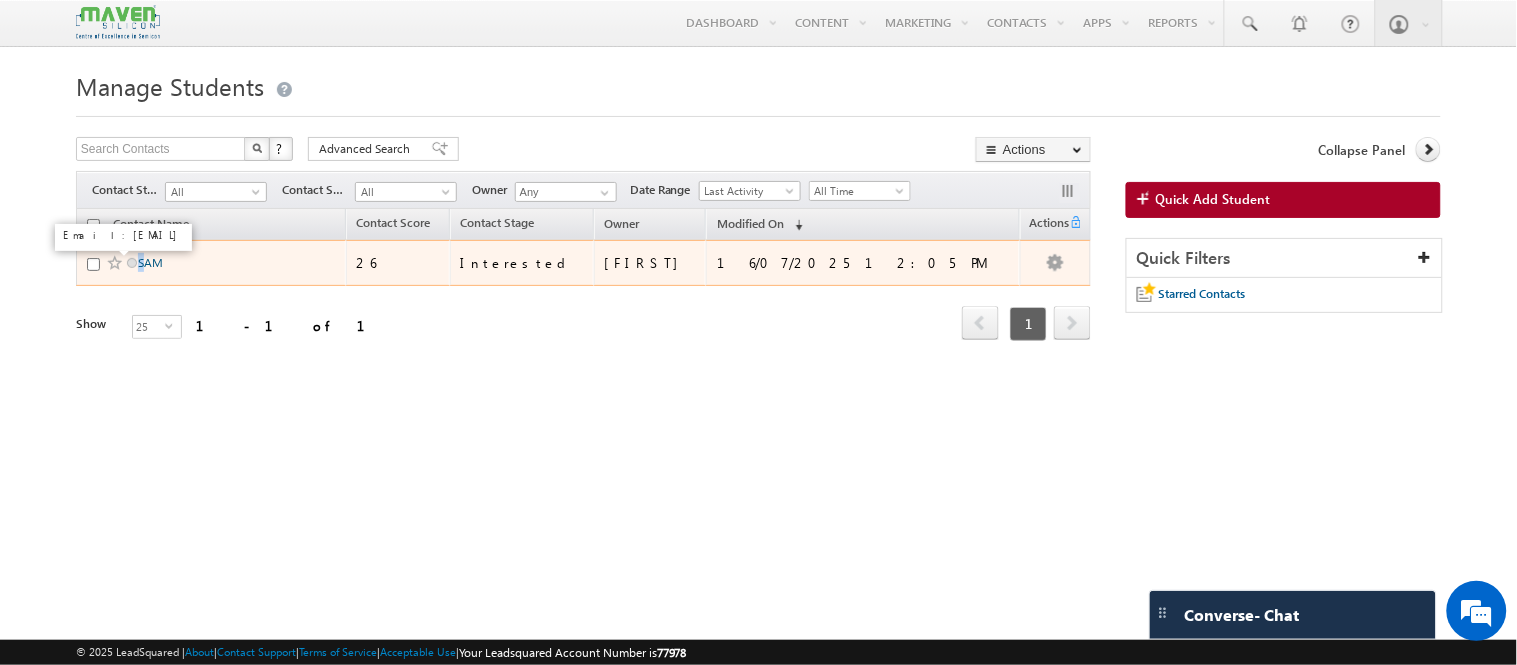 click on "SAM" at bounding box center (150, 262) 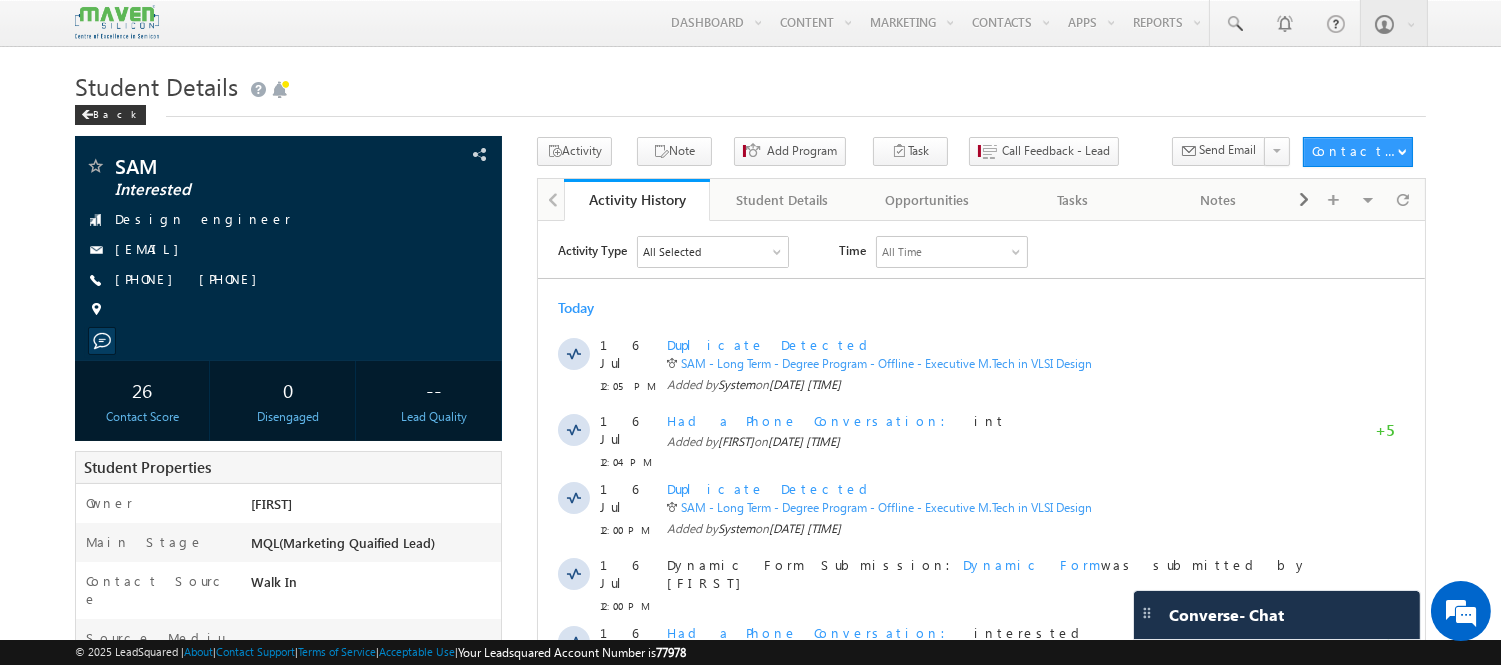 scroll, scrollTop: 0, scrollLeft: 0, axis: both 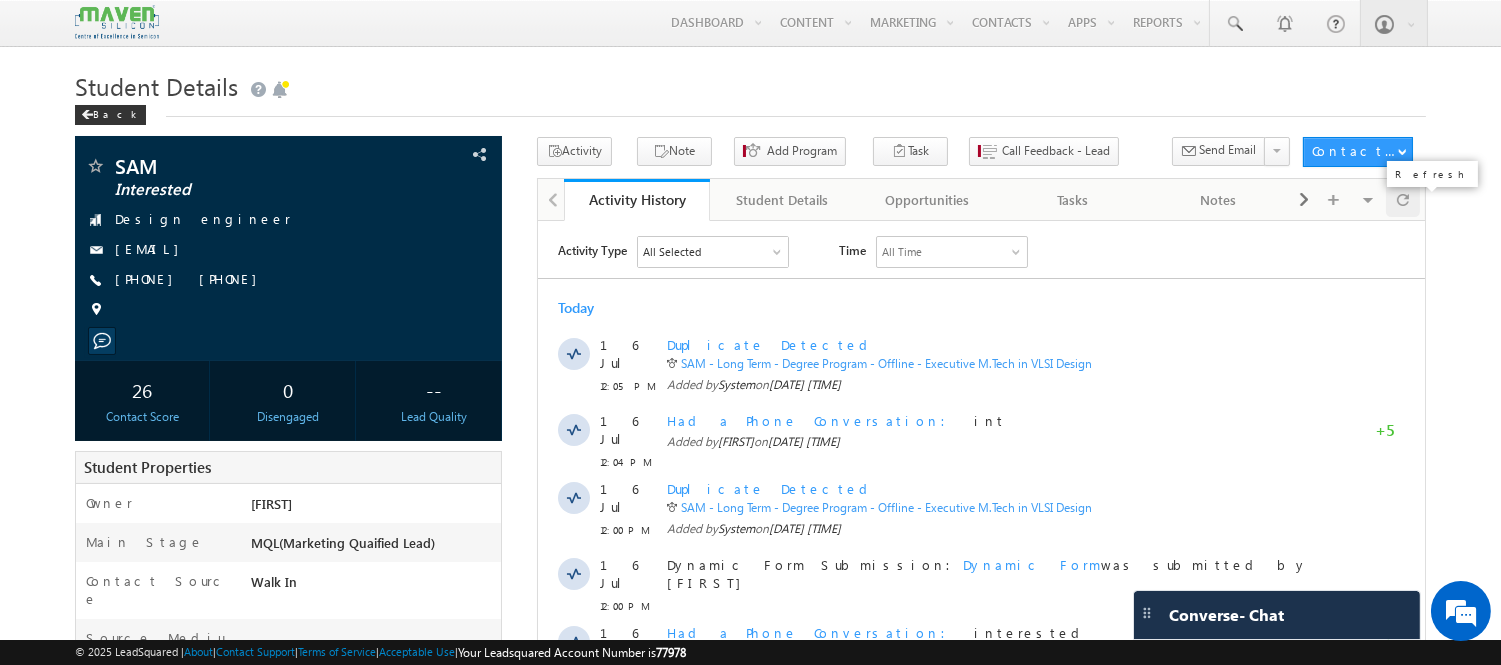 click at bounding box center (1403, 199) 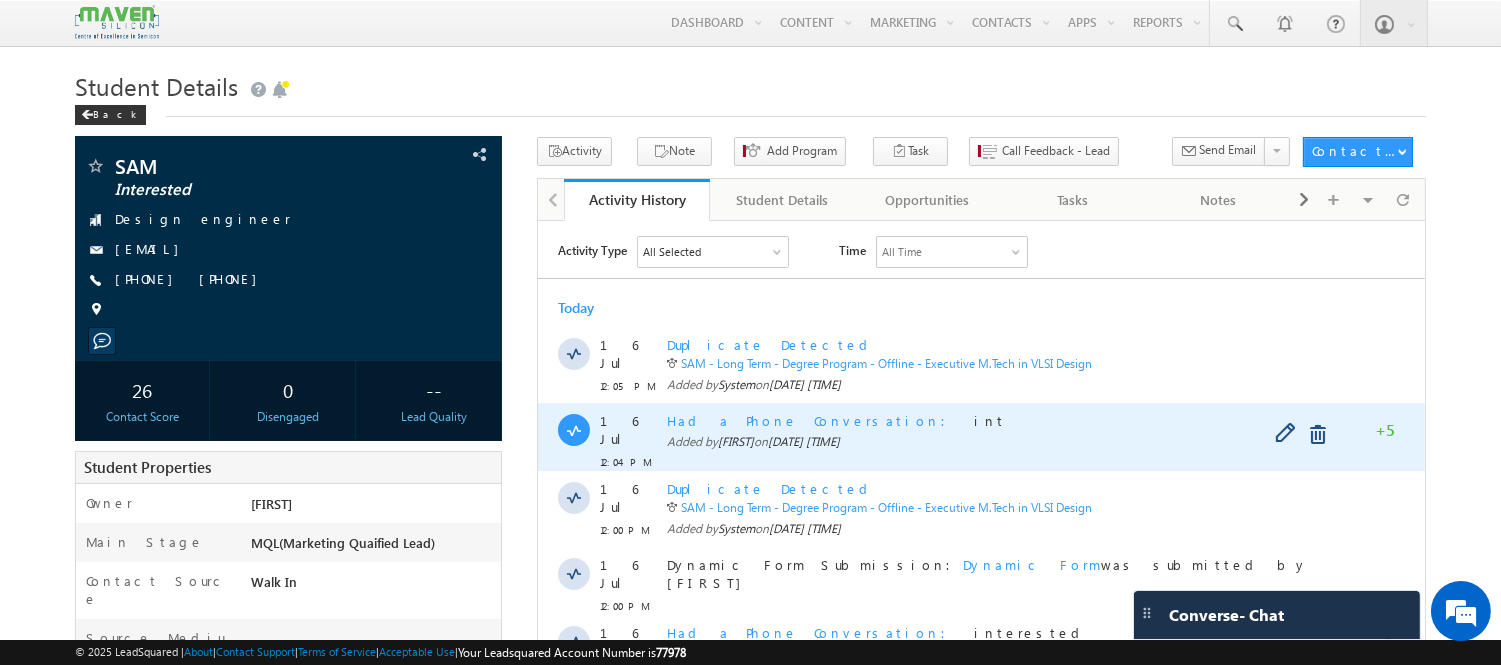scroll, scrollTop: 0, scrollLeft: 0, axis: both 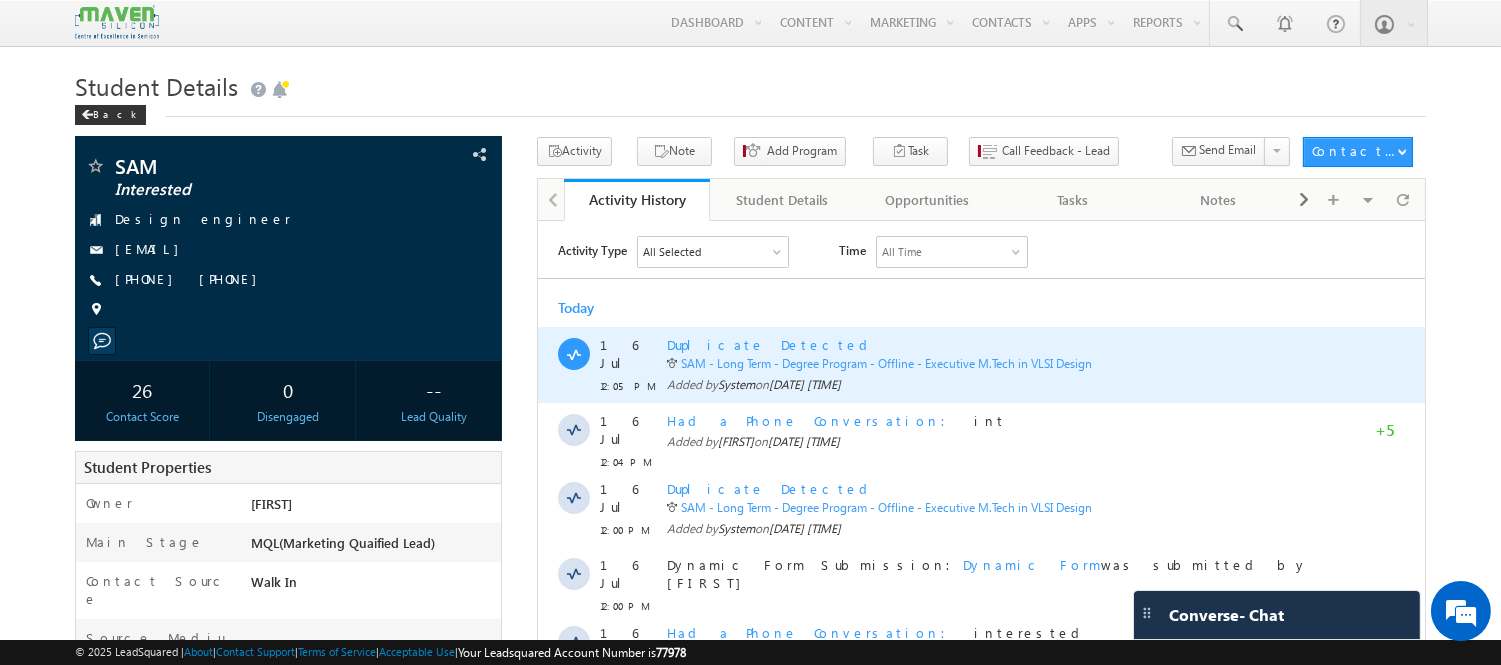 click on "Duplicate Detected" 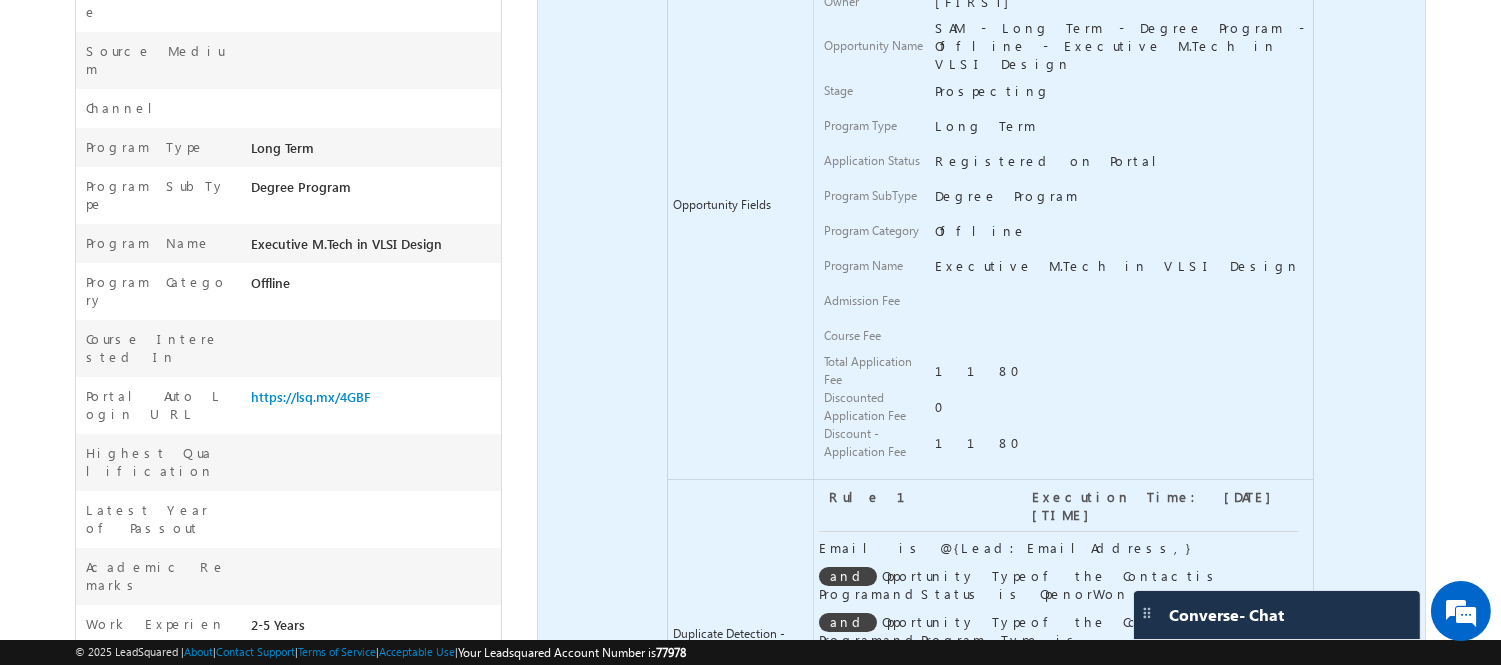 scroll, scrollTop: 624, scrollLeft: 0, axis: vertical 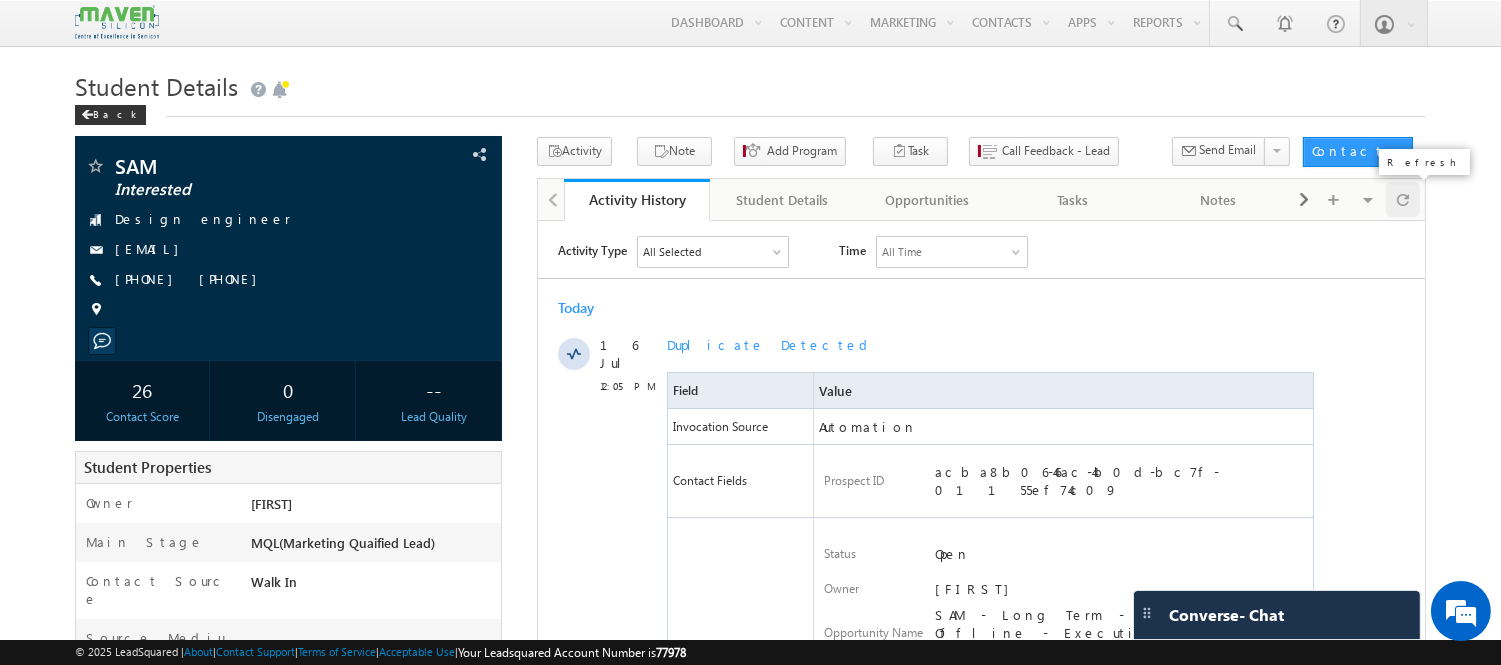 click at bounding box center (1403, 199) 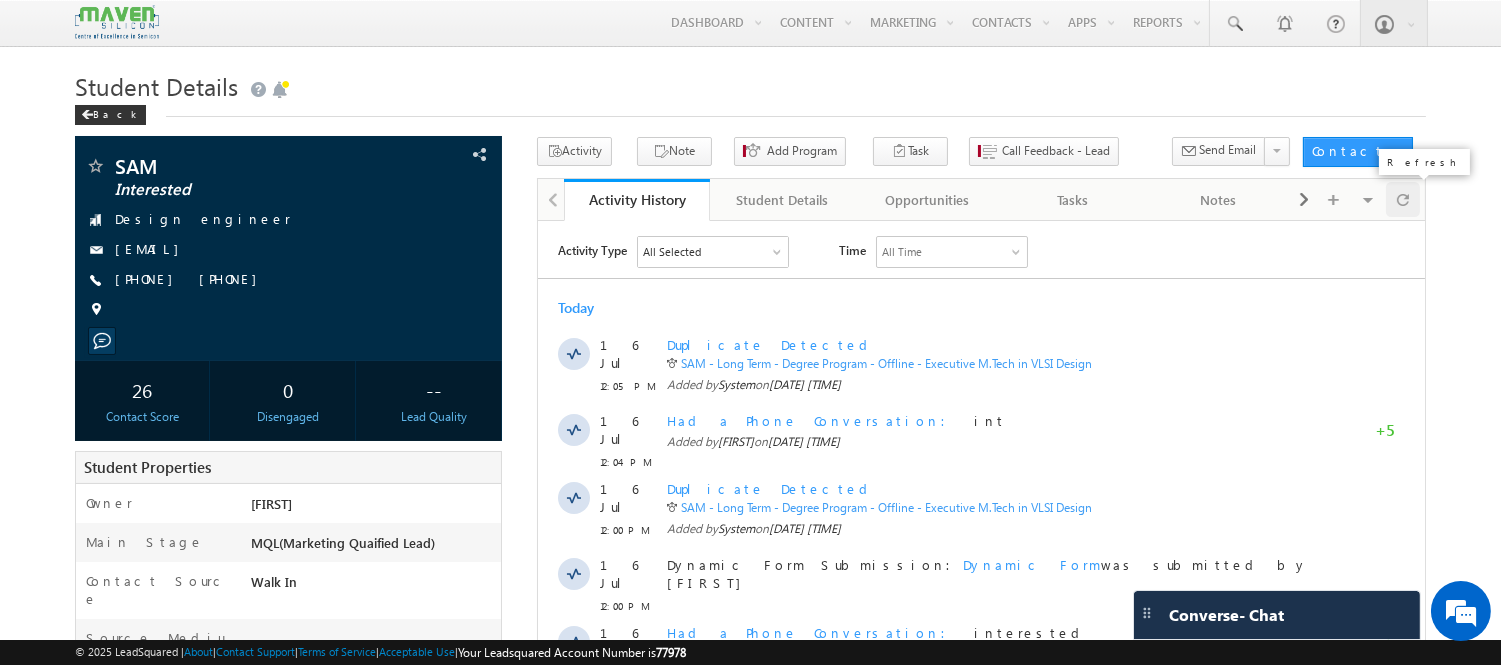 scroll, scrollTop: 0, scrollLeft: 0, axis: both 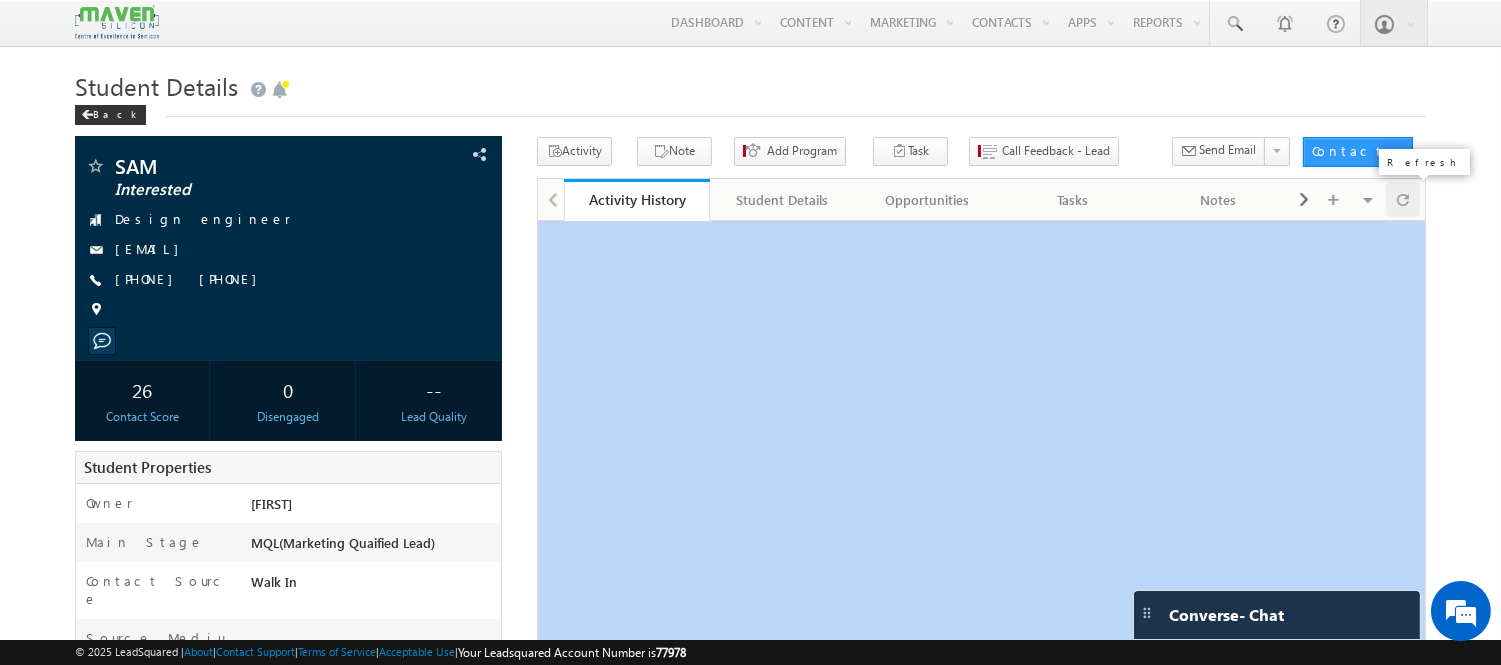 click at bounding box center [1403, 199] 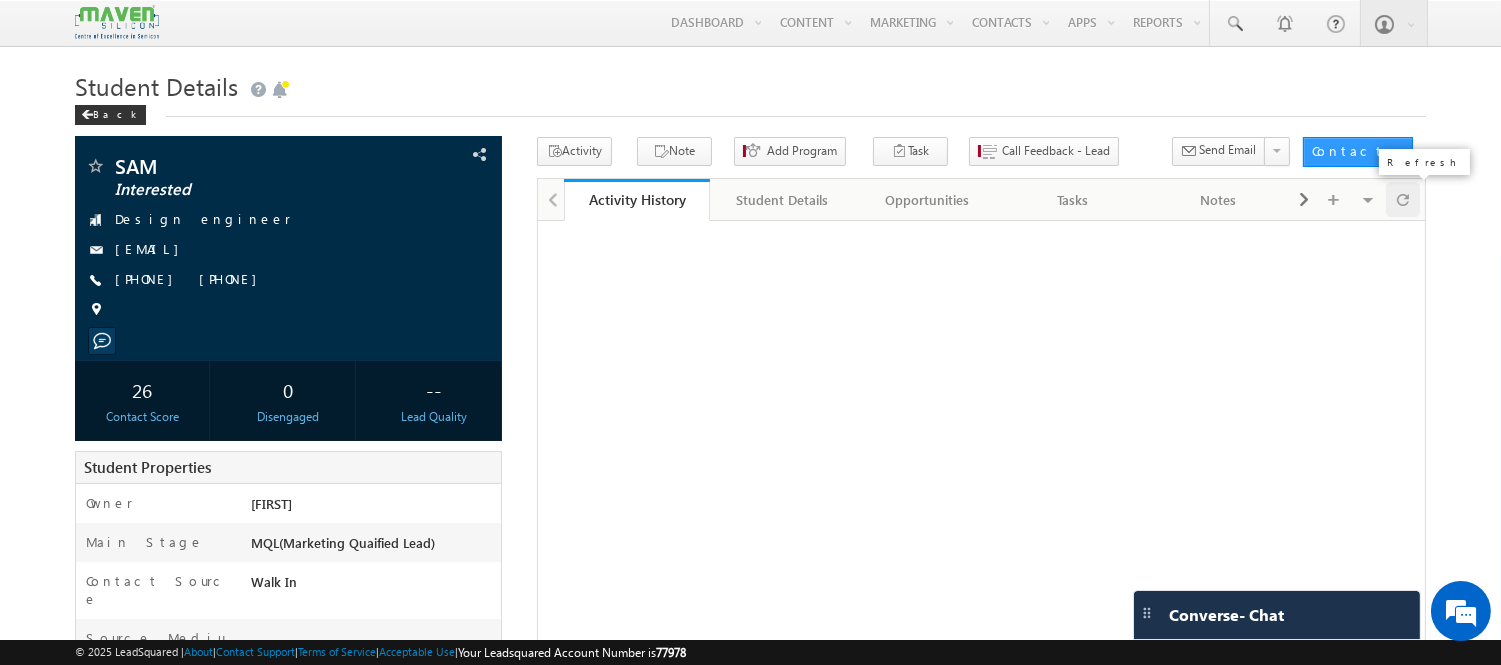 click at bounding box center [1403, 199] 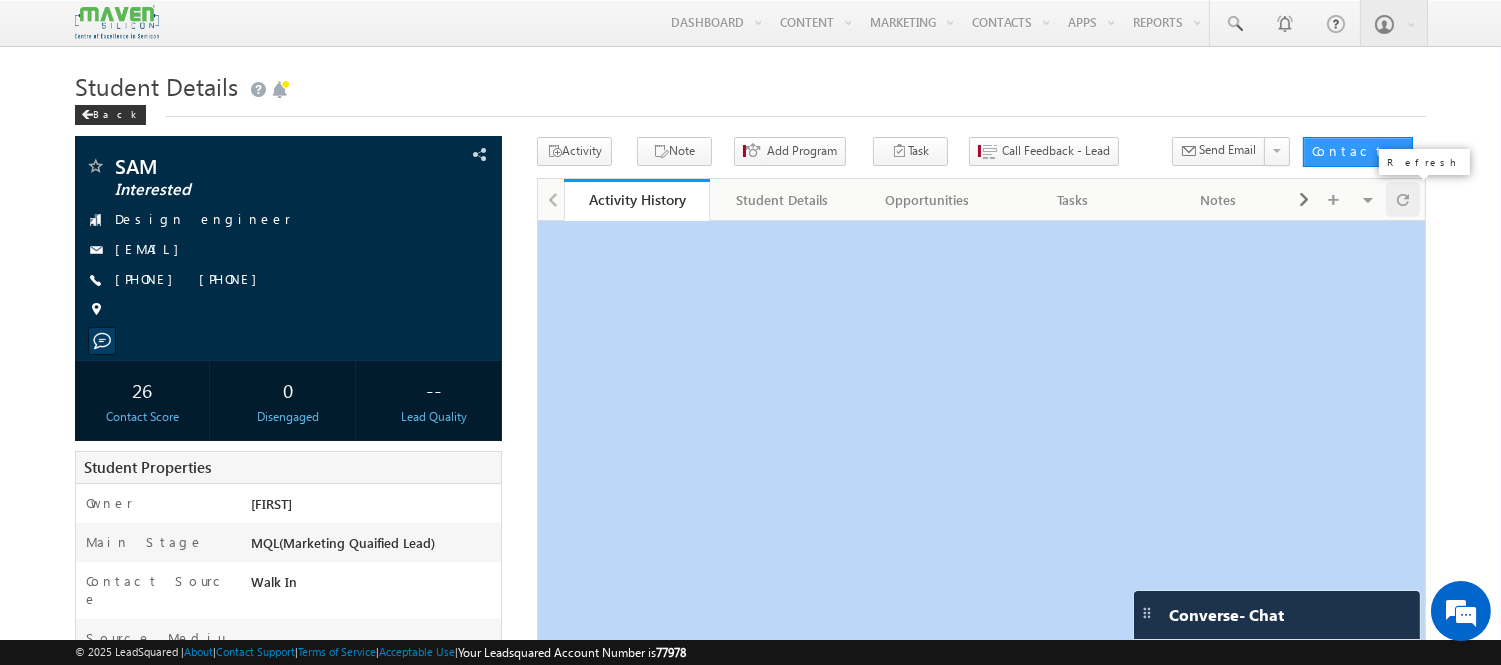 click at bounding box center [1403, 199] 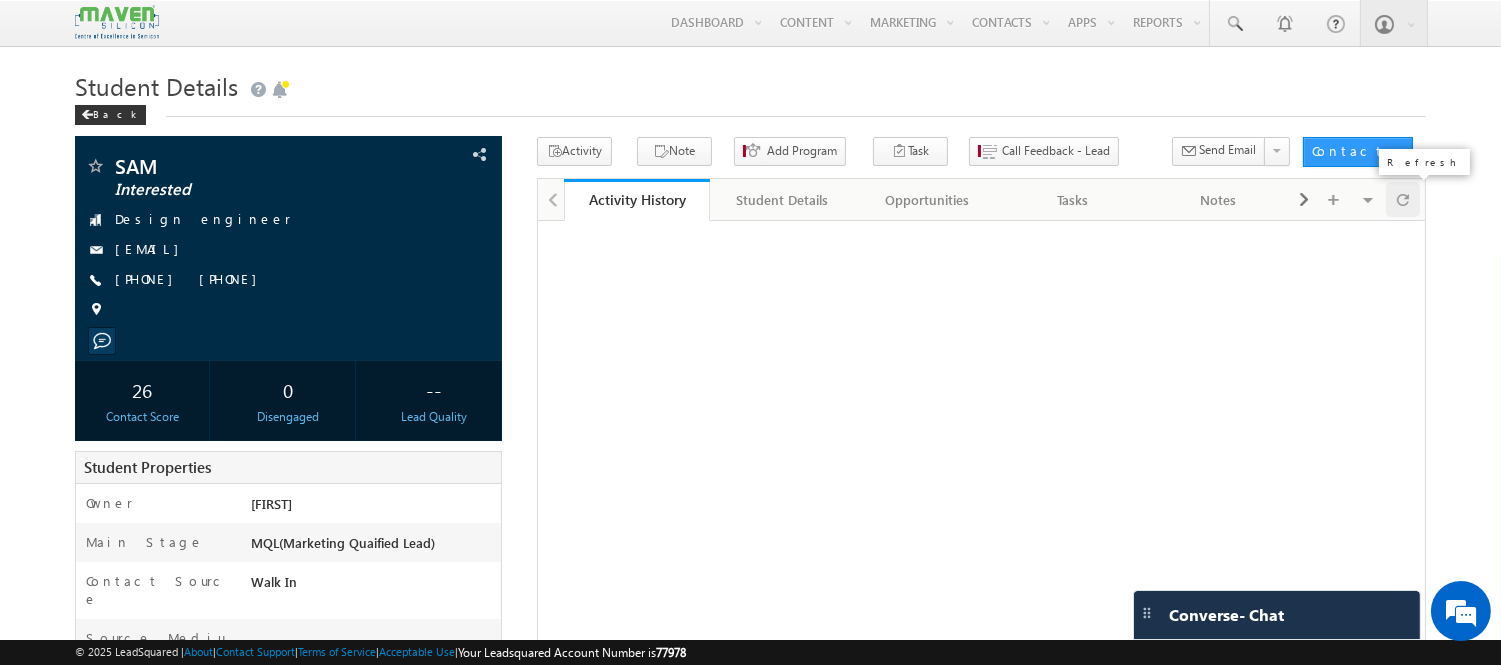 click at bounding box center [1403, 199] 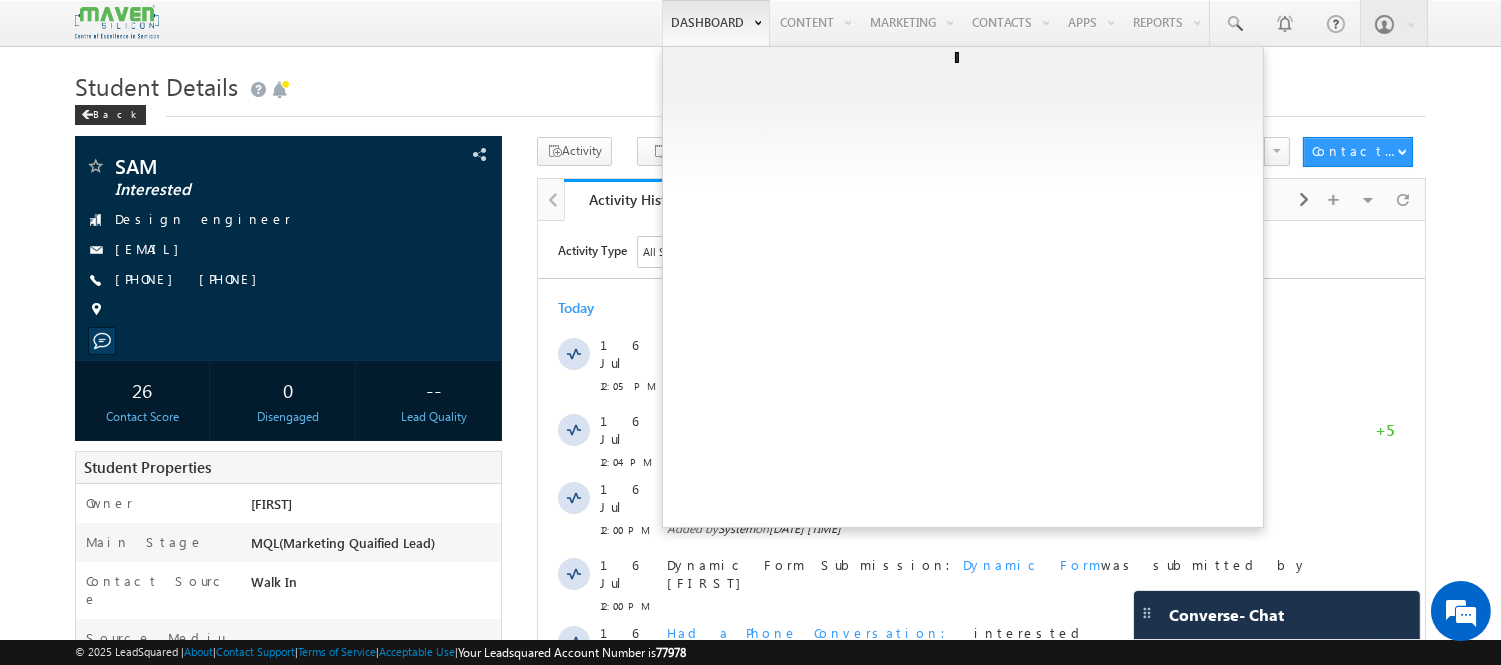 scroll, scrollTop: 0, scrollLeft: 0, axis: both 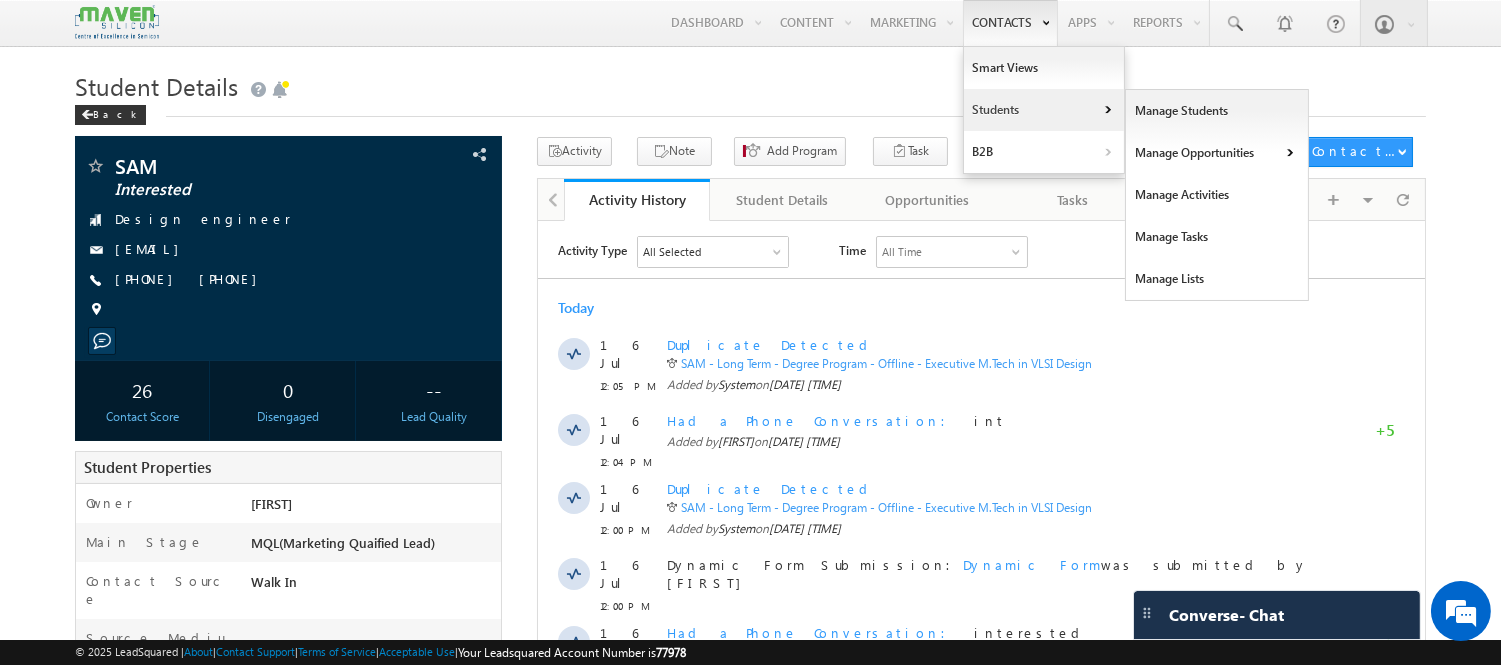 click on "Students" at bounding box center (1044, 110) 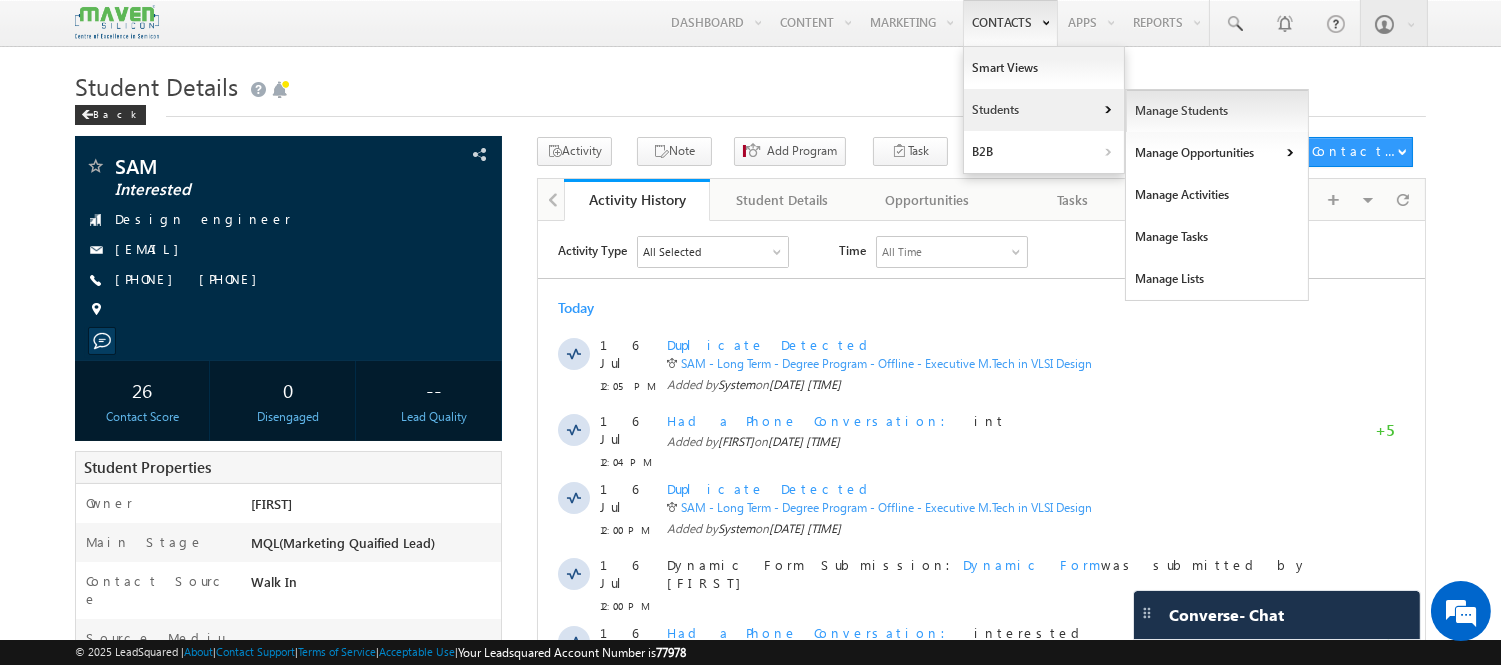 click on "Manage Students" at bounding box center (1217, 111) 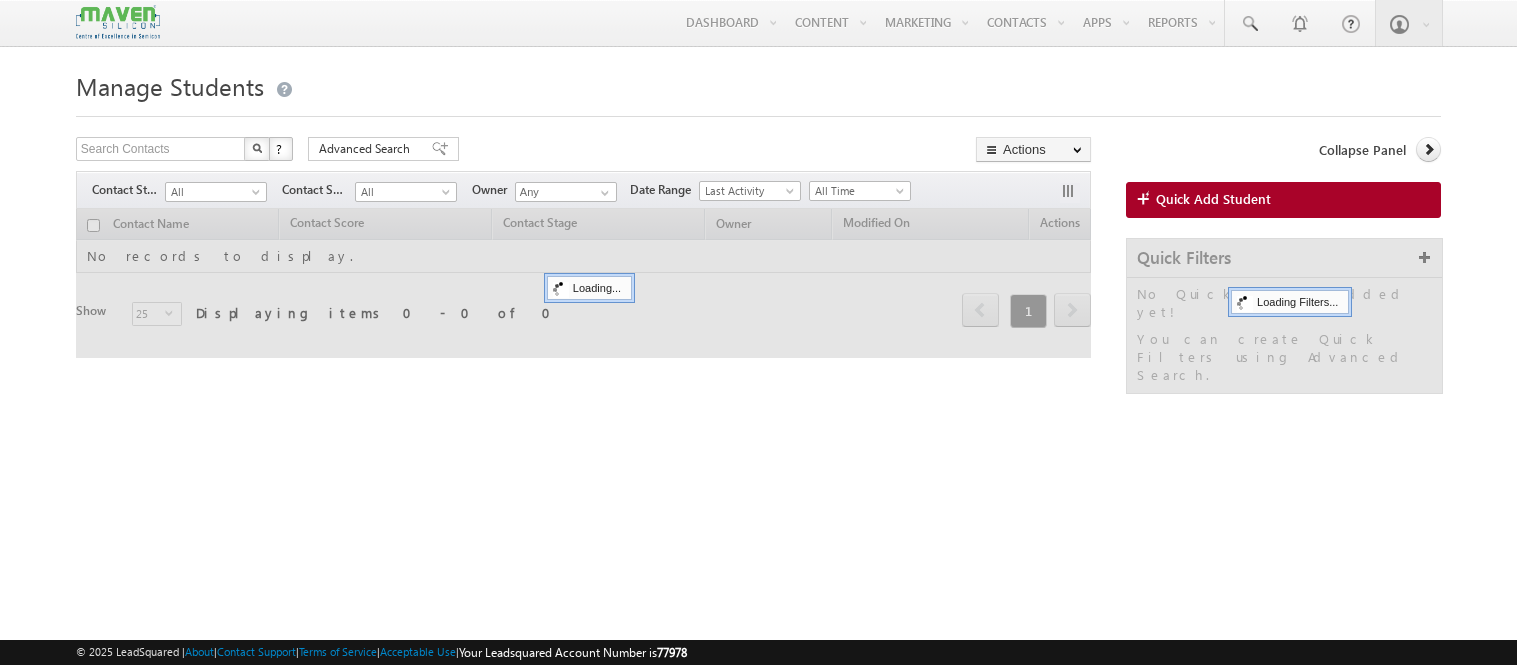 scroll, scrollTop: 0, scrollLeft: 0, axis: both 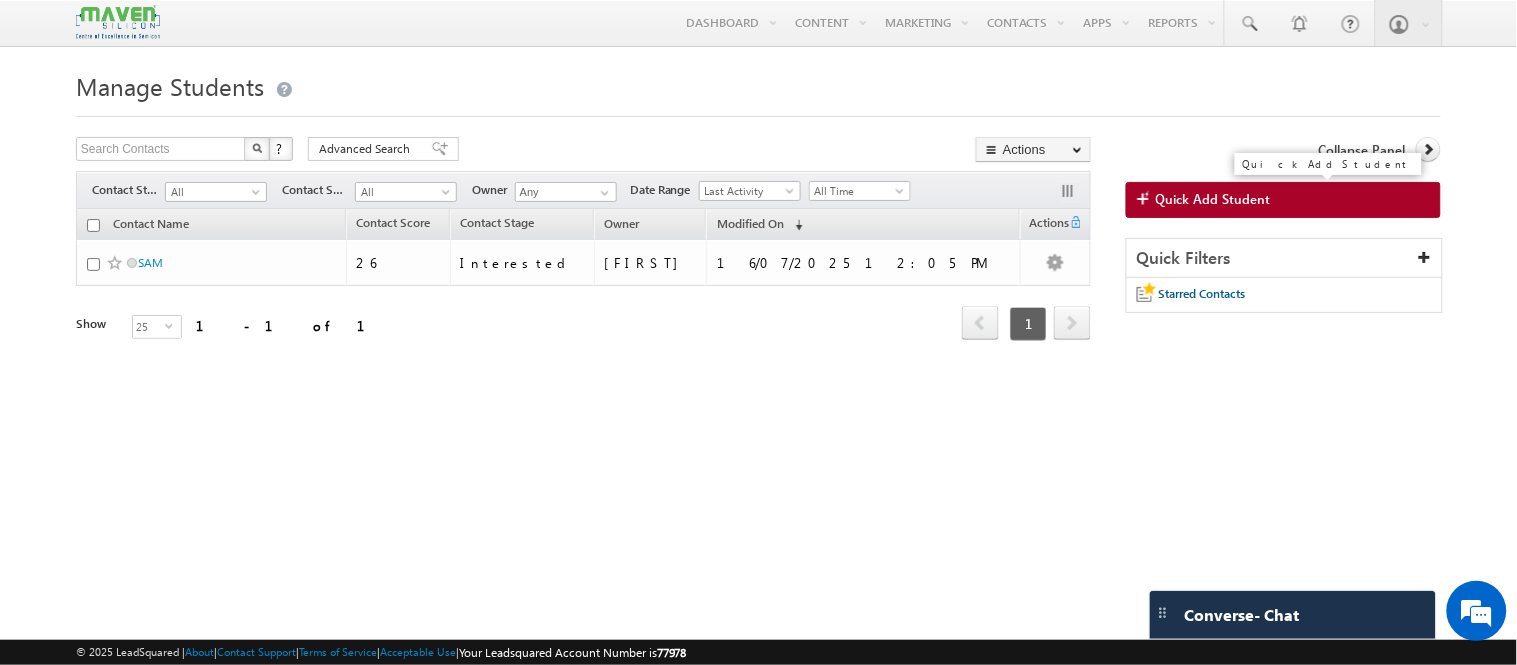 click on "Quick Add Student" at bounding box center (1283, 200) 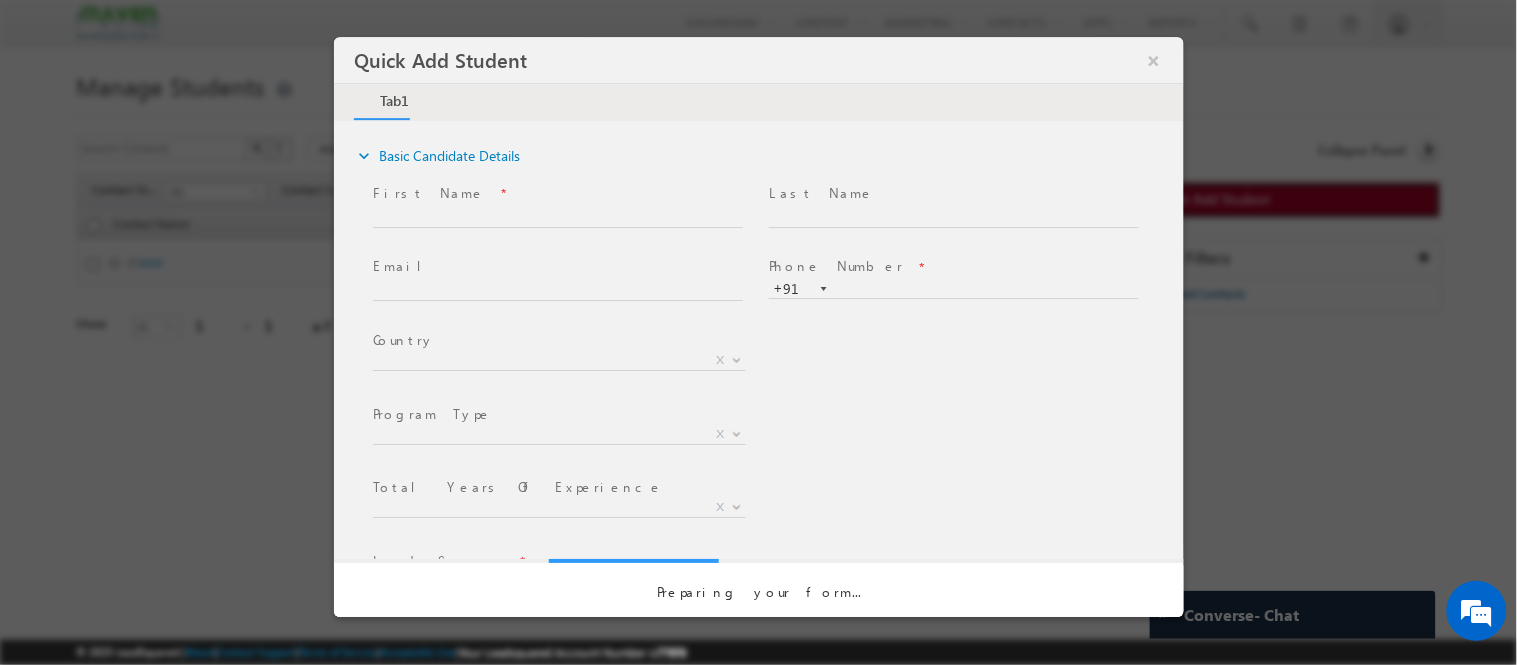 scroll, scrollTop: 0, scrollLeft: 0, axis: both 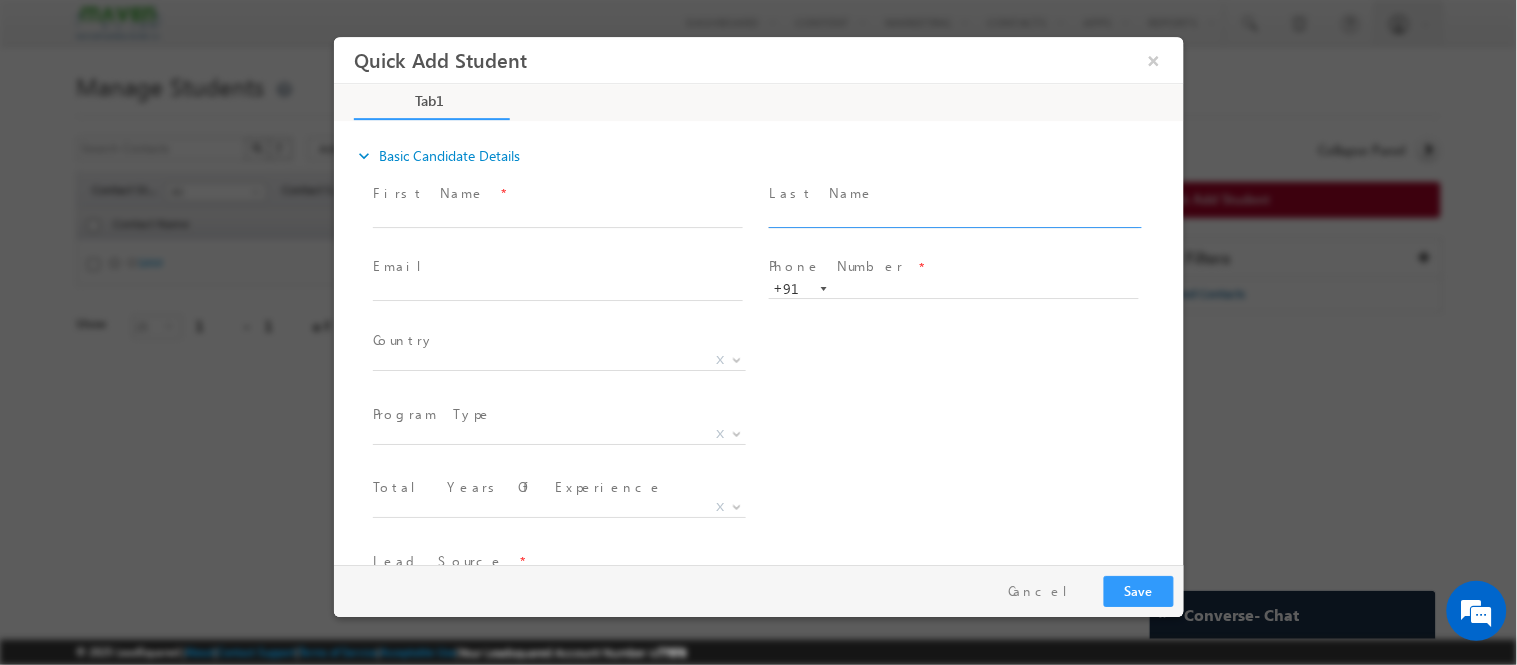 click at bounding box center [953, 217] 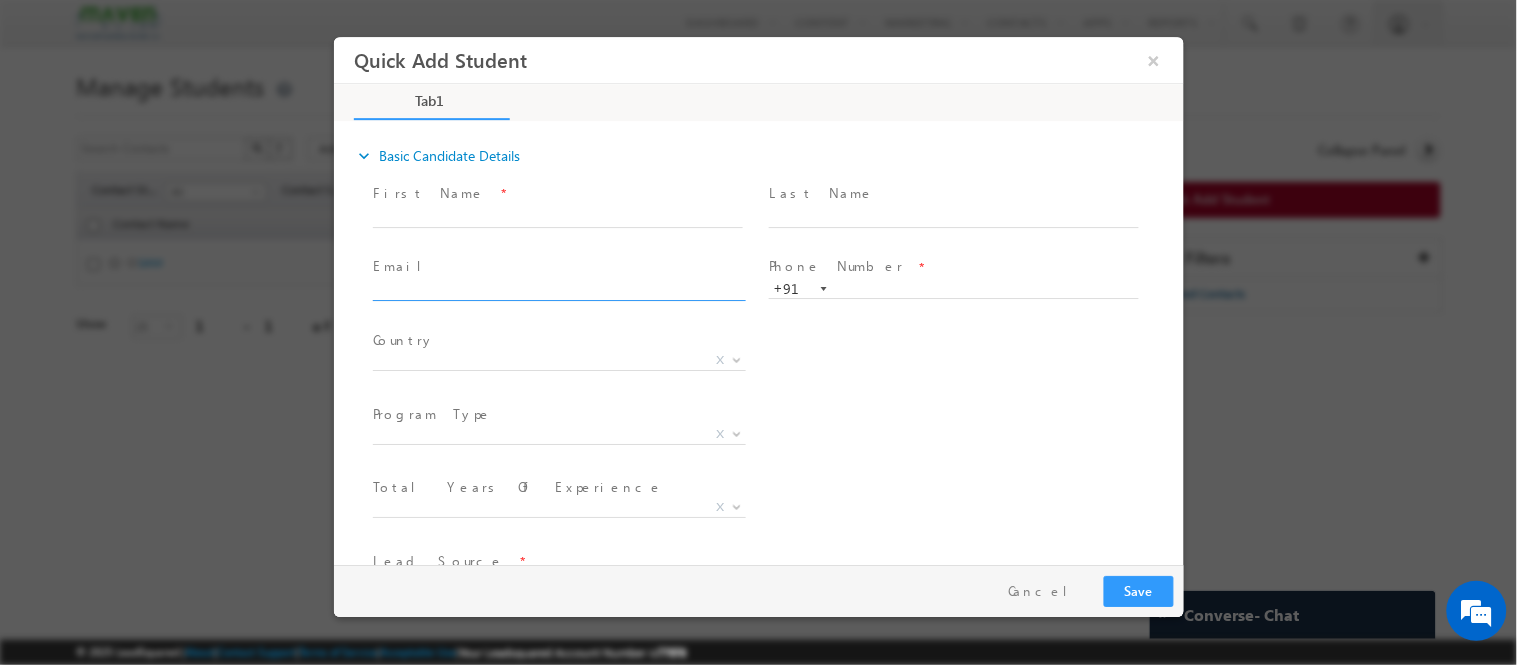 click 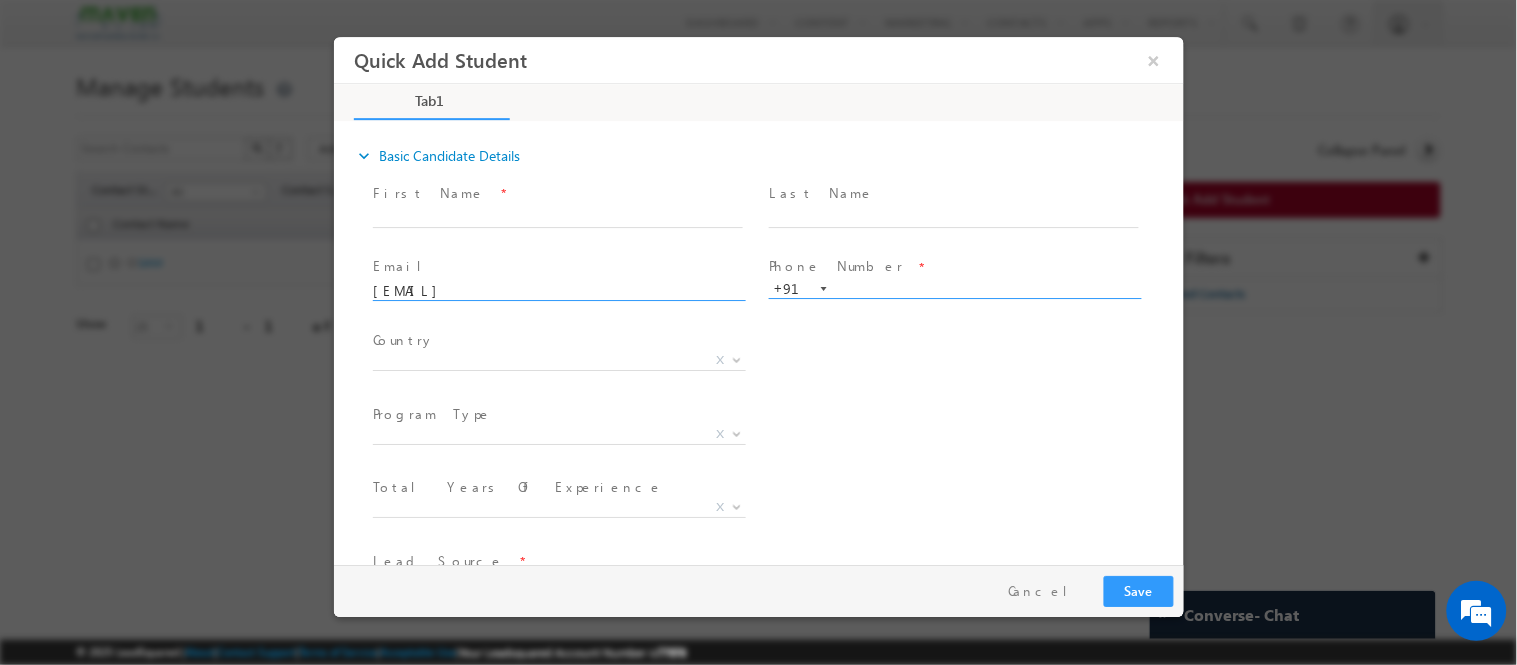 type on "[EMAIL]" 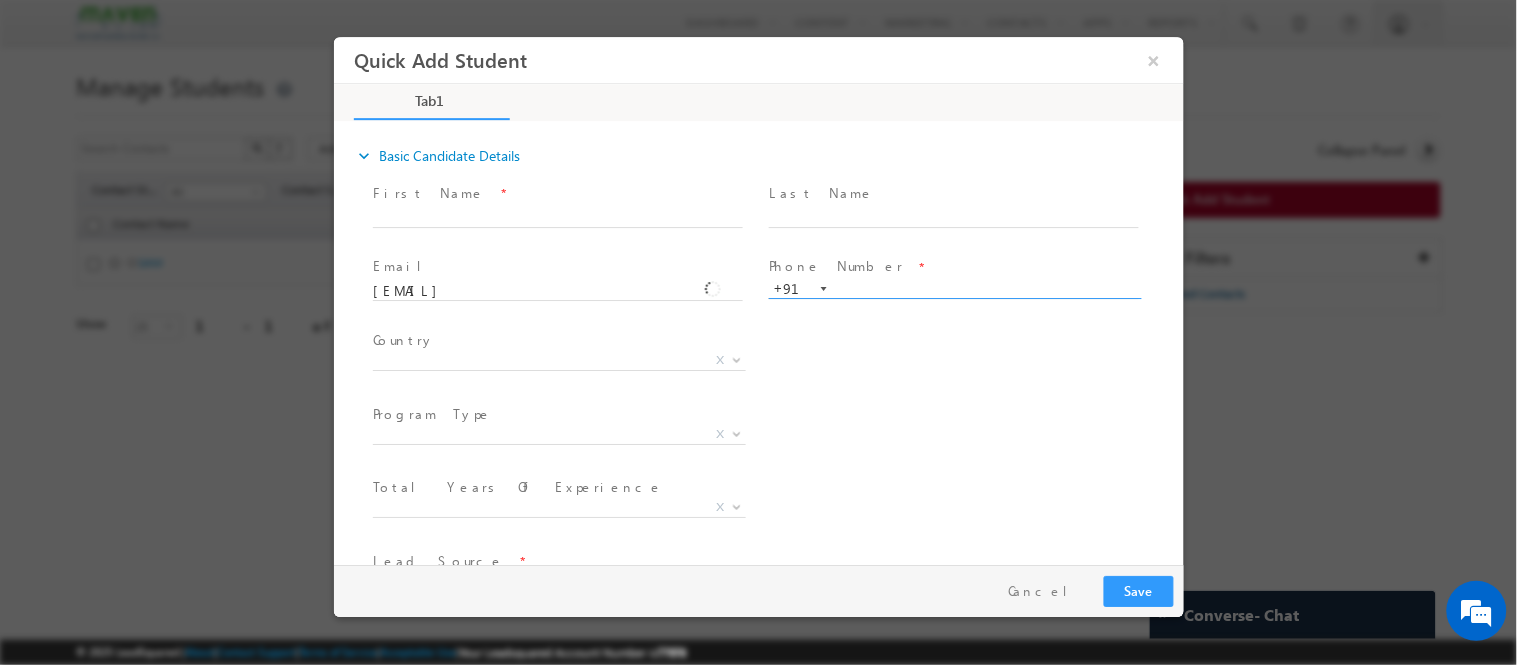 click at bounding box center (953, 289) 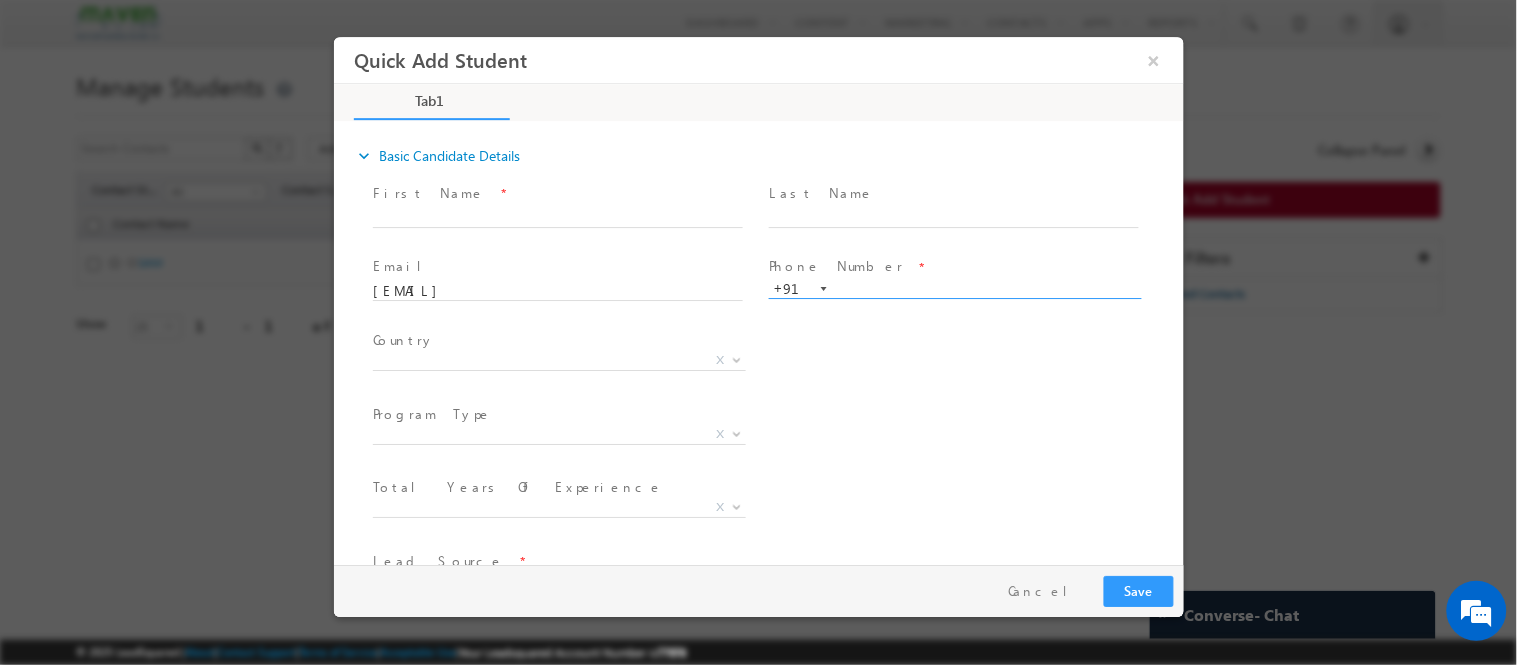paste on "[PHONE]" 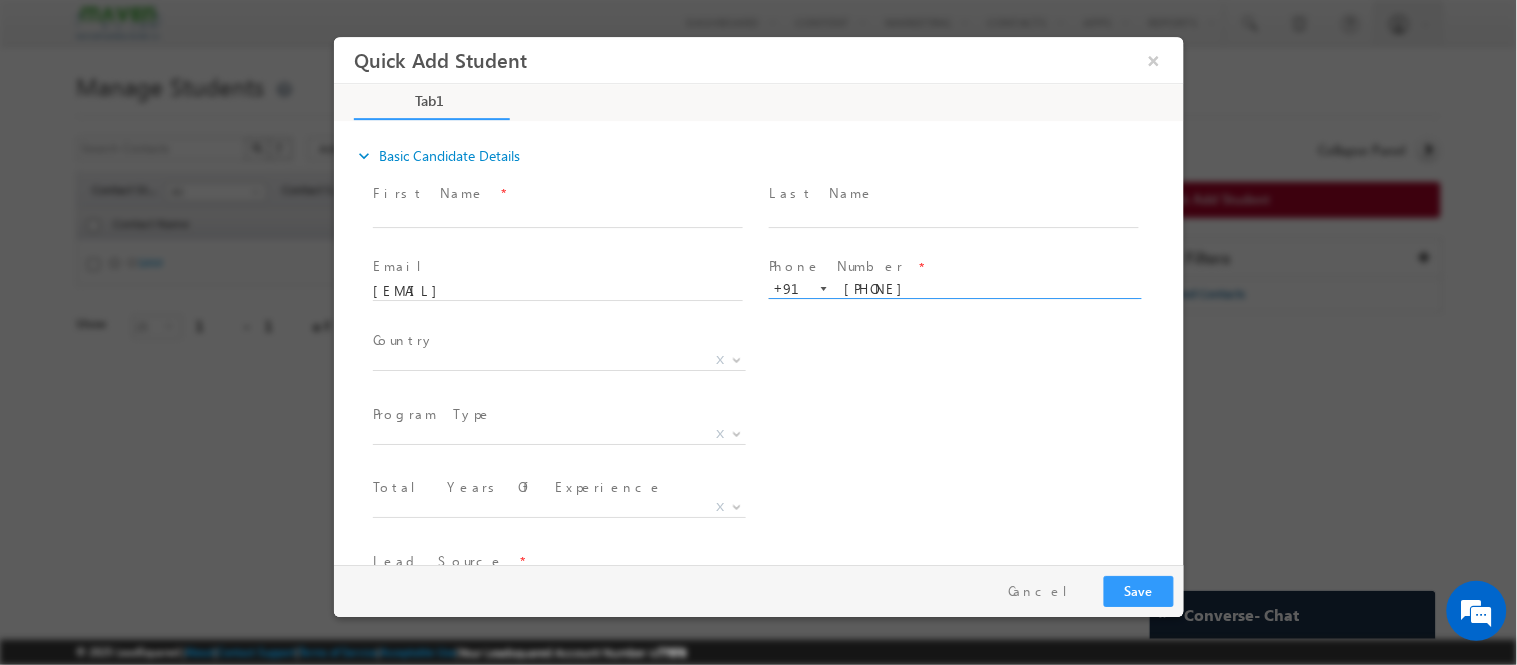click on "[PHONE]" at bounding box center (953, 289) 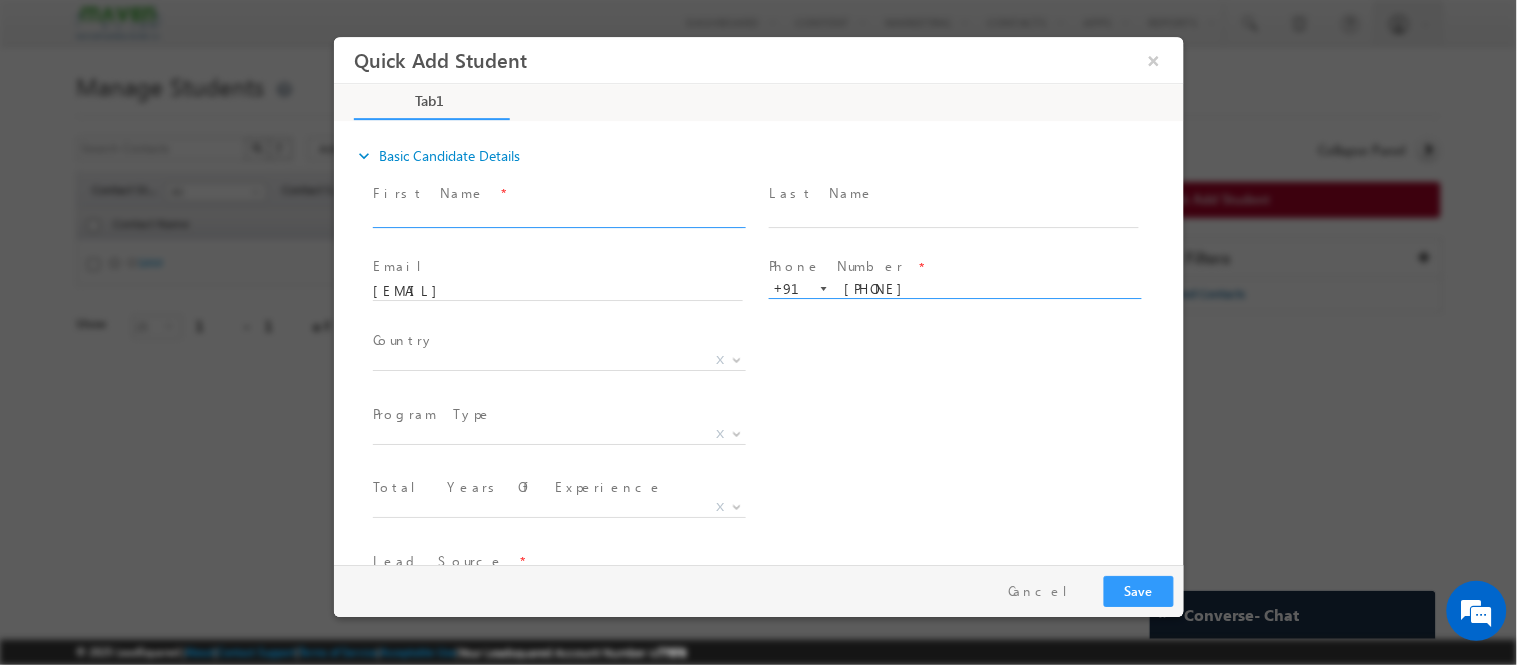 type on "[PHONE]" 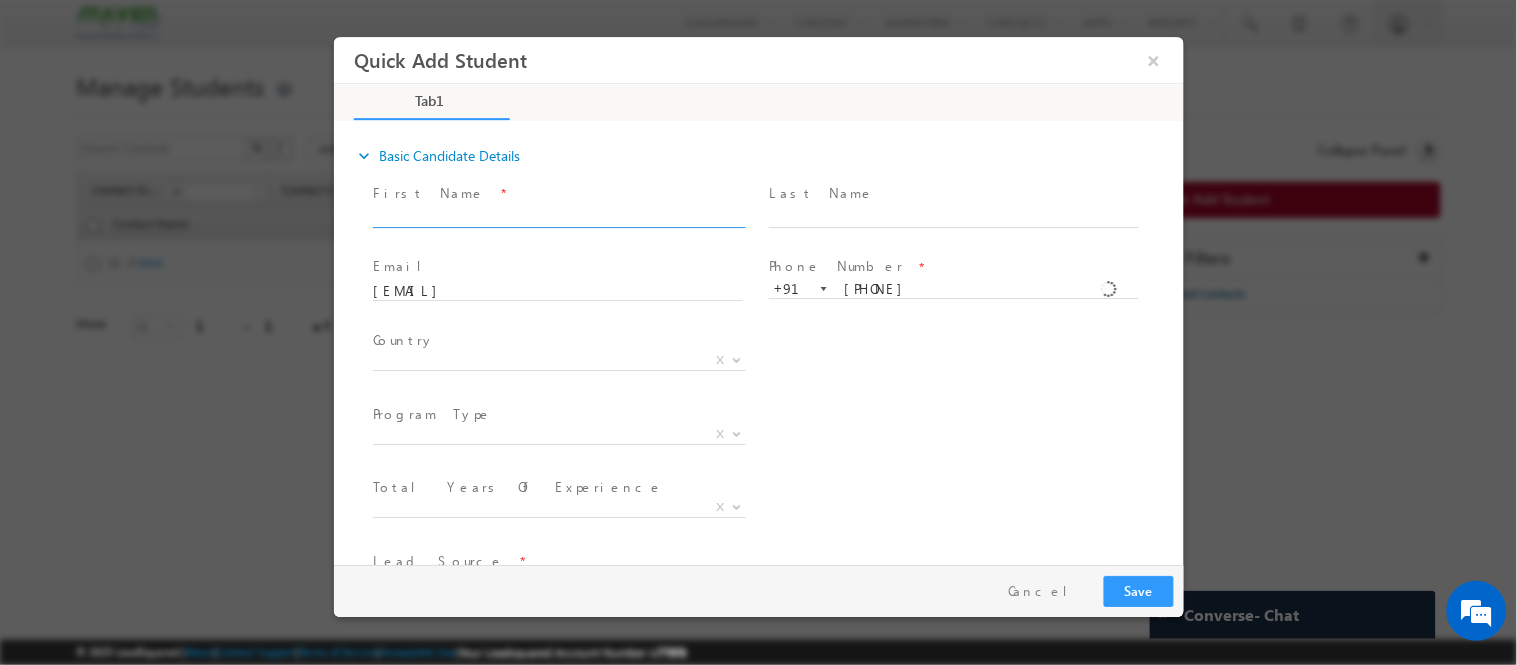 click at bounding box center (557, 217) 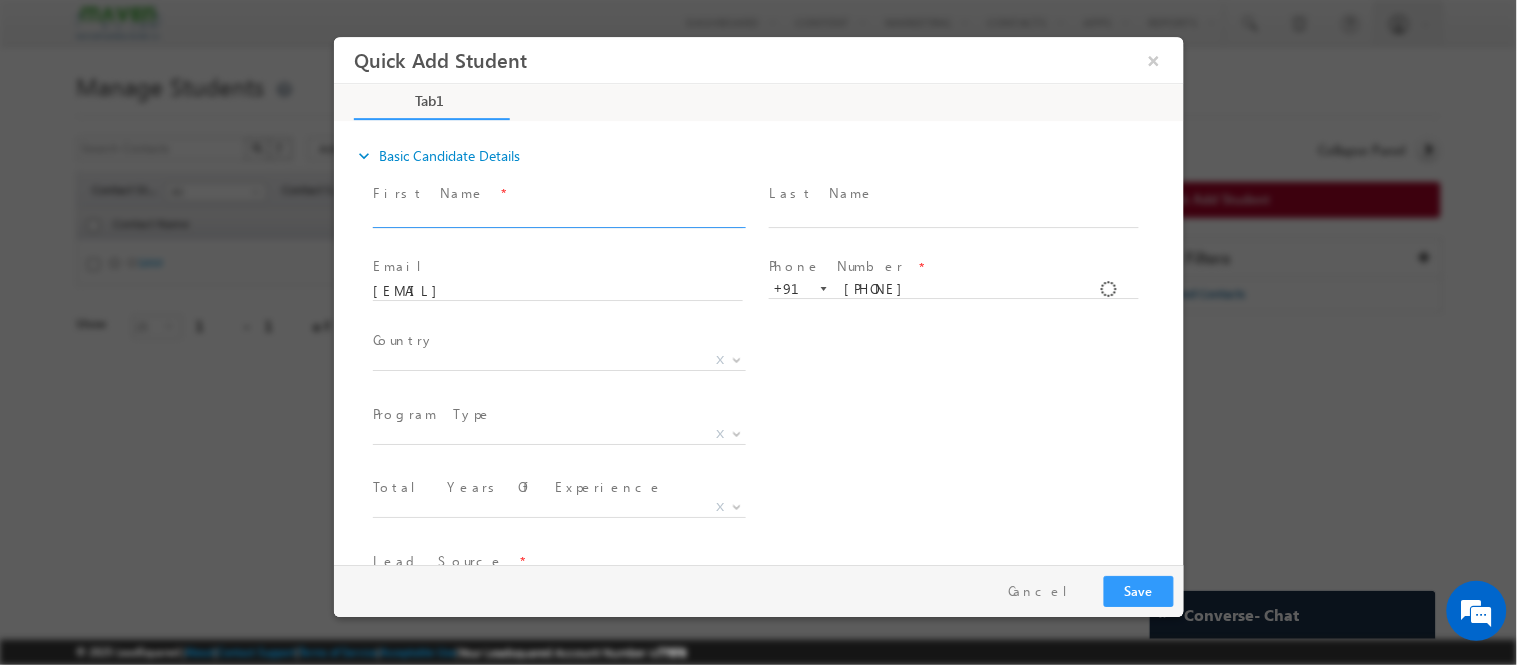 click at bounding box center (557, 217) 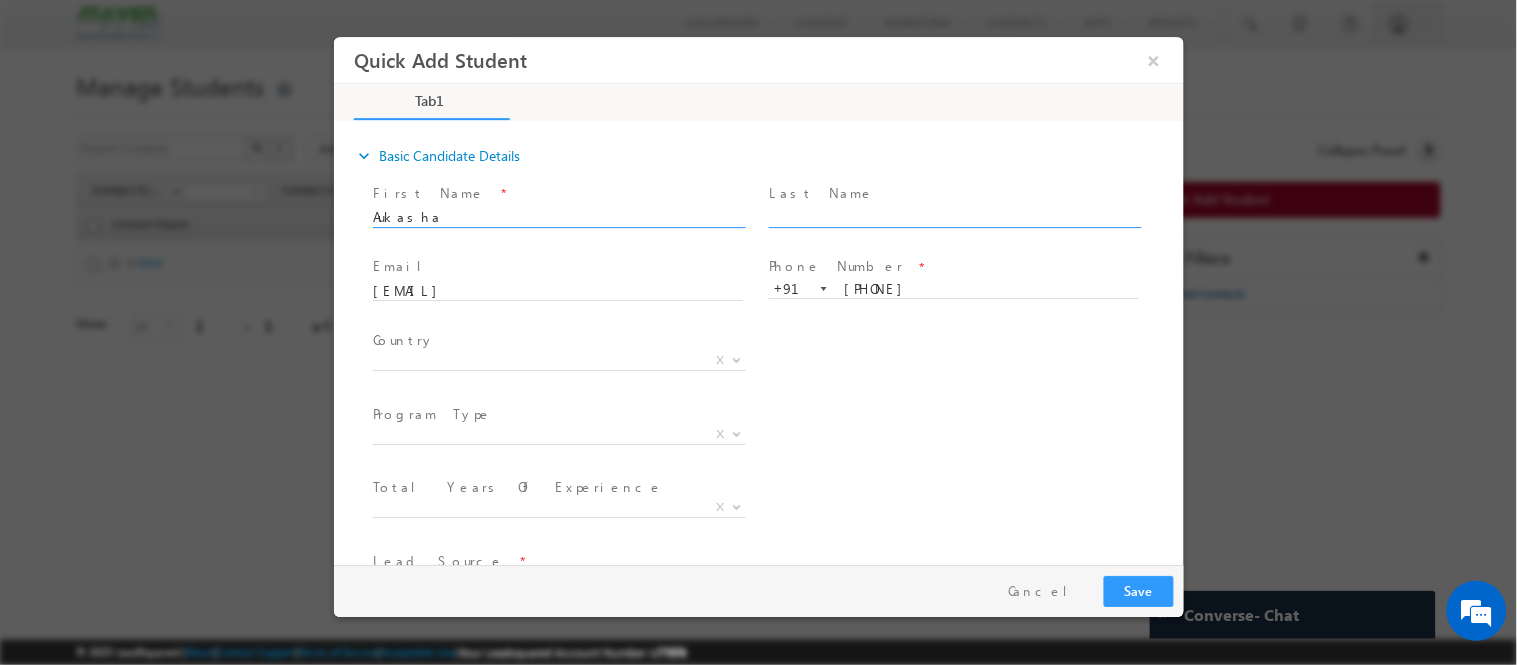 type on "Aukasha" 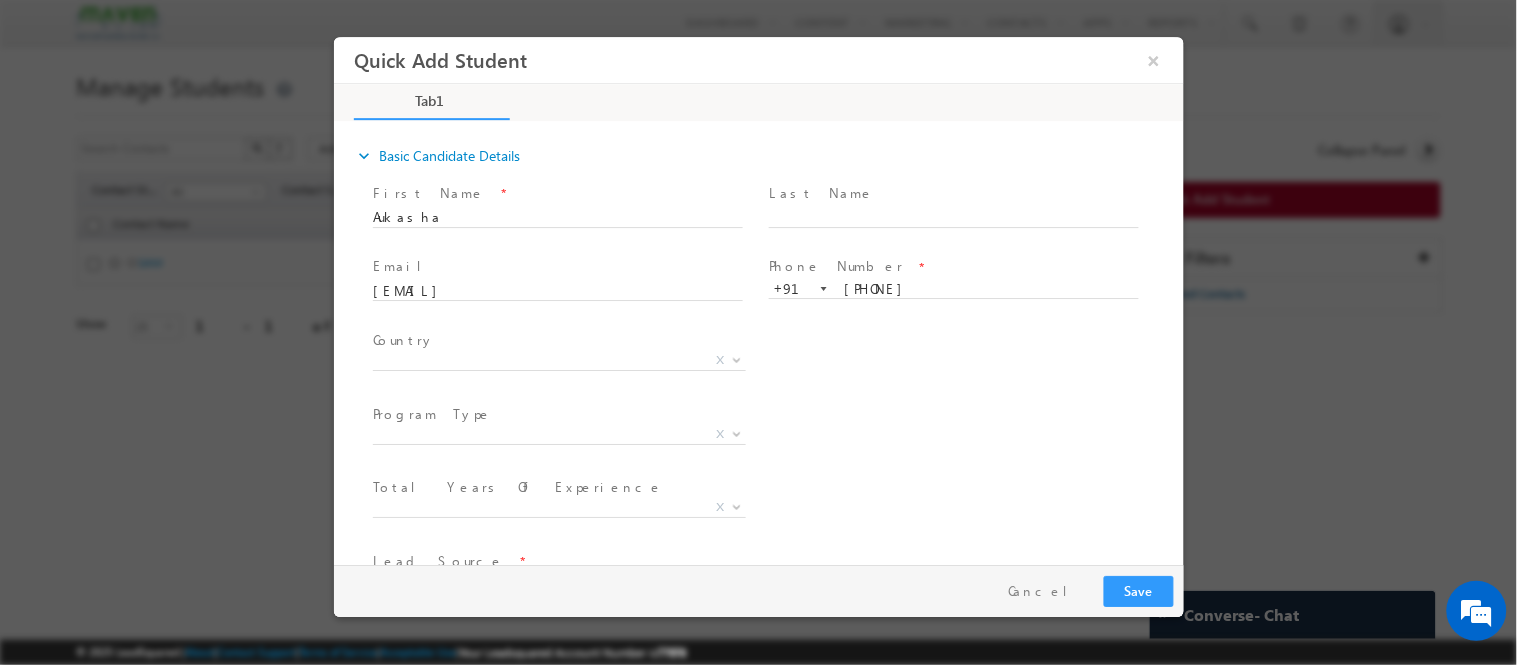 click at bounding box center [952, 237] 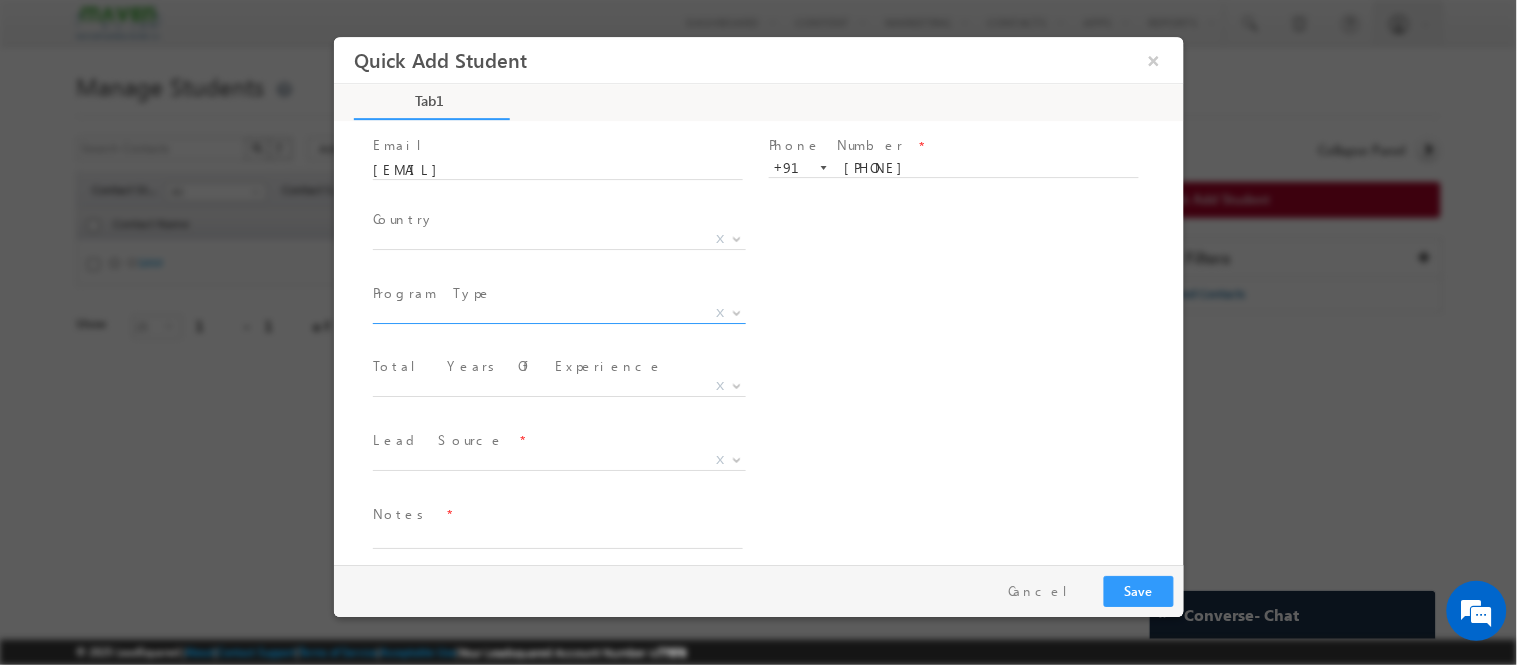 scroll, scrollTop: 134, scrollLeft: 0, axis: vertical 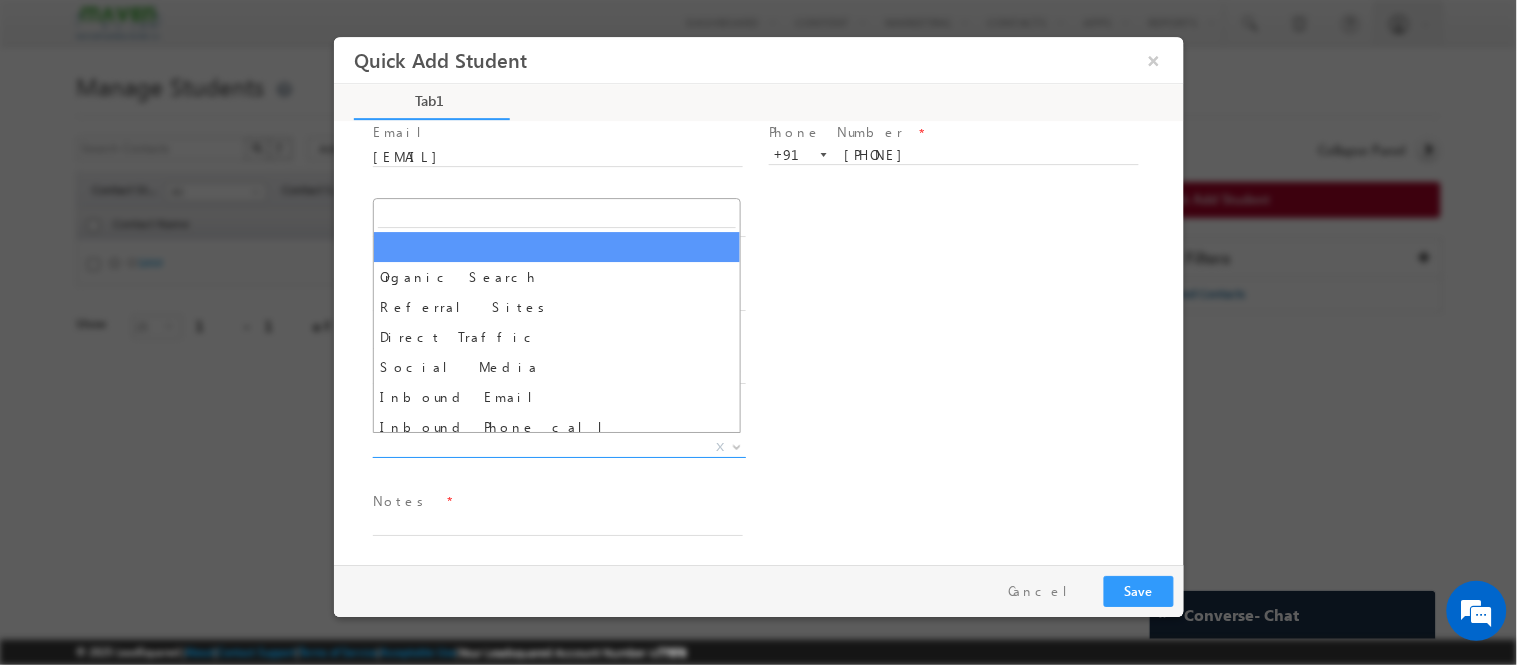 click on "X" at bounding box center [558, 447] 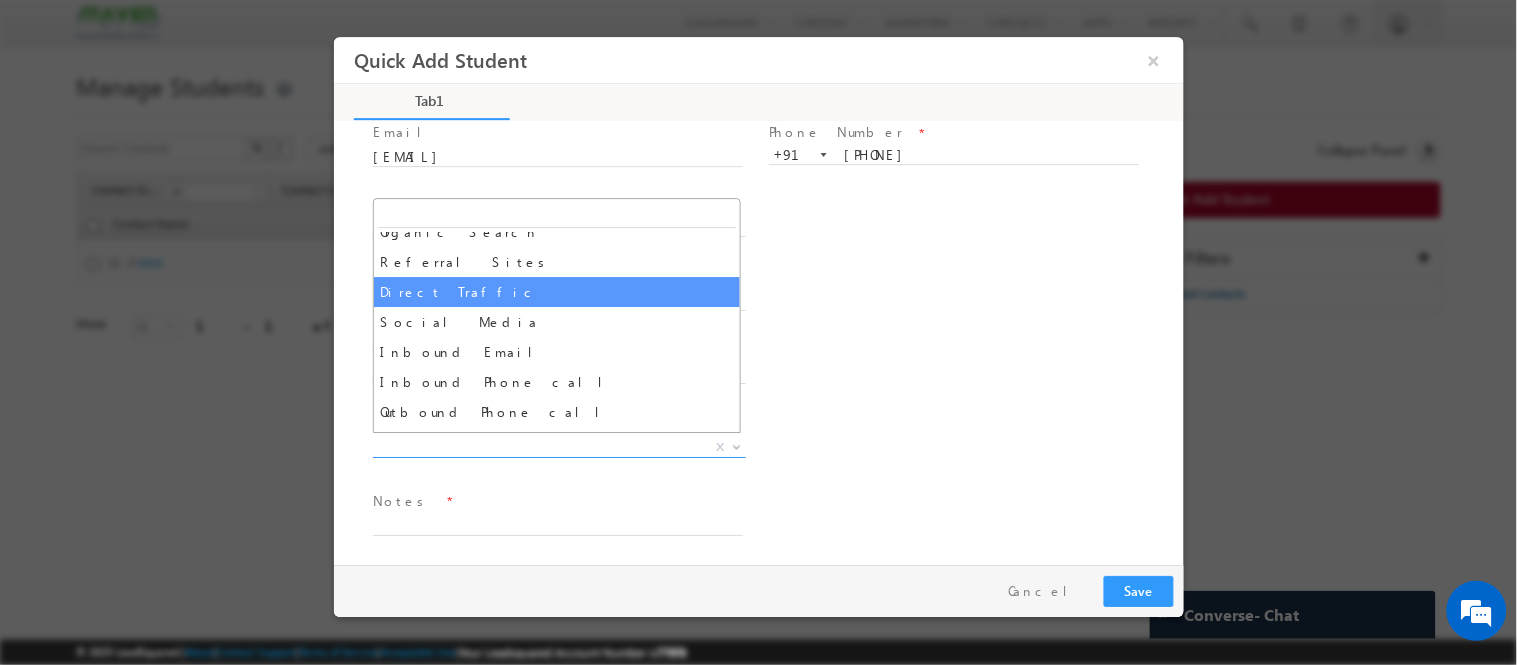 scroll, scrollTop: 46, scrollLeft: 0, axis: vertical 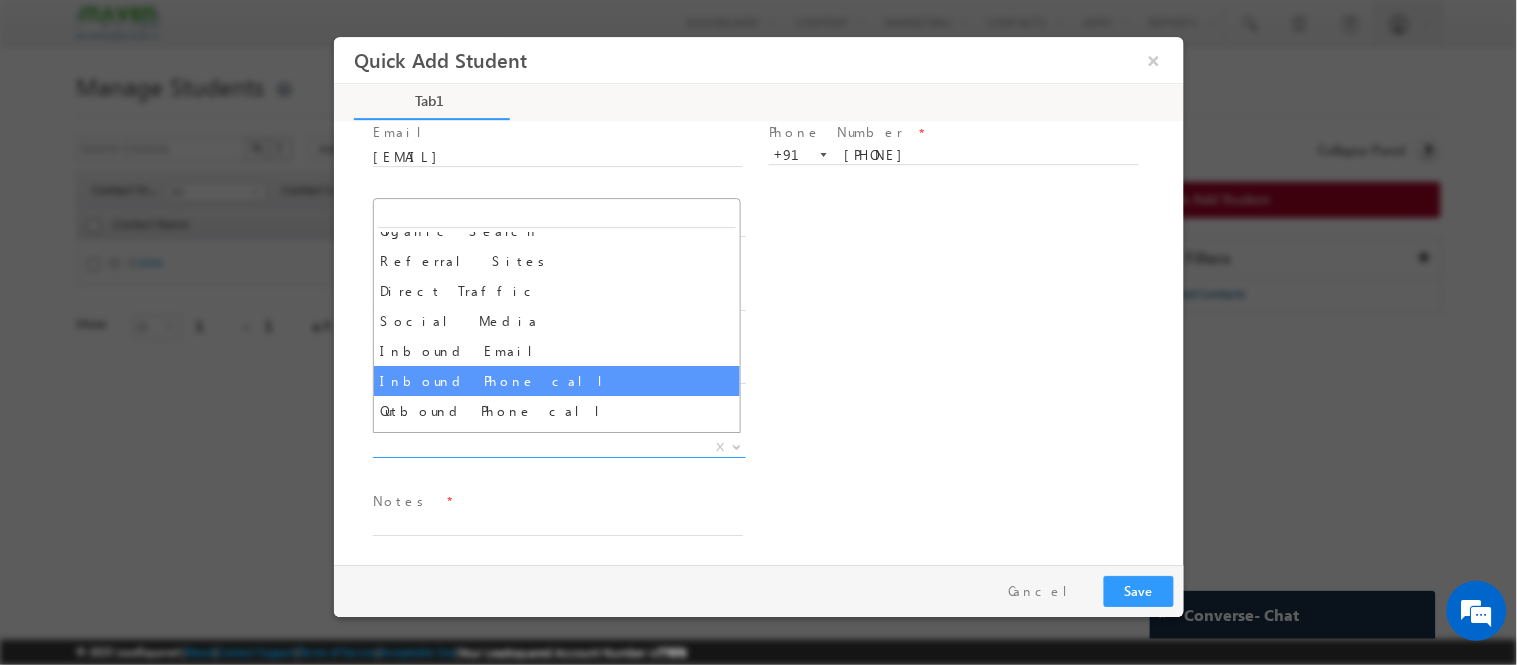 select on "Inbound Phone call" 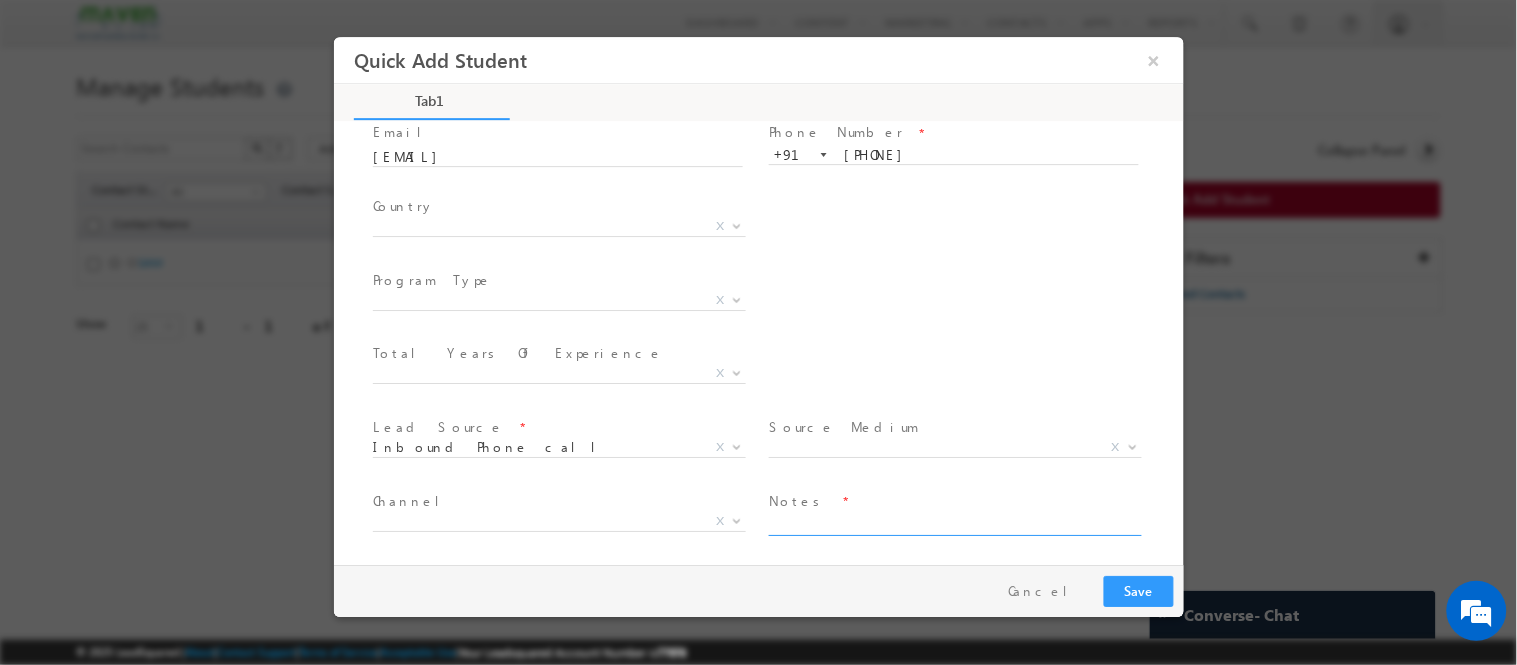 click at bounding box center [953, 523] 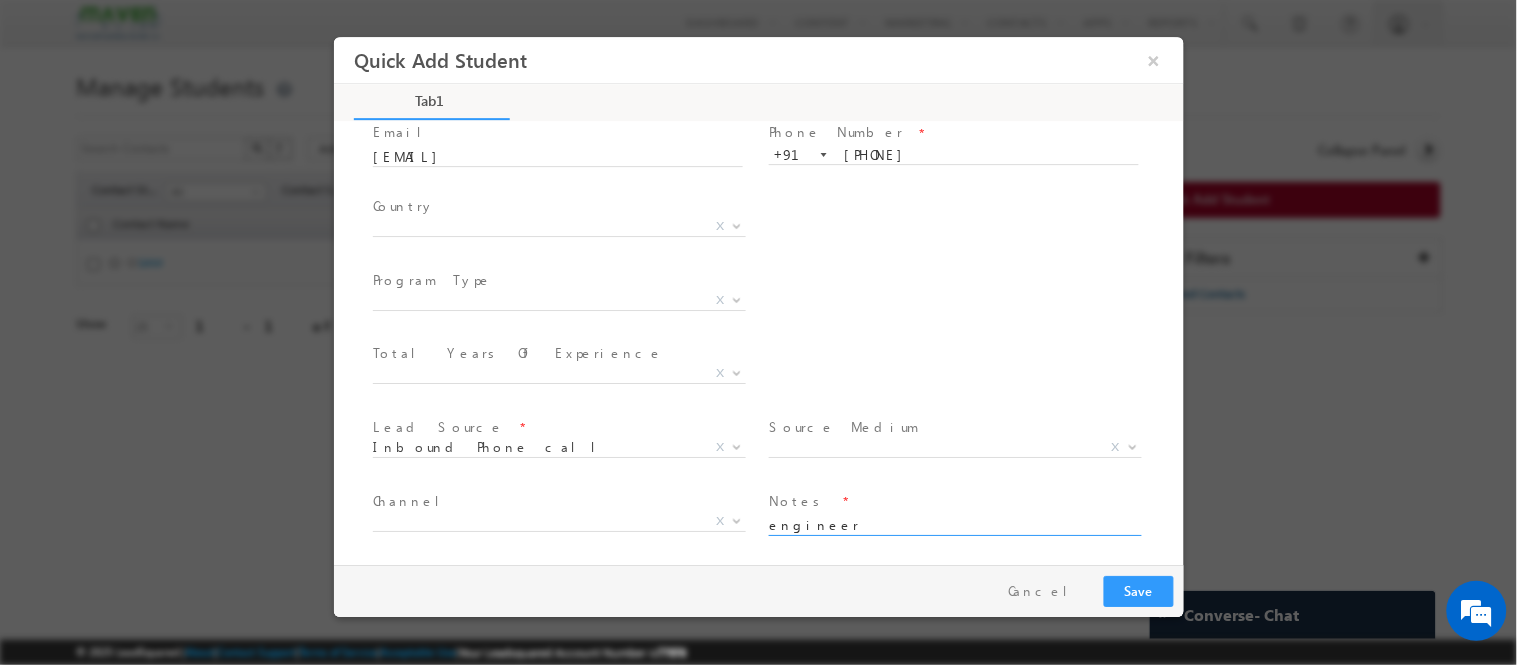 scroll, scrollTop: 0, scrollLeft: 0, axis: both 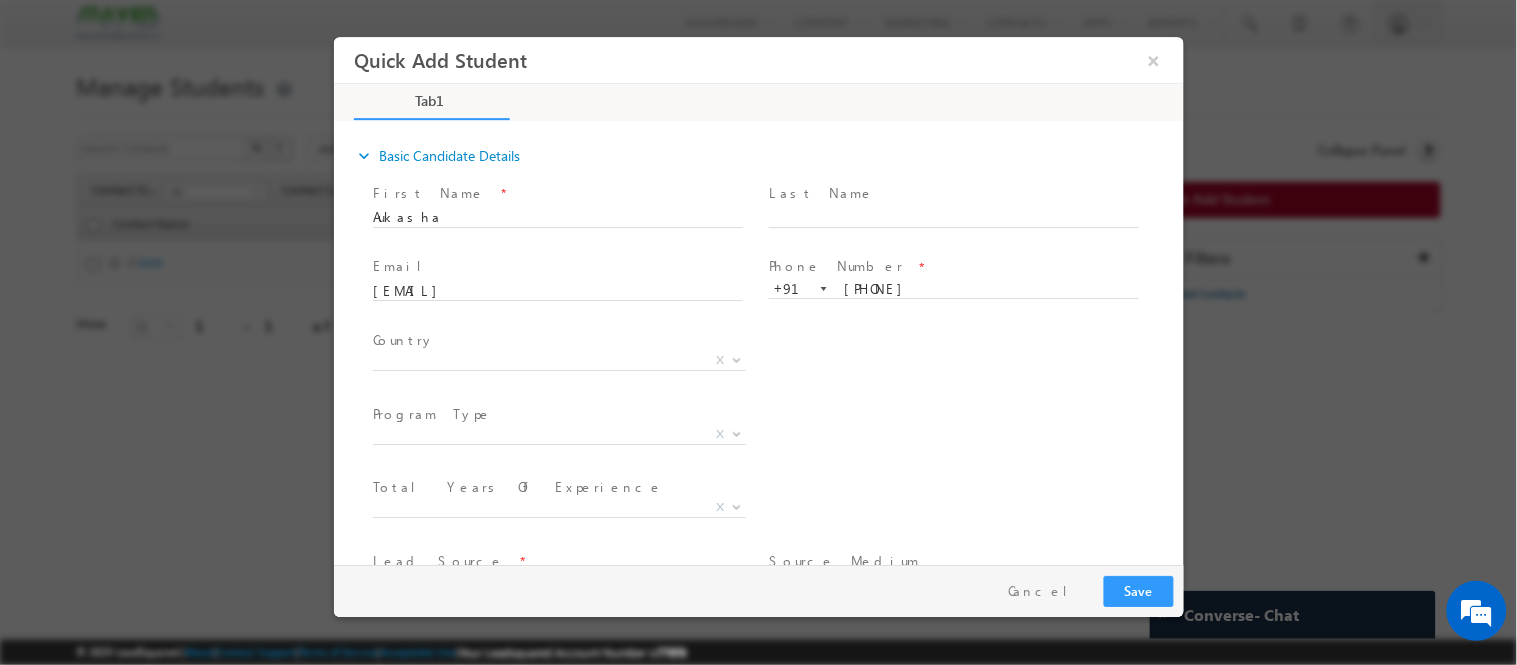 type on "engineer" 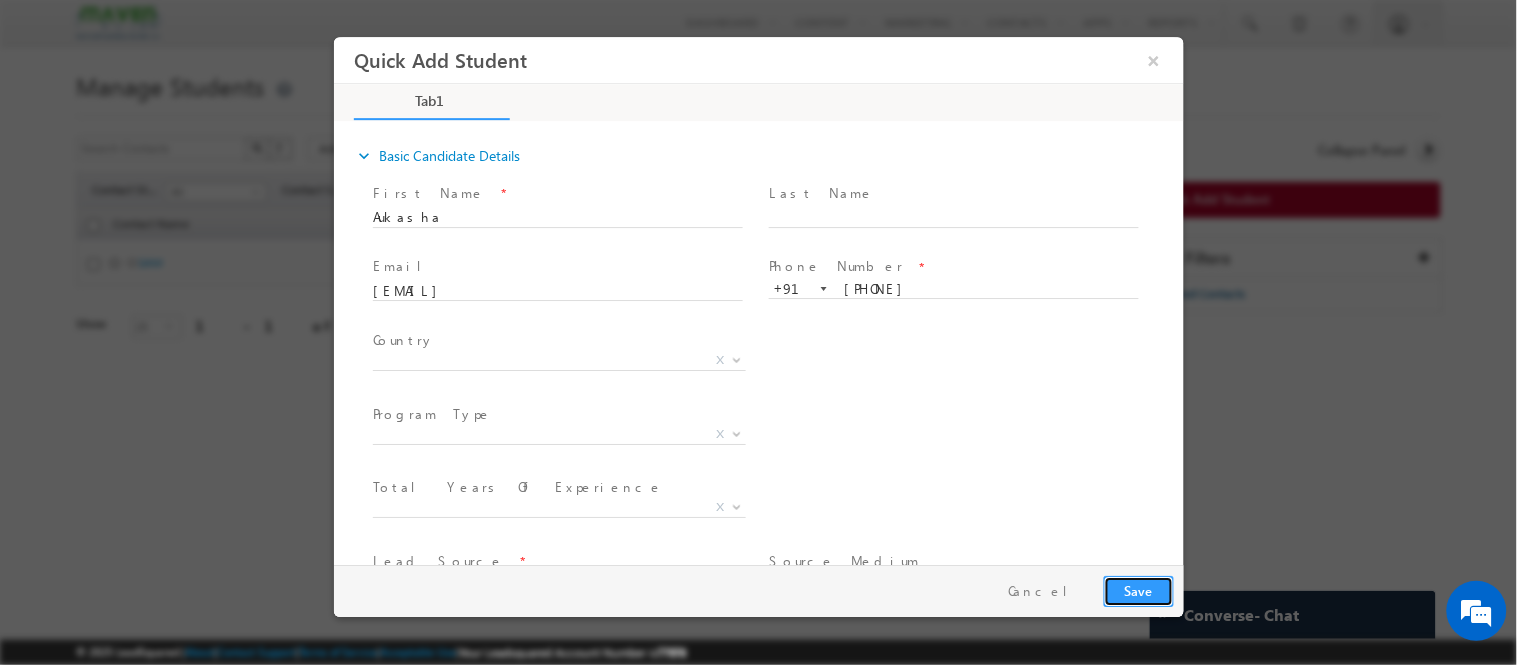 click on "Save" at bounding box center [1138, 590] 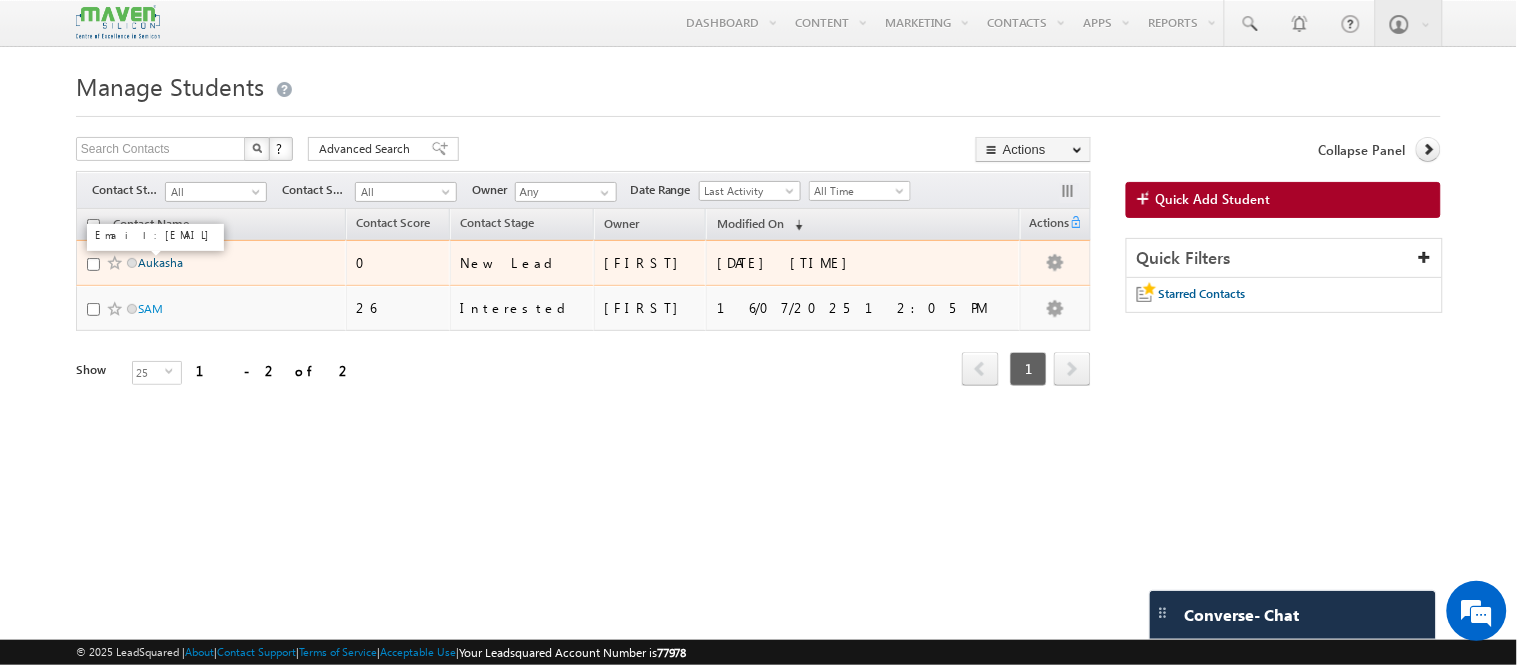 click on "Aukasha" at bounding box center (160, 262) 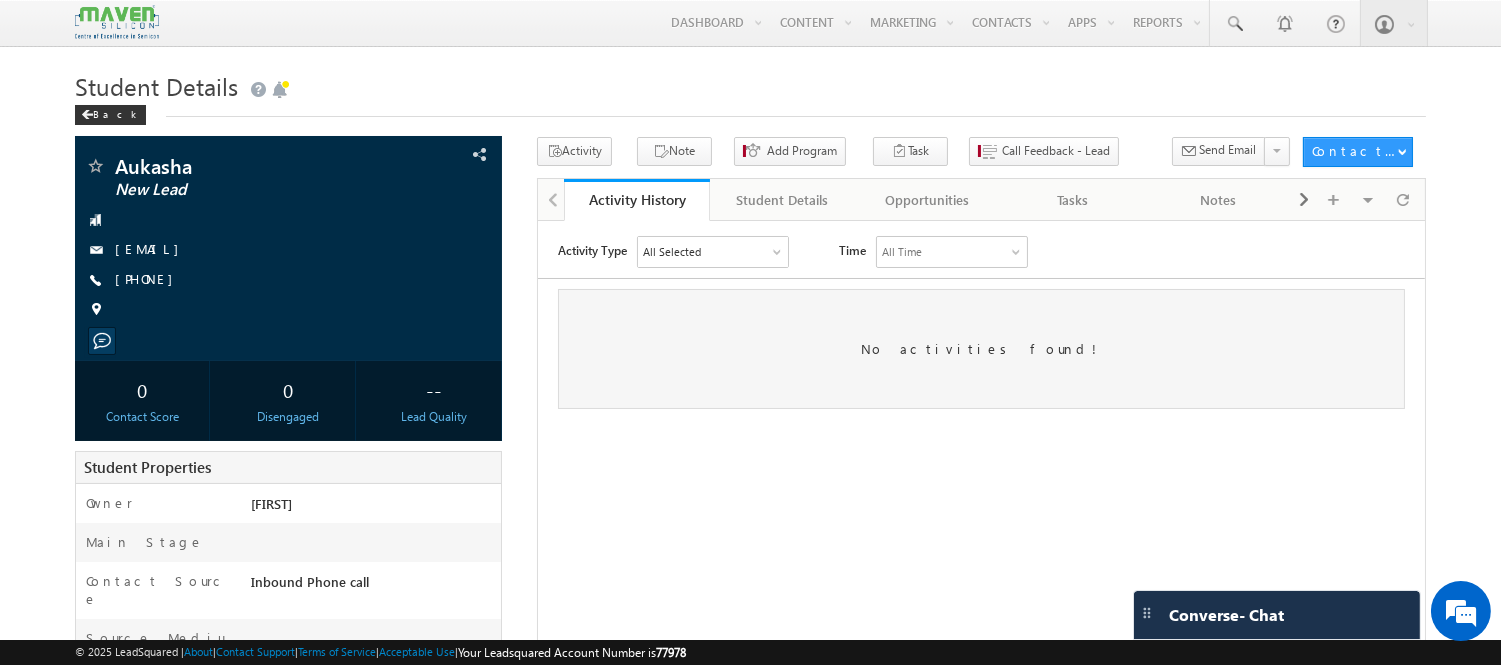 scroll, scrollTop: 0, scrollLeft: 0, axis: both 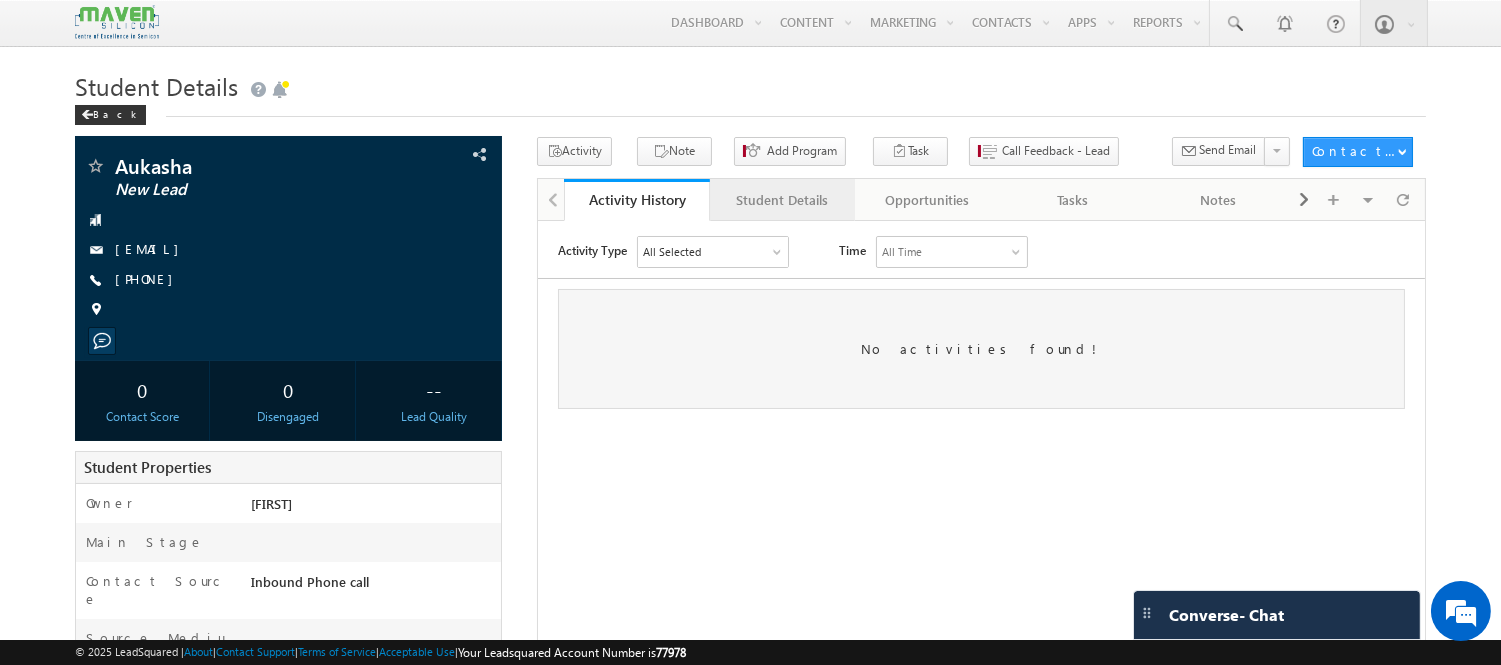 click on "Student Details" at bounding box center (782, 200) 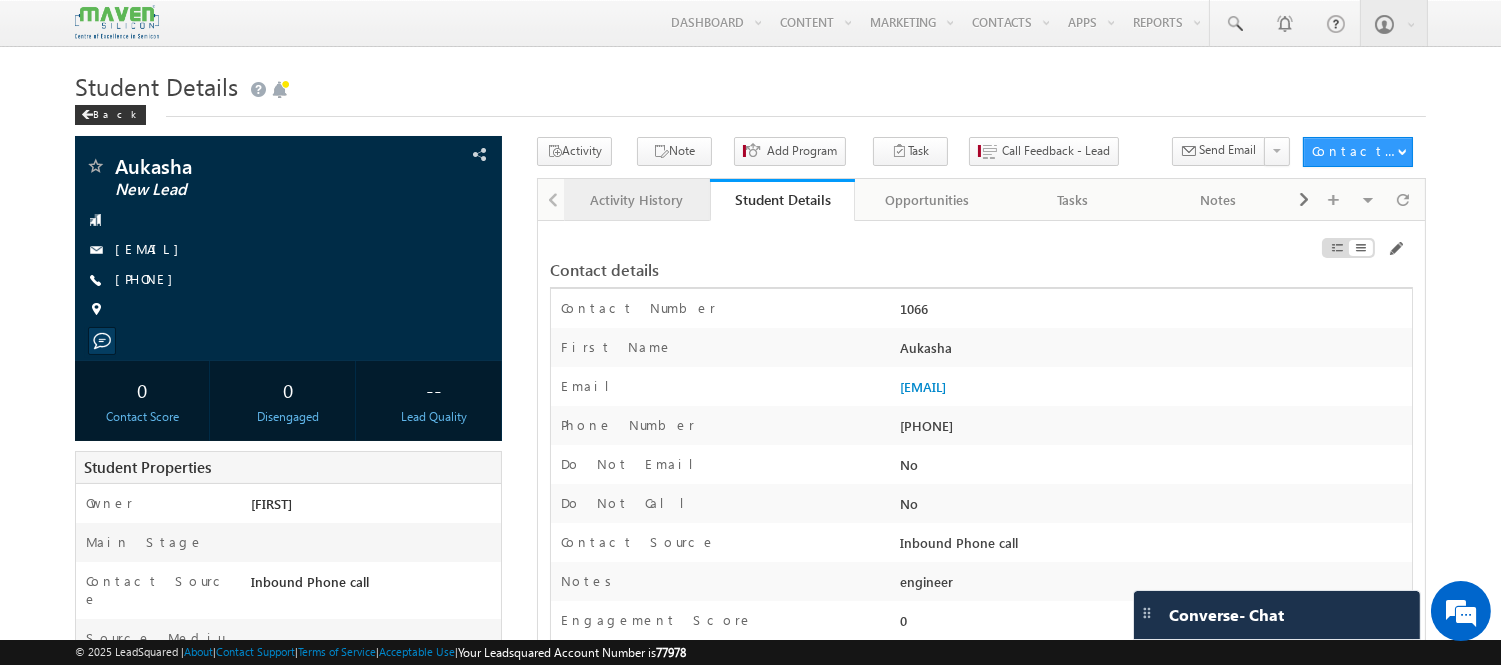 click on "Activity History" at bounding box center [636, 200] 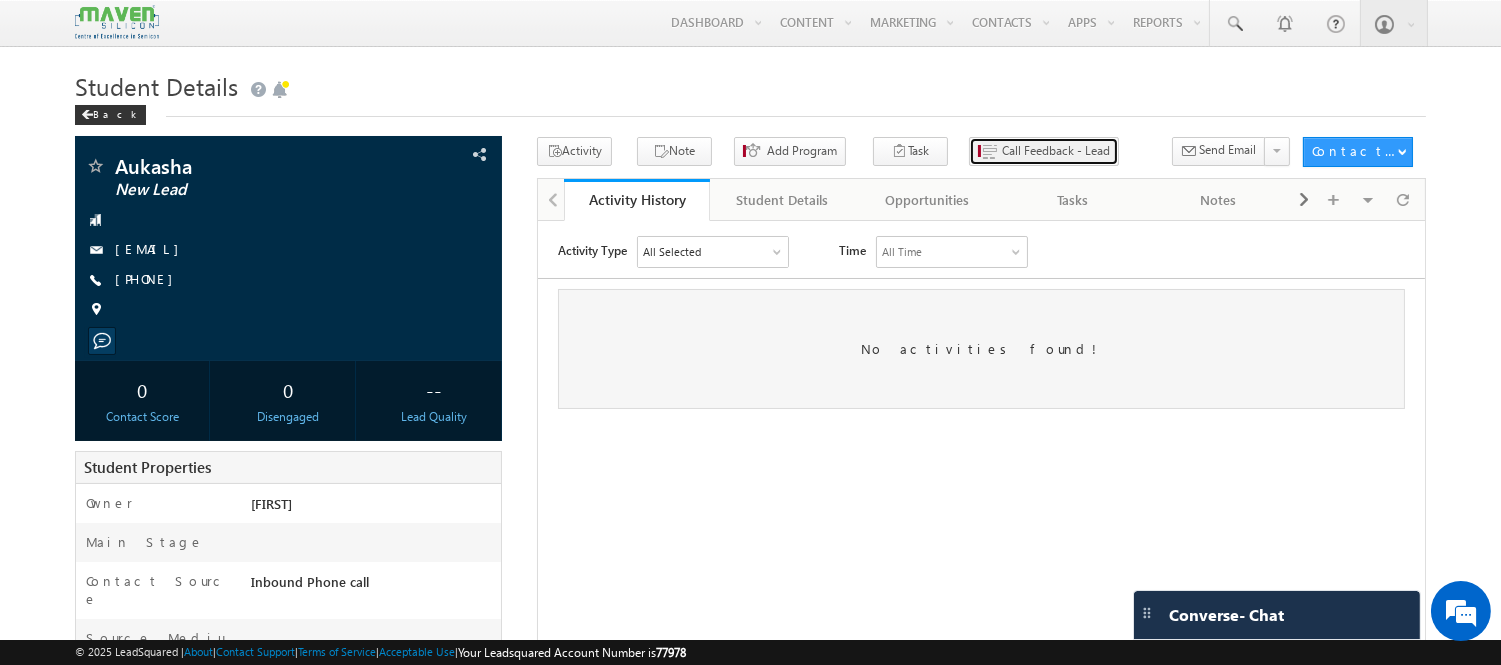 click on "Call Feedback - Lead" at bounding box center (1056, 151) 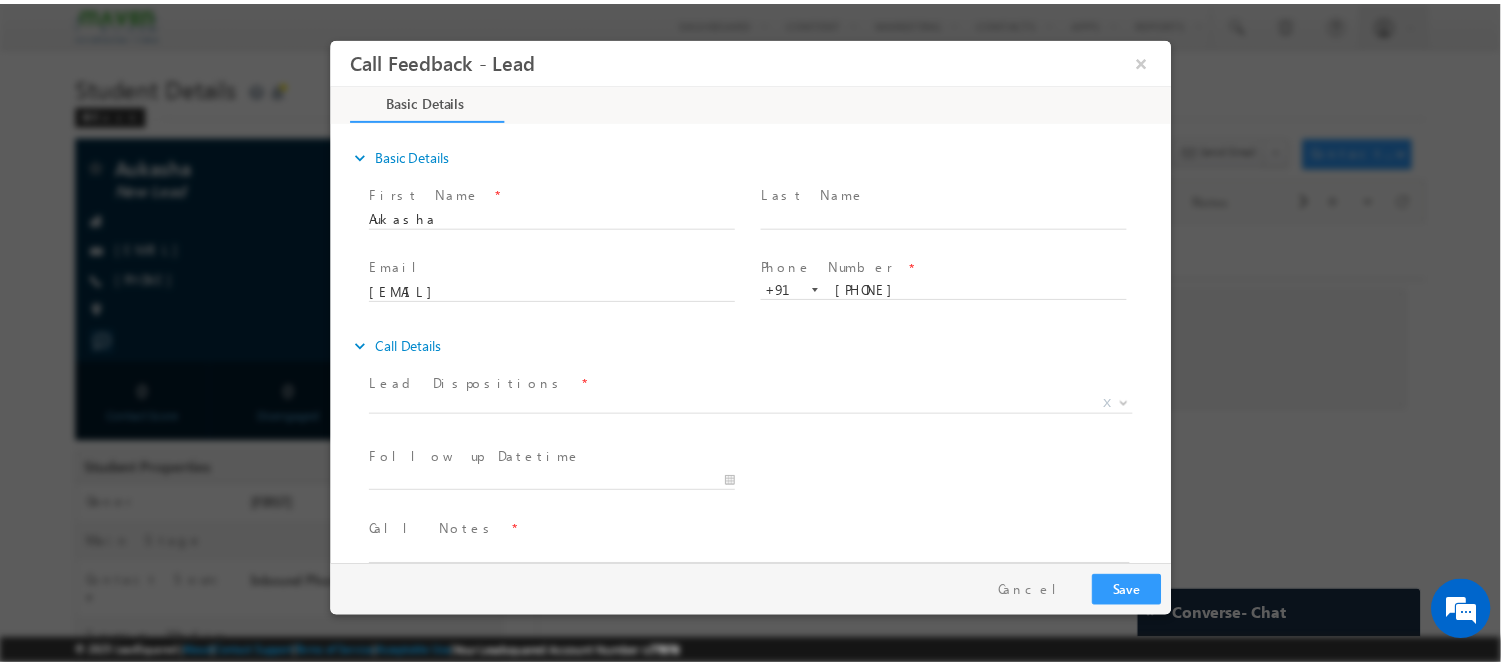 scroll, scrollTop: 0, scrollLeft: 0, axis: both 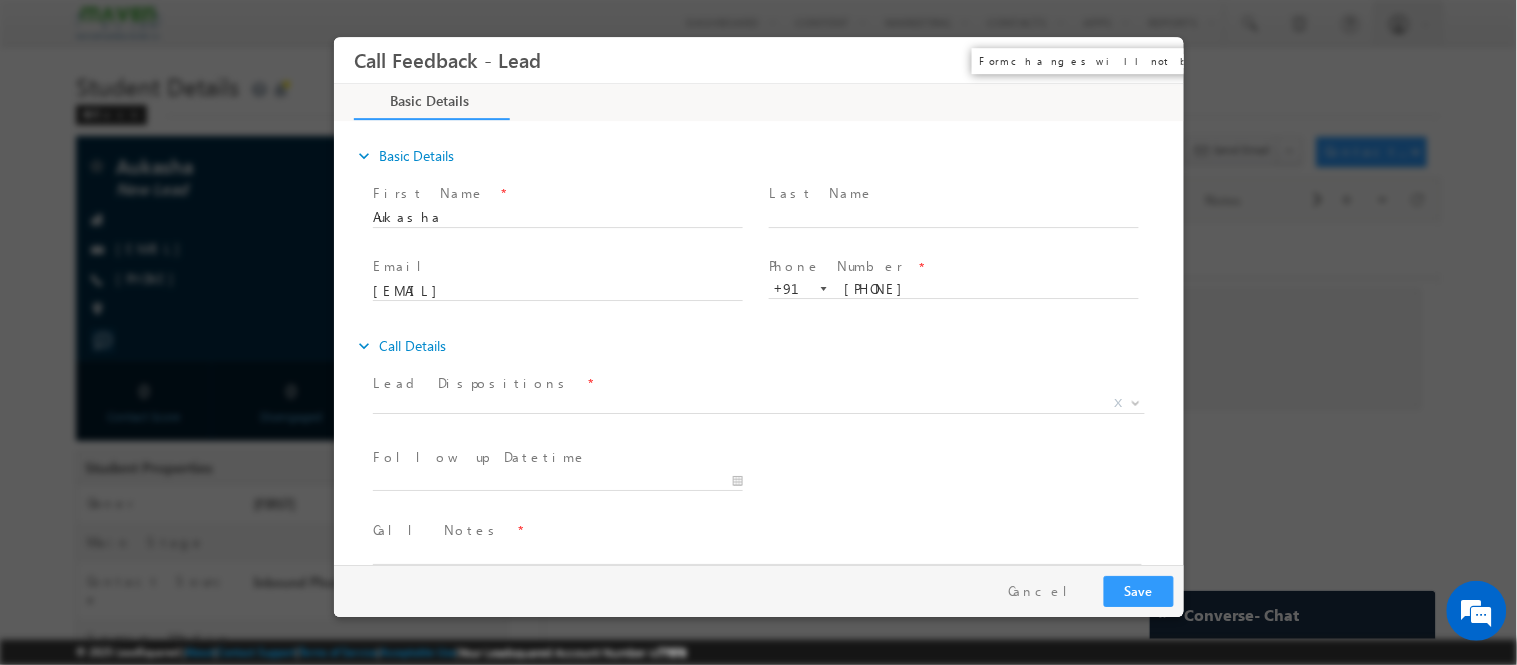 click on "×" at bounding box center [1153, 59] 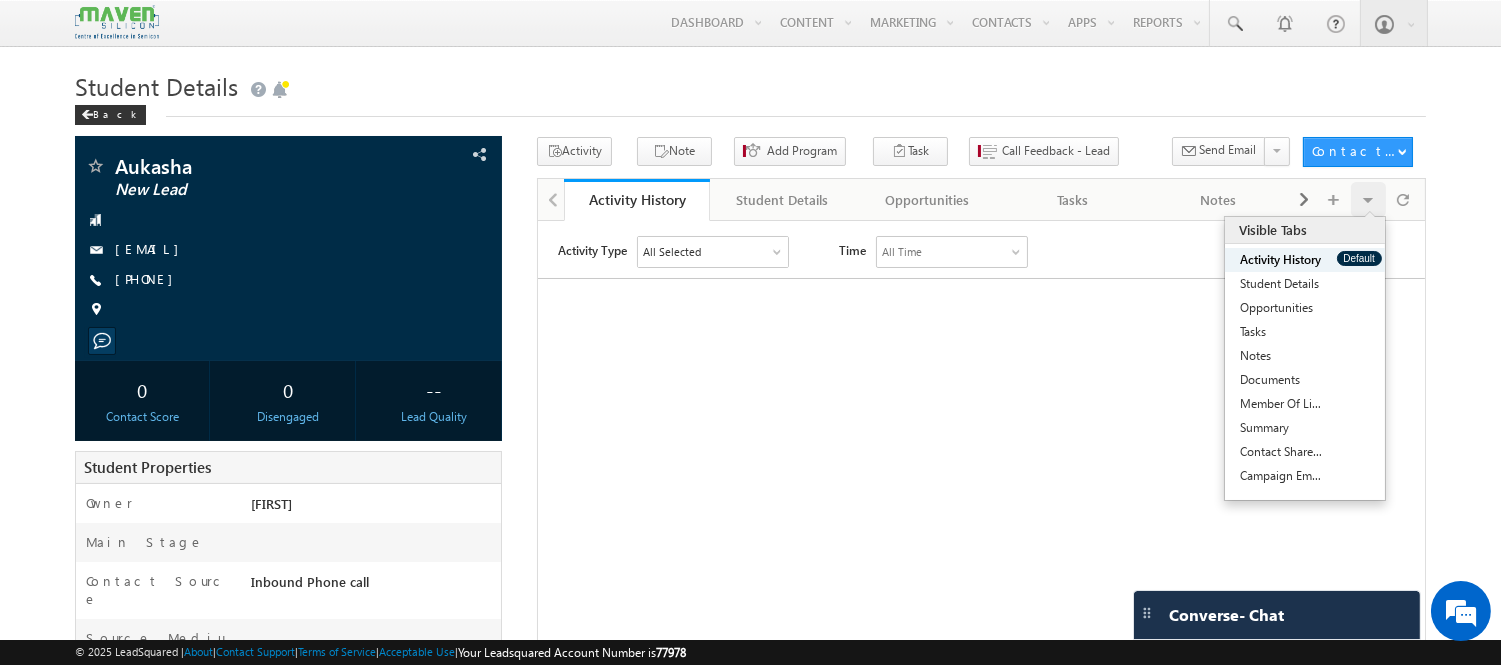 click on "Visible Tabs Activity History Default Student Details Default Opportunities Default Tasks Default Notes Default Documents Default Member Of Lists Default Summary Default Contact Share History Default Campaign Emails Default" at bounding box center [1368, 199] 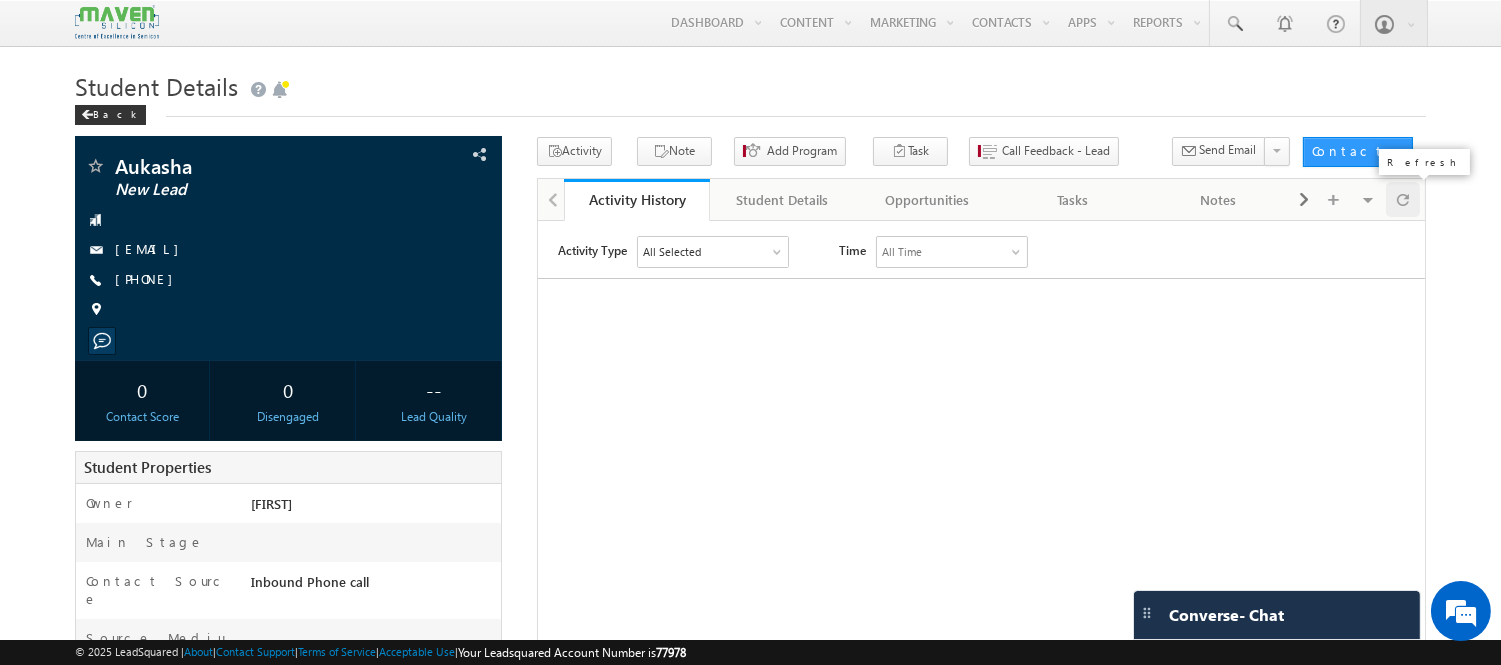 click at bounding box center (1403, 199) 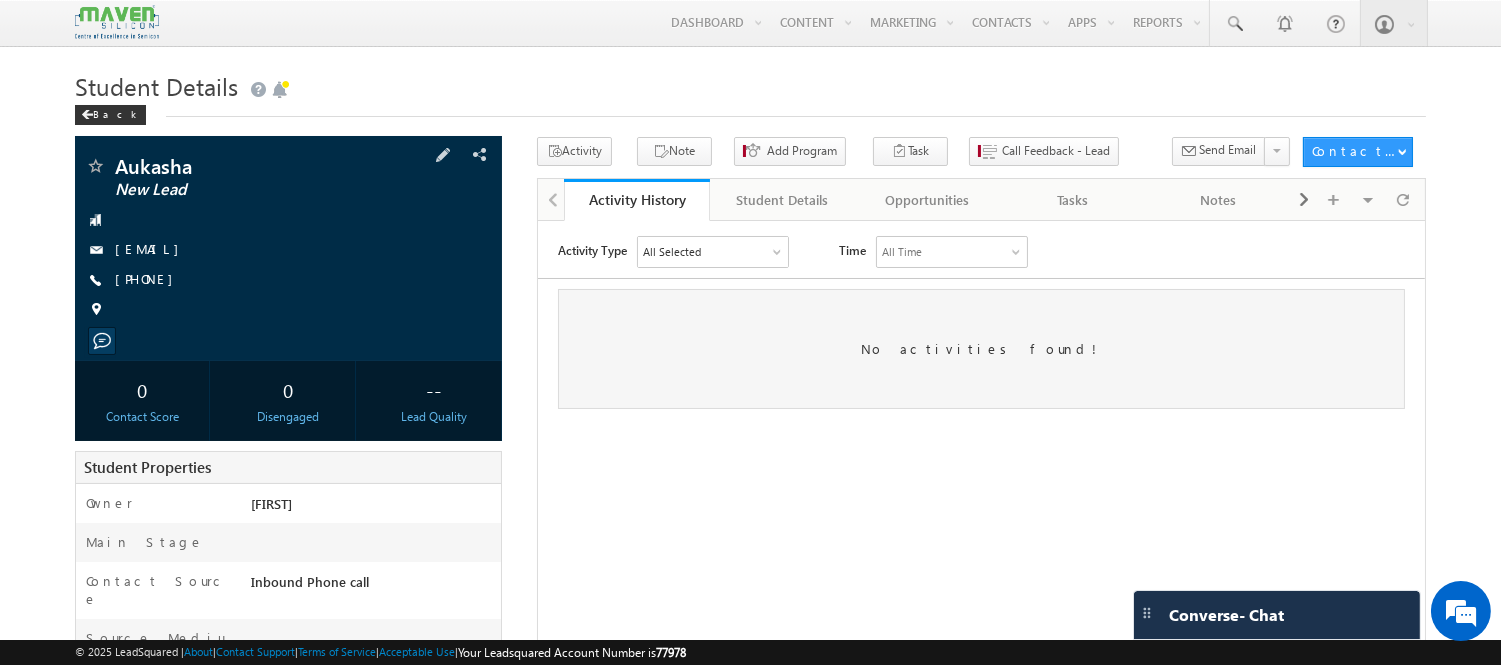 scroll, scrollTop: 0, scrollLeft: 0, axis: both 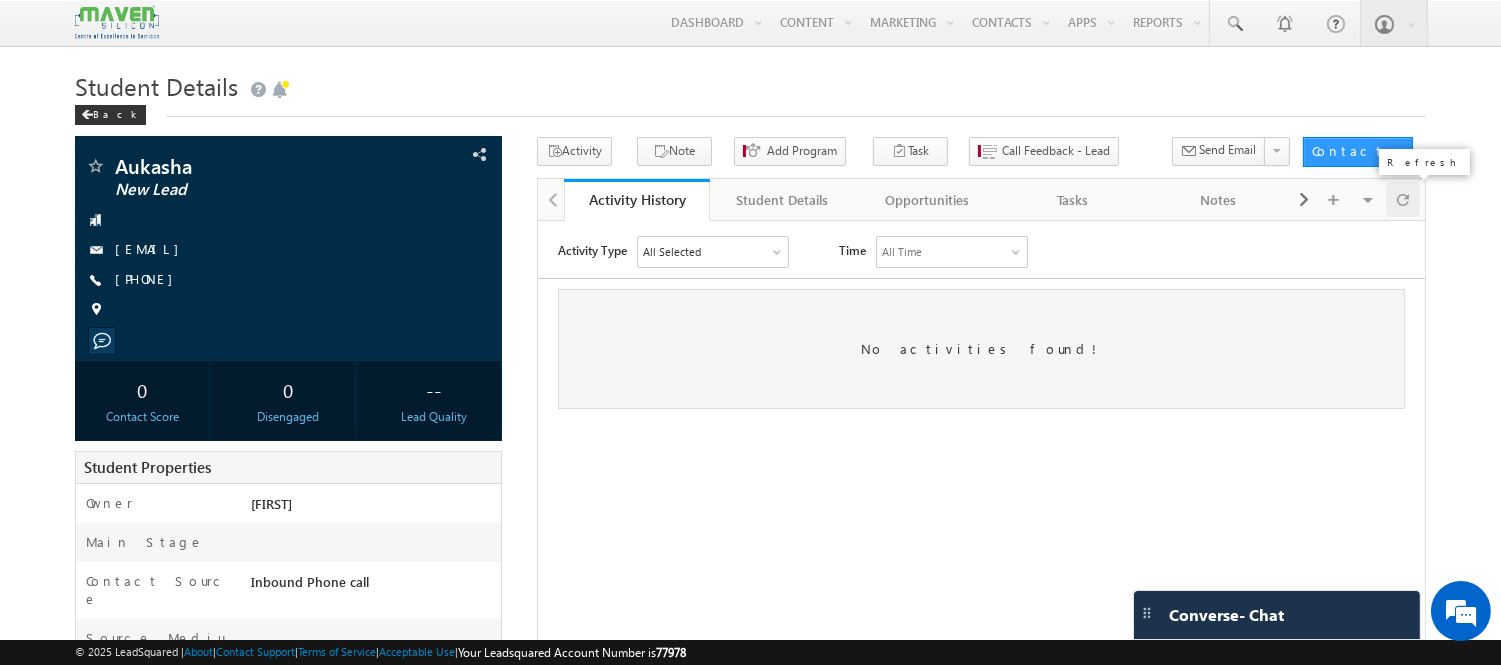 click at bounding box center (1403, 199) 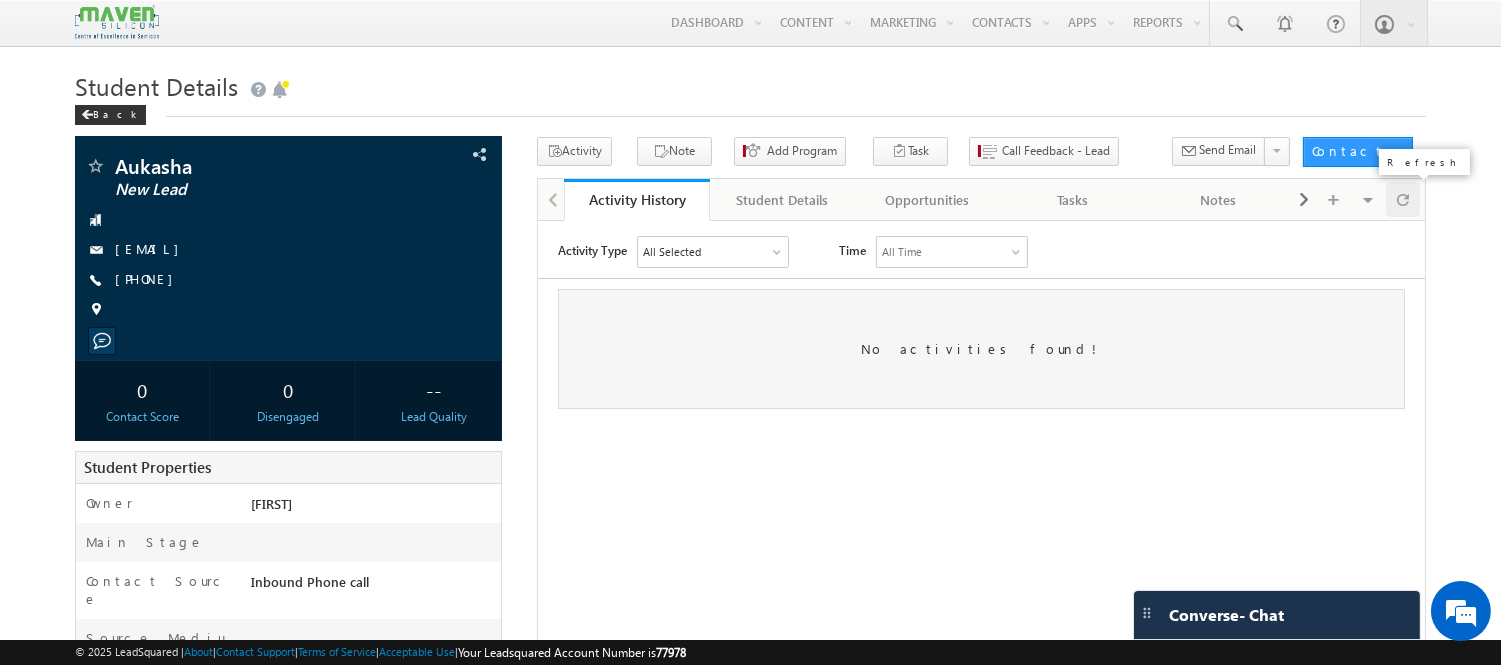 scroll, scrollTop: 0, scrollLeft: 0, axis: both 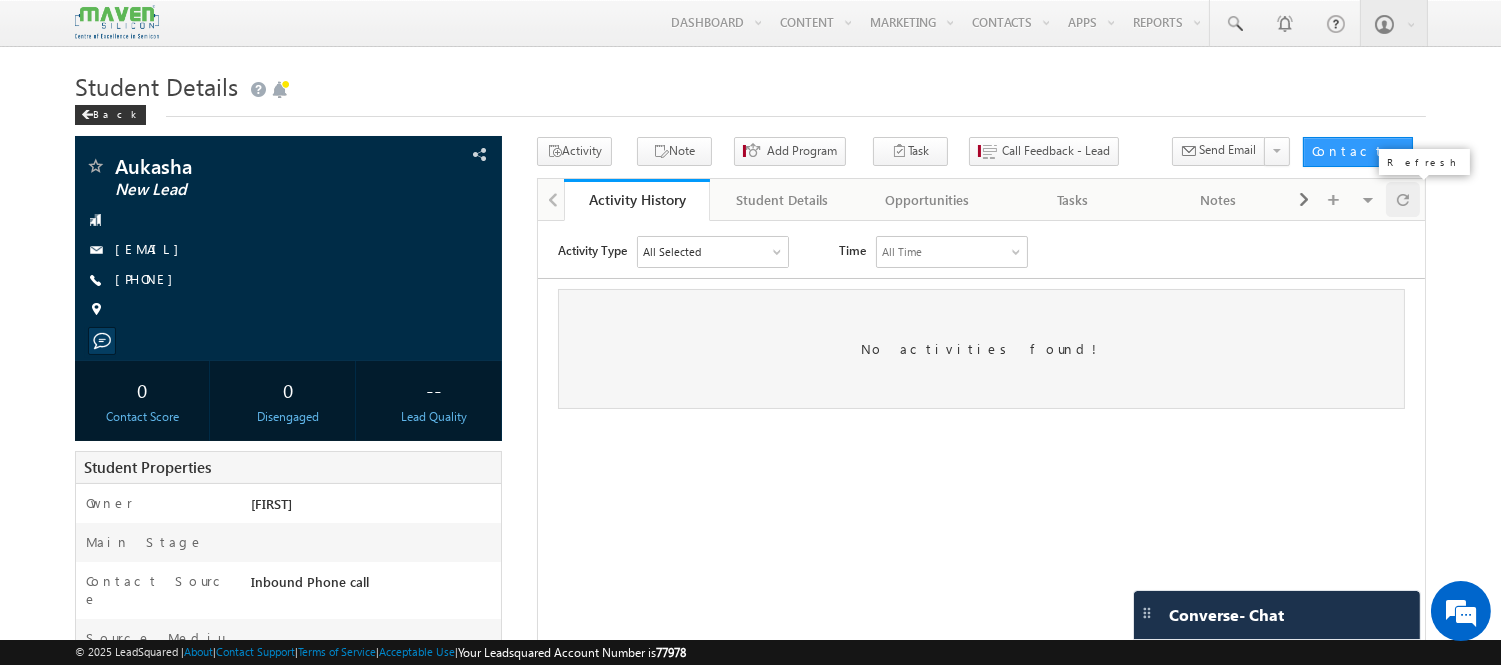 click at bounding box center (1403, 199) 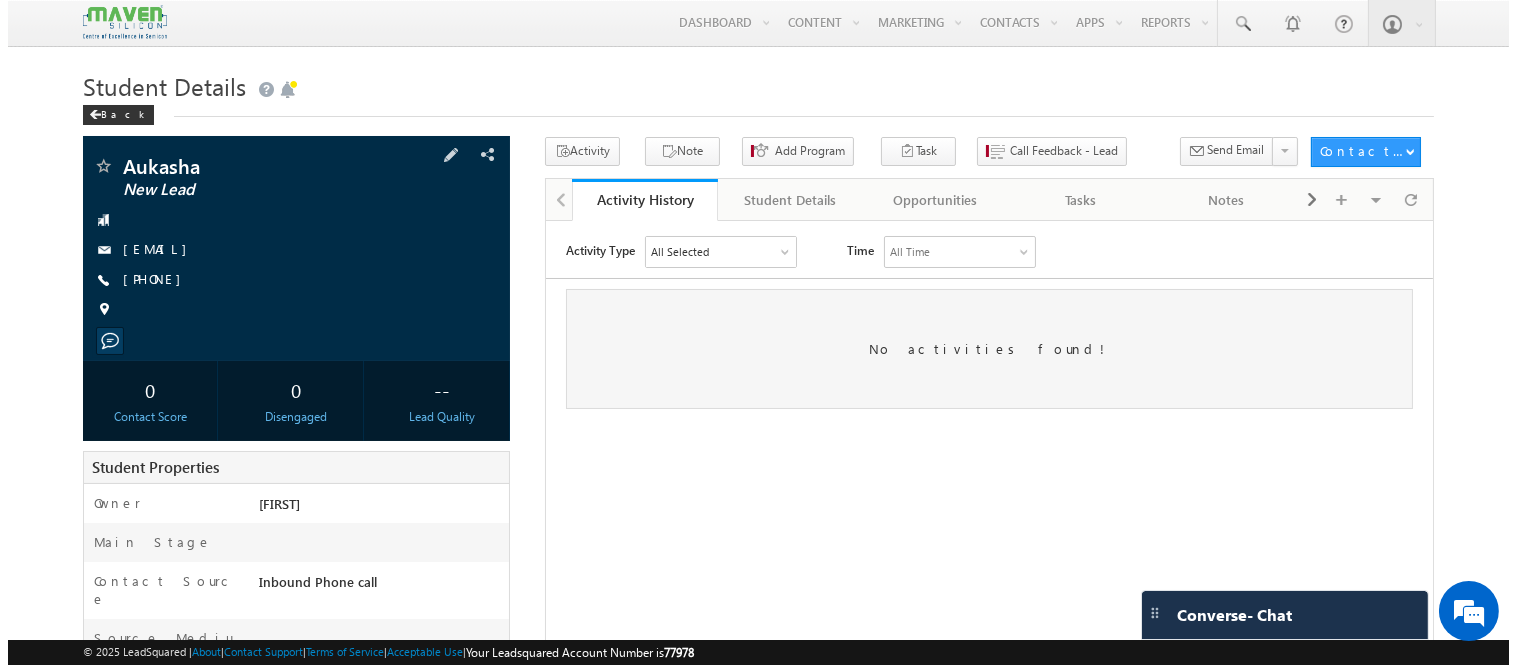 scroll, scrollTop: 0, scrollLeft: 0, axis: both 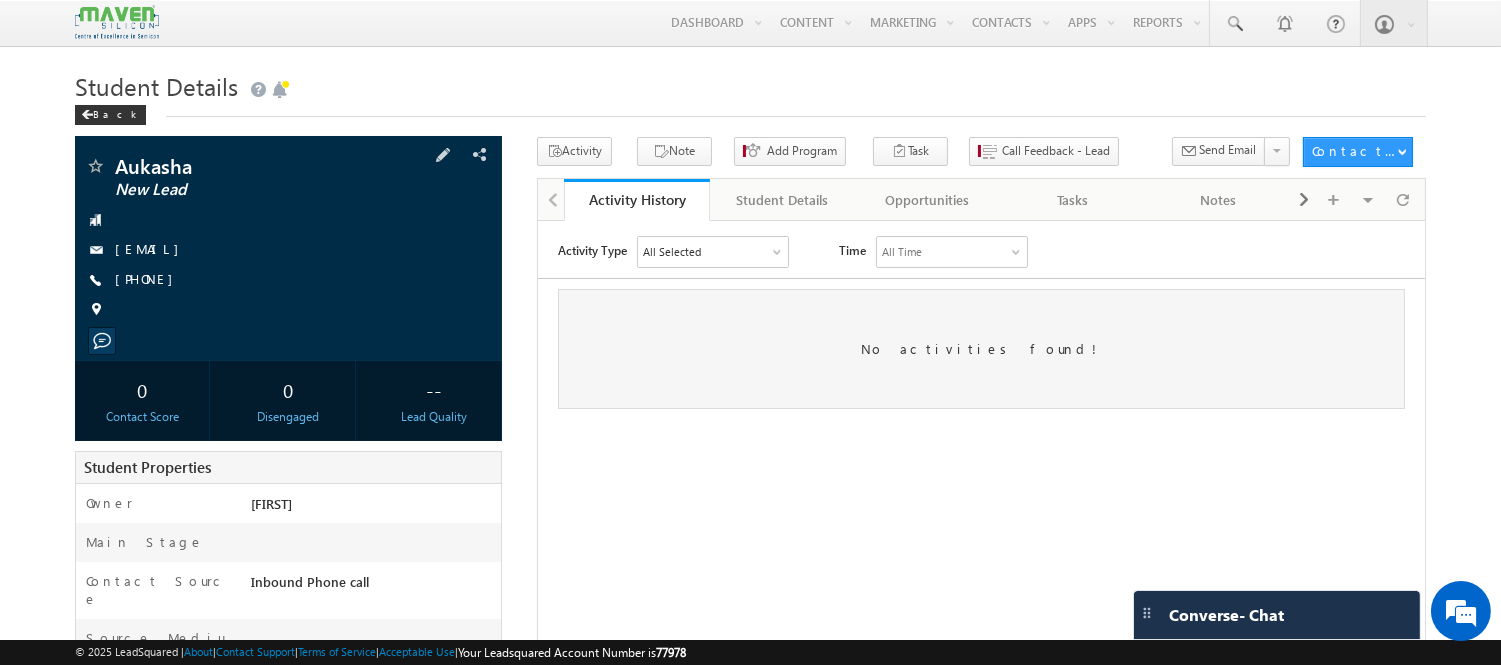 click on "Aukasha
New Lead
aukasha15@gmail.com
+91-8860714121" at bounding box center [288, 243] 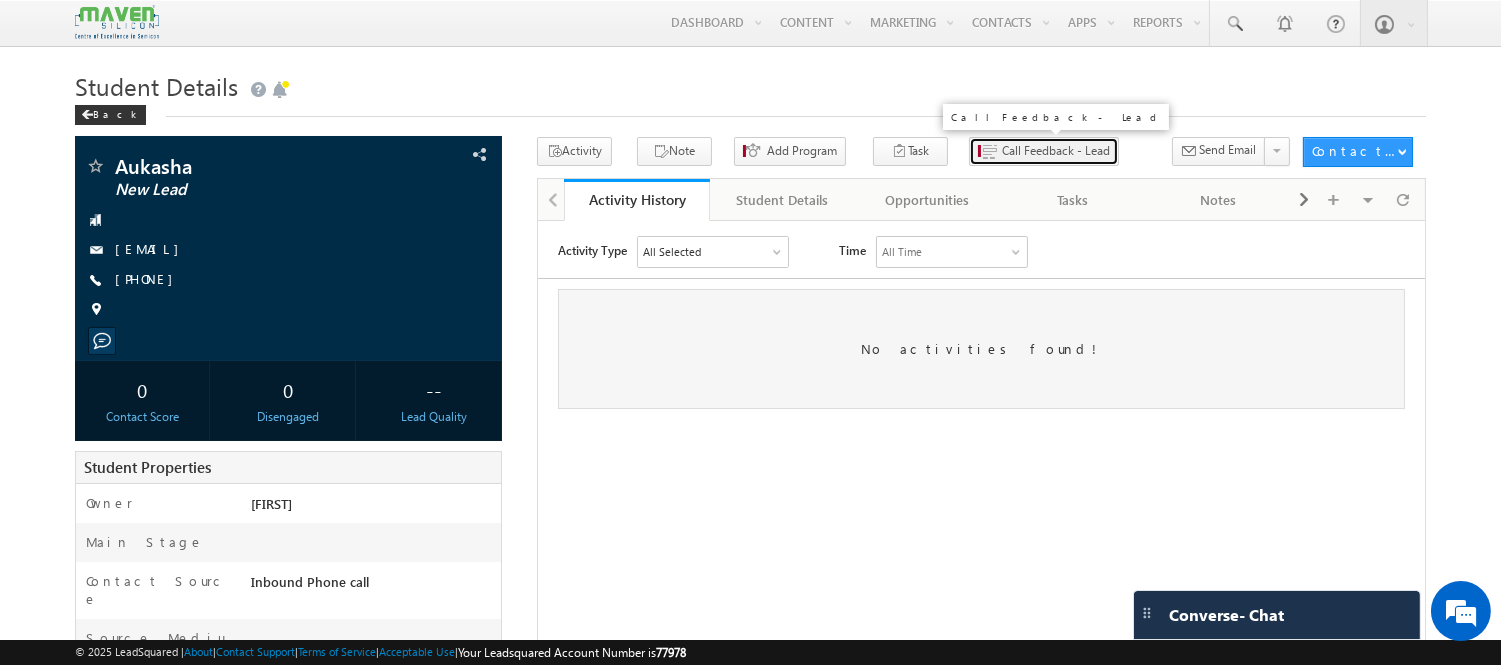 click on "Call Feedback - Lead" at bounding box center [1056, 151] 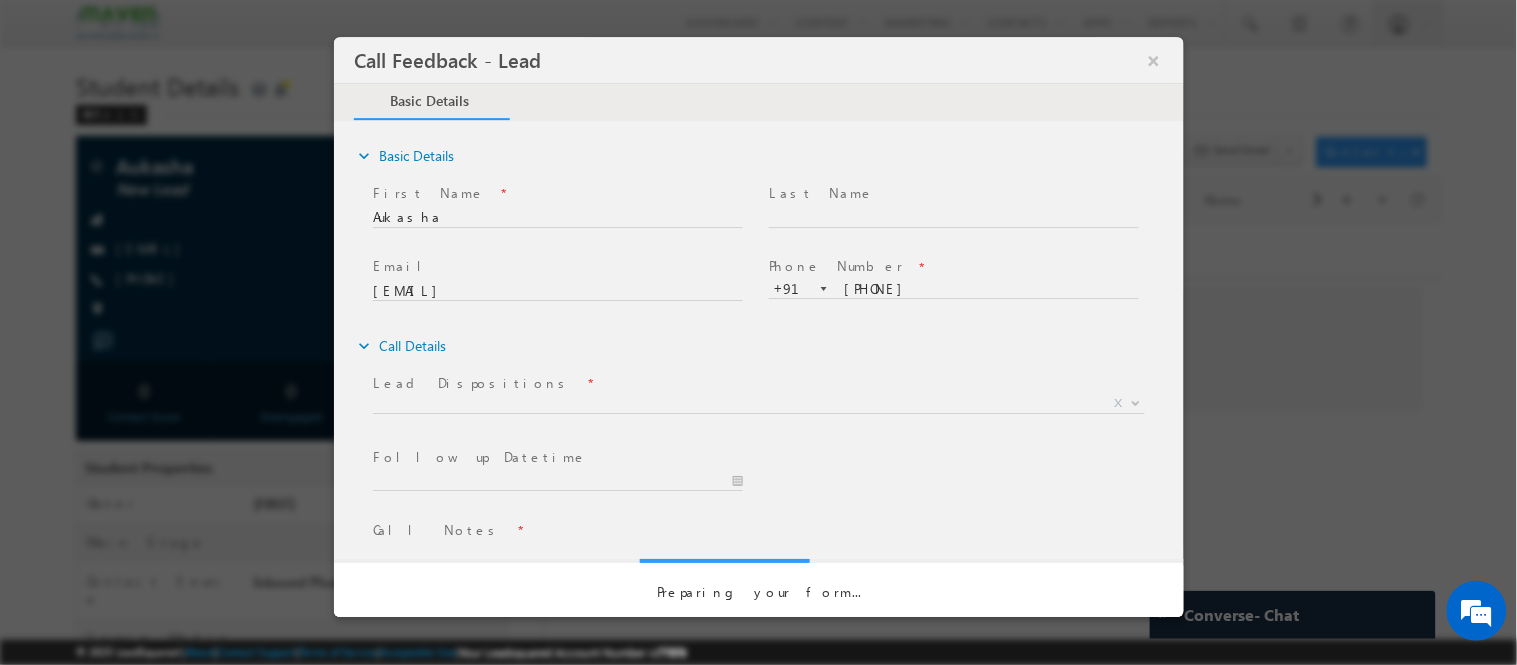 scroll, scrollTop: 0, scrollLeft: 0, axis: both 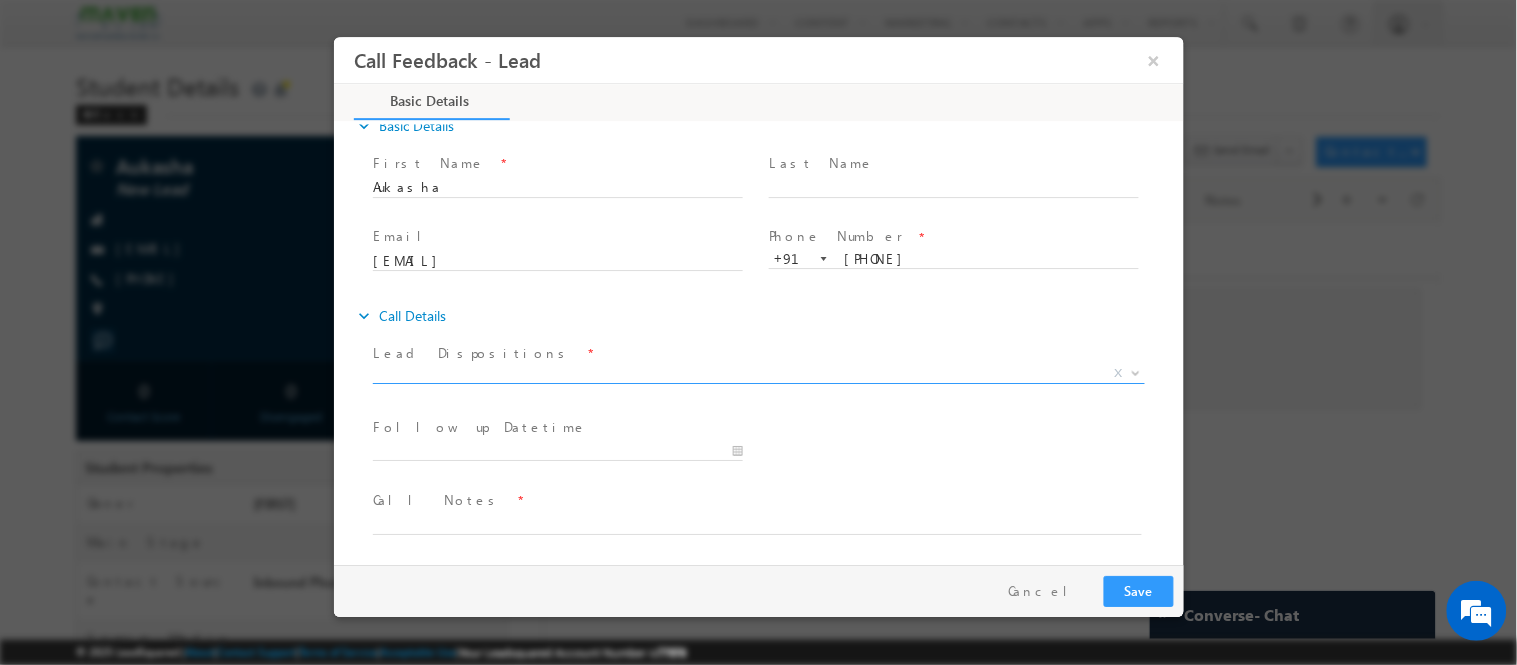 click on "Prospect
Interested
Re-enquired
Invalid Number
Not Contacted
Not Interested
In Conversation
Not Eligible
Contacted-Call back
Cold
Future Prospect
Others
X" at bounding box center (765, 376) 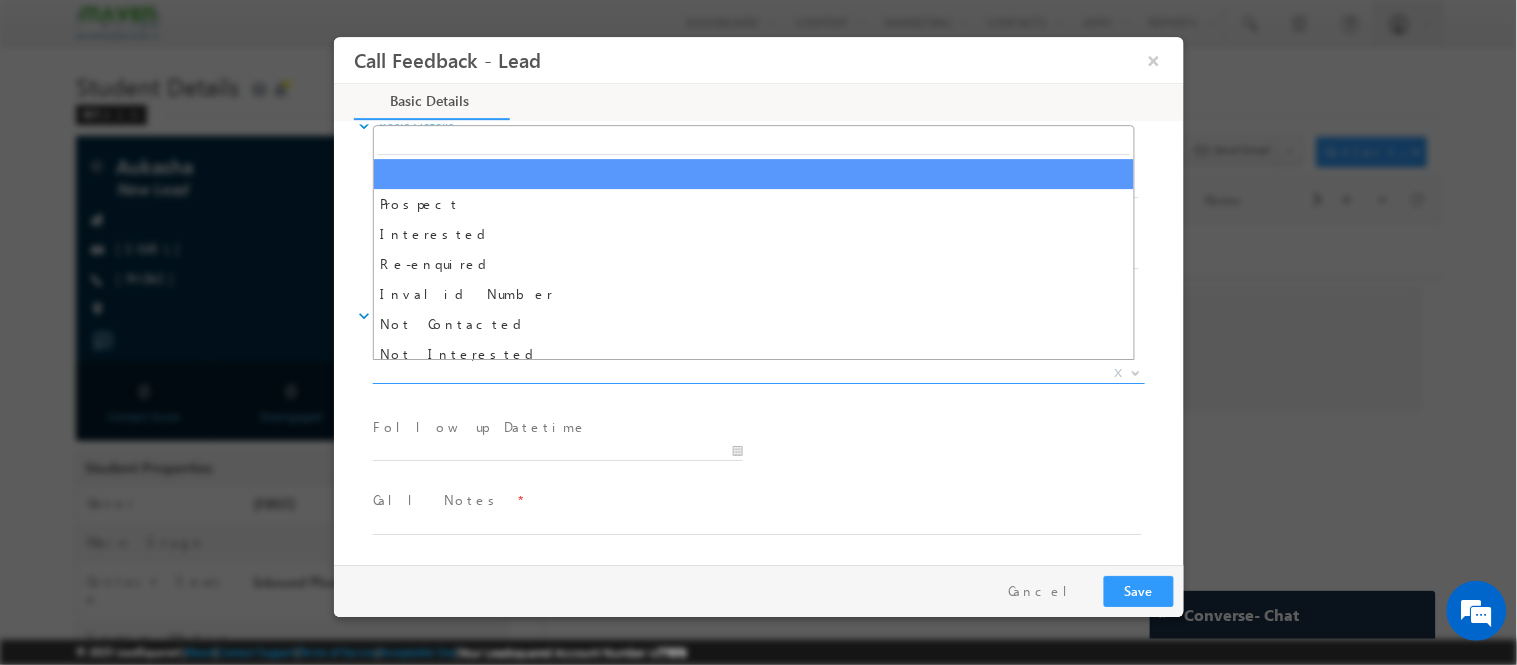 click on "X" at bounding box center [758, 373] 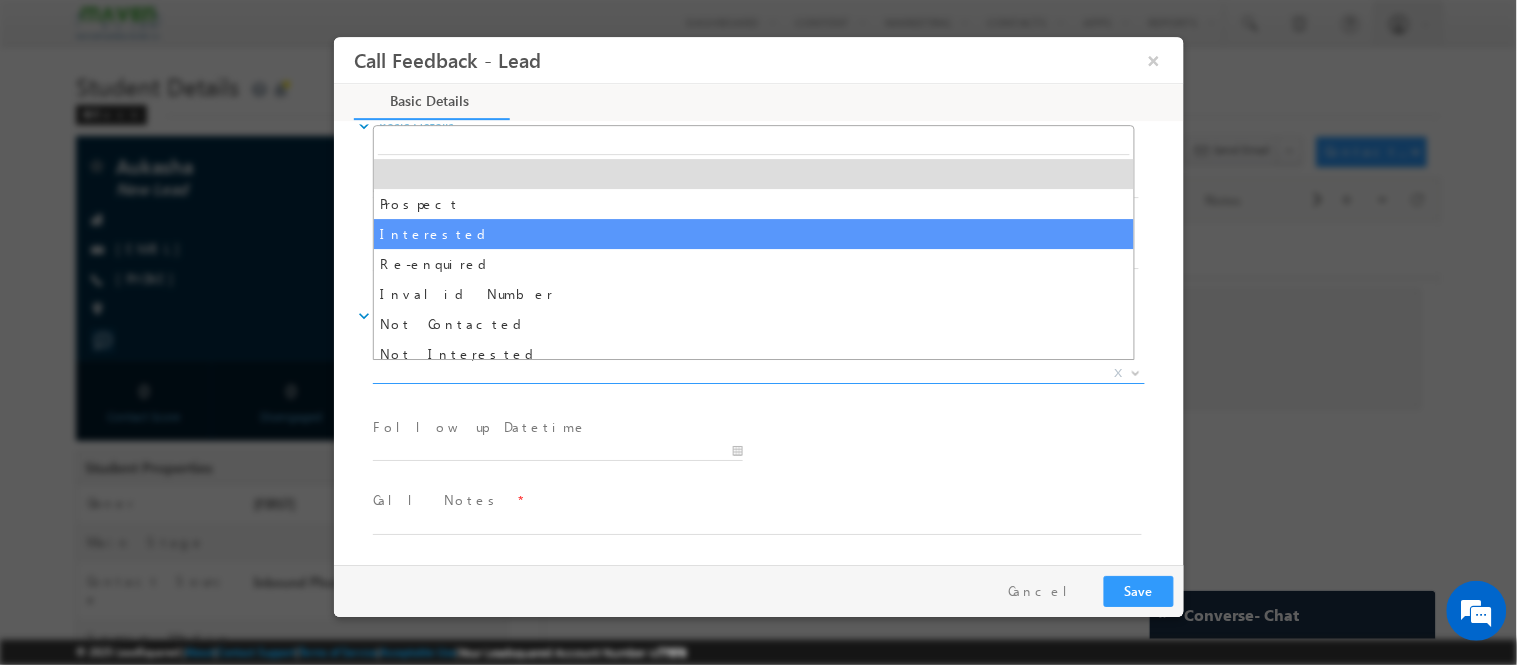 select on "Interested" 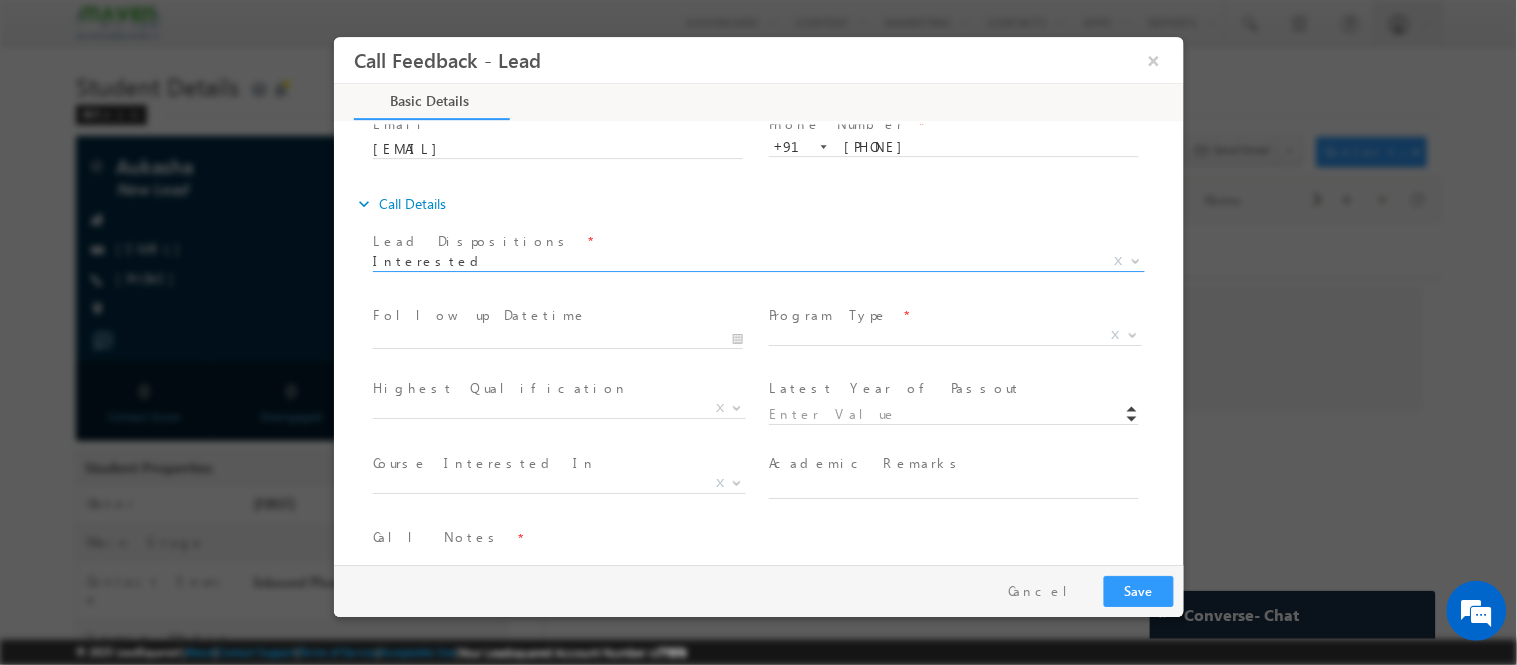 scroll, scrollTop: 144, scrollLeft: 0, axis: vertical 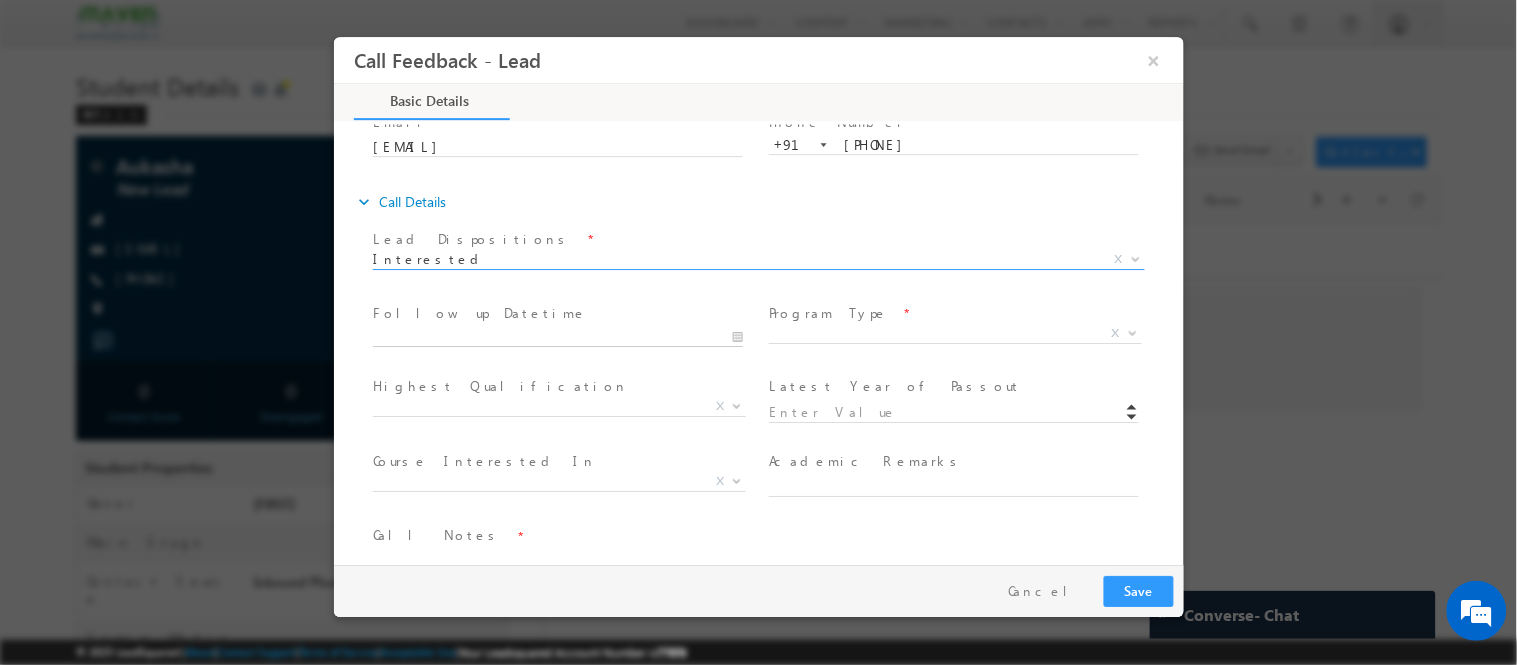 type on "16/07/2025 12:13 PM" 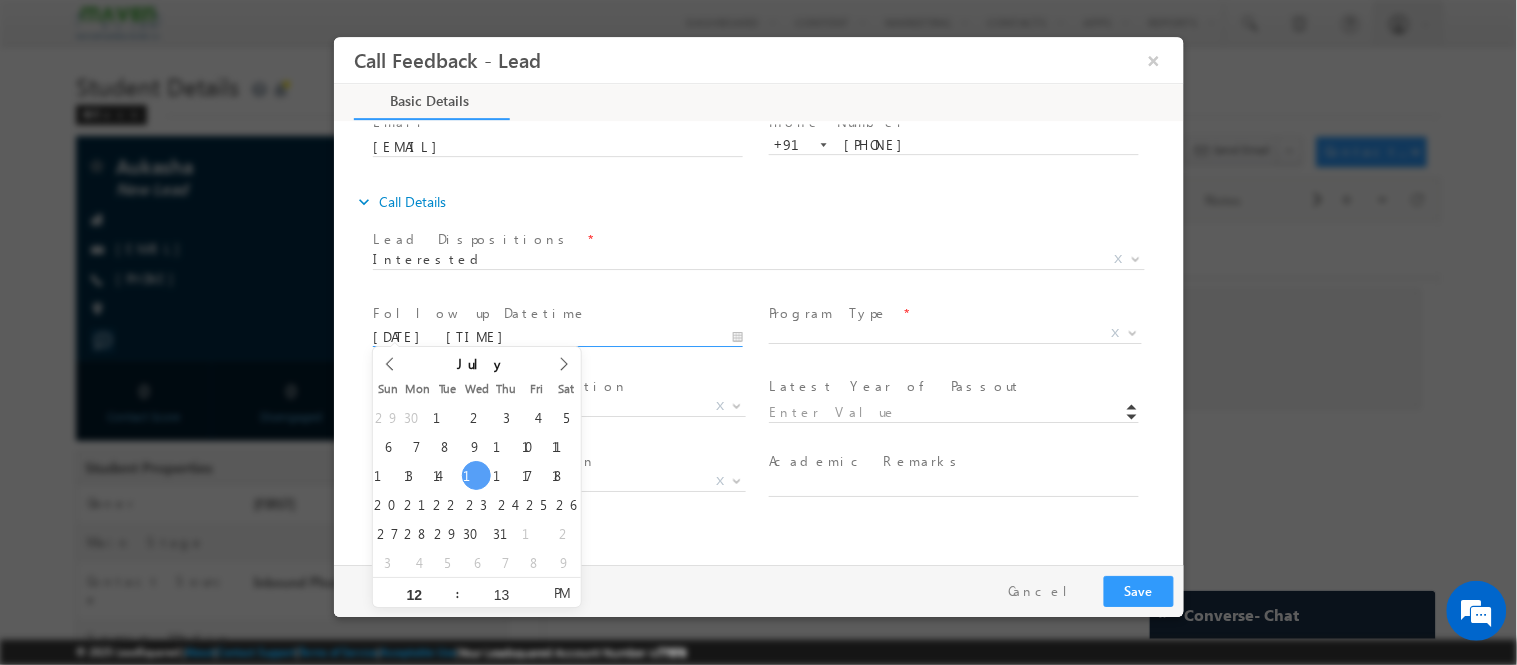 click on "16/07/2025 12:13 PM" at bounding box center (557, 337) 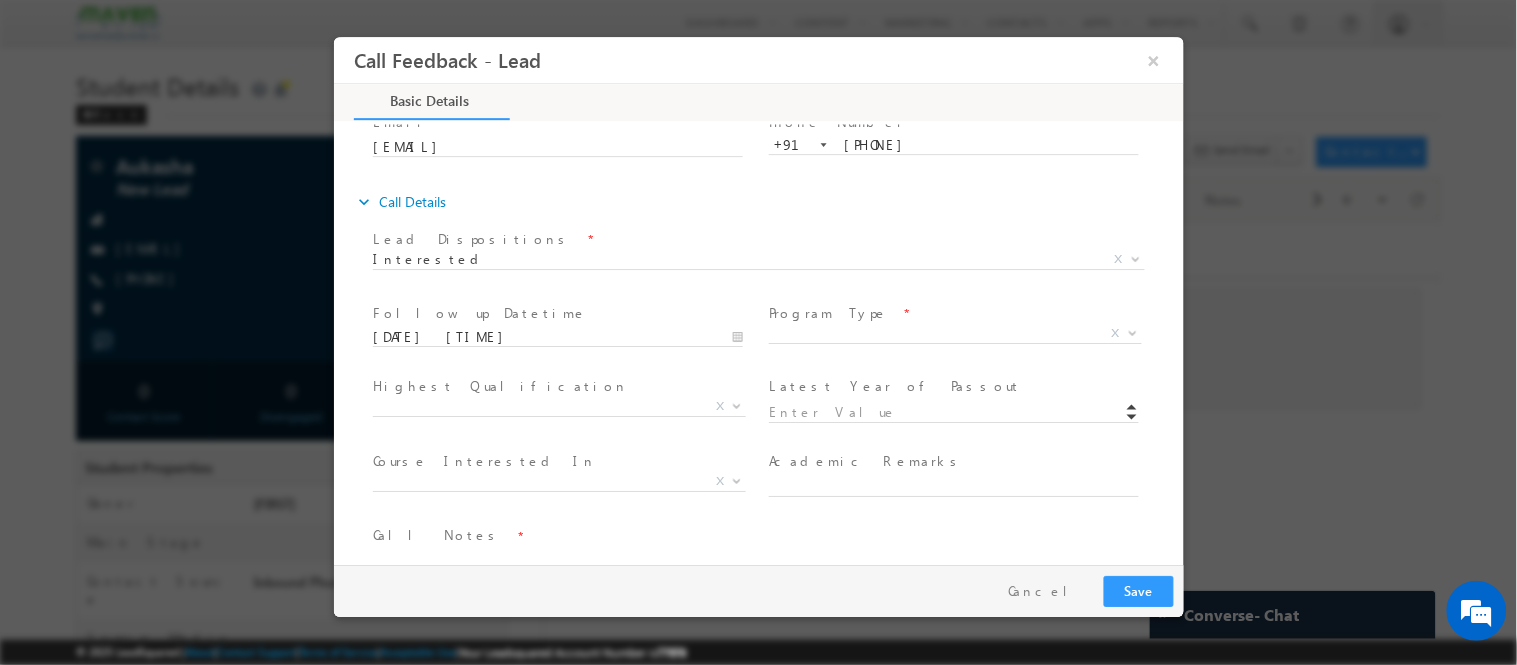 click on "Follow up Datetime
*" at bounding box center (556, 313) 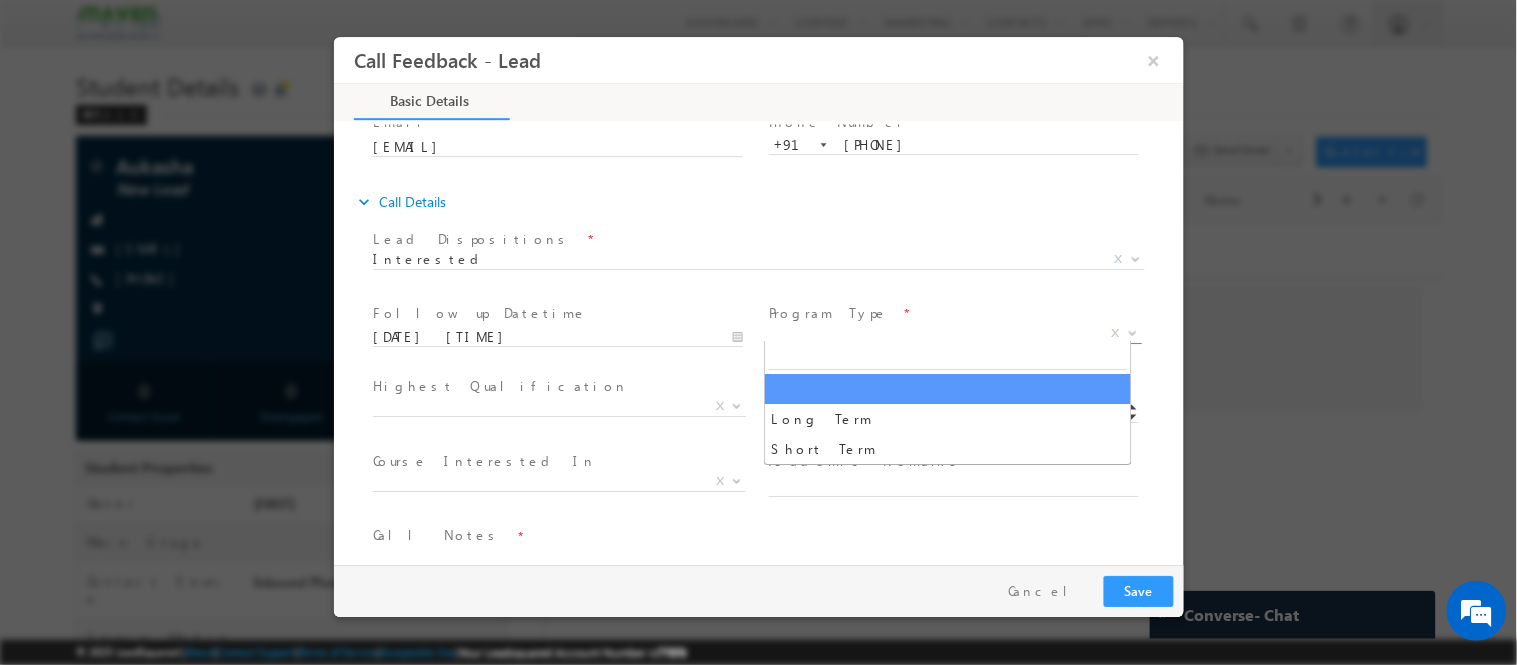 click on "X" at bounding box center (954, 333) 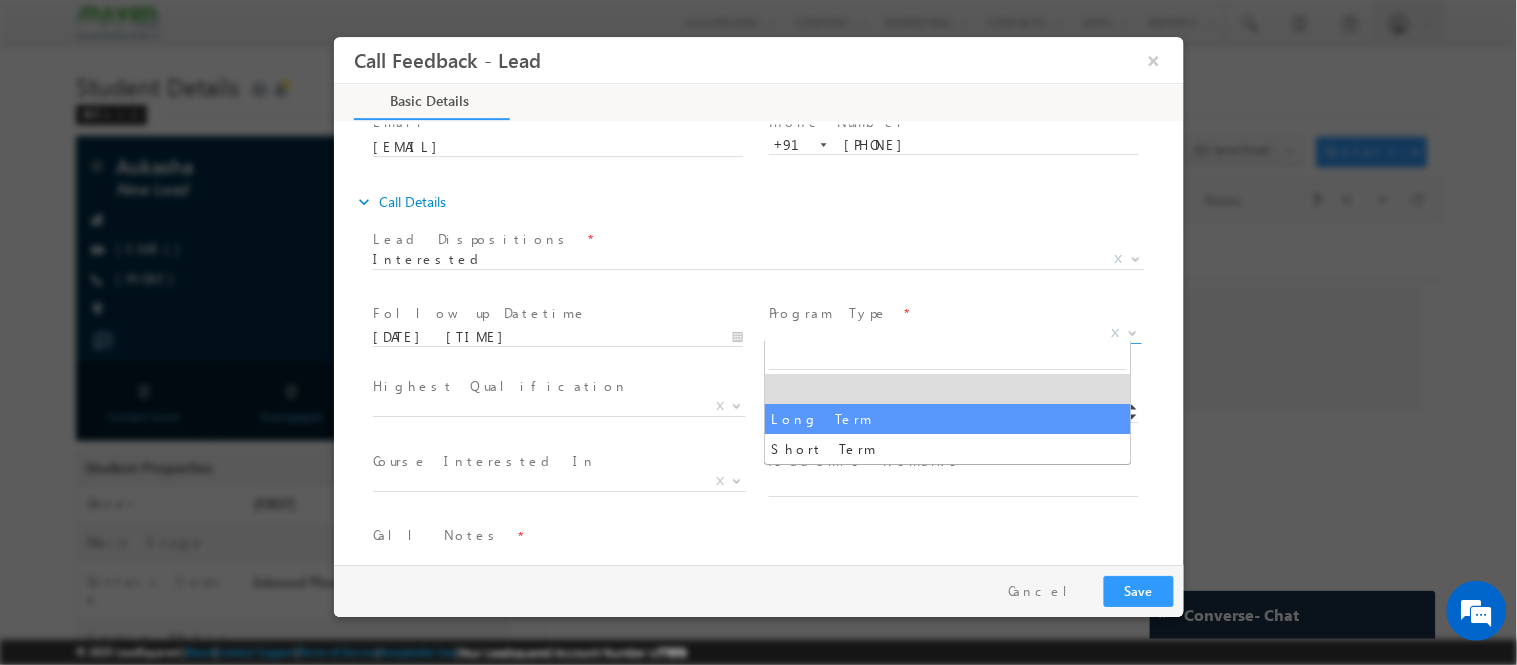 select on "Long Term" 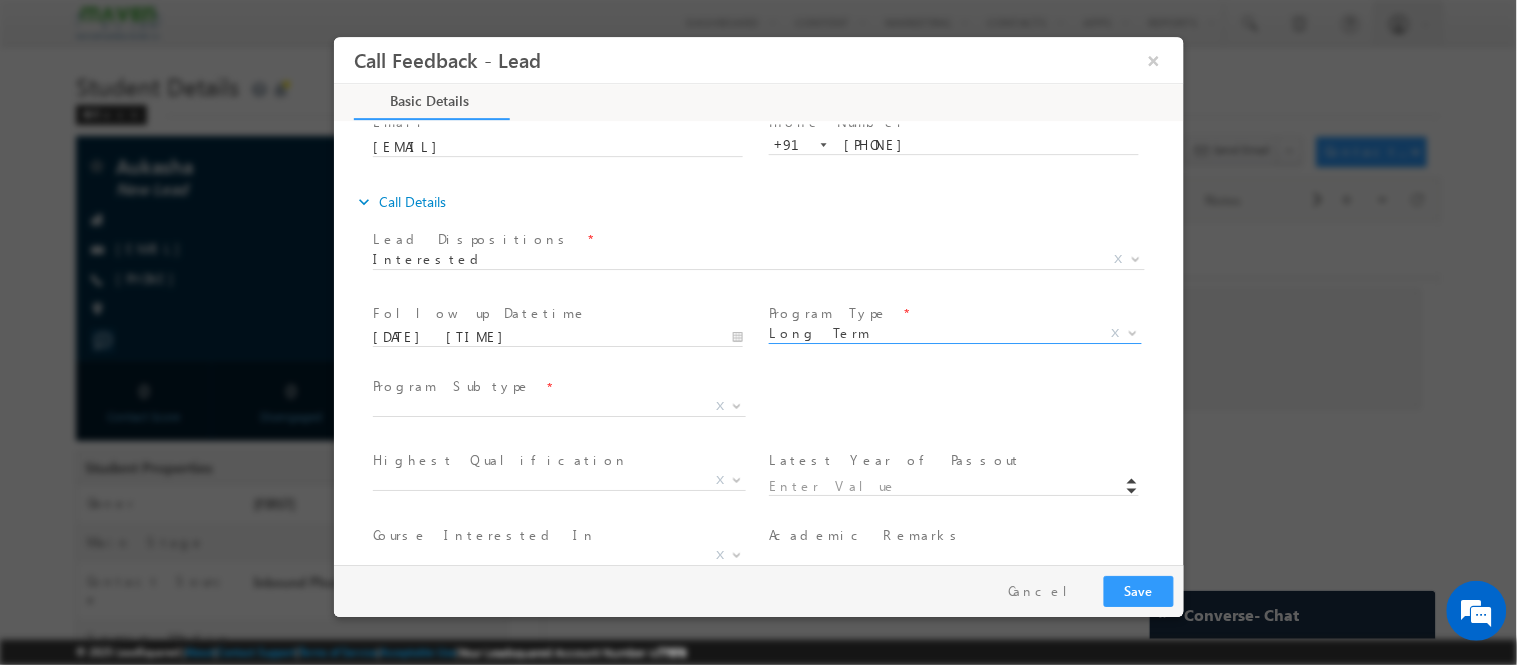 scroll, scrollTop: 252, scrollLeft: 0, axis: vertical 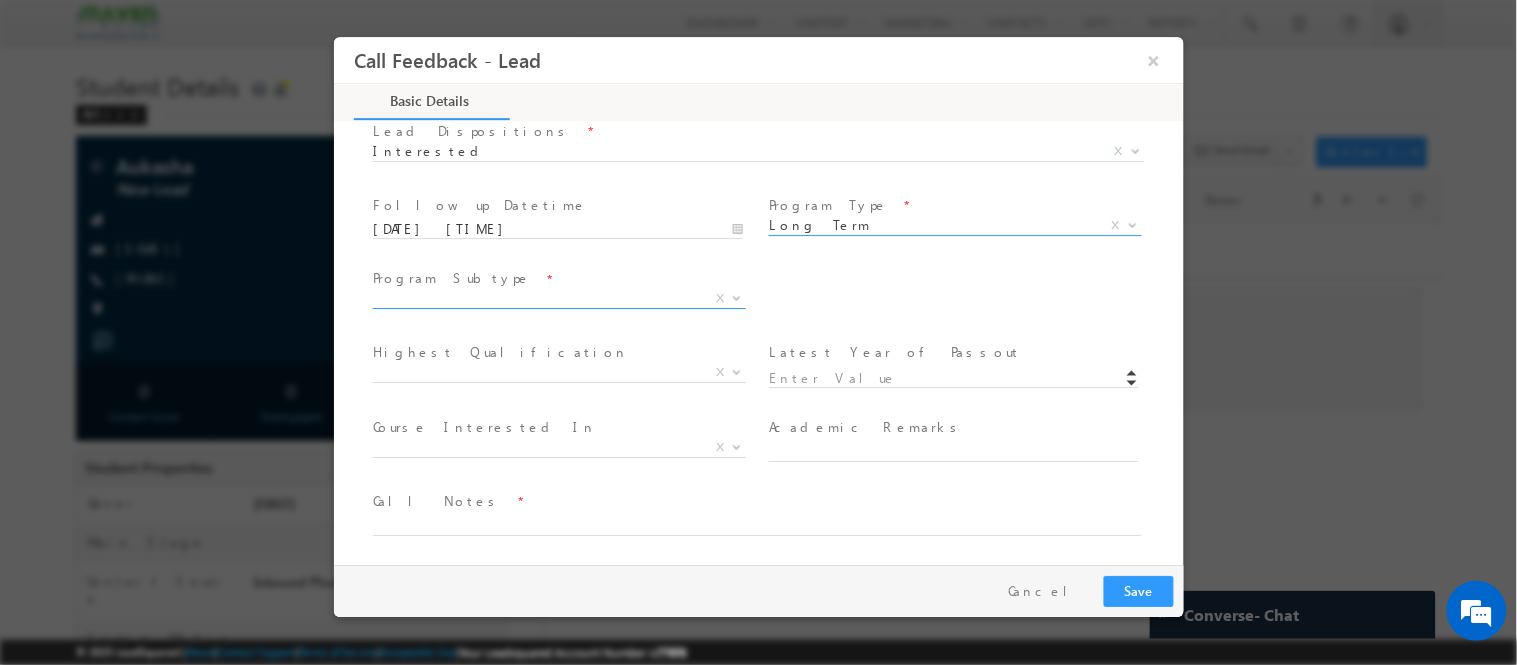 click on "X" at bounding box center (558, 302) 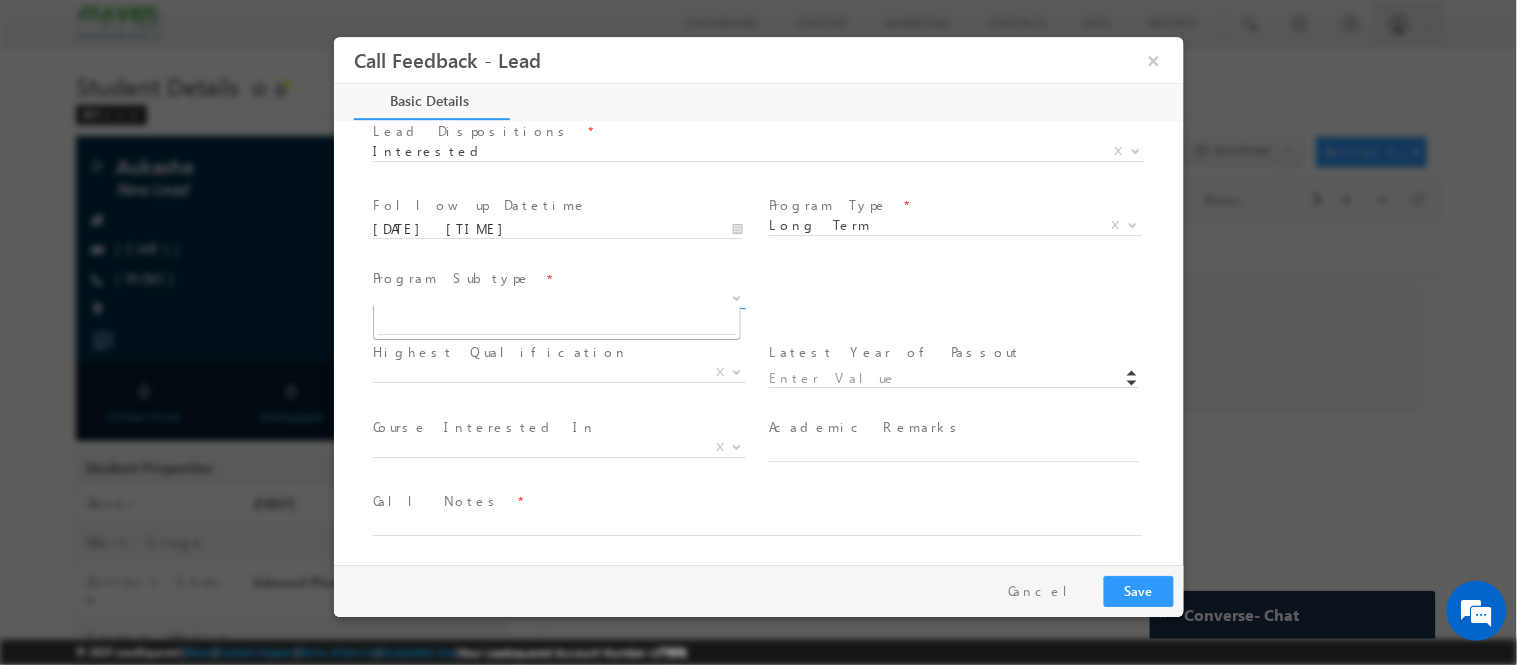 click on "X" at bounding box center [566, 302] 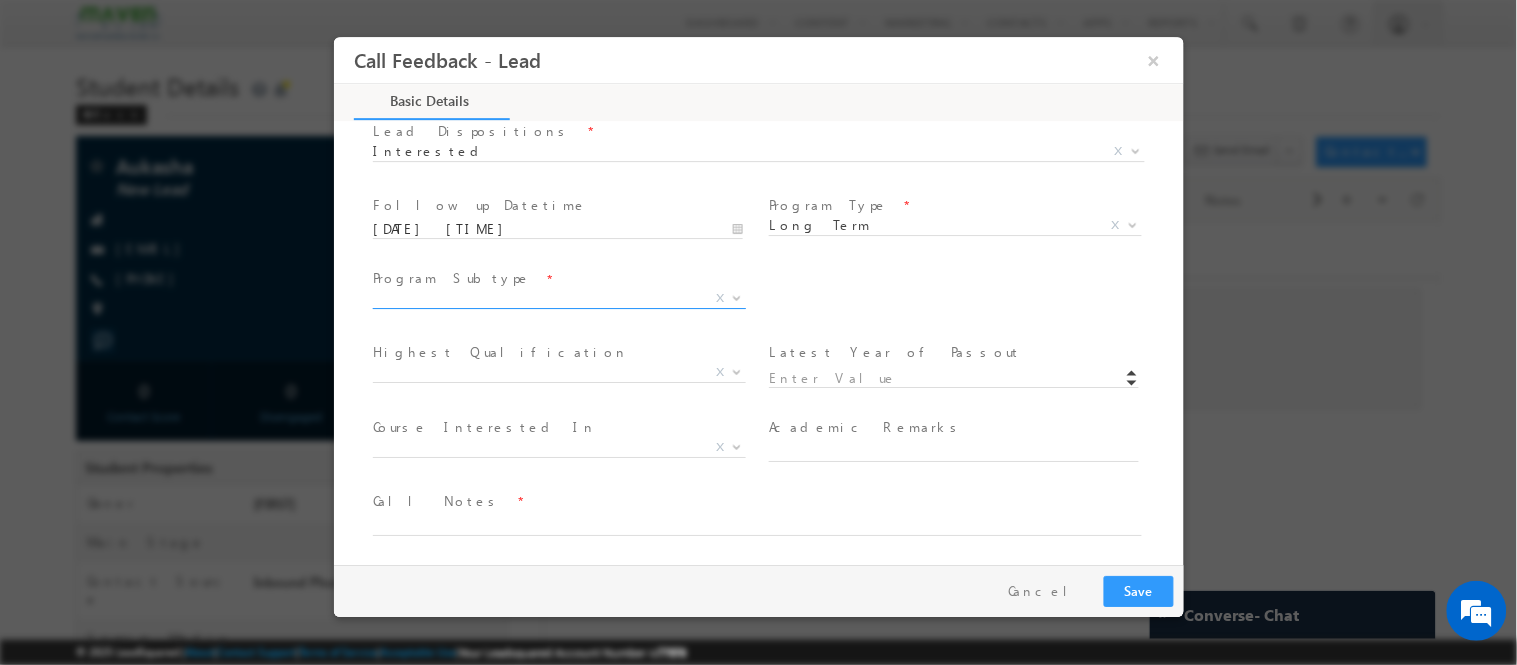 click on "X" at bounding box center (558, 298) 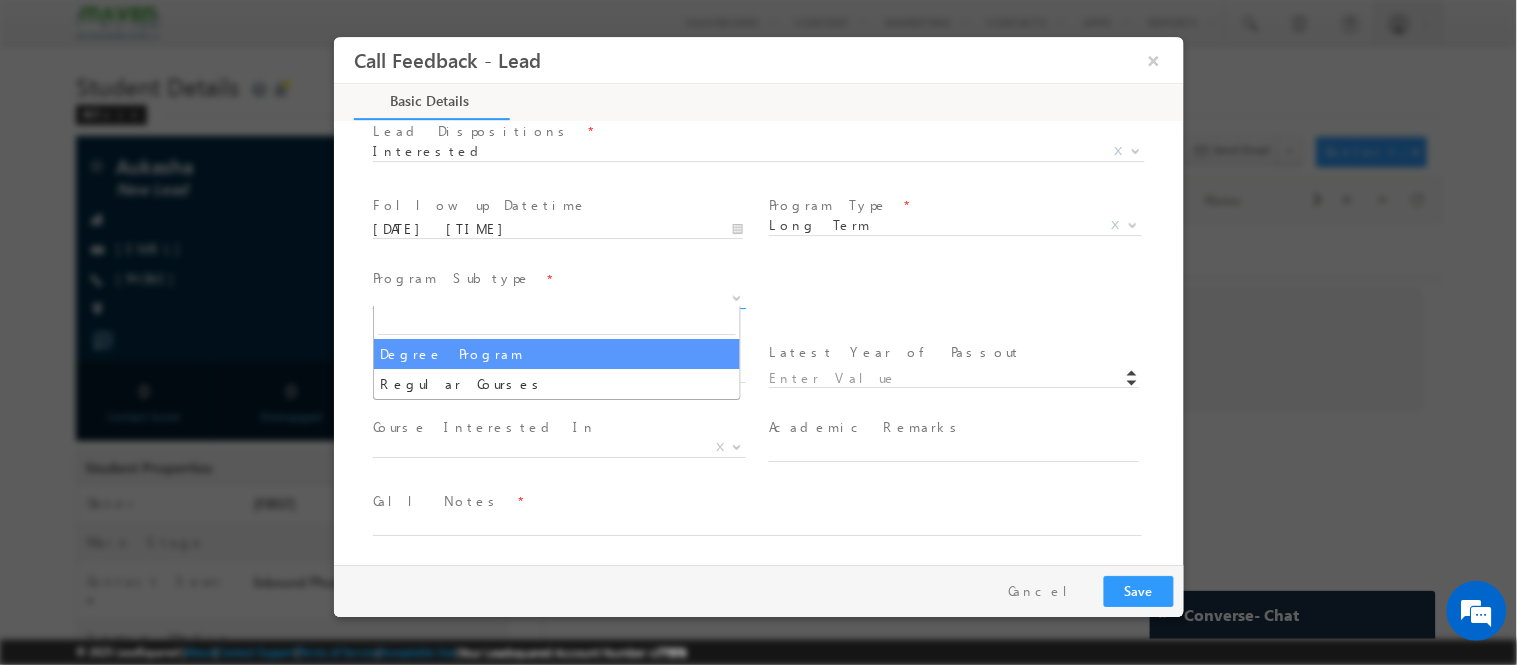click on "X" at bounding box center (558, 298) 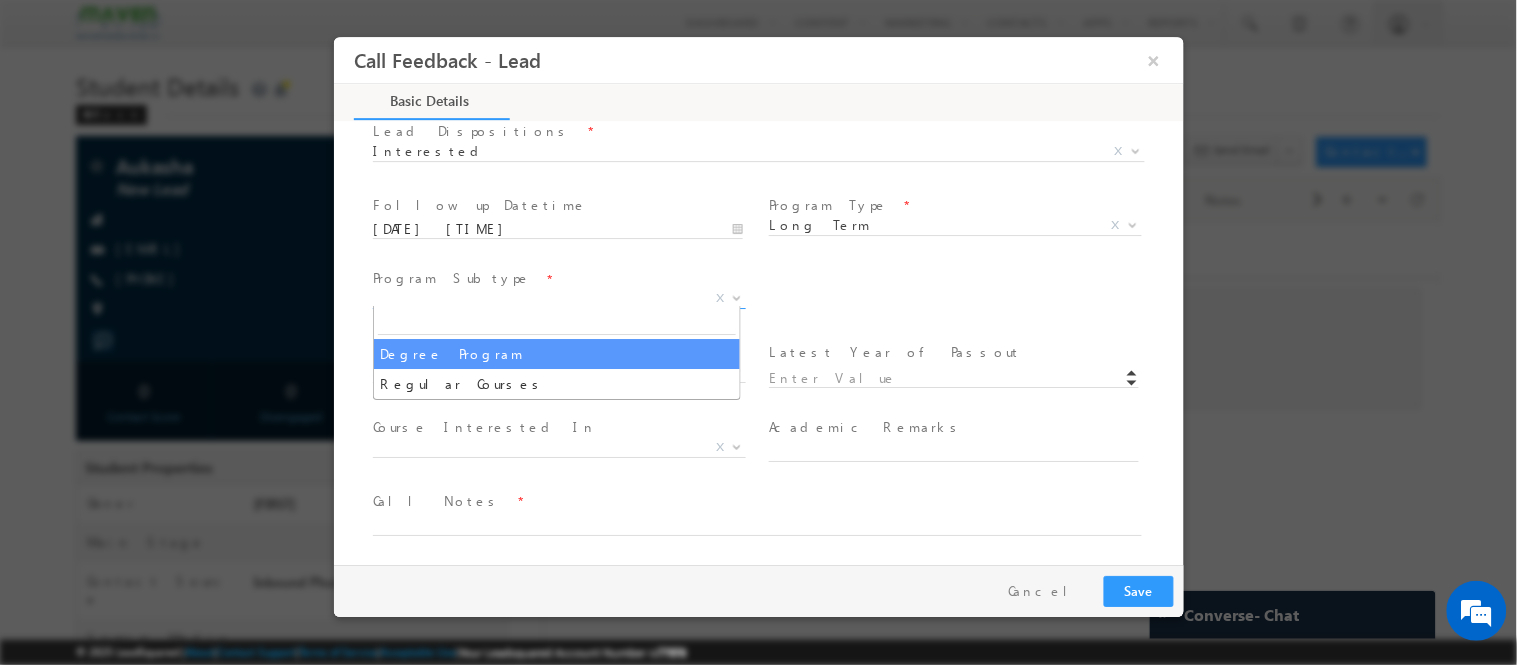 select on "Degree Program" 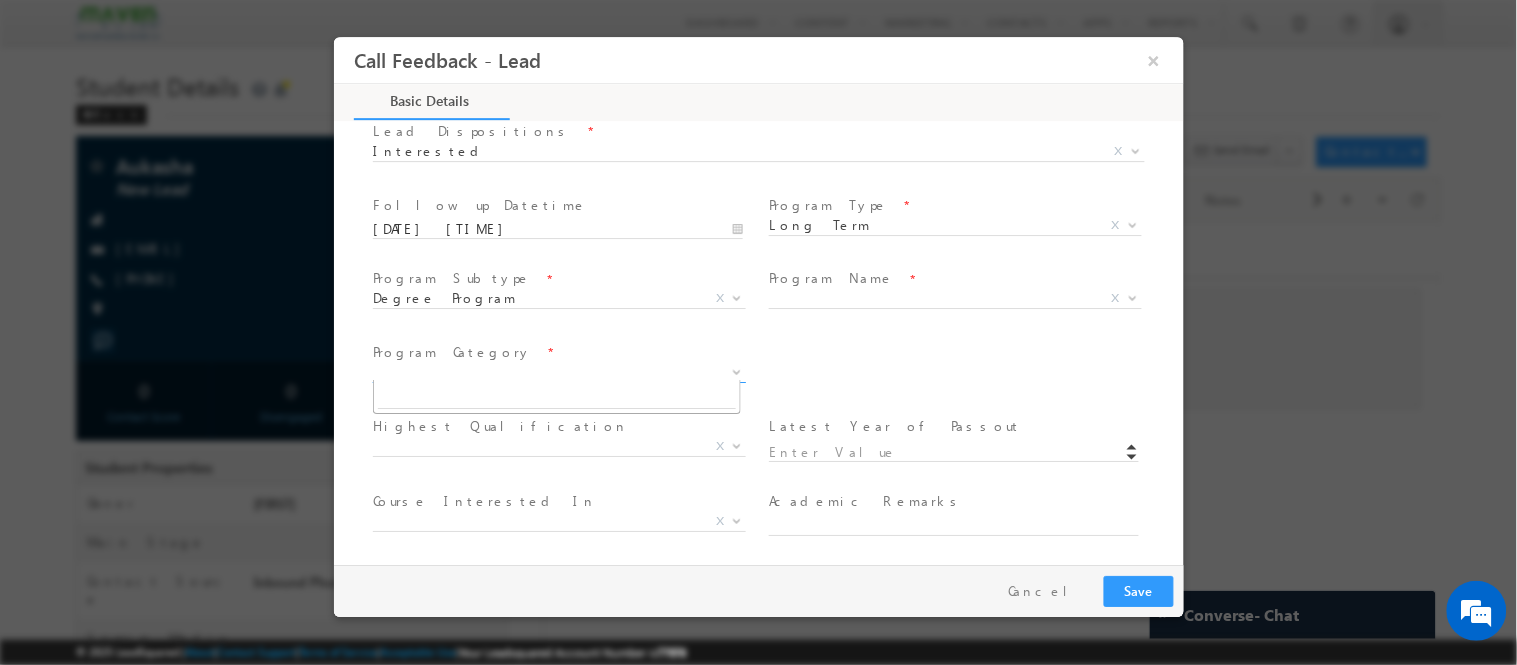 click on "X" at bounding box center [558, 372] 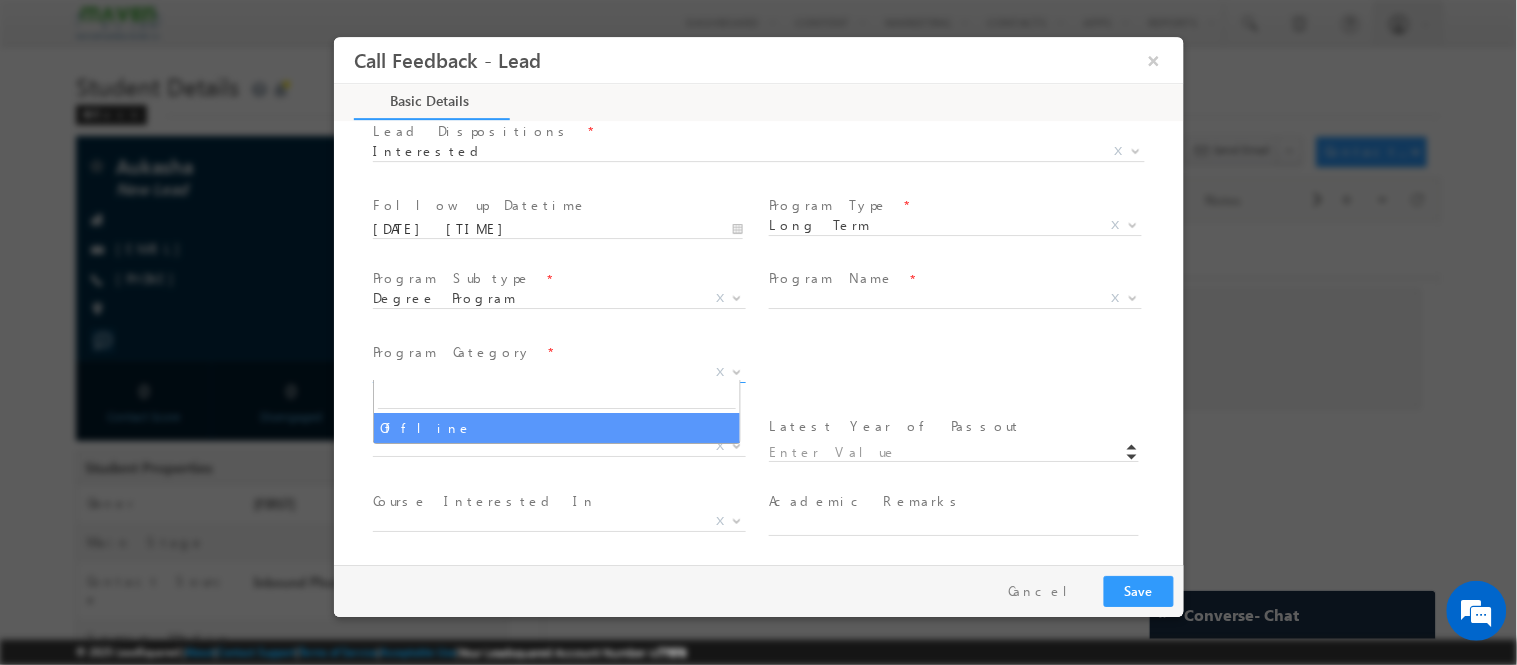 select on "Offline" 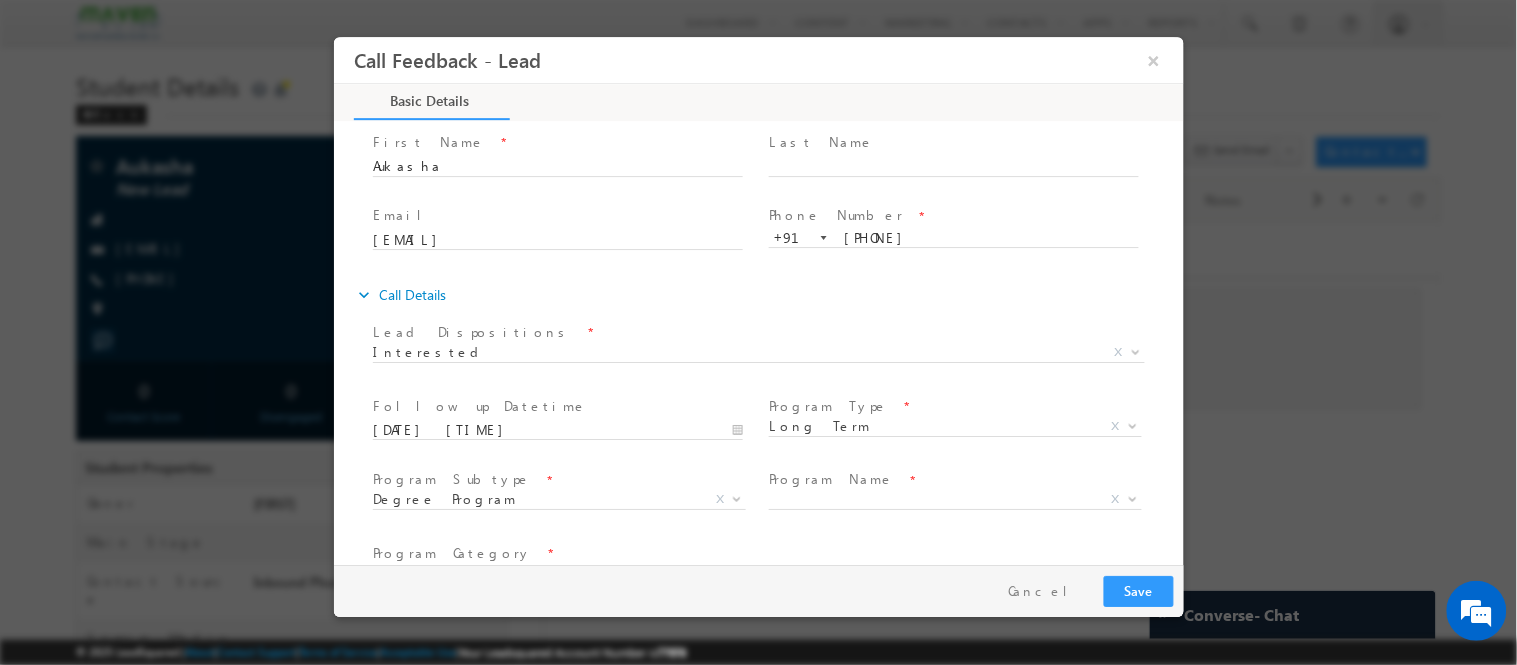 scroll, scrollTop: 325, scrollLeft: 0, axis: vertical 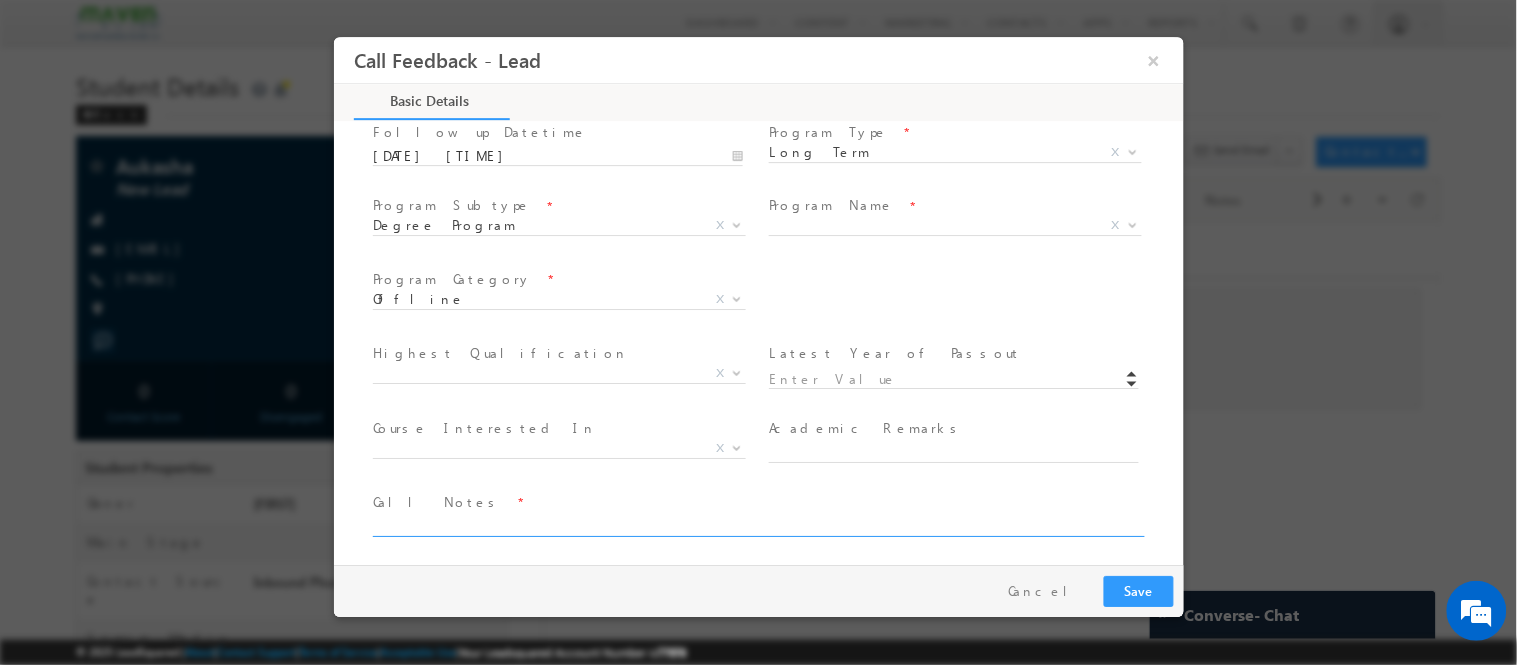 click at bounding box center (756, 524) 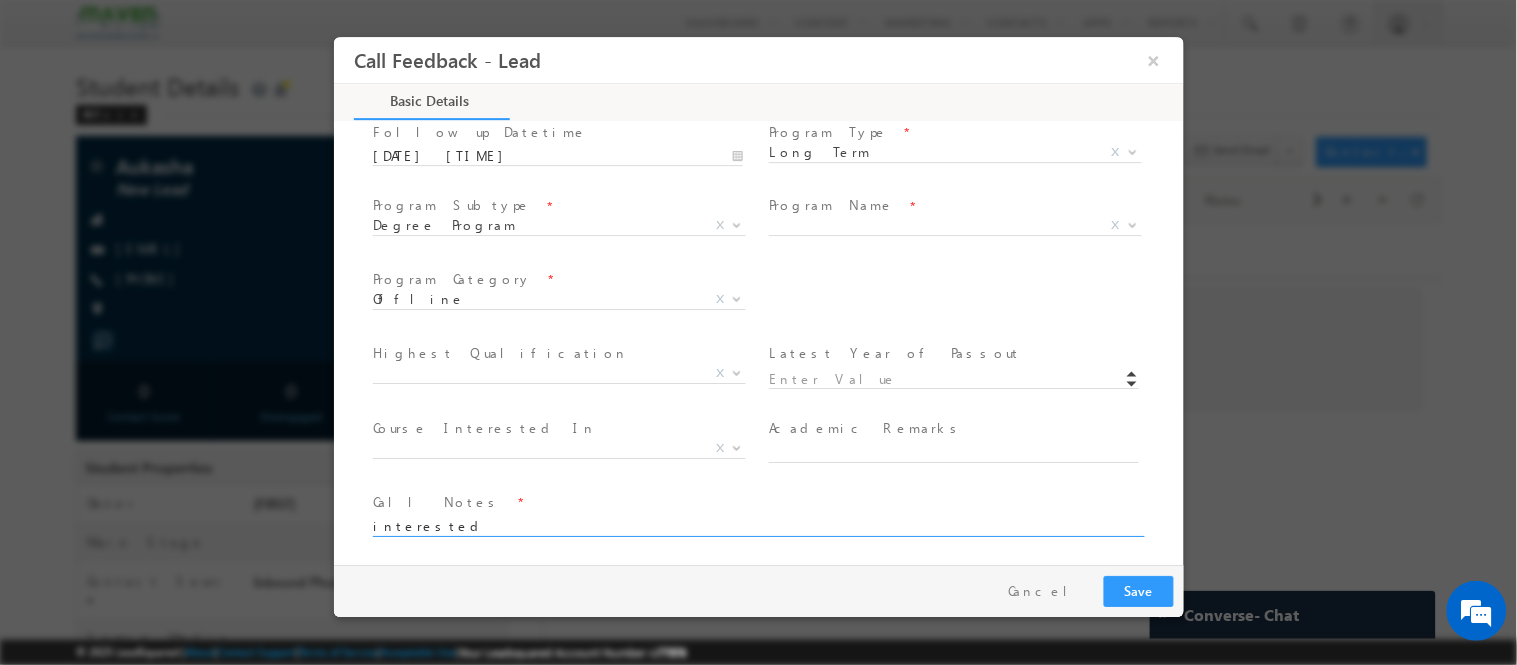 scroll, scrollTop: 0, scrollLeft: 0, axis: both 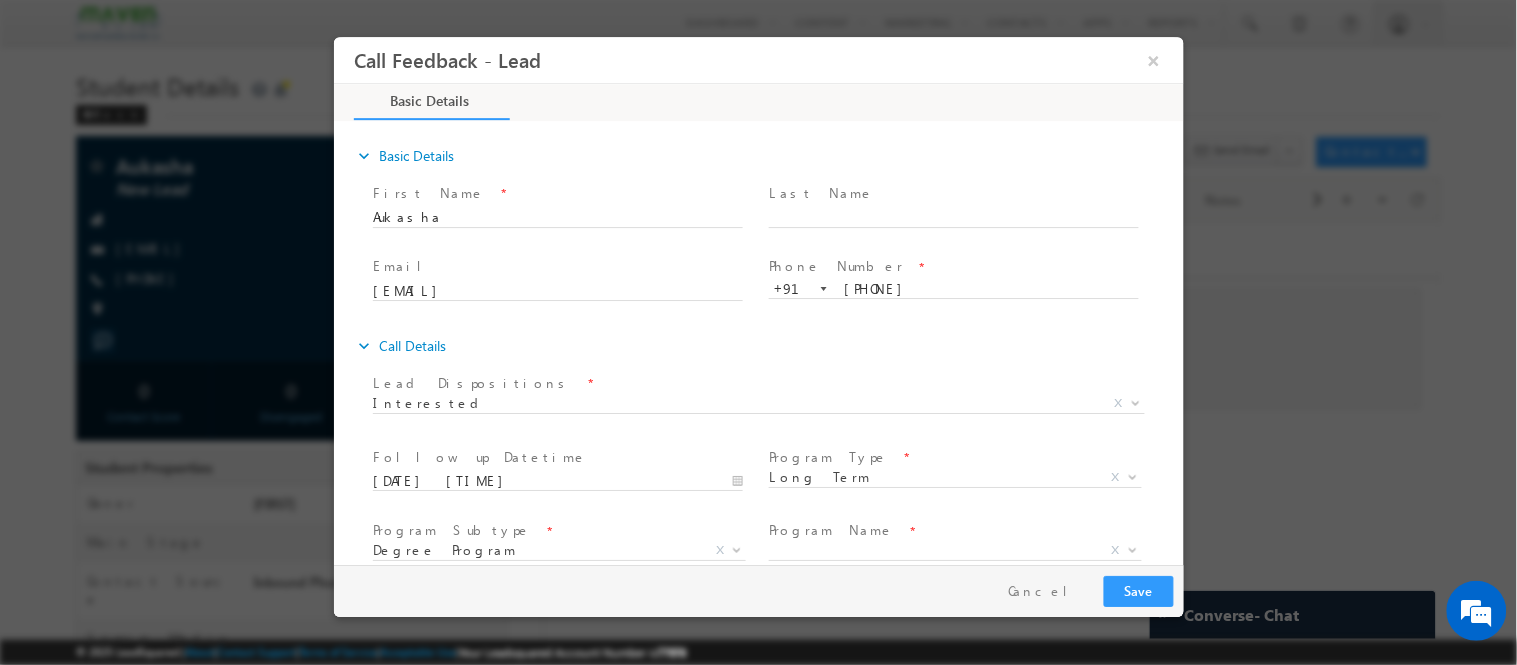 type on "interested" 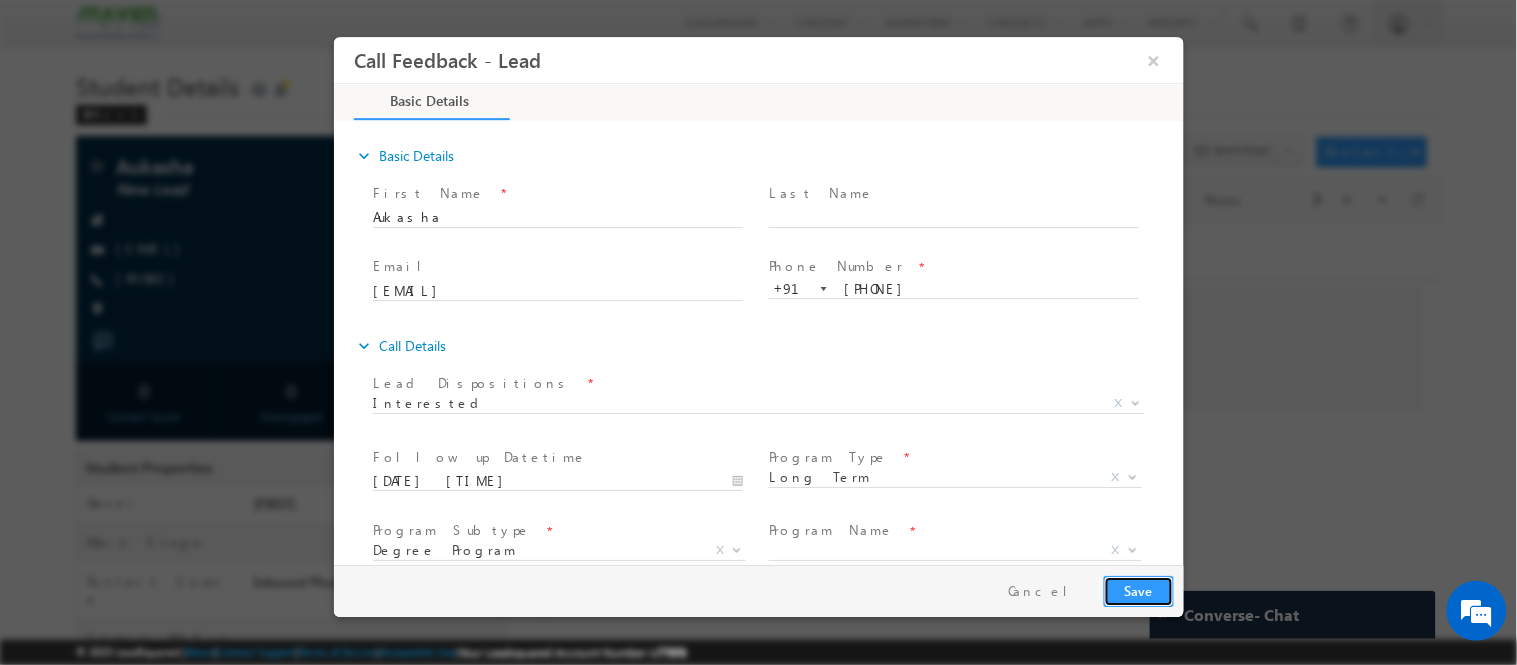 click on "Save" at bounding box center [1138, 590] 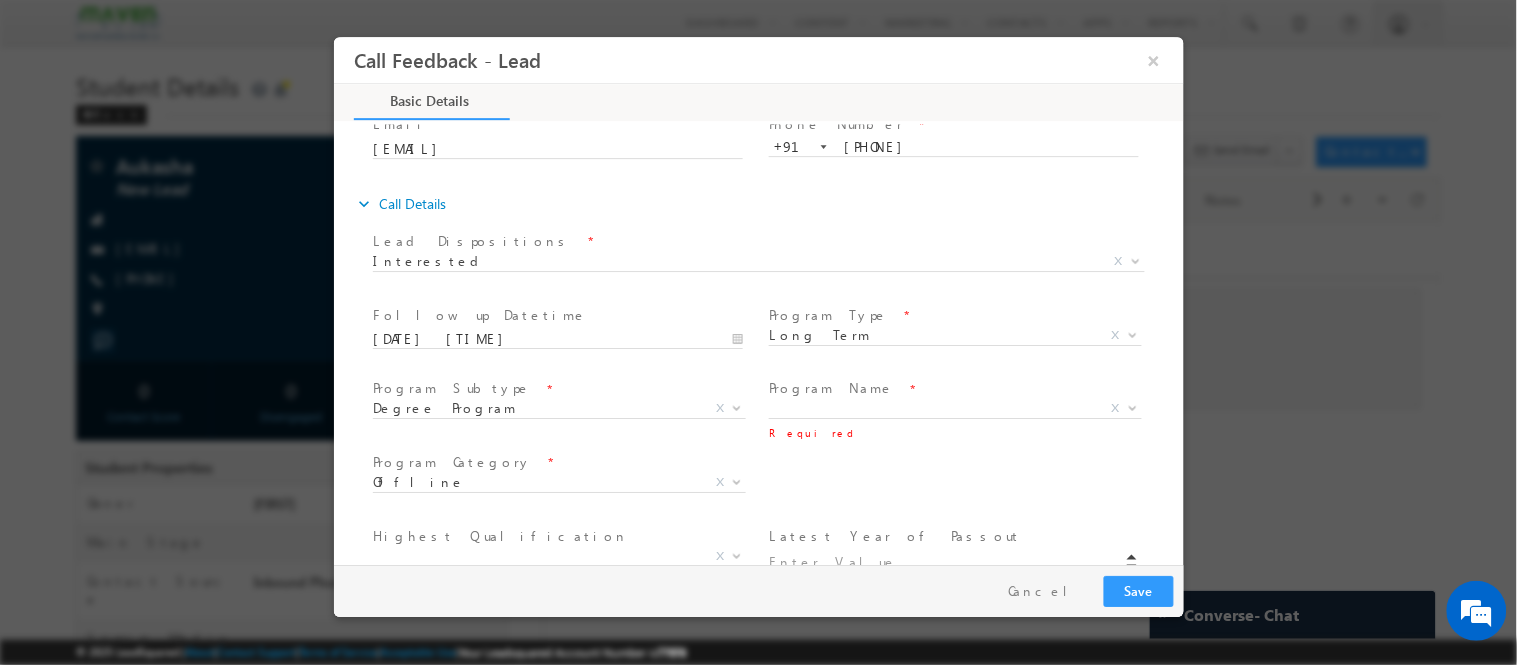 scroll, scrollTop: 143, scrollLeft: 0, axis: vertical 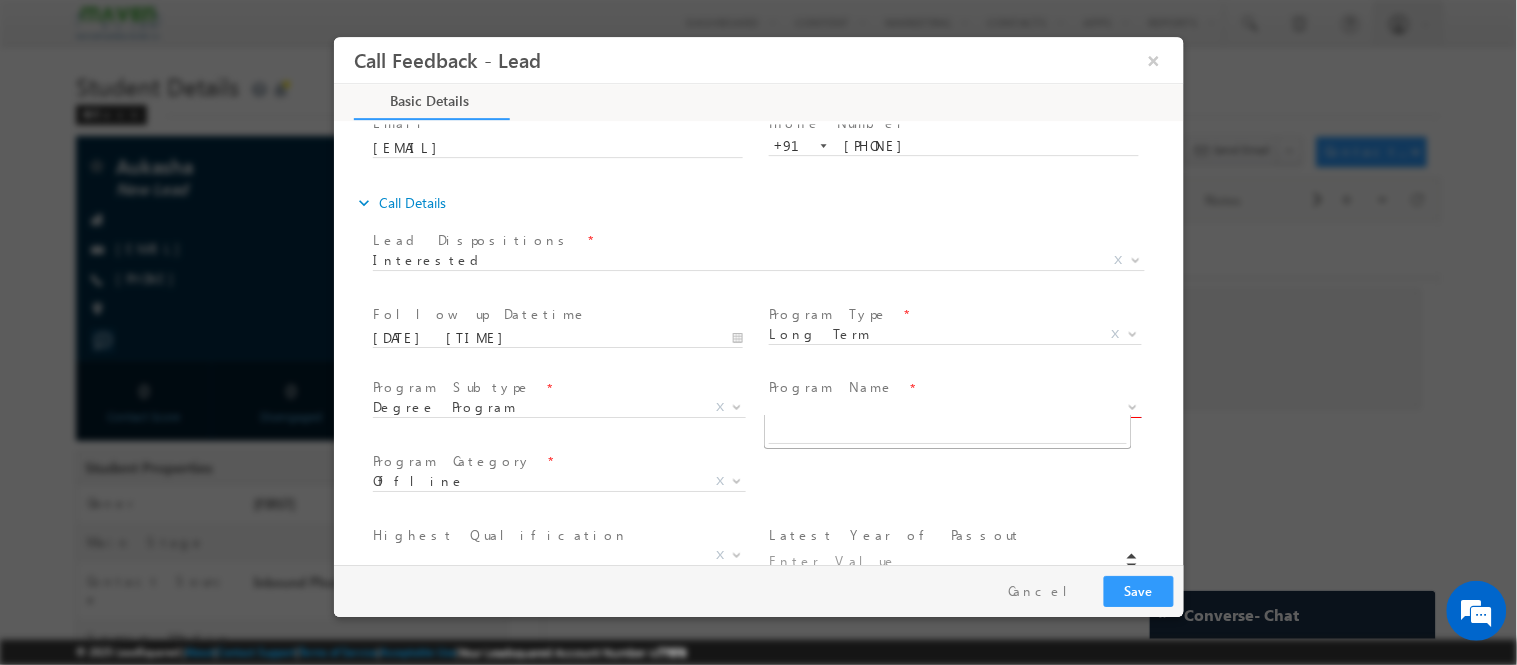 click on "X" at bounding box center [954, 407] 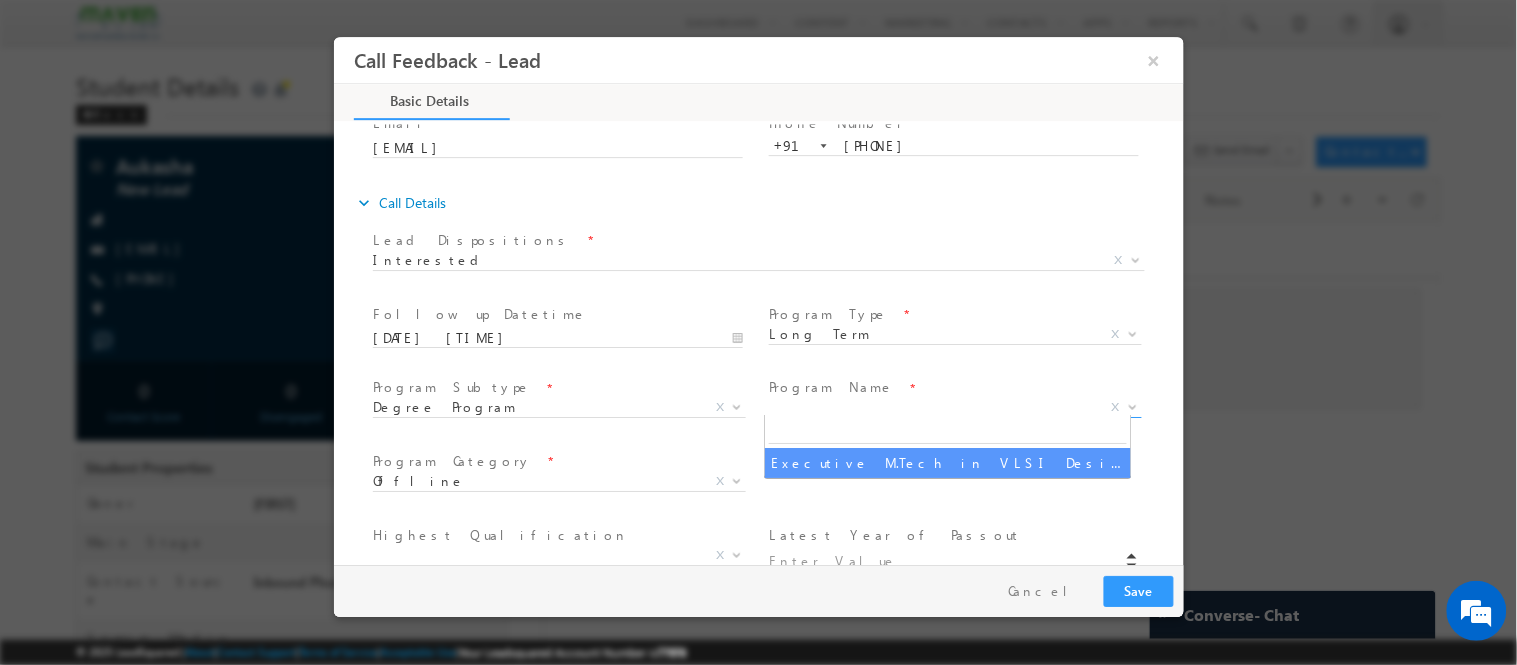 type on "1180" 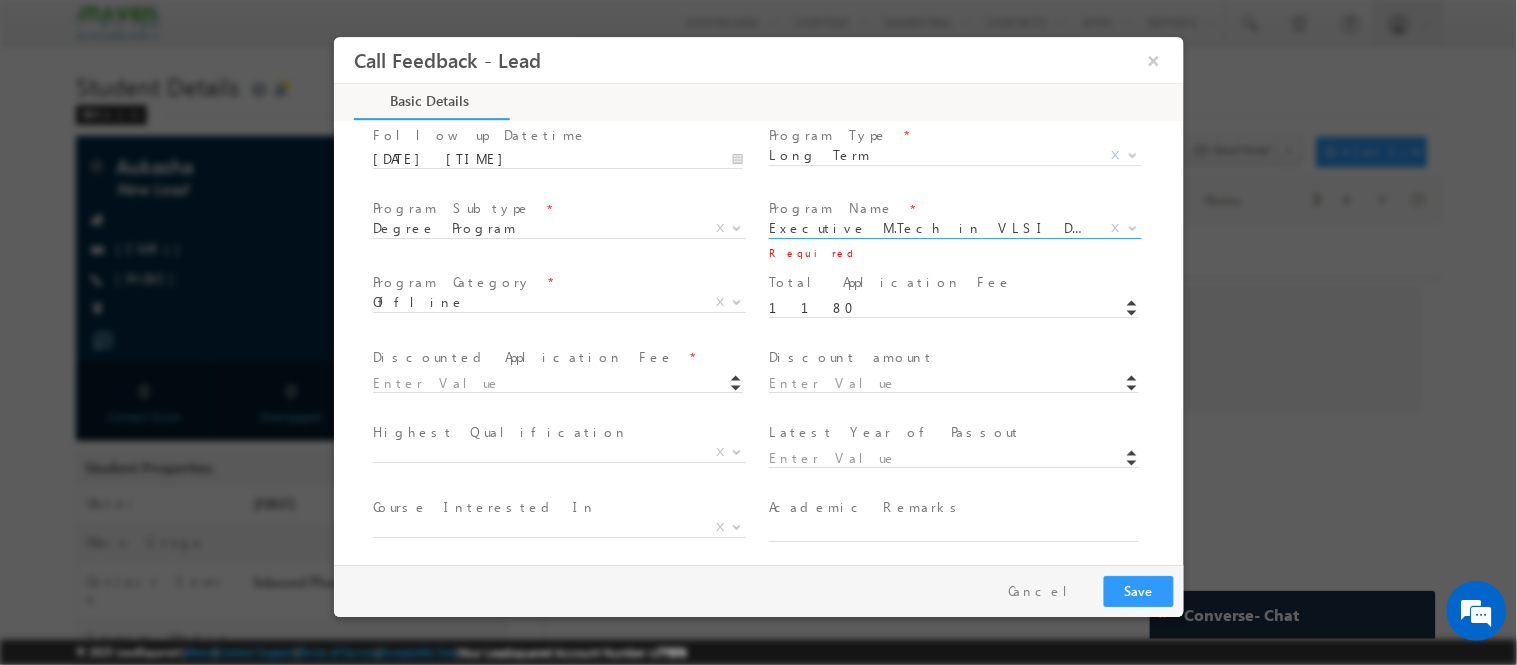 scroll, scrollTop: 323, scrollLeft: 0, axis: vertical 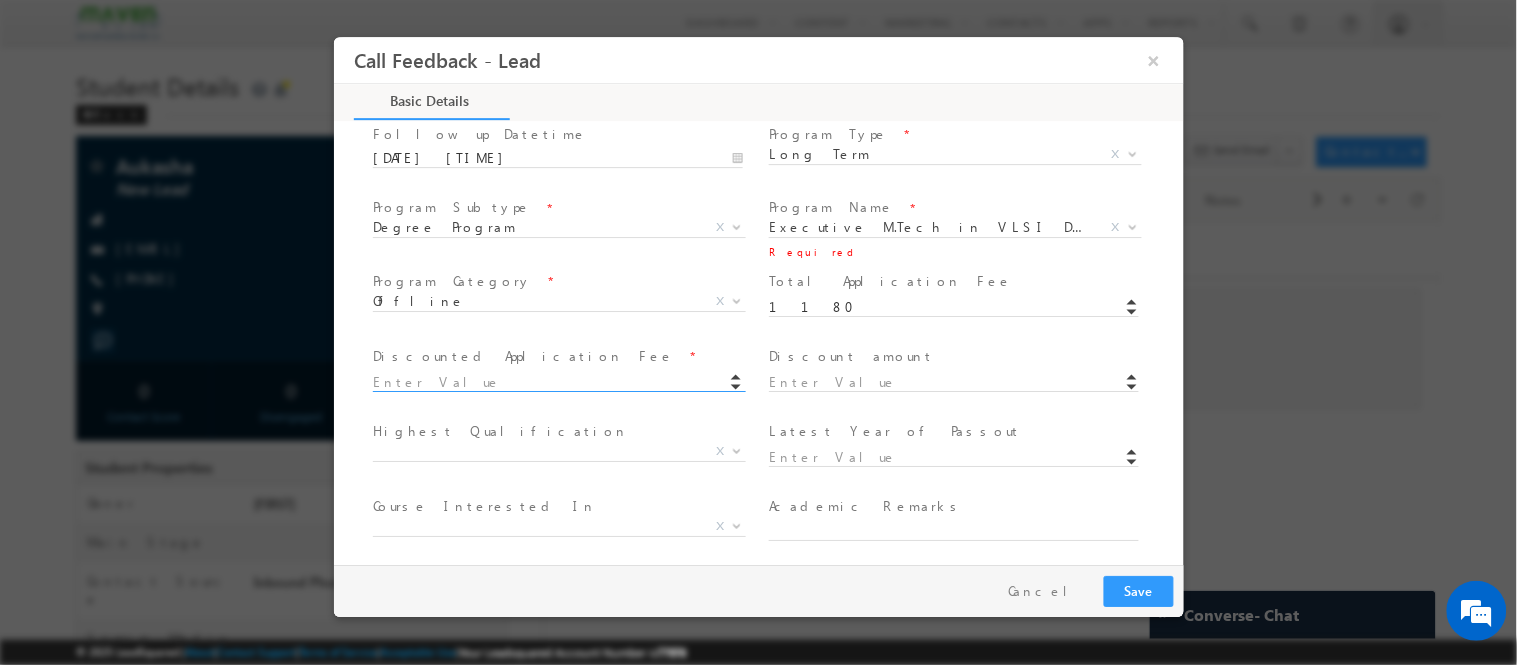 click at bounding box center (557, 382) 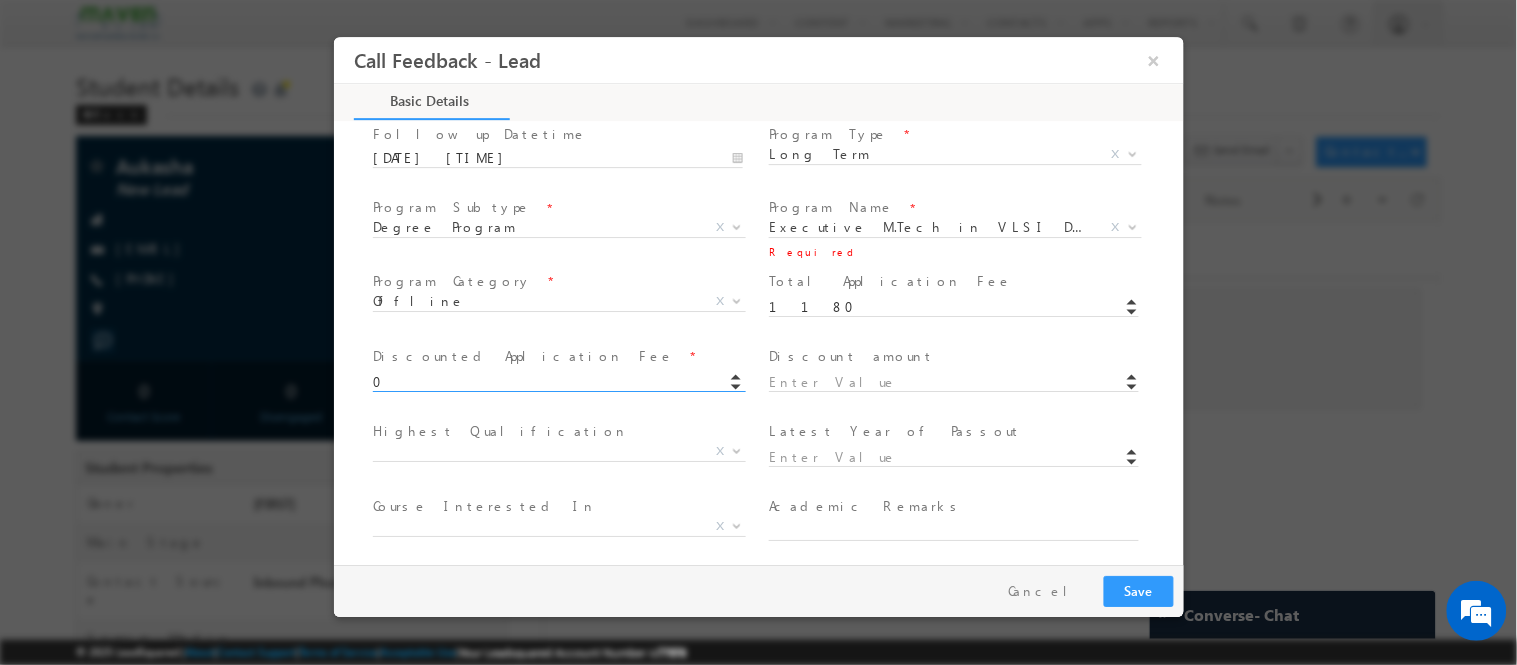 type on "0.00" 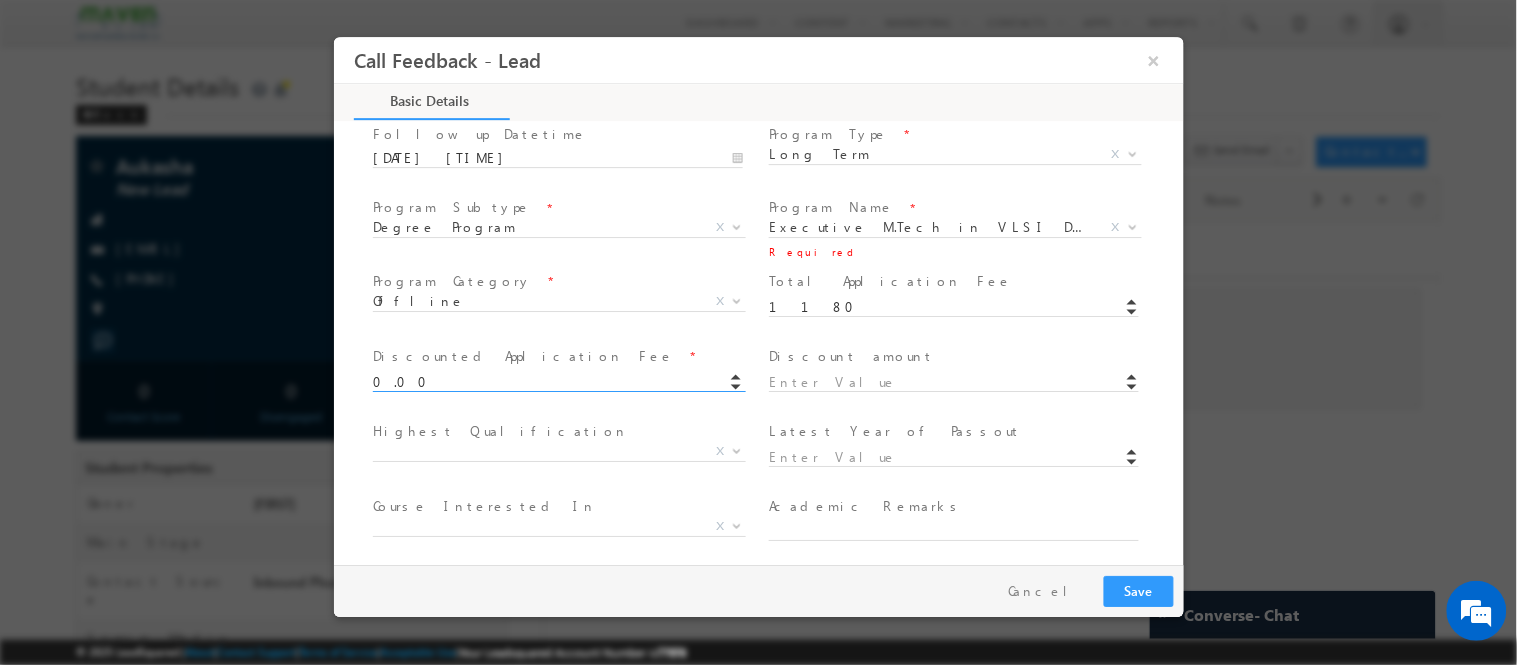 type on "1180" 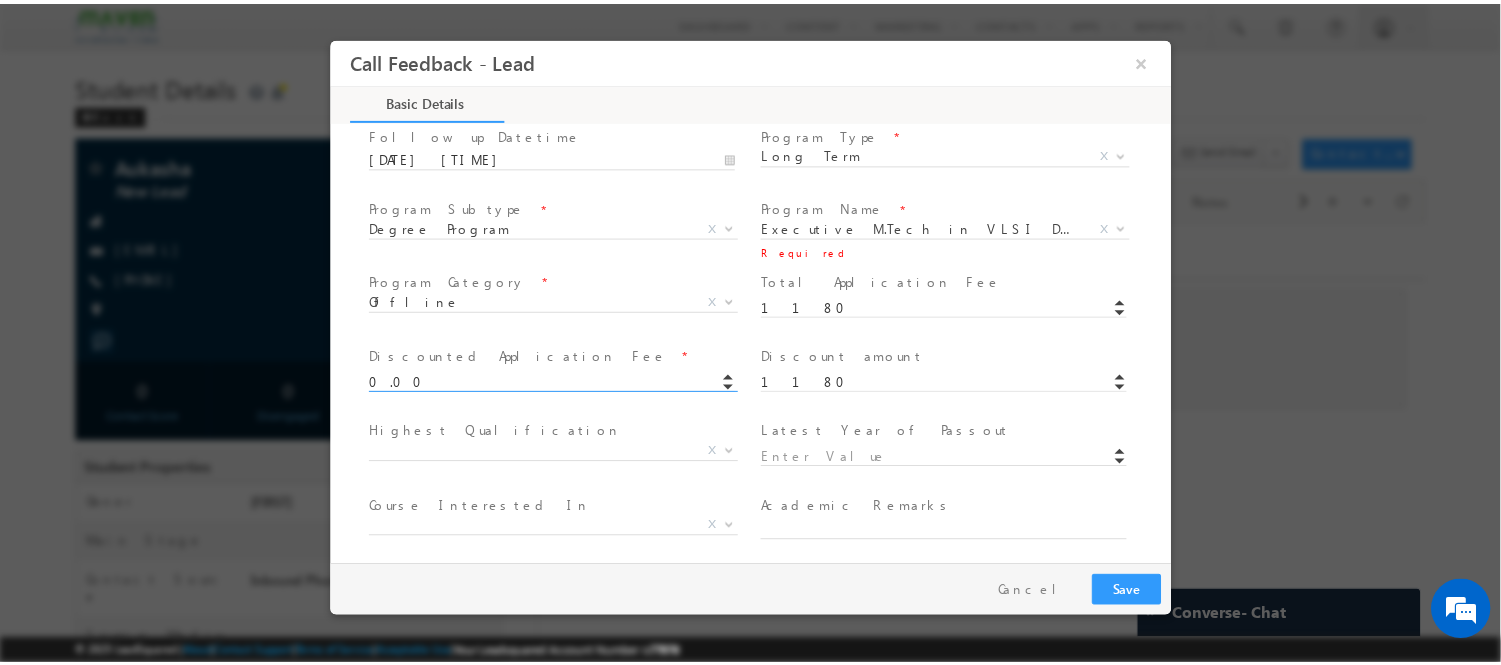 scroll, scrollTop: 401, scrollLeft: 0, axis: vertical 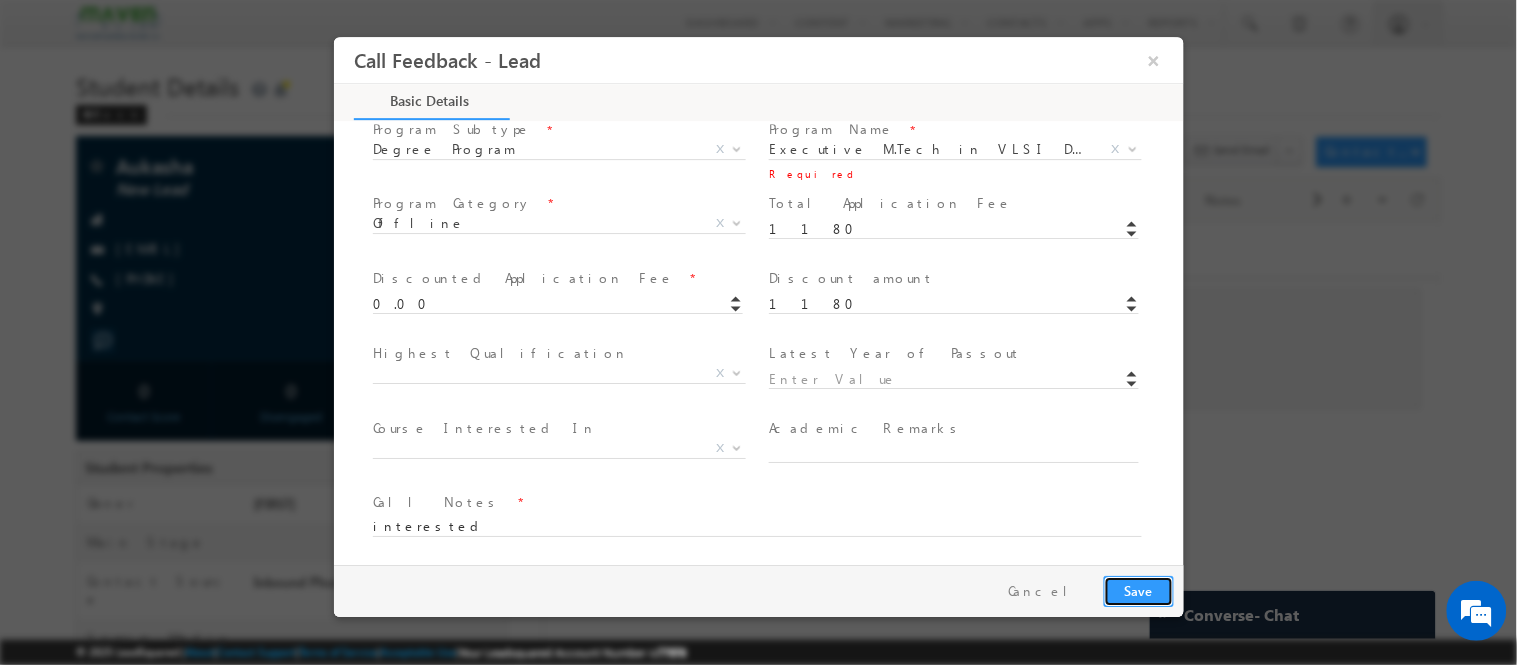 click on "Save" at bounding box center [1138, 590] 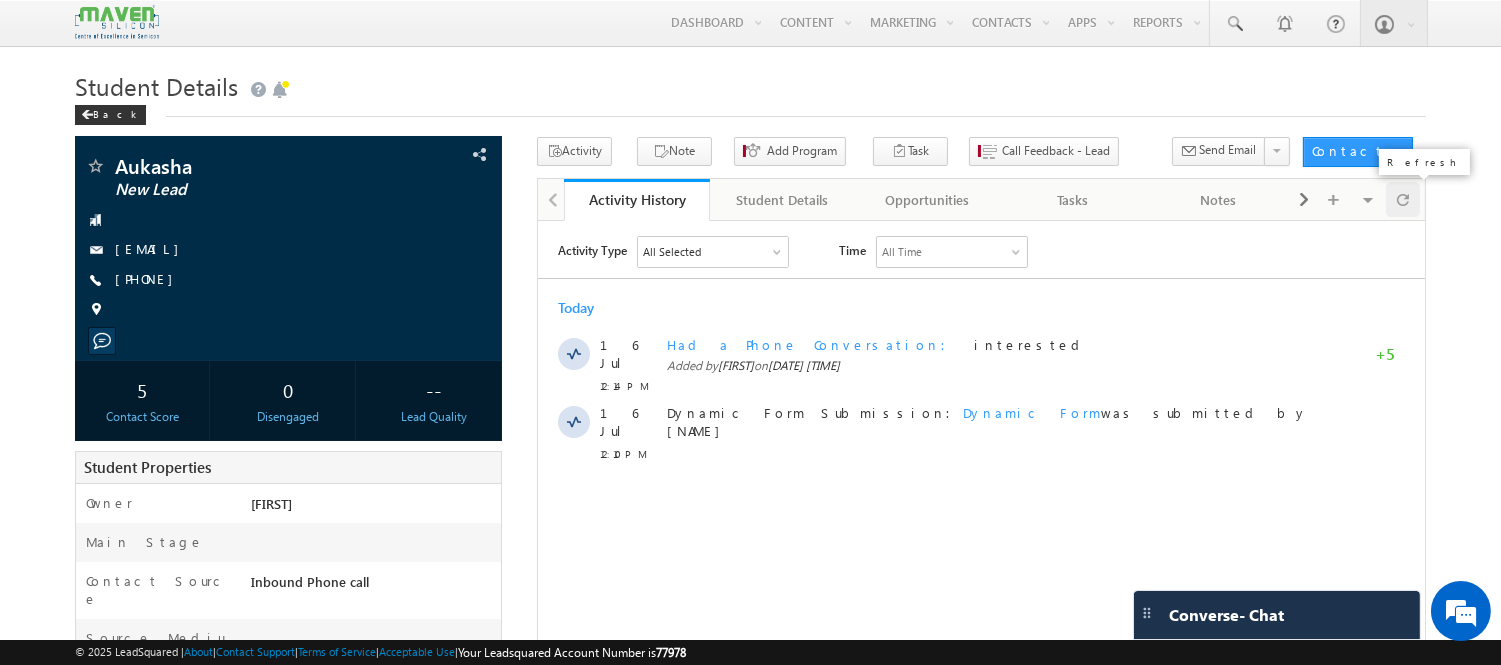 click at bounding box center [1403, 199] 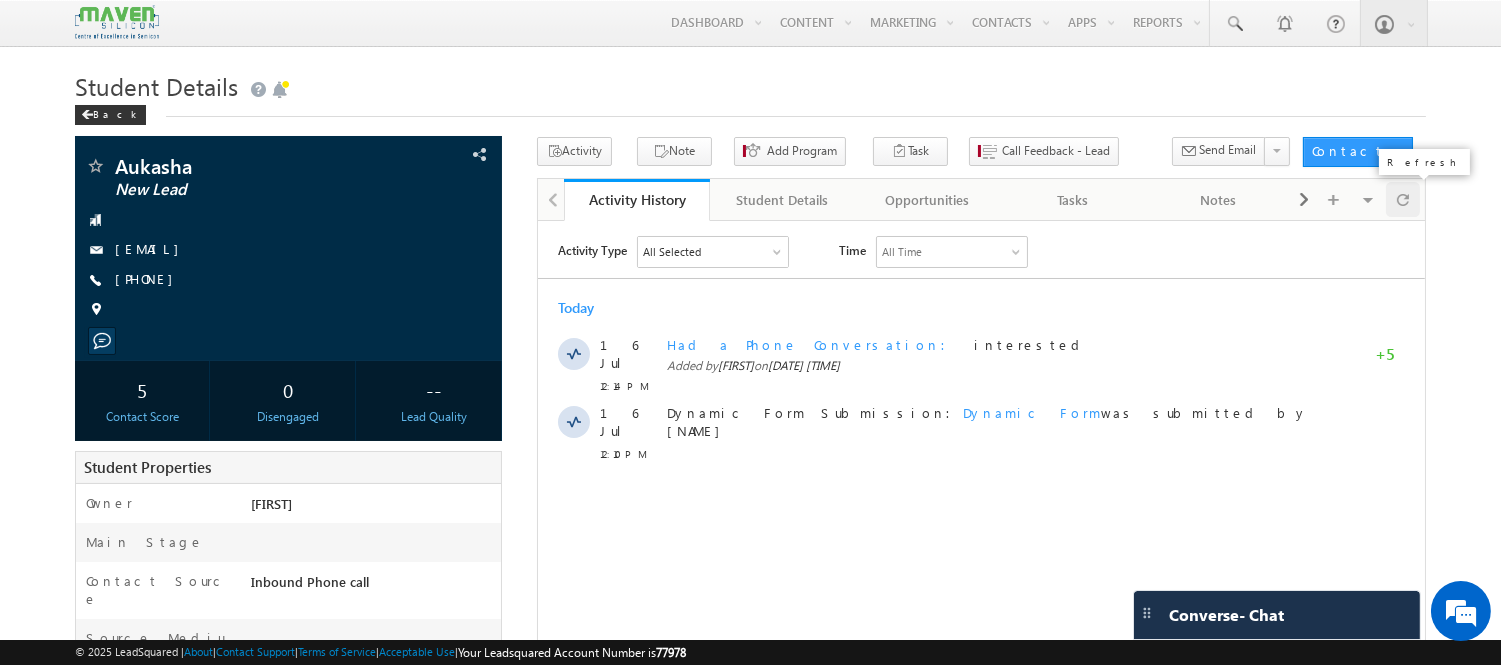 scroll, scrollTop: 0, scrollLeft: 0, axis: both 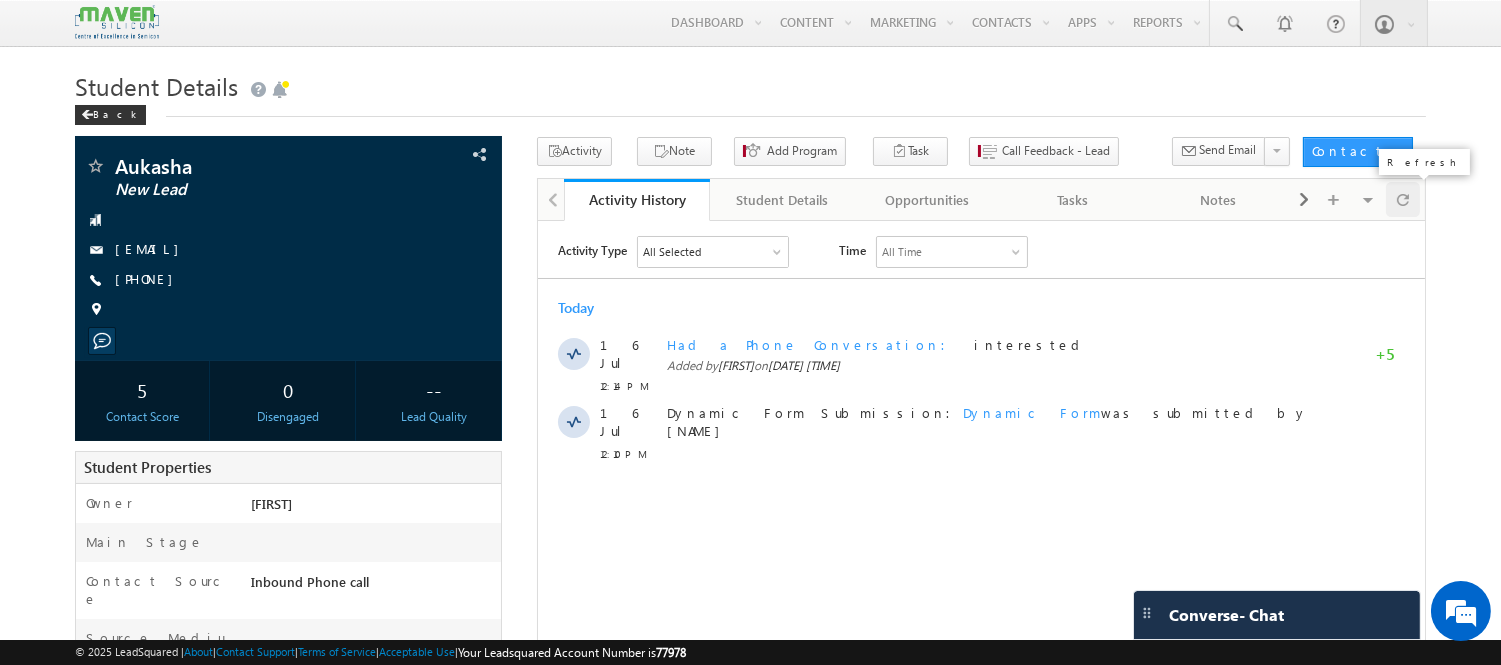 click at bounding box center [1403, 199] 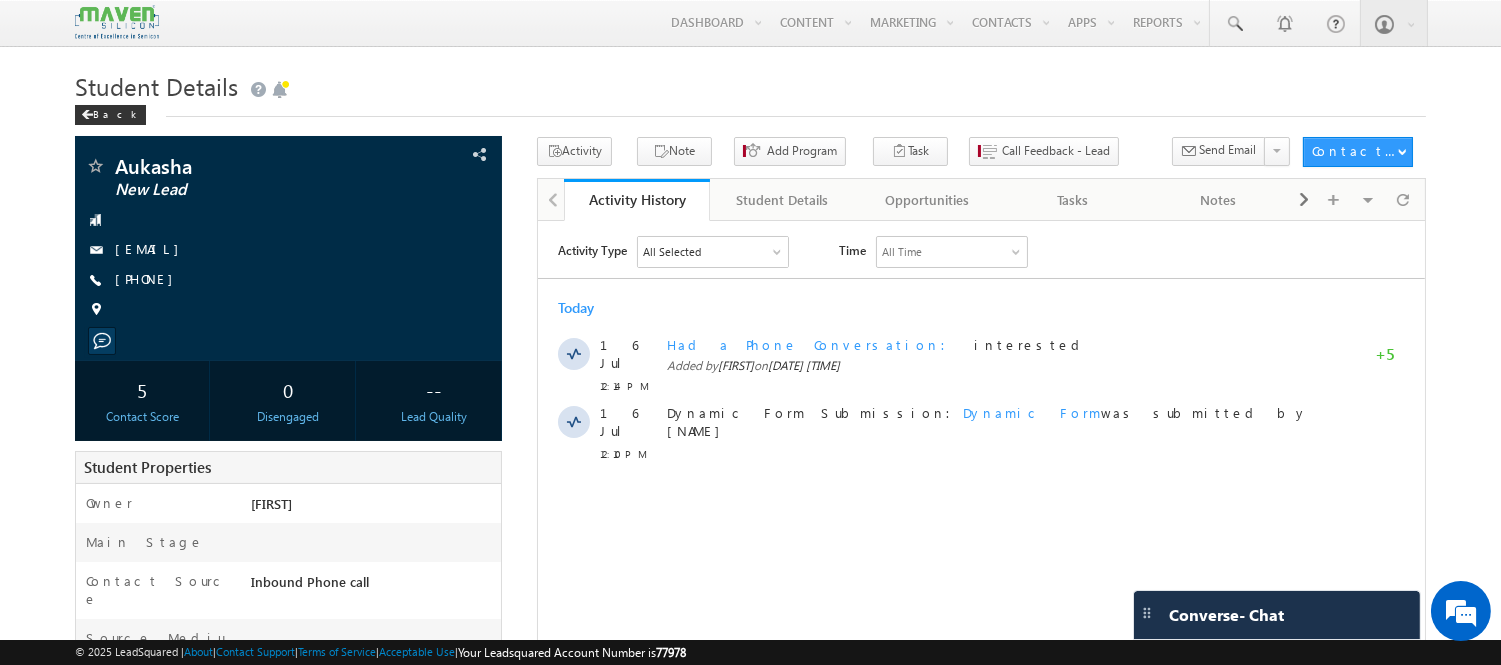 scroll, scrollTop: 0, scrollLeft: 0, axis: both 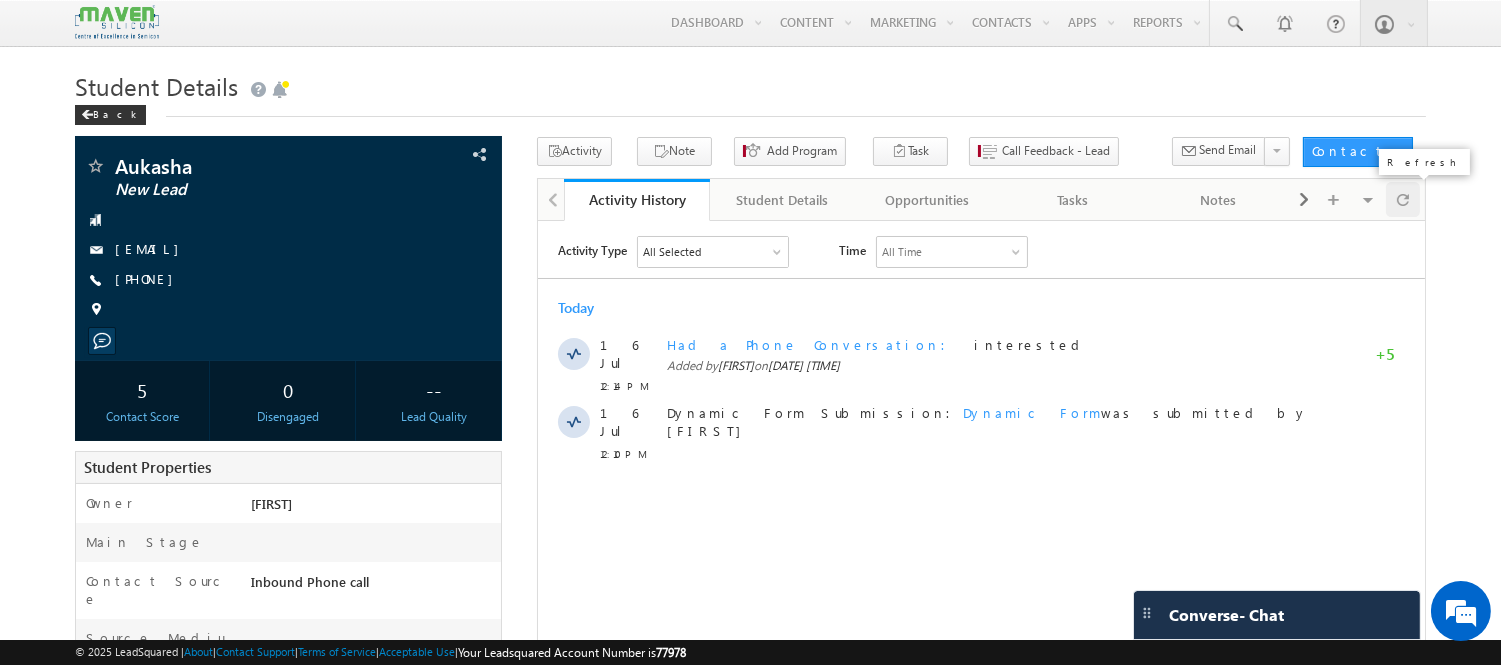 click at bounding box center [1403, 199] 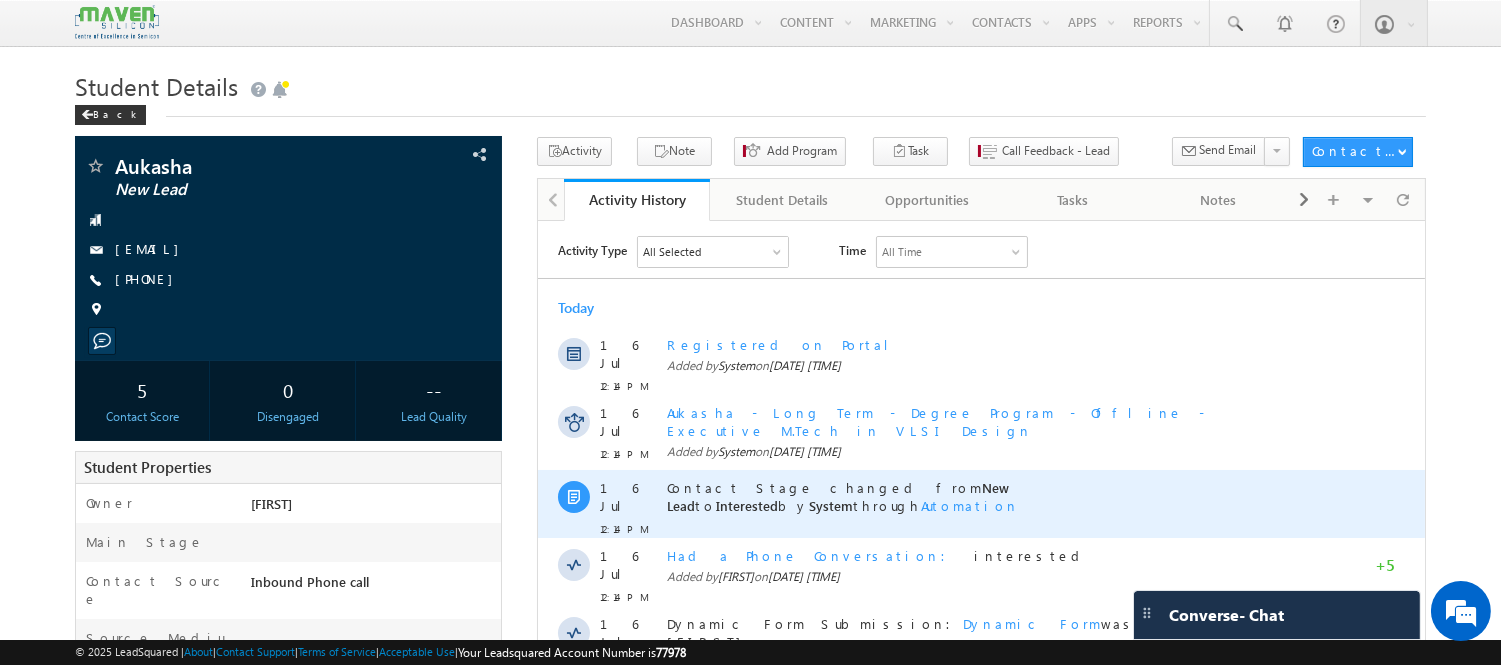 scroll, scrollTop: 36, scrollLeft: 0, axis: vertical 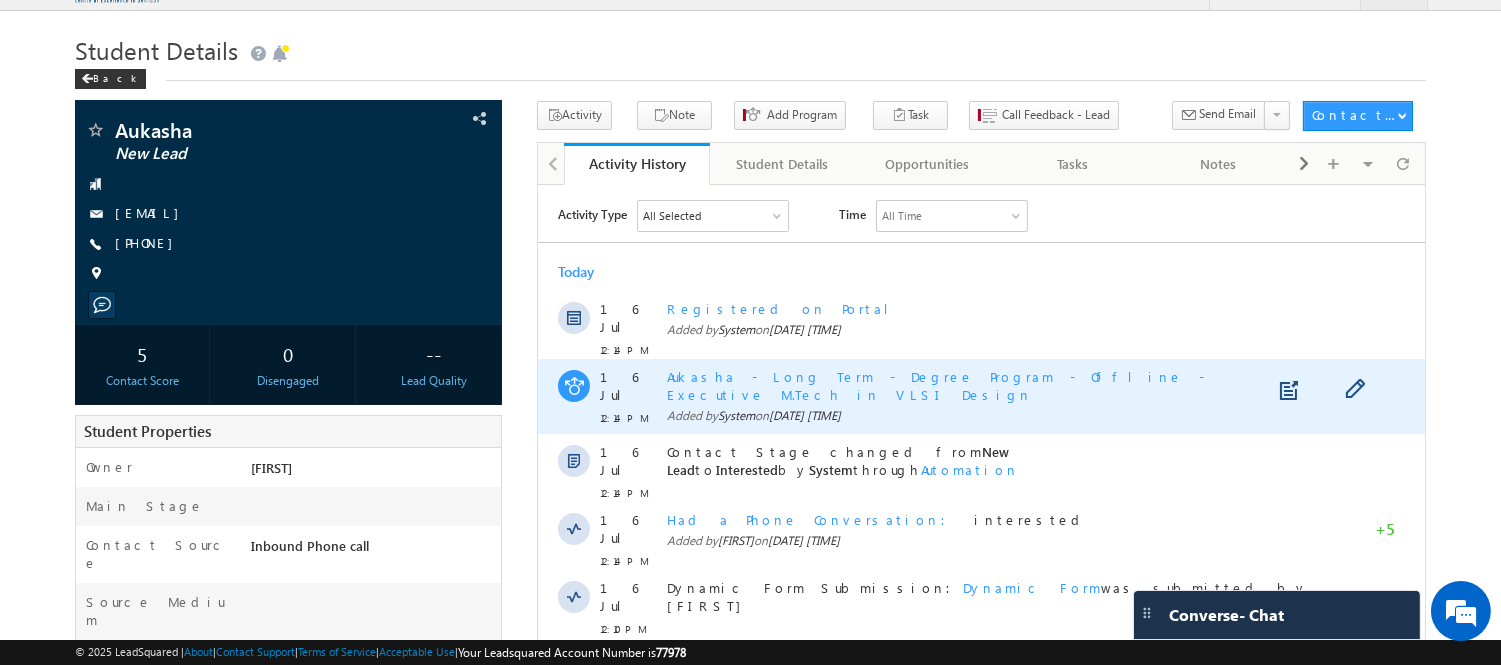 click on "Aukasha - Long Term - Degree Program - Offline - Executive M.Tech in VLSI Design" at bounding box center (934, 384) 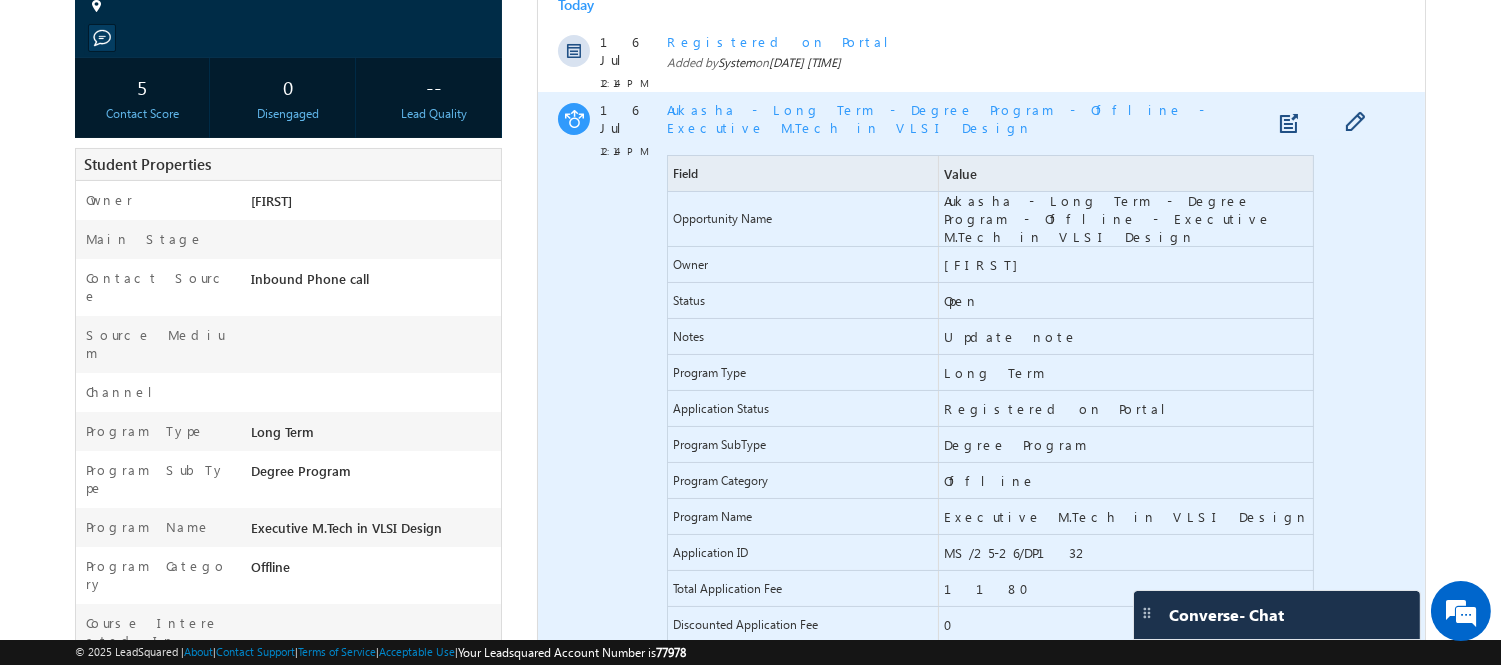 scroll, scrollTop: 0, scrollLeft: 0, axis: both 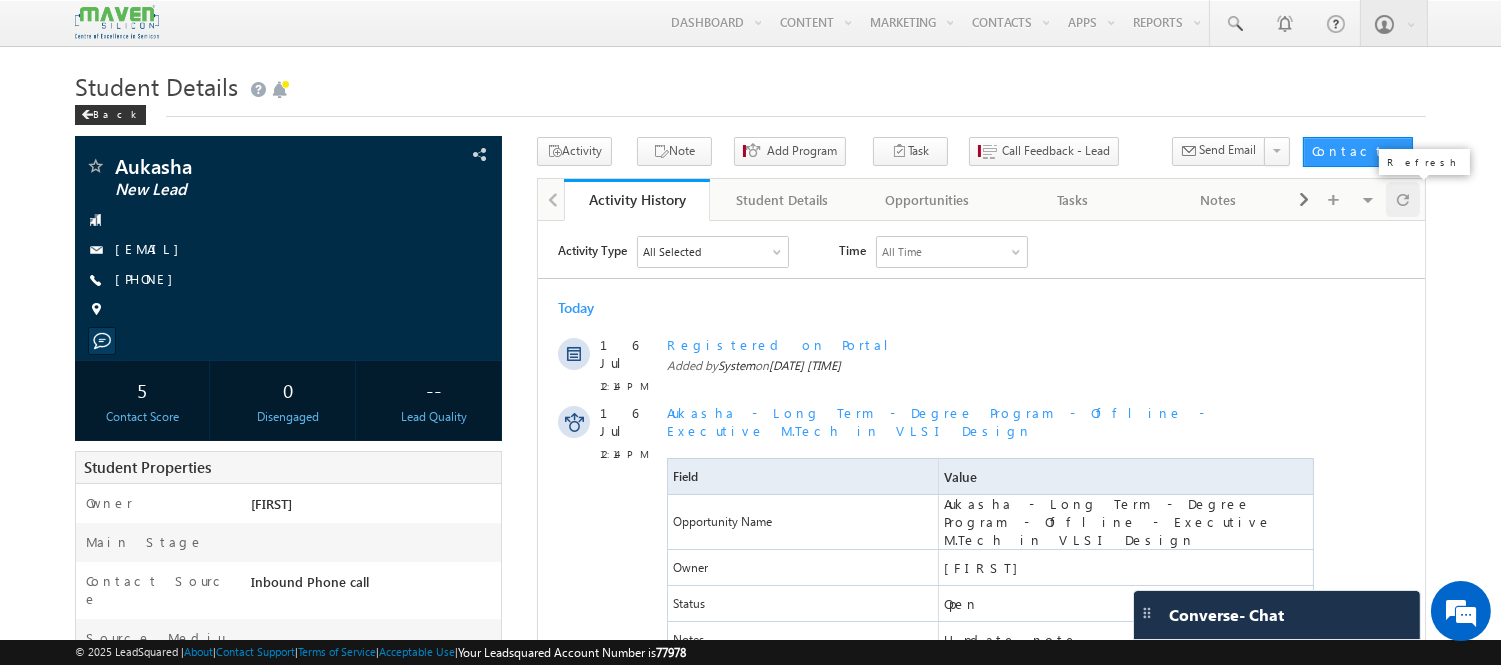 click at bounding box center [1403, 199] 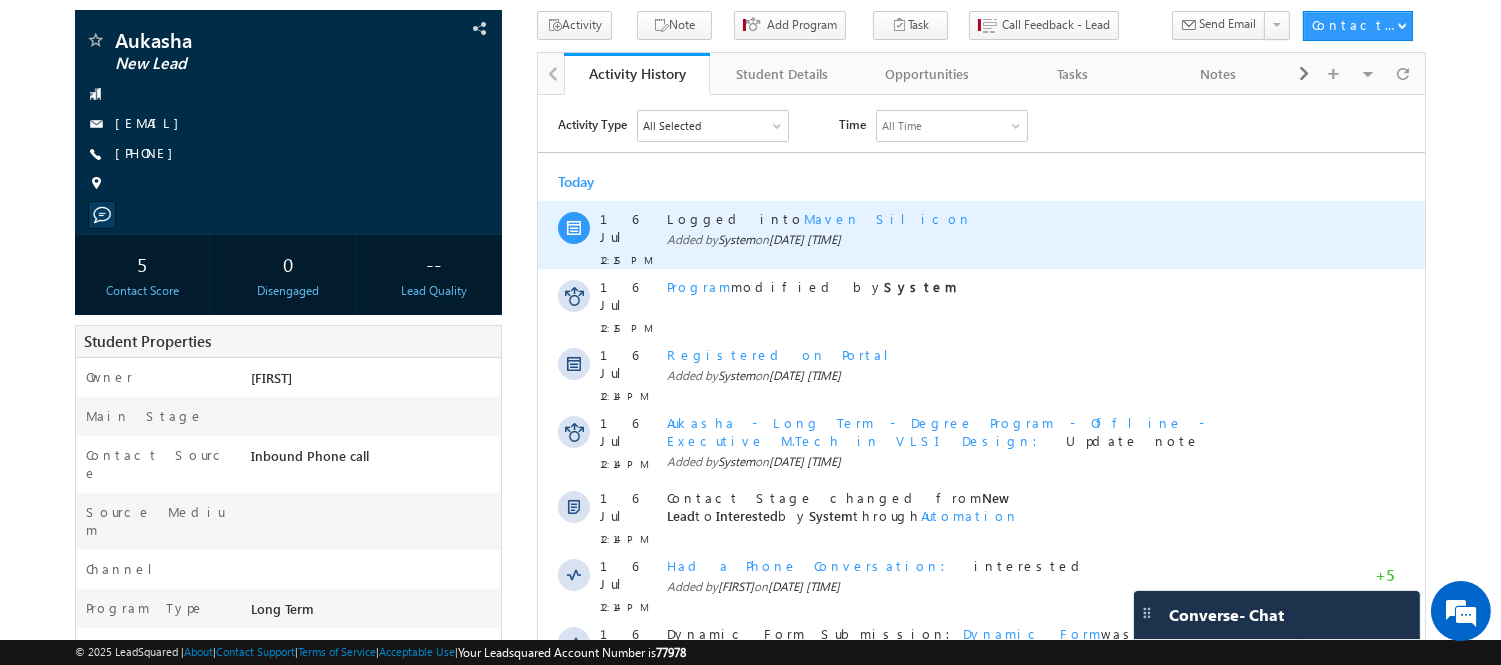 scroll, scrollTop: 164, scrollLeft: 0, axis: vertical 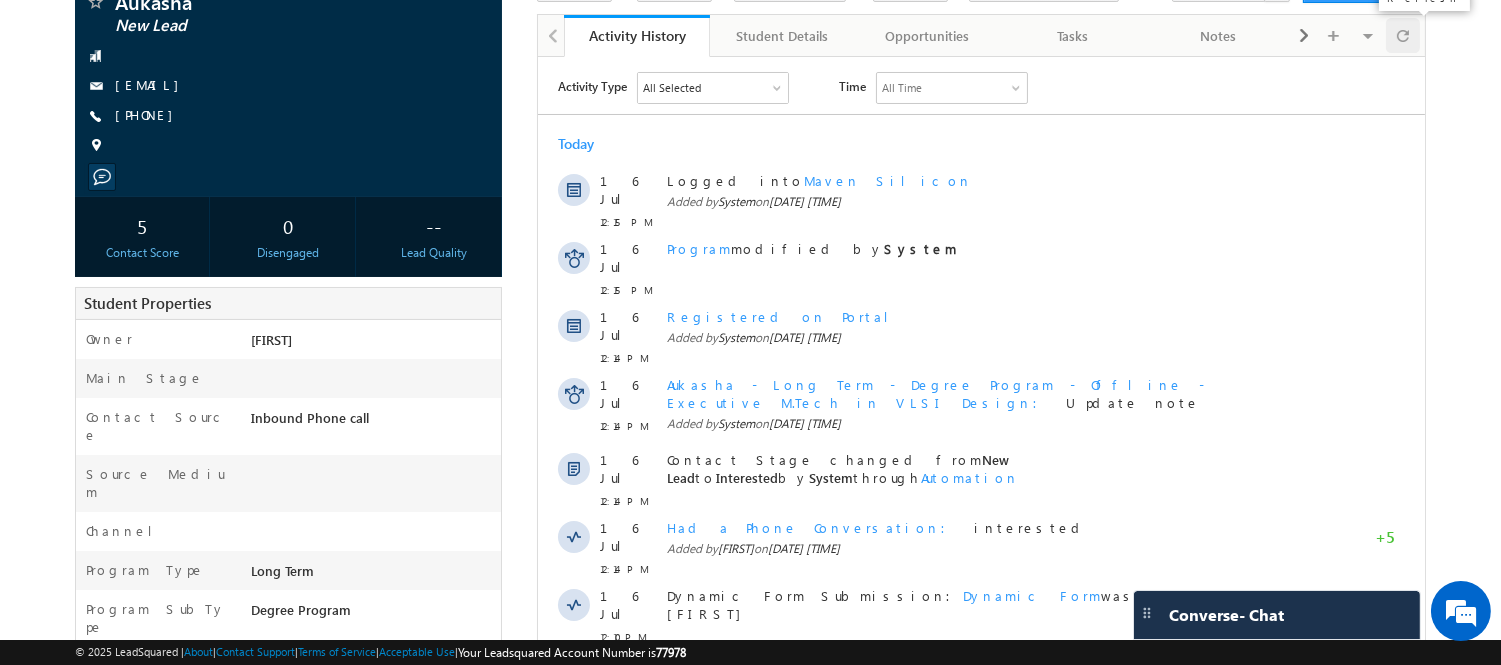 click at bounding box center [1403, 35] 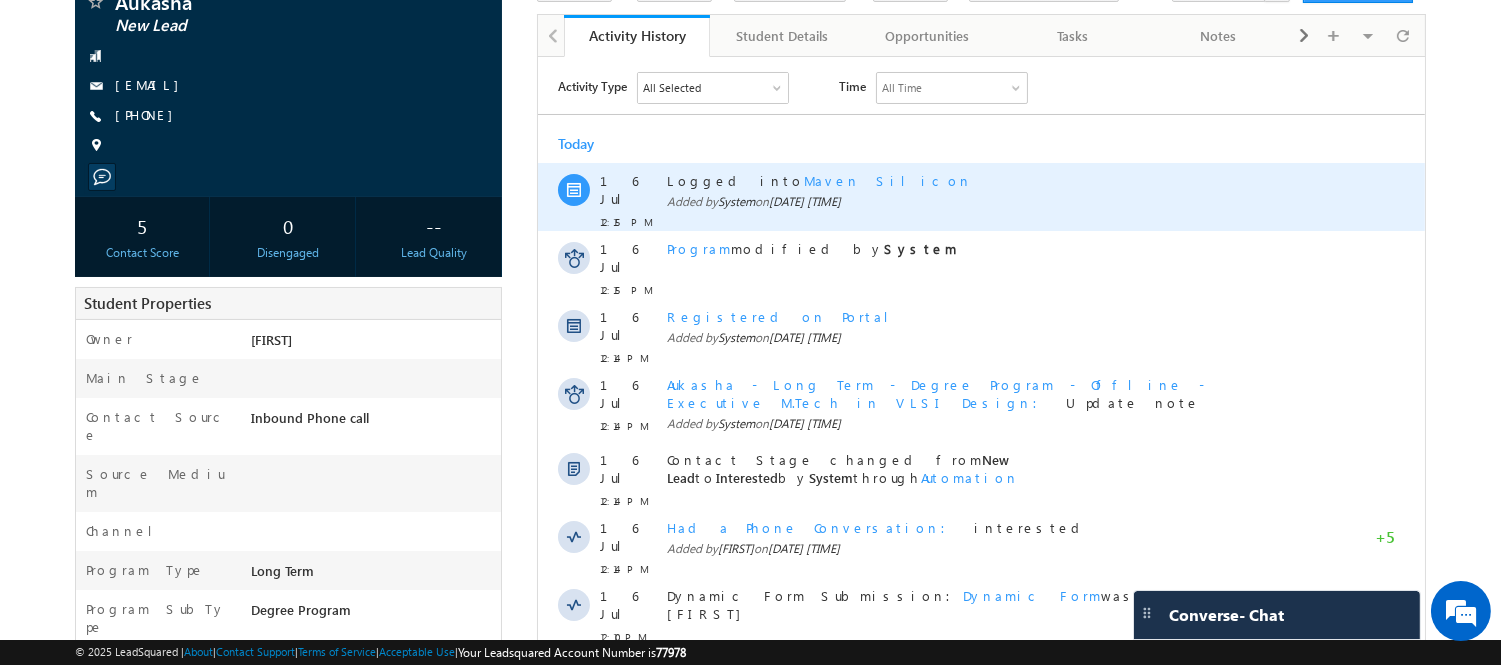 scroll, scrollTop: 0, scrollLeft: 0, axis: both 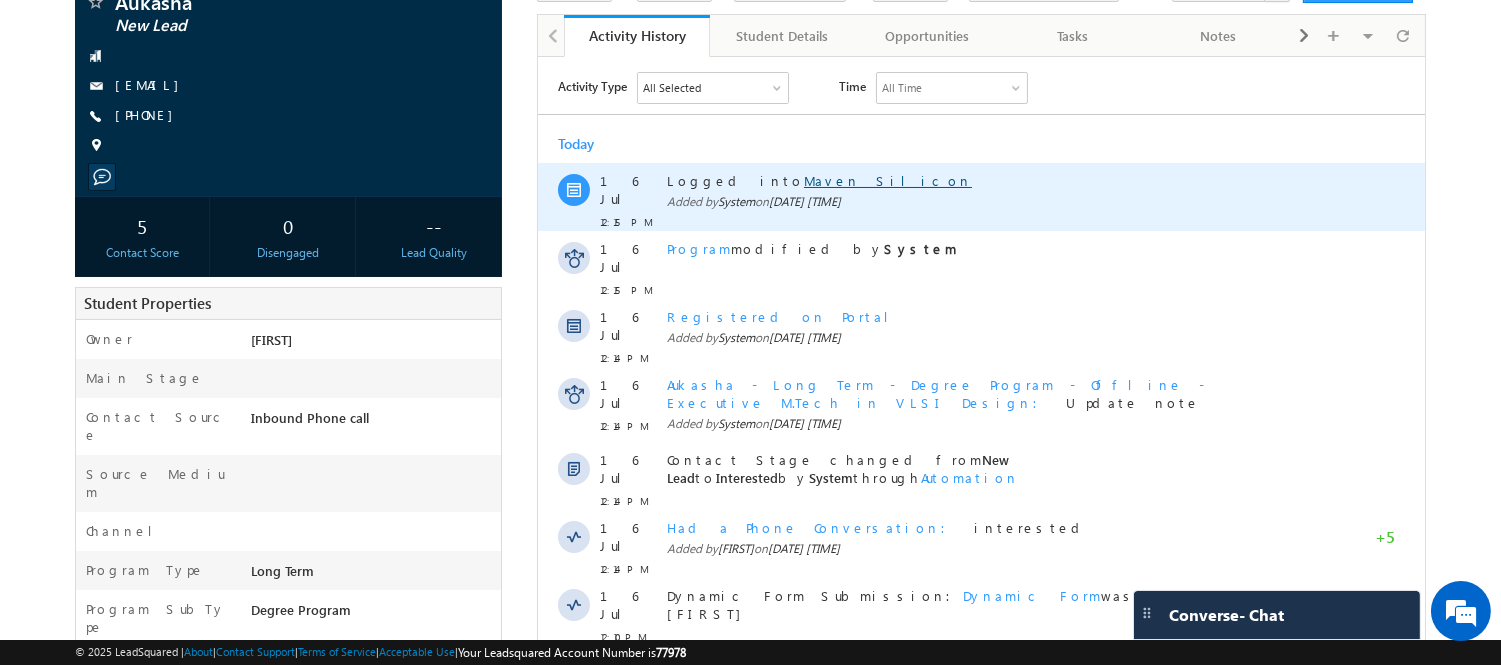 click on "Maven Silicon" at bounding box center (887, 179) 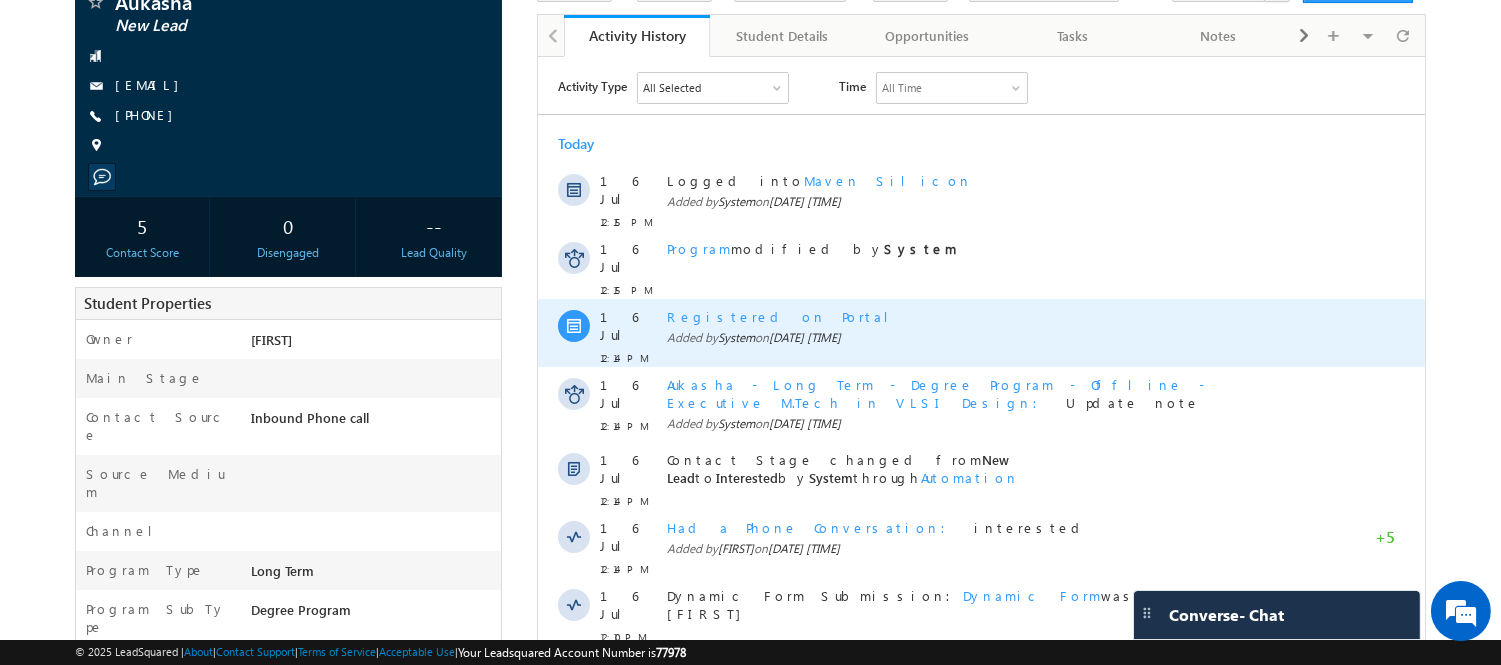 click on "Registered on Portal" at bounding box center [991, 316] 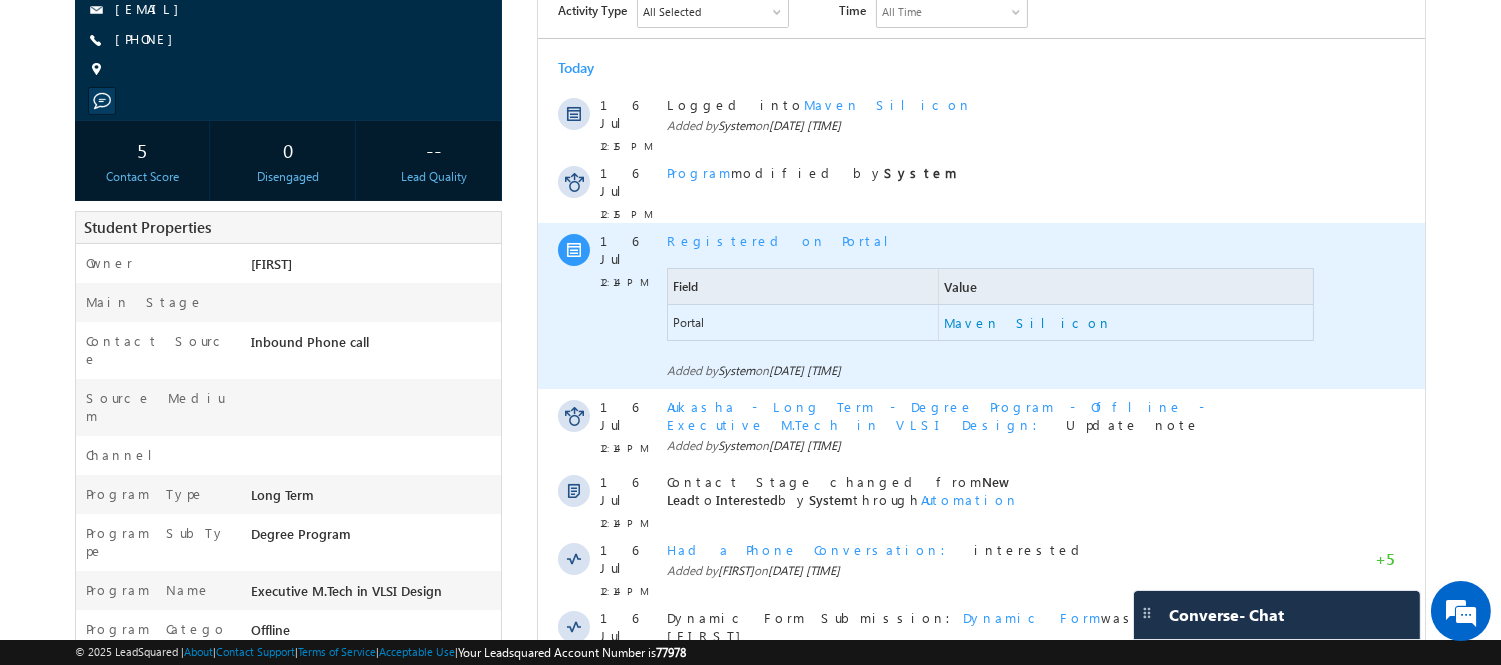 scroll, scrollTop: 238, scrollLeft: 0, axis: vertical 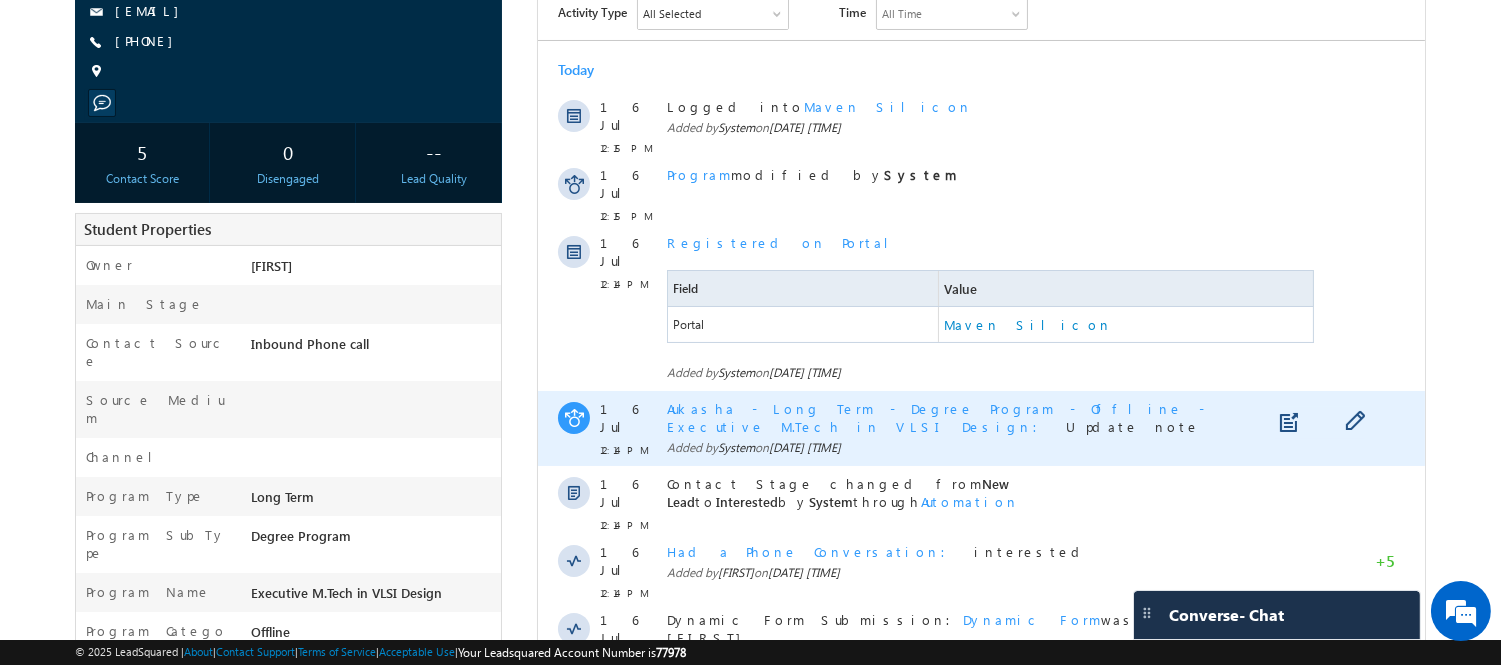 click on "Aukasha - Long Term - Degree Program - Offline - Executive M.Tech in VLSI Design" at bounding box center [934, 417] 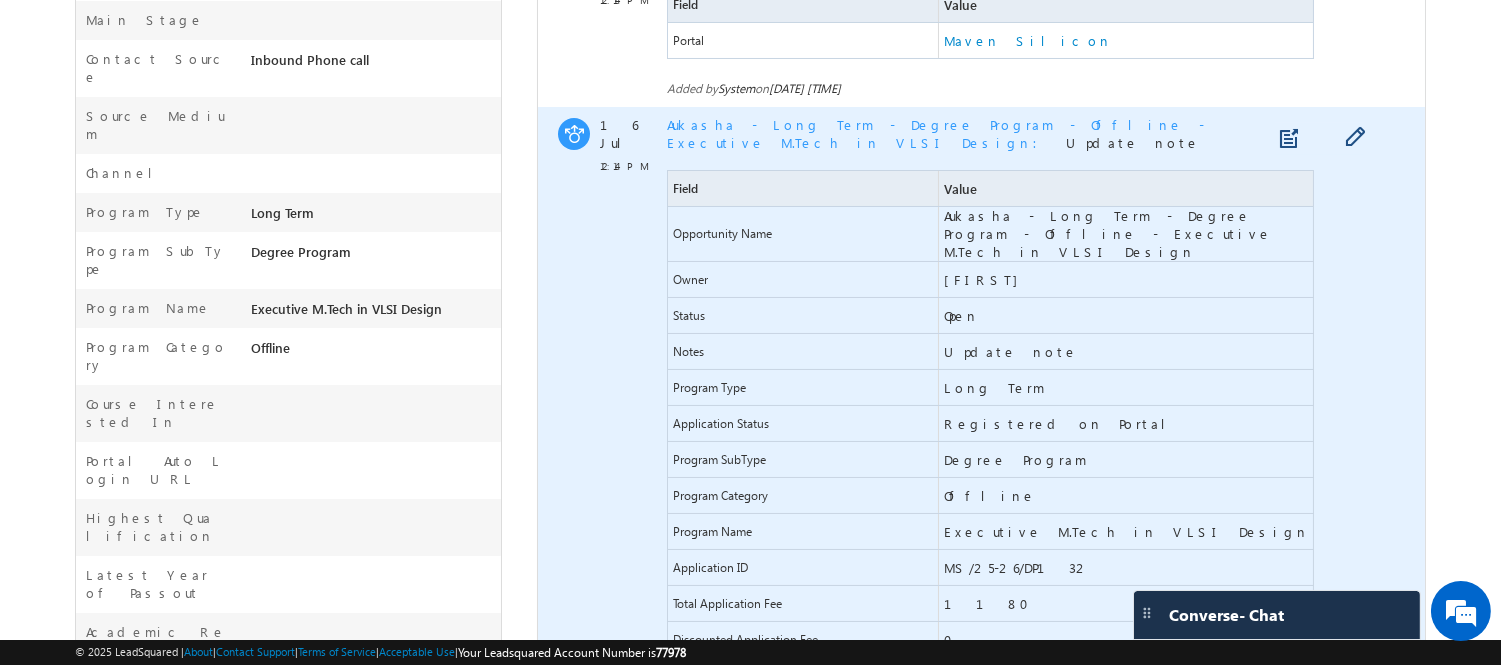 scroll, scrollTop: 0, scrollLeft: 0, axis: both 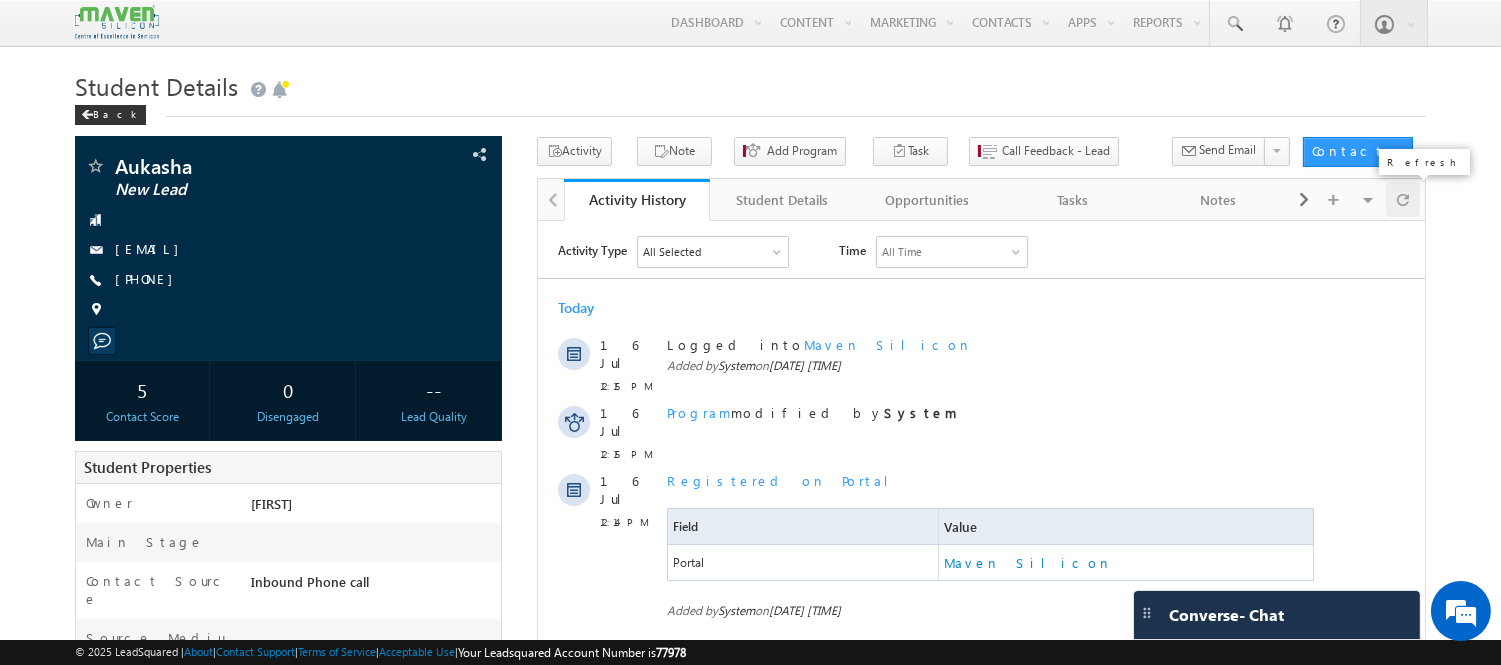 click at bounding box center (1403, 199) 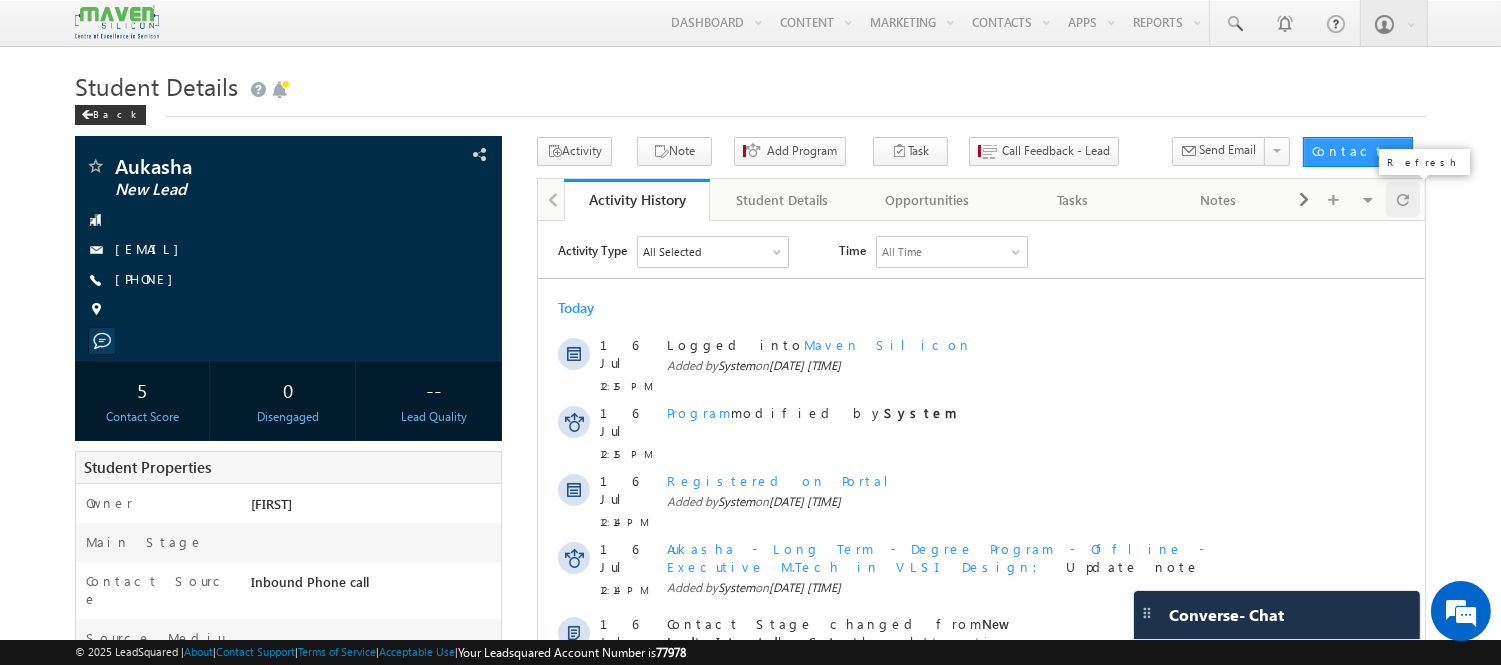 scroll, scrollTop: 0, scrollLeft: 0, axis: both 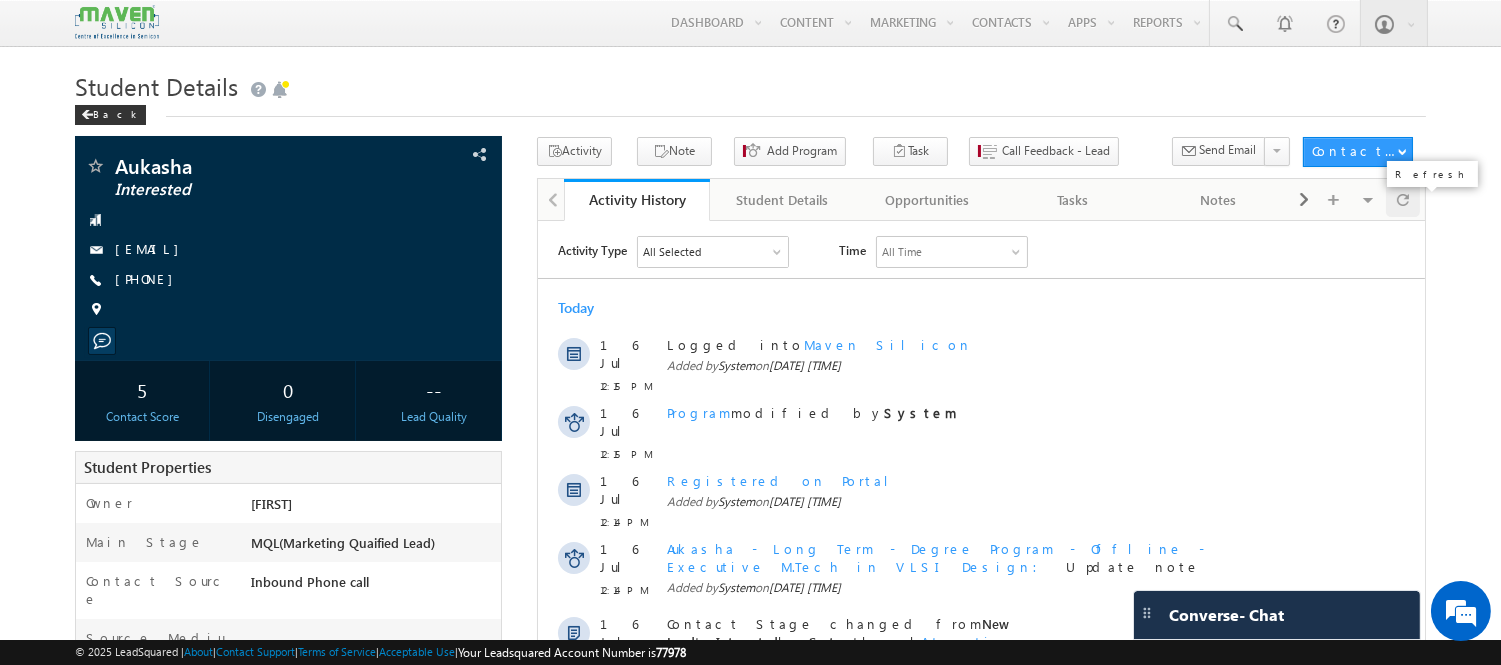 click at bounding box center (1403, 199) 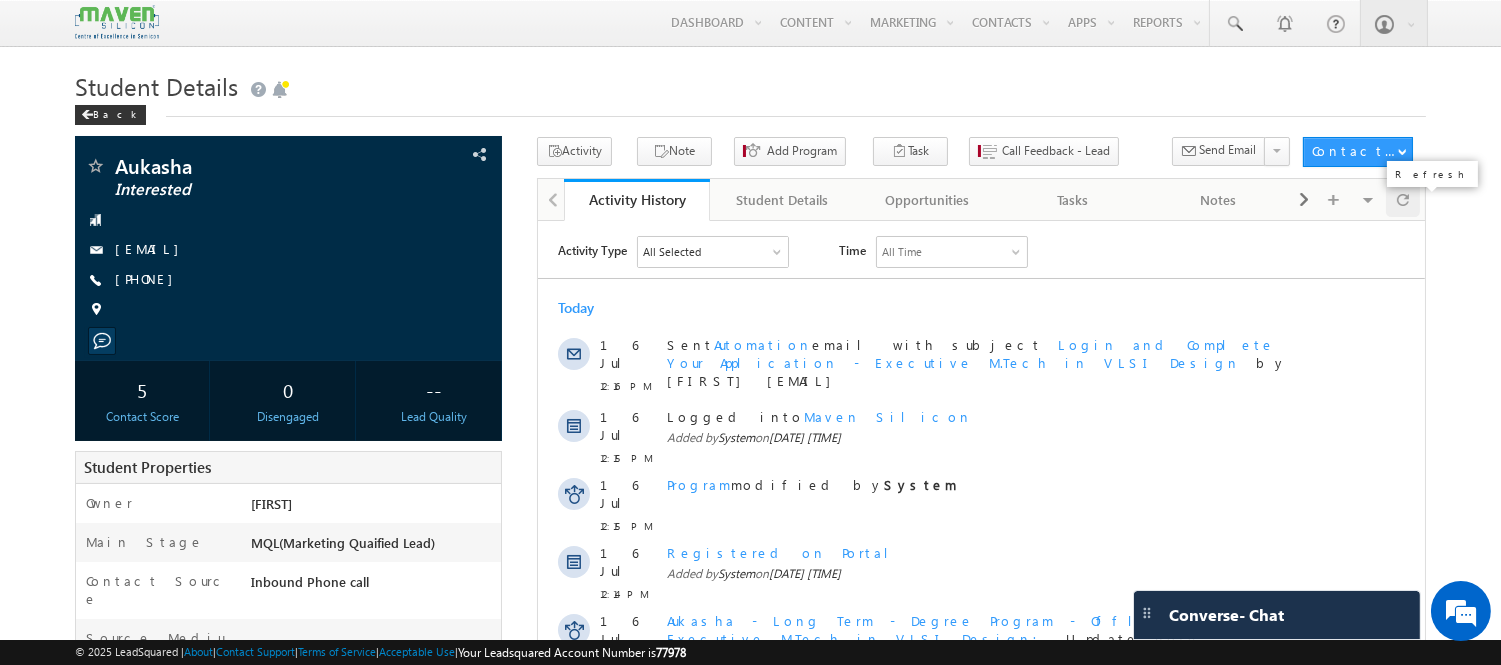 scroll, scrollTop: 0, scrollLeft: 0, axis: both 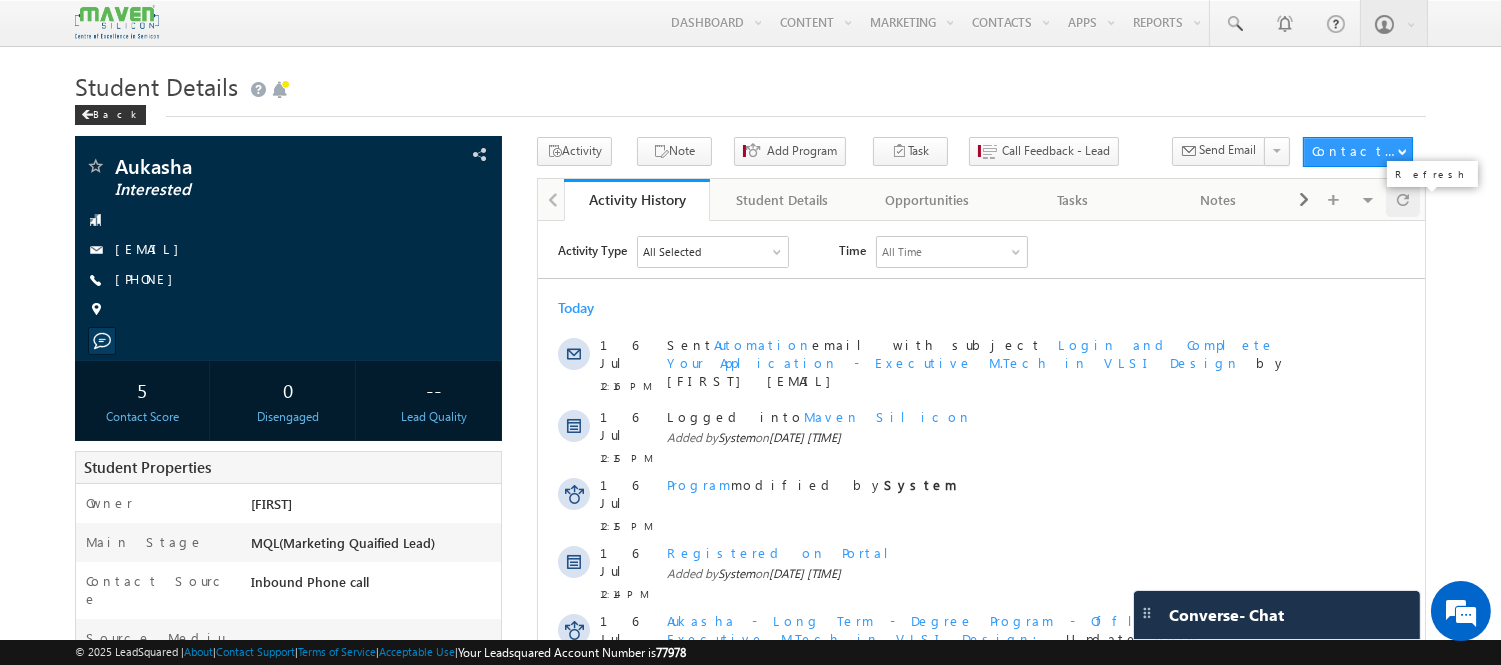 click at bounding box center [1403, 199] 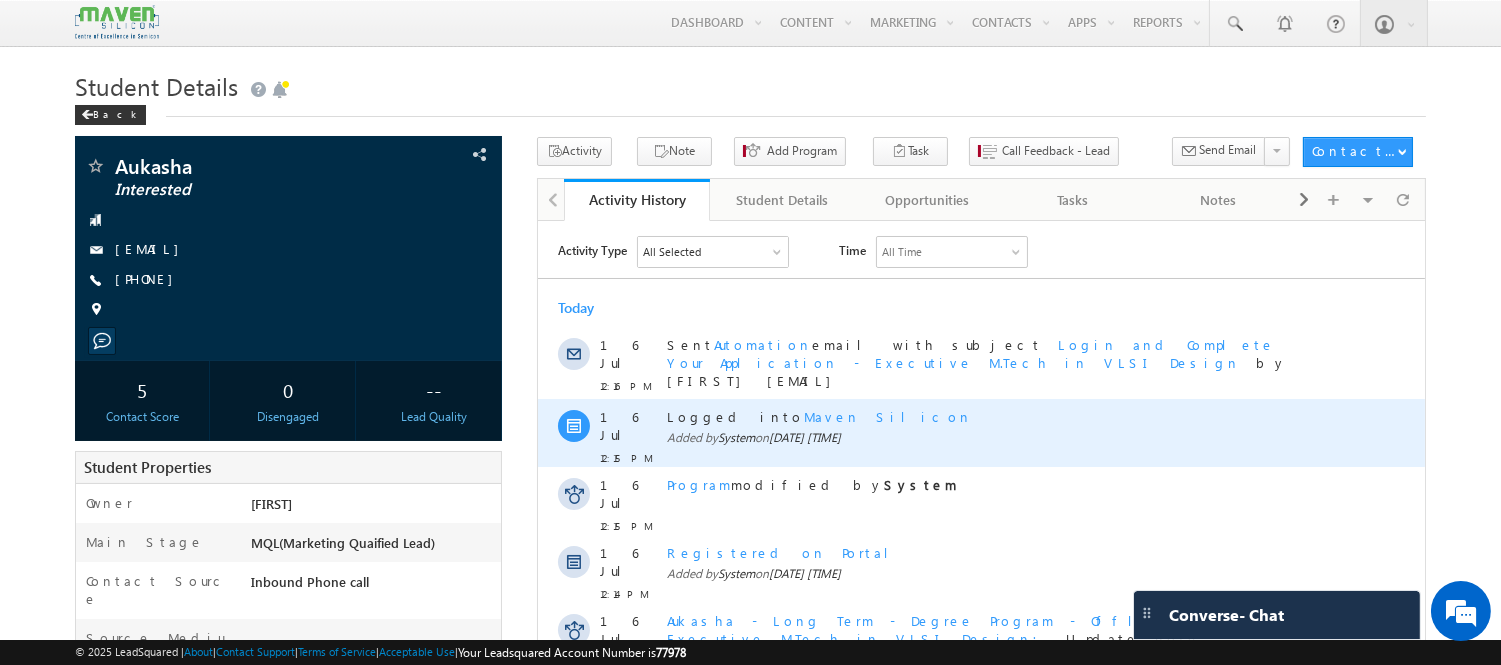 scroll, scrollTop: 103, scrollLeft: 0, axis: vertical 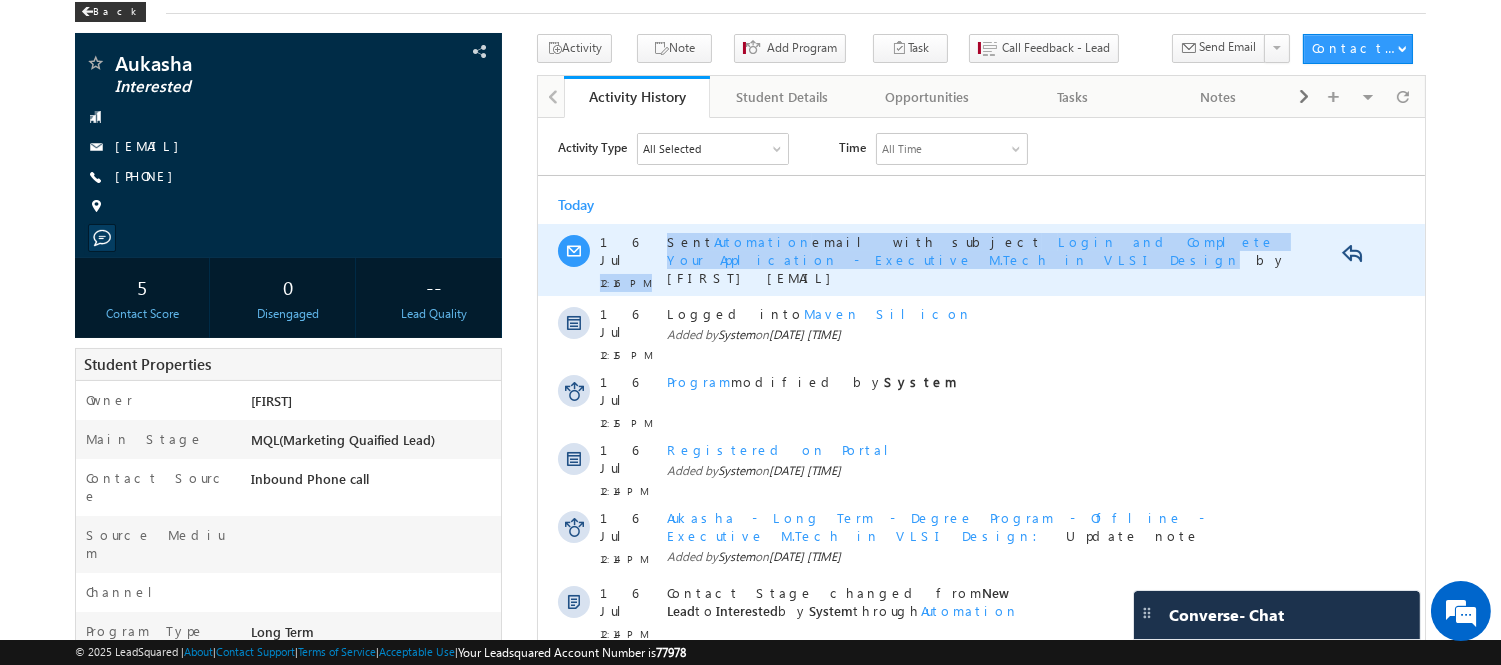 drag, startPoint x: 1282, startPoint y: 242, endPoint x: 652, endPoint y: 225, distance: 630.2293 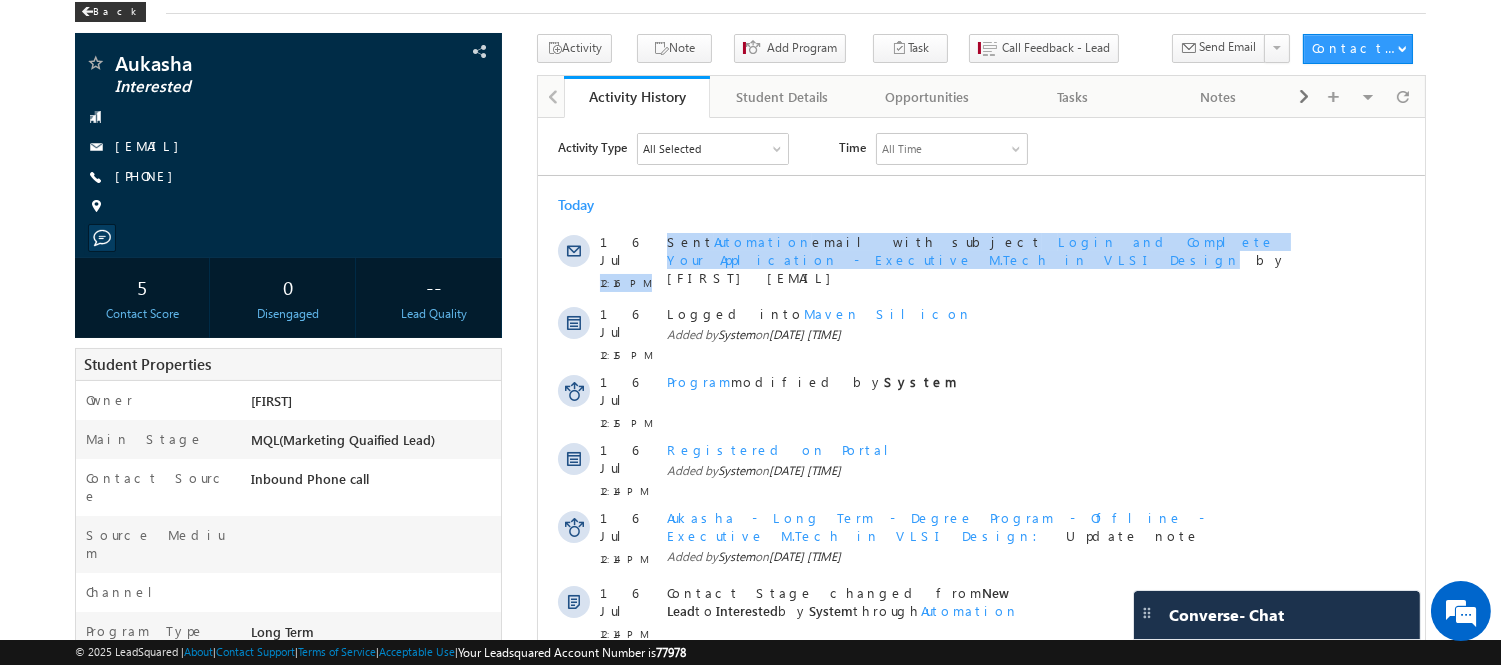 copy on "12:16 PM
Sent  Automation  email with subject
Login and Complete Your Application -  Executive M.Tech in VLSI Design" 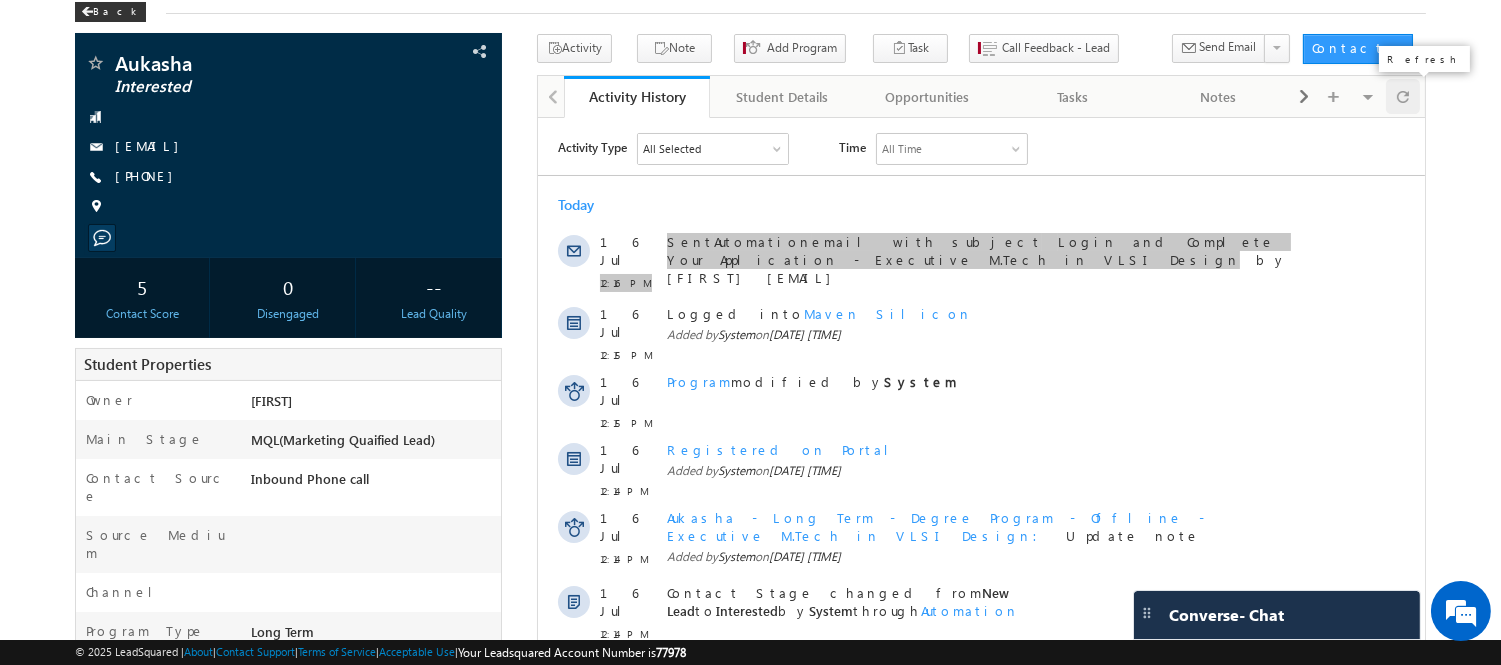 click at bounding box center [1403, 96] 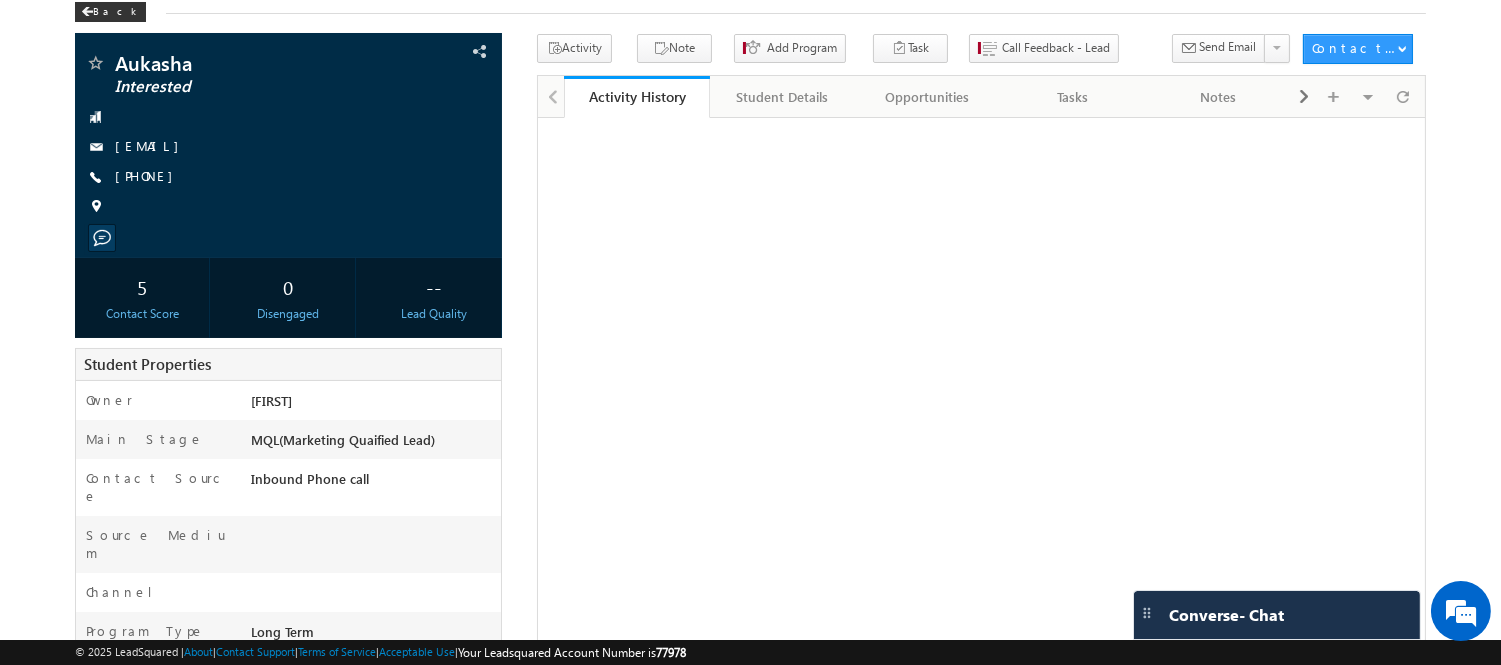 scroll, scrollTop: 0, scrollLeft: 0, axis: both 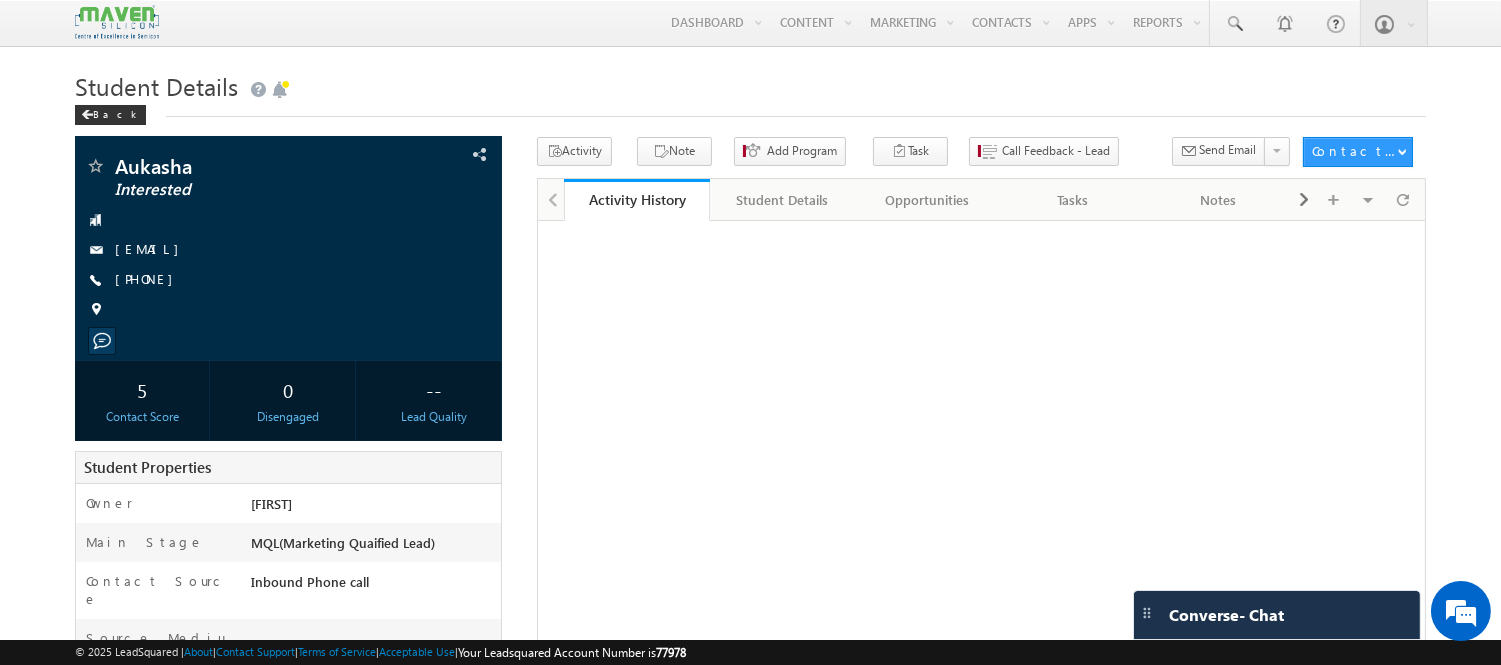 click on "Student Details" at bounding box center [750, 84] 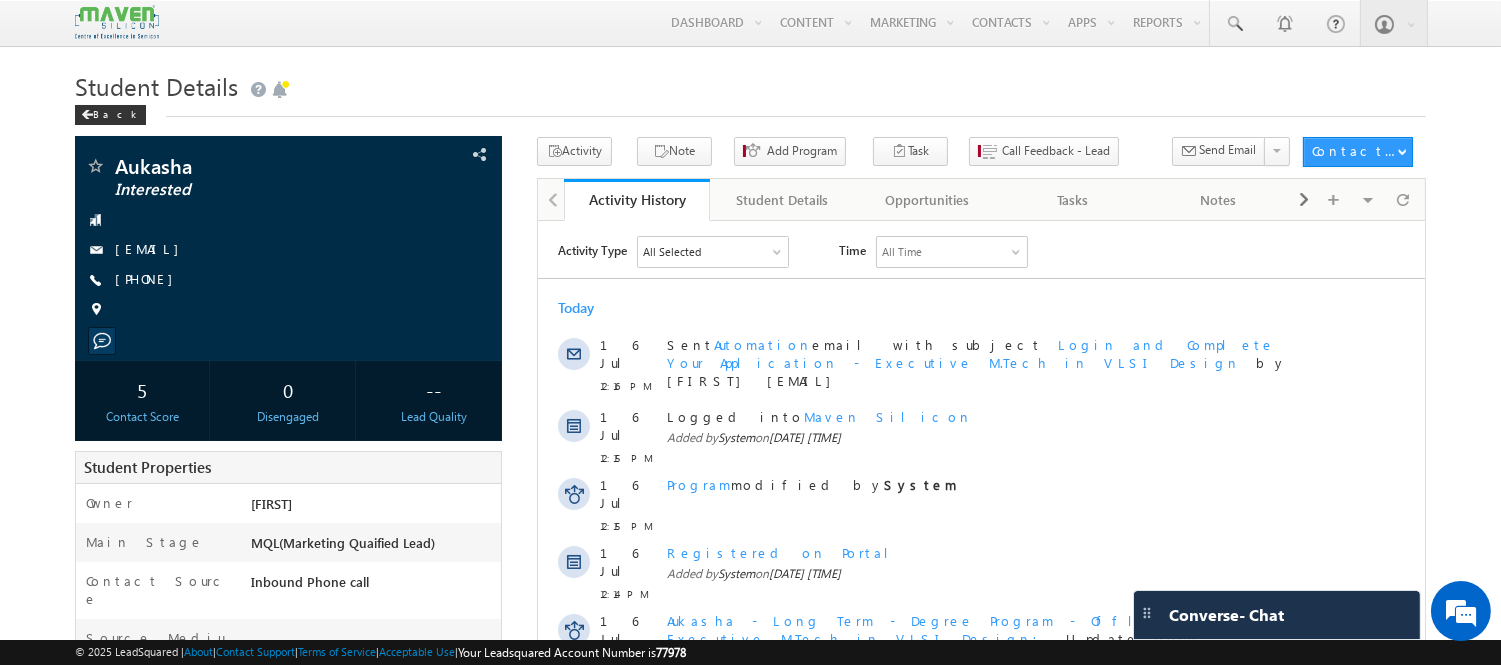 scroll, scrollTop: 0, scrollLeft: 0, axis: both 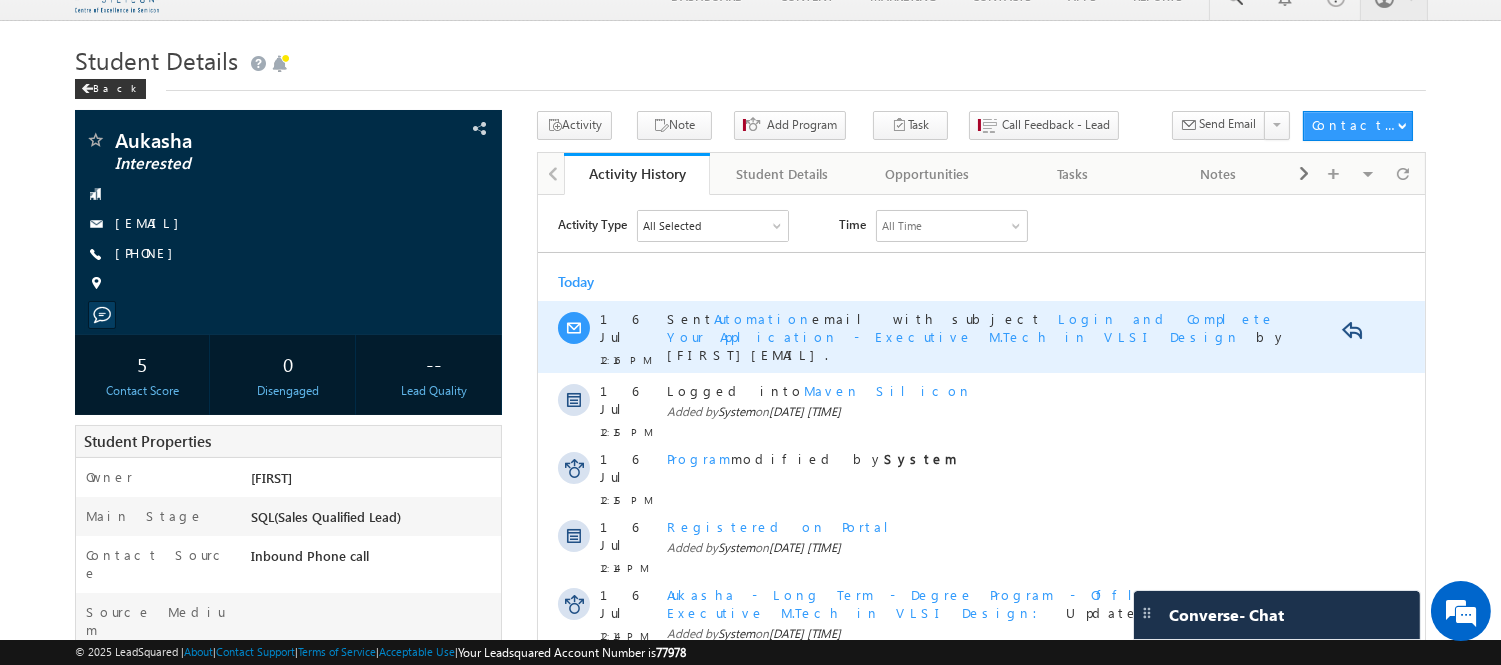 click on "Login and Complete Your Application -  Executive M.Tech in VLSI Design" at bounding box center (970, 326) 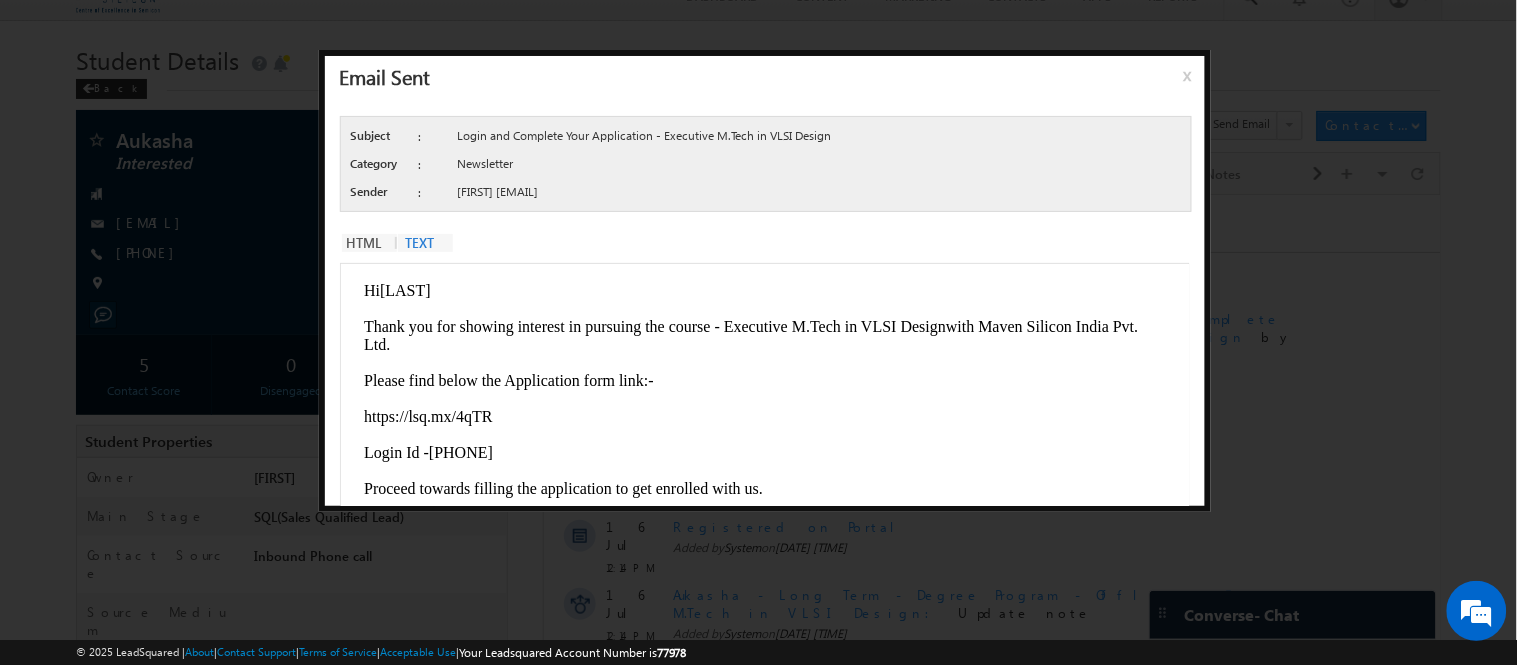 scroll, scrollTop: 0, scrollLeft: 0, axis: both 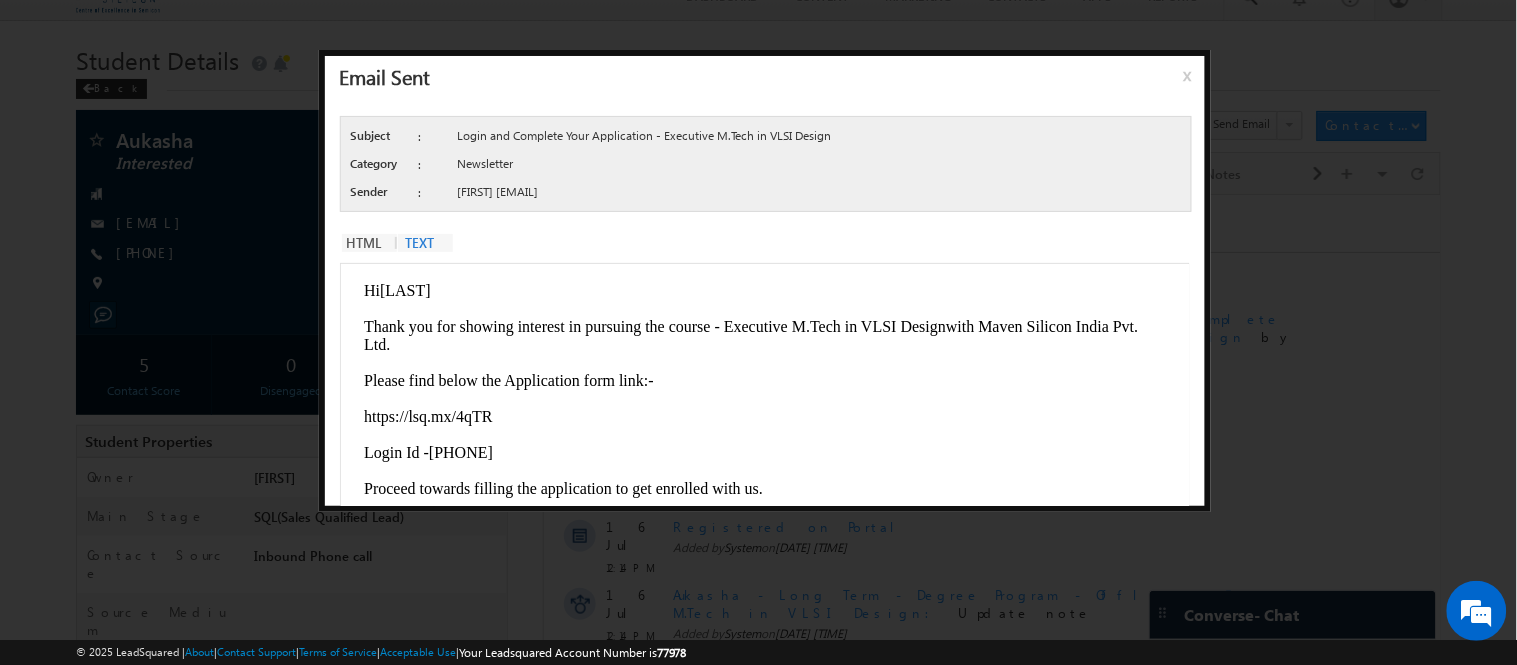 click on "x" at bounding box center [1191, 83] 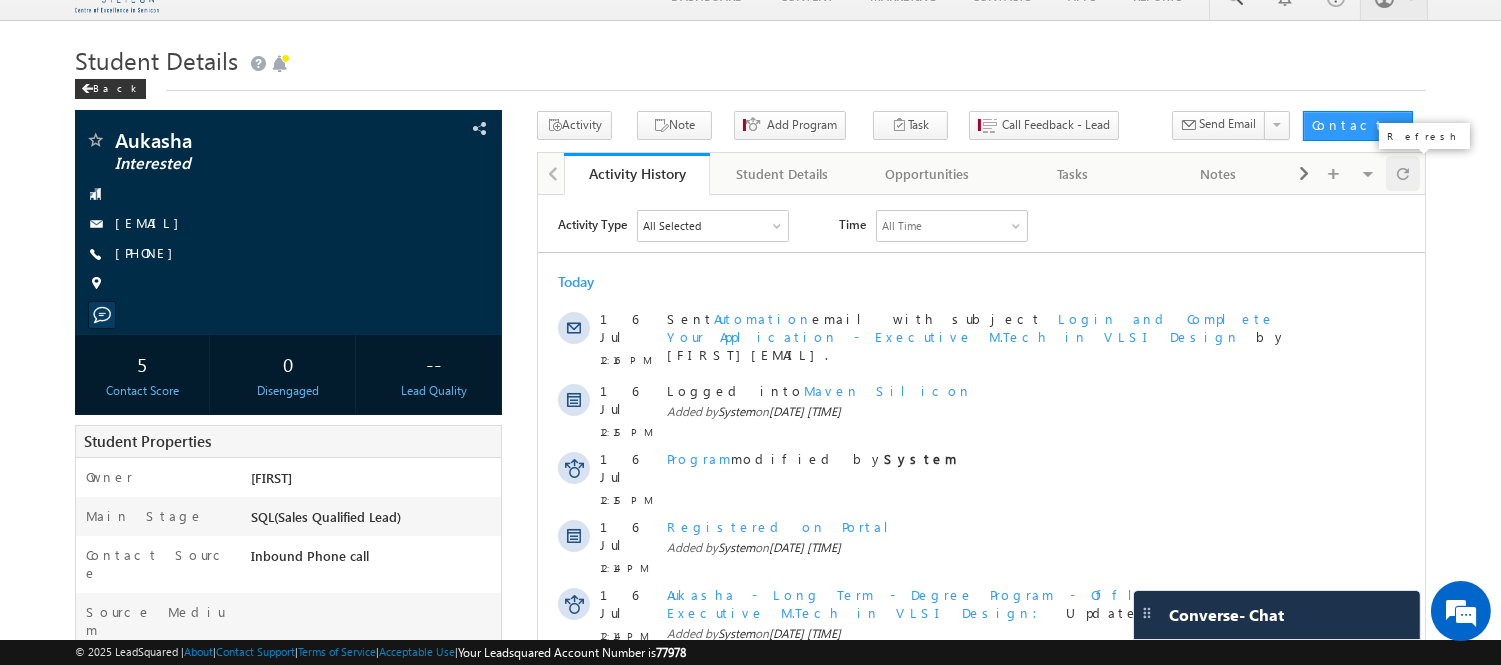 click at bounding box center [1403, 173] 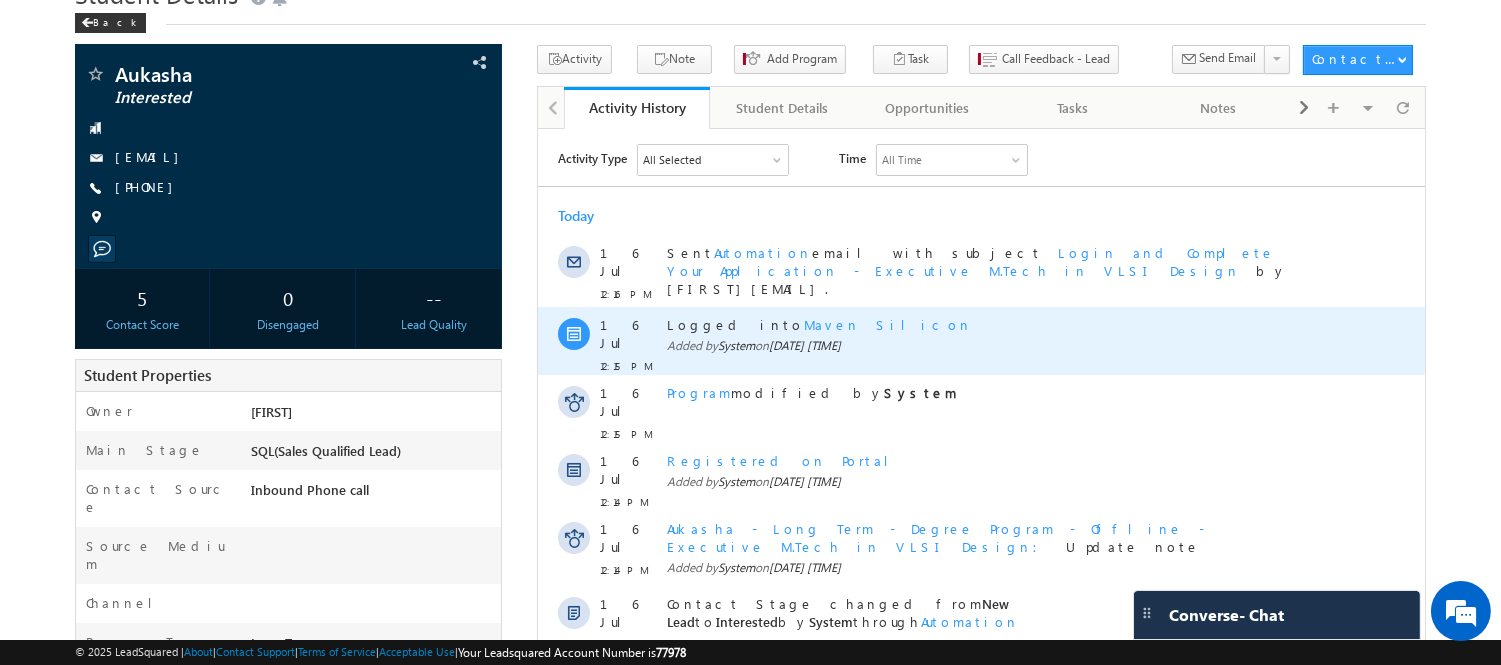 scroll, scrollTop: 0, scrollLeft: 0, axis: both 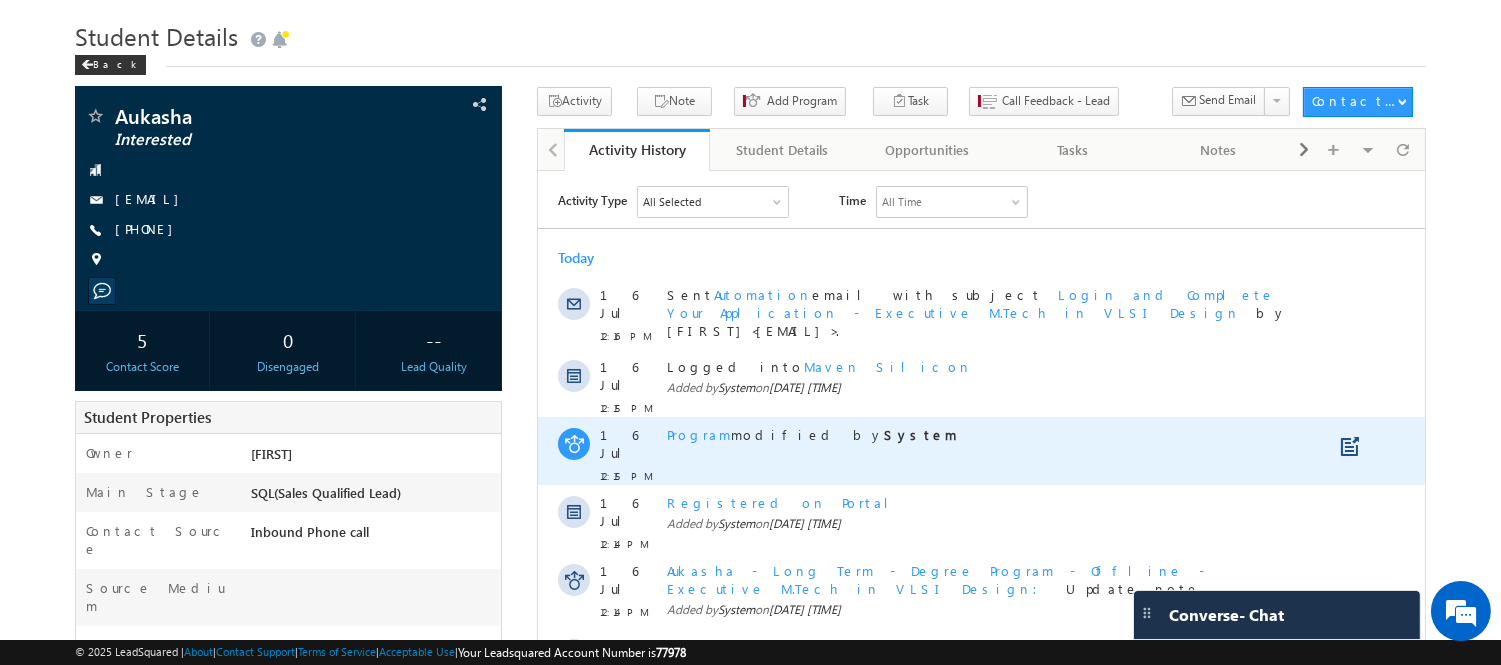 click on "Program" at bounding box center (698, 433) 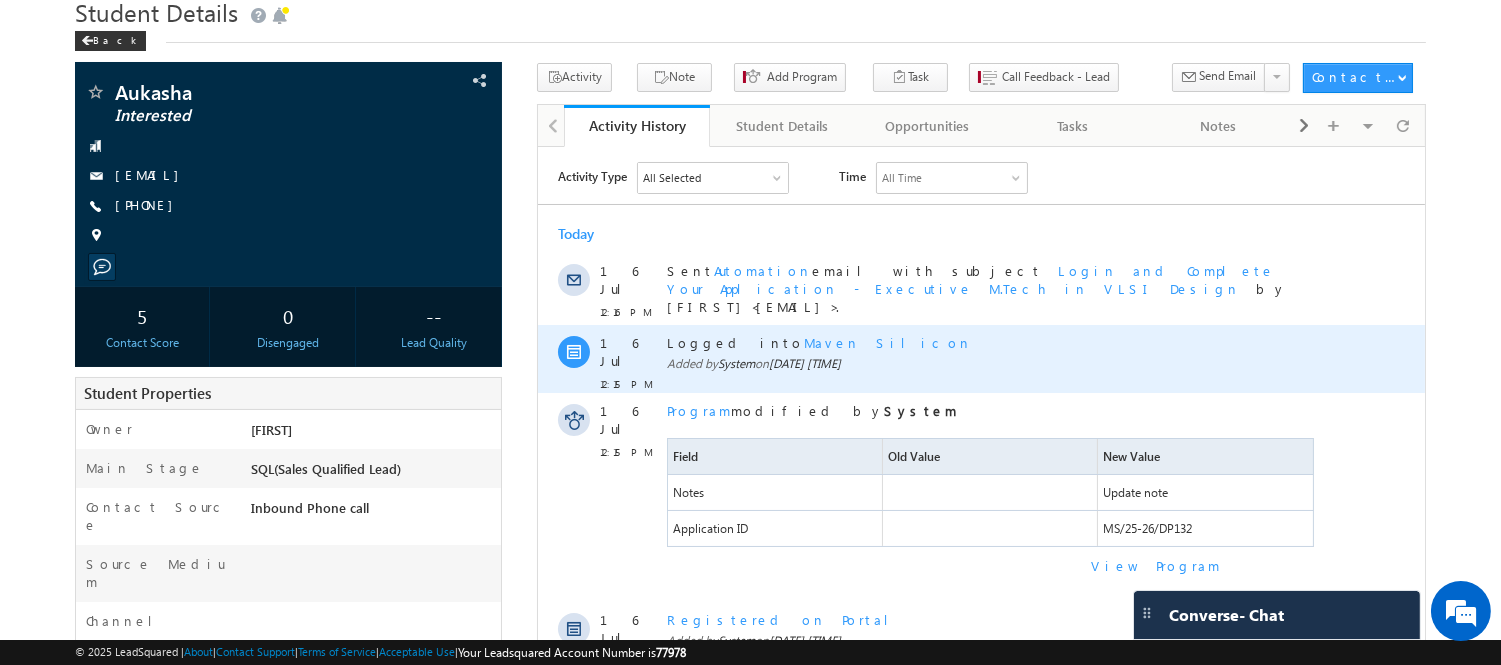 scroll, scrollTop: 0, scrollLeft: 0, axis: both 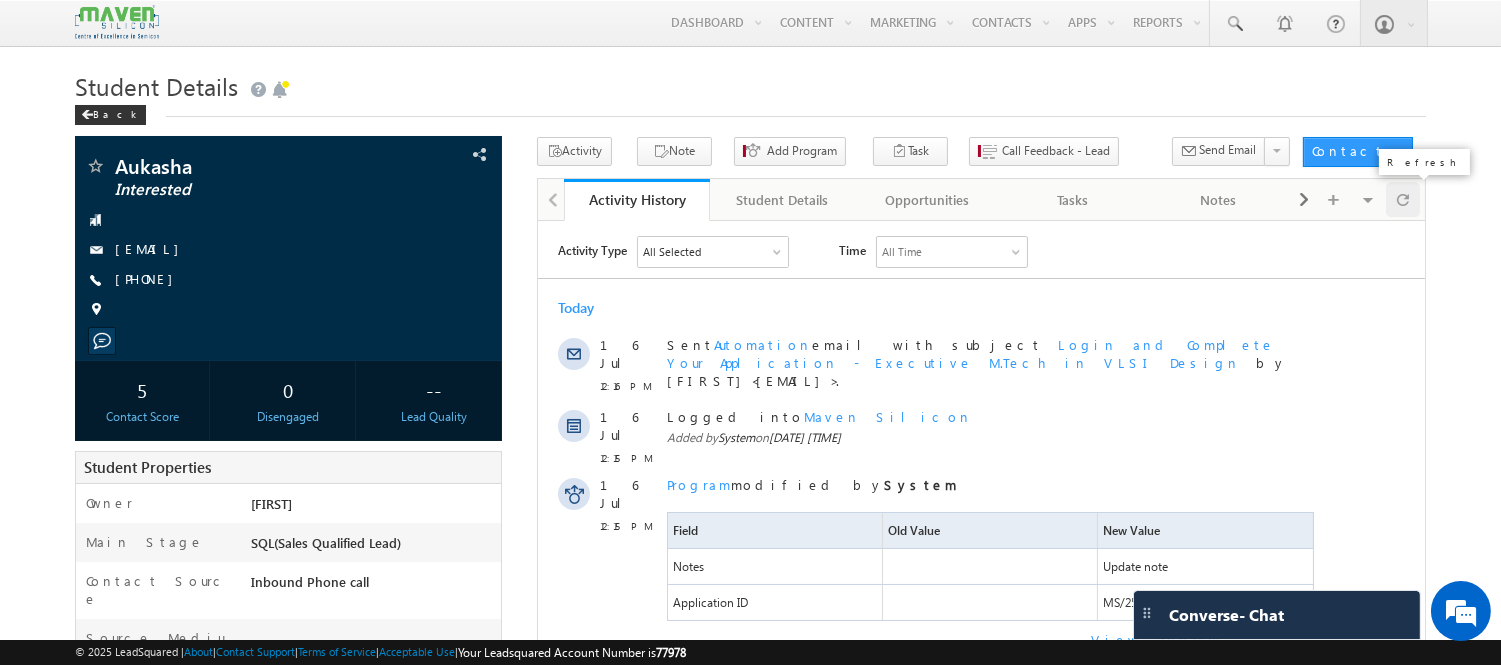 click at bounding box center (1403, 199) 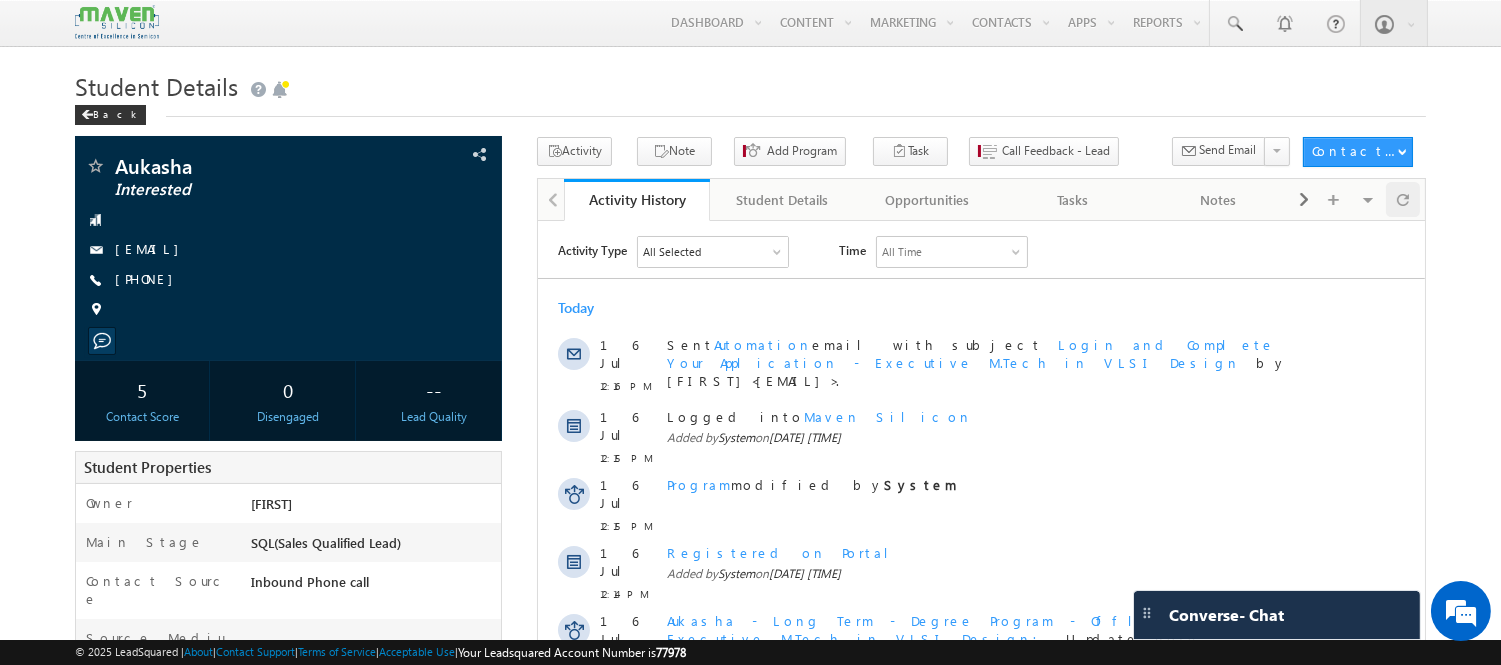 scroll, scrollTop: 0, scrollLeft: 0, axis: both 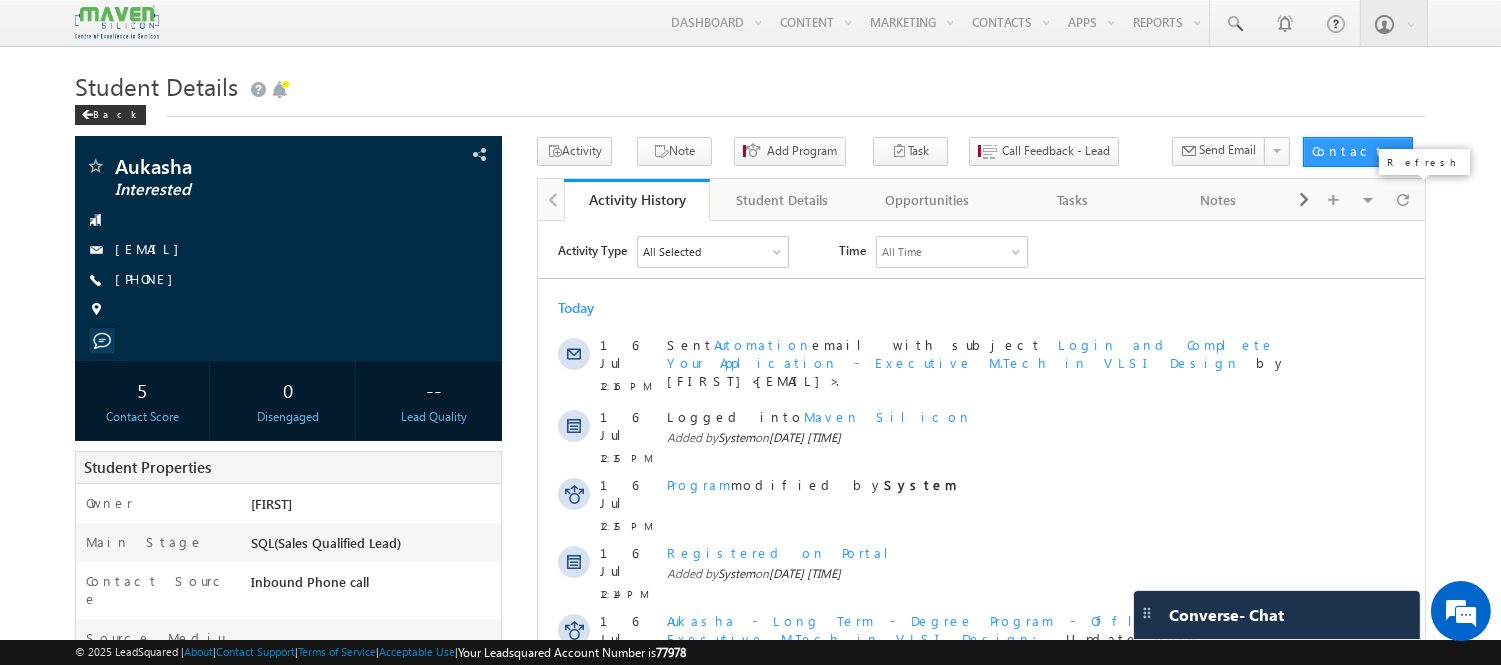 click at bounding box center (1403, 199) 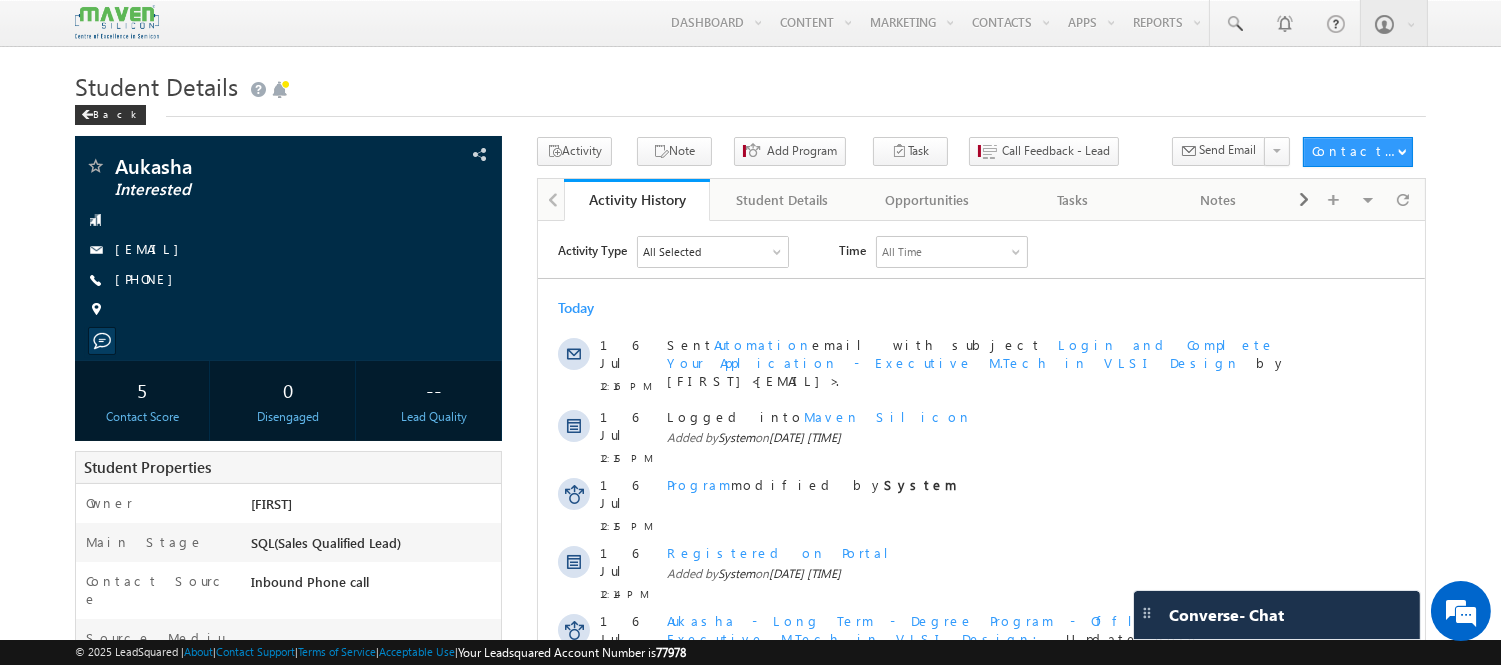 scroll, scrollTop: 0, scrollLeft: 0, axis: both 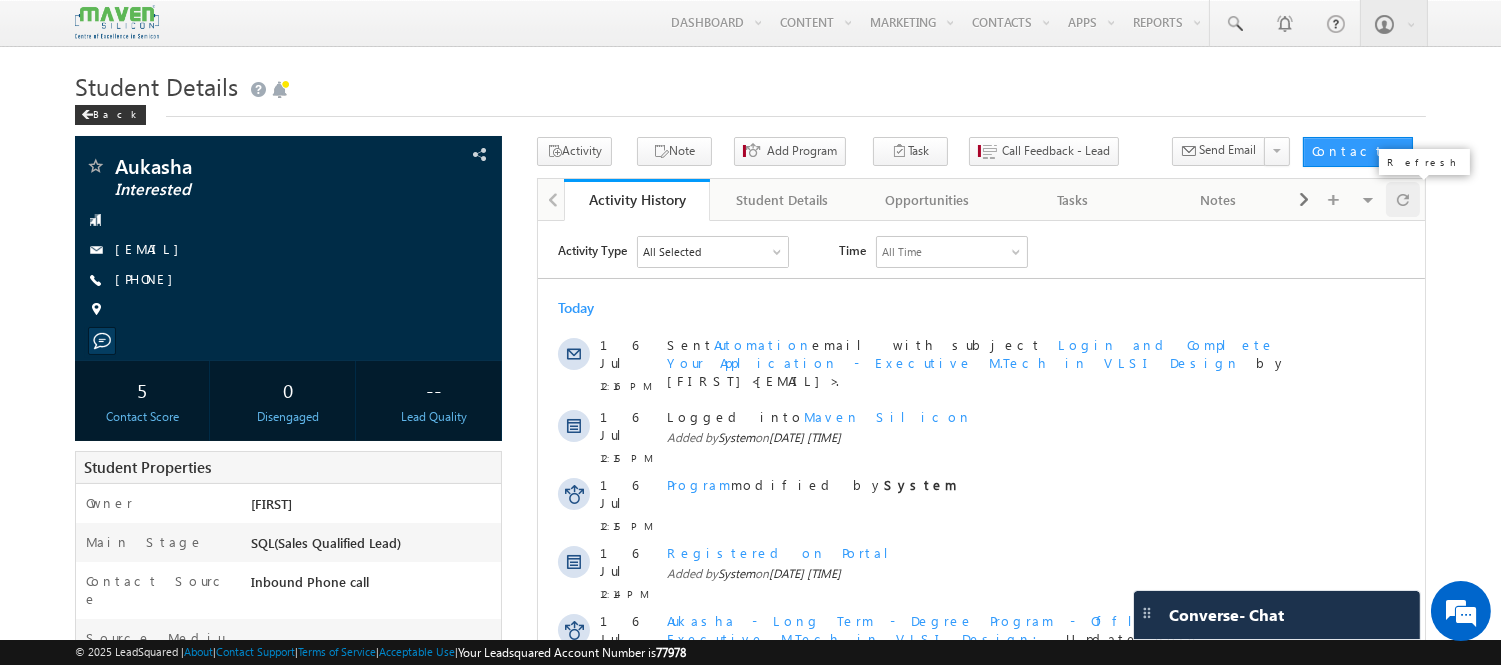 click at bounding box center (1403, 199) 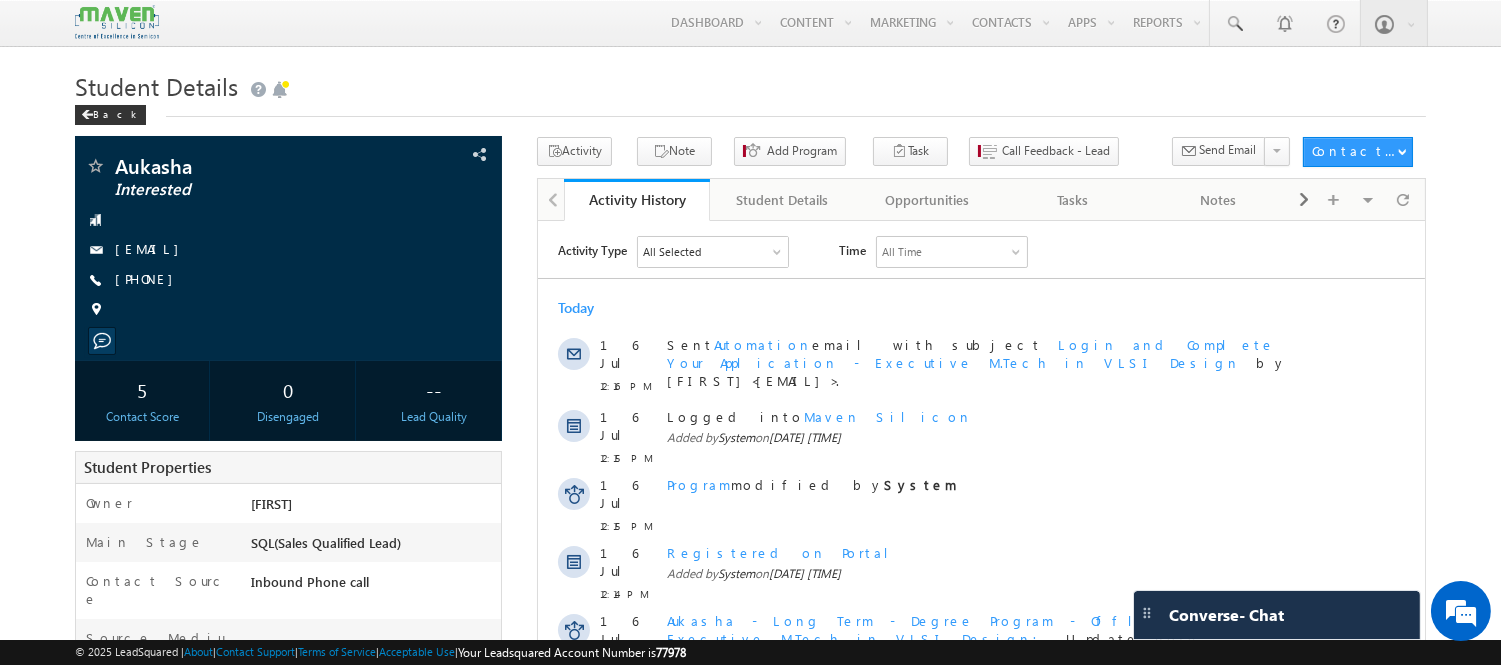 scroll, scrollTop: 0, scrollLeft: 0, axis: both 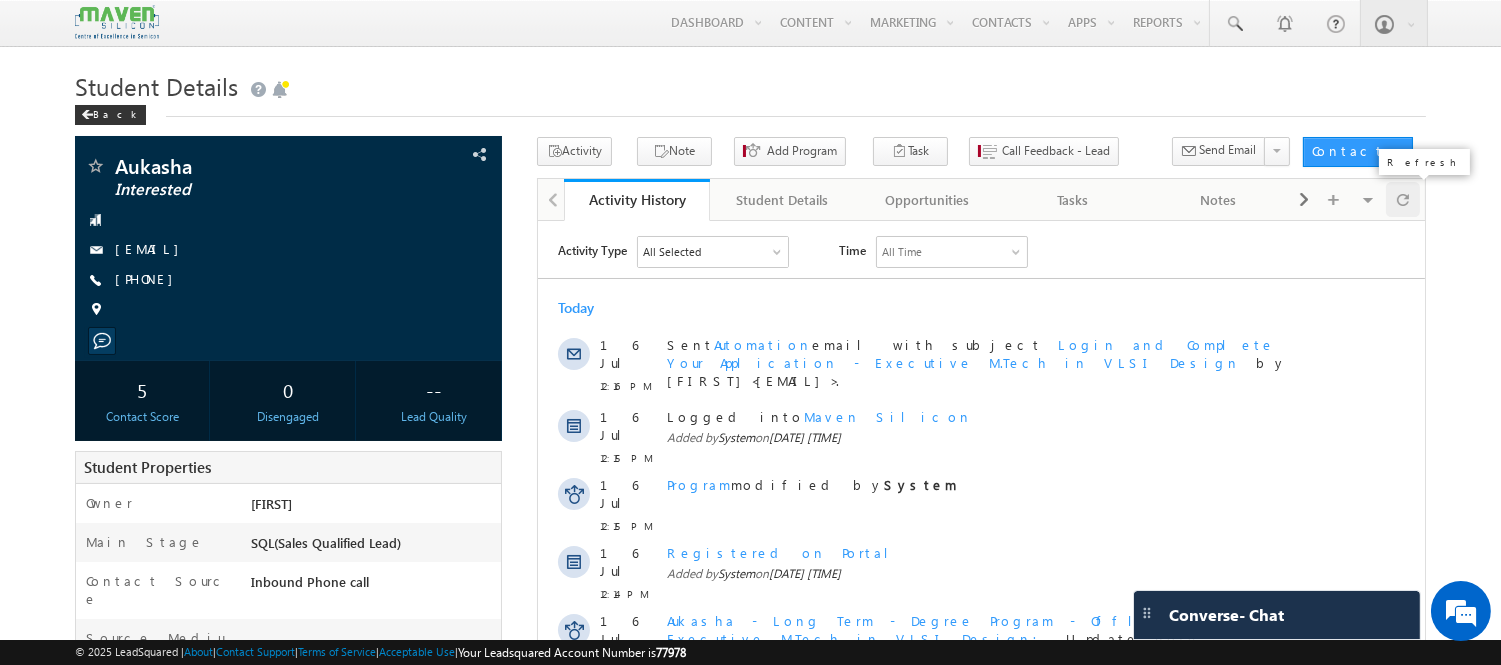 click at bounding box center (1403, 199) 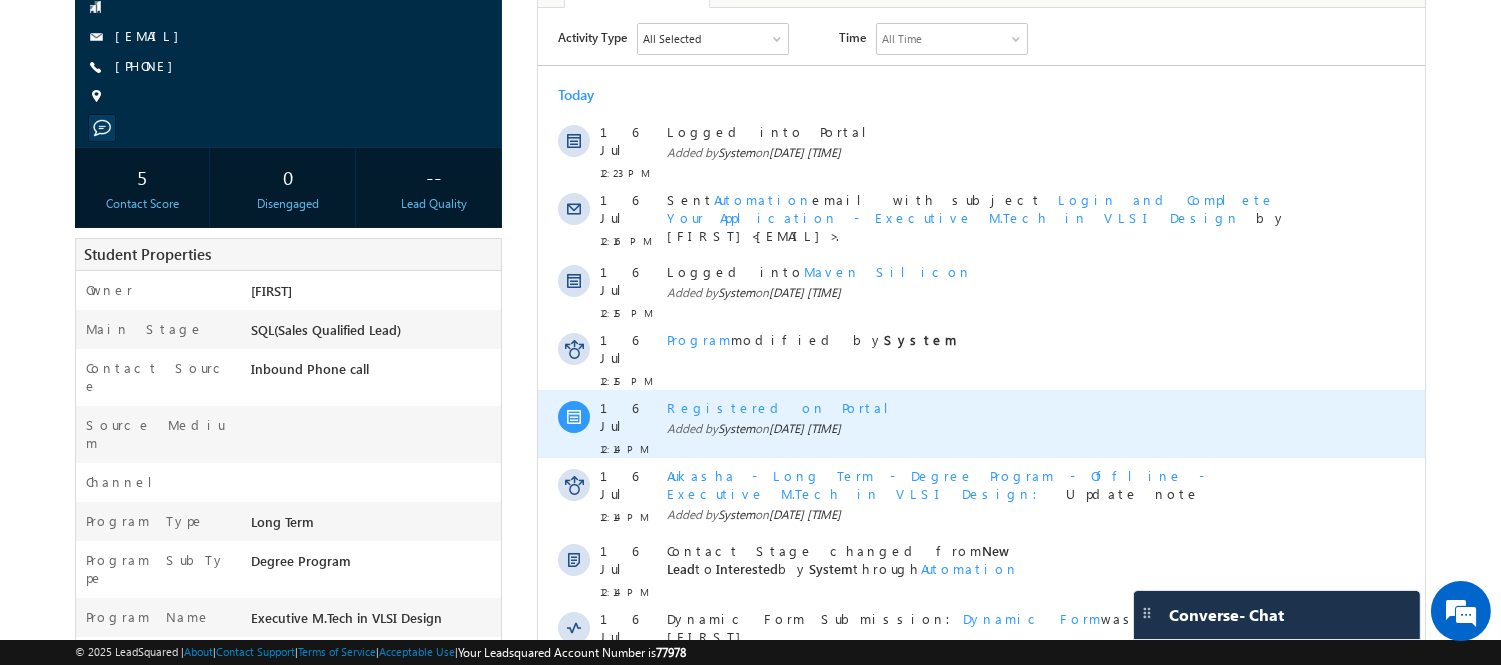 scroll, scrollTop: 0, scrollLeft: 0, axis: both 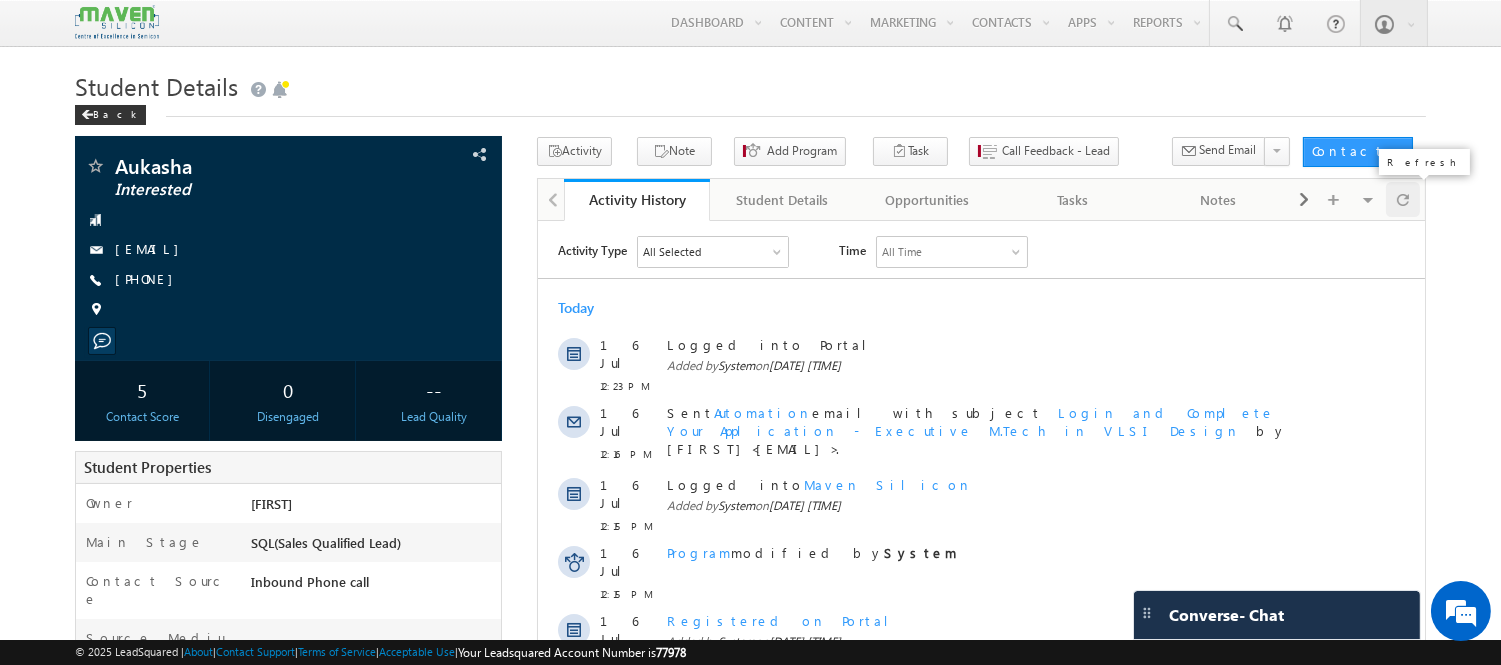 click at bounding box center (1403, 199) 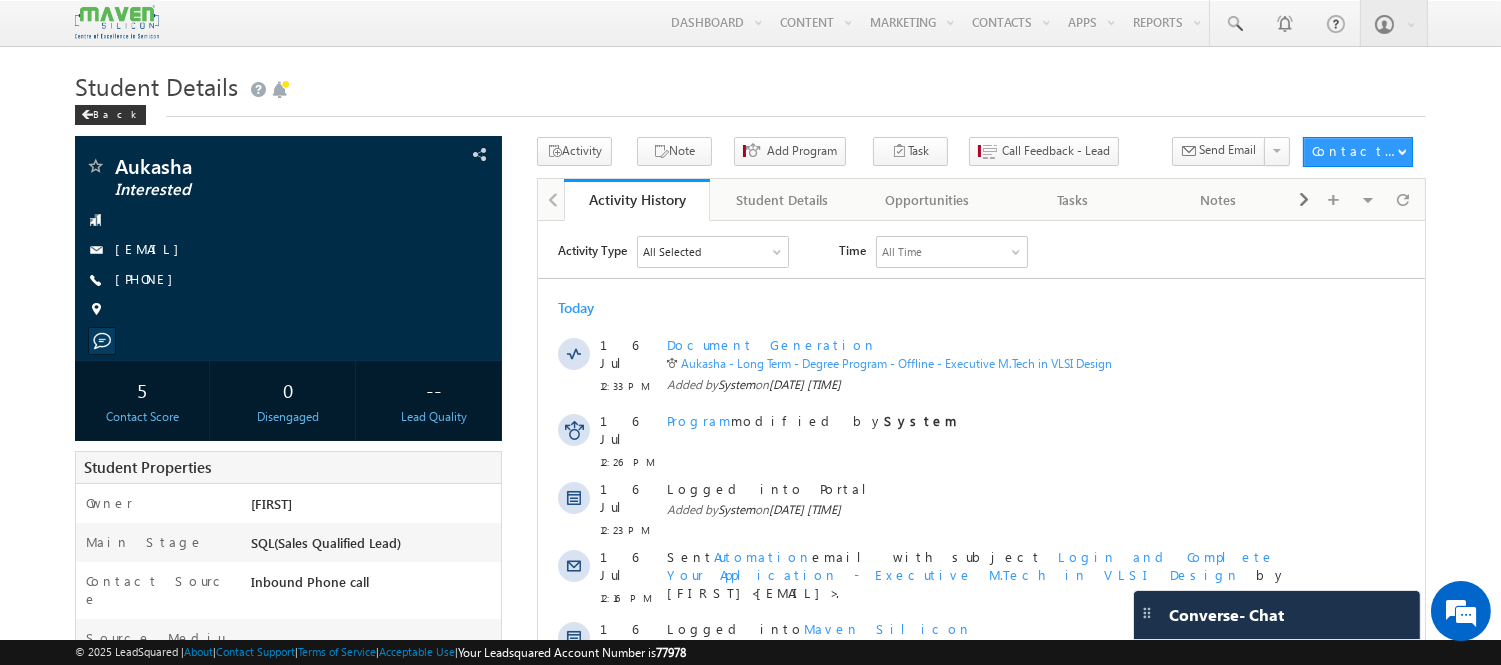 scroll, scrollTop: 0, scrollLeft: 0, axis: both 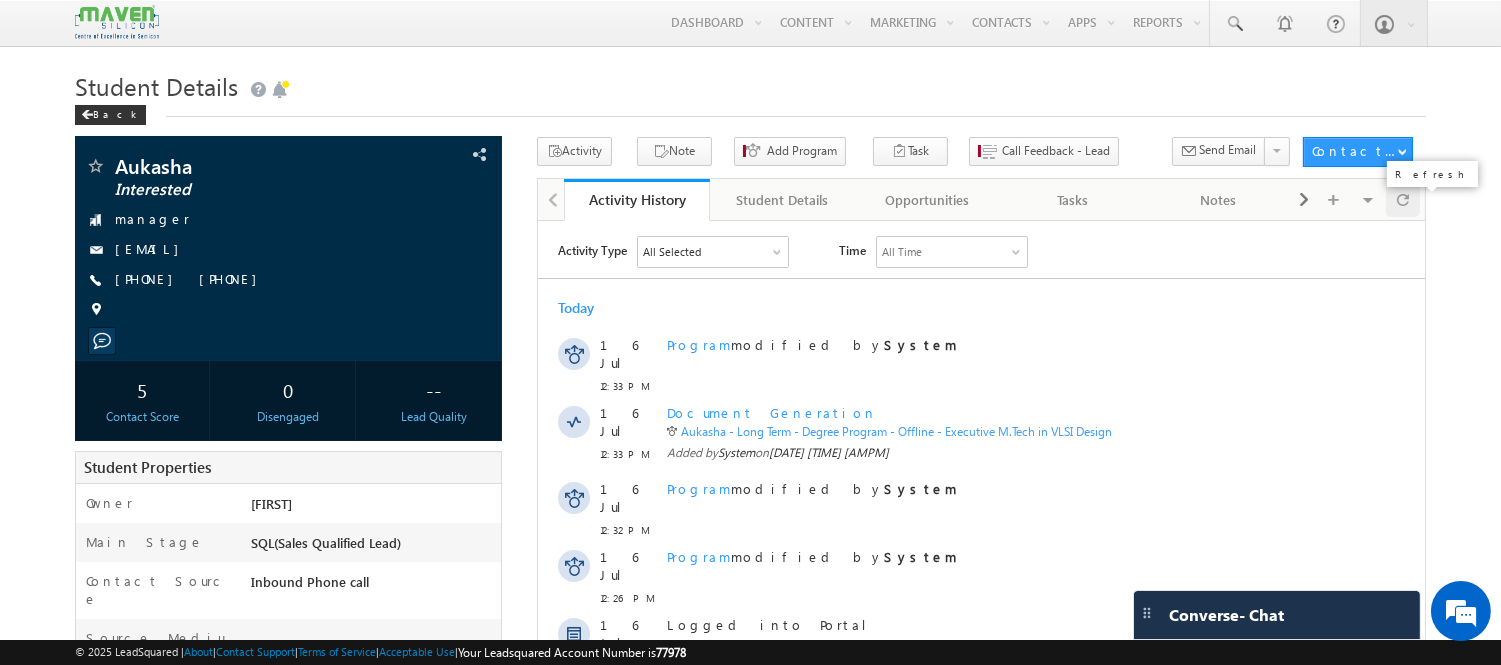 click at bounding box center [1403, 199] 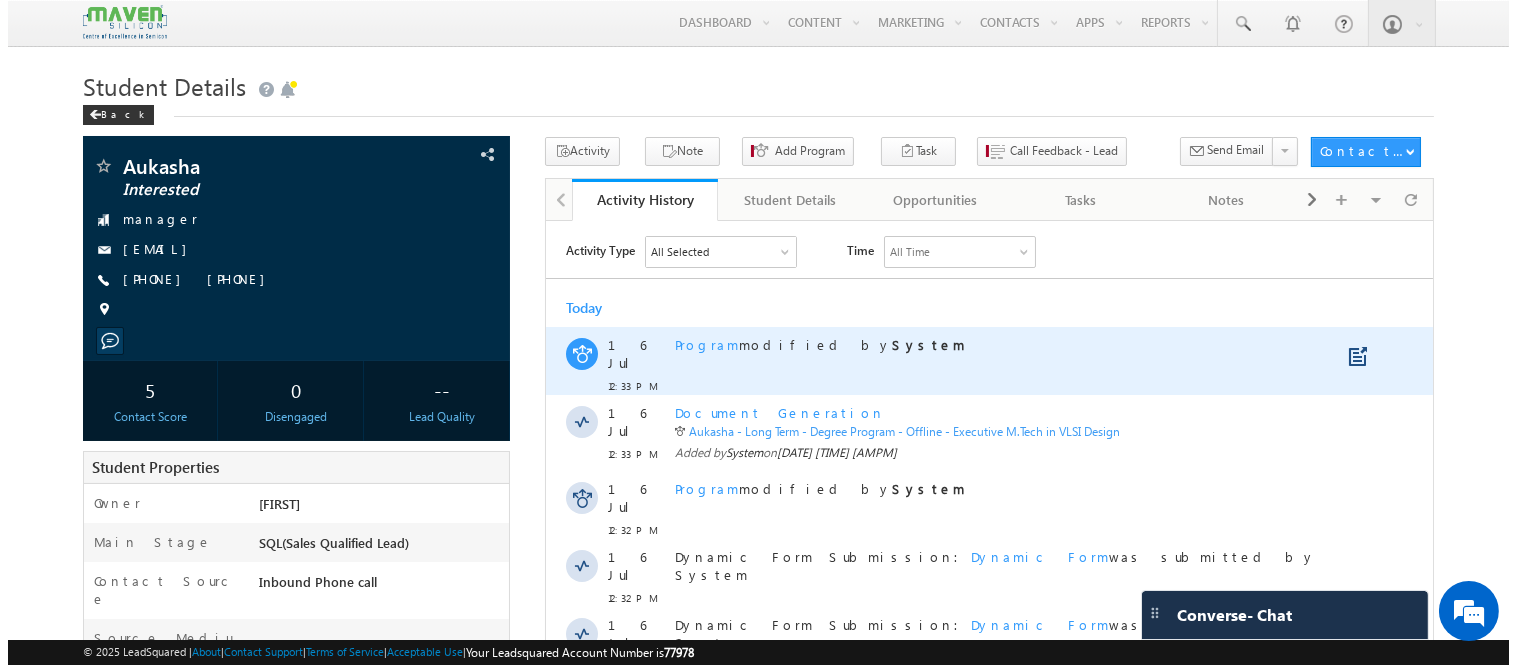 scroll, scrollTop: 0, scrollLeft: 0, axis: both 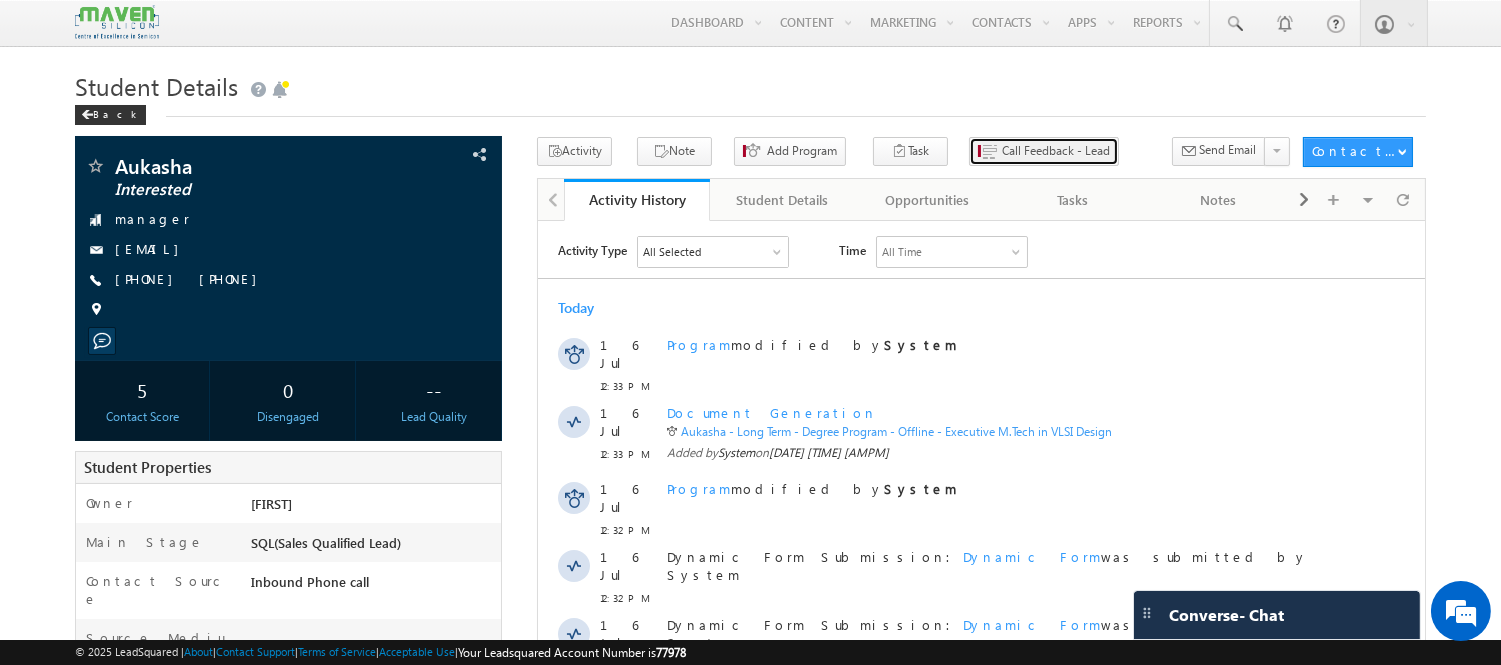 click on "Call Feedback - Lead" at bounding box center [1056, 151] 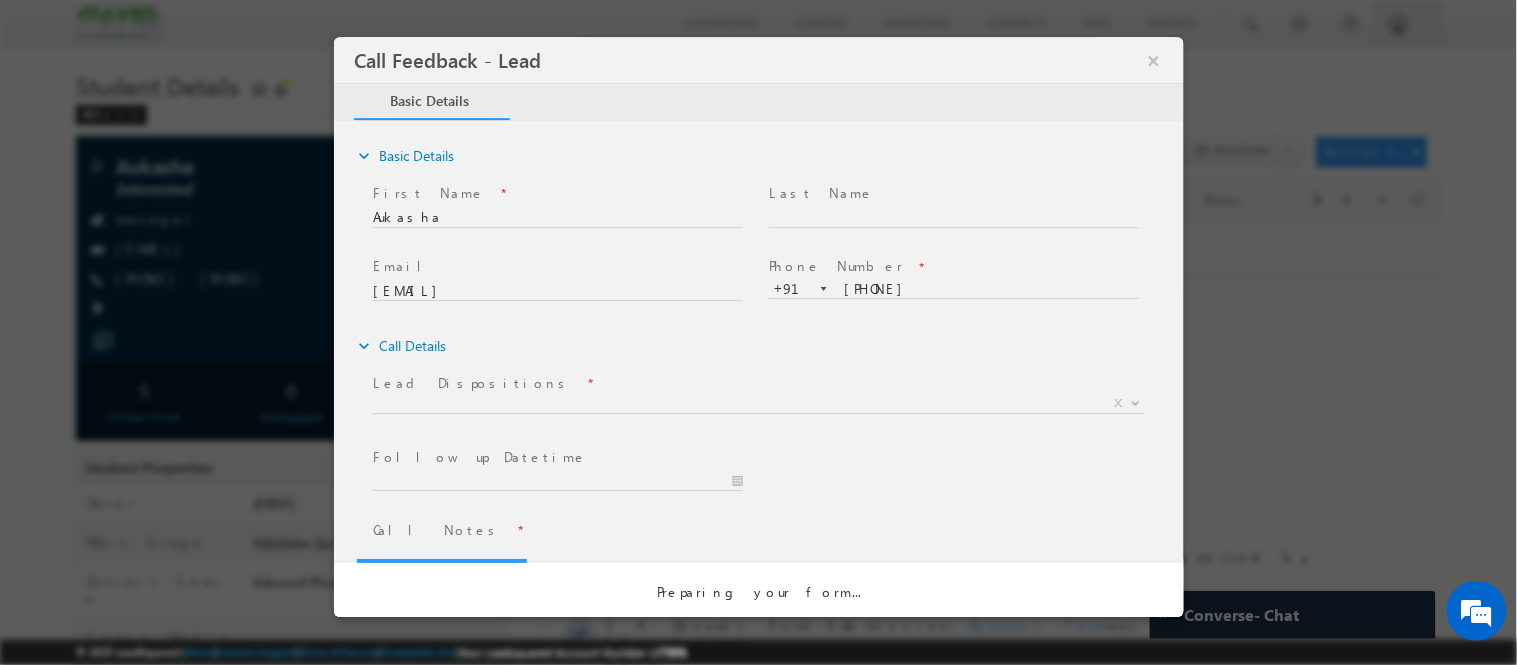 scroll, scrollTop: 0, scrollLeft: 0, axis: both 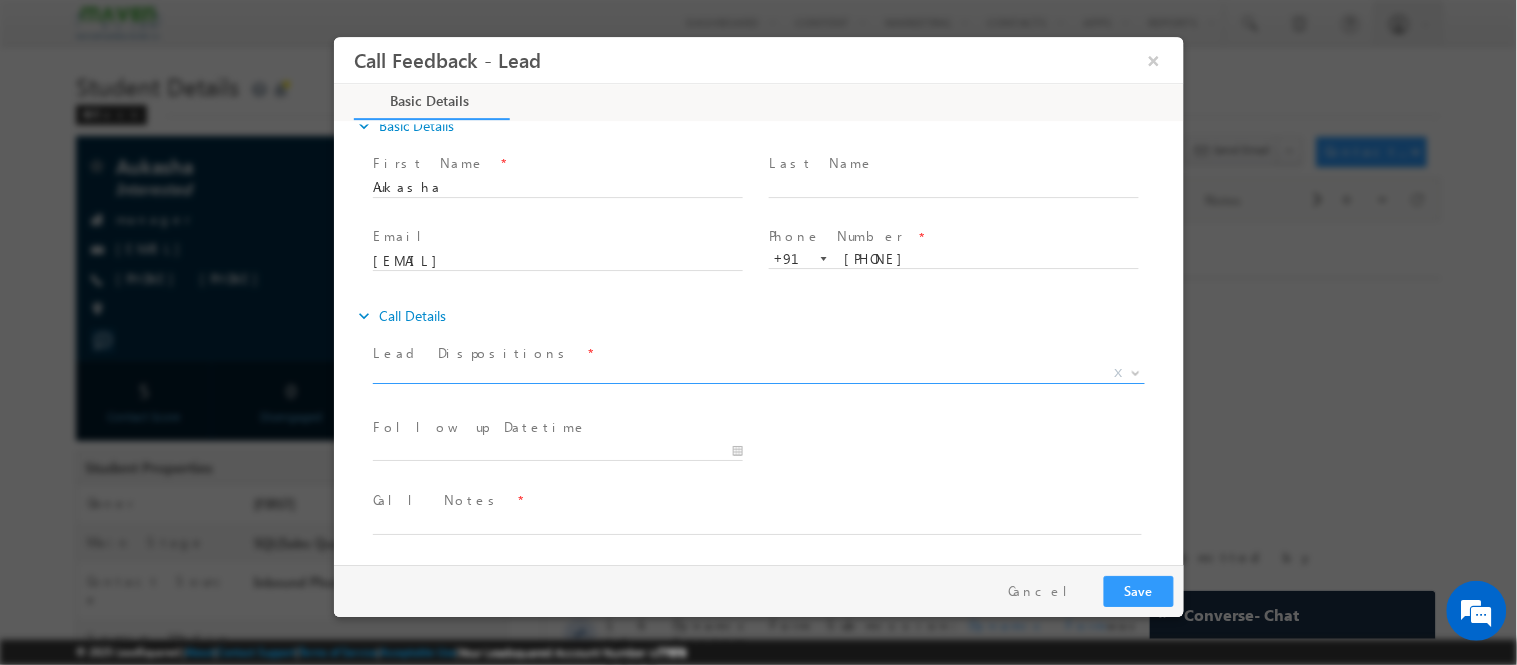 drag, startPoint x: 520, startPoint y: 383, endPoint x: 481, endPoint y: 365, distance: 42.953465 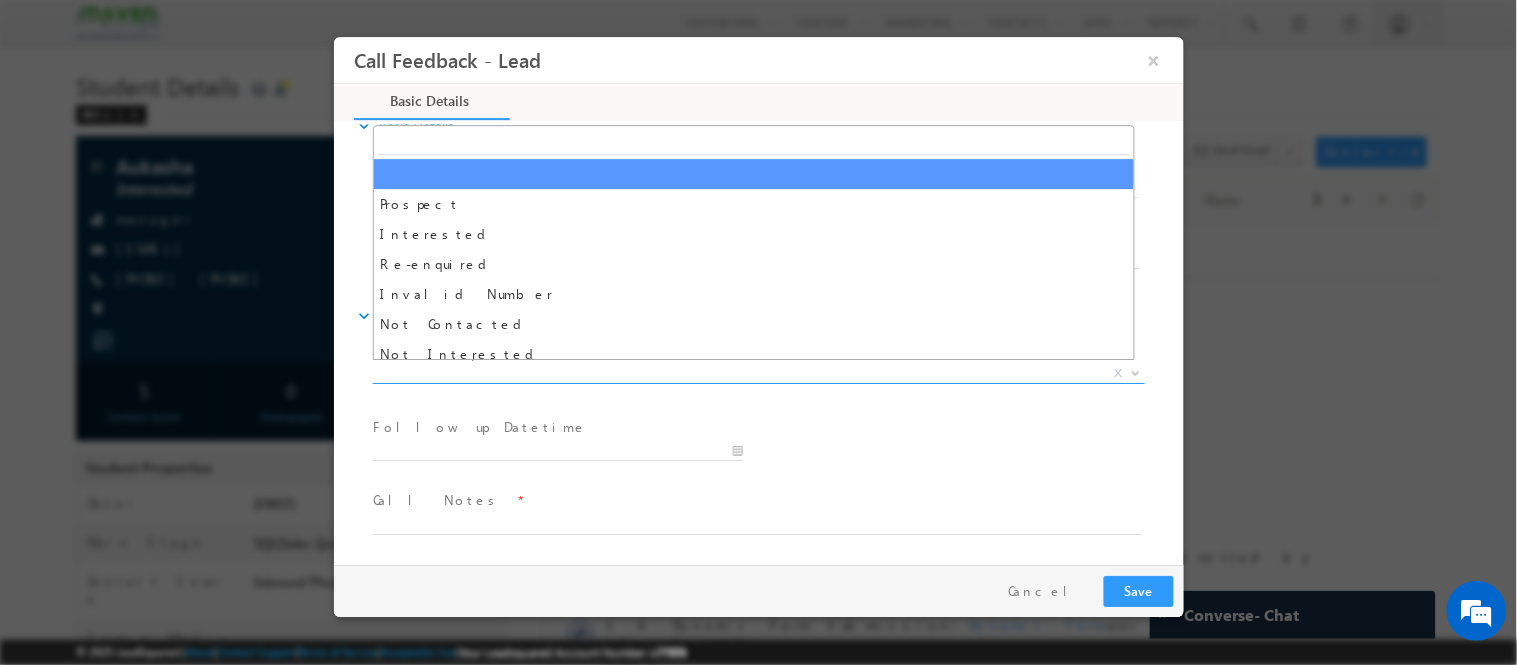 click on "X" at bounding box center [758, 373] 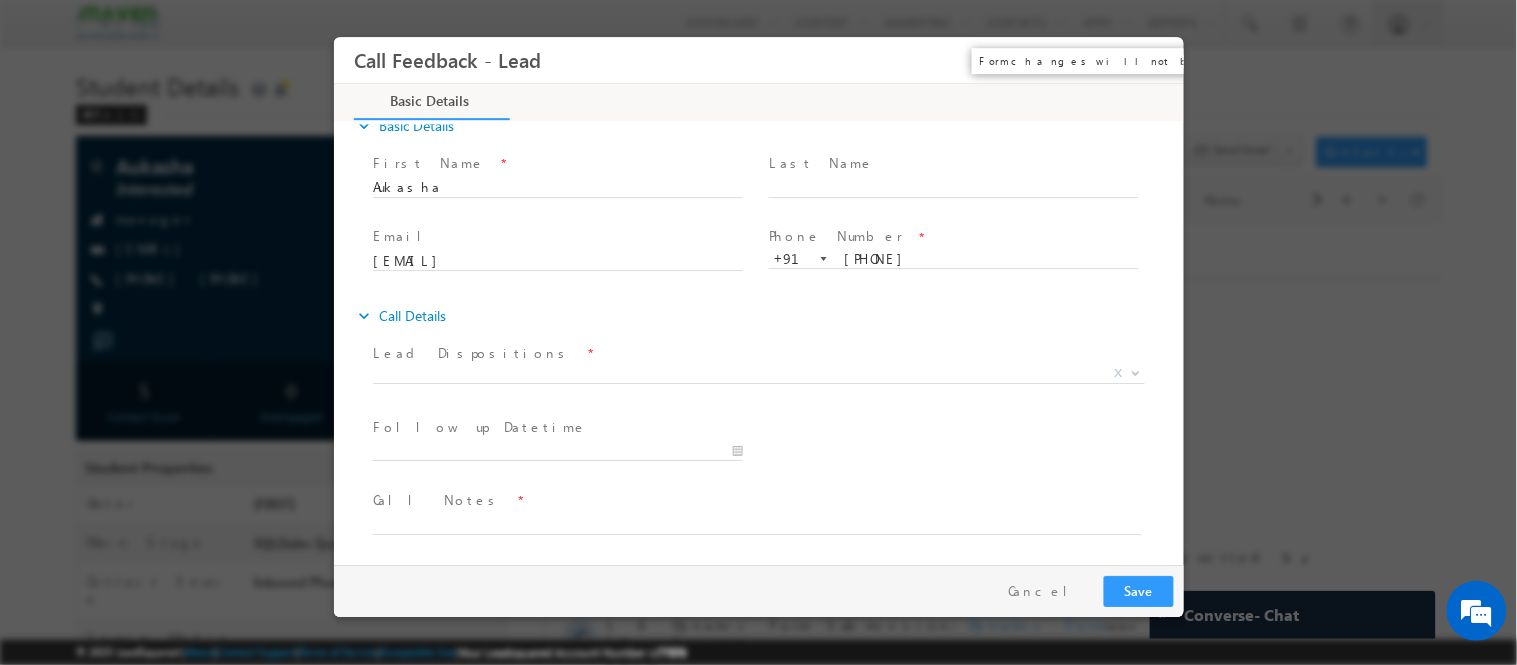 click on "×" at bounding box center [1153, 59] 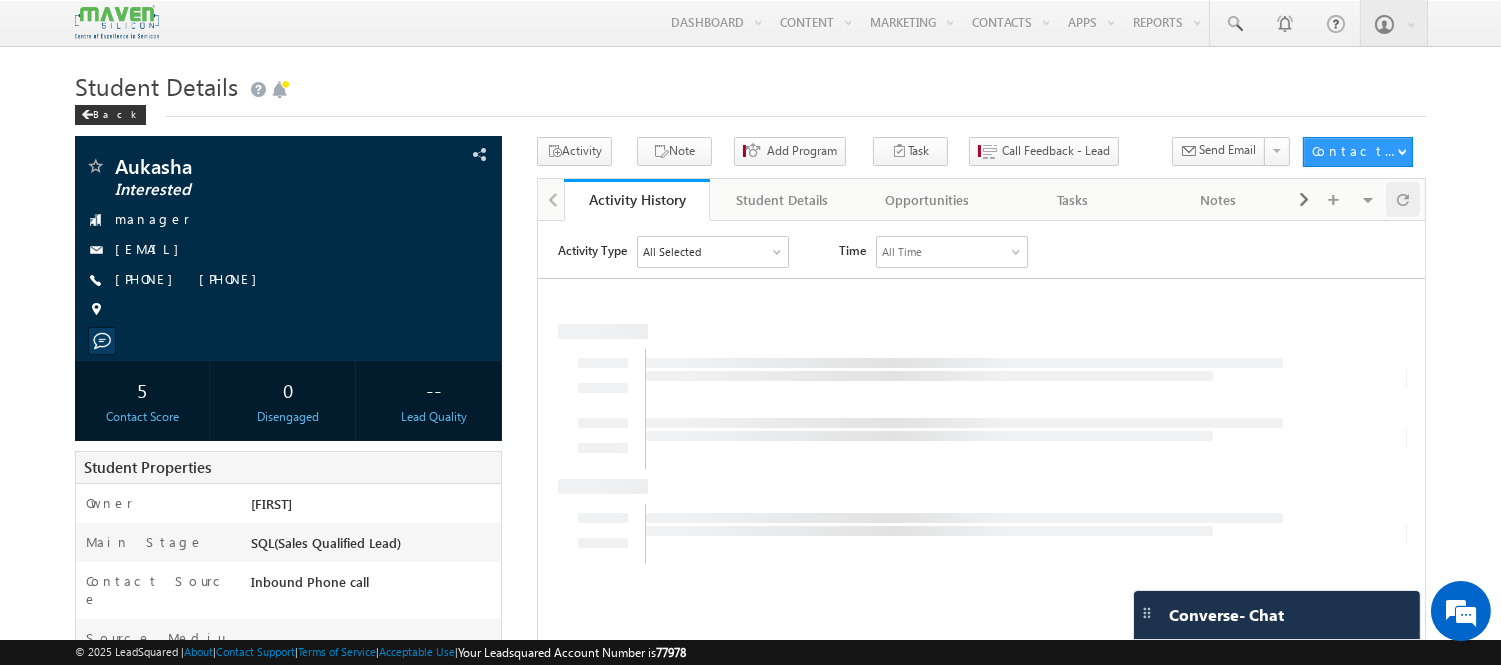 click at bounding box center [1403, 199] 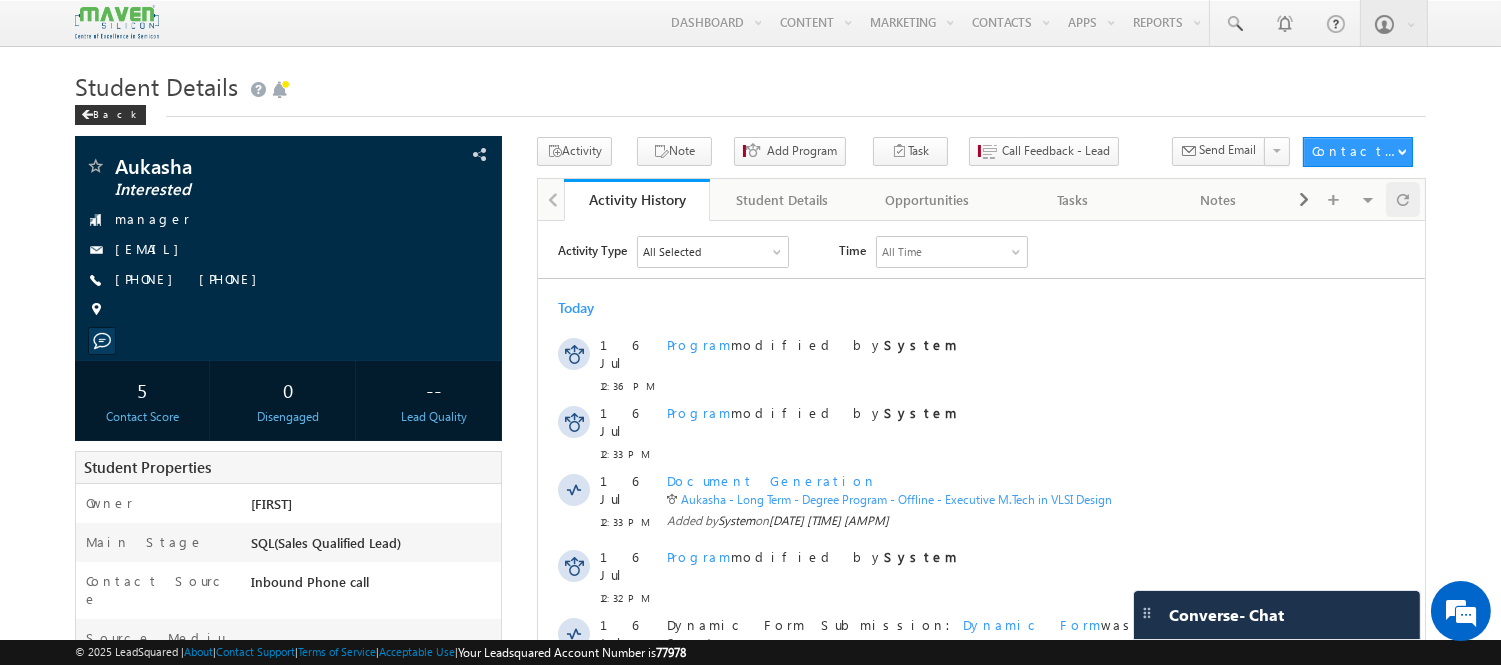 scroll, scrollTop: 0, scrollLeft: 0, axis: both 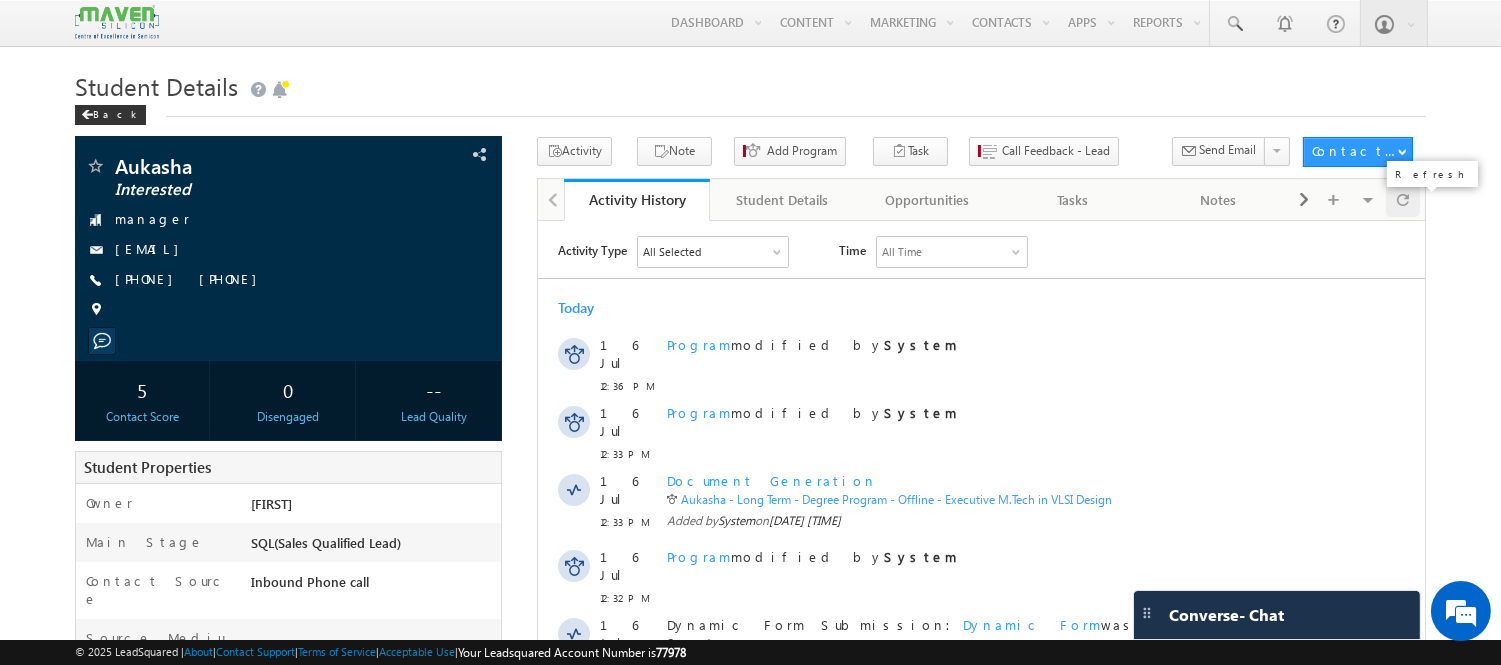 click at bounding box center (1403, 199) 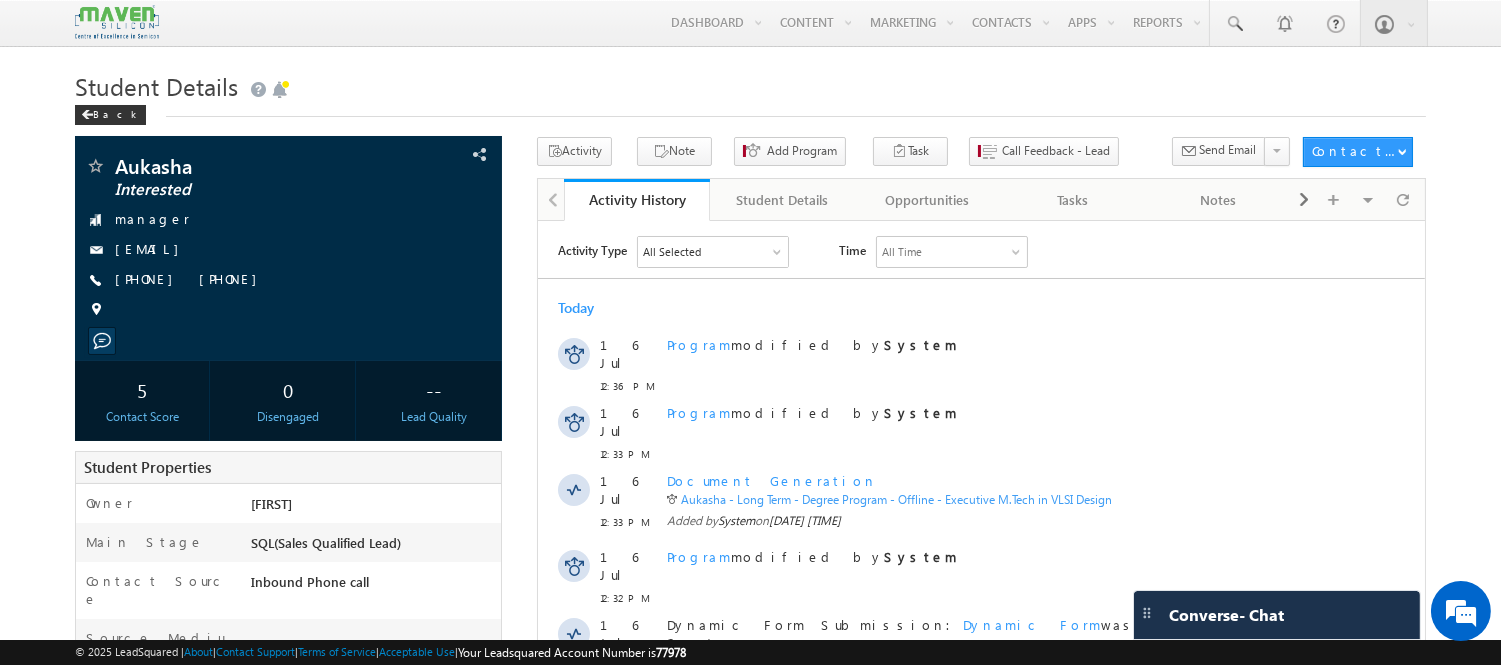 scroll, scrollTop: 0, scrollLeft: 0, axis: both 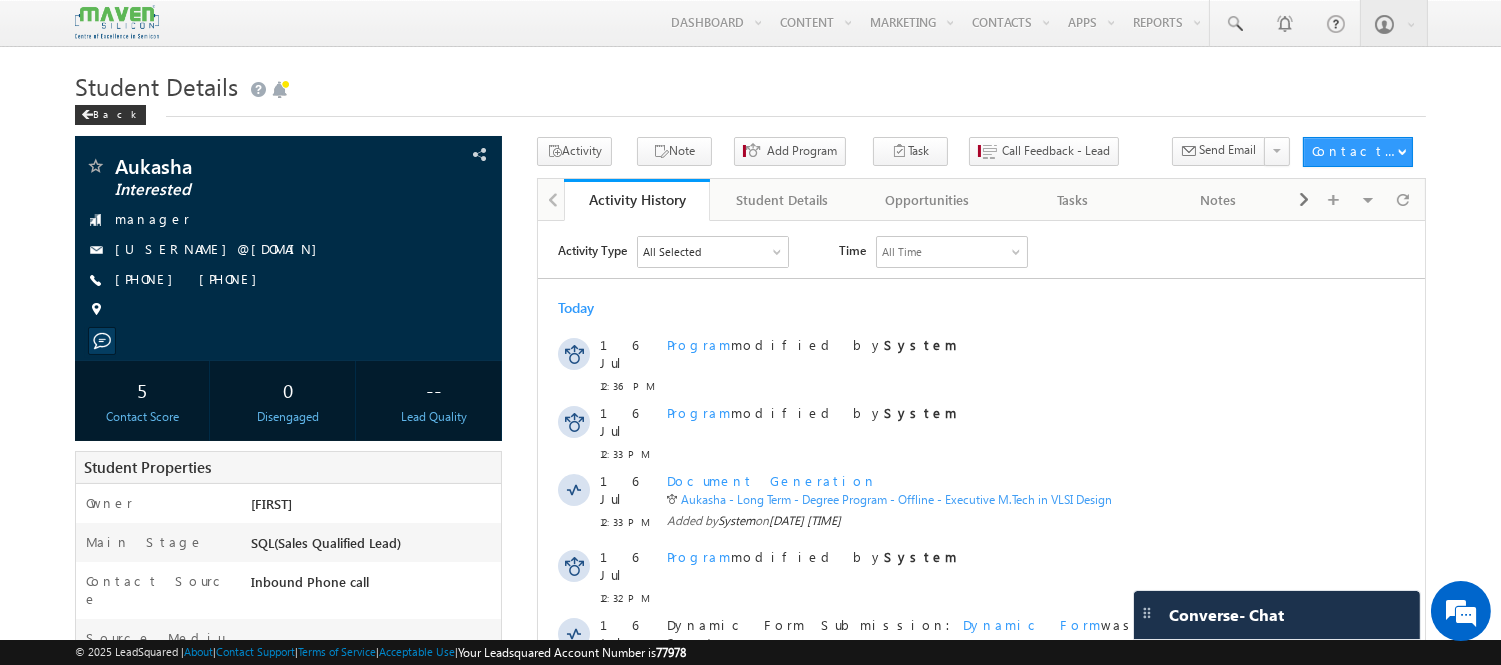 click on "Program modified by System" at bounding box center (991, 360) 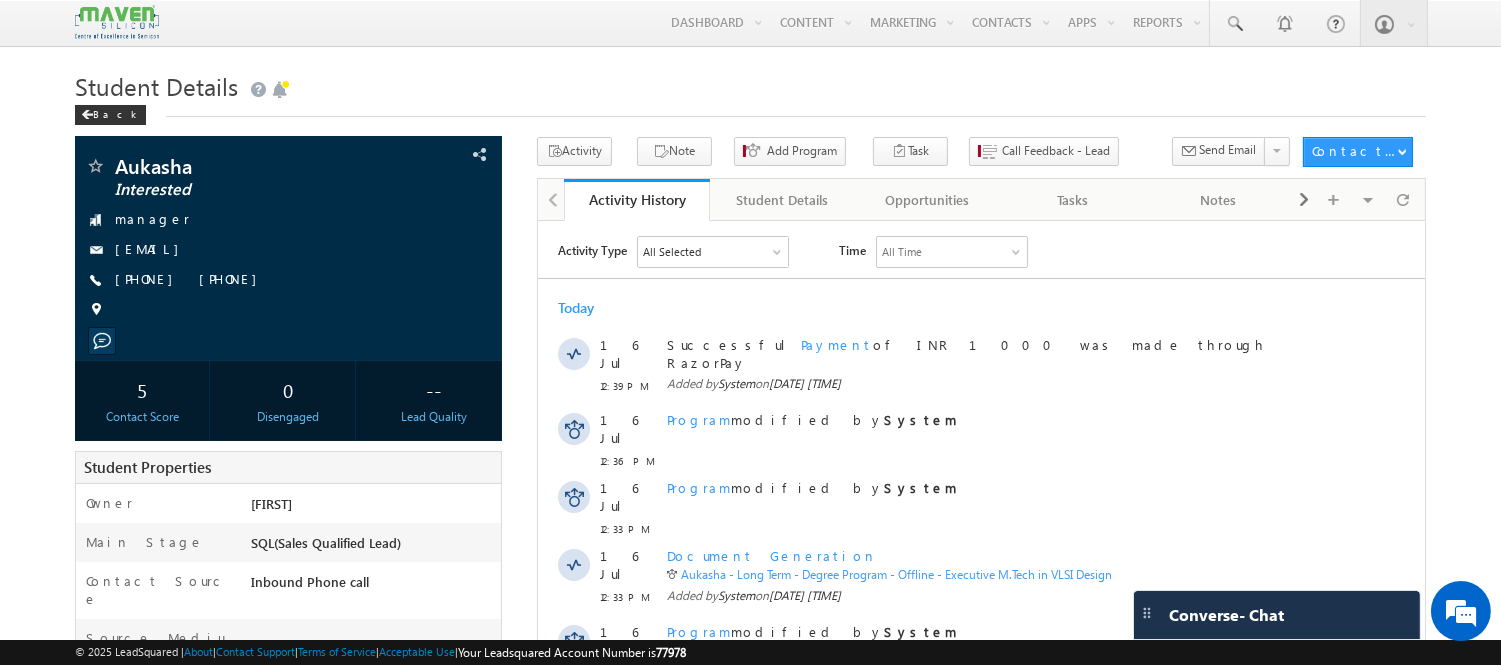 scroll, scrollTop: 21, scrollLeft: 0, axis: vertical 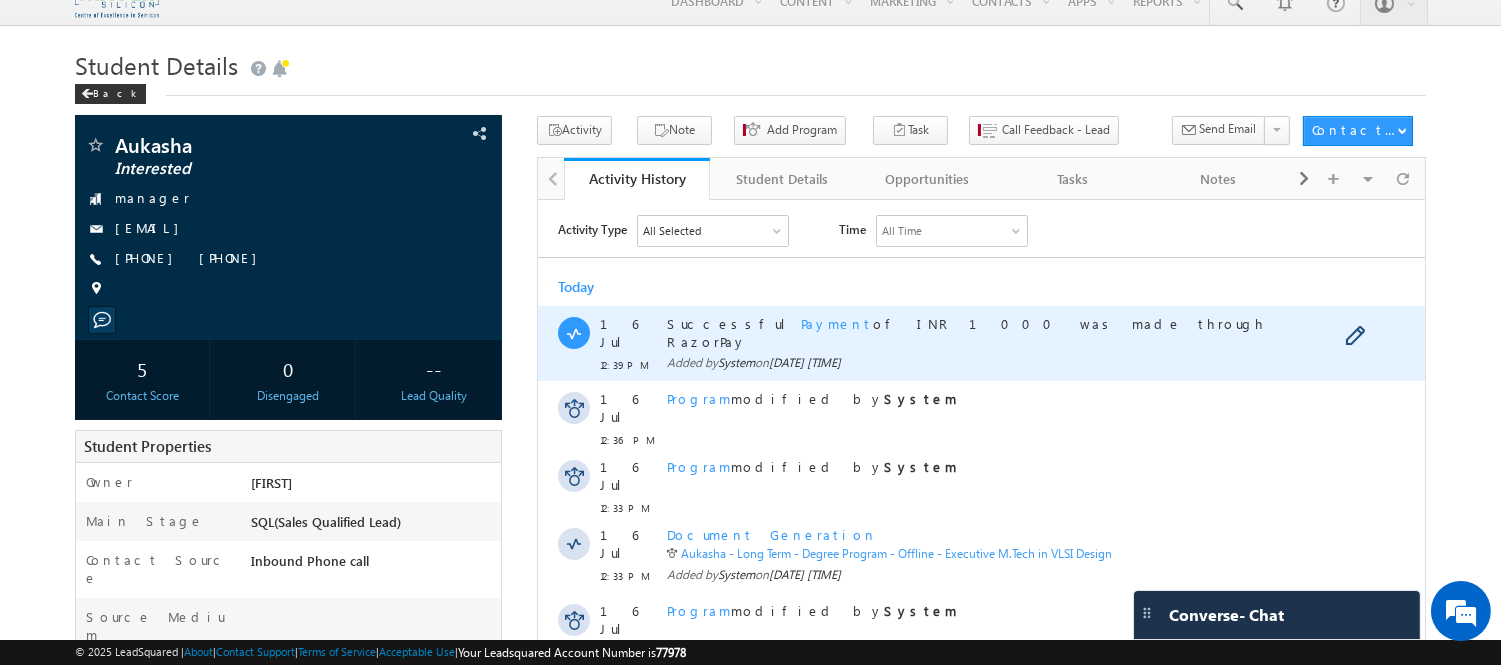 drag, startPoint x: 1032, startPoint y: 324, endPoint x: 663, endPoint y: 327, distance: 369.0122 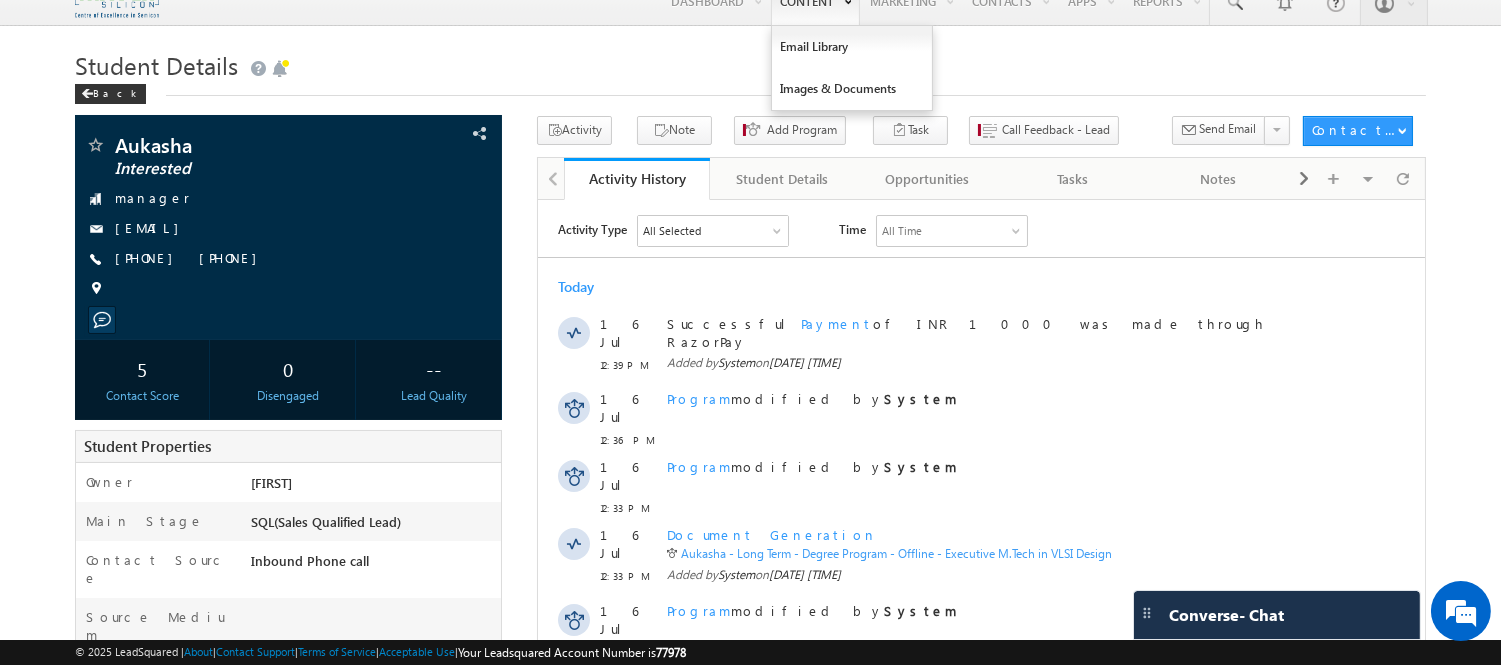 scroll, scrollTop: 0, scrollLeft: 0, axis: both 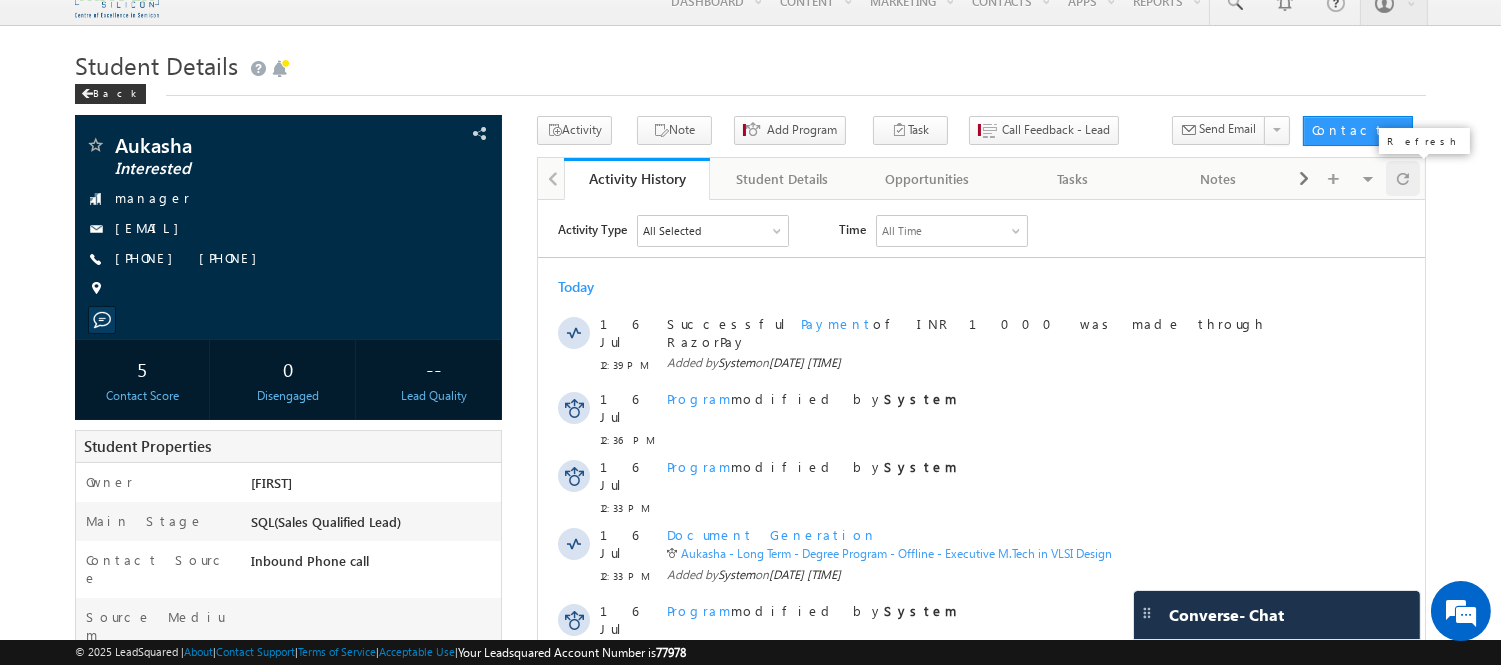 click at bounding box center (1403, 178) 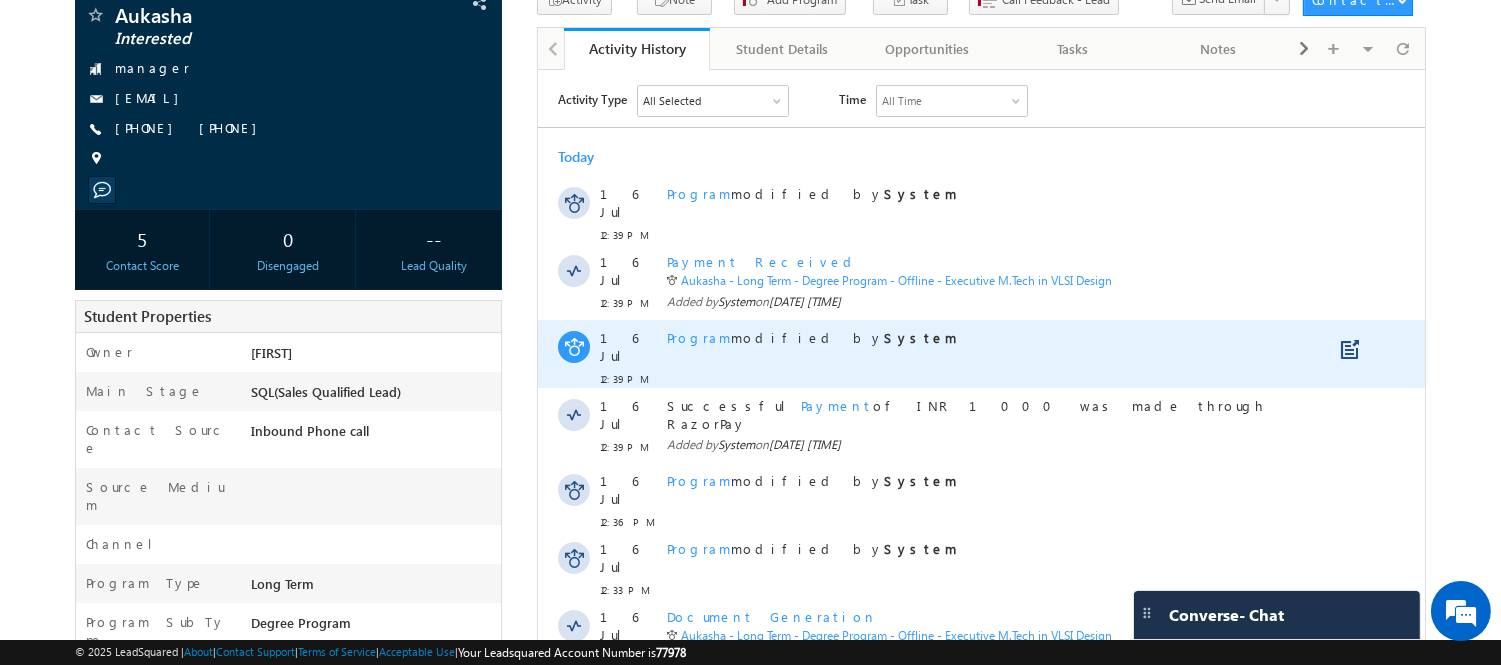 scroll, scrollTop: 0, scrollLeft: 0, axis: both 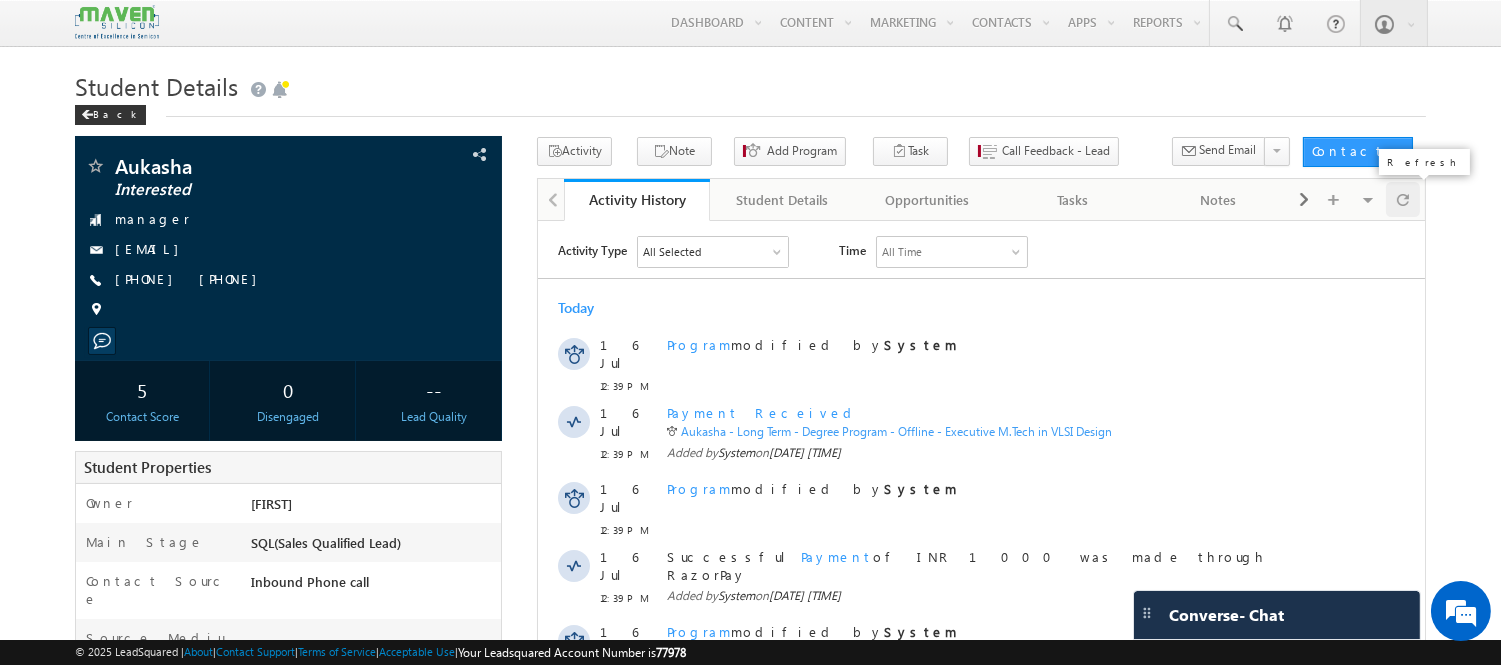 click at bounding box center (1403, 199) 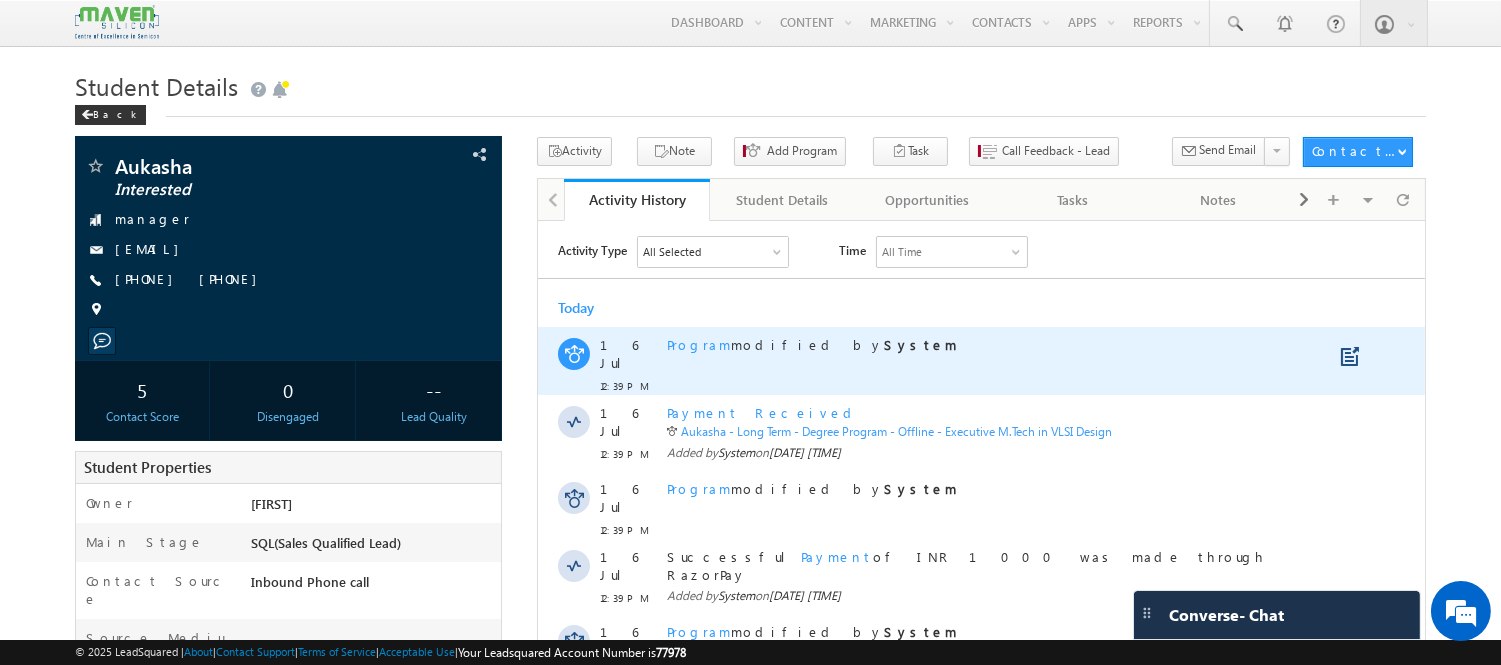 scroll, scrollTop: 0, scrollLeft: 0, axis: both 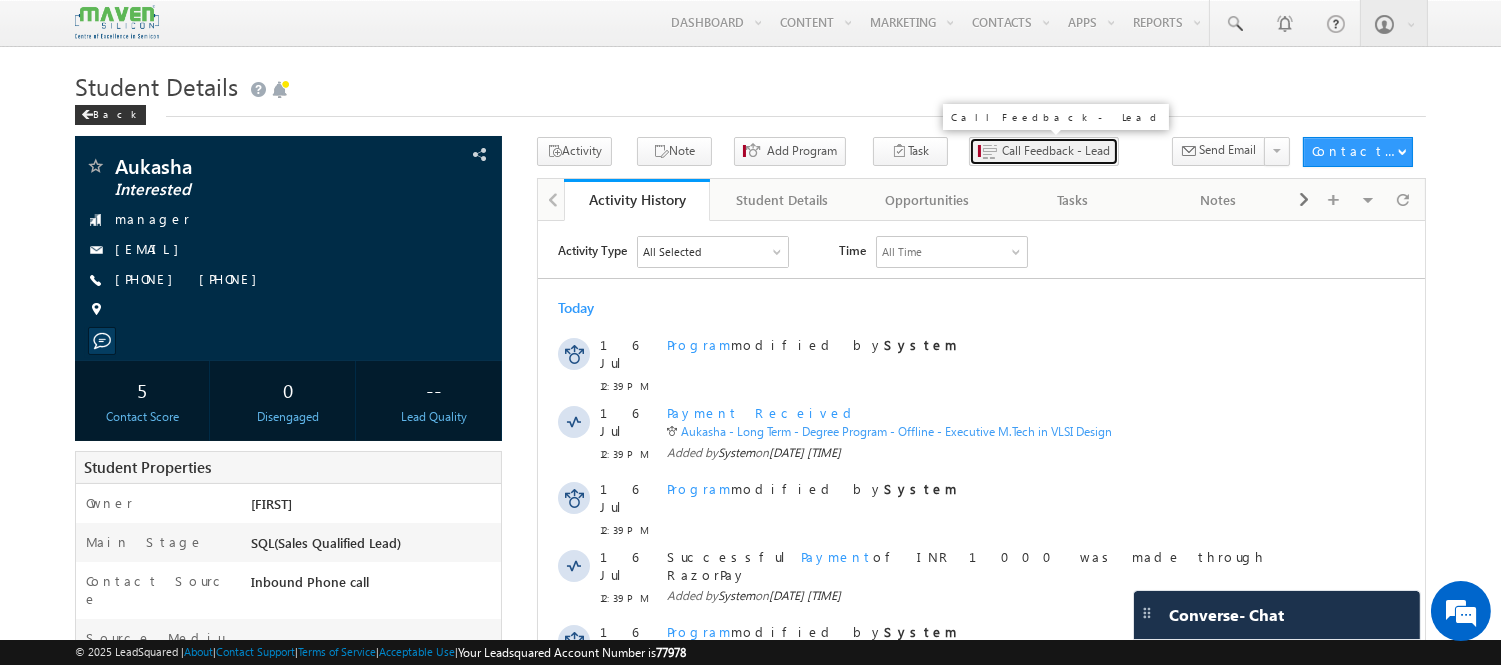 click on "Call Feedback - Lead" at bounding box center (1056, 151) 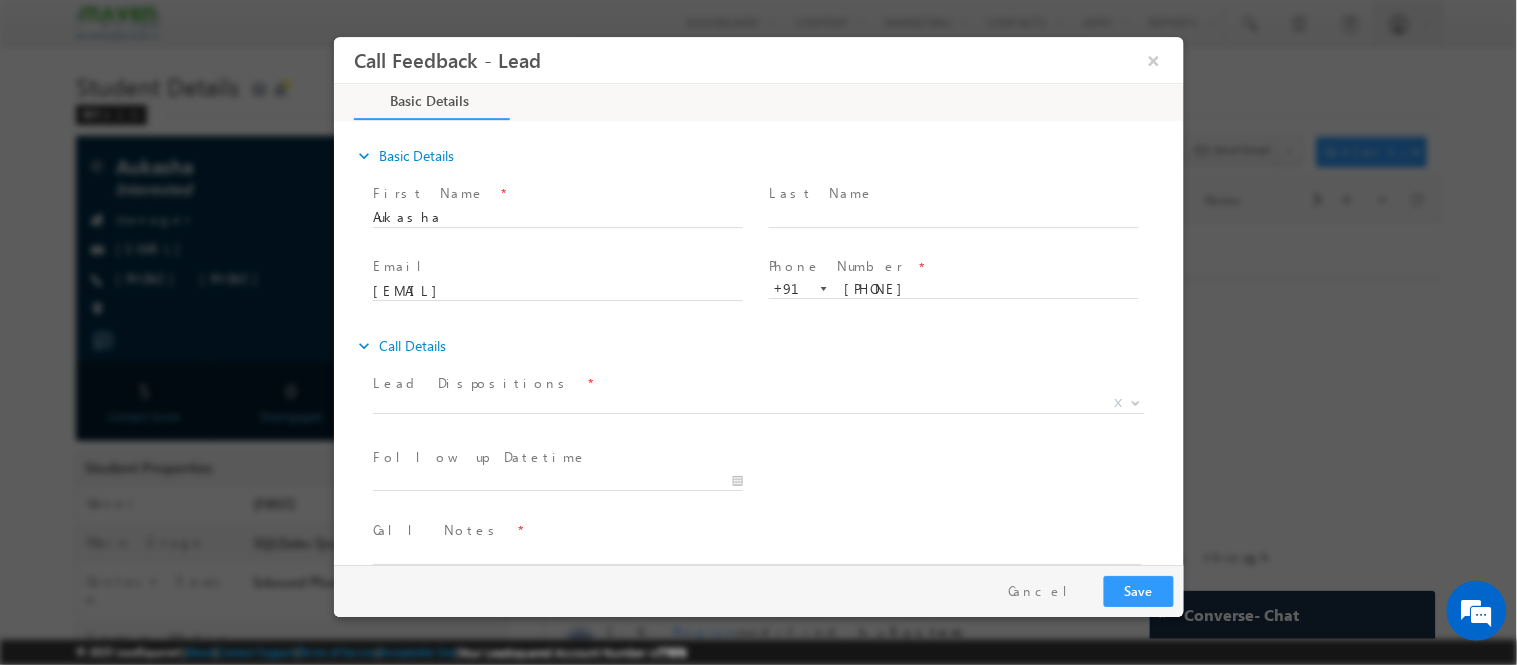 scroll, scrollTop: 0, scrollLeft: 0, axis: both 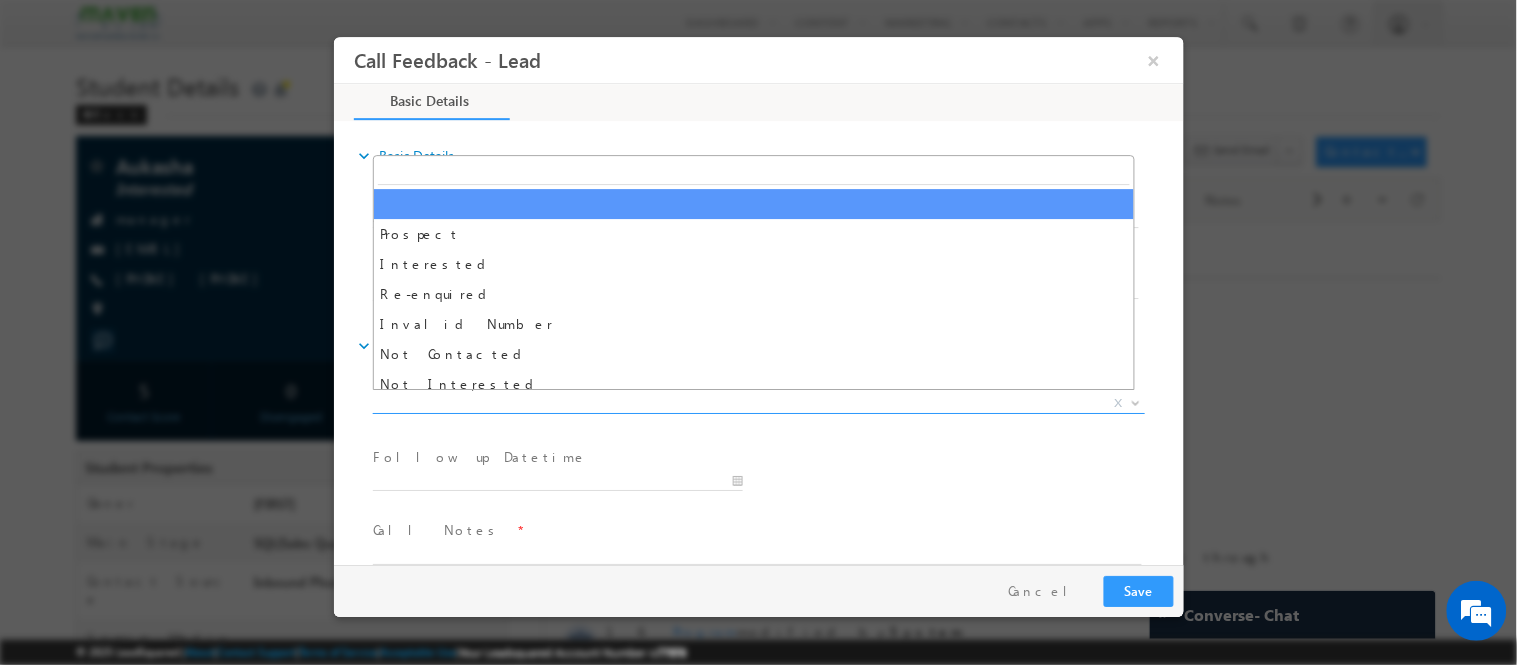 click on "X" at bounding box center (758, 403) 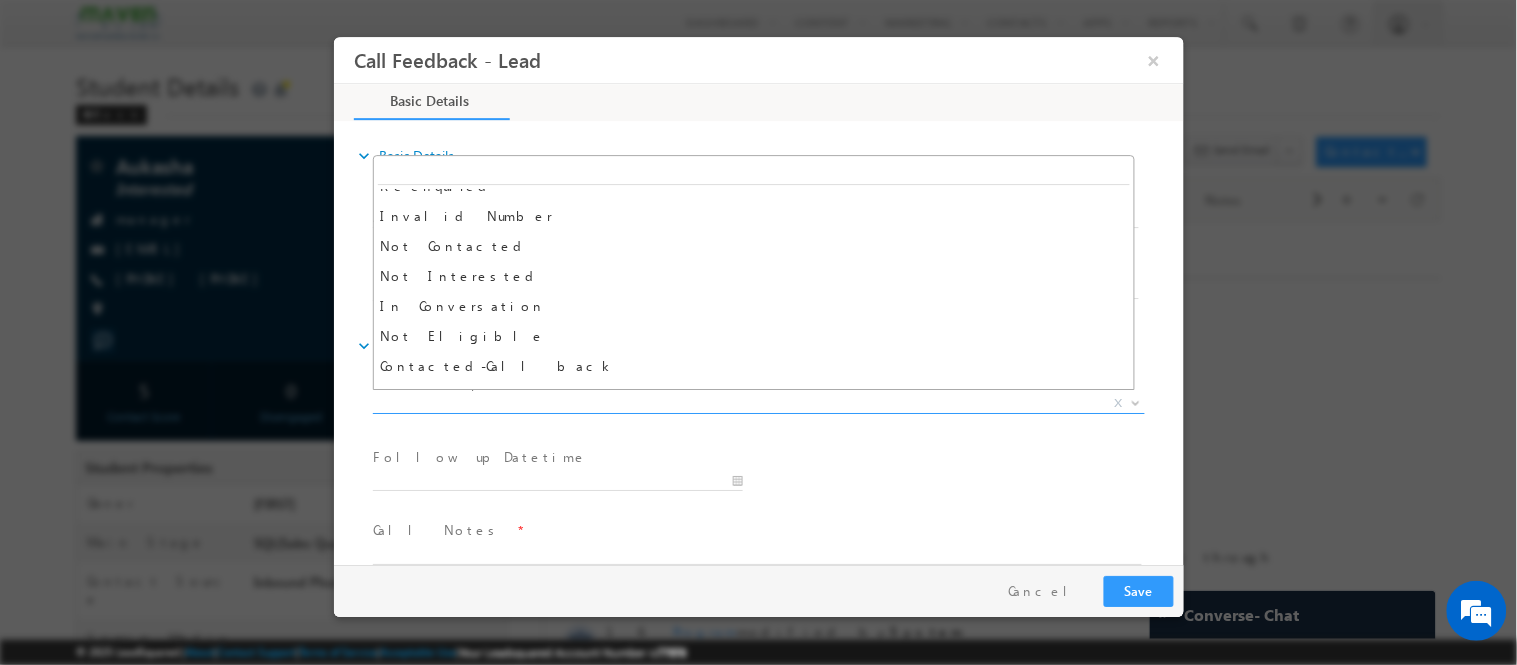 scroll, scrollTop: 0, scrollLeft: 0, axis: both 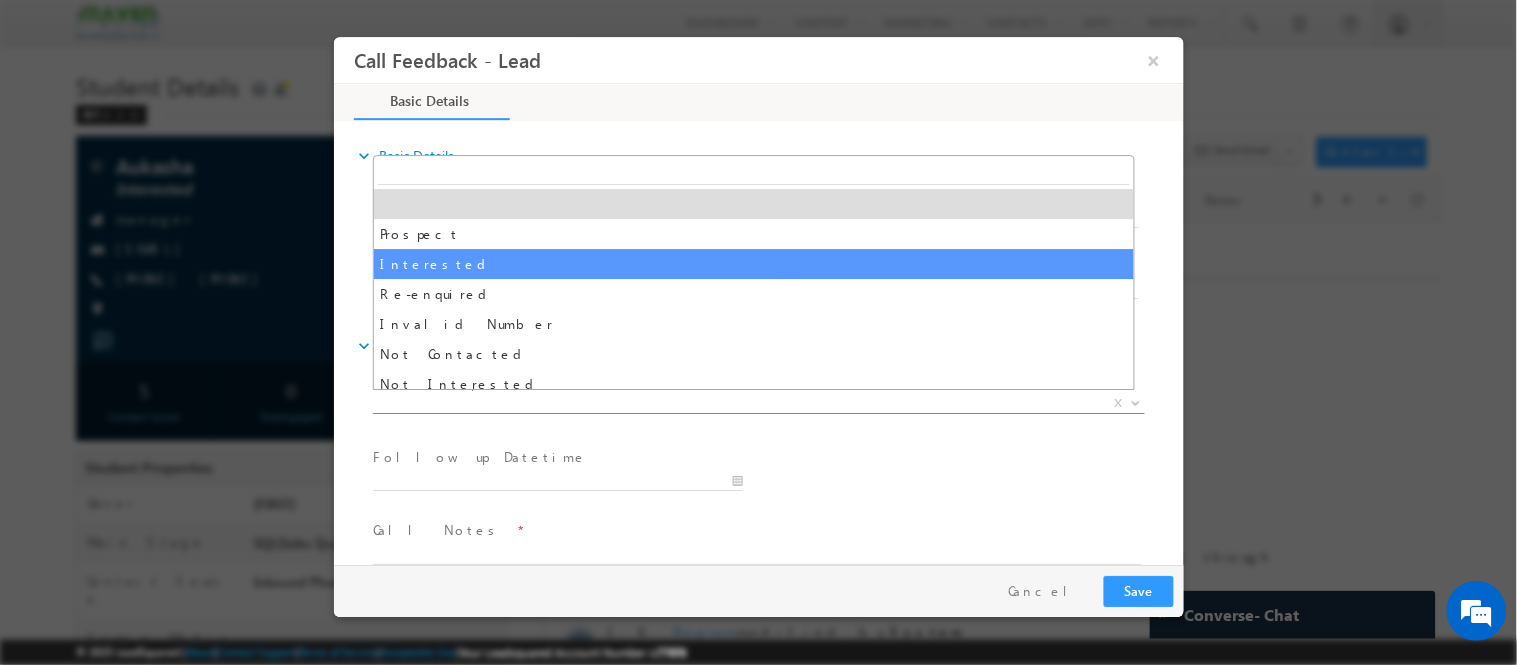 select on "Interested" 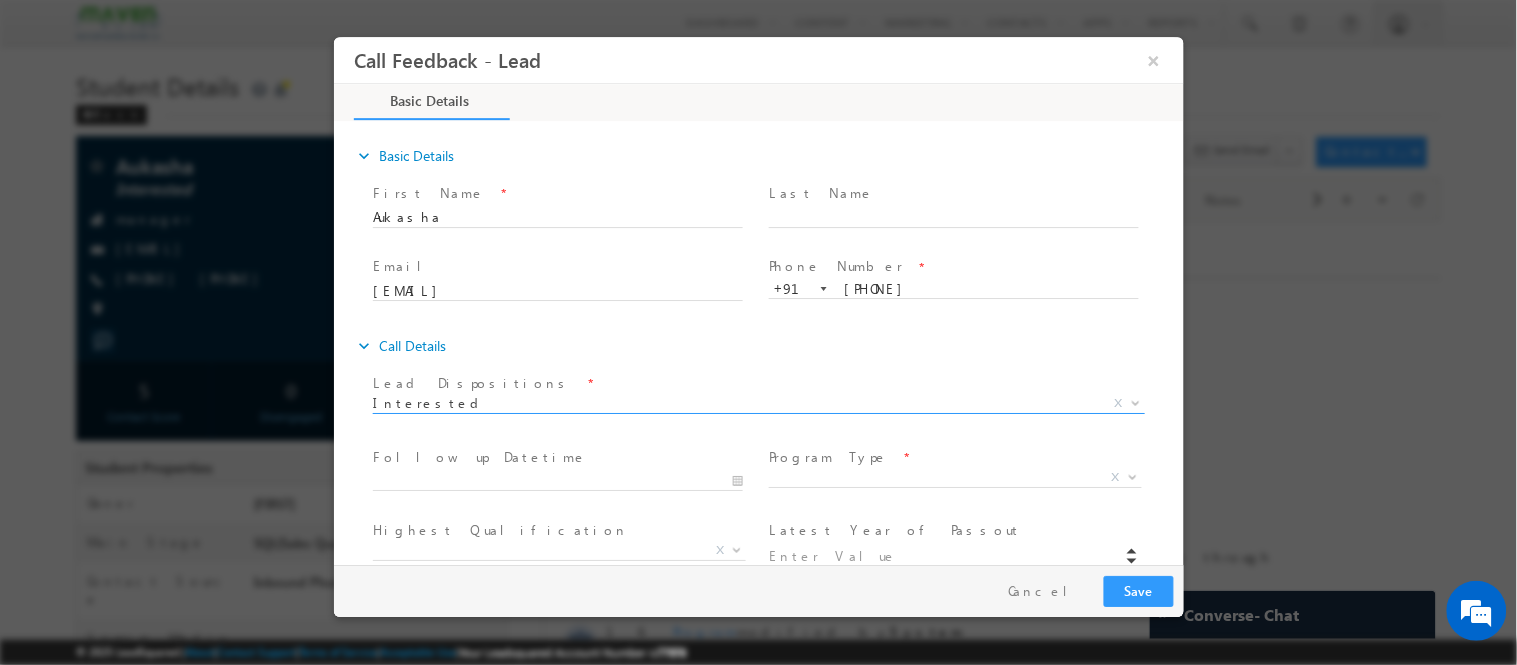 scroll, scrollTop: 178, scrollLeft: 0, axis: vertical 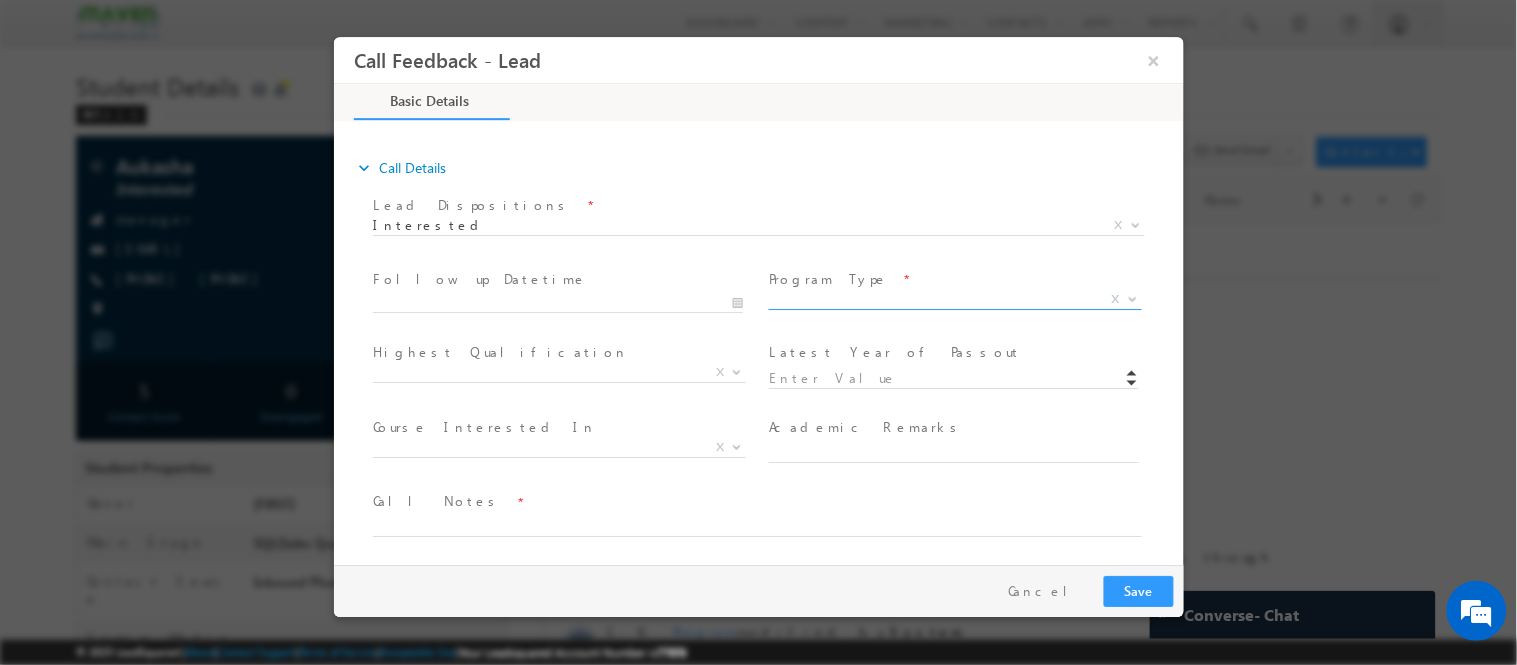 click on "X" at bounding box center [954, 303] 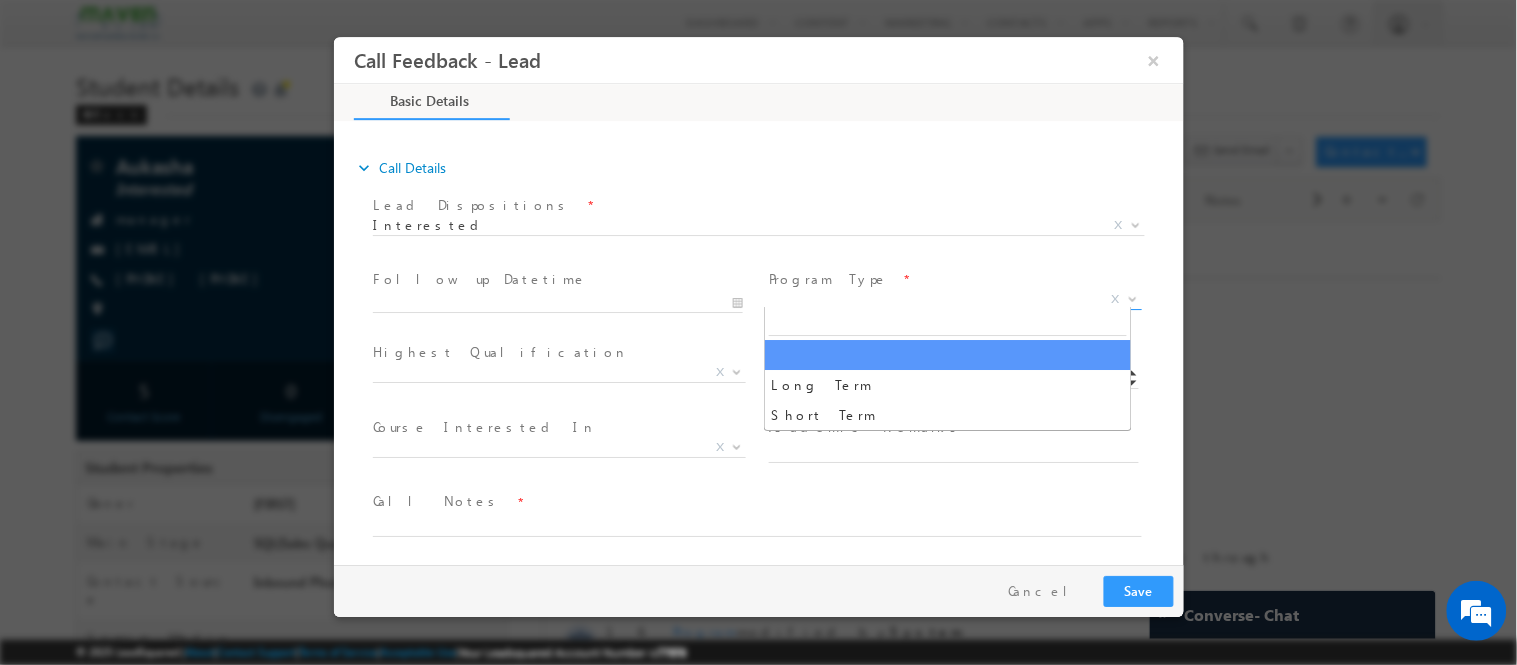click on "X" at bounding box center [954, 299] 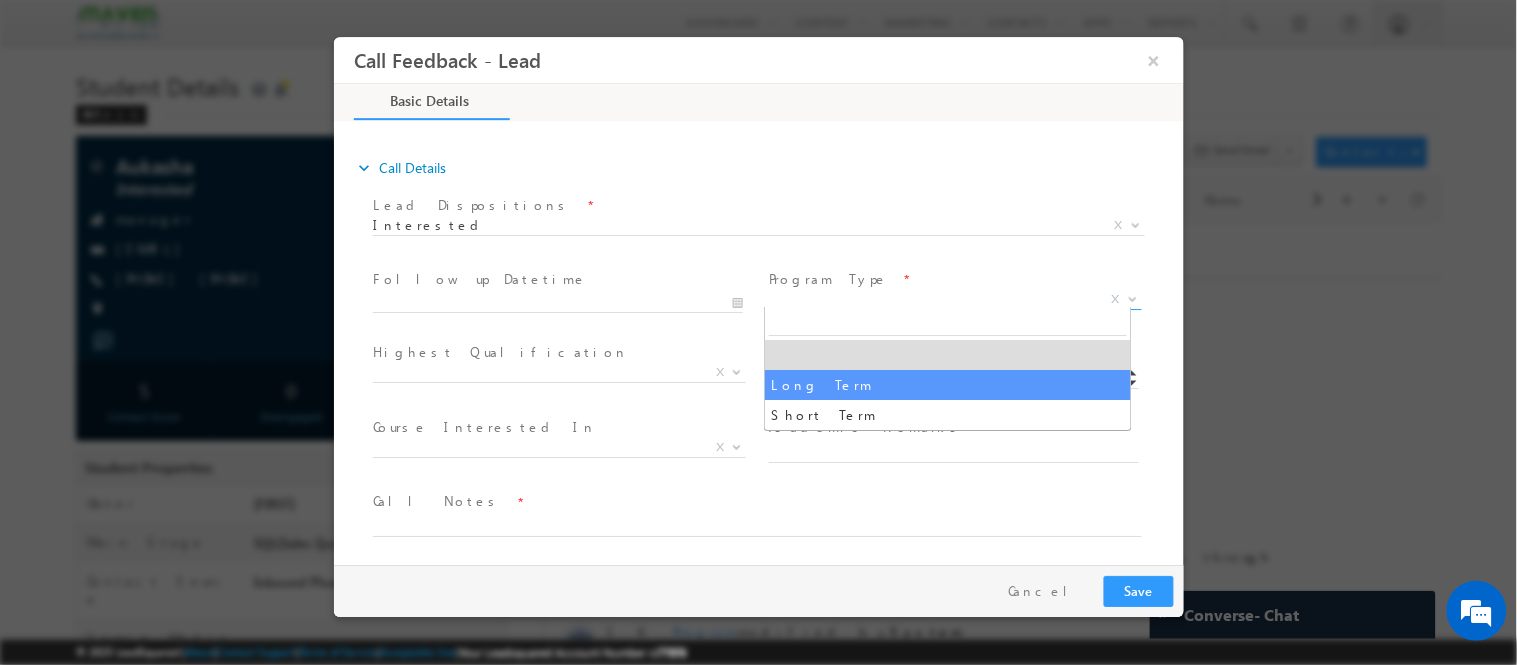 select on "Long Term" 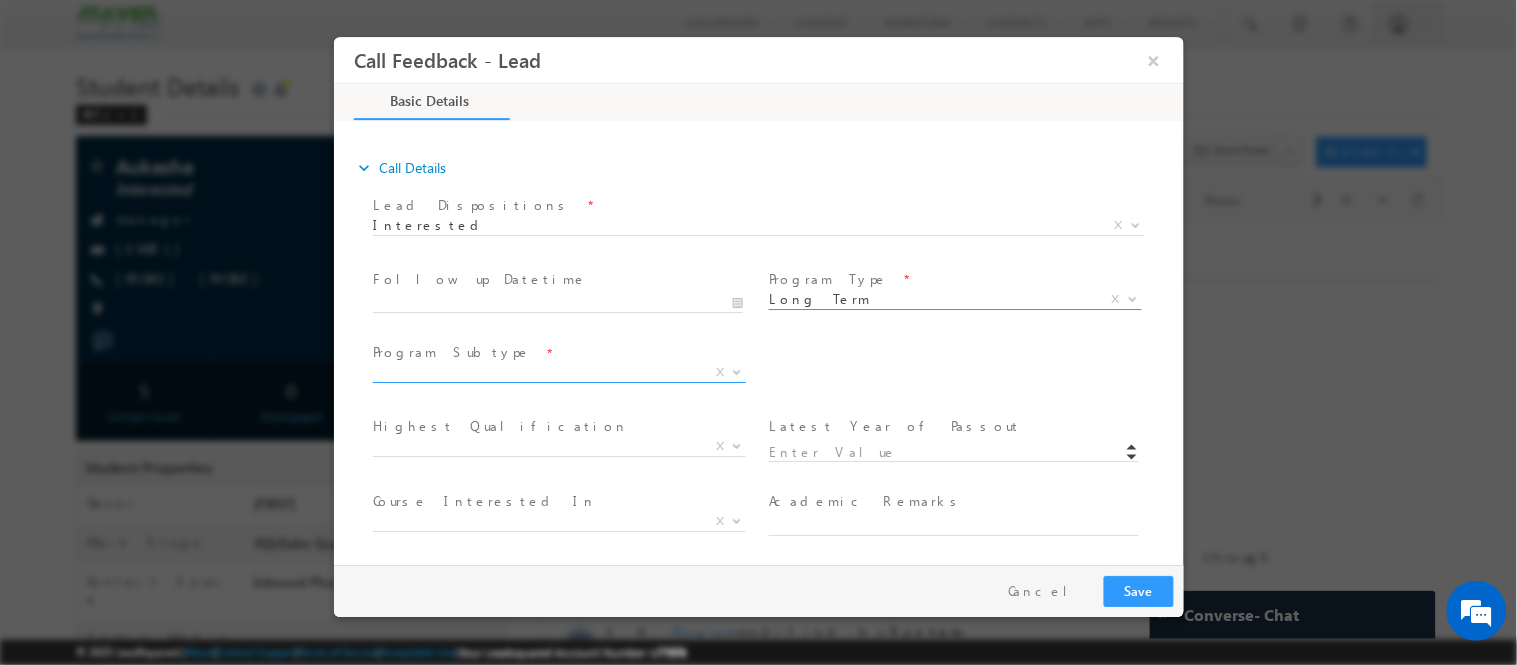 scroll, scrollTop: 252, scrollLeft: 0, axis: vertical 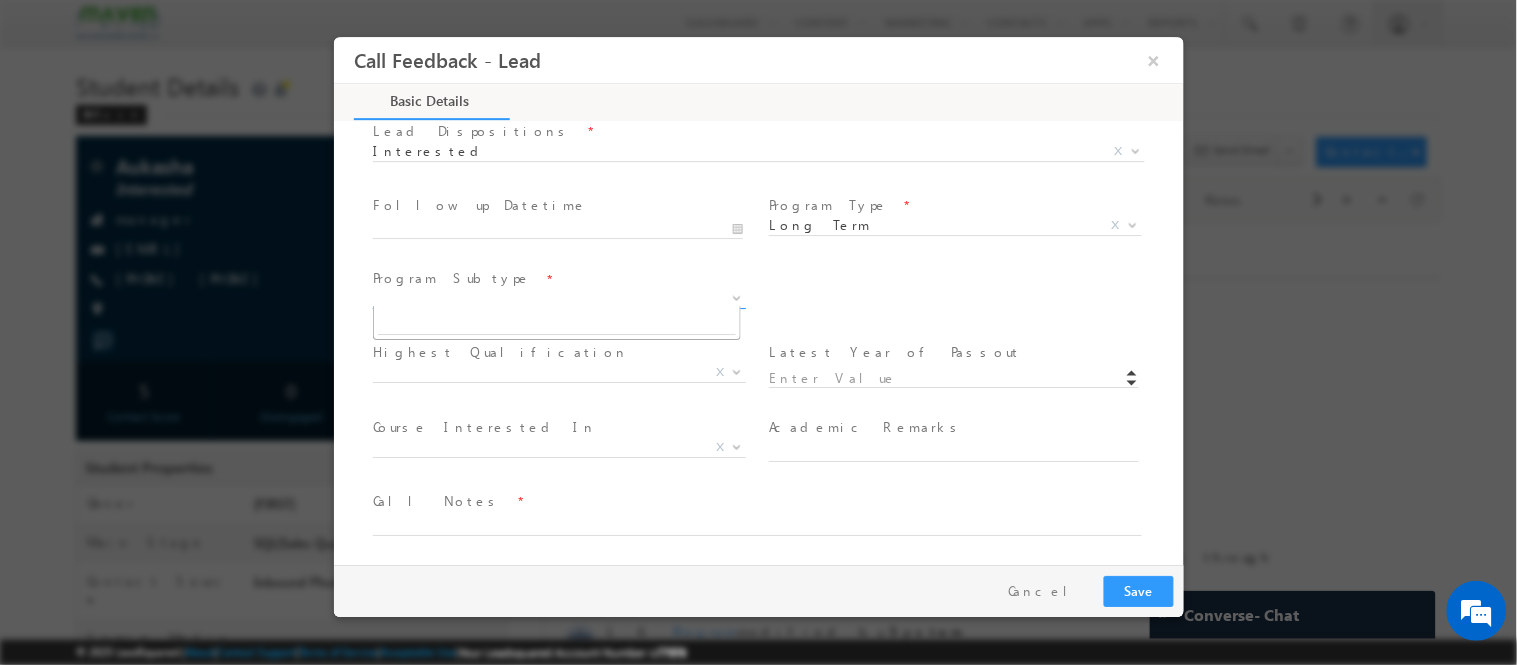 click on "X" at bounding box center (558, 298) 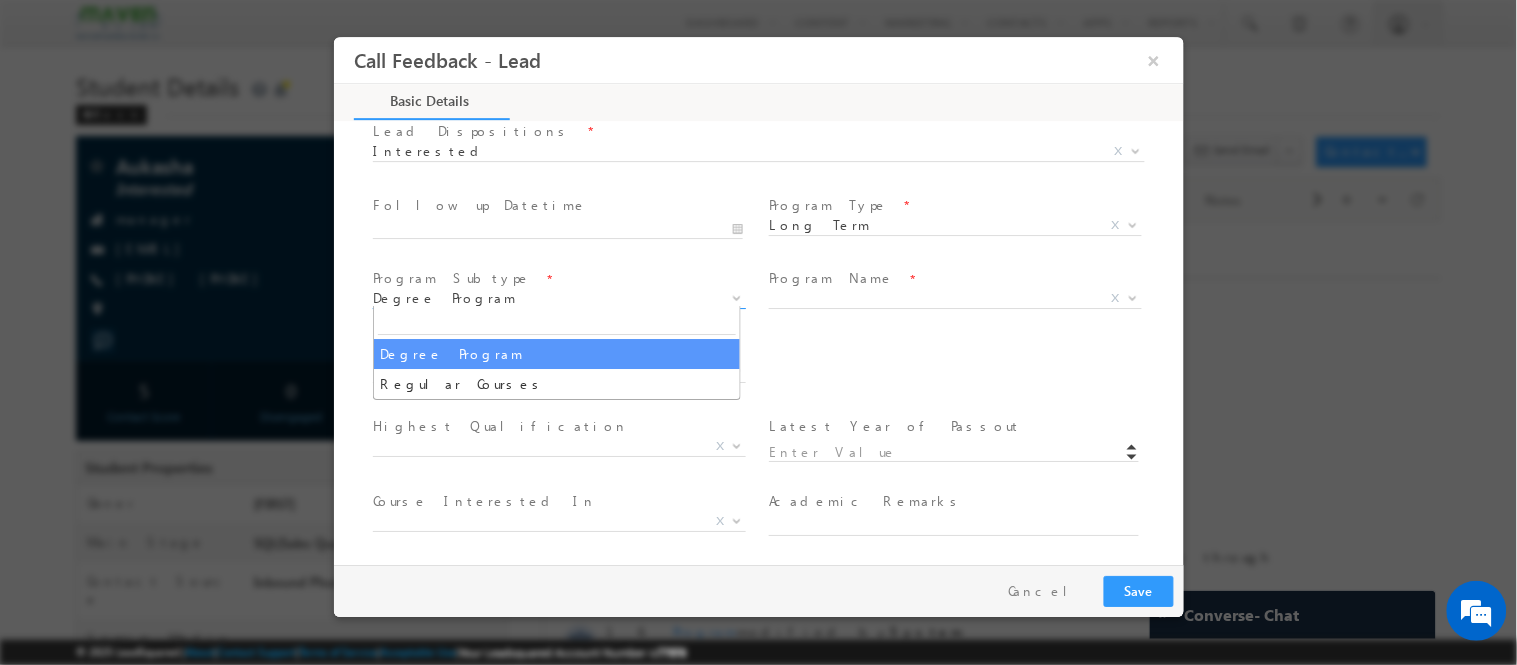click on "Degree Program" at bounding box center (534, 297) 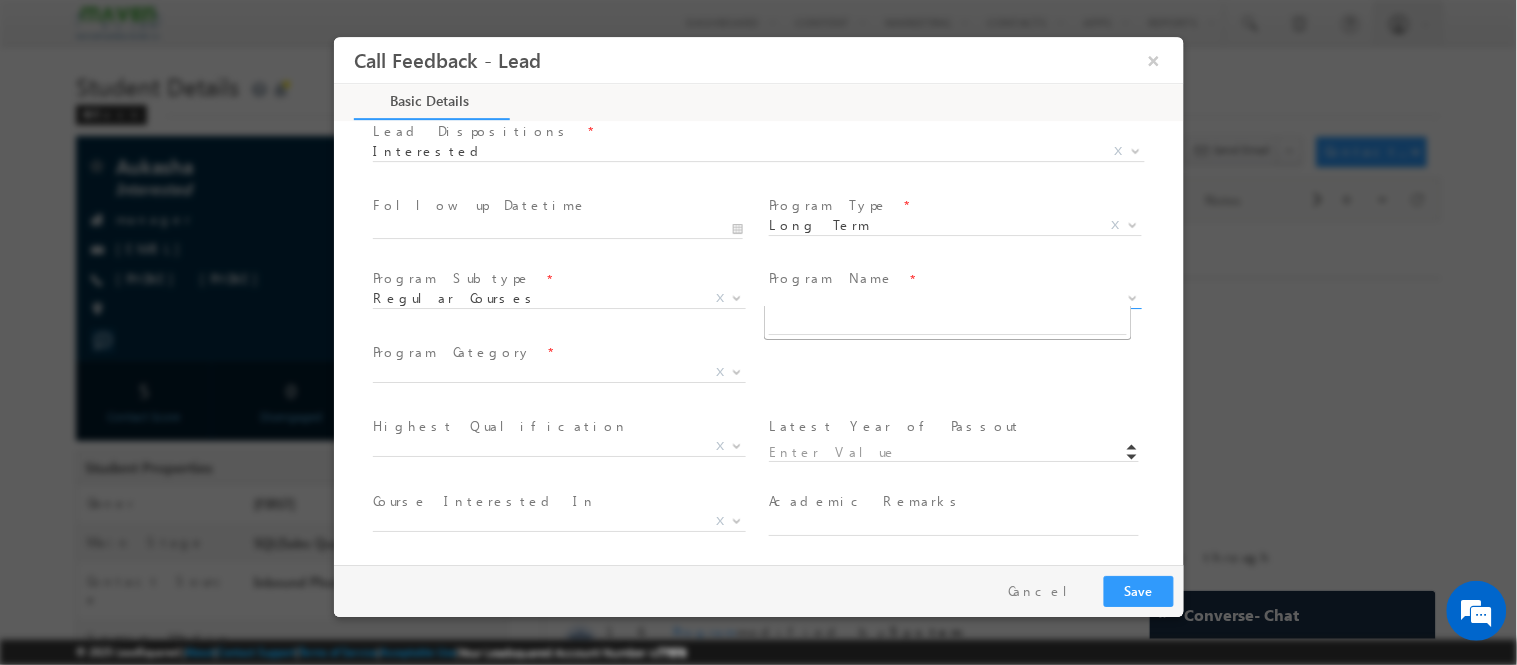 click on "X" at bounding box center [954, 298] 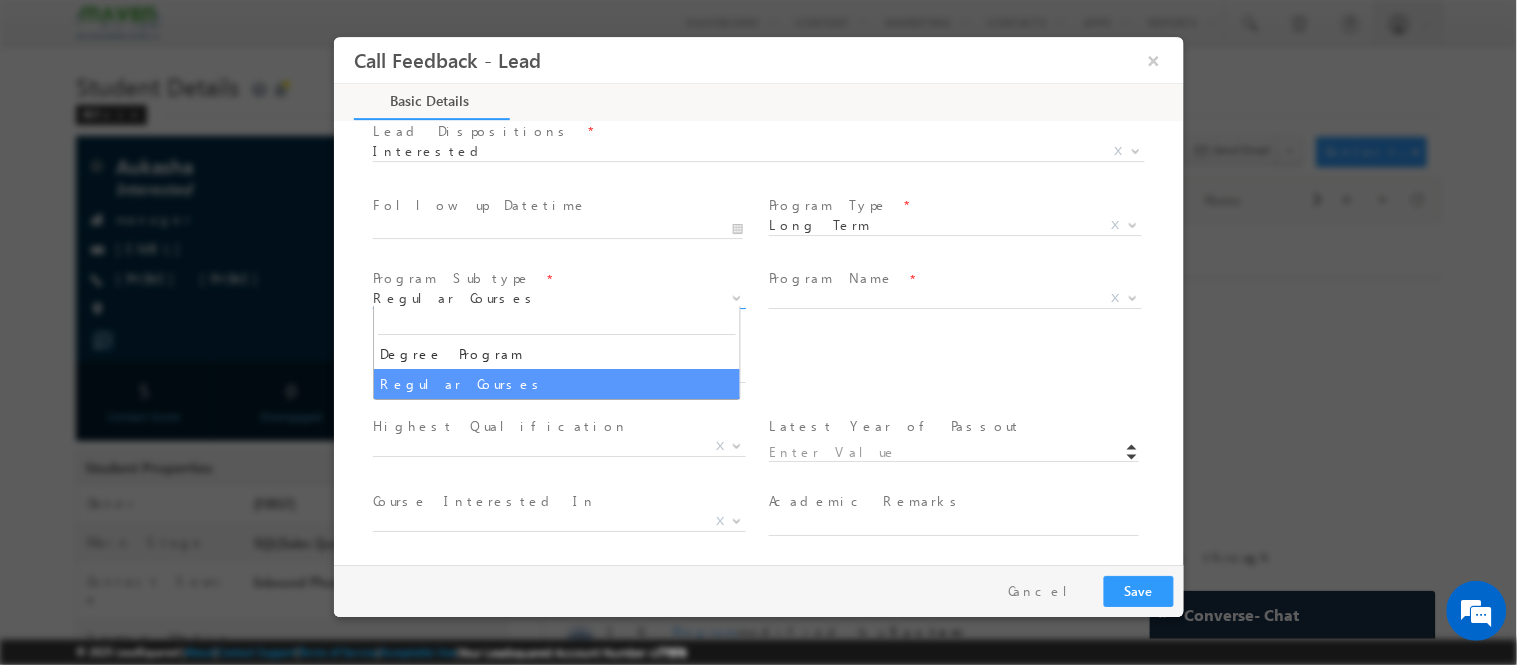 click on "Regular Courses" at bounding box center [534, 297] 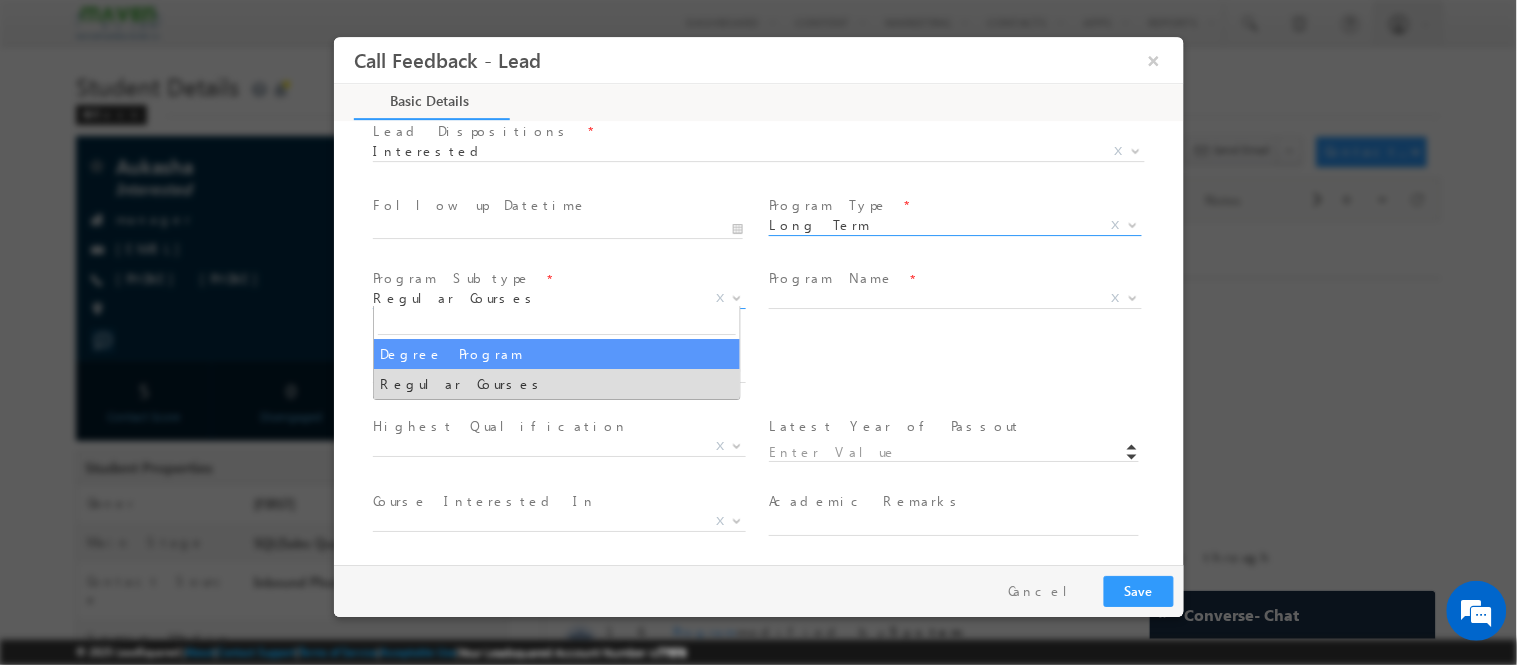 scroll, scrollTop: 252, scrollLeft: 0, axis: vertical 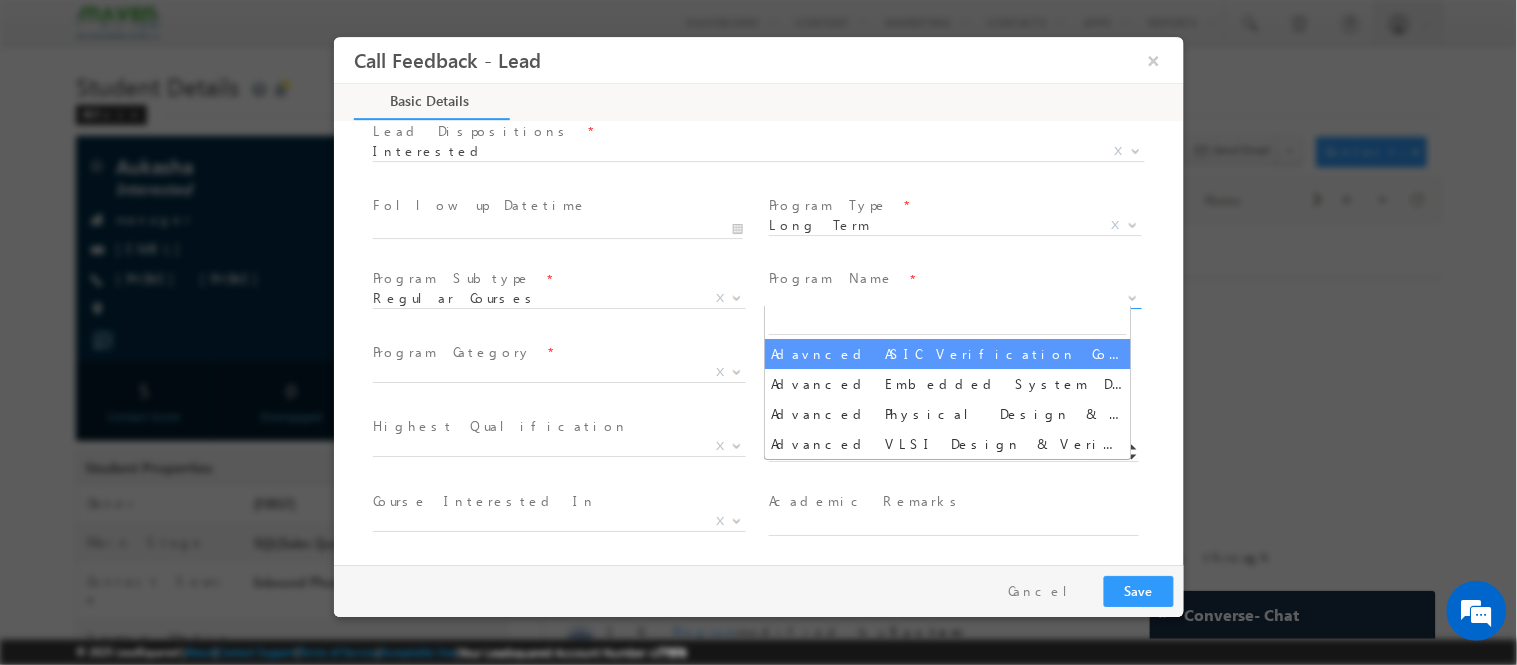 click on "X" at bounding box center [954, 298] 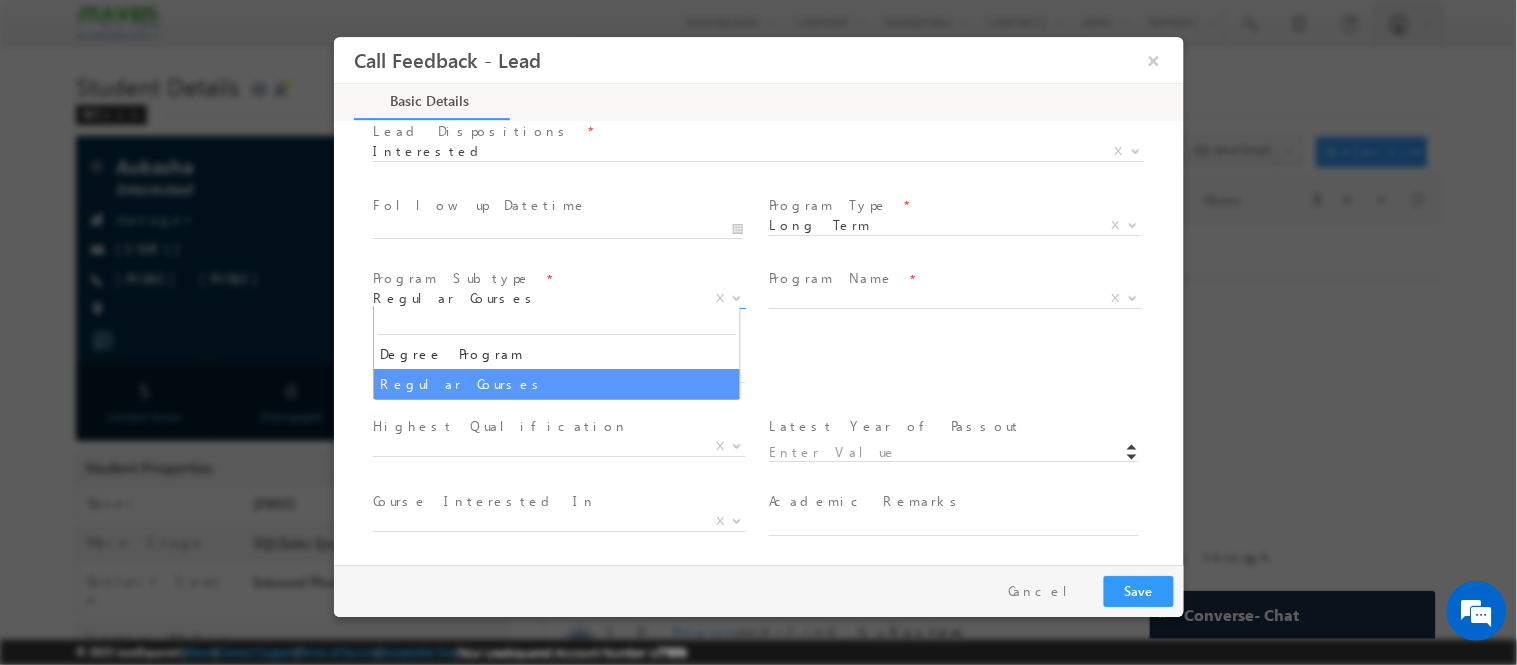click on "Regular Courses" at bounding box center (534, 297) 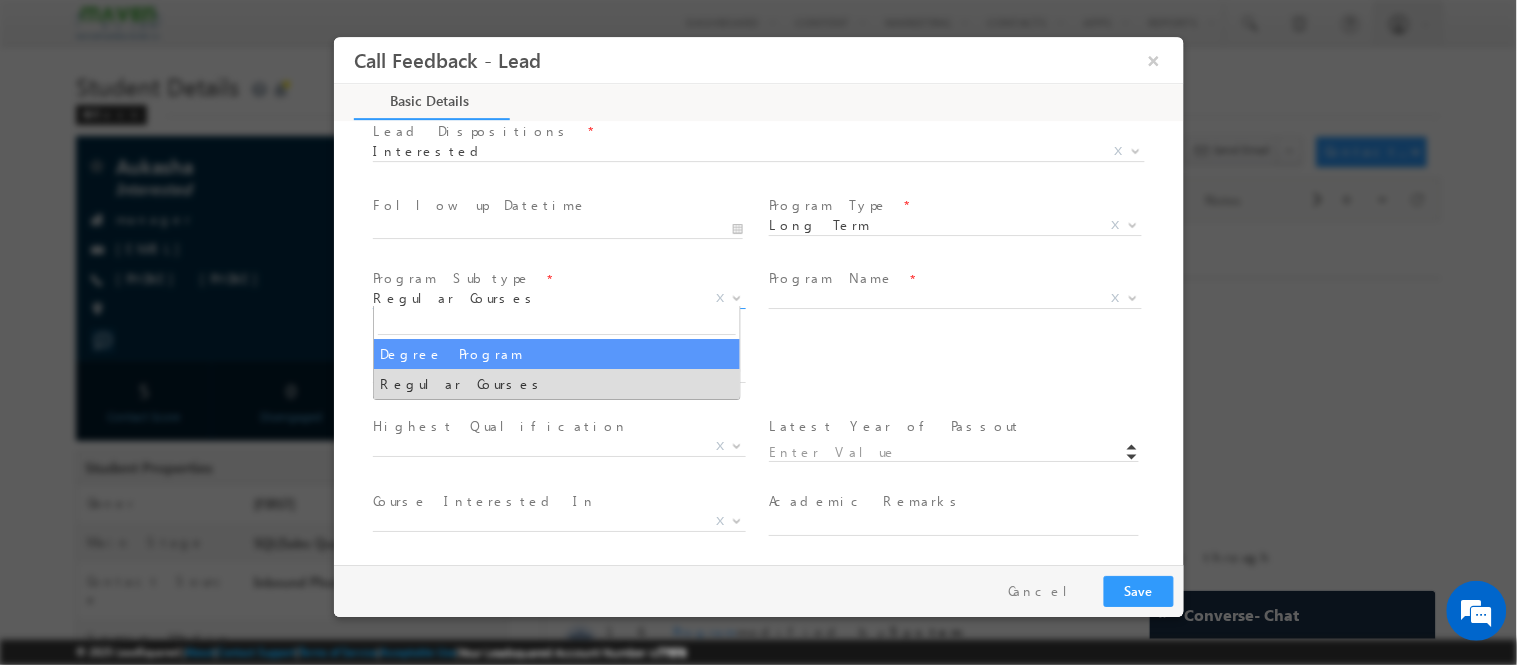 select on "Degree Program" 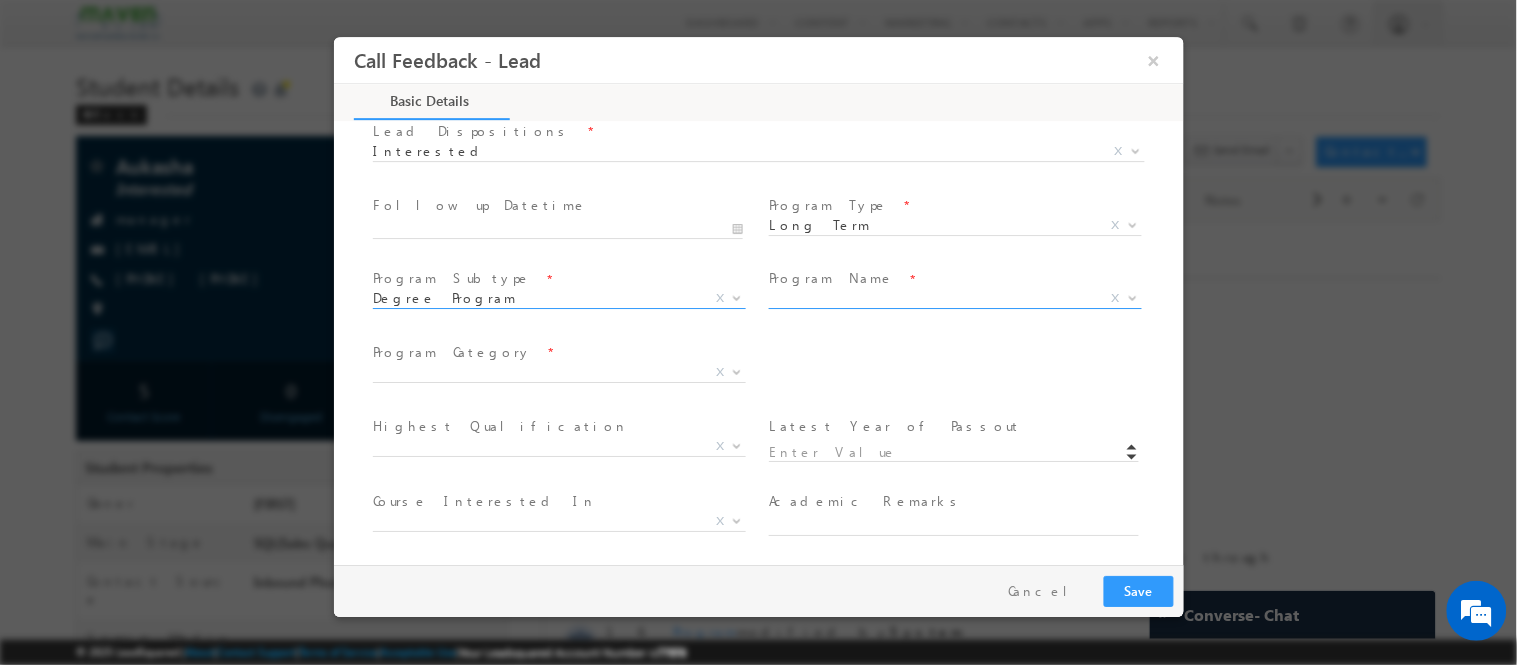 click on "X" at bounding box center (954, 298) 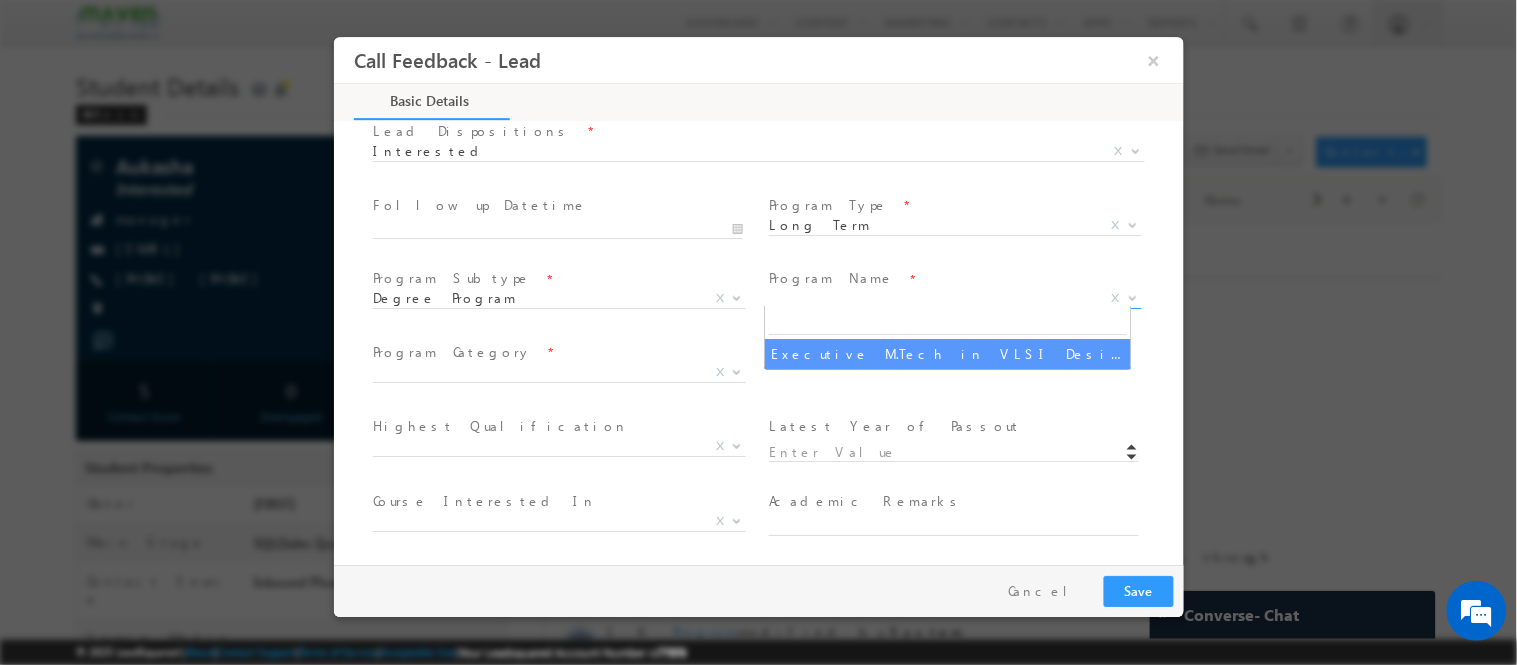 type on "1180" 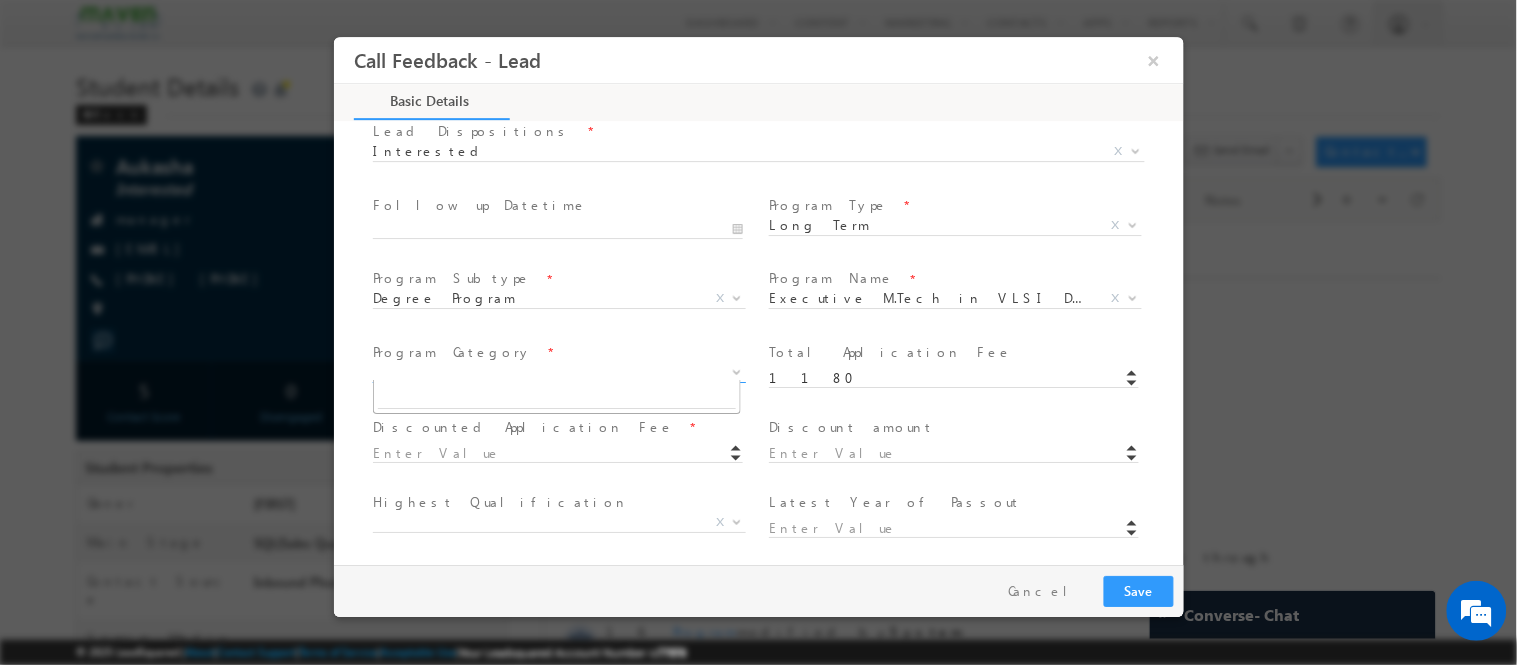 click on "X" at bounding box center (558, 372) 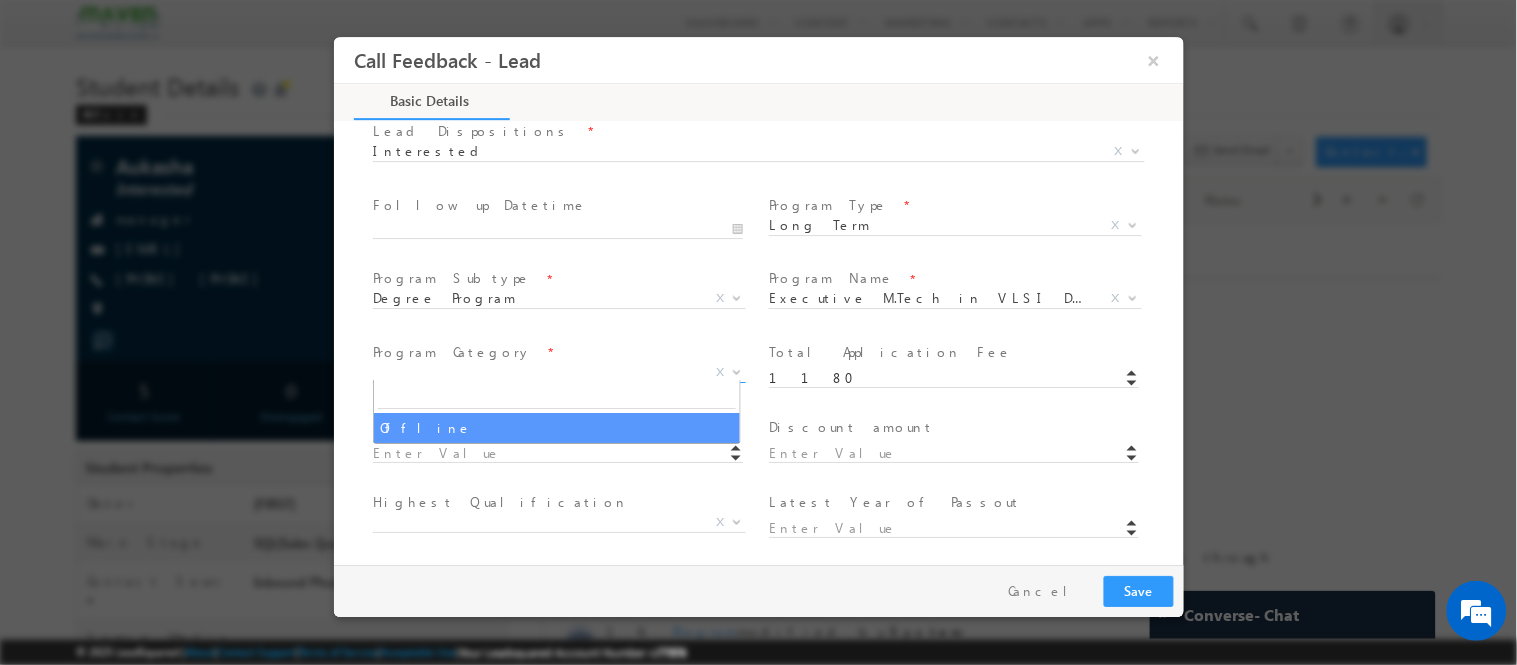 select on "Offline" 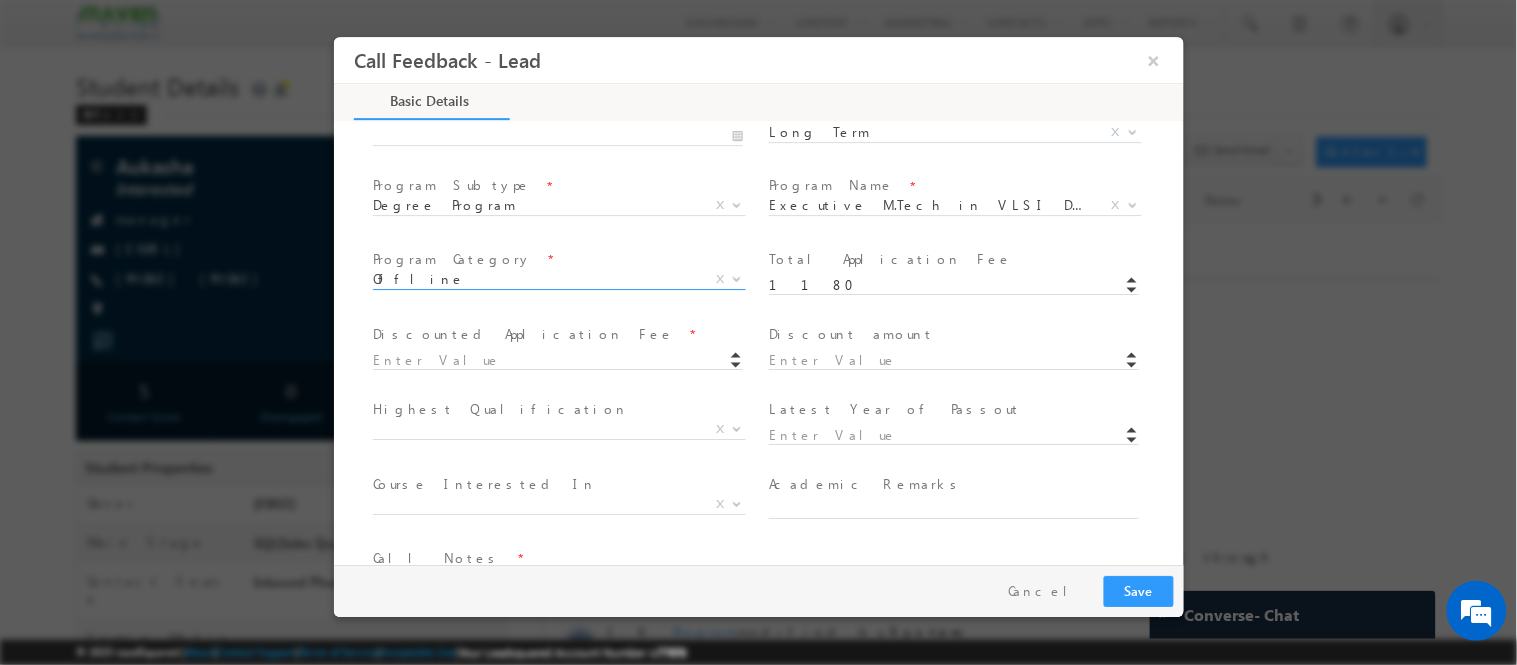 scroll, scrollTop: 346, scrollLeft: 0, axis: vertical 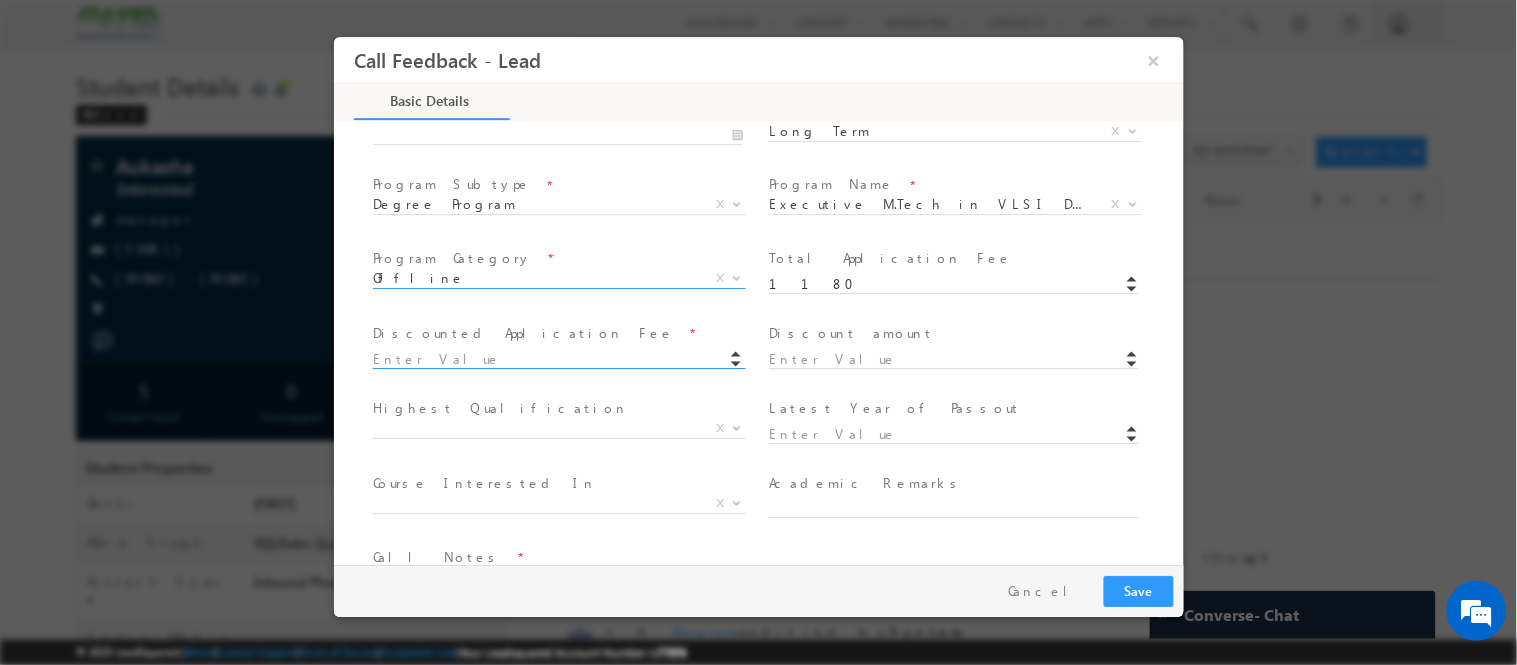 click at bounding box center (566, 357) 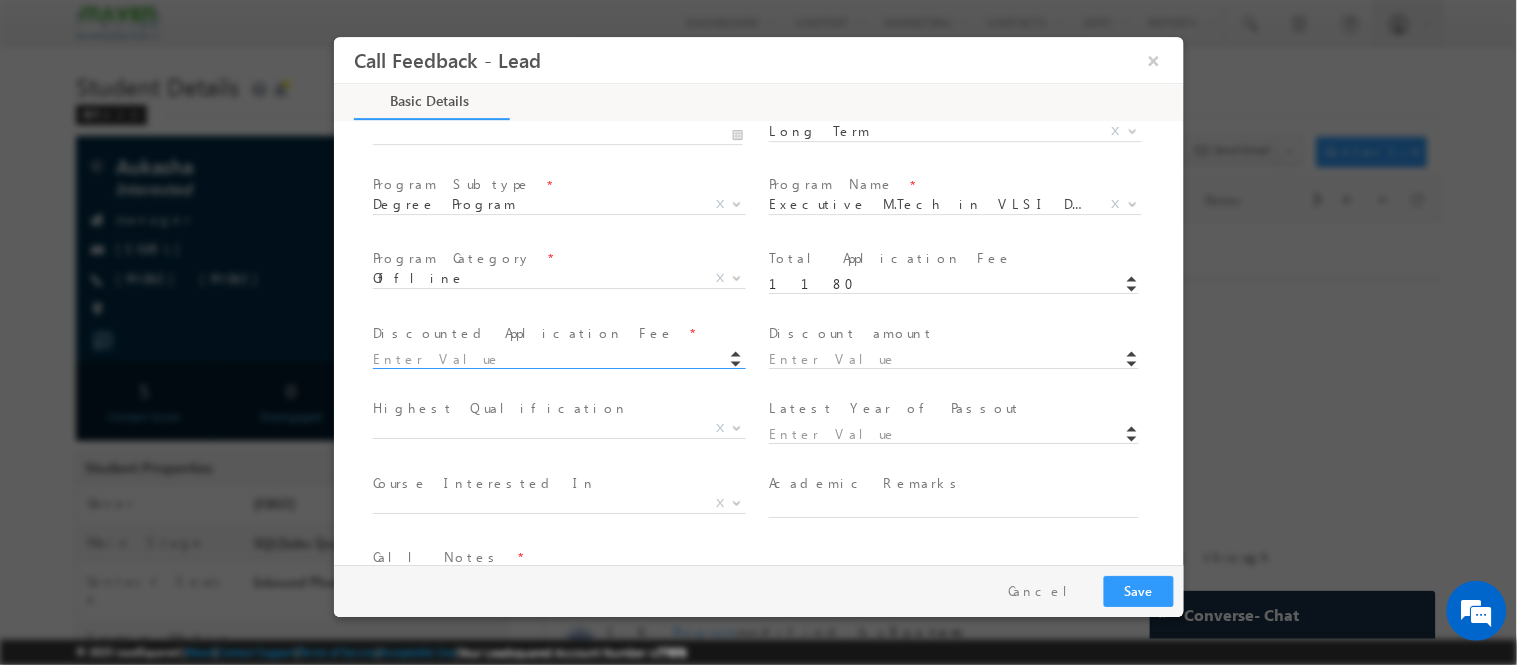 click at bounding box center (557, 359) 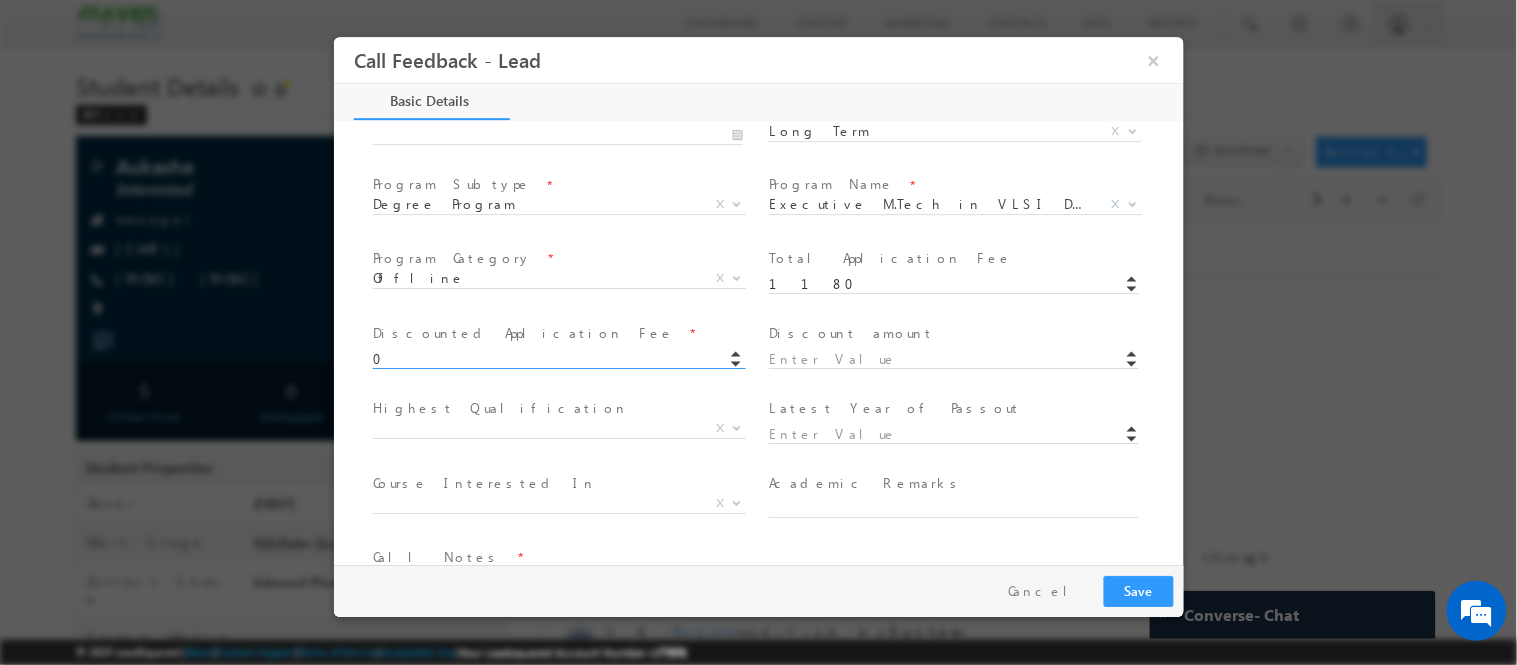 type on "0.00" 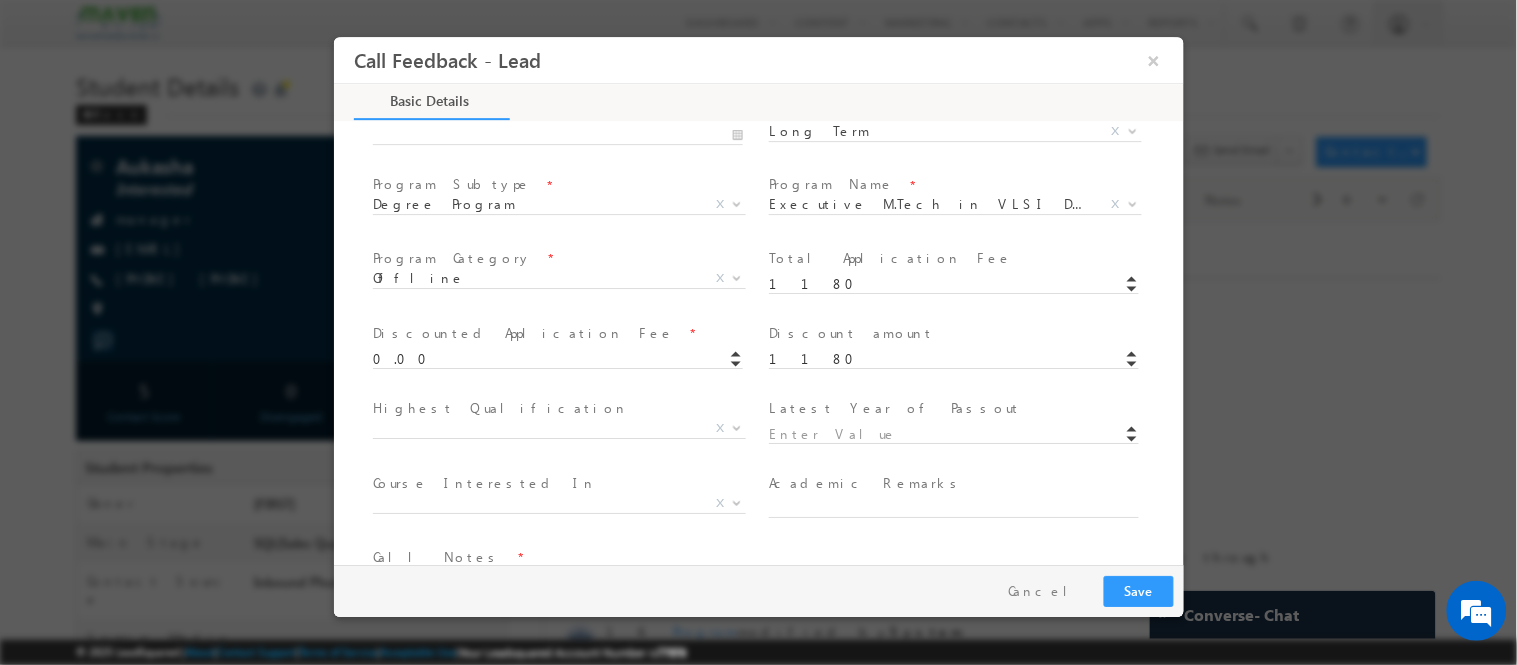 click at bounding box center [952, 378] 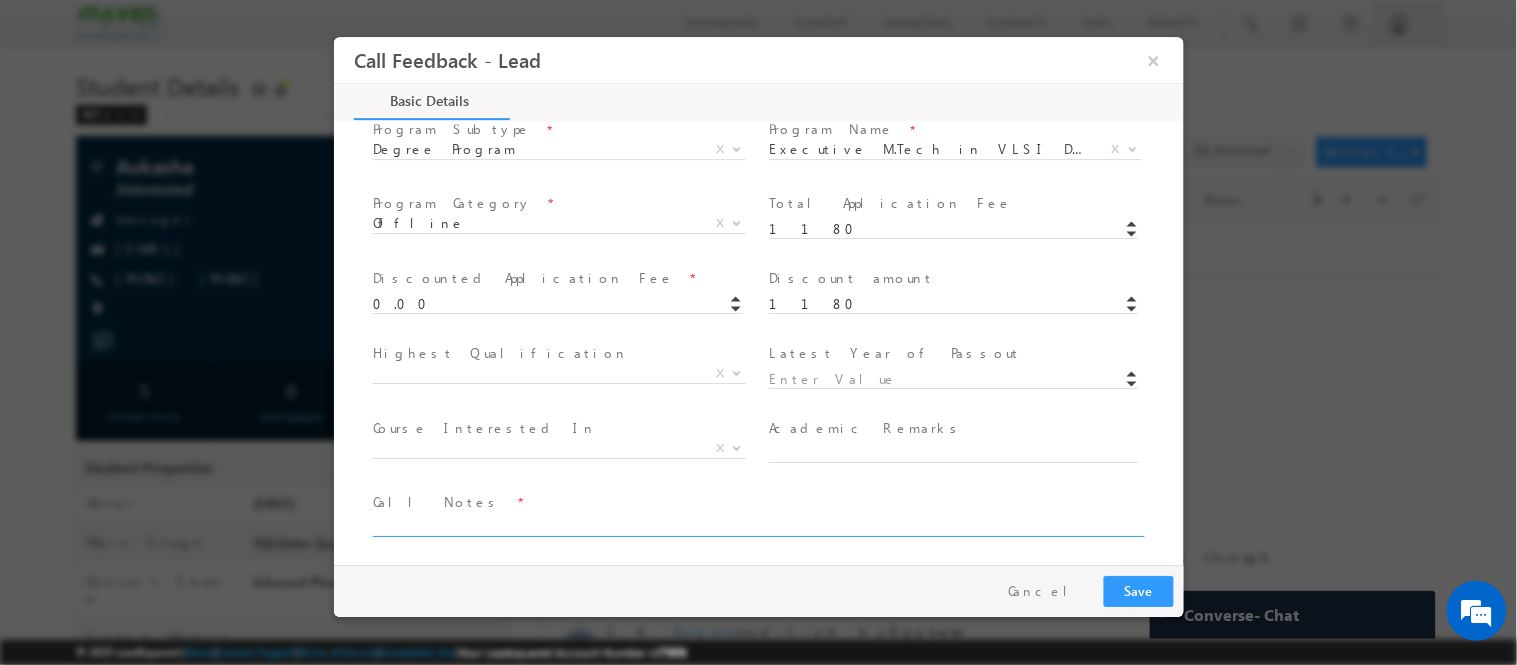 click at bounding box center [756, 524] 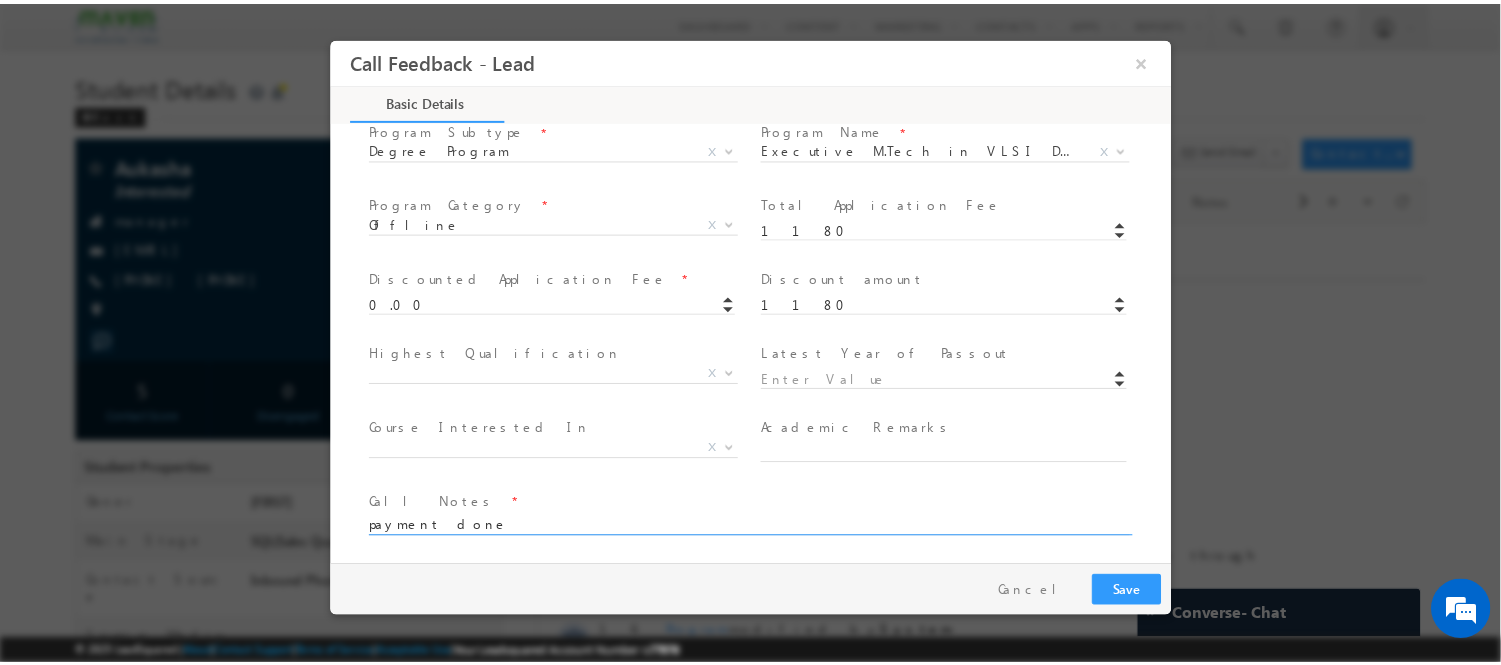 scroll, scrollTop: 0, scrollLeft: 0, axis: both 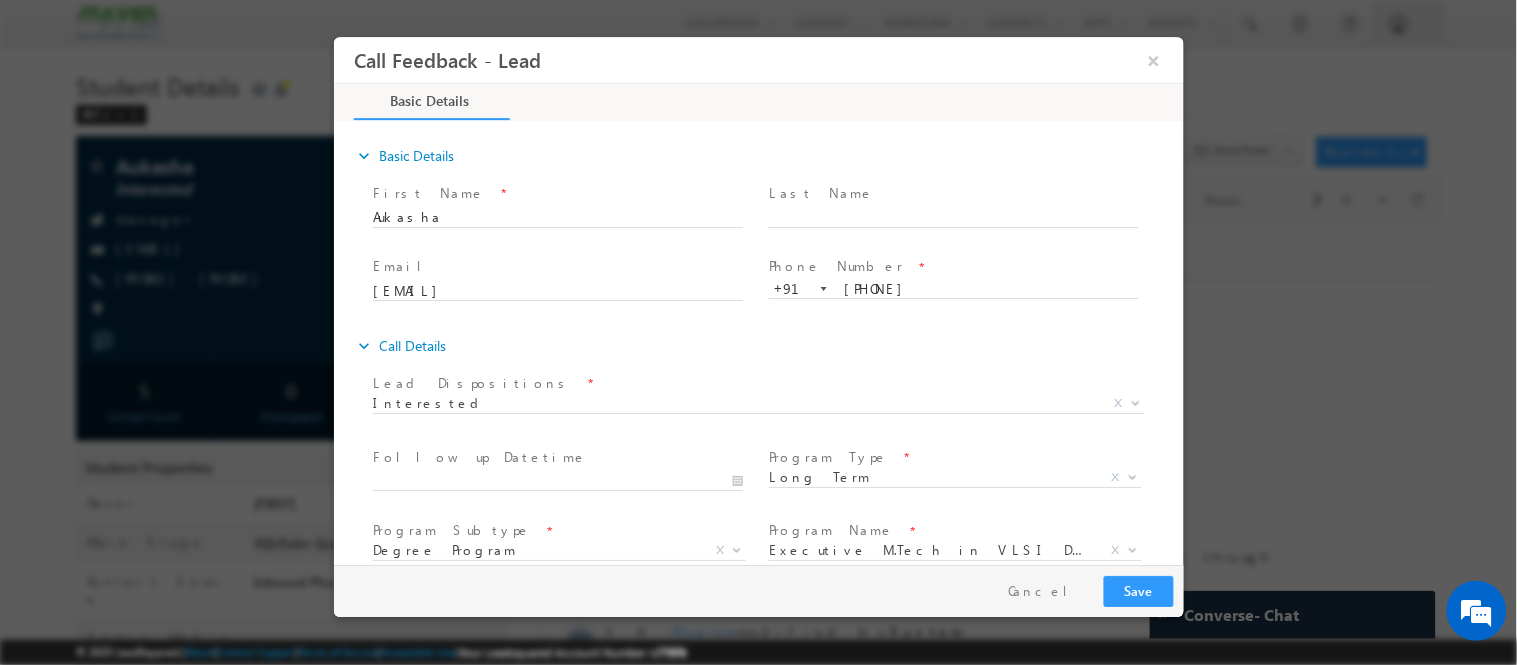 type on "payment done" 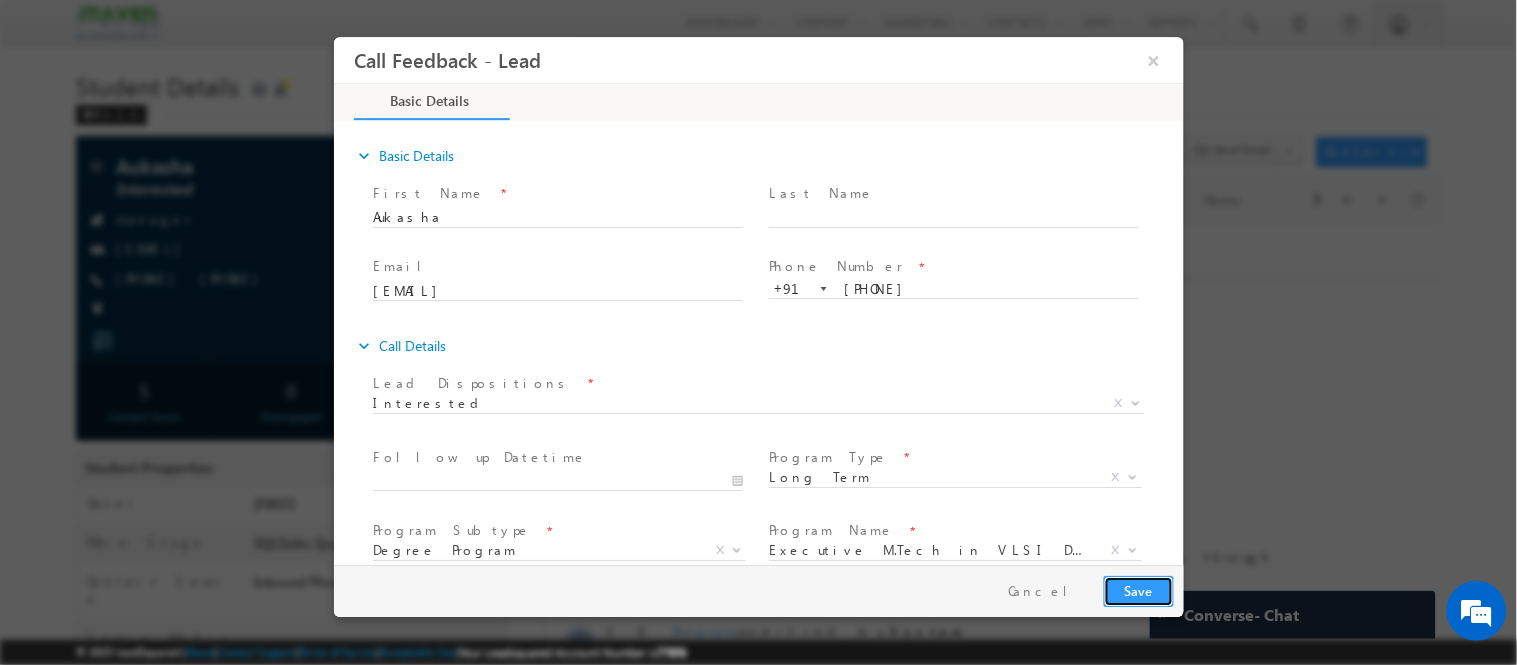 click on "Save" at bounding box center [1138, 590] 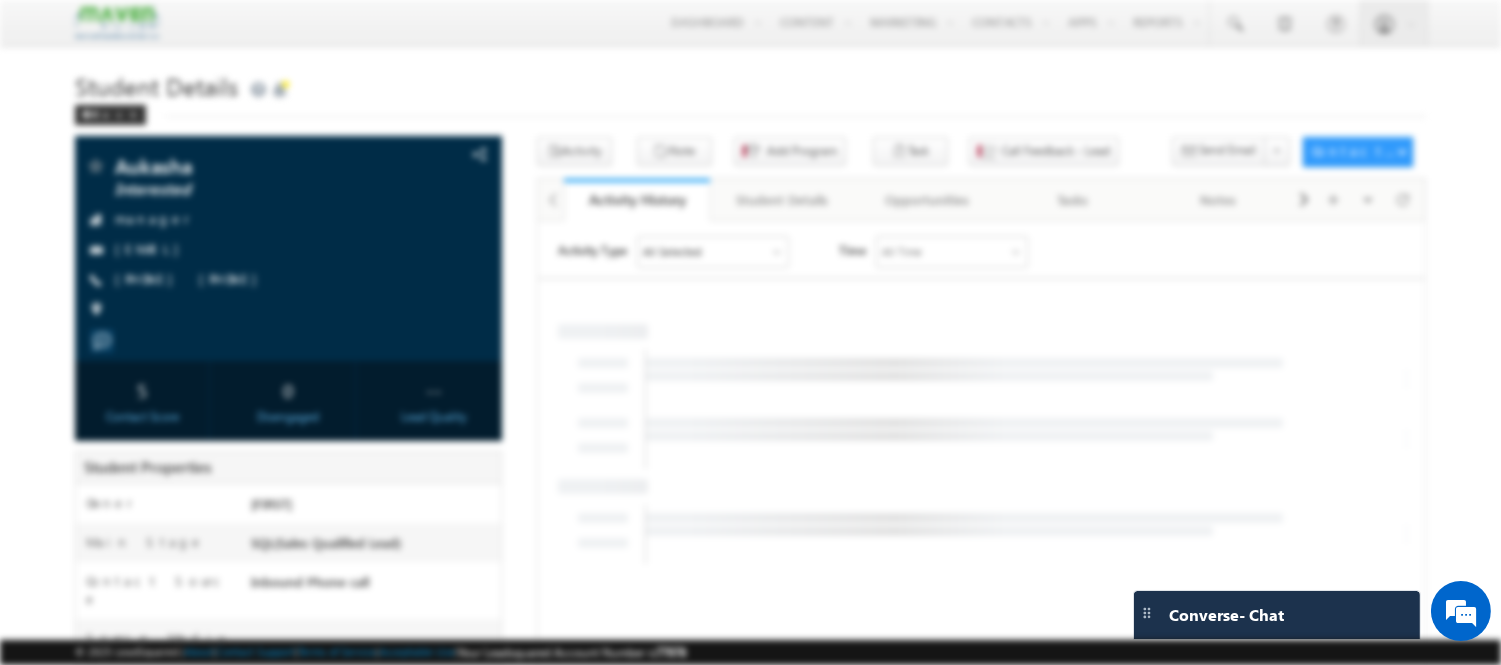 click at bounding box center (751, 327) 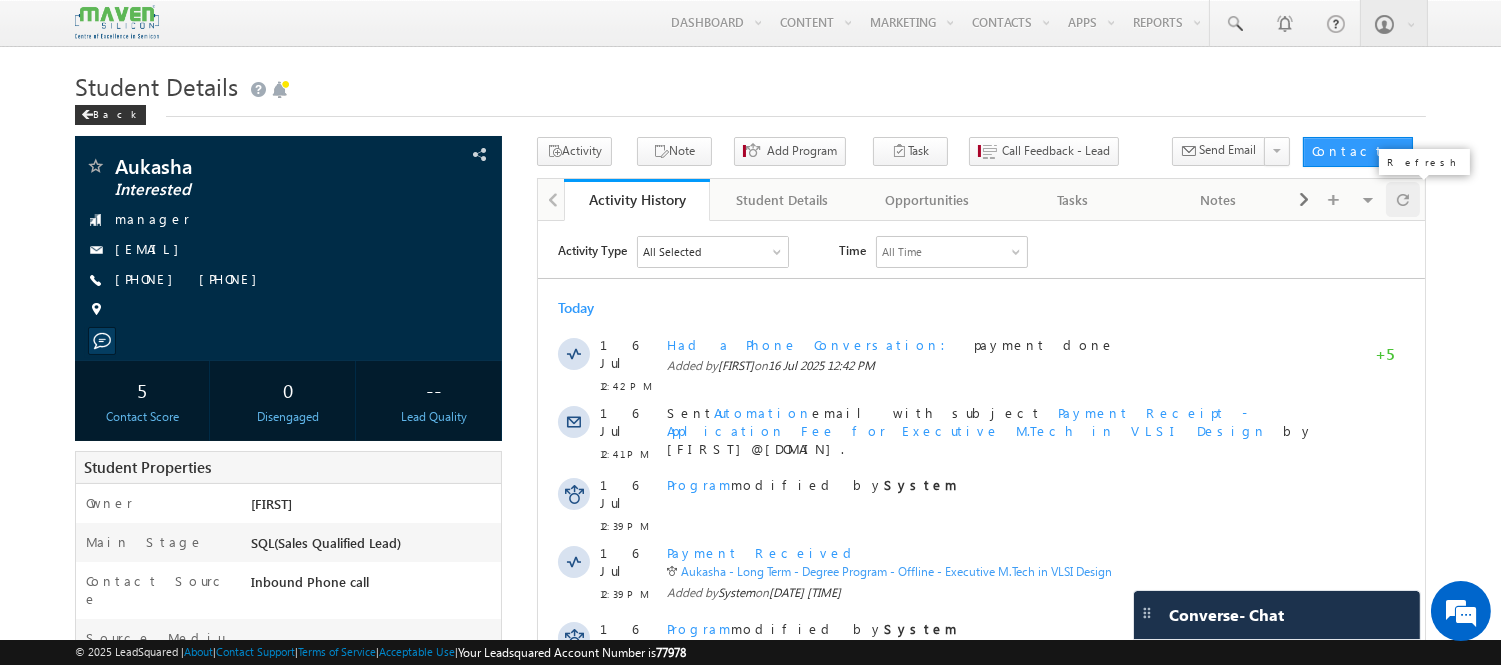 click at bounding box center (1403, 199) 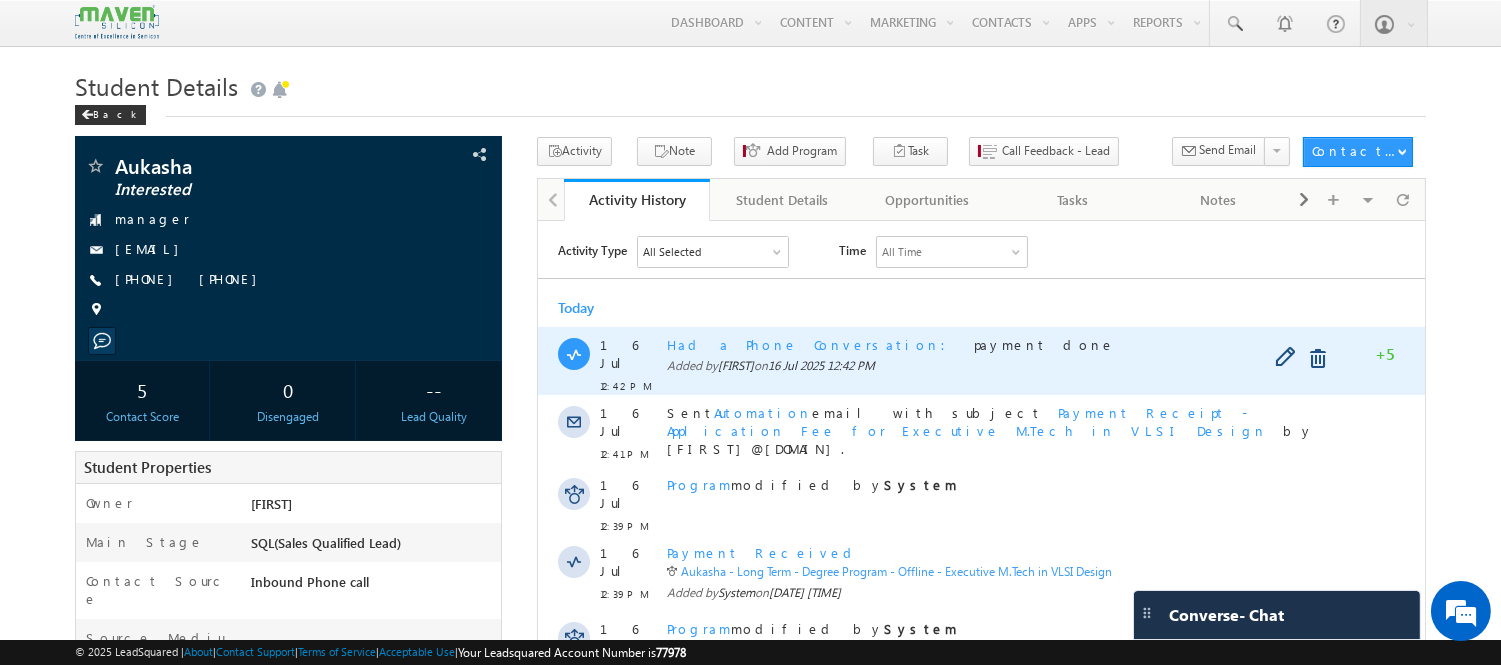 scroll, scrollTop: 0, scrollLeft: 0, axis: both 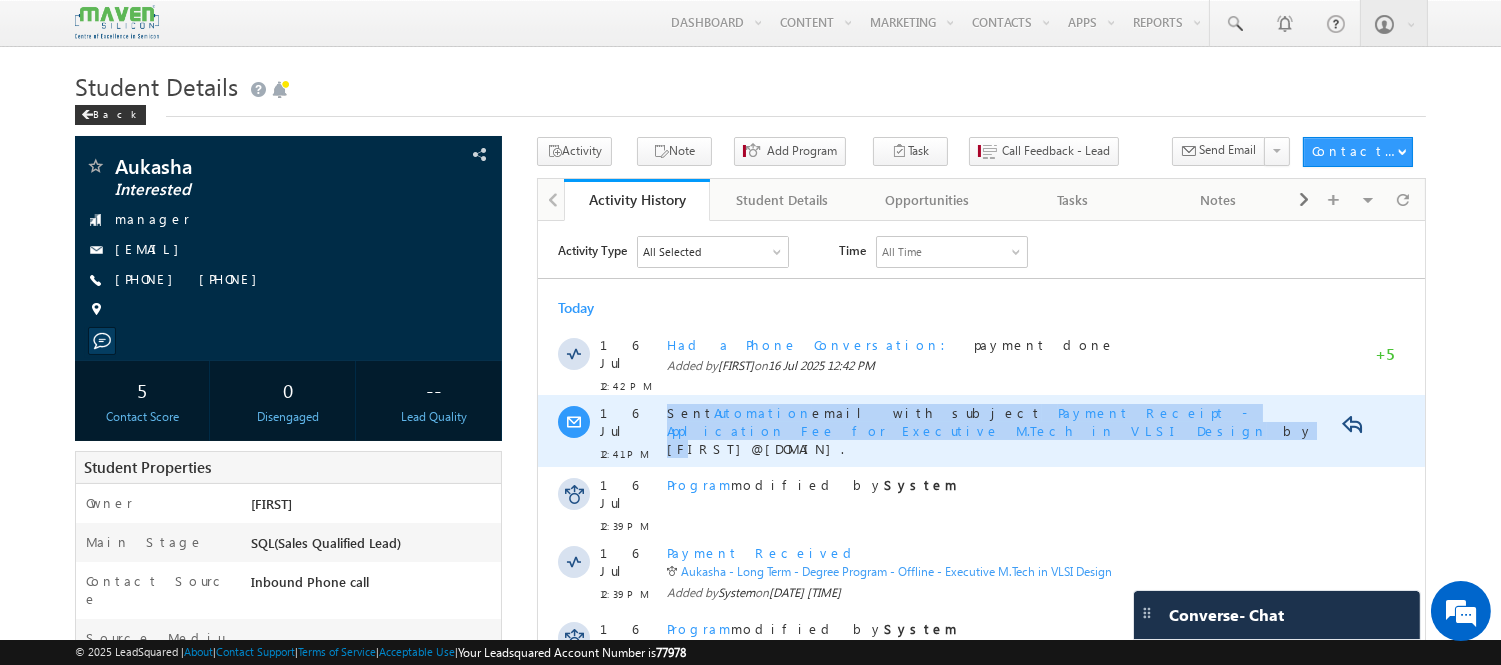 drag, startPoint x: 1305, startPoint y: 404, endPoint x: 650, endPoint y: 412, distance: 655.0488 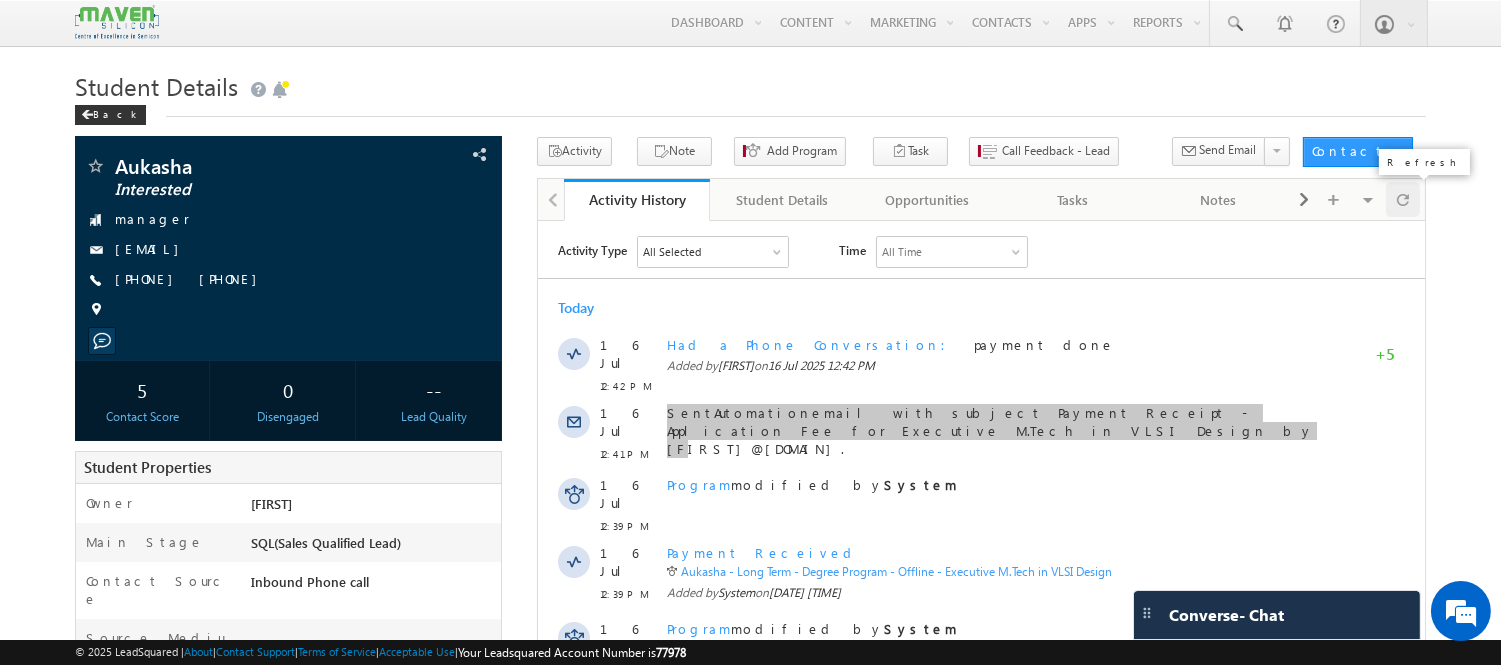 click at bounding box center (1403, 199) 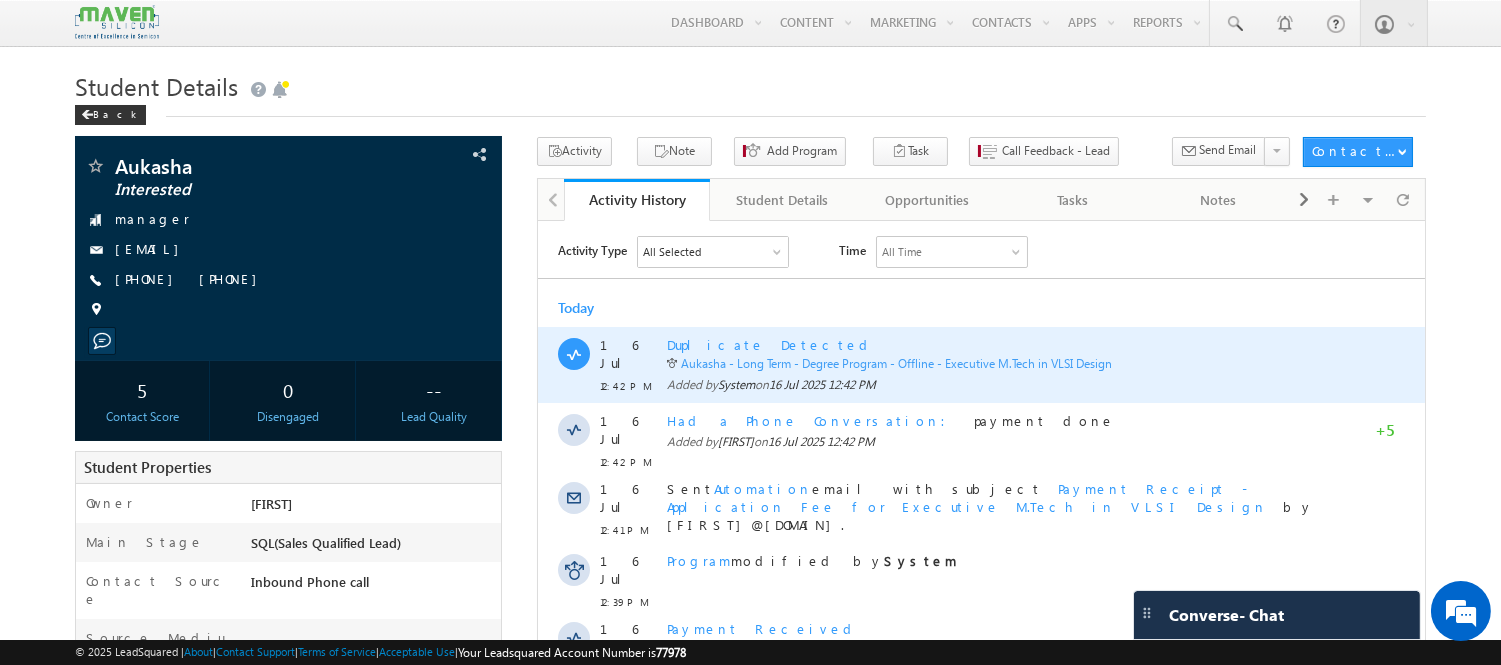scroll, scrollTop: 0, scrollLeft: 0, axis: both 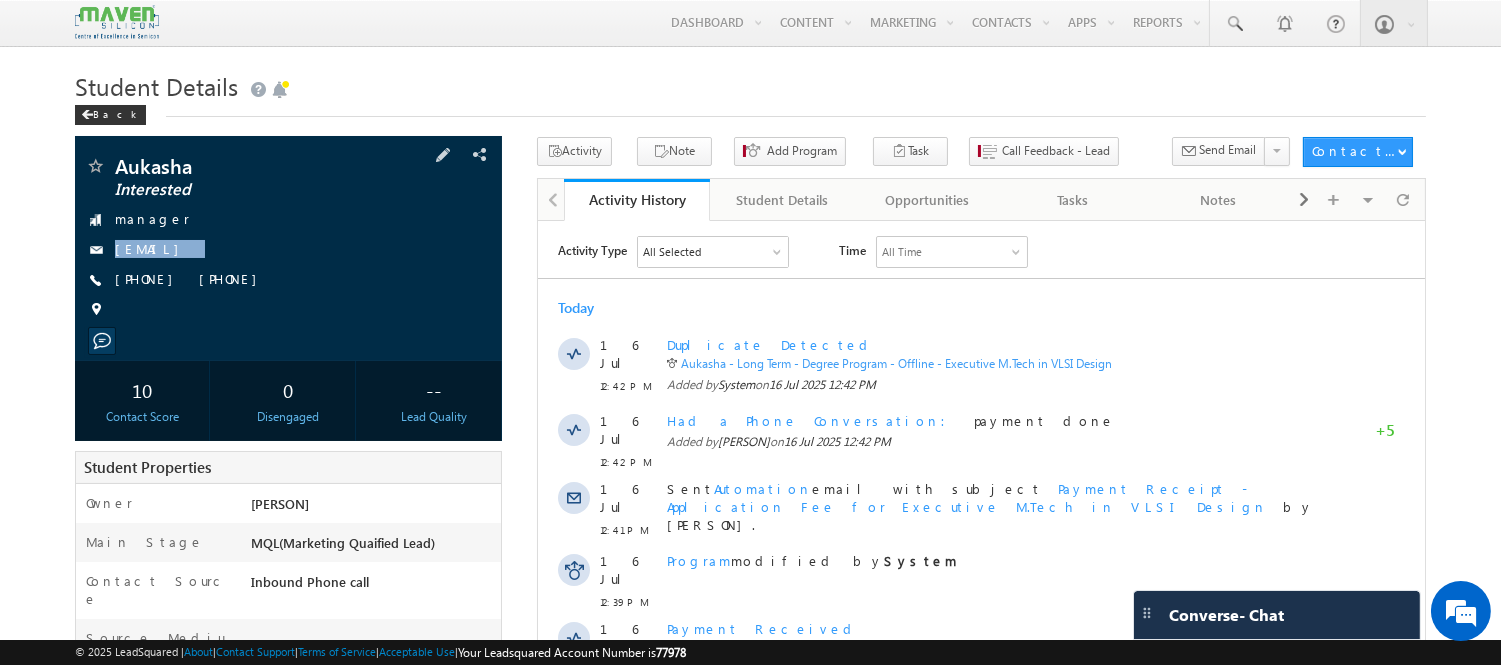 drag, startPoint x: 275, startPoint y: 247, endPoint x: 248, endPoint y: 270, distance: 35.468296 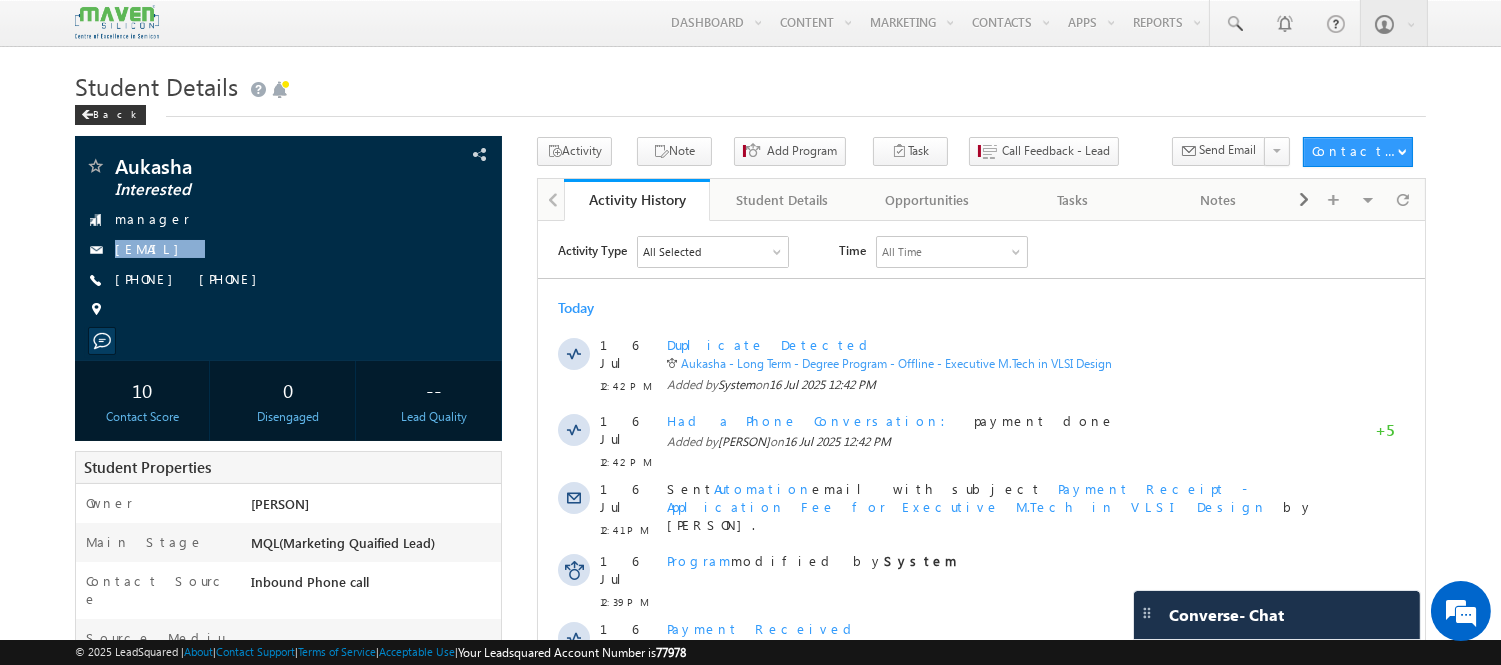 scroll, scrollTop: 0, scrollLeft: 0, axis: both 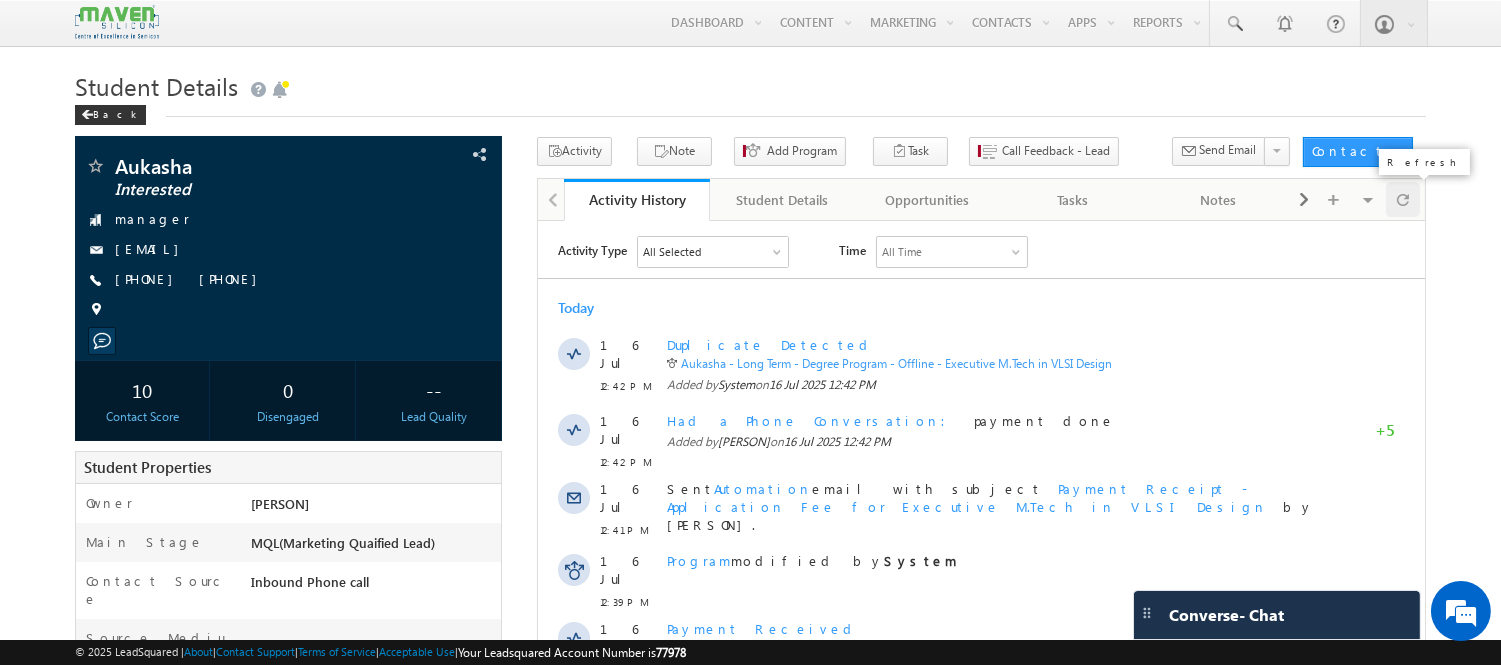 click at bounding box center (1403, 199) 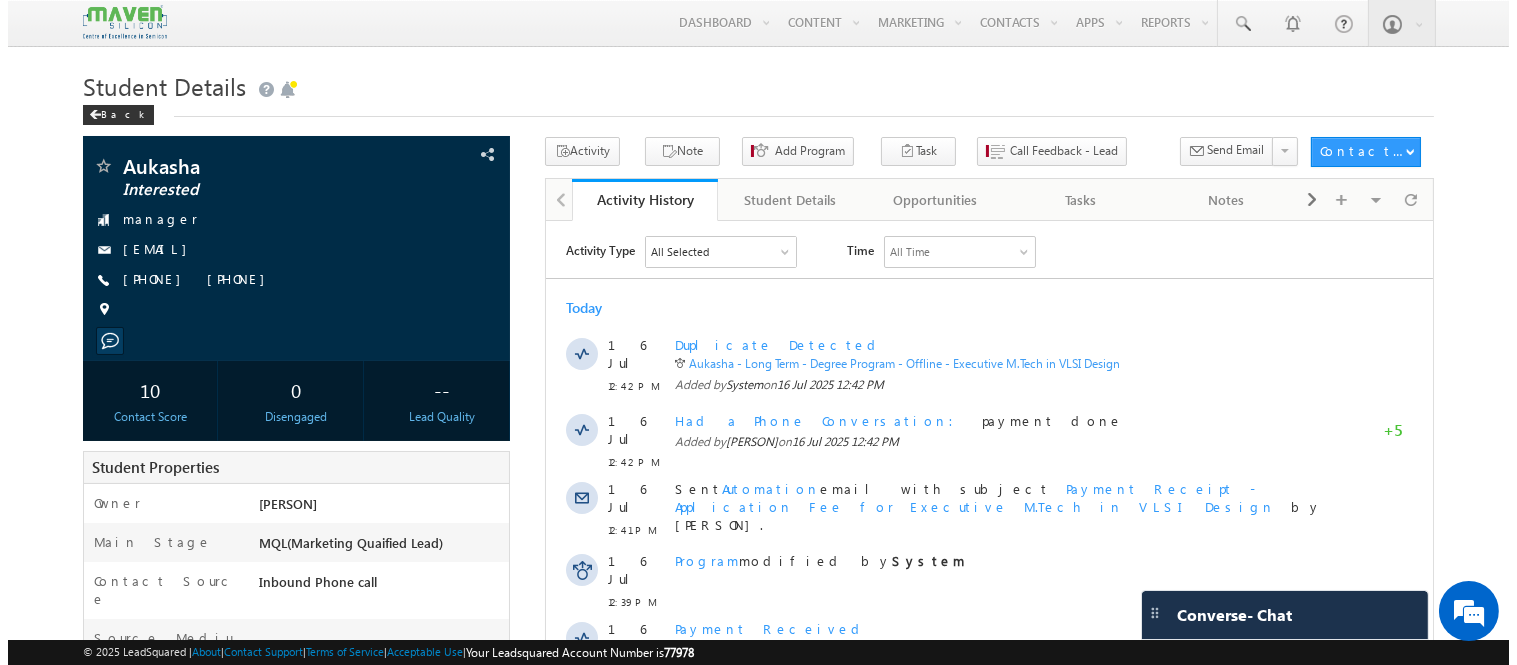 scroll, scrollTop: 0, scrollLeft: 0, axis: both 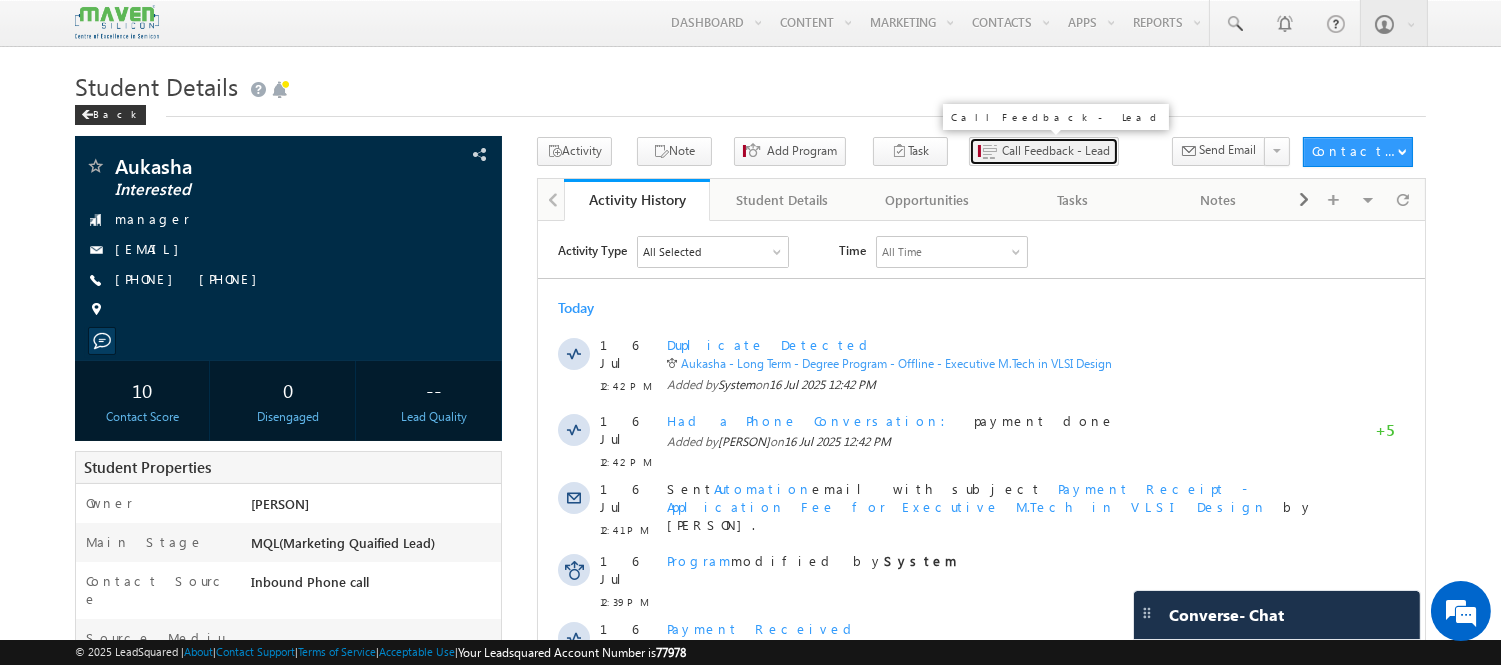 click on "Call Feedback - Lead" at bounding box center [1056, 151] 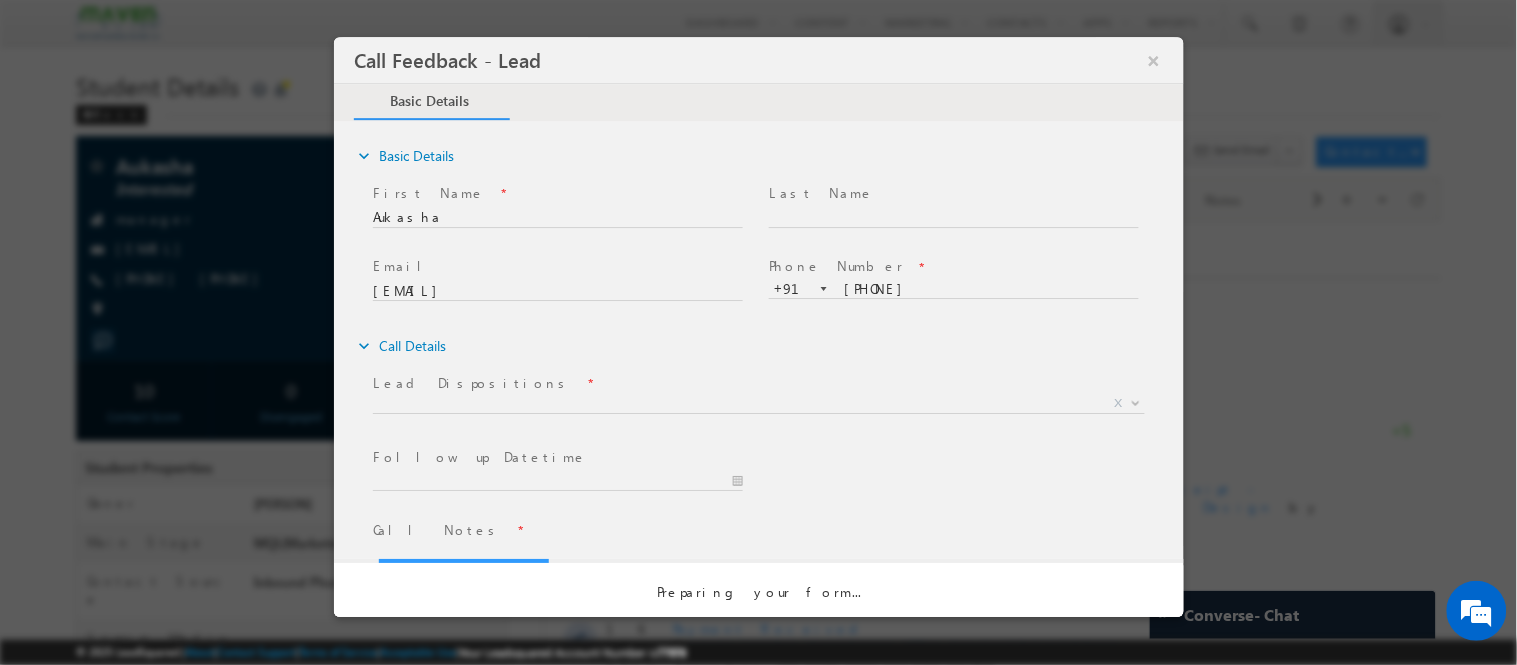 scroll, scrollTop: 0, scrollLeft: 0, axis: both 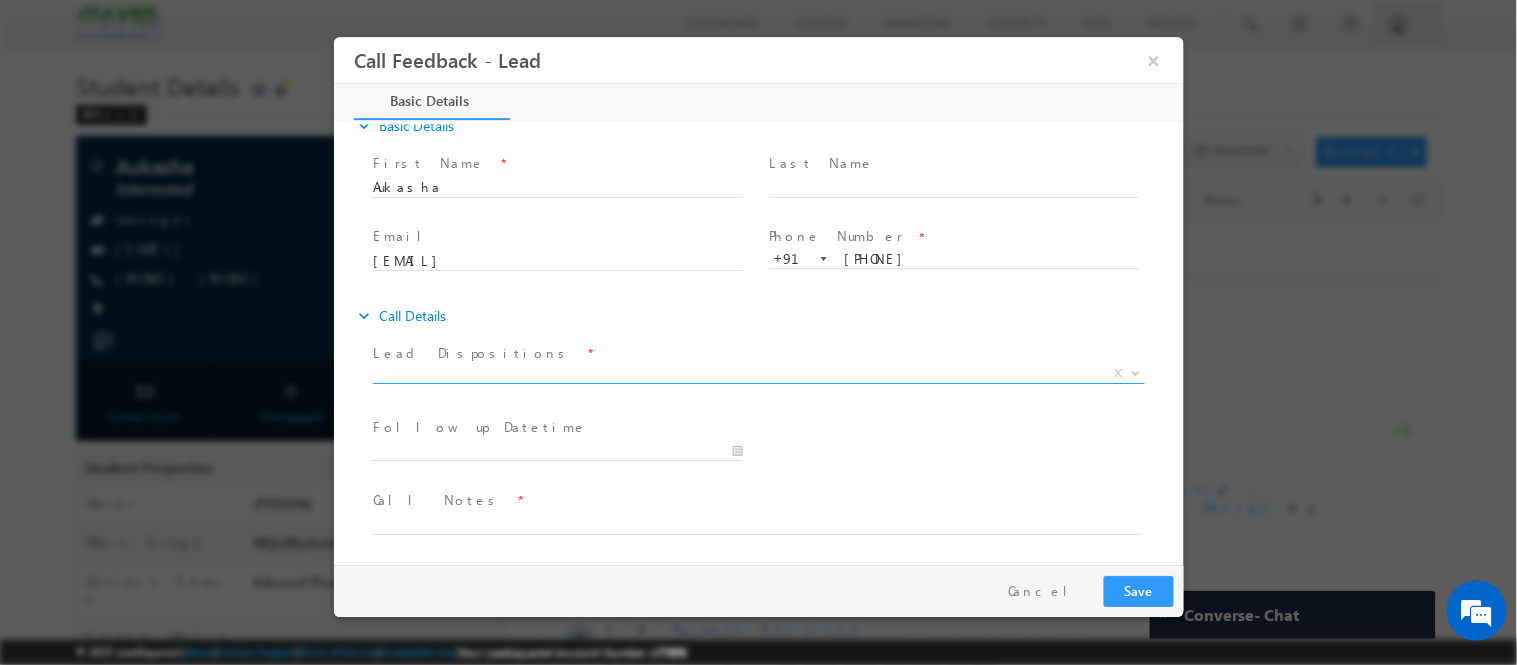 click on "X" at bounding box center (758, 373) 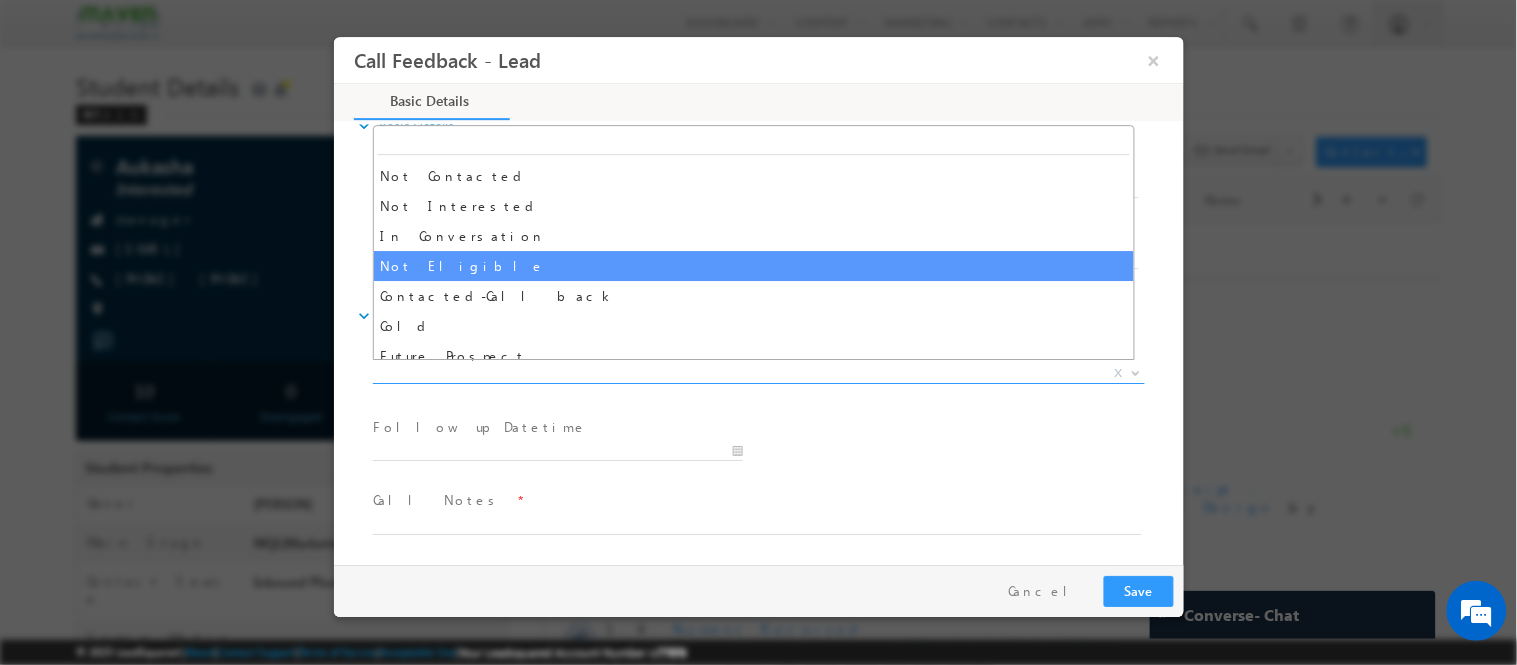 scroll, scrollTop: 190, scrollLeft: 0, axis: vertical 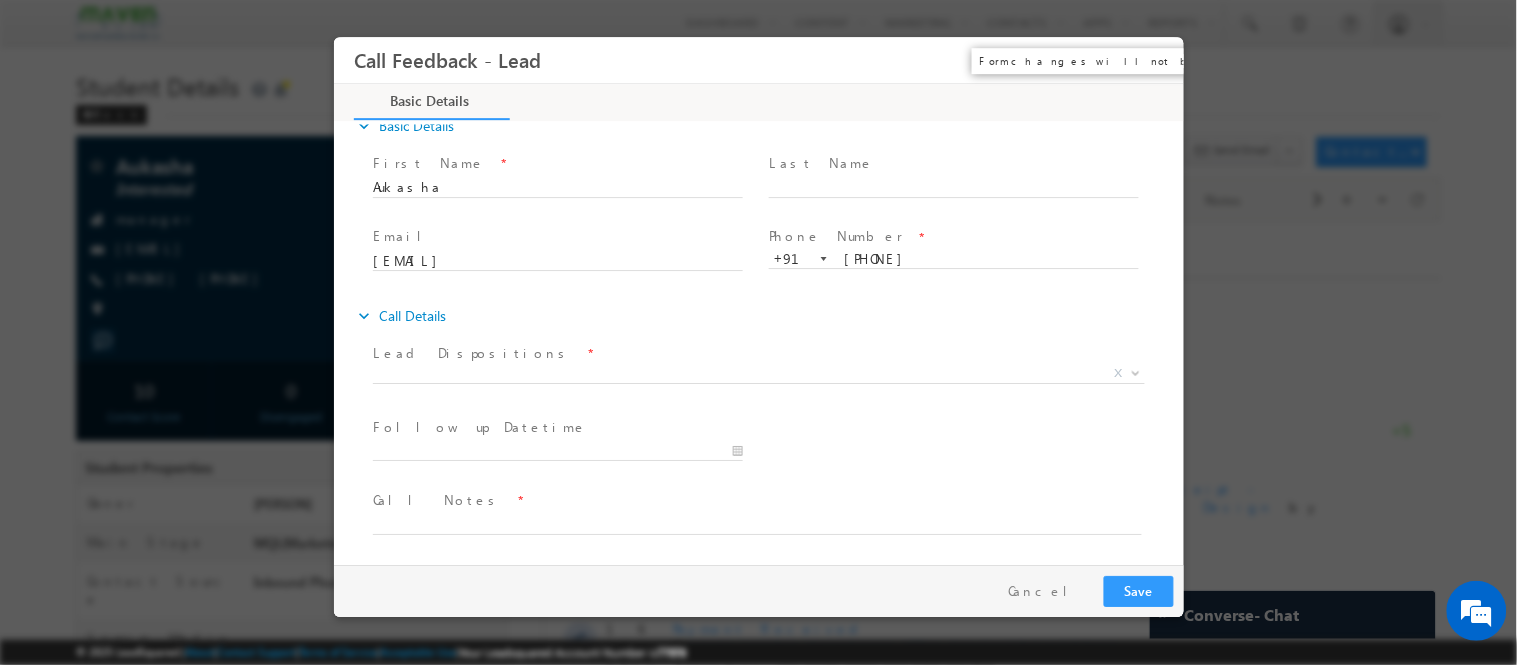 click on "×" at bounding box center [1153, 59] 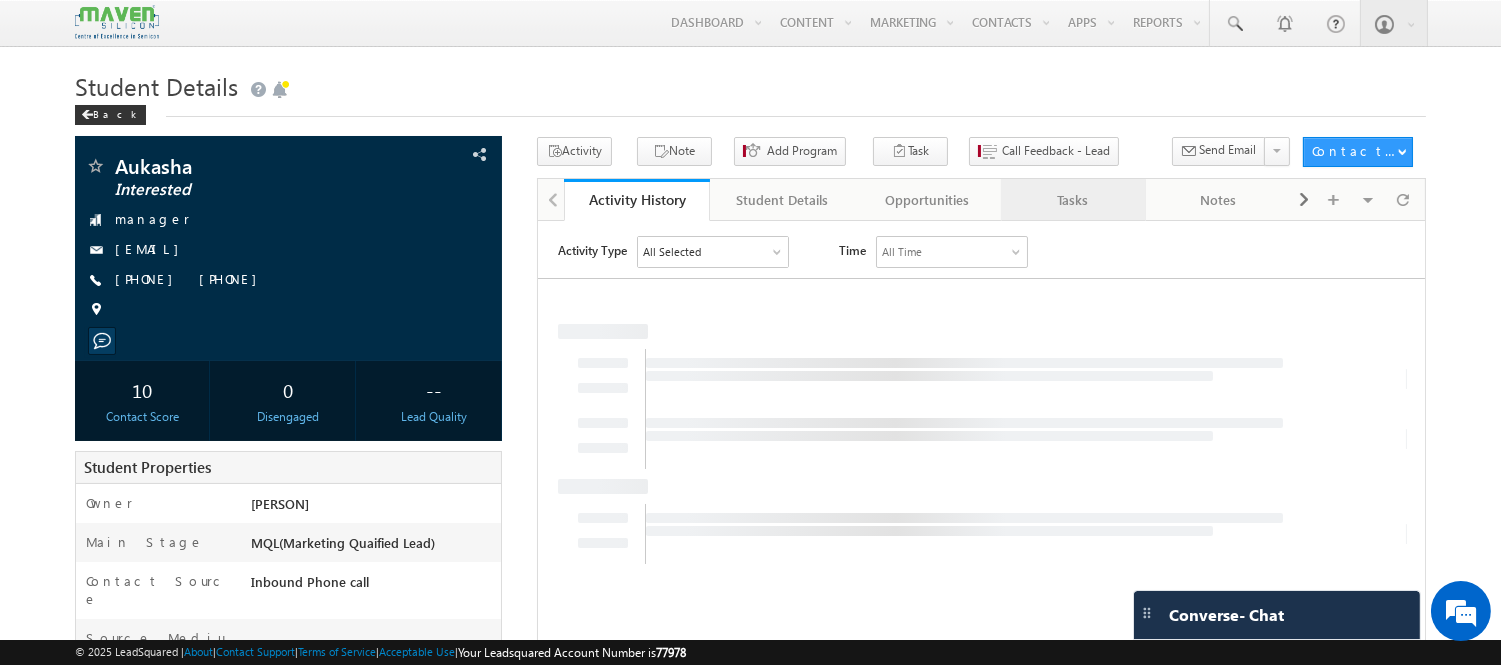 click on "Tasks" at bounding box center (1072, 200) 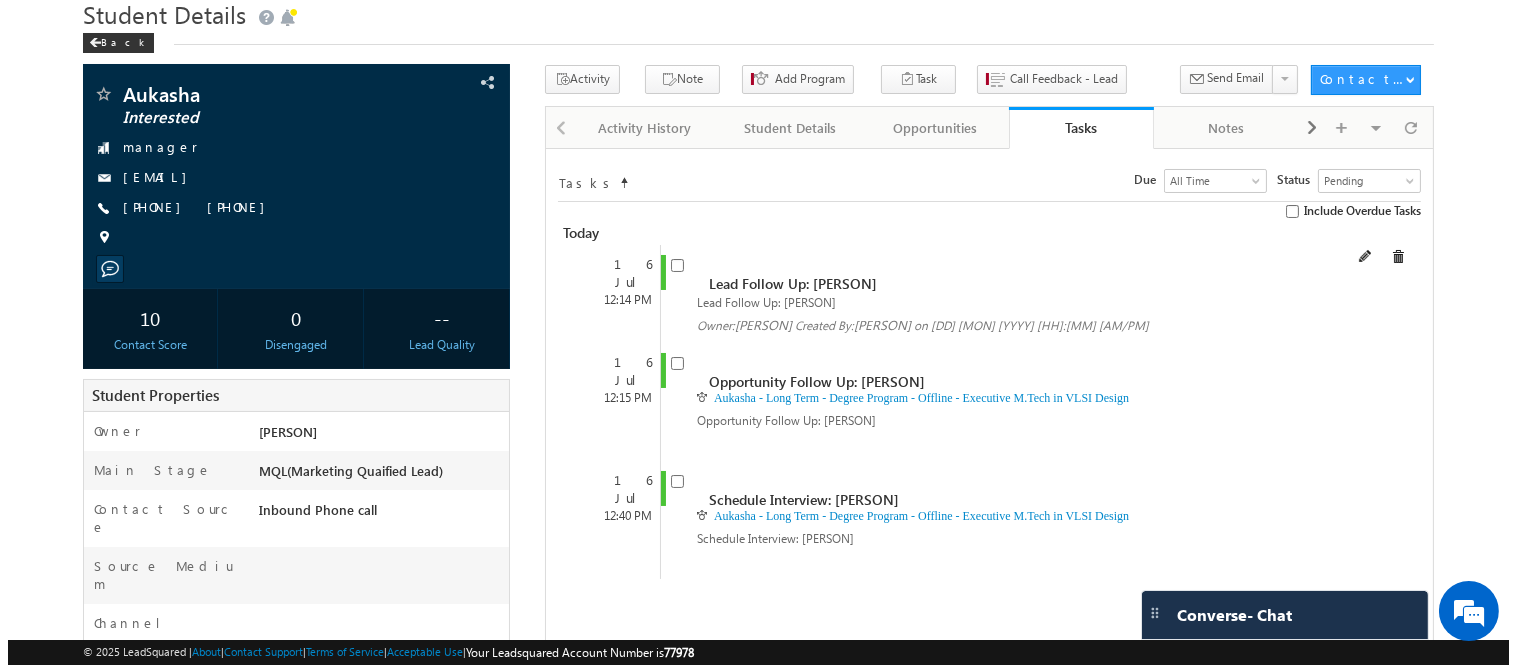 scroll, scrollTop: 75, scrollLeft: 0, axis: vertical 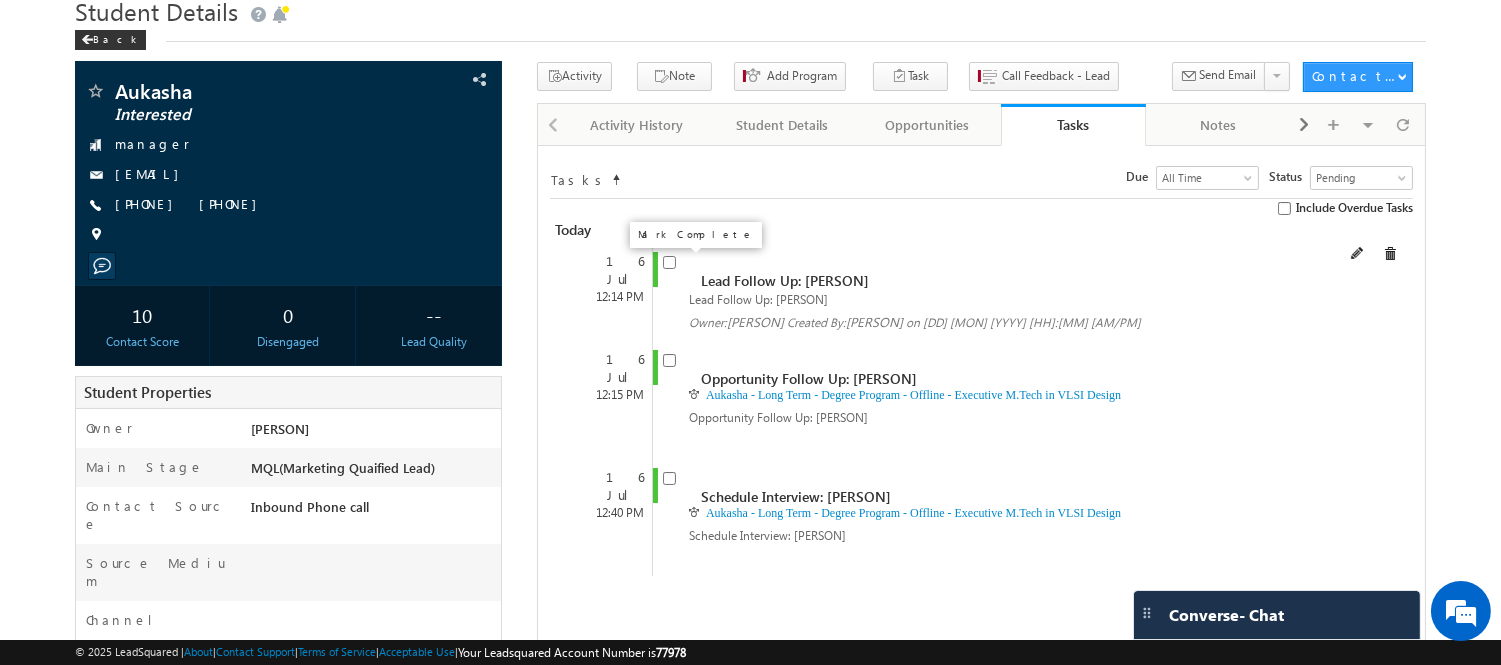 click at bounding box center (669, 262) 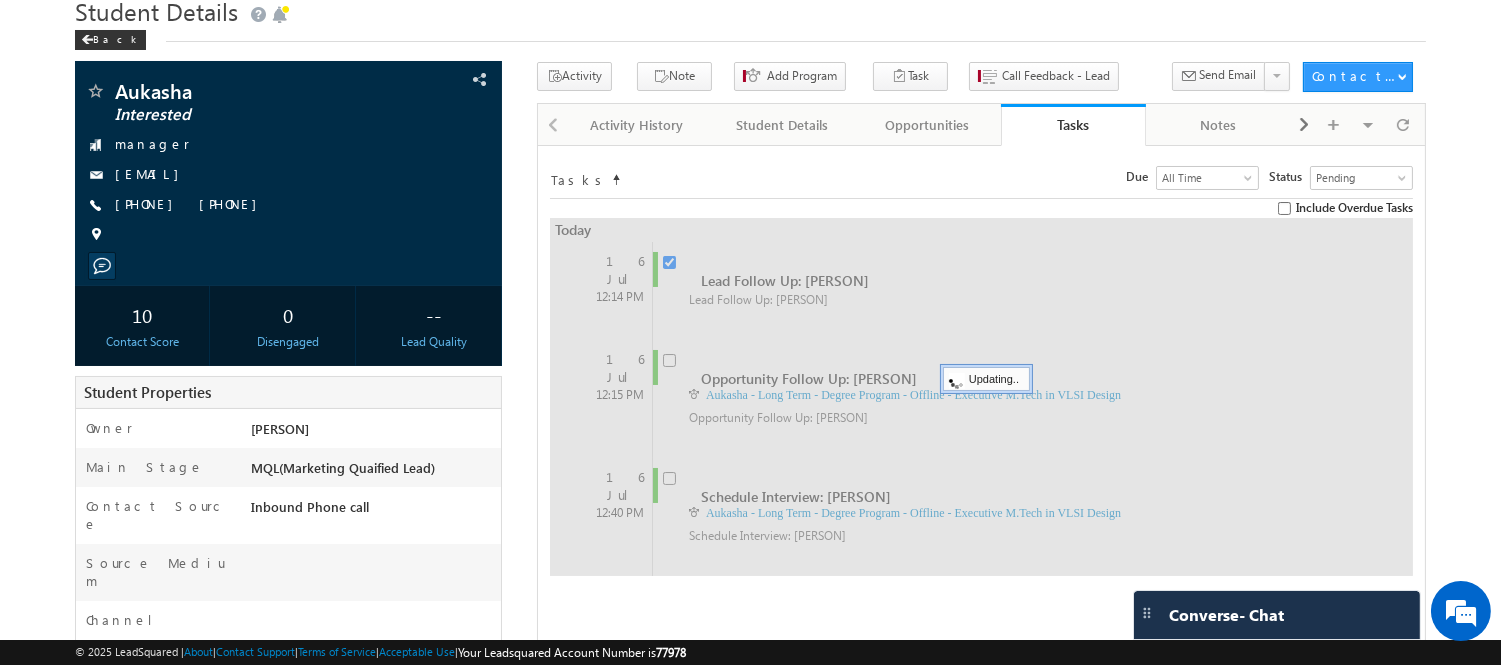 checkbox on "false" 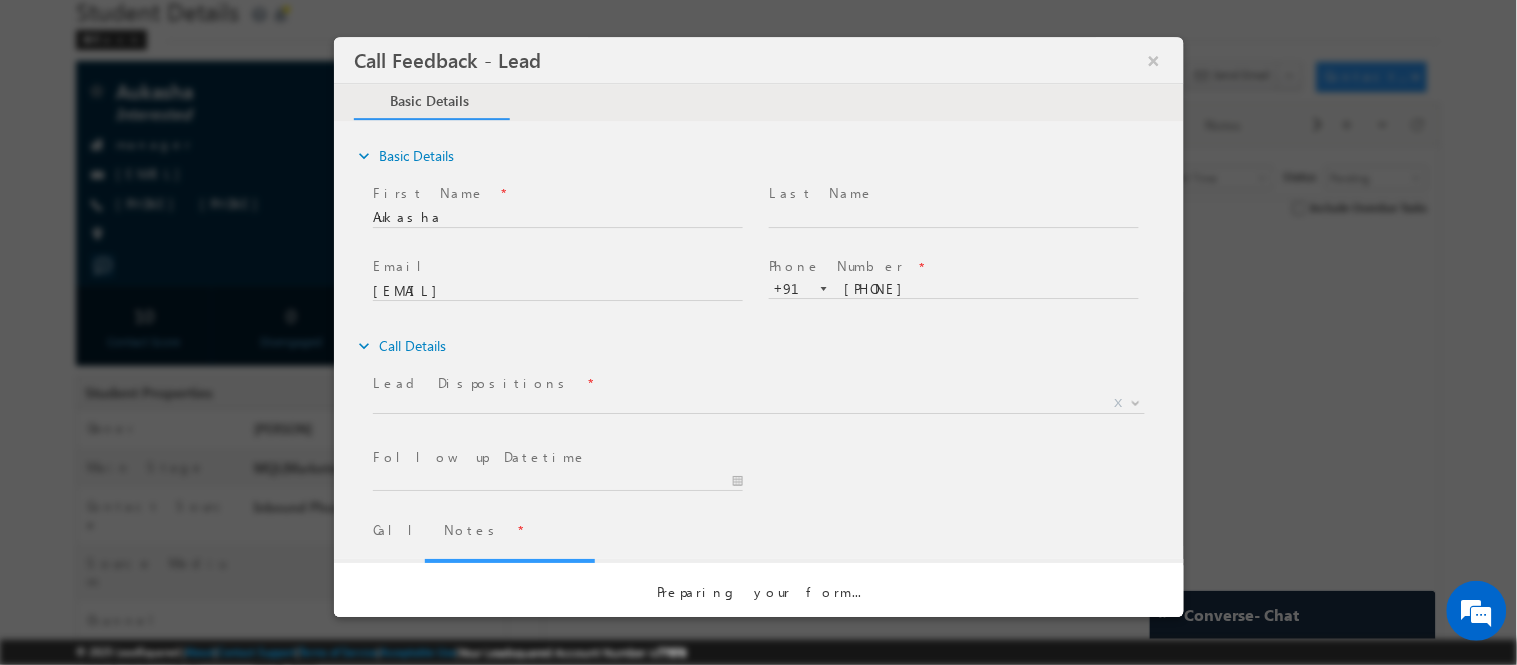 scroll, scrollTop: 0, scrollLeft: 0, axis: both 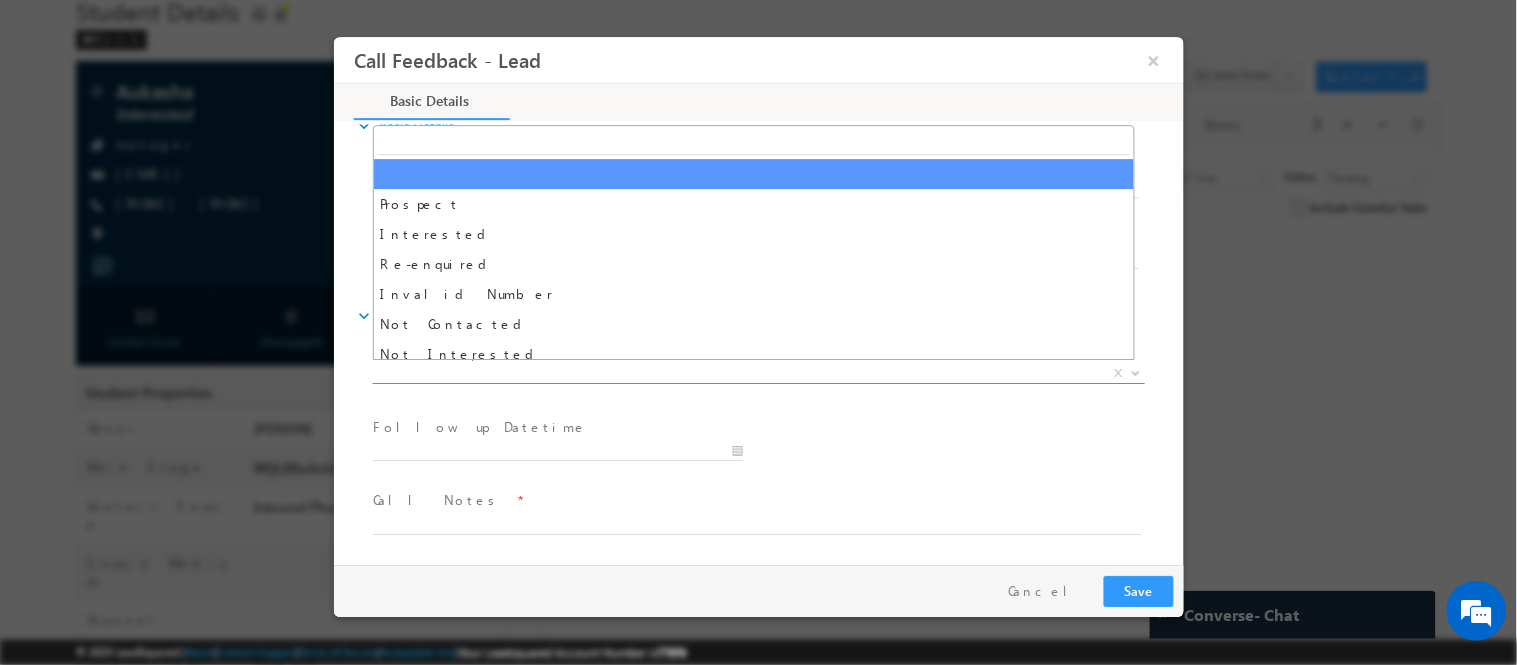 click on "X" at bounding box center [758, 373] 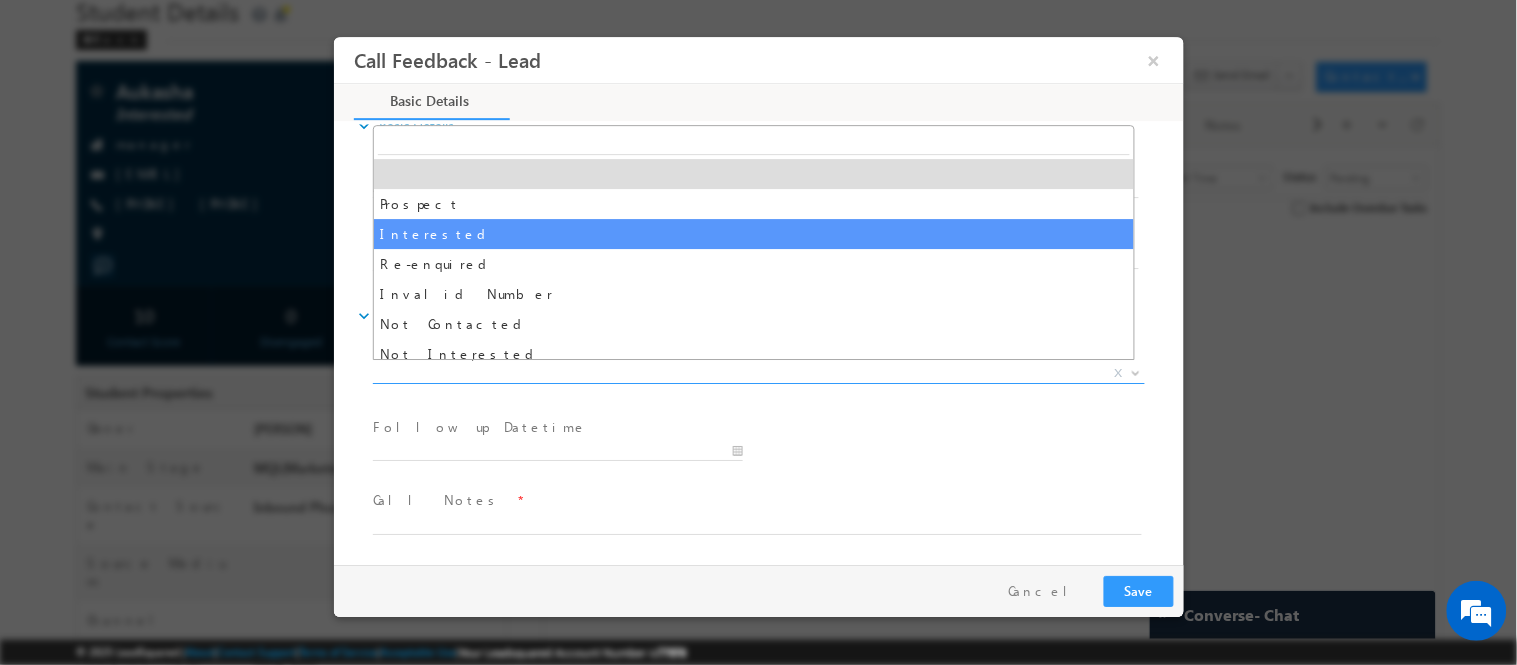 select on "Interested" 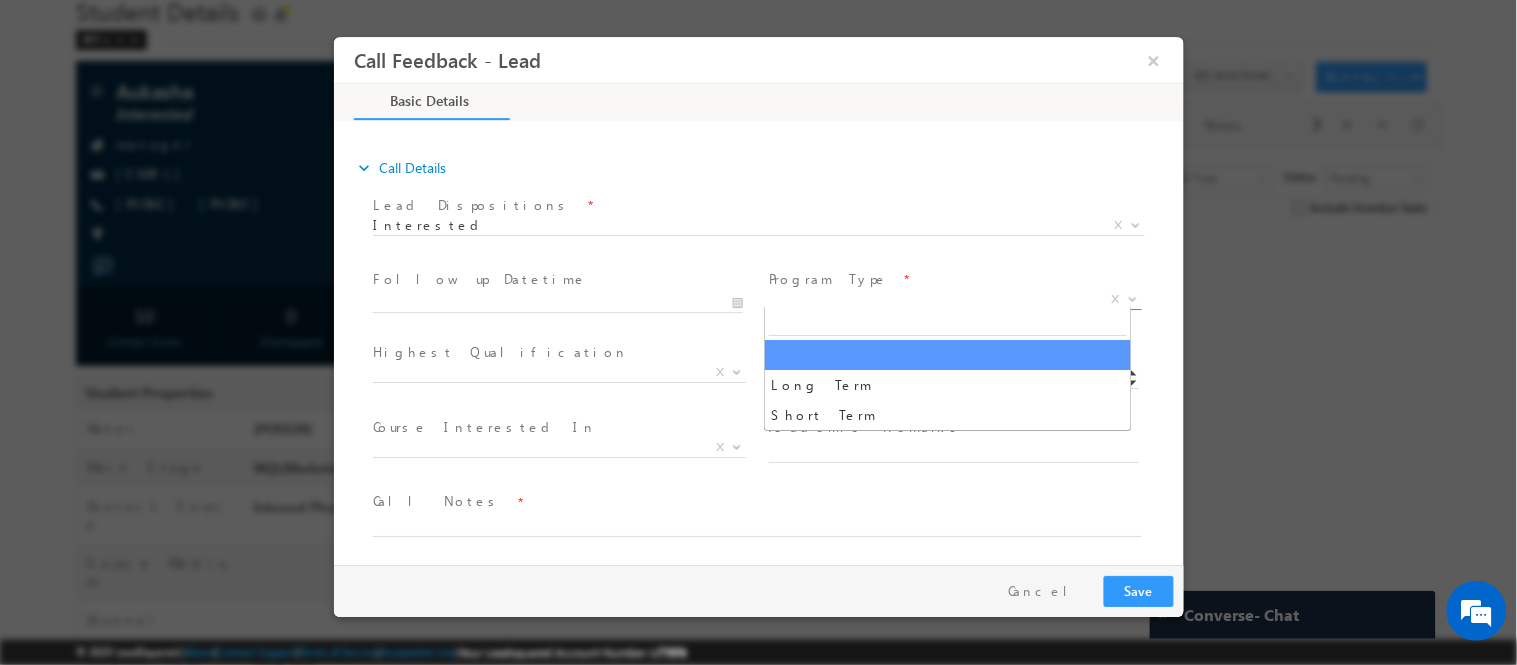 click on "X" at bounding box center [954, 299] 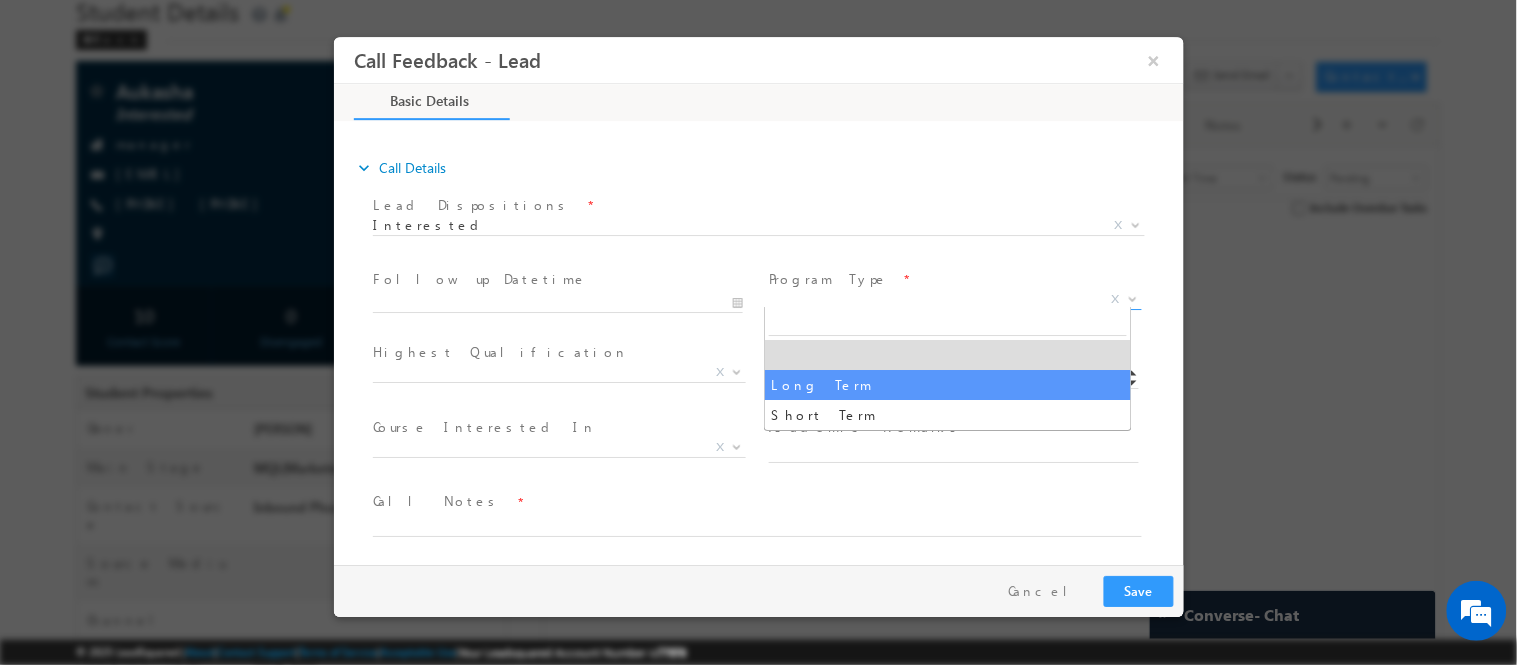 select on "Long Term" 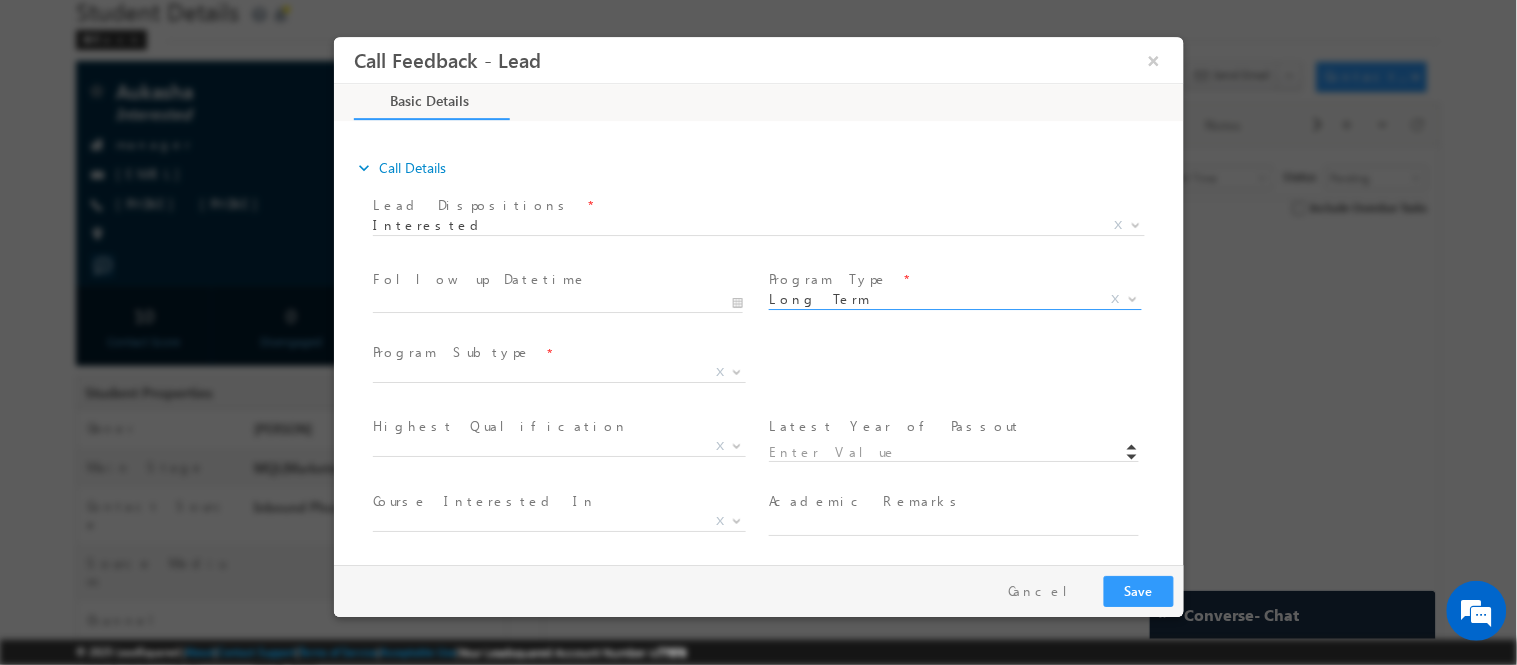 scroll, scrollTop: 252, scrollLeft: 0, axis: vertical 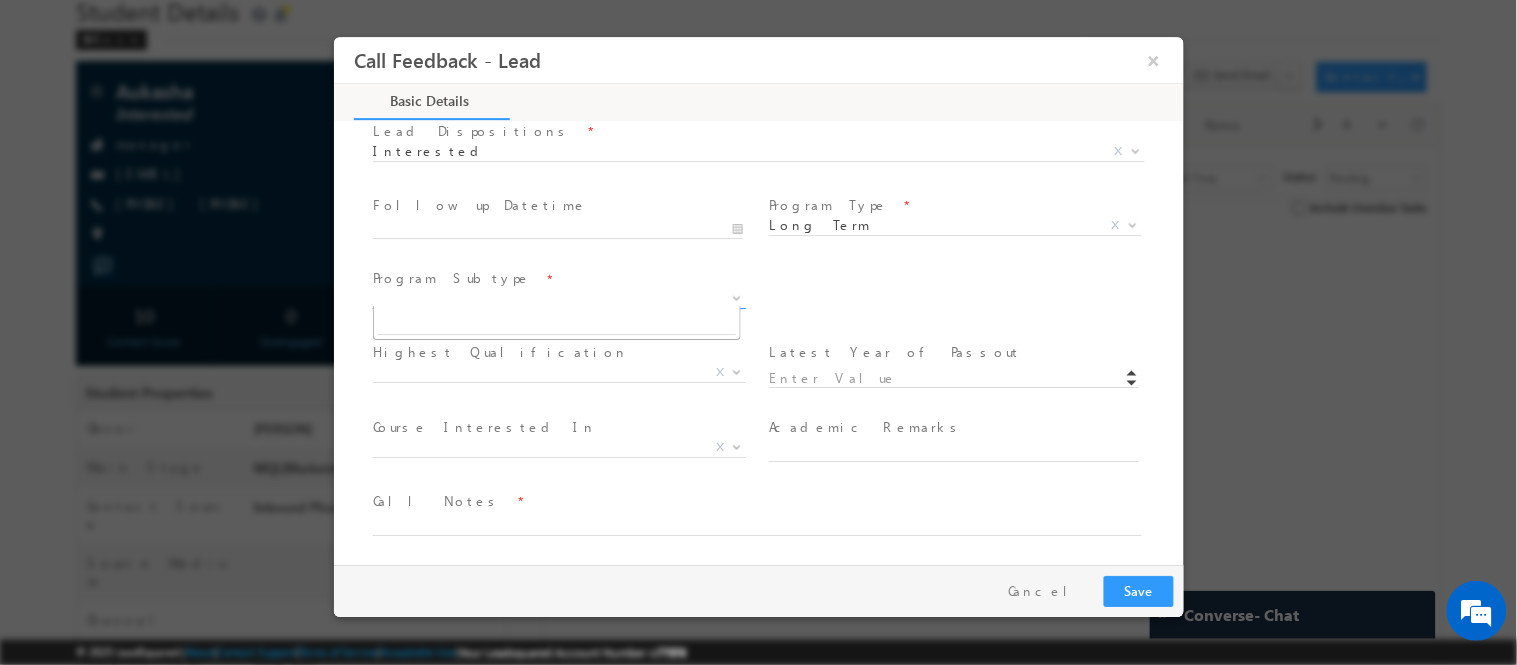 click on "X" at bounding box center (558, 298) 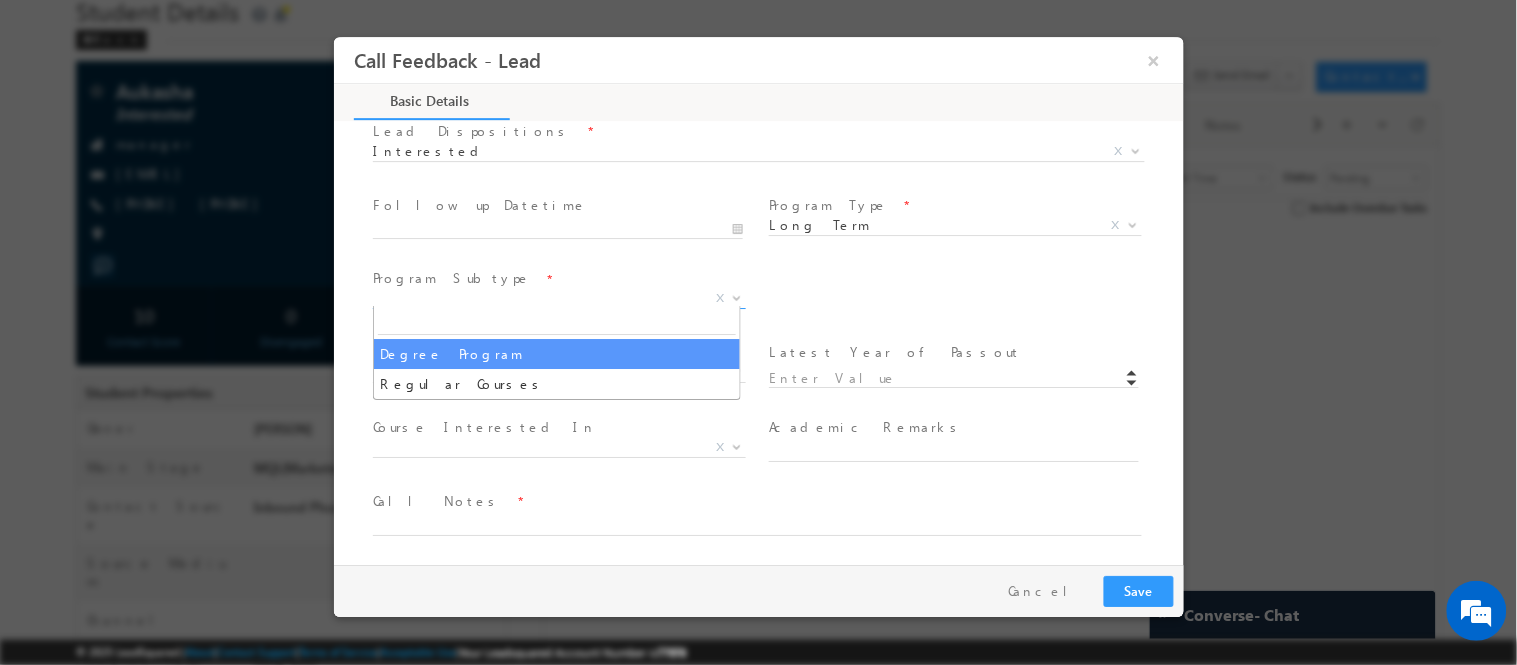 select on "Degree Program" 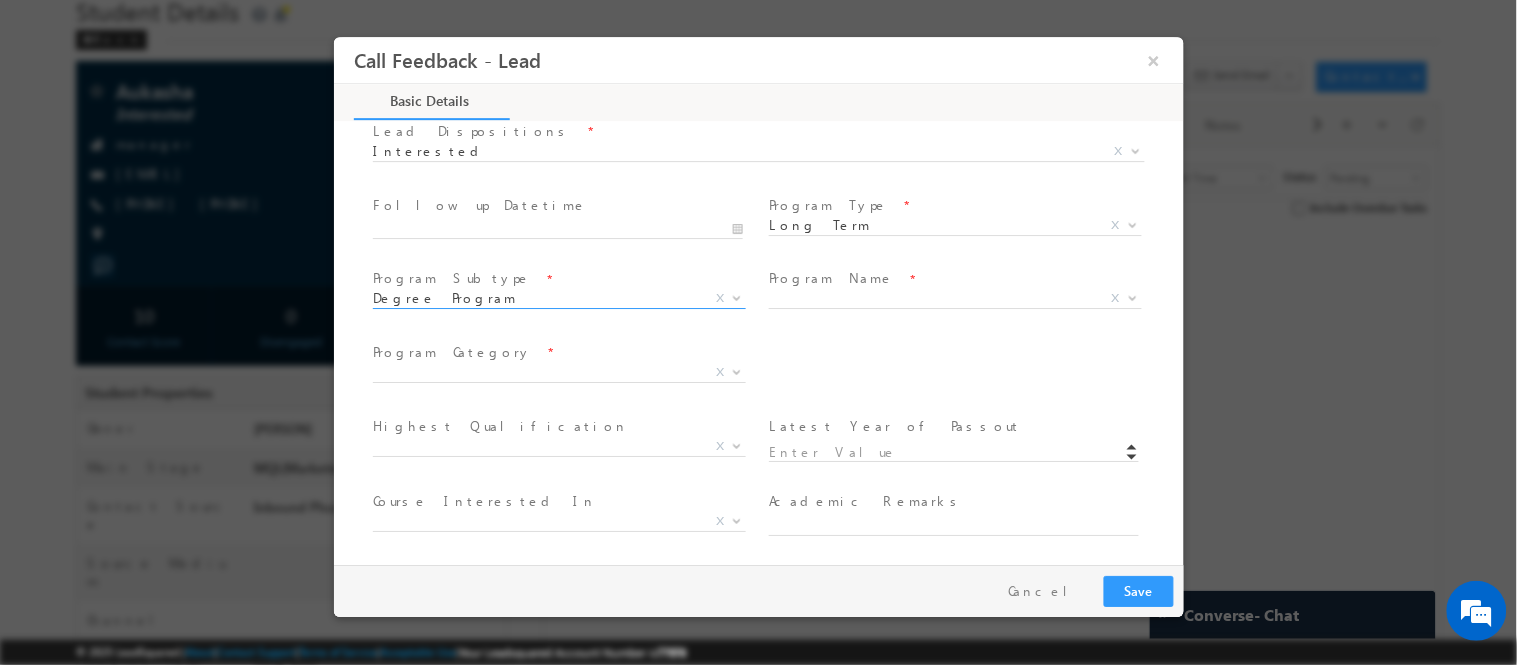 scroll, scrollTop: 325, scrollLeft: 0, axis: vertical 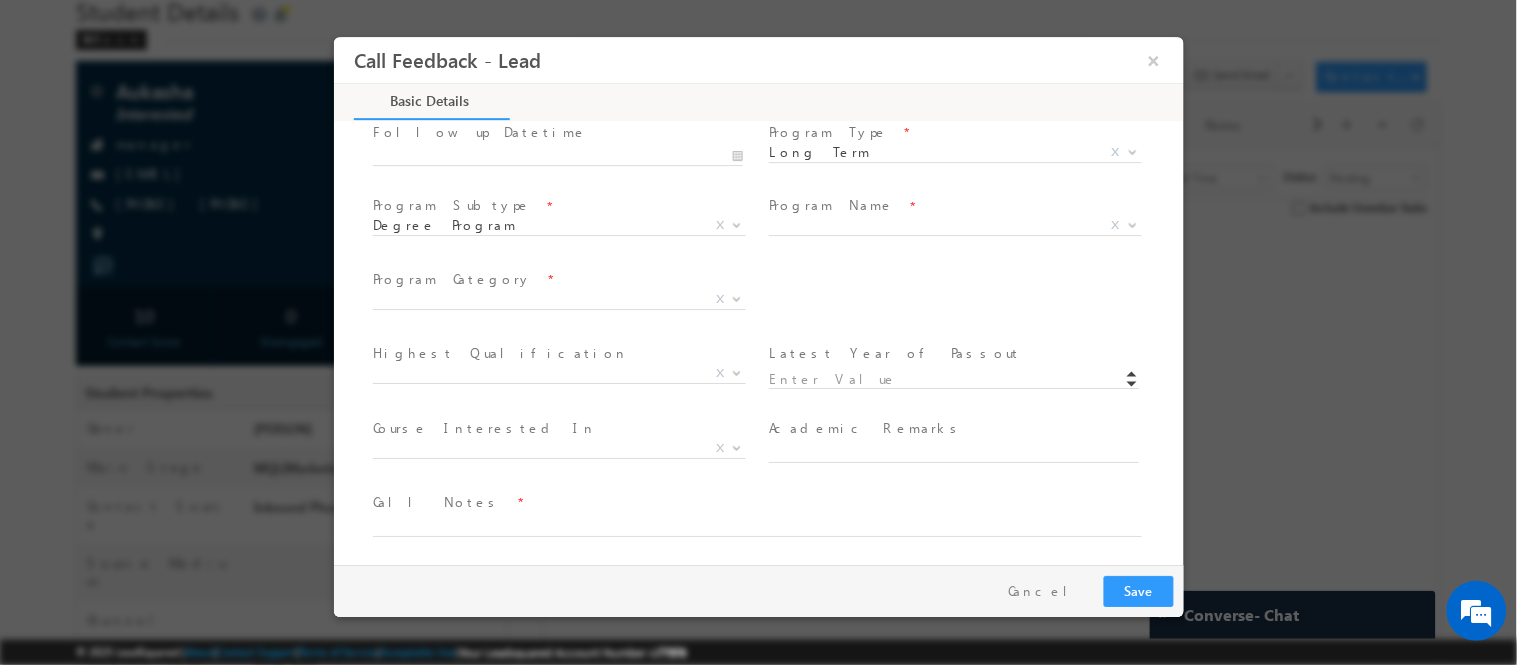 drag, startPoint x: 841, startPoint y: 205, endPoint x: 843, endPoint y: 215, distance: 10.198039 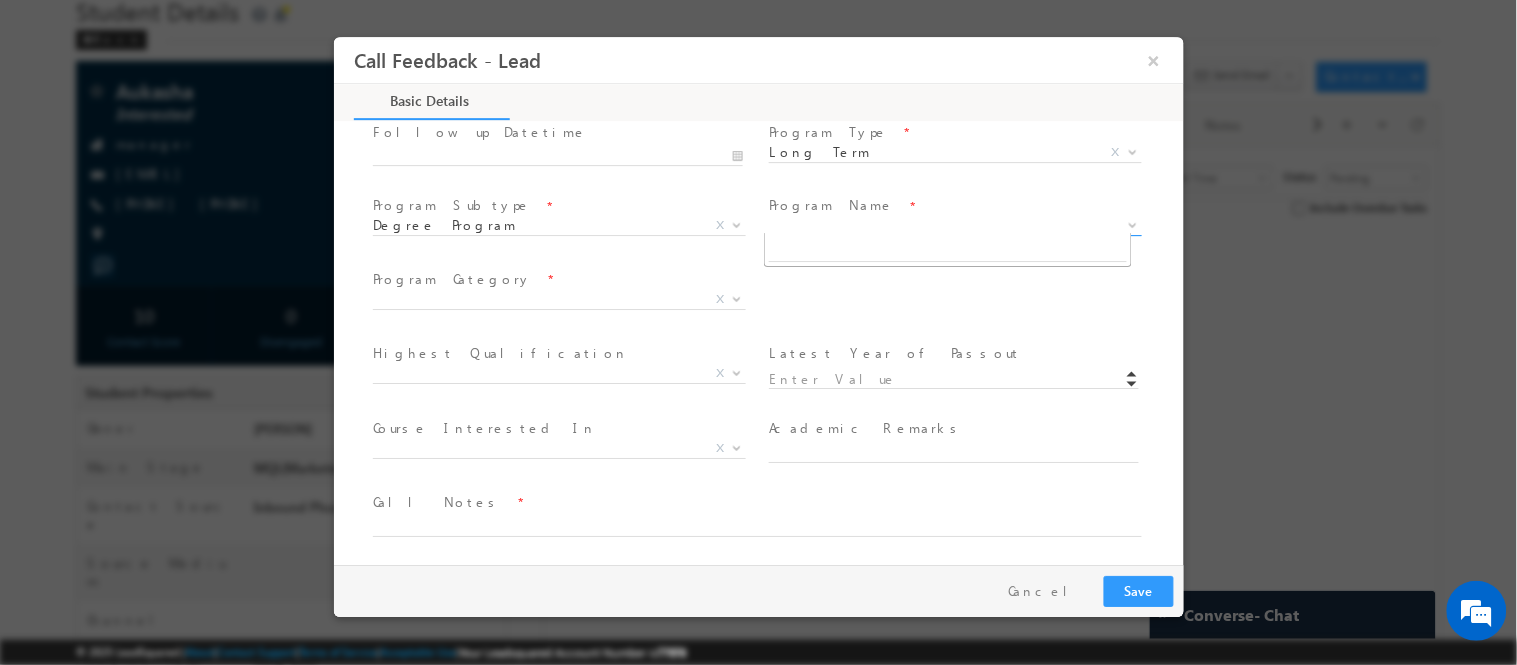click on "X" at bounding box center [954, 225] 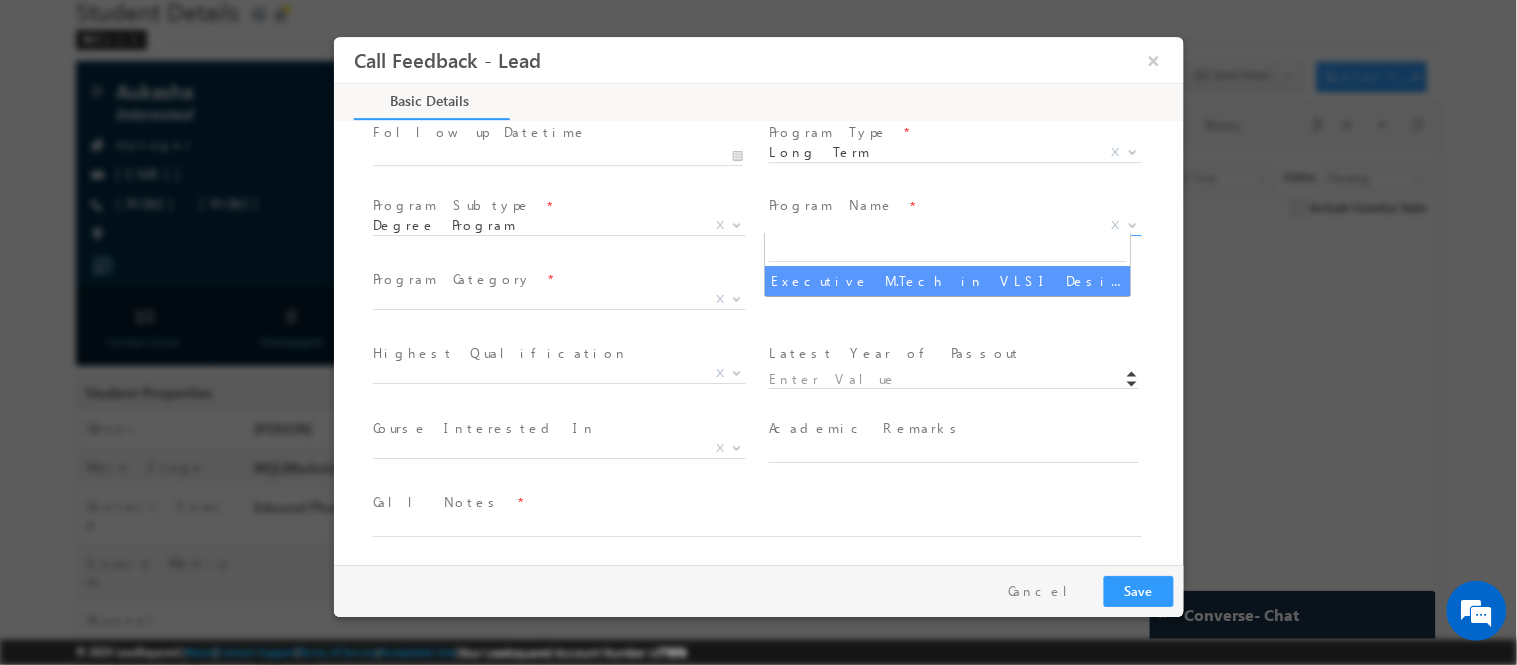 type on "1180" 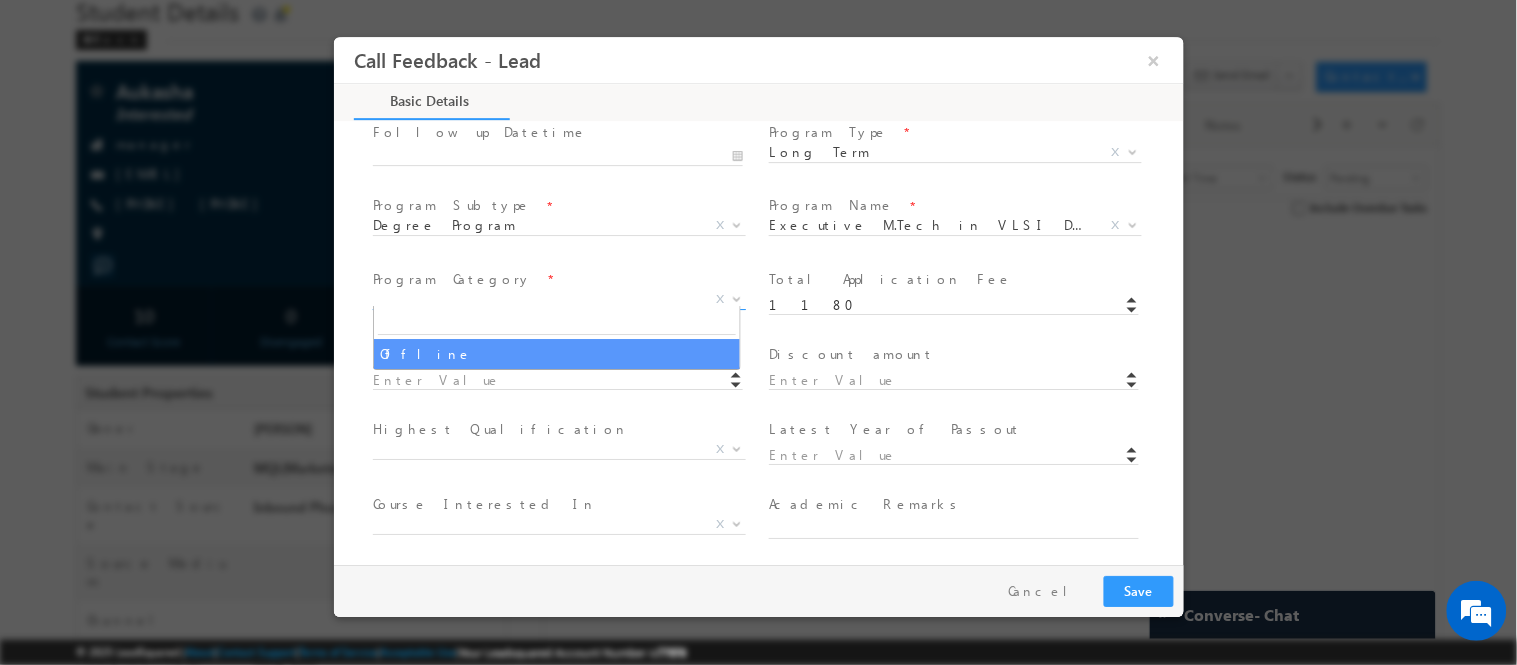 click on "X" at bounding box center (558, 299) 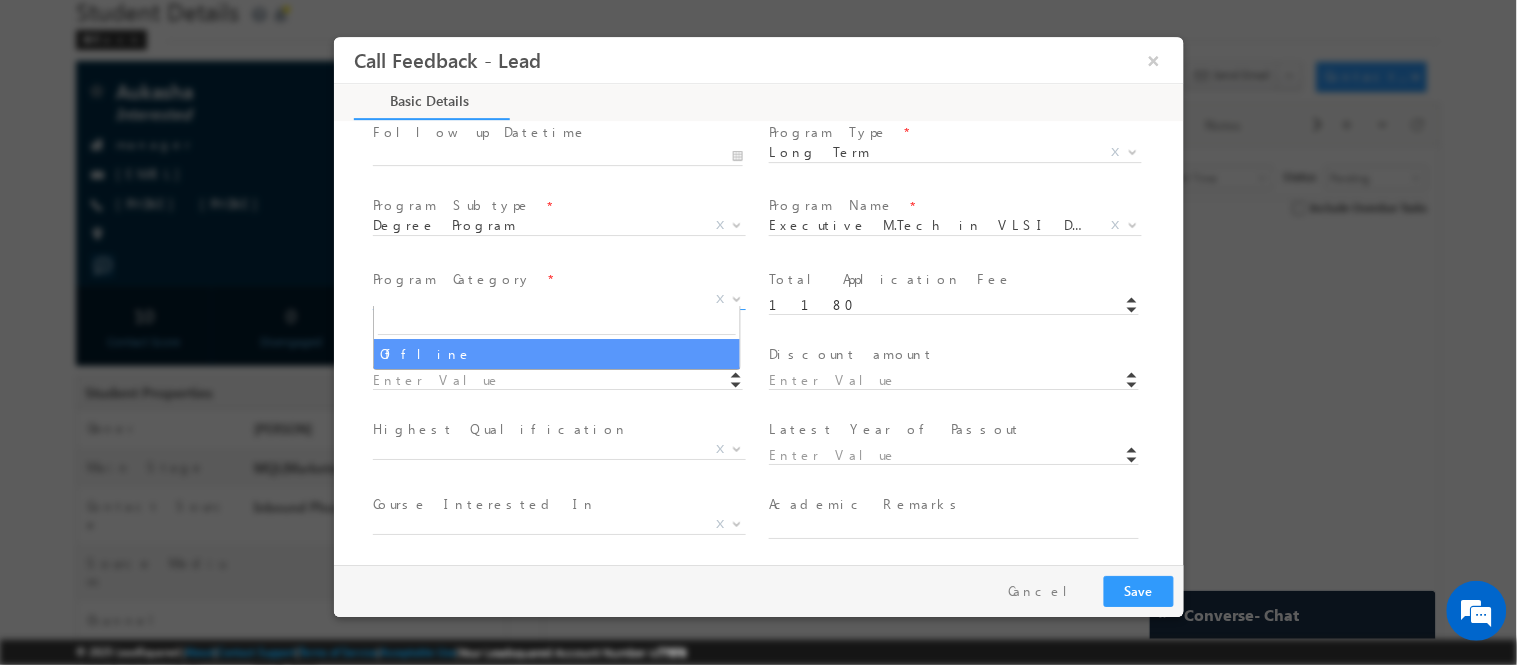 select on "Offline" 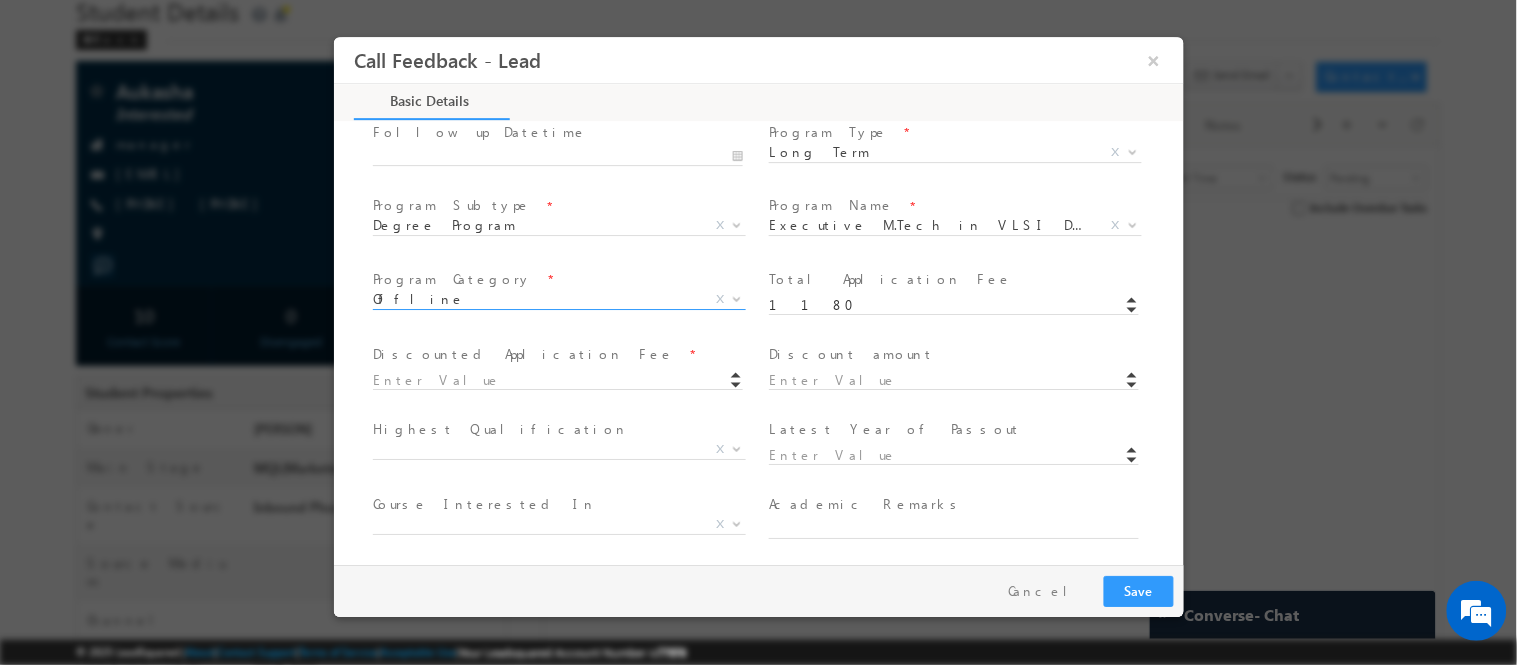 scroll, scrollTop: 401, scrollLeft: 0, axis: vertical 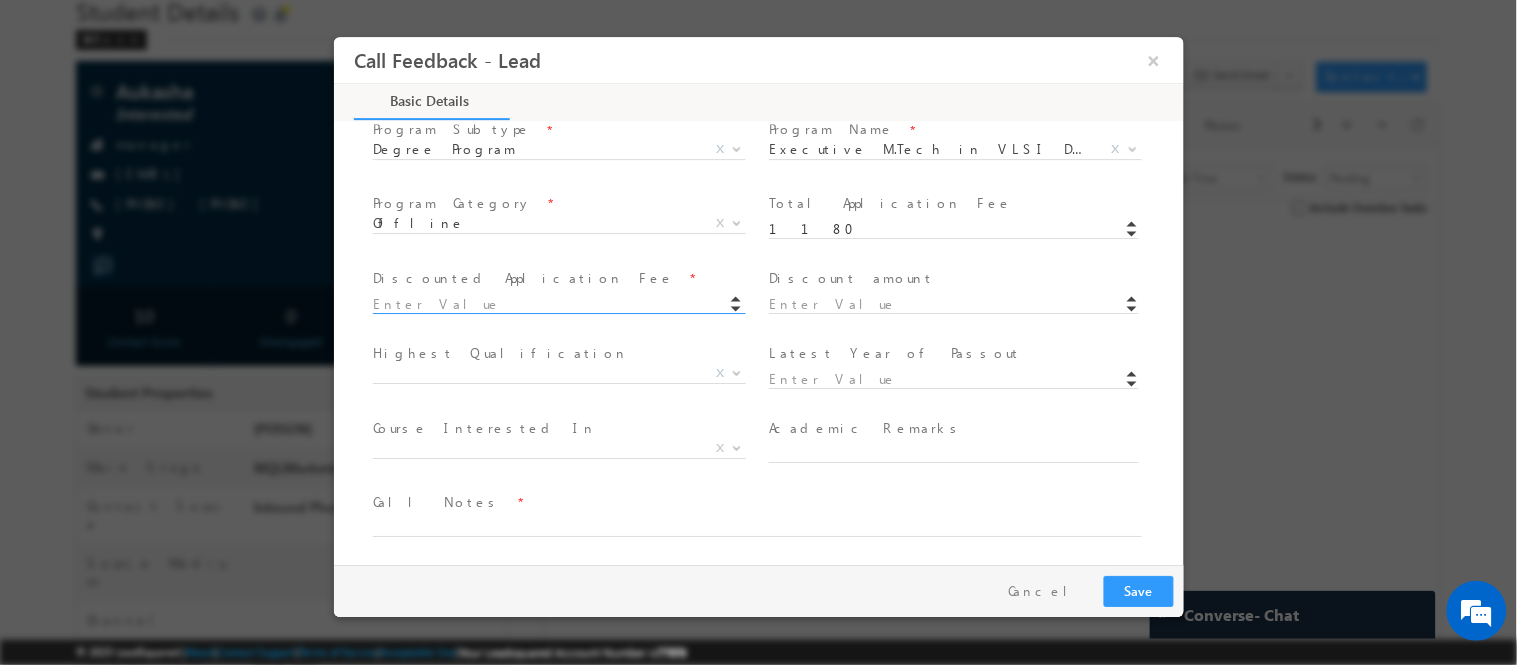 click at bounding box center (557, 304) 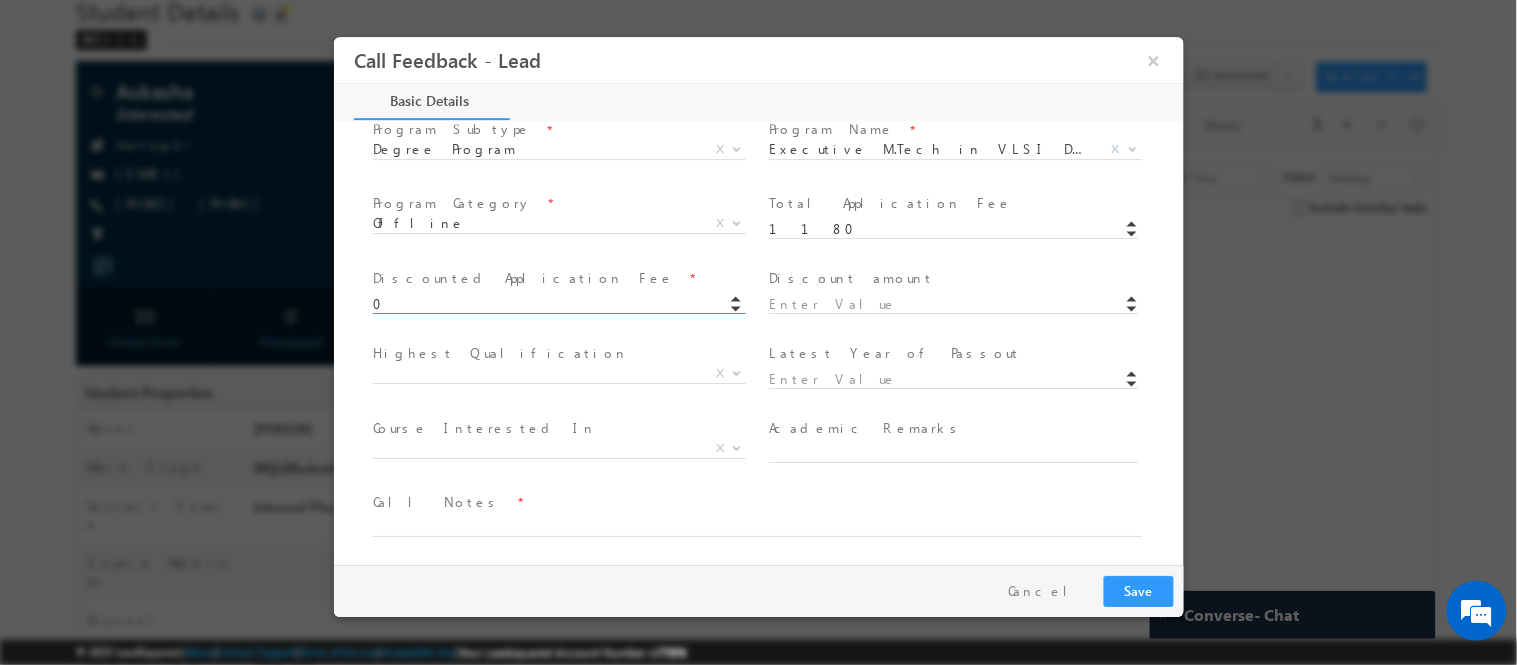 type on "0.00" 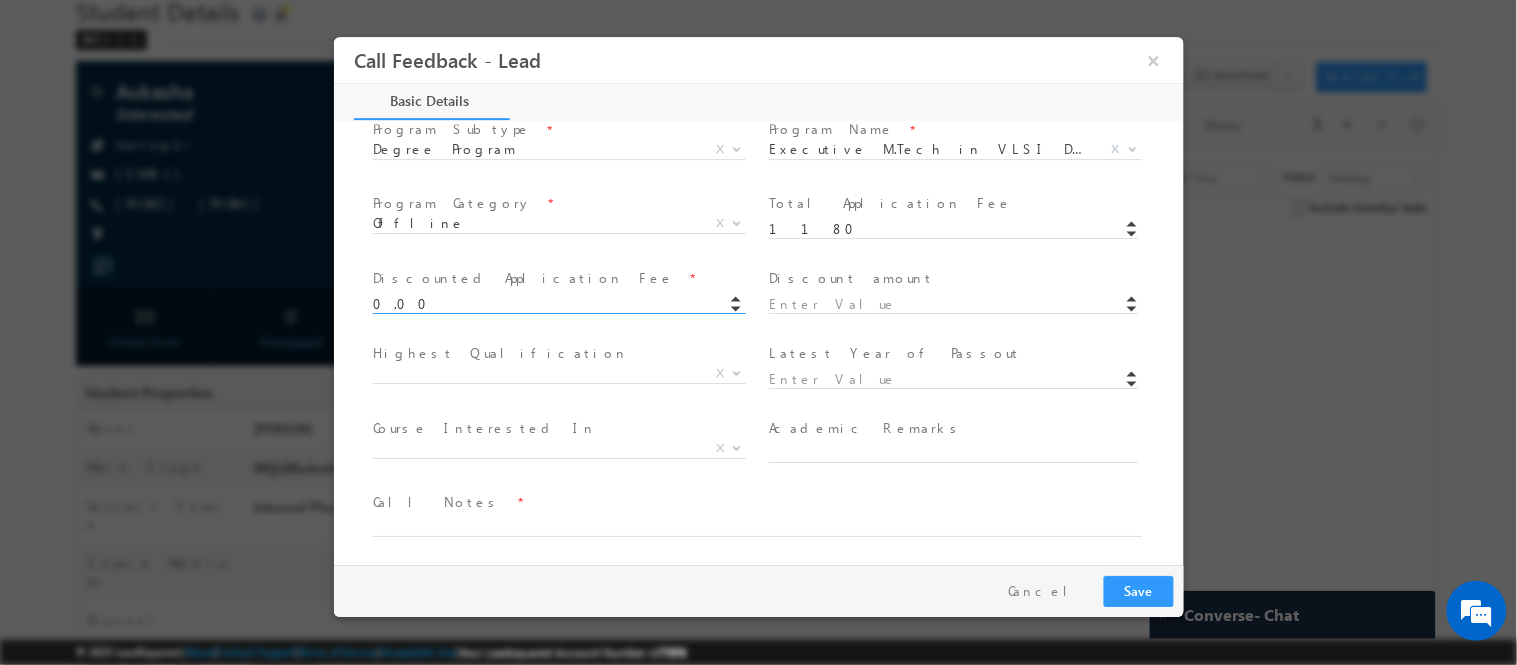type on "1180" 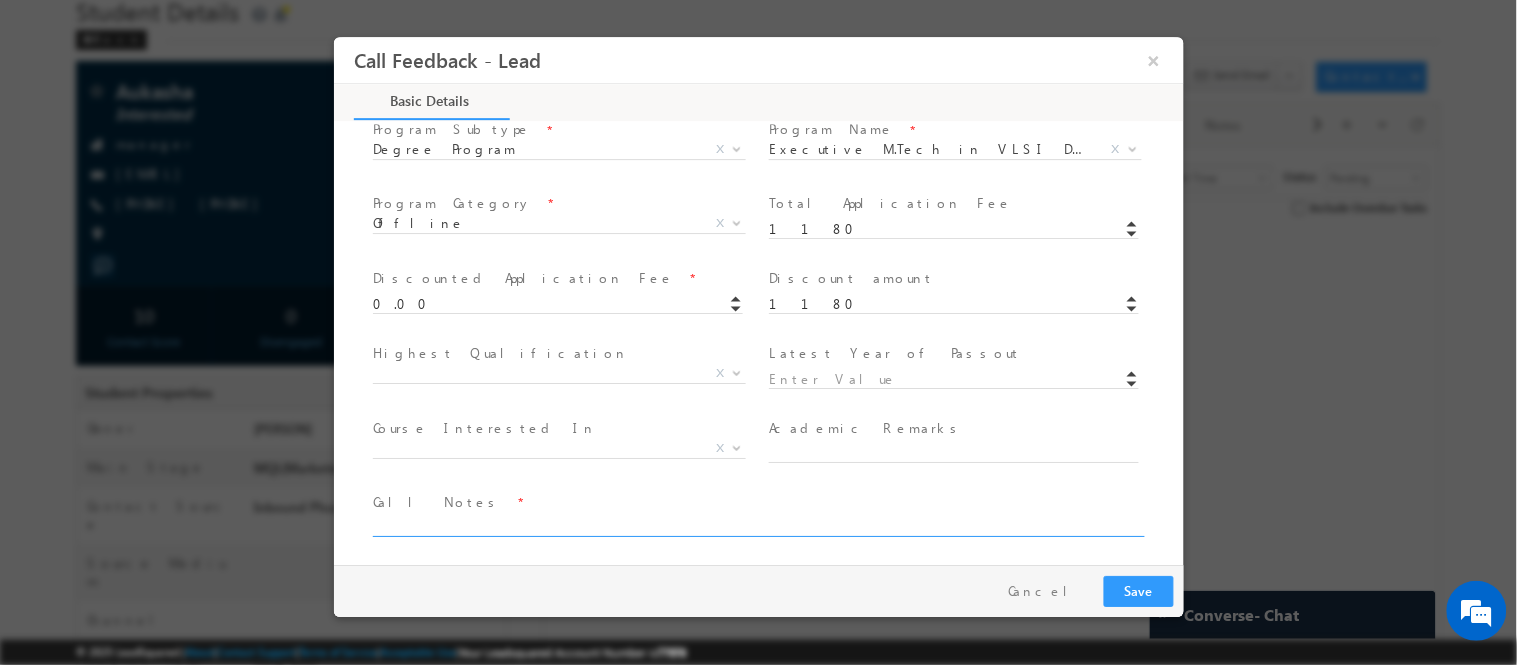 click at bounding box center (756, 524) 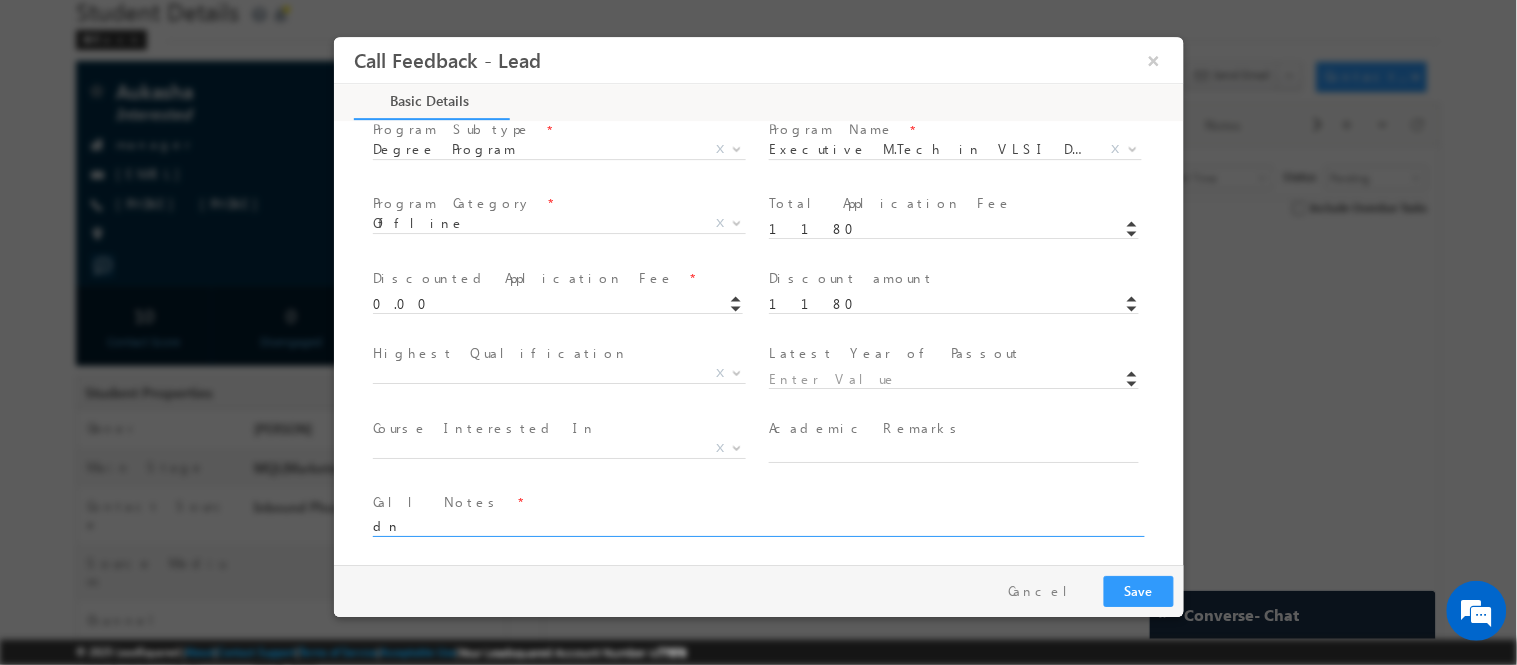 type on "d" 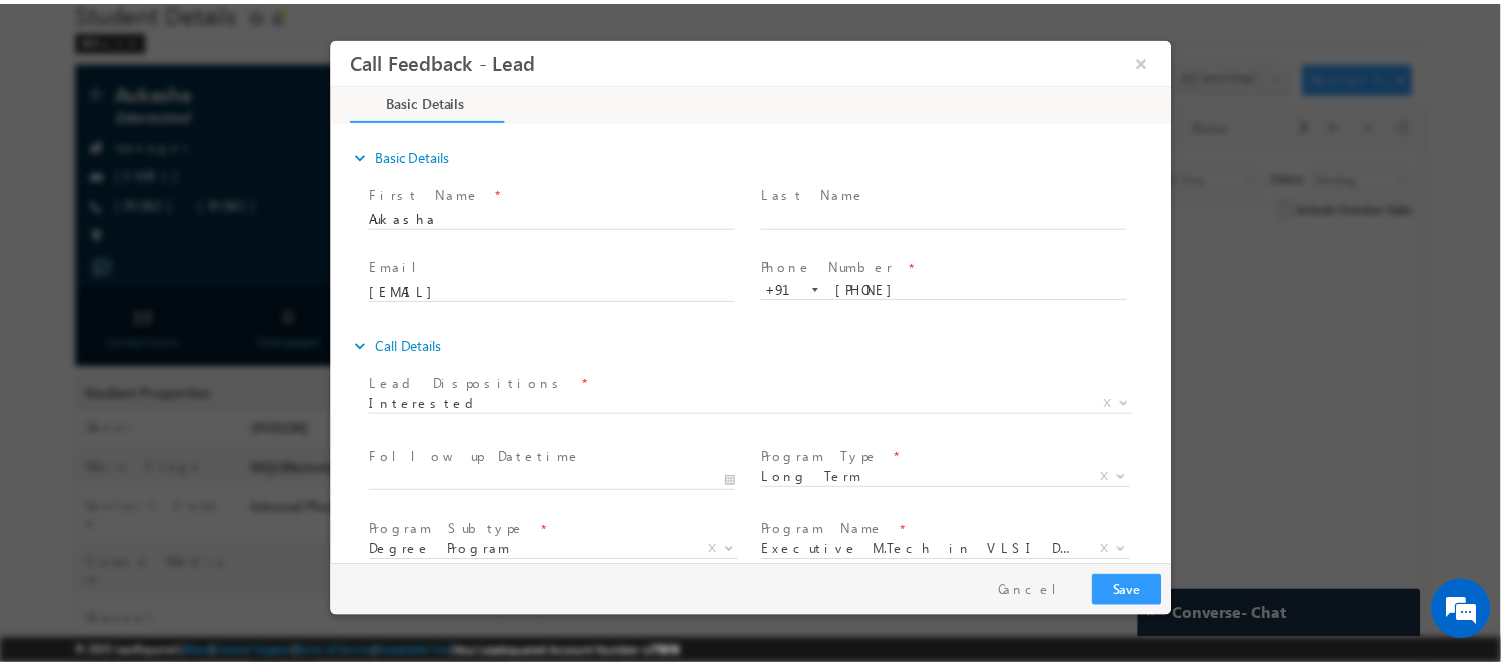 scroll, scrollTop: 401, scrollLeft: 0, axis: vertical 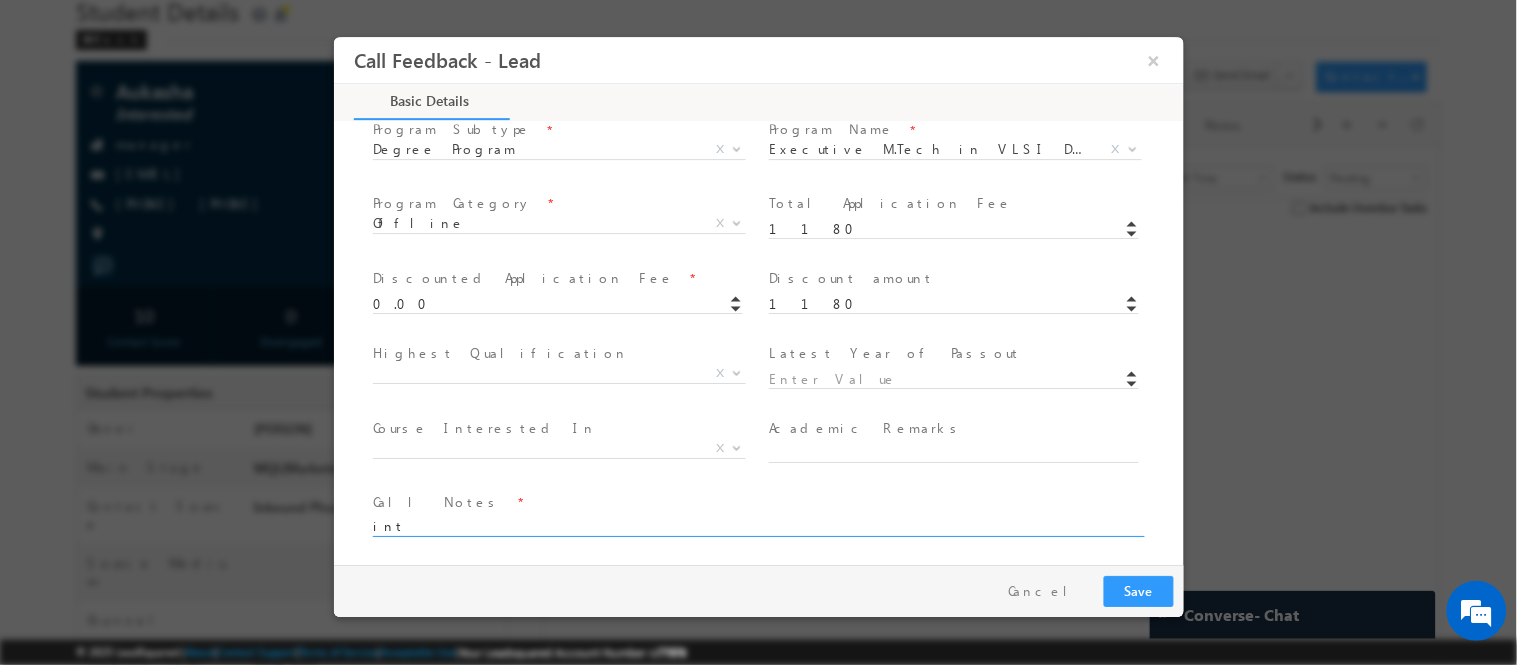 type on "int" 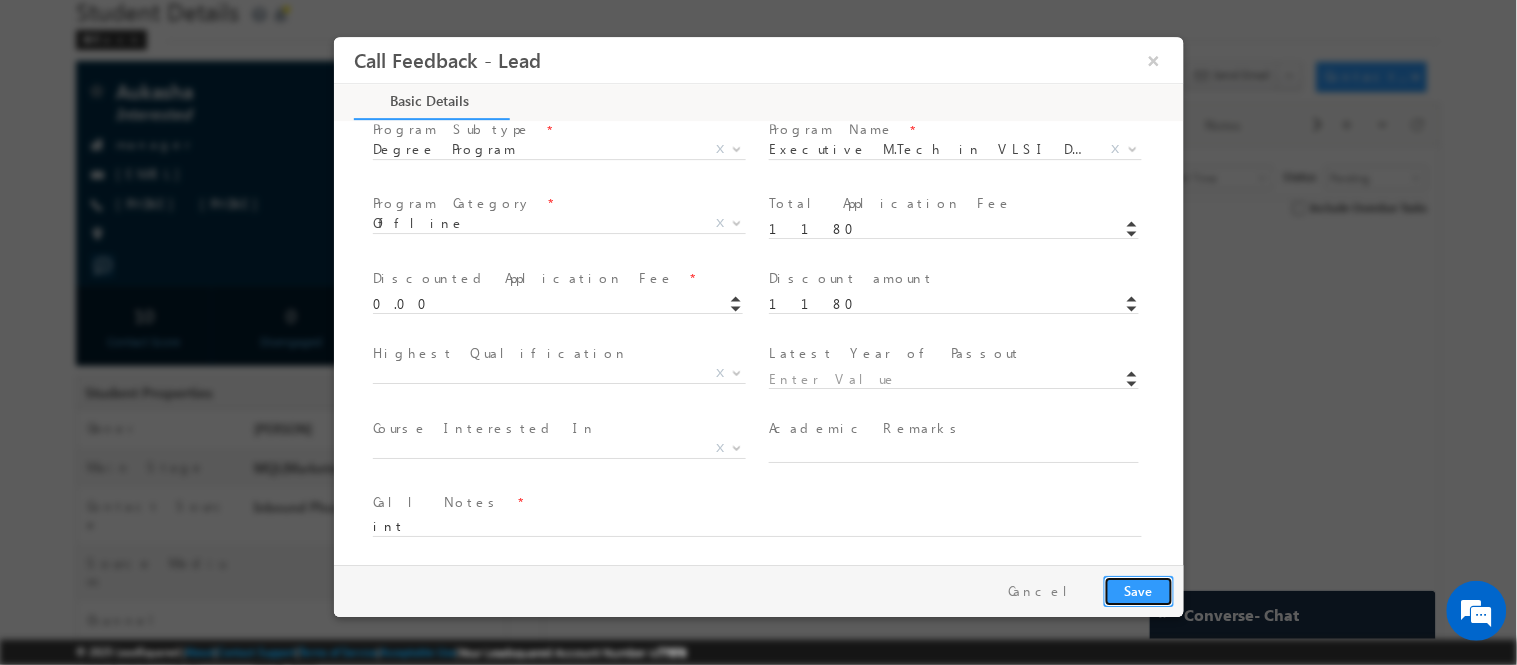 click on "Save" at bounding box center [1138, 590] 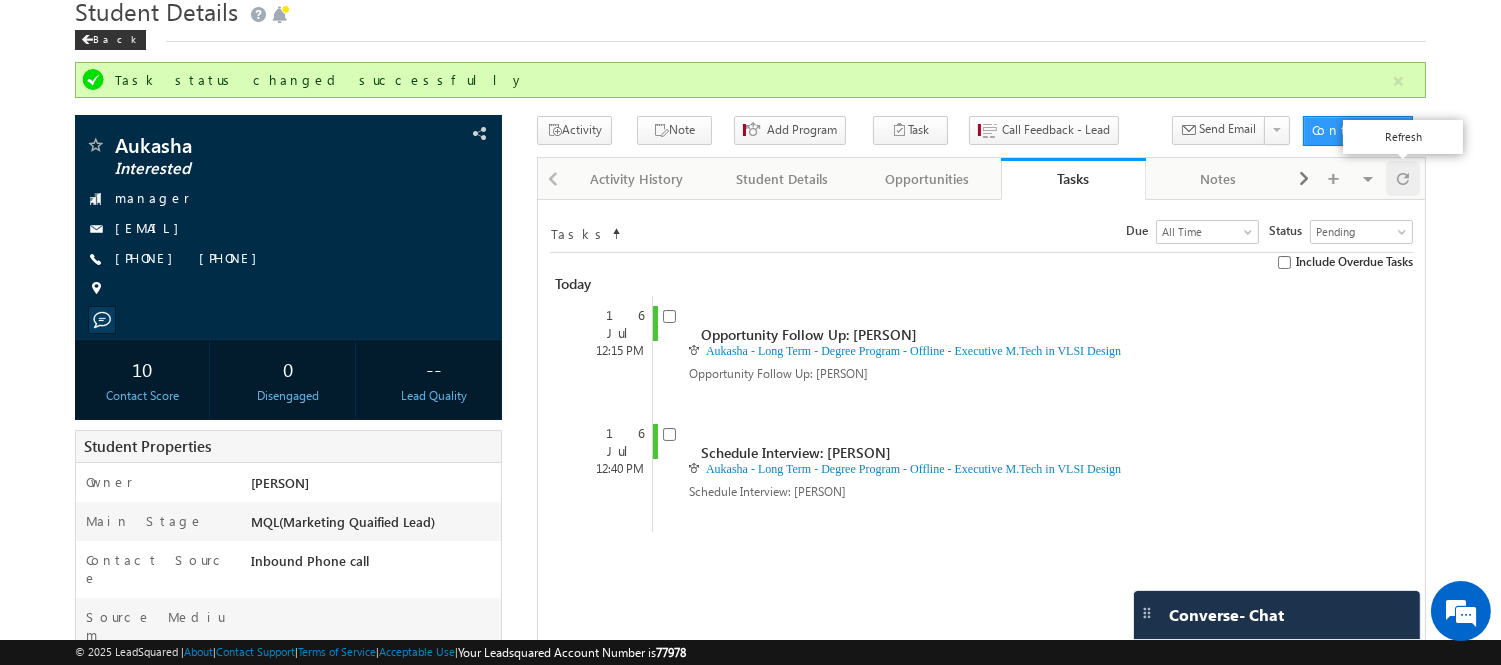 click at bounding box center (1403, 178) 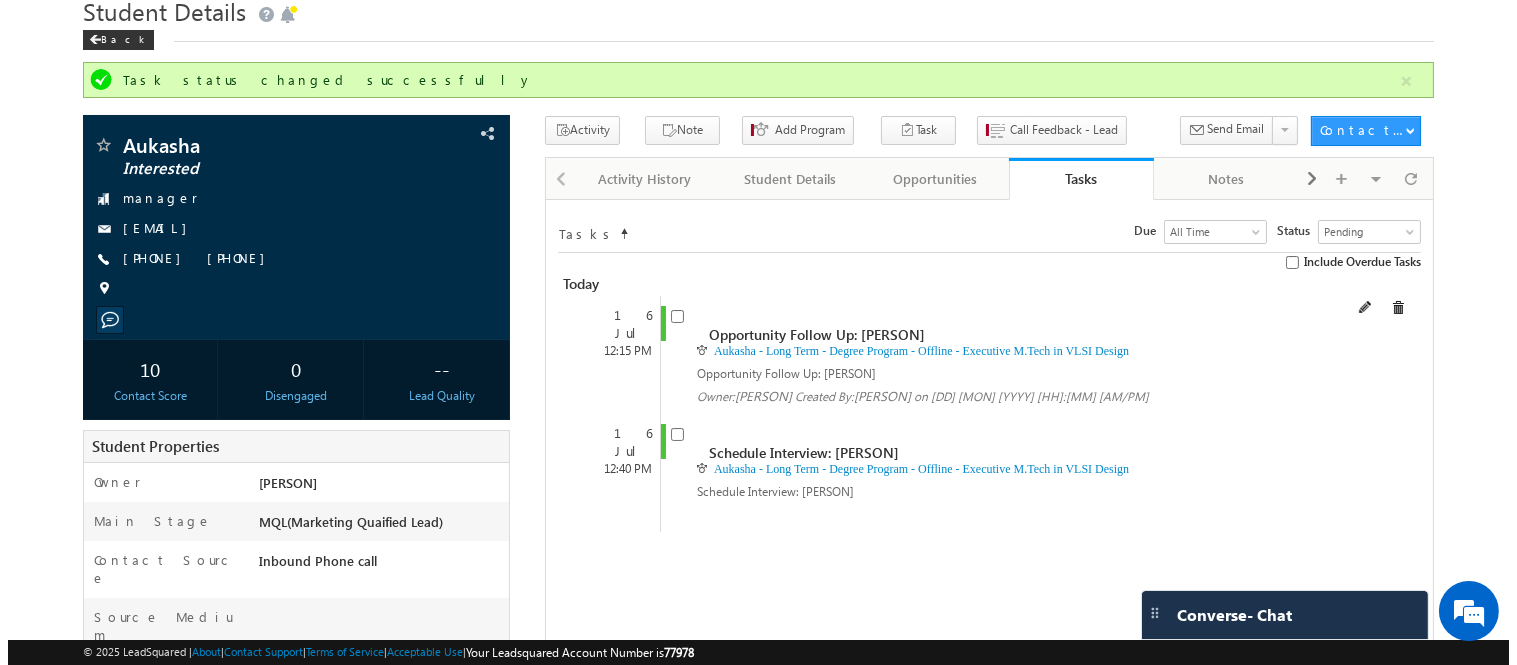 scroll, scrollTop: 0, scrollLeft: 0, axis: both 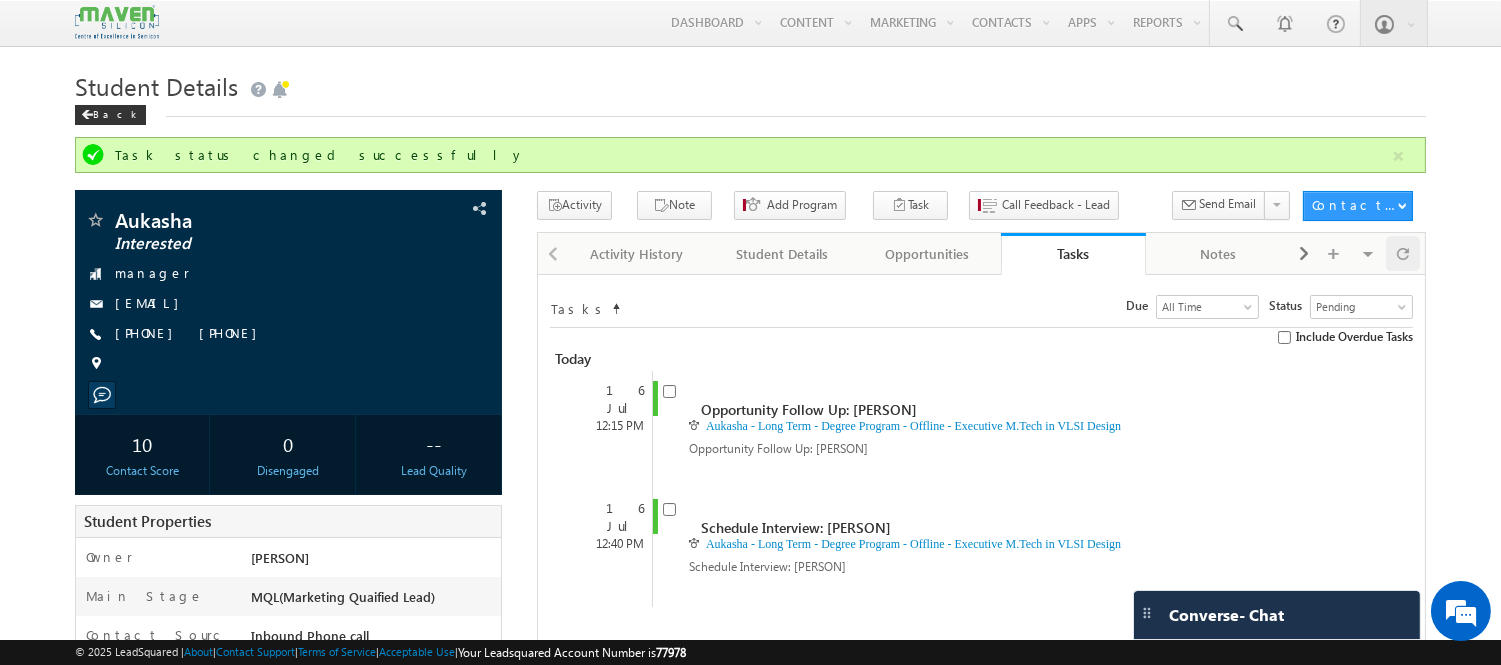 click at bounding box center [1403, 253] 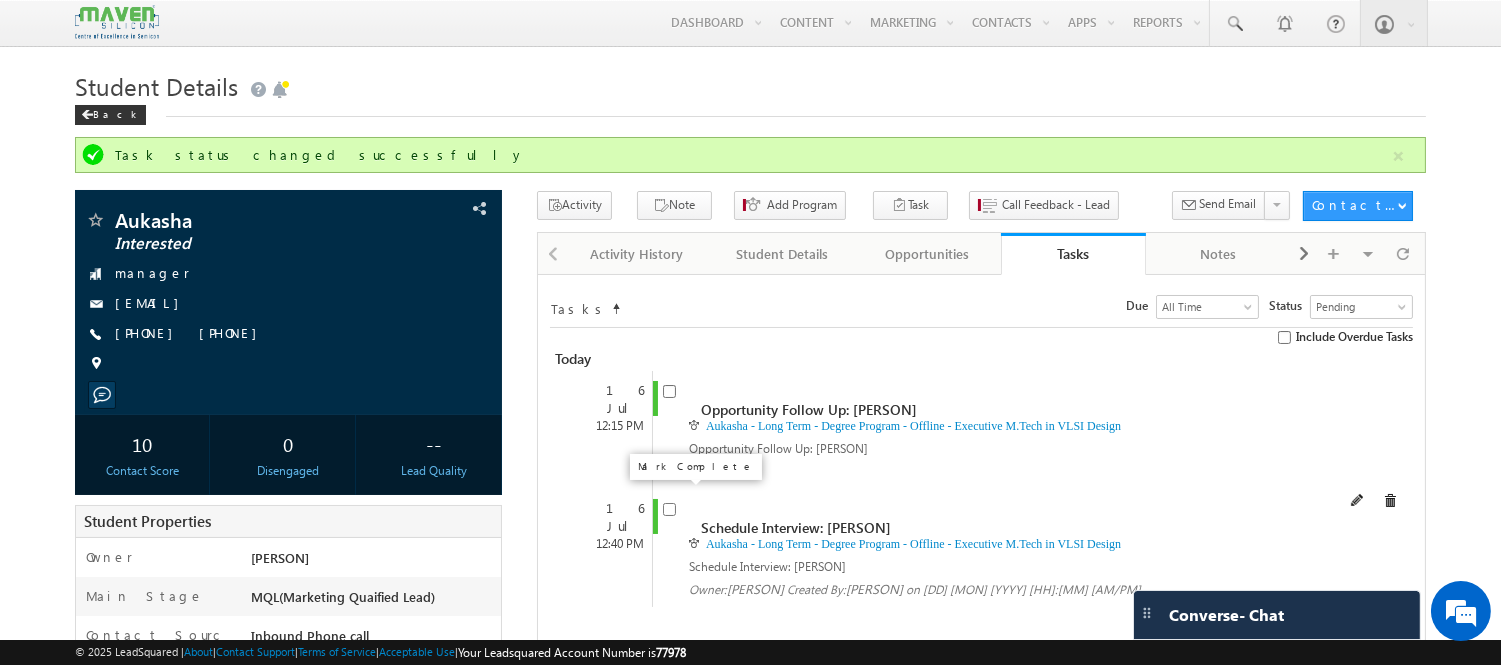 click at bounding box center (669, 509) 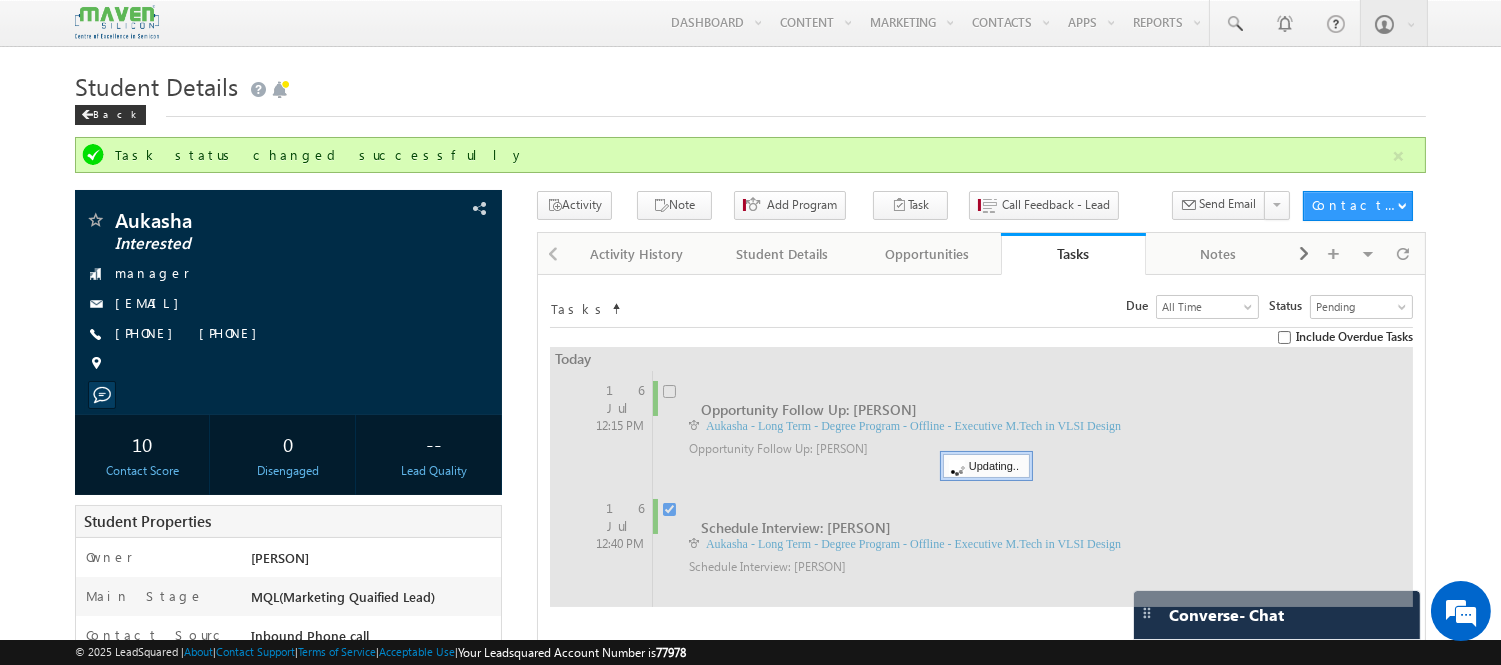 checkbox on "false" 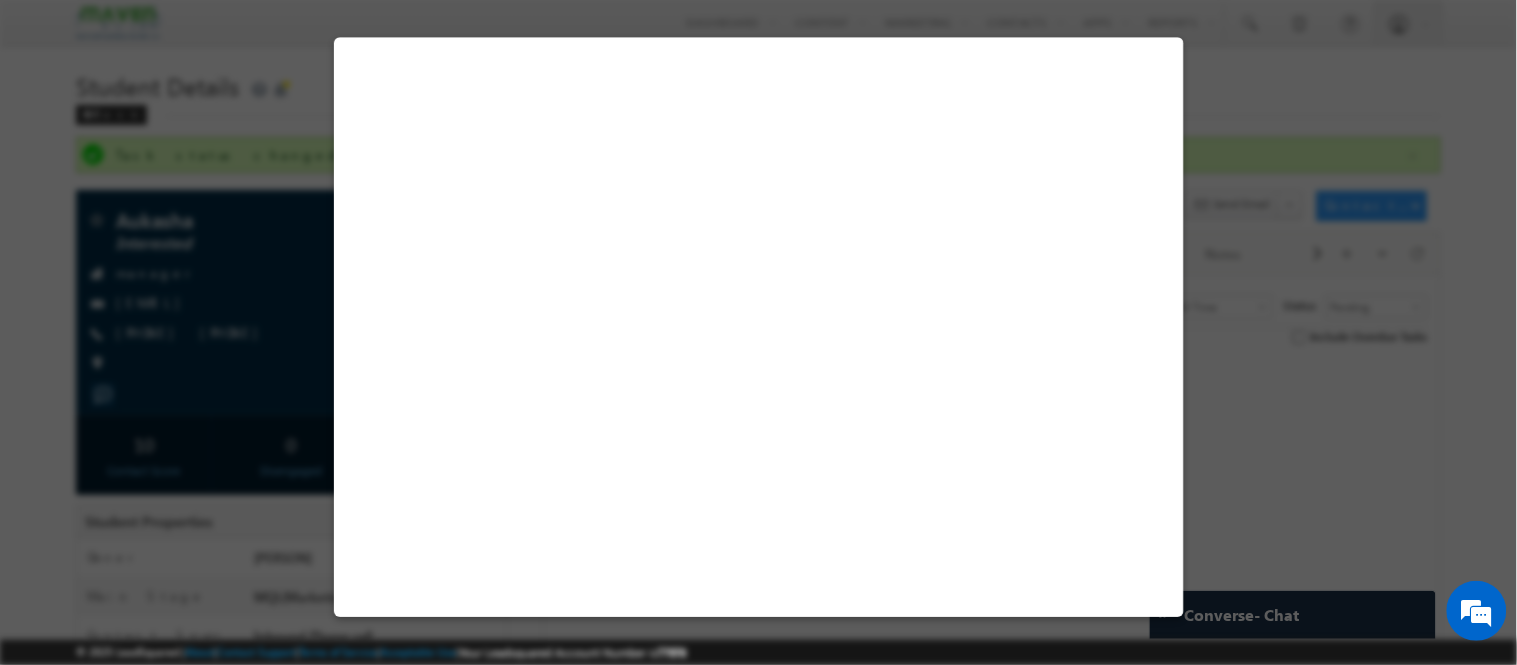 select on "Long Term" 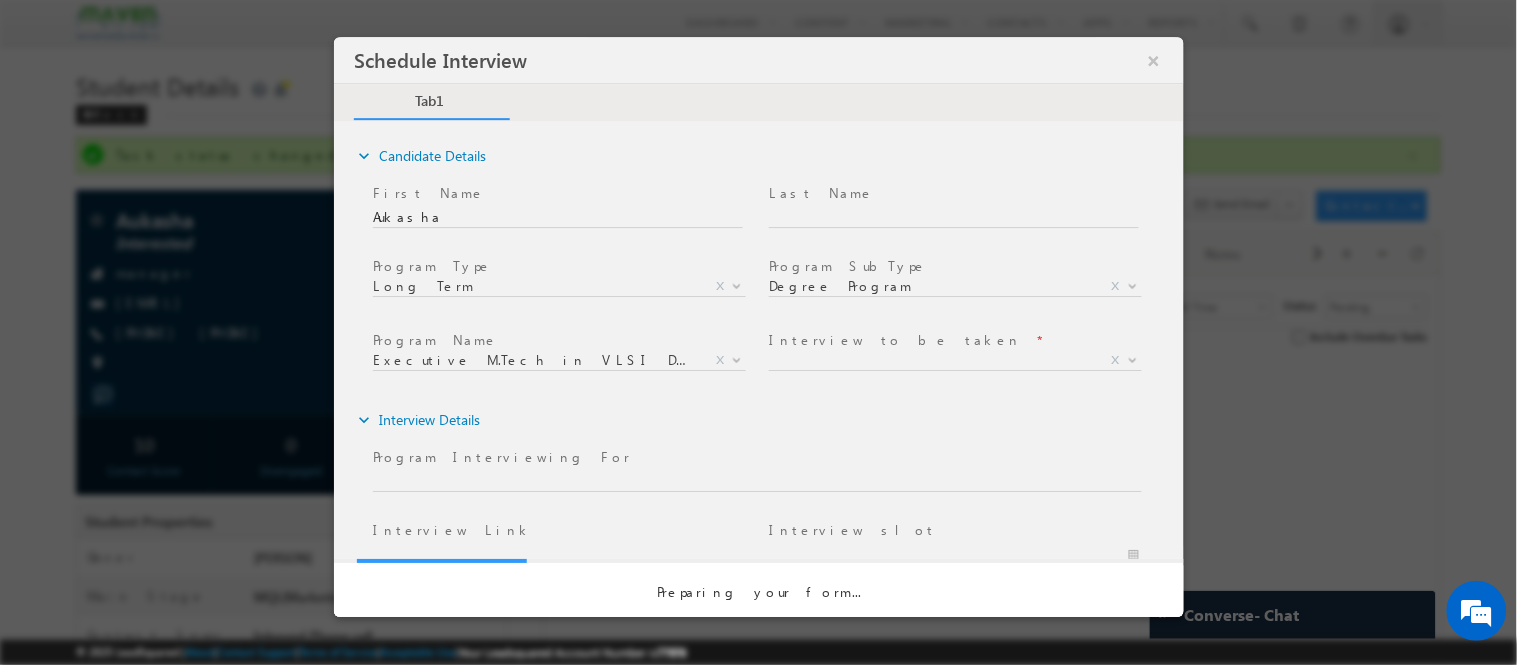 scroll, scrollTop: 0, scrollLeft: 0, axis: both 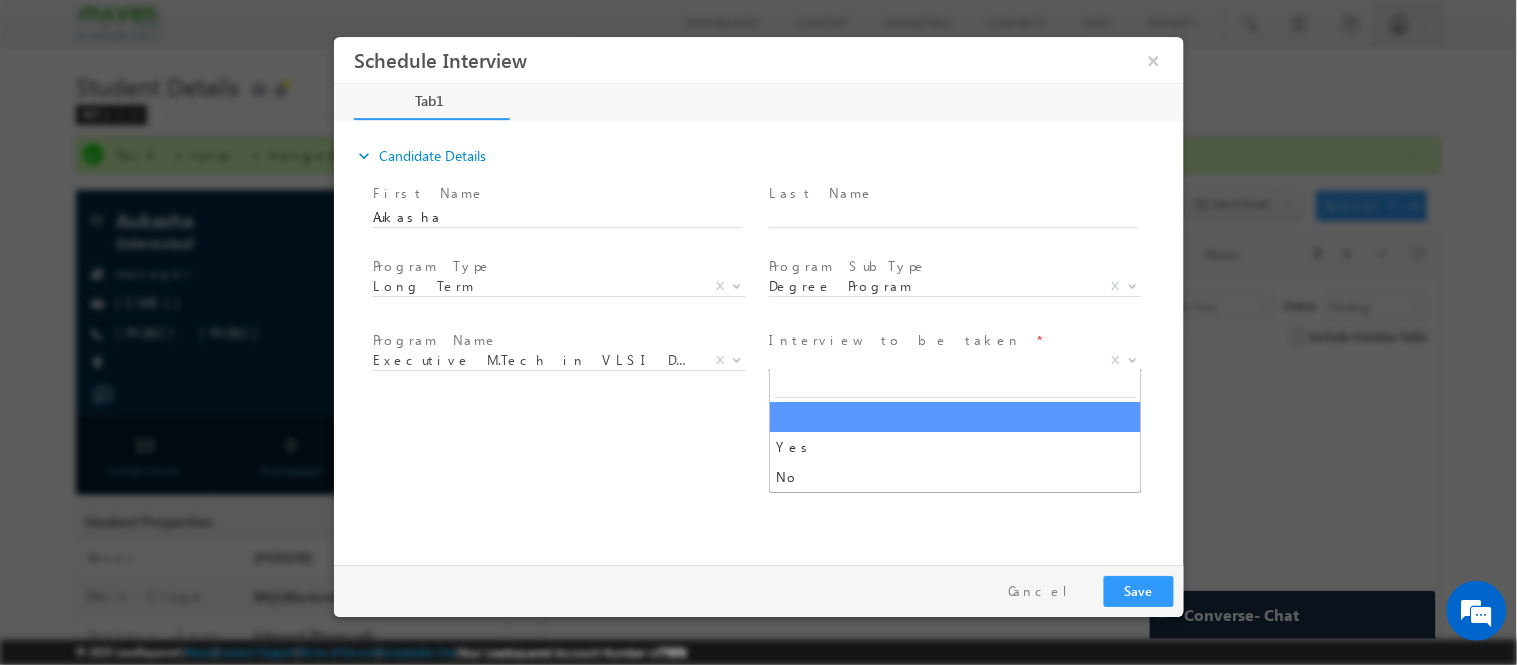 click on "X" at bounding box center (954, 360) 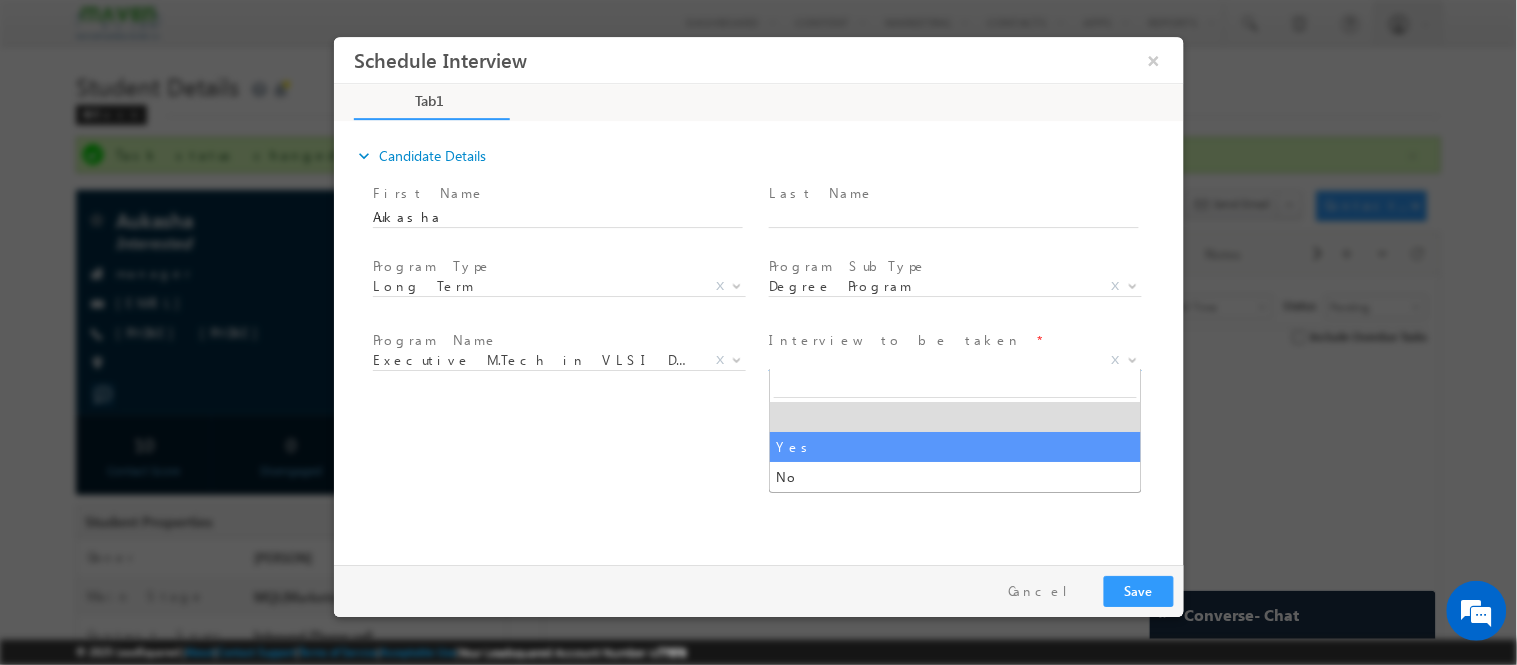 select on "Yes" 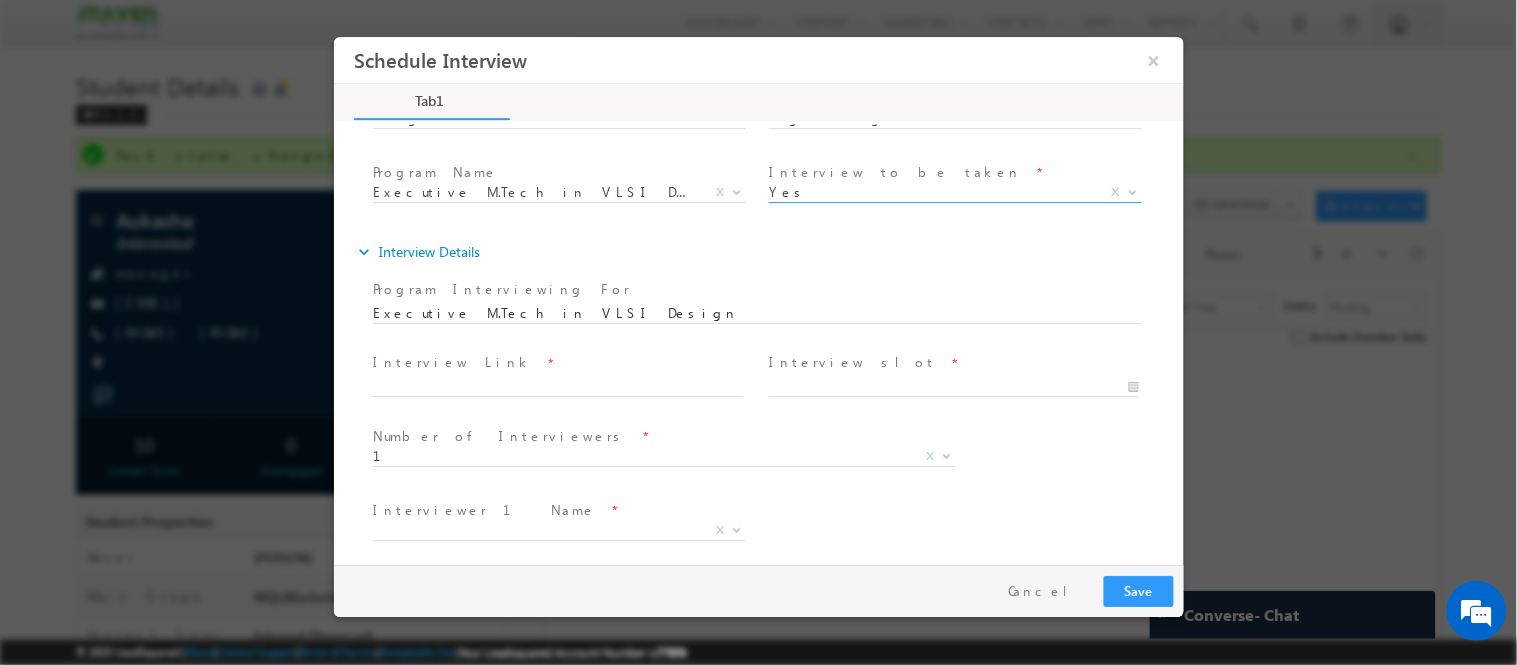 scroll, scrollTop: 176, scrollLeft: 0, axis: vertical 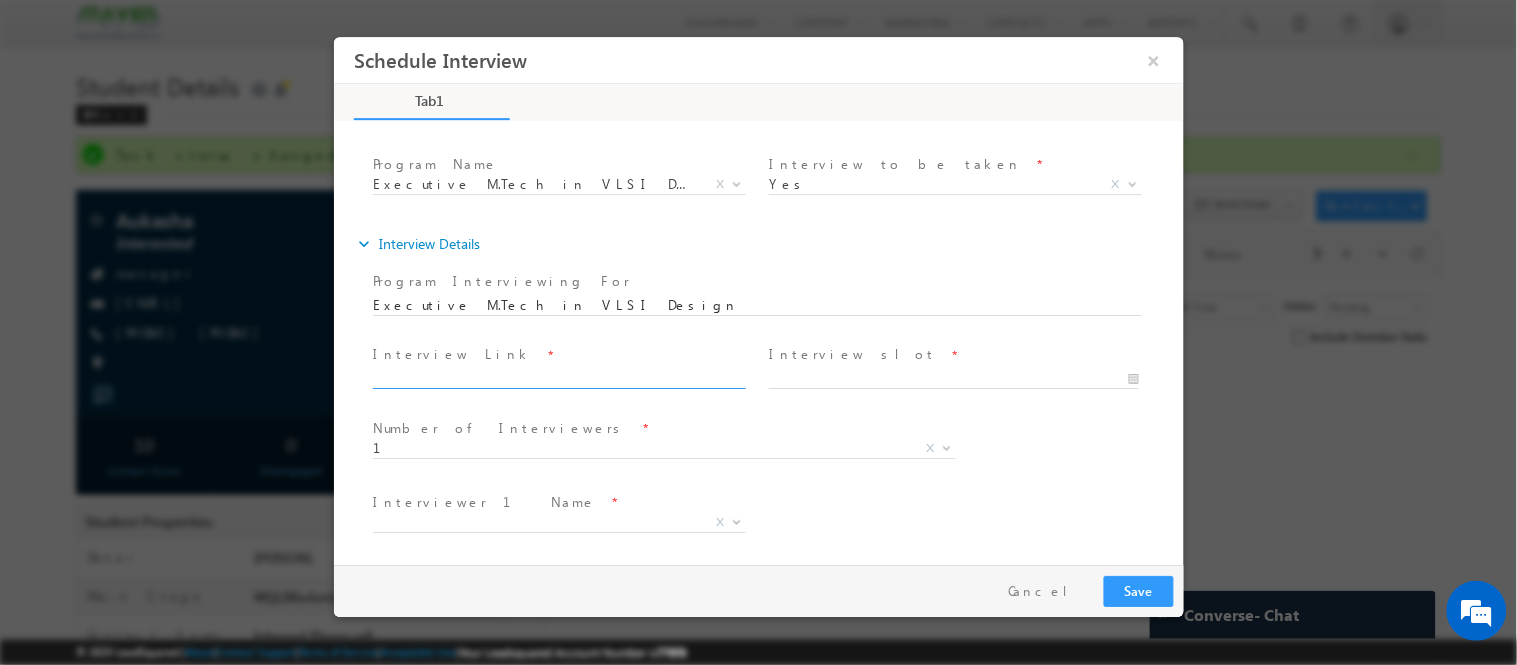click at bounding box center [557, 379] 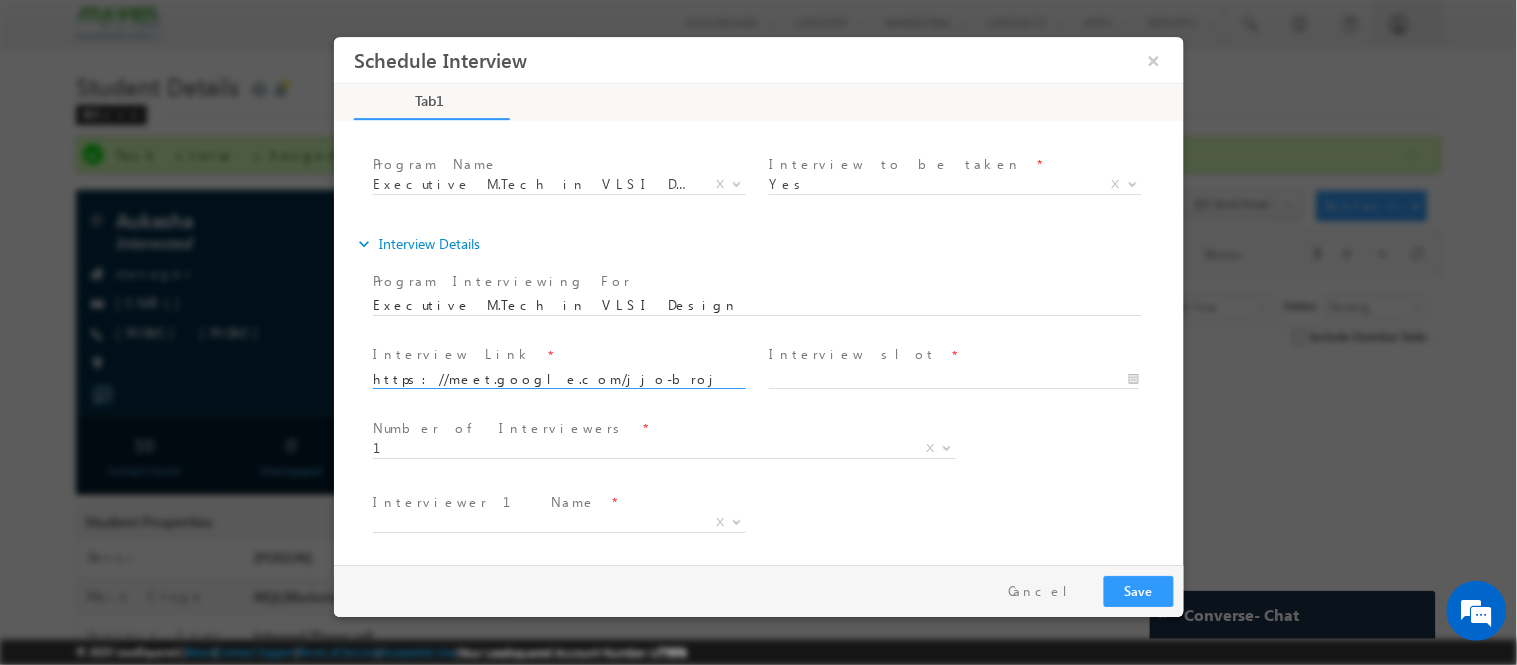 type on "https://meet.google.com/jjo-broj-emq" 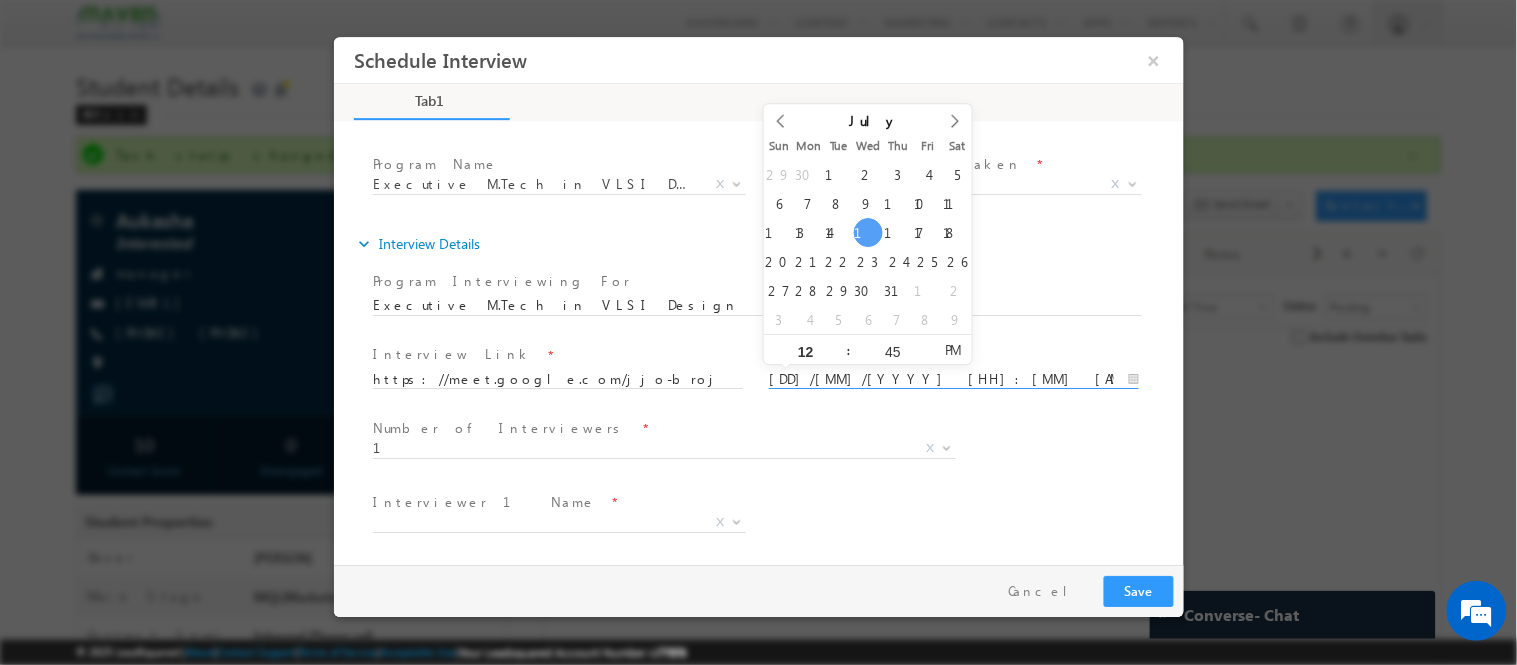 click on "16/07/2025 12:45 PM" at bounding box center (953, 379) 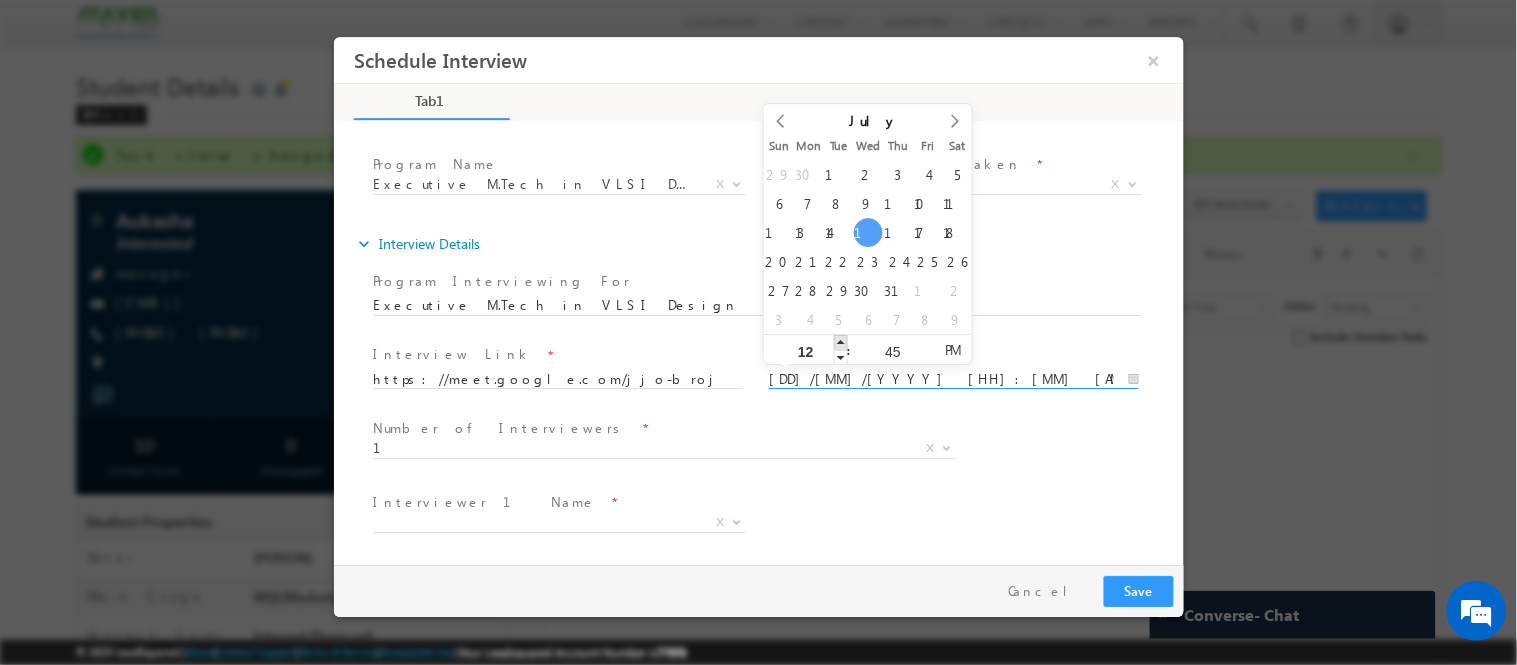 type on "16/07/2025 1:45 PM" 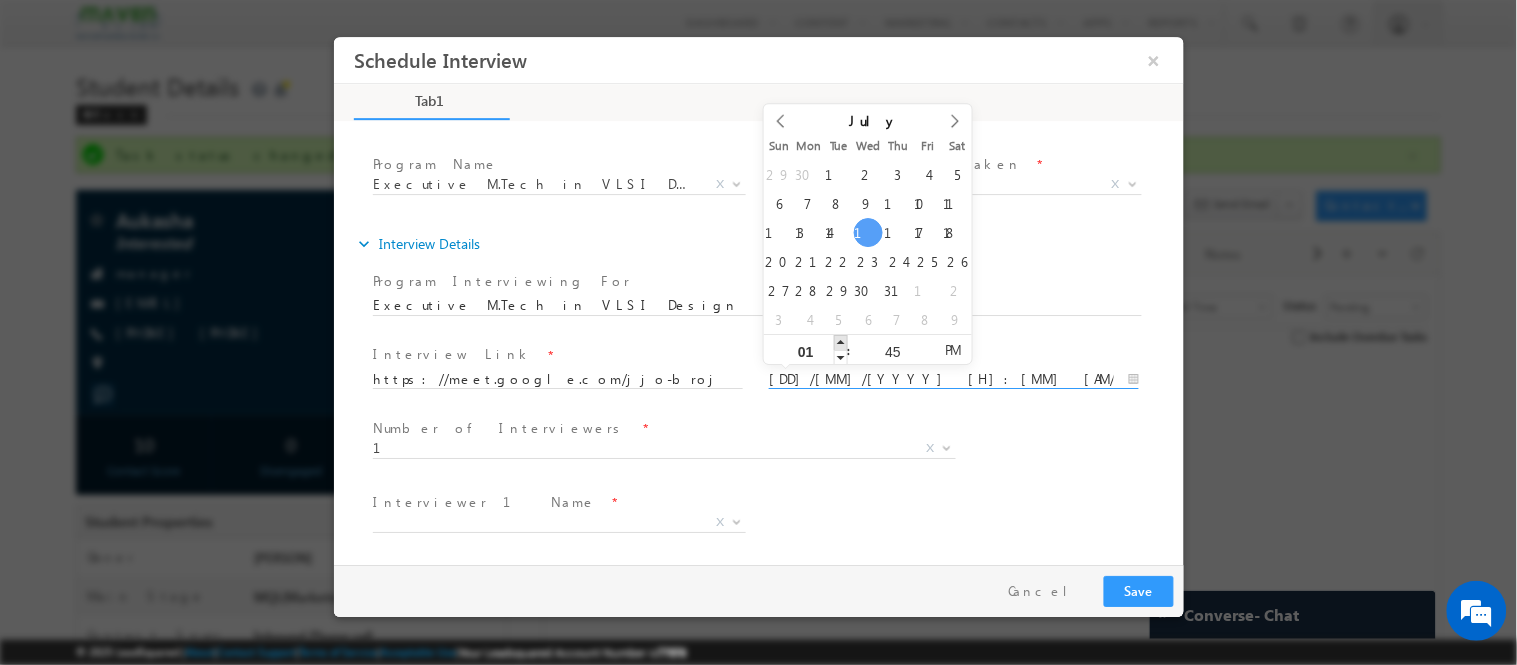 click at bounding box center (840, 341) 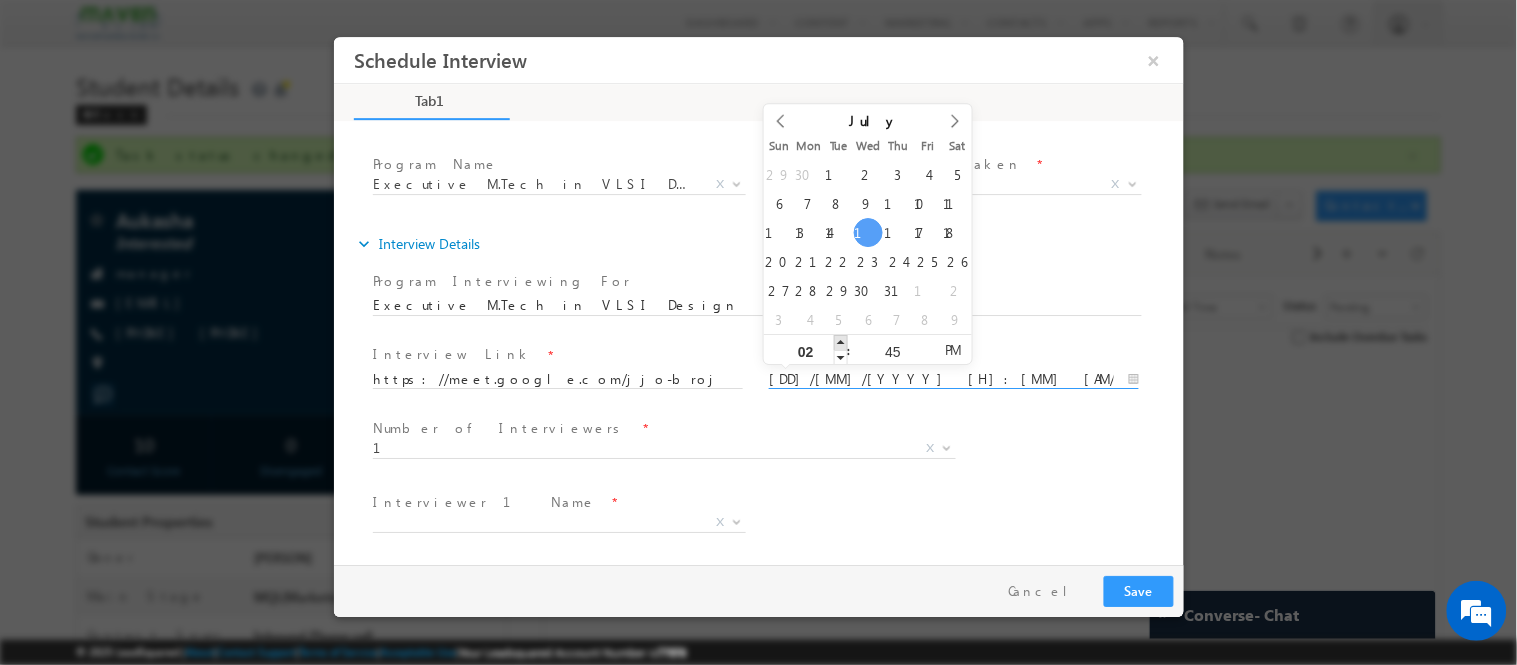 click at bounding box center (840, 341) 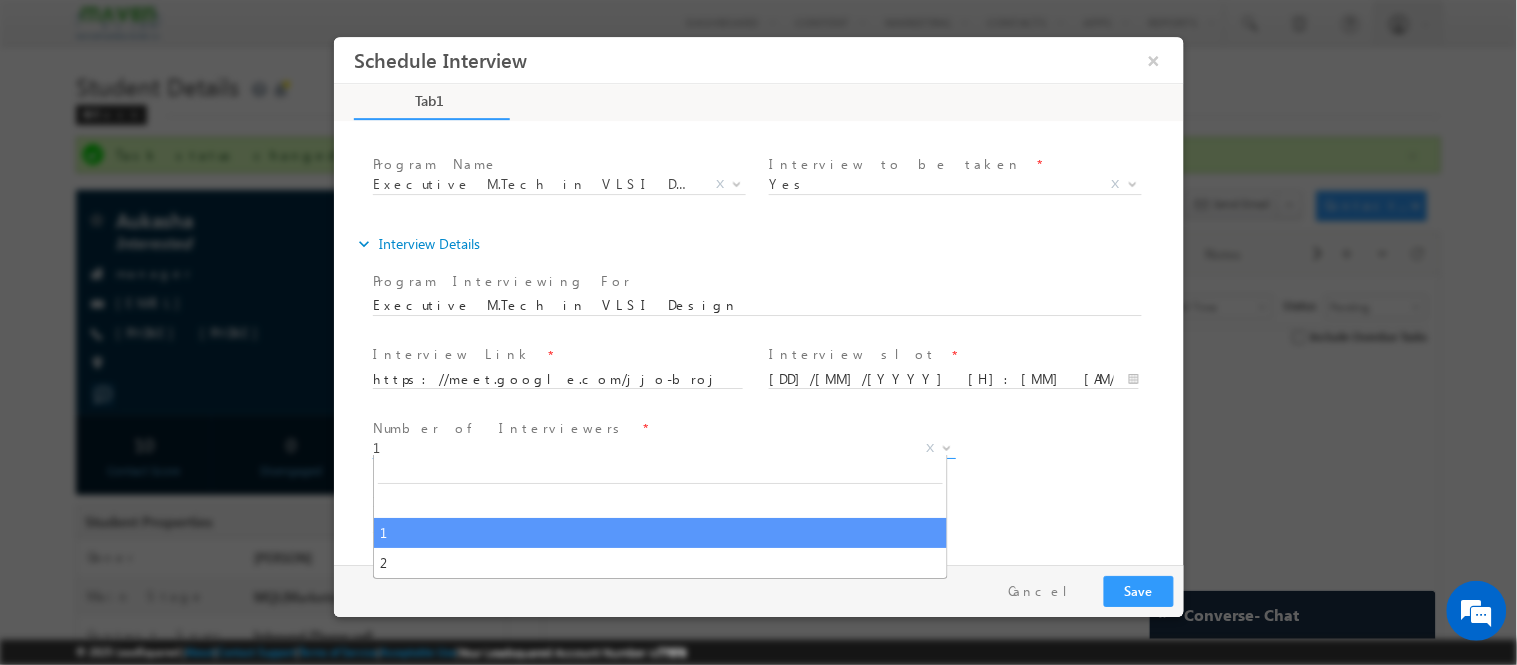 click on "1" at bounding box center (639, 447) 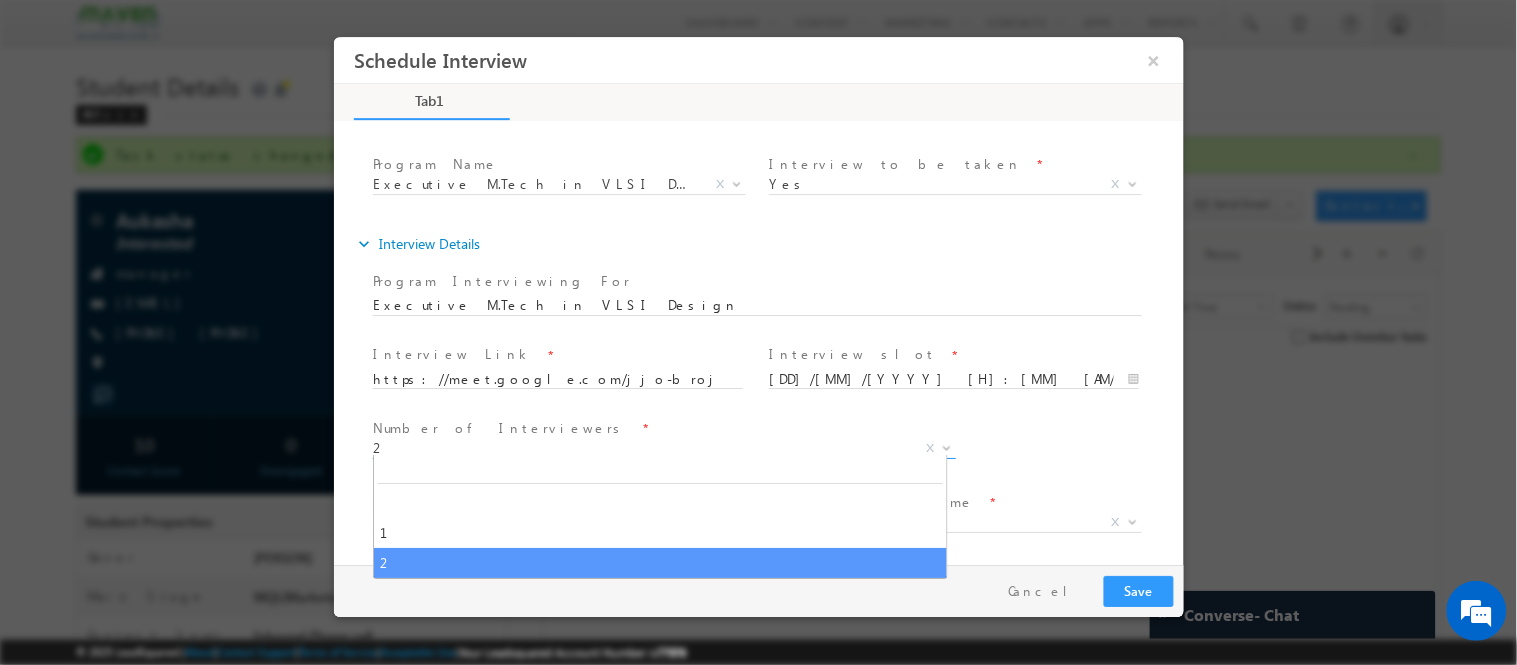 click on "2" at bounding box center (639, 447) 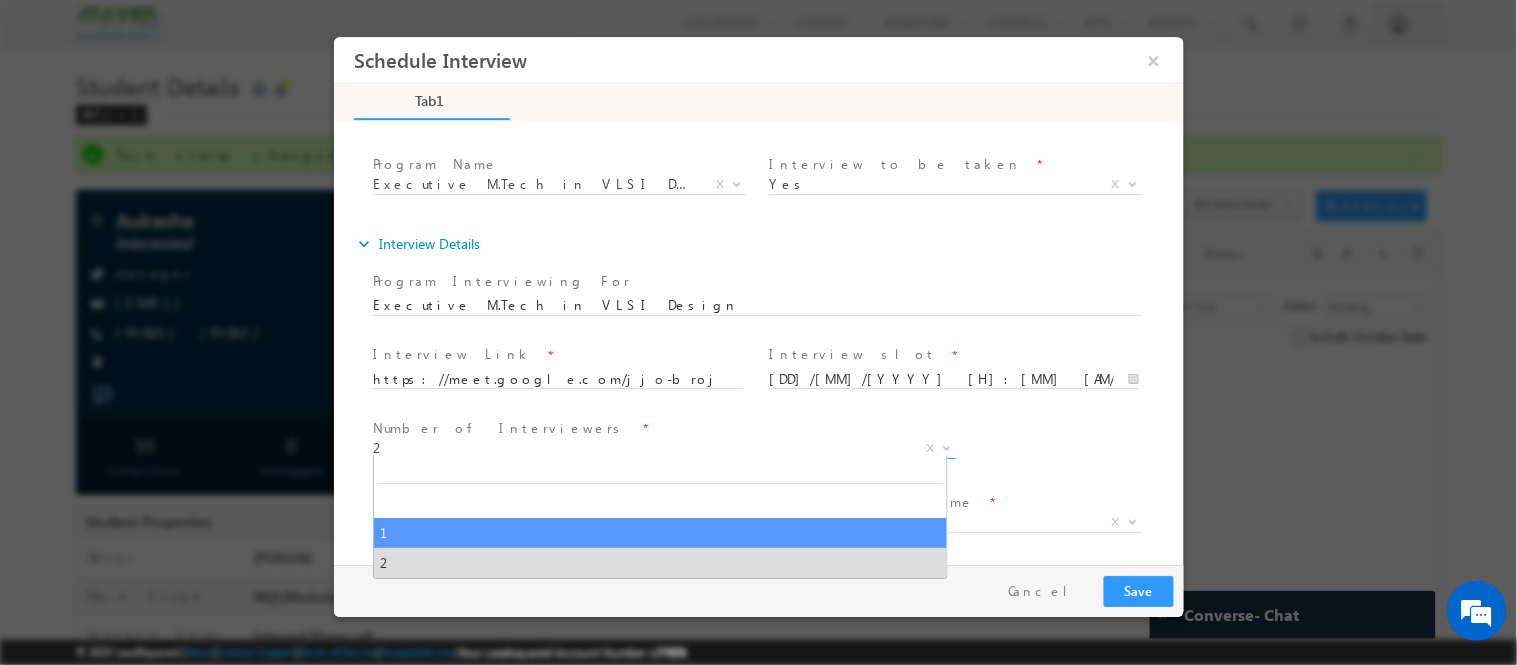 select on "1" 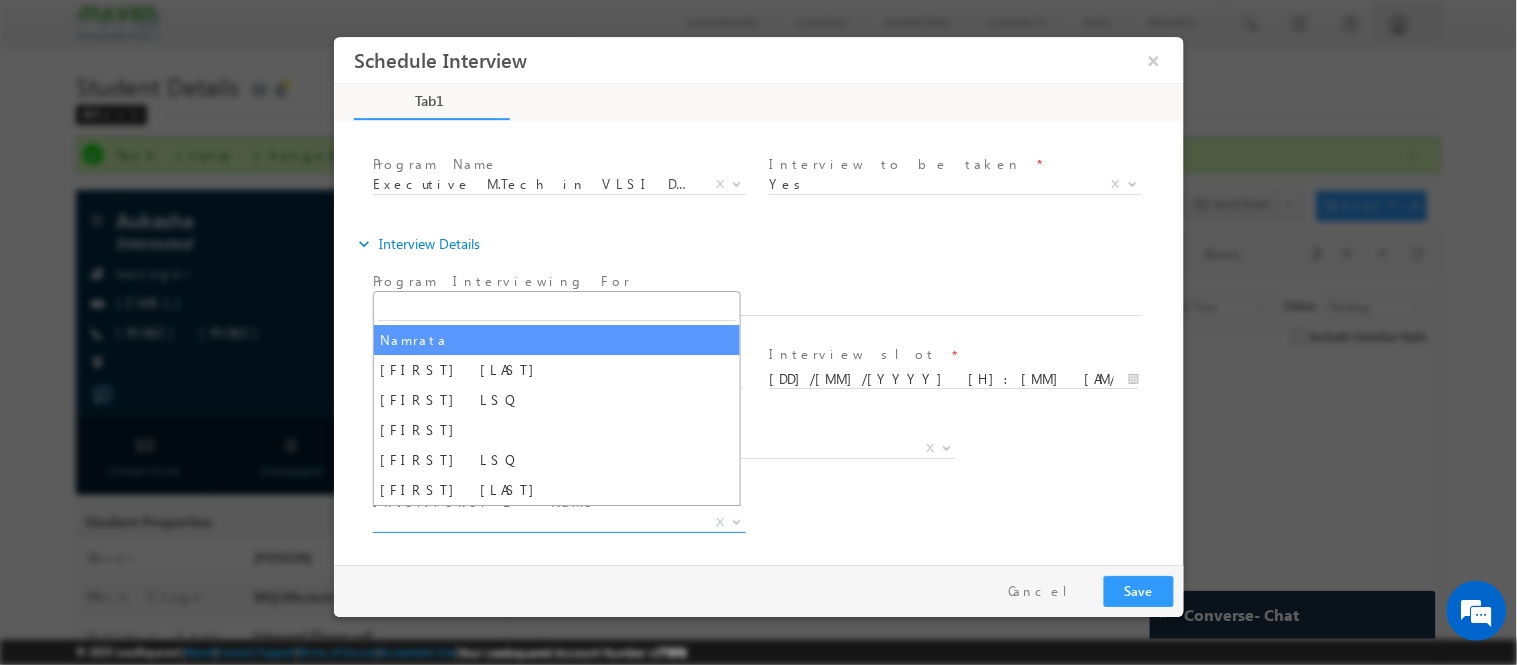 click on "X" at bounding box center (558, 522) 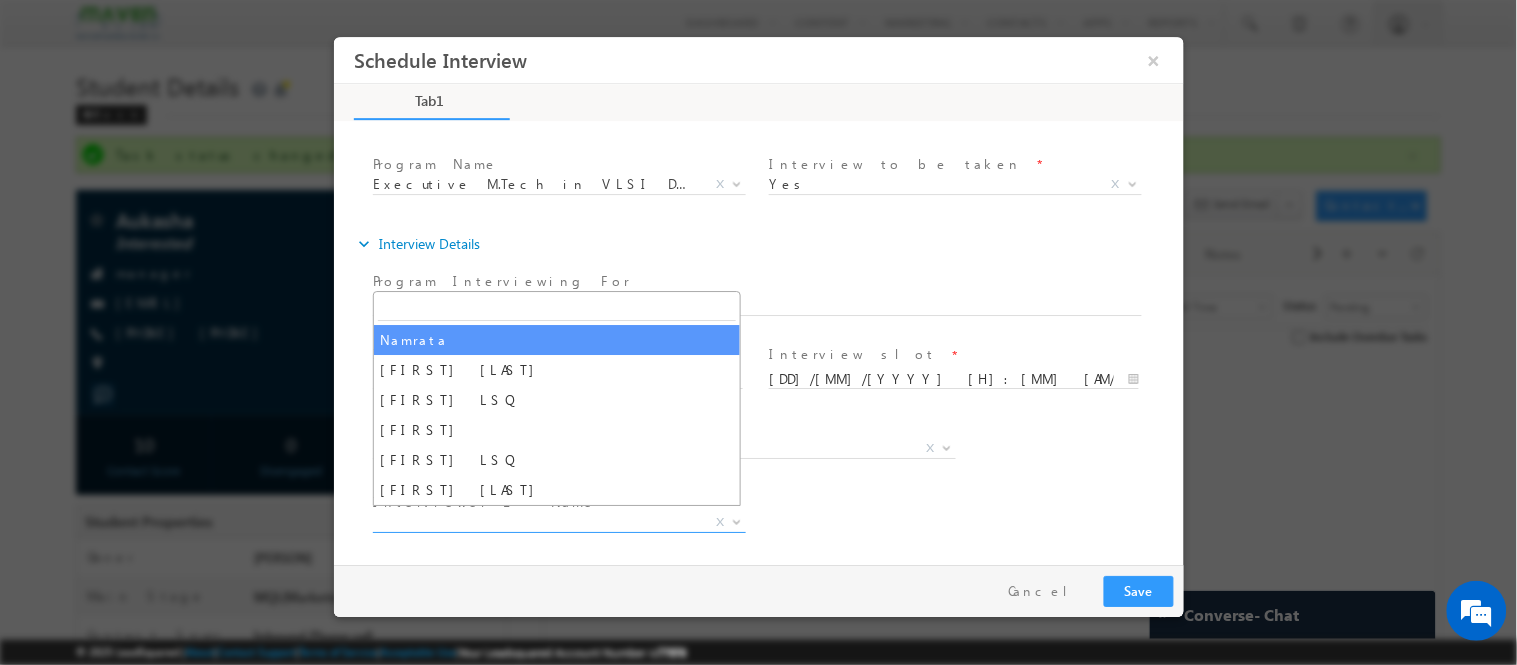 select on "Namrata" 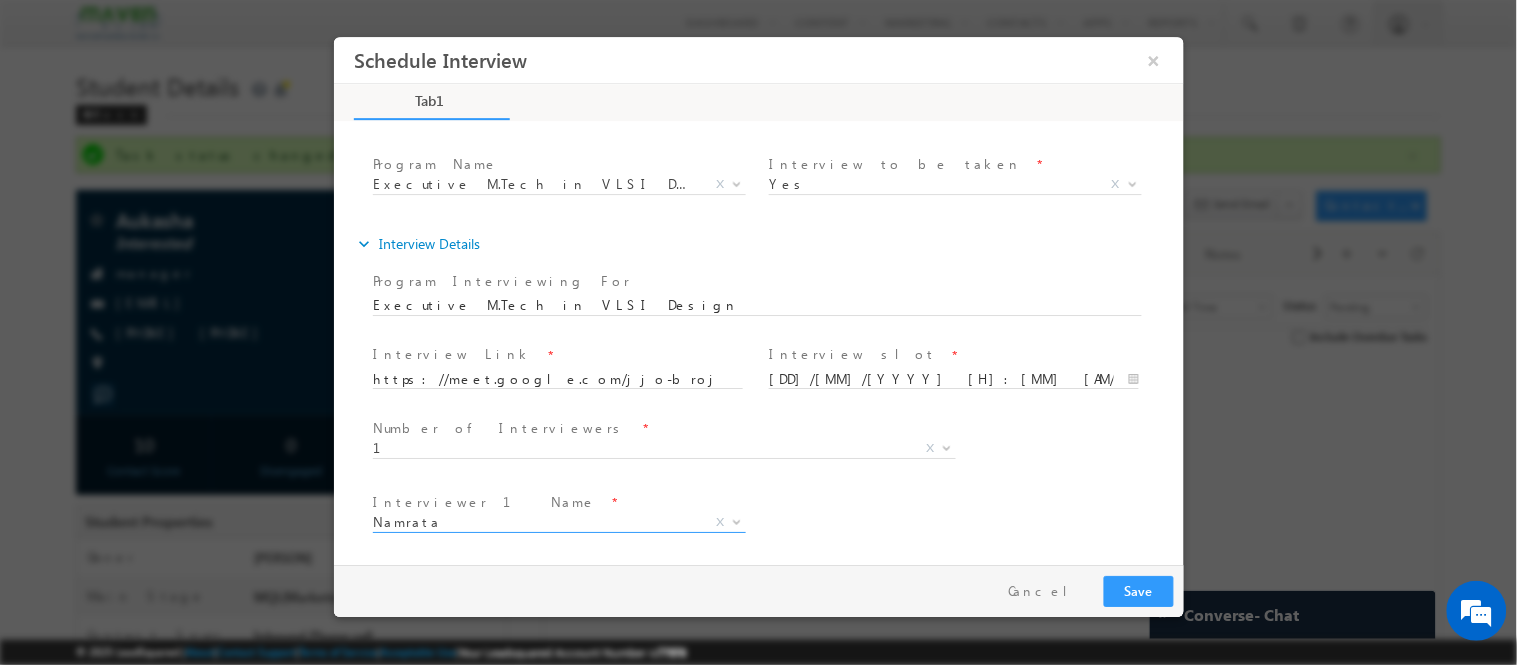 scroll, scrollTop: 250, scrollLeft: 0, axis: vertical 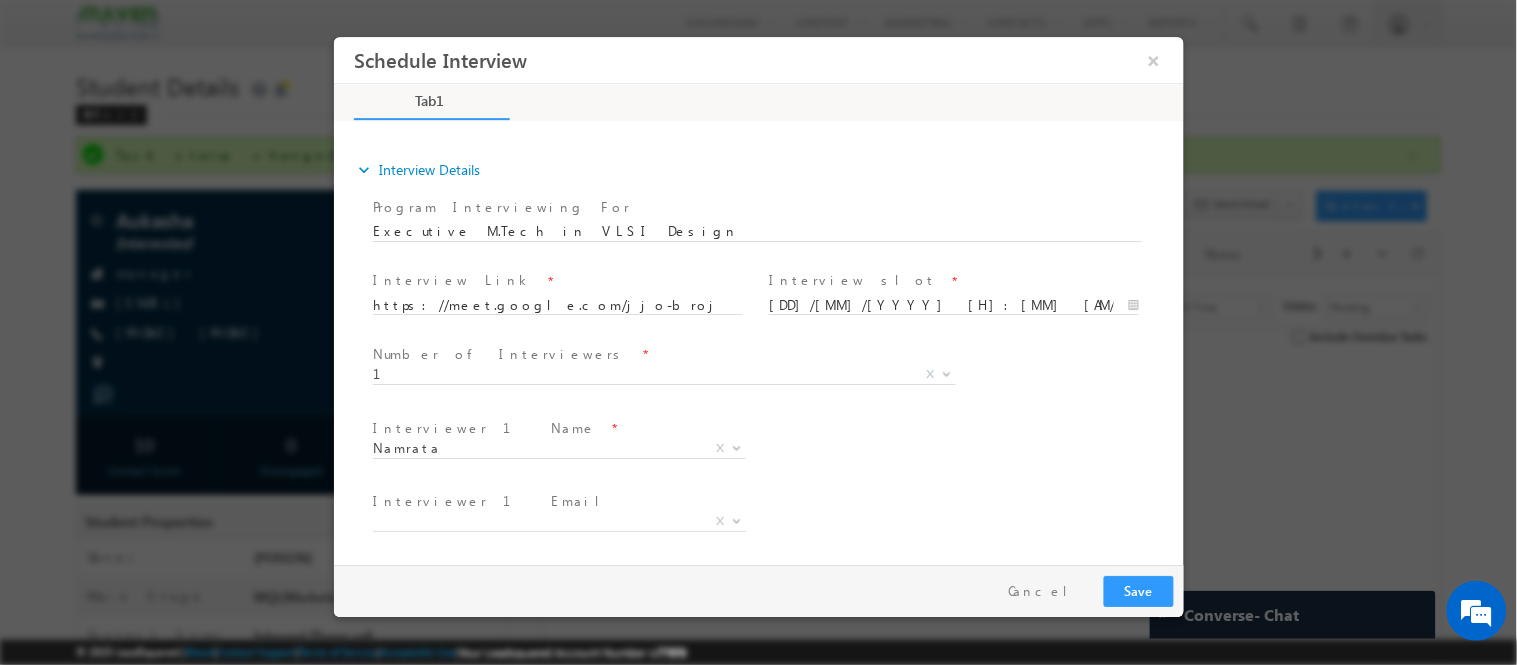 click on "namrata.agarwal@leadsquared.com
pritish.rout@leadsquared.com
pritish.rout+1@leadsquared.com
namrata.agarwal+2@leadsquared.com
X" at bounding box center (566, 525) 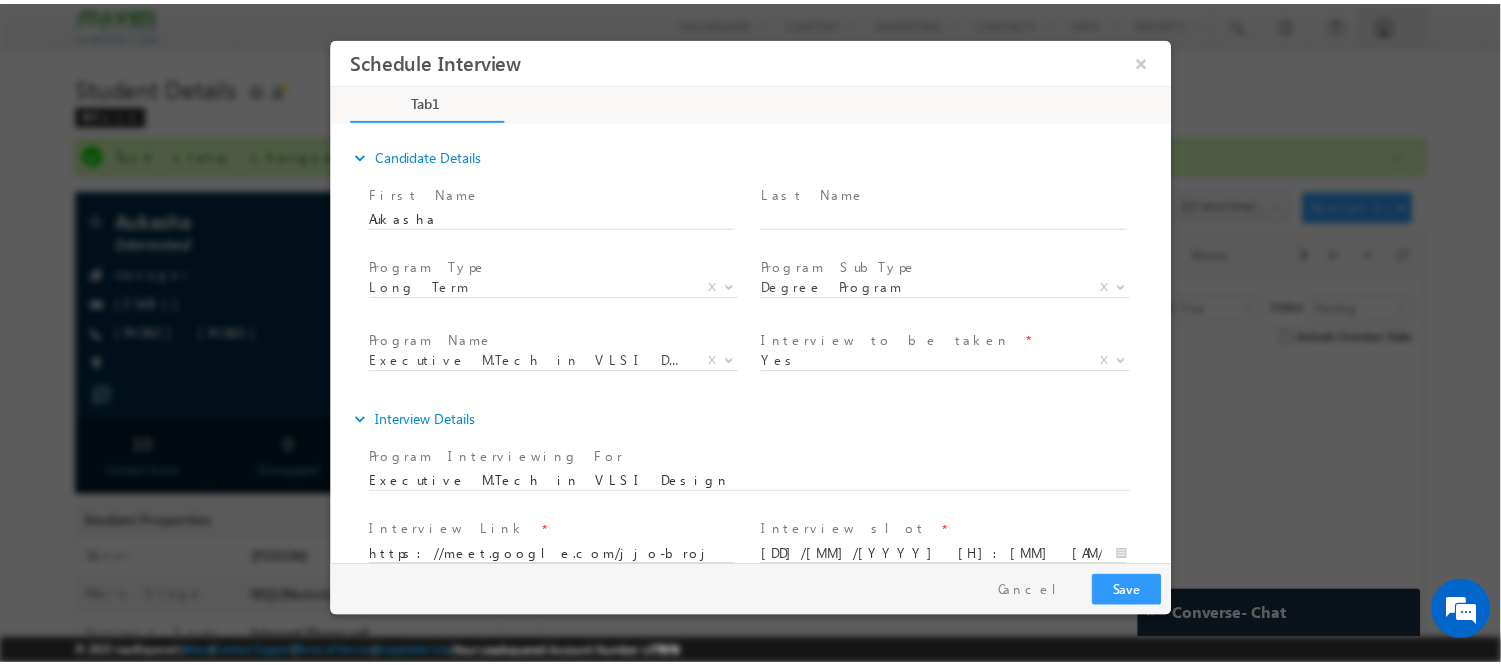 scroll, scrollTop: 250, scrollLeft: 0, axis: vertical 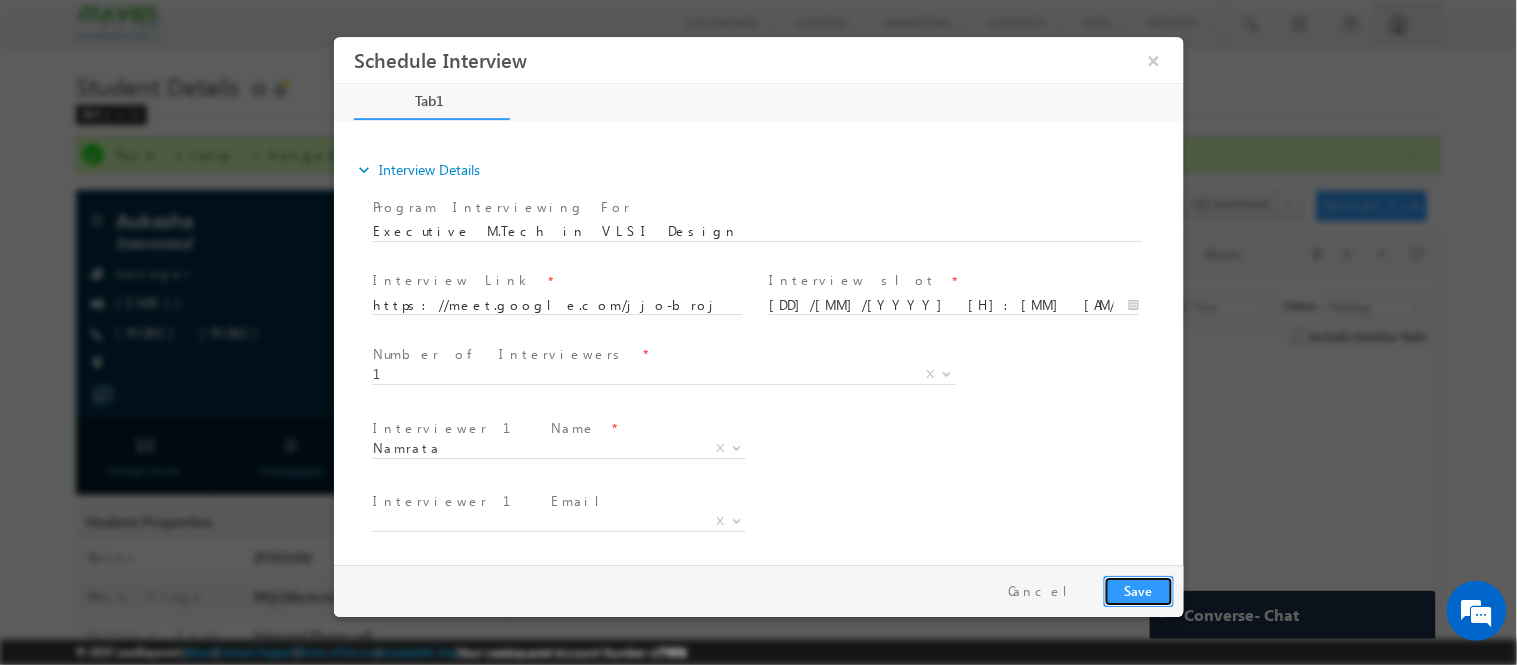 click on "Save" at bounding box center [1138, 590] 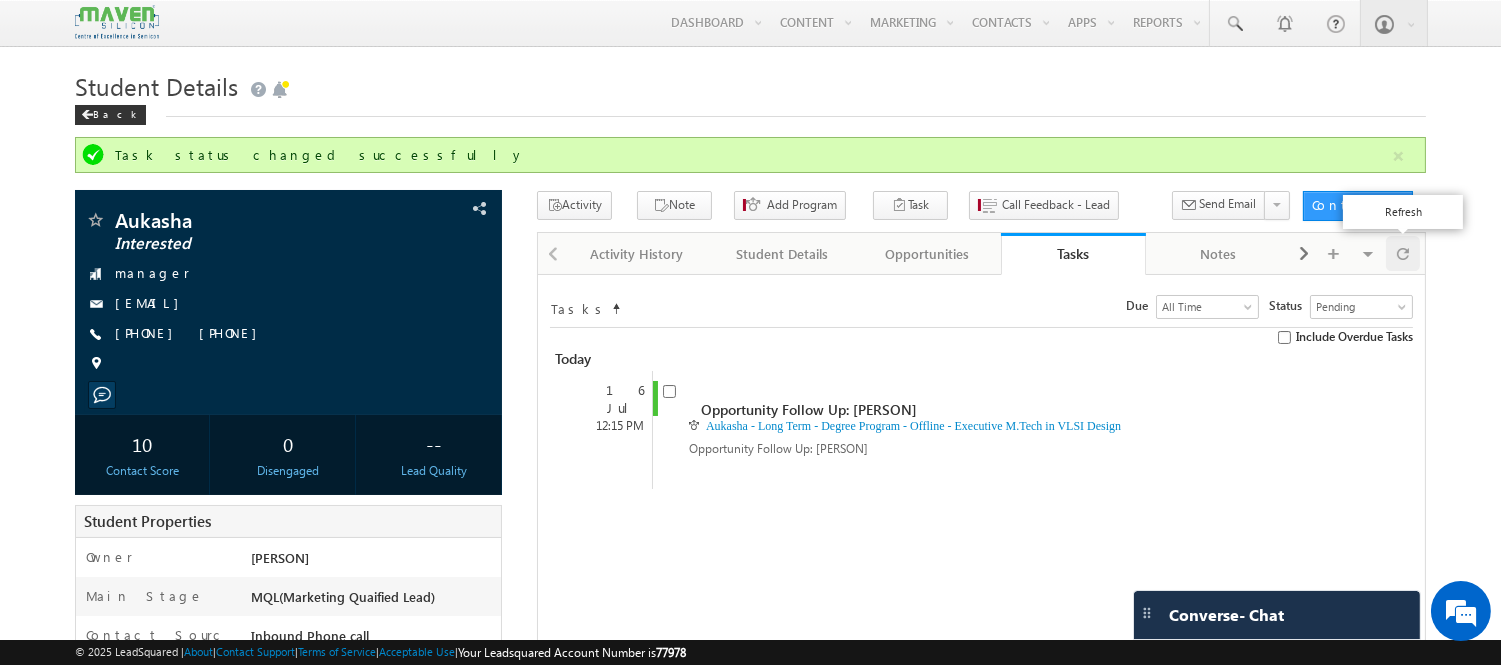 click at bounding box center (1403, 253) 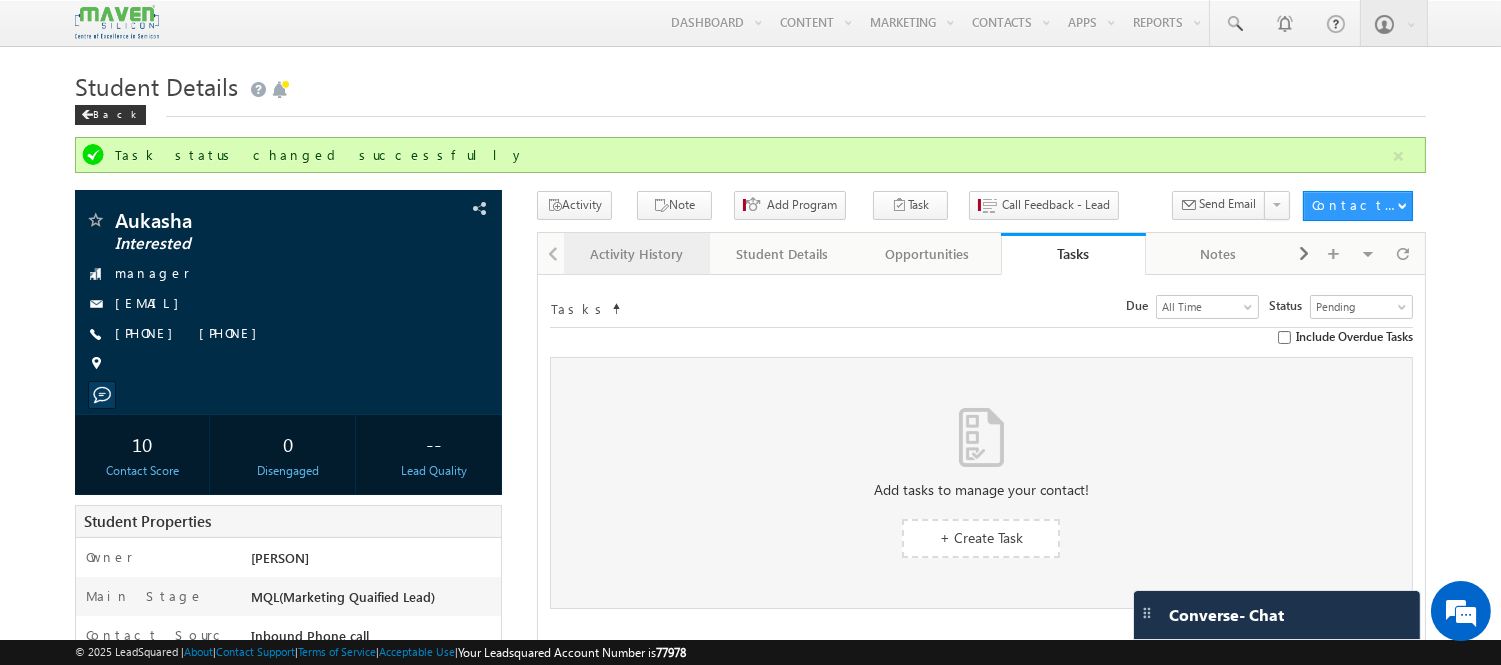 click on "Activity History" at bounding box center (635, 254) 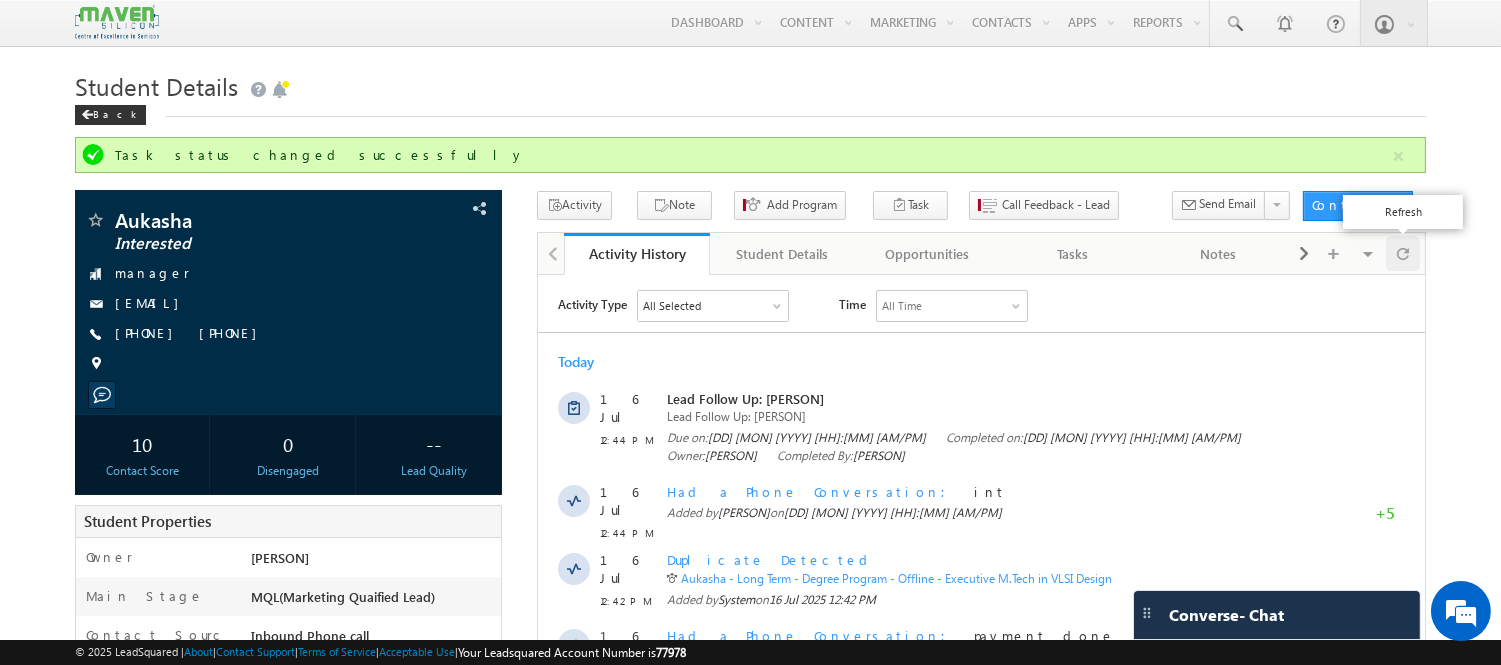 click at bounding box center [1403, 253] 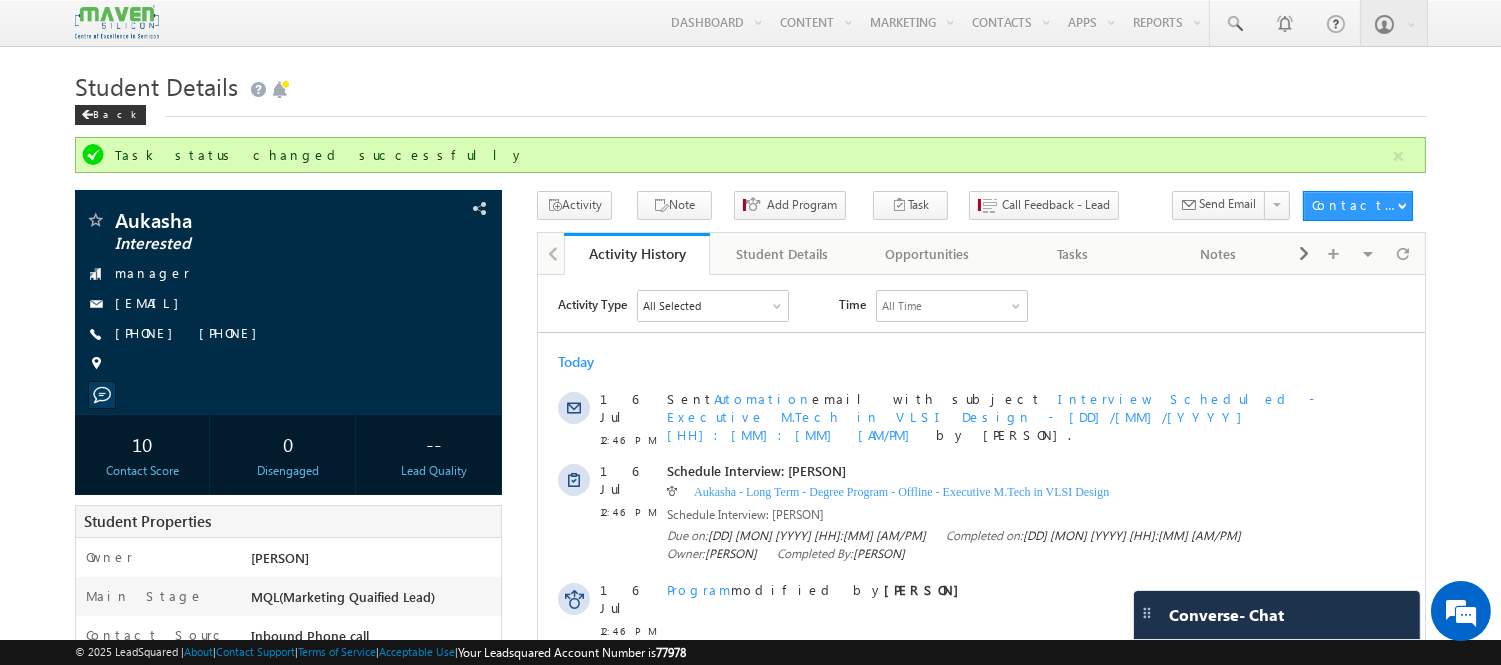 scroll, scrollTop: 0, scrollLeft: 0, axis: both 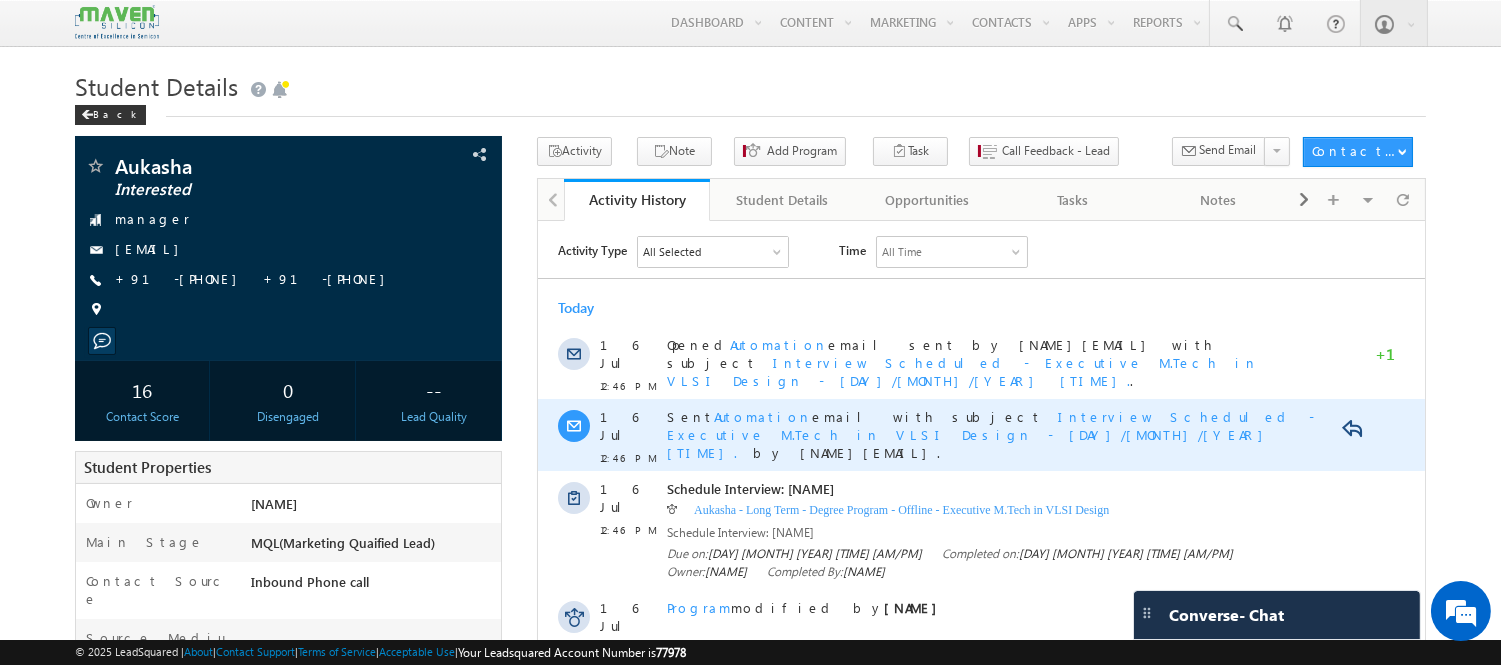 click on "Interview Scheduled -  Executive M.Tech in VLSI Design - [DAY]/[MONTH]/[YEAR] [TIME]." at bounding box center [989, 433] 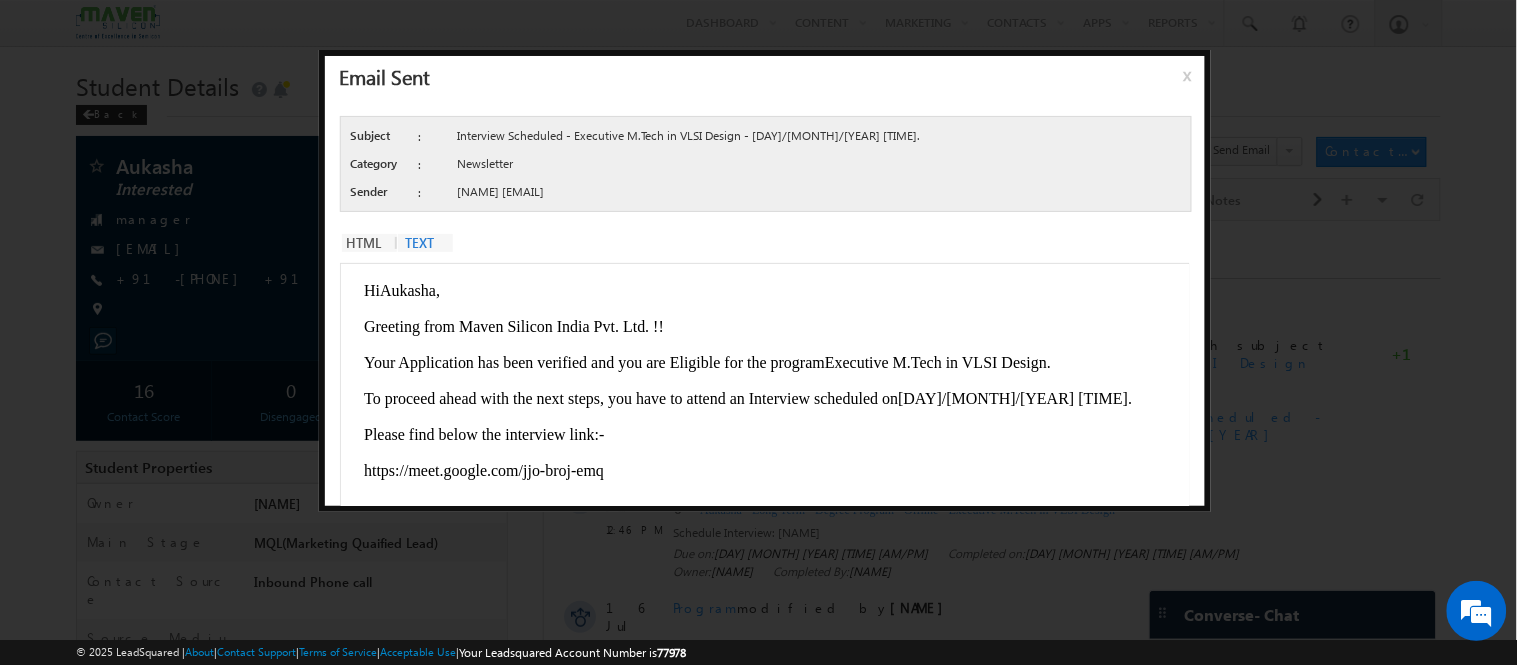 scroll, scrollTop: 0, scrollLeft: 0, axis: both 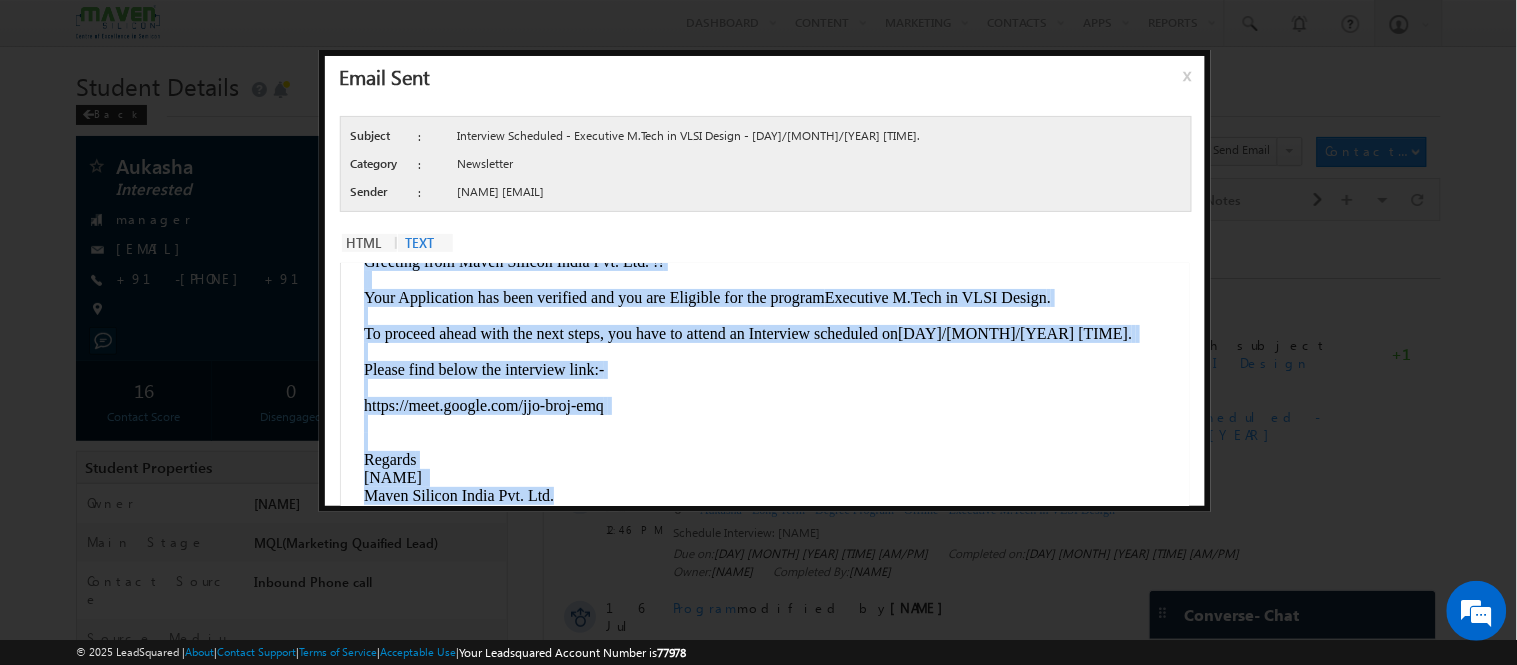 drag, startPoint x: 358, startPoint y: 214, endPoint x: 701, endPoint y: 508, distance: 451.7577 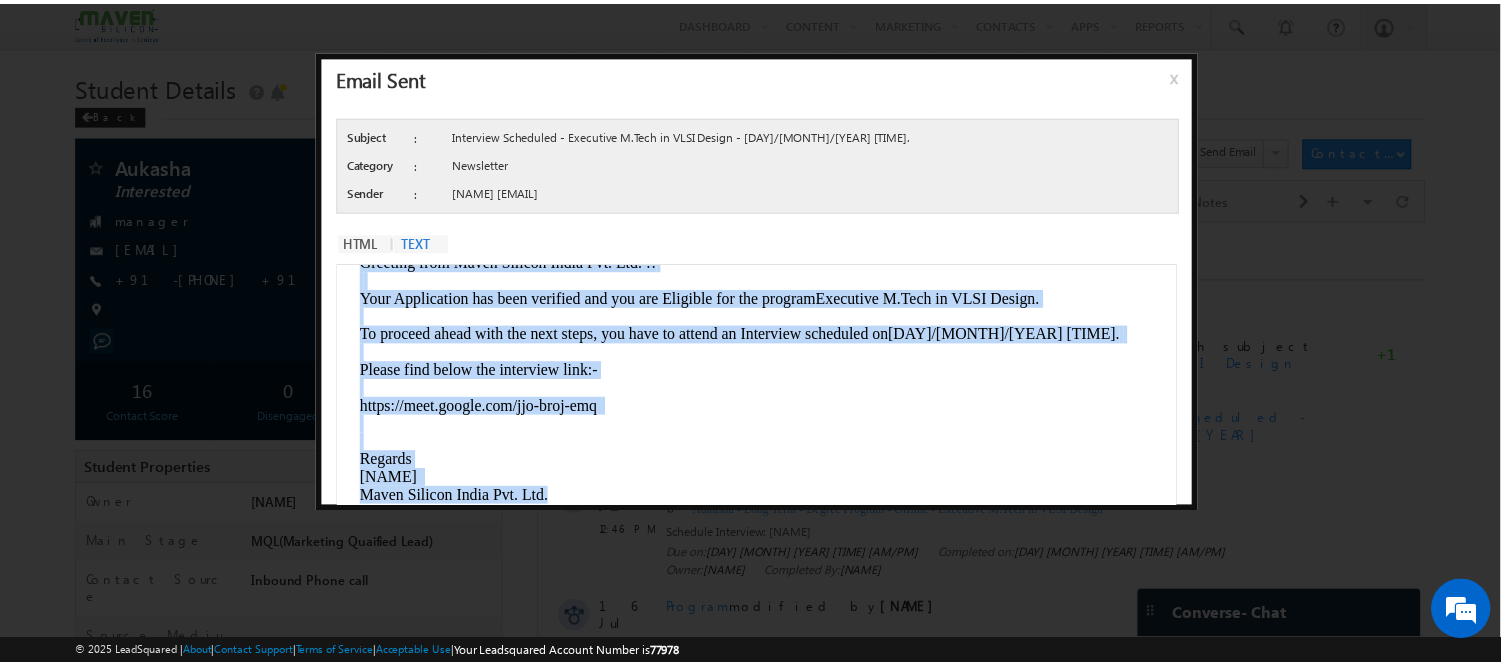 scroll, scrollTop: 0, scrollLeft: 0, axis: both 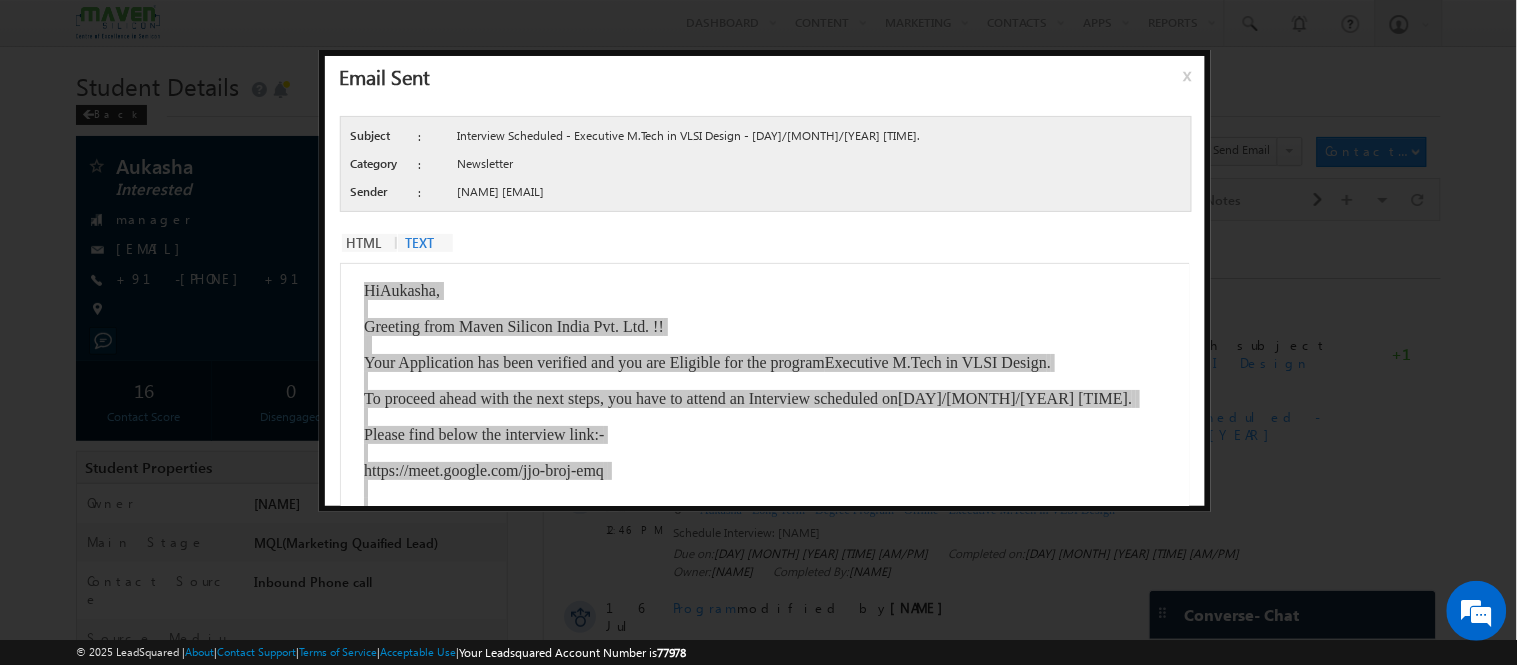 click on "x" at bounding box center [1191, 83] 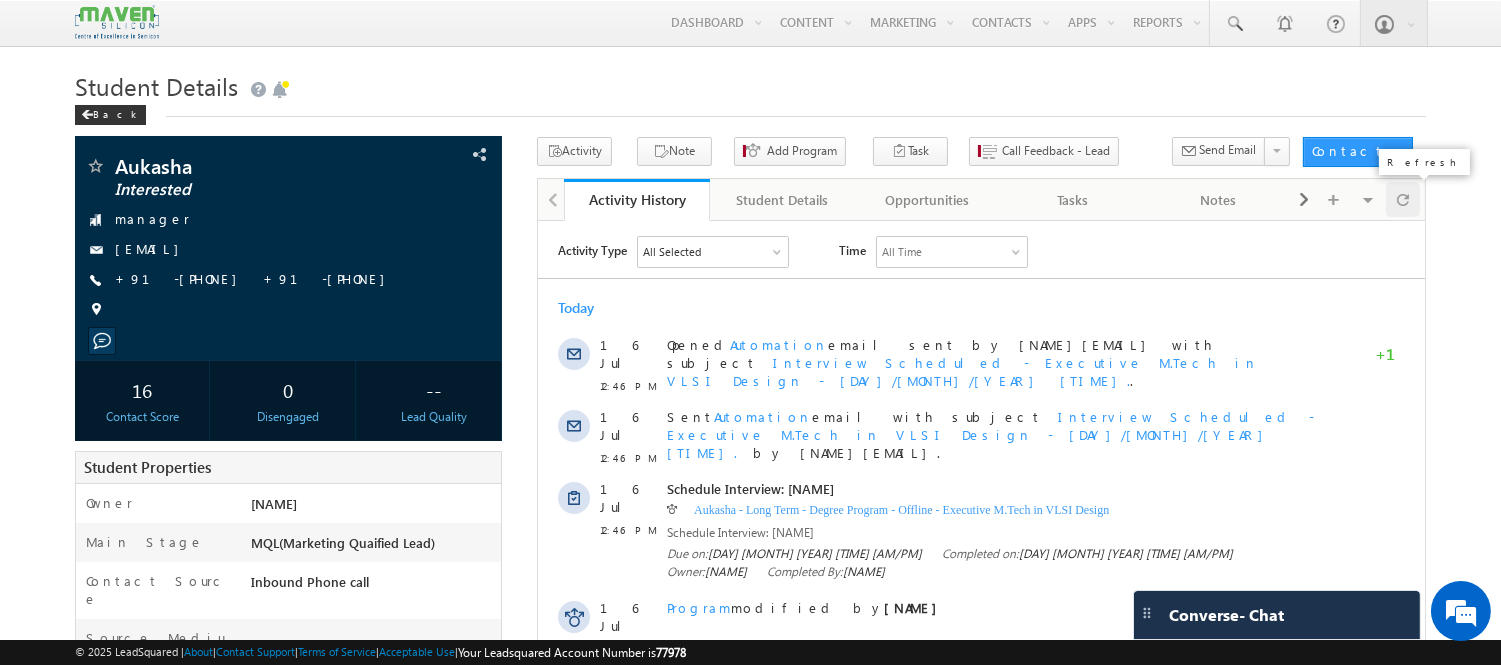 click at bounding box center (1403, 199) 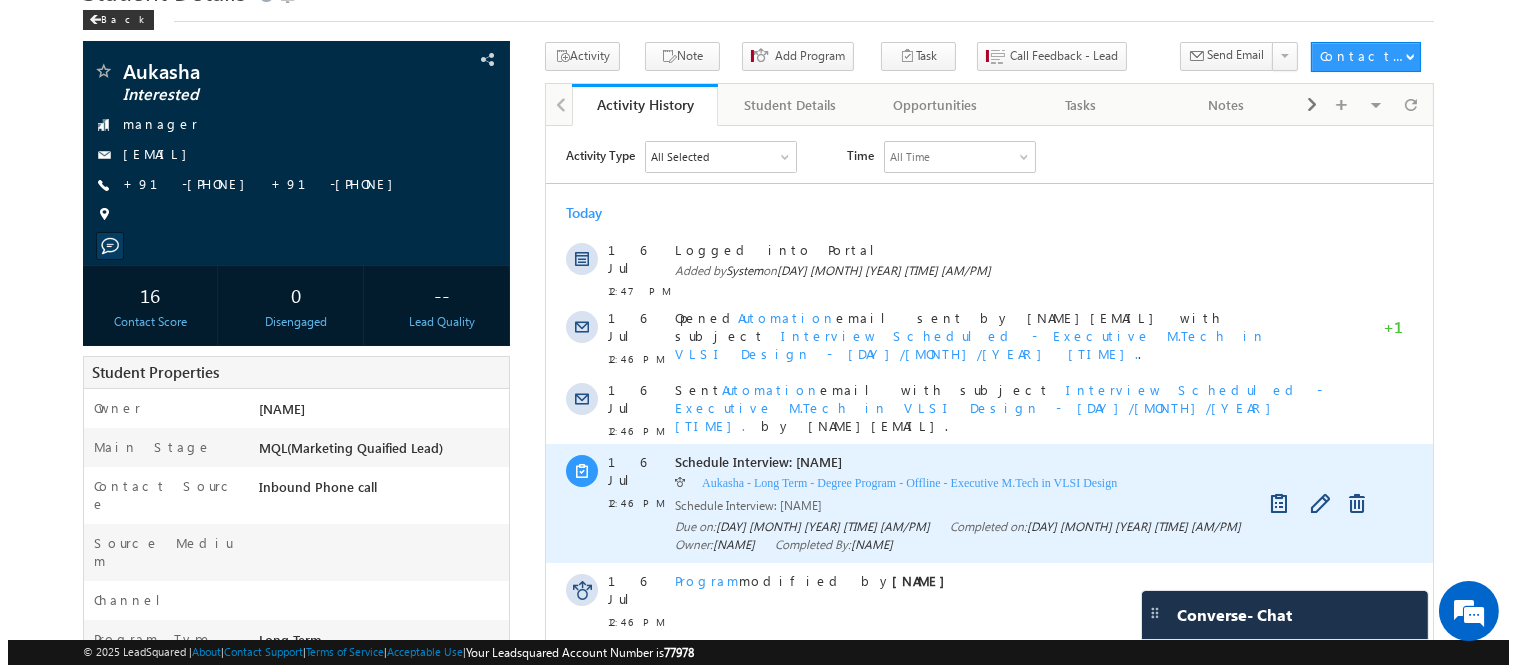 scroll, scrollTop: 0, scrollLeft: 0, axis: both 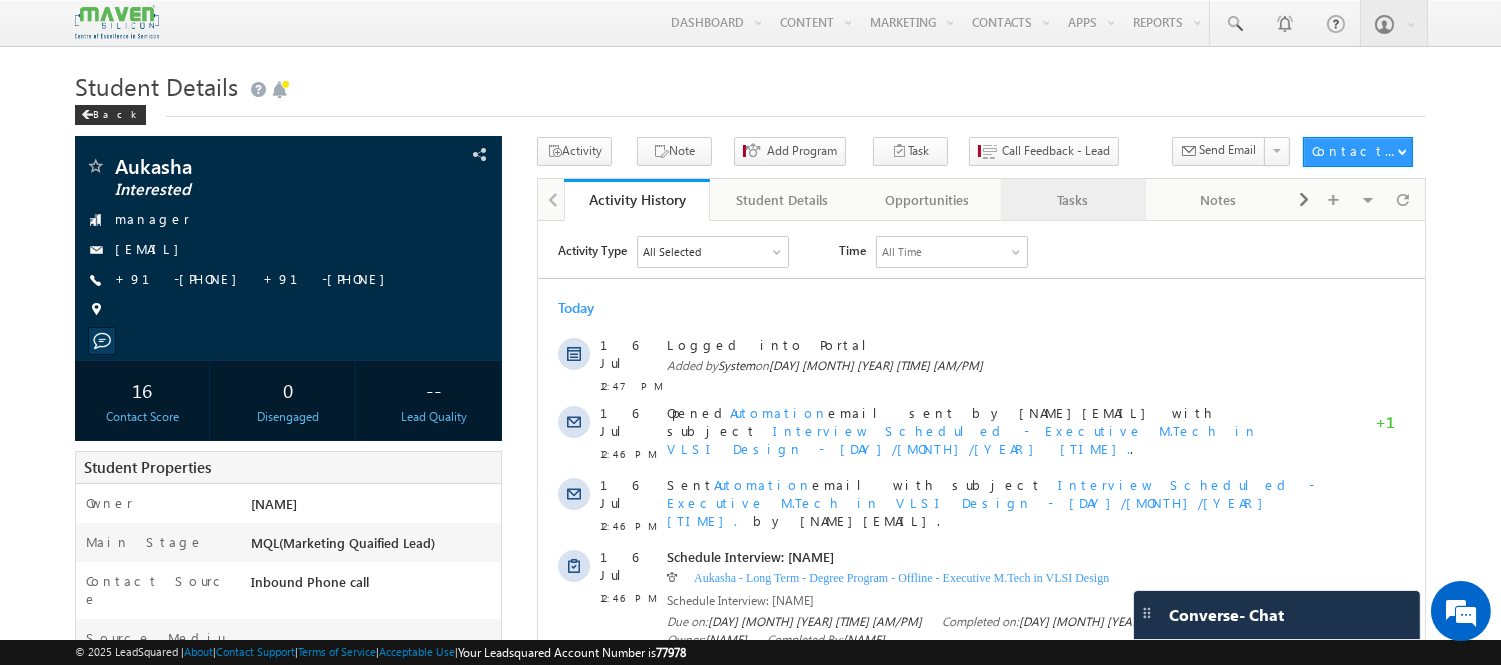 click on "Tasks" at bounding box center (1072, 200) 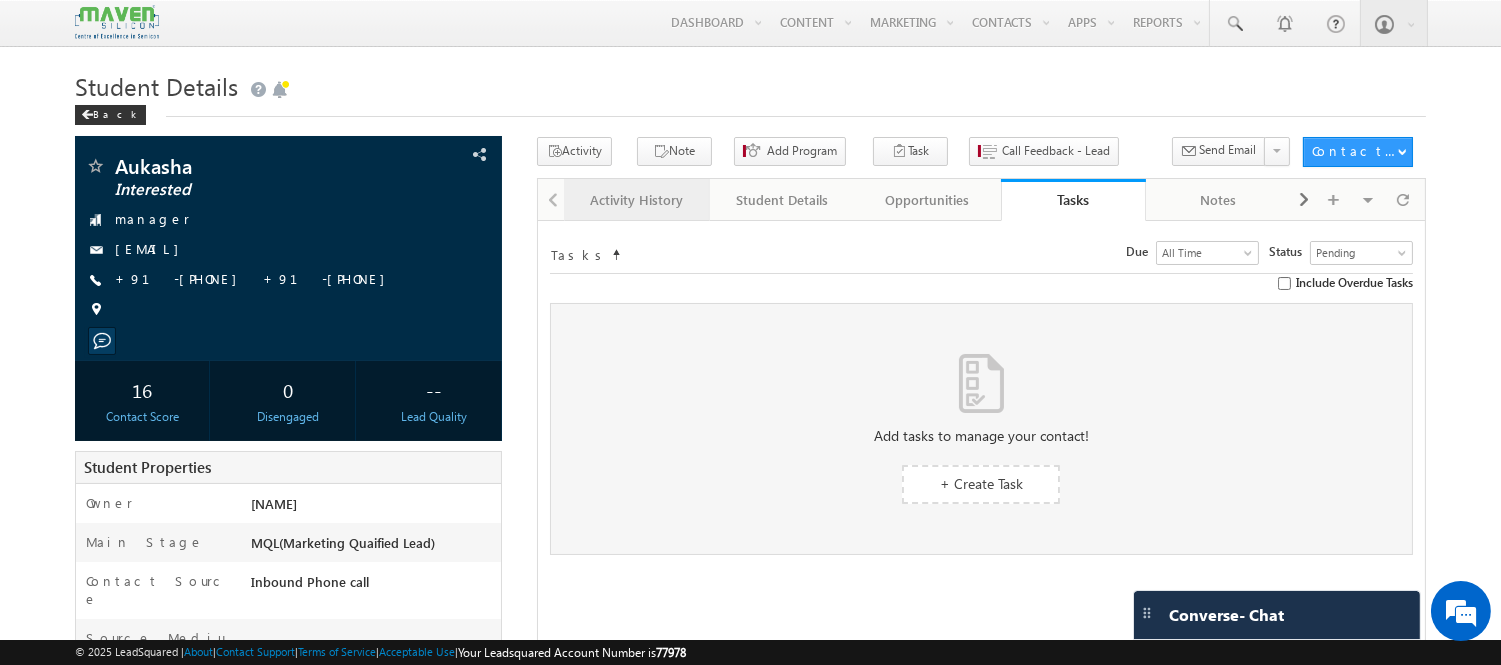 click on "Activity History" at bounding box center [635, 200] 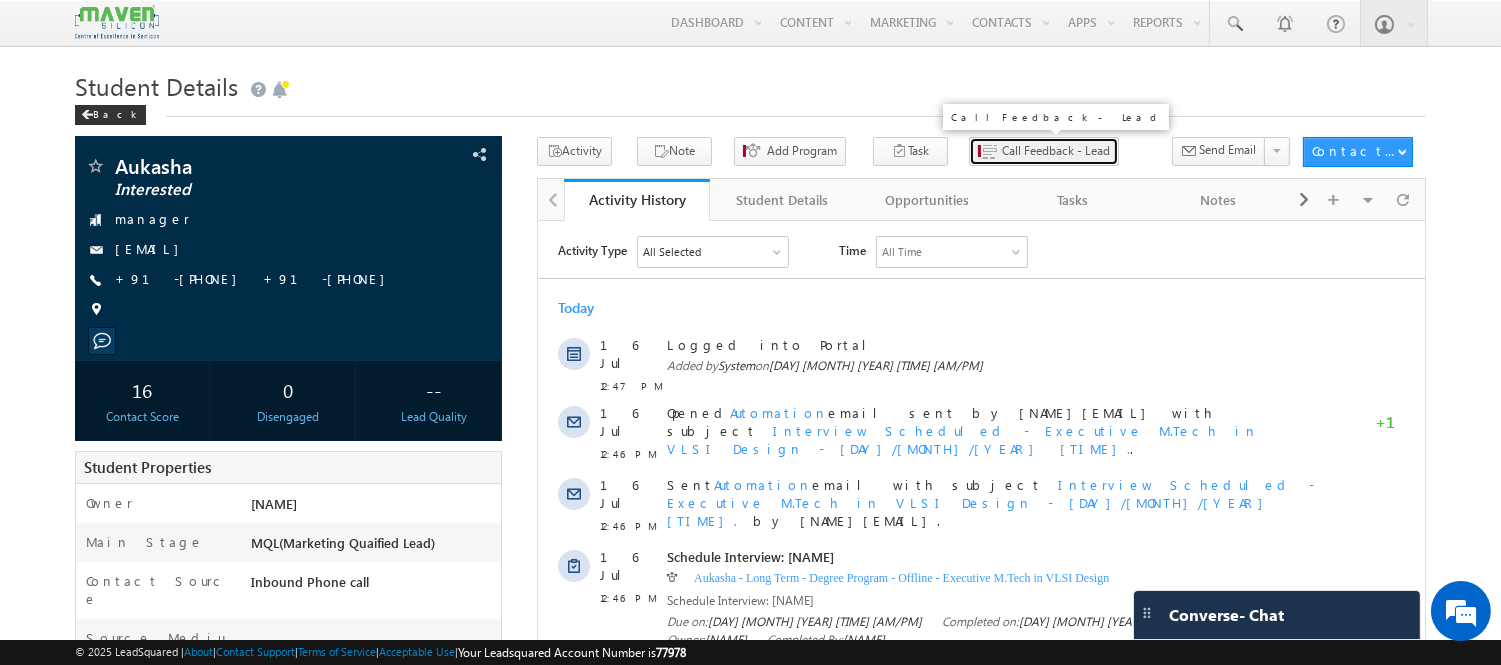click on "Call Feedback - Lead" at bounding box center (1056, 151) 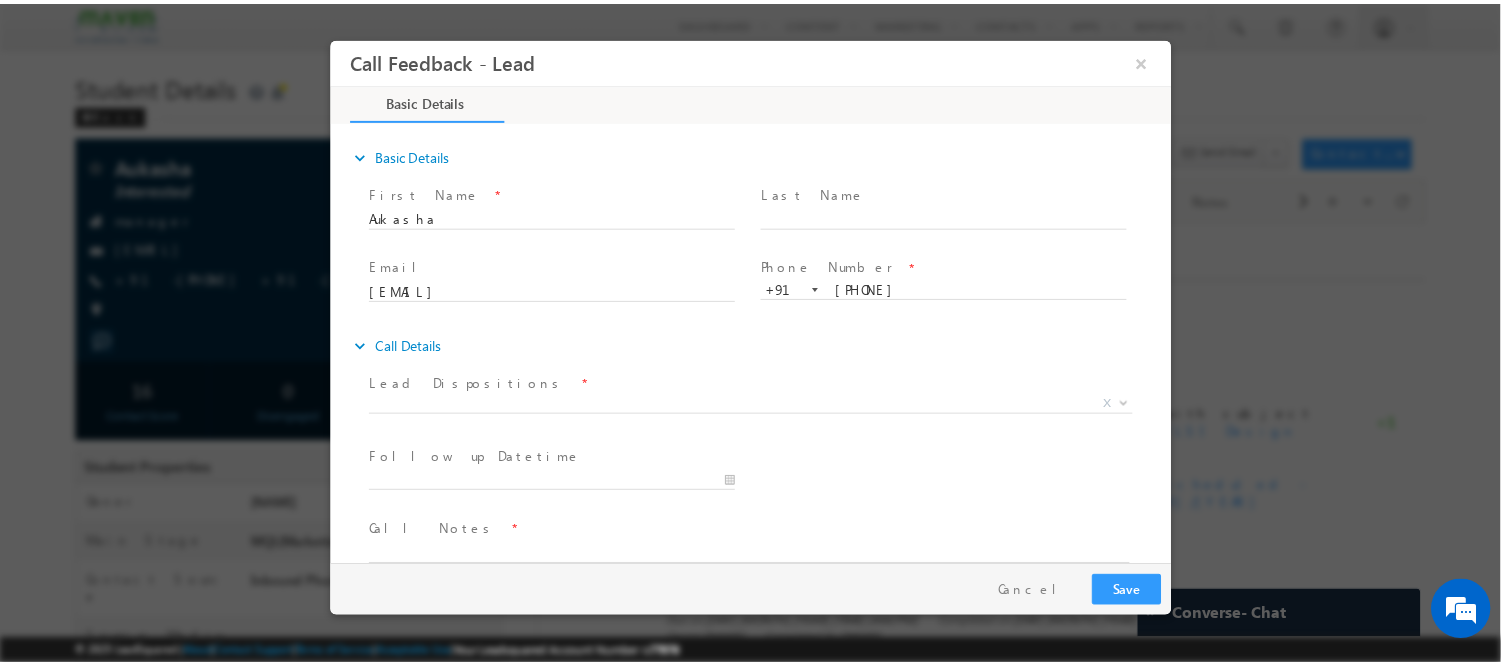 scroll, scrollTop: 0, scrollLeft: 0, axis: both 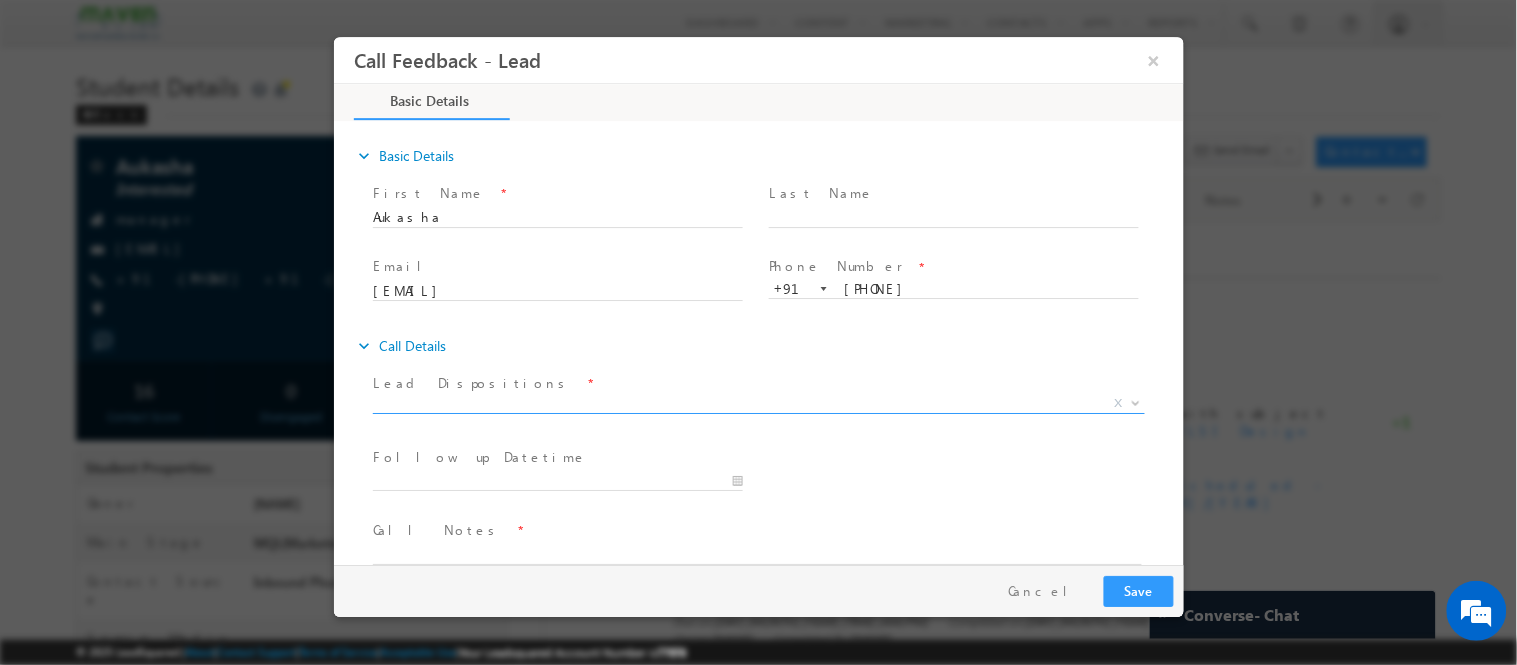 click on "X" at bounding box center [758, 403] 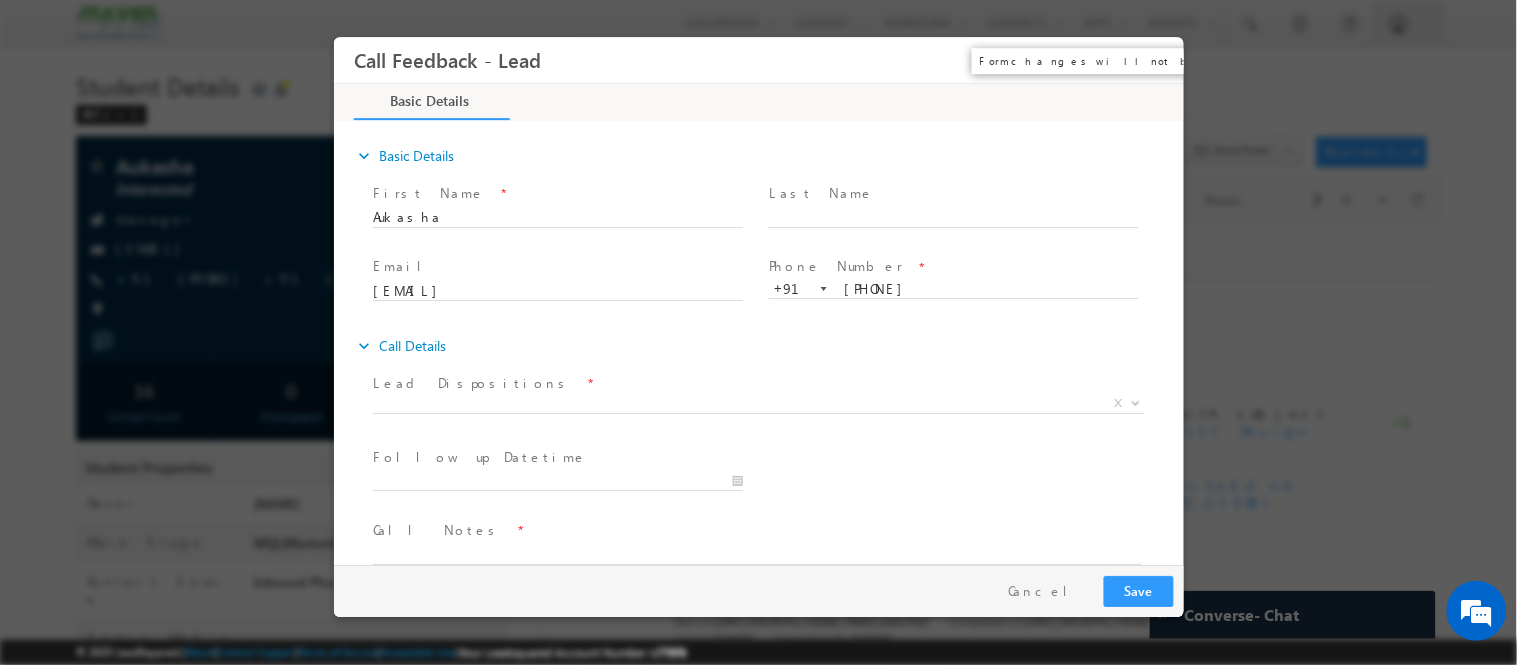 click on "×" at bounding box center [1153, 59] 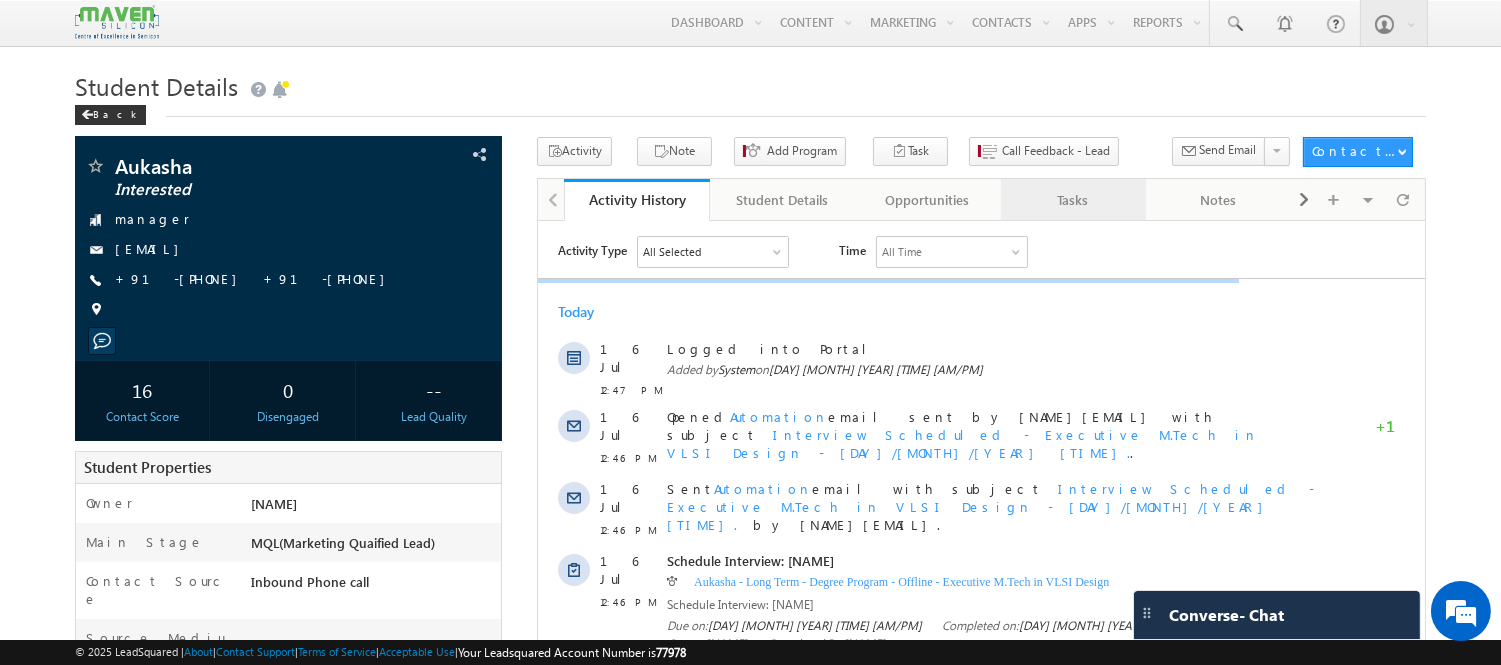 click on "Tasks" at bounding box center (1073, 200) 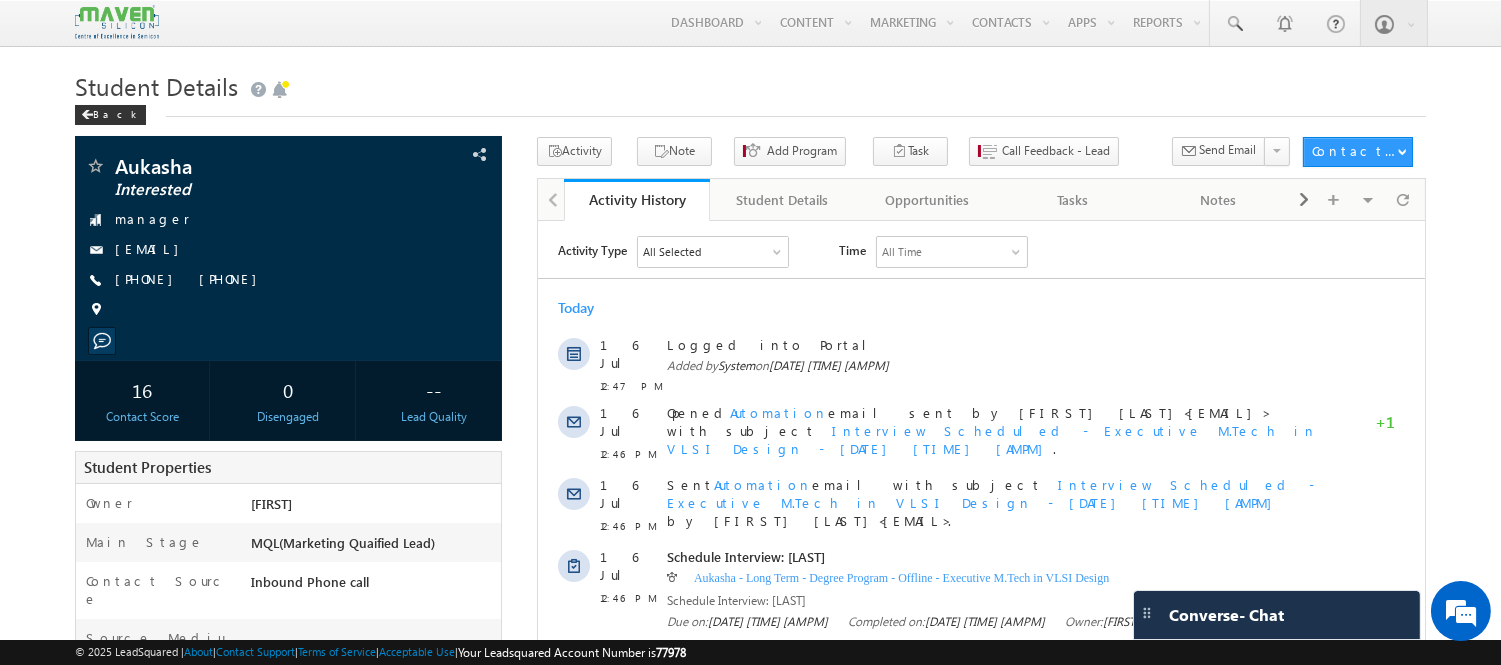 scroll, scrollTop: 0, scrollLeft: 0, axis: both 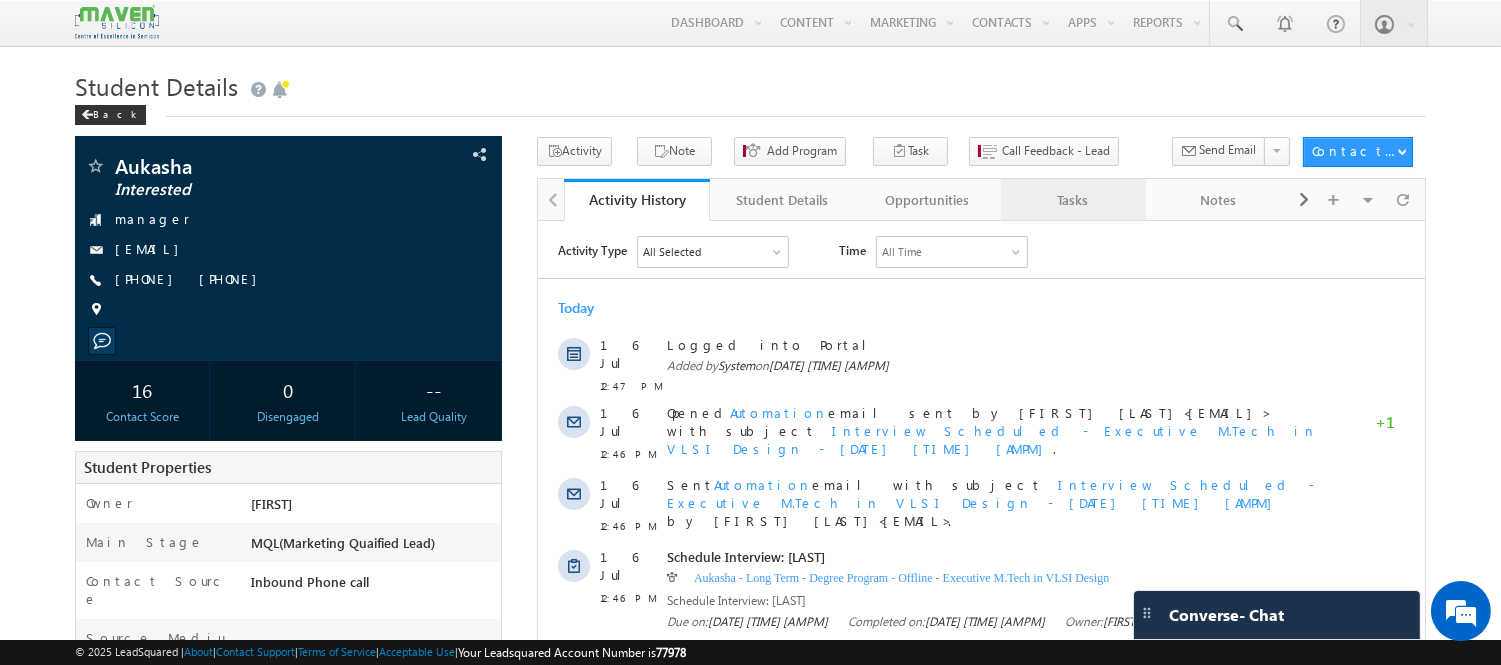 click on "Tasks" at bounding box center [1072, 200] 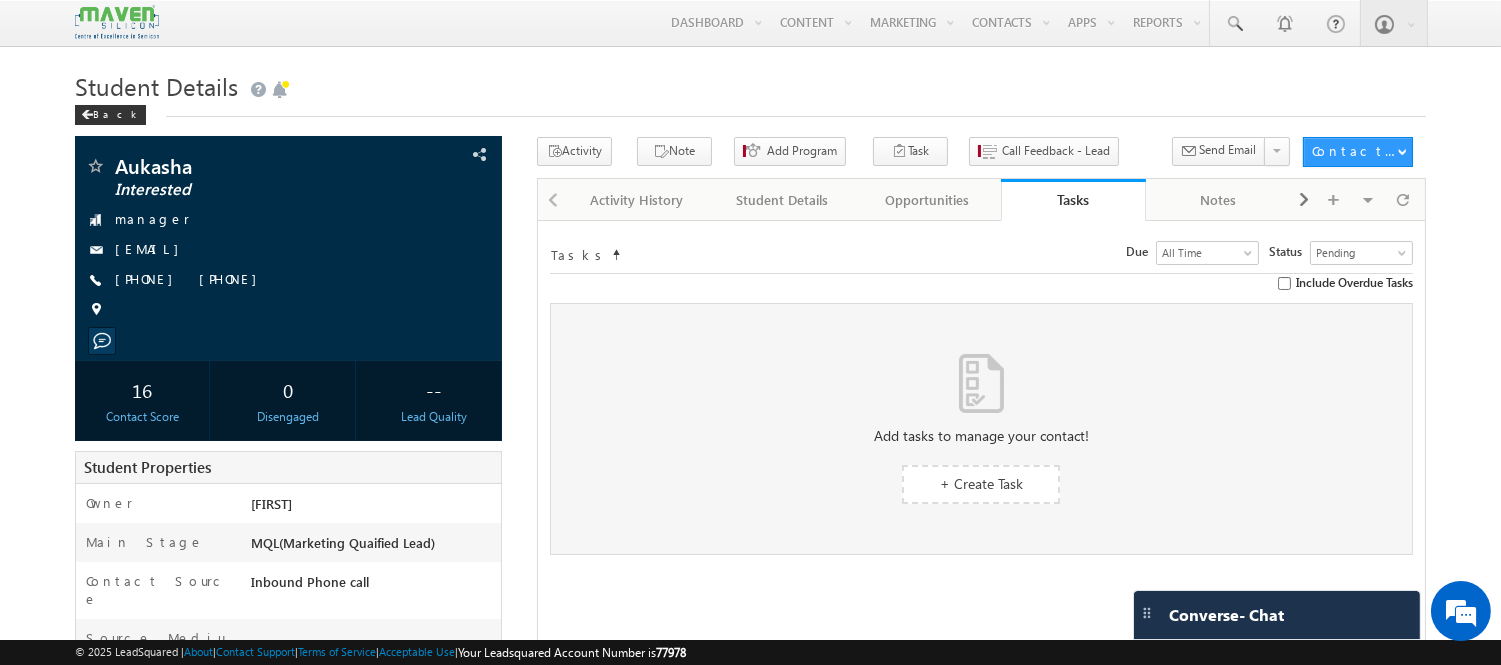 scroll, scrollTop: 0, scrollLeft: 0, axis: both 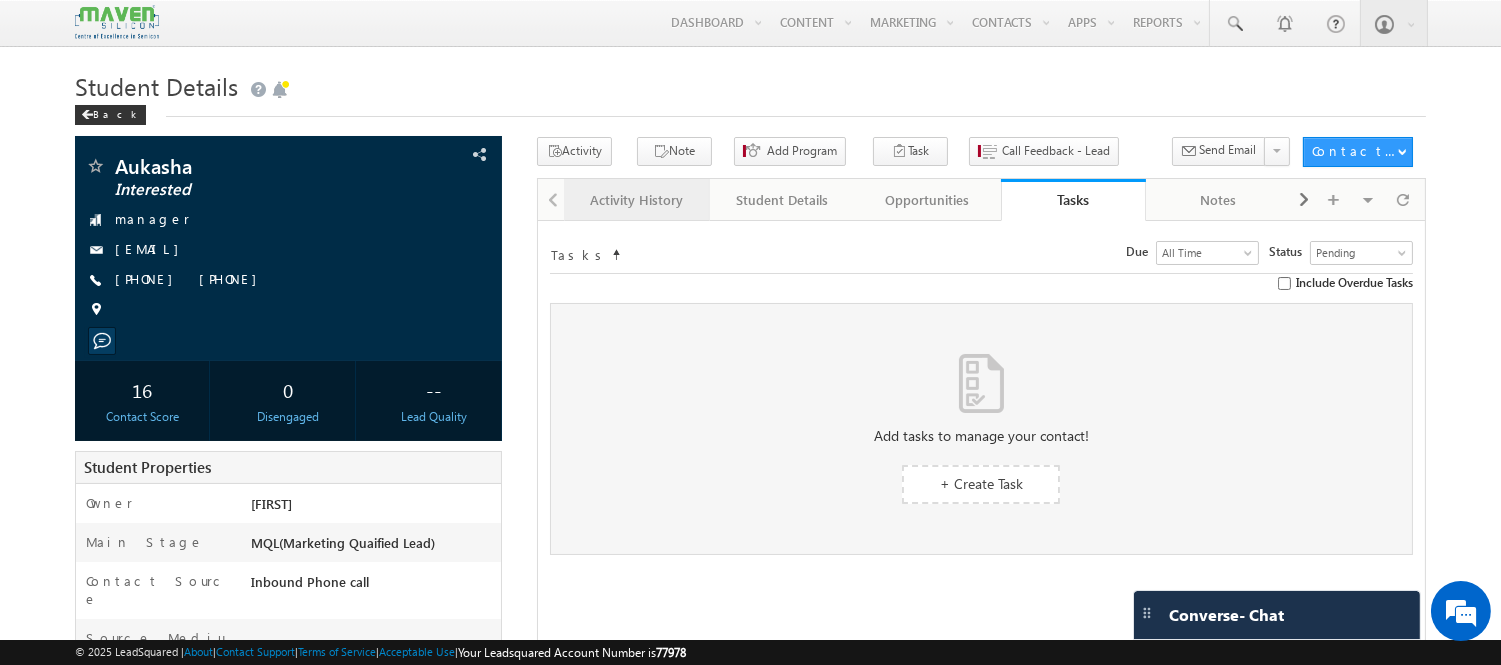 click on "Activity History" at bounding box center (635, 200) 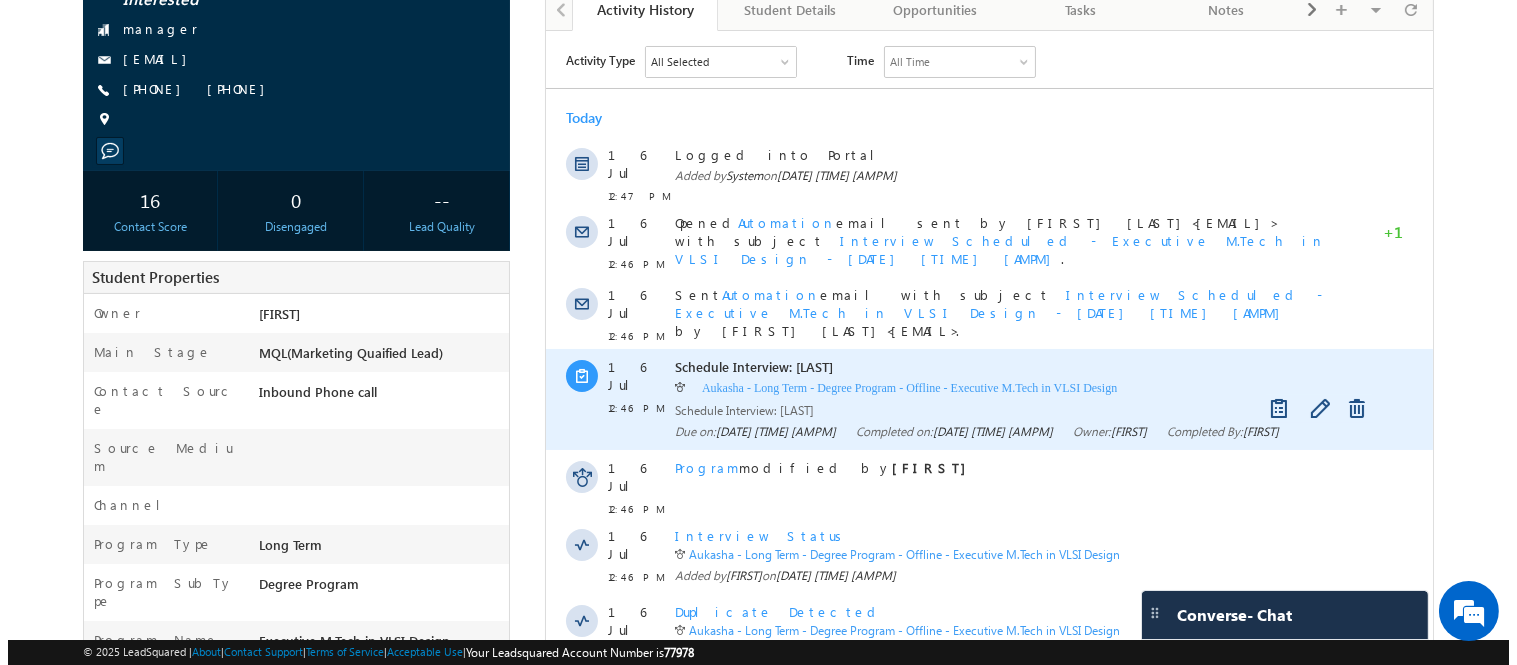scroll, scrollTop: 188, scrollLeft: 0, axis: vertical 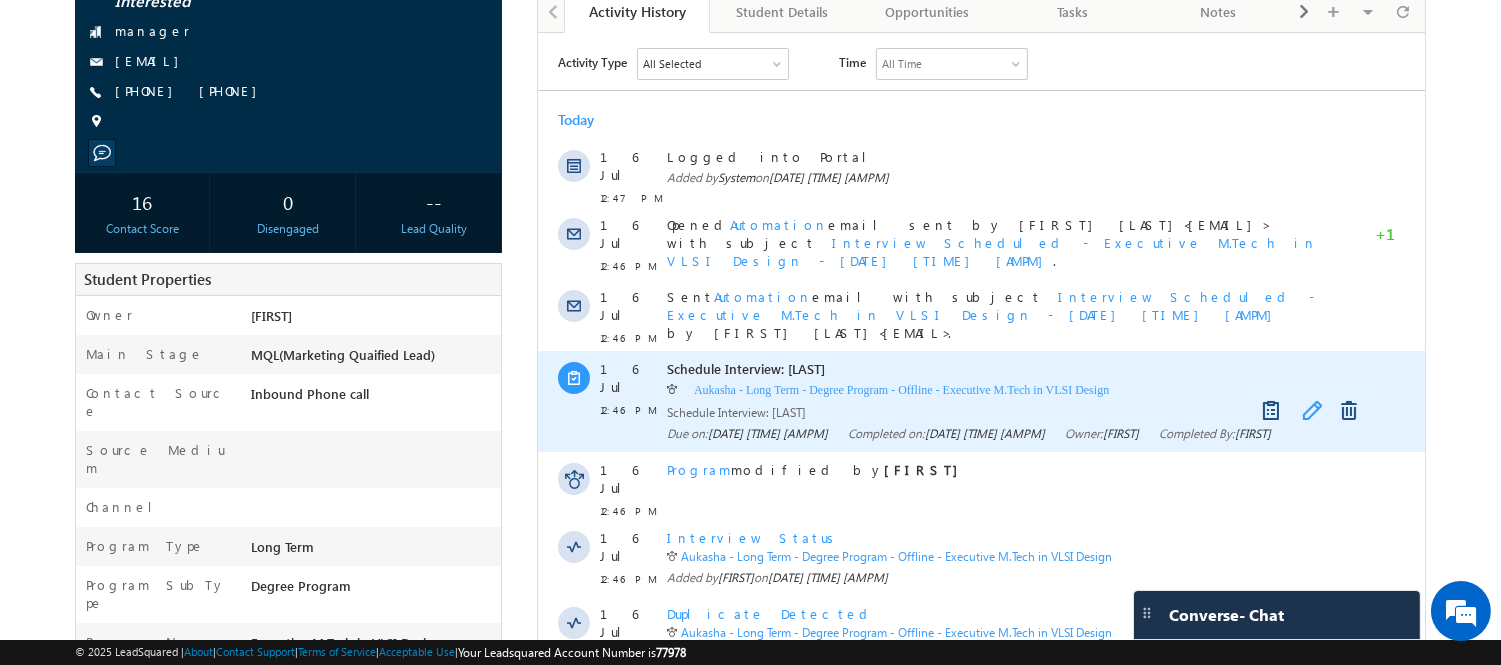 click at bounding box center (1313, 410) 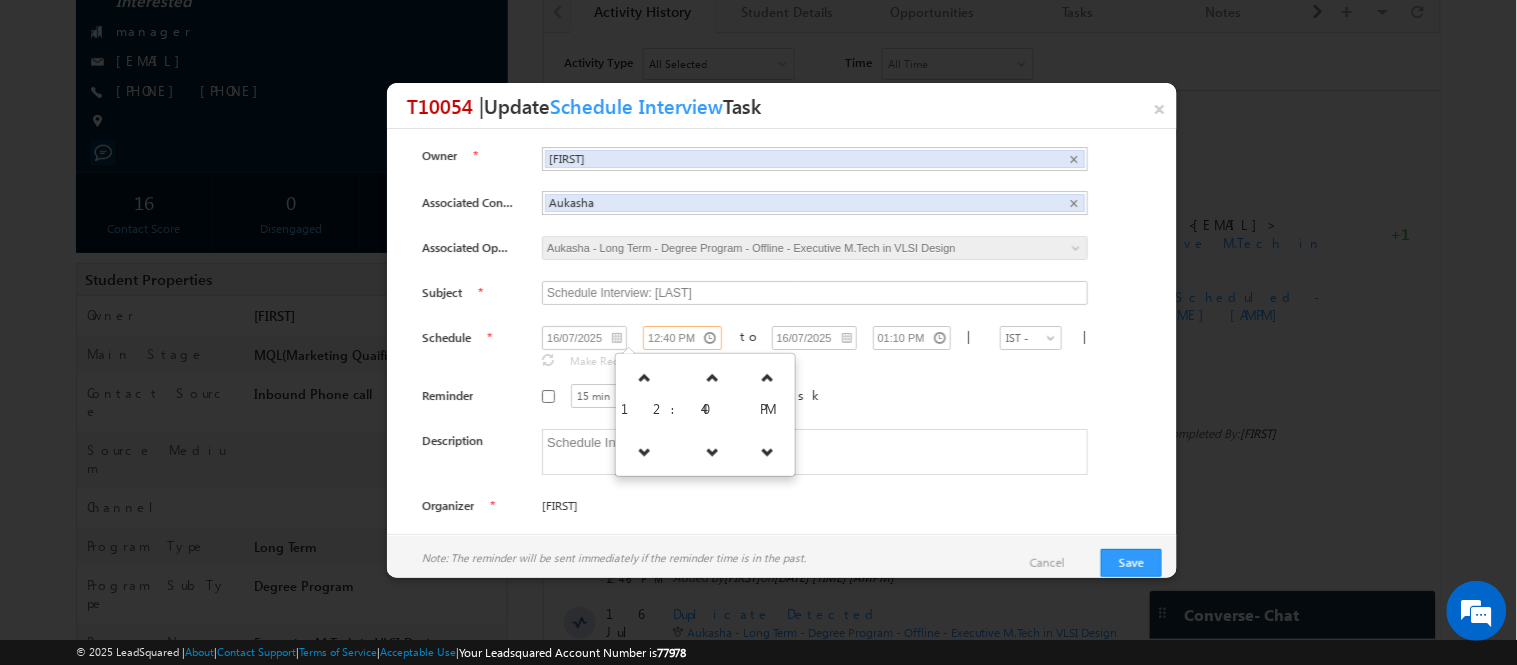 click on "12:40 PM" at bounding box center [682, 338] 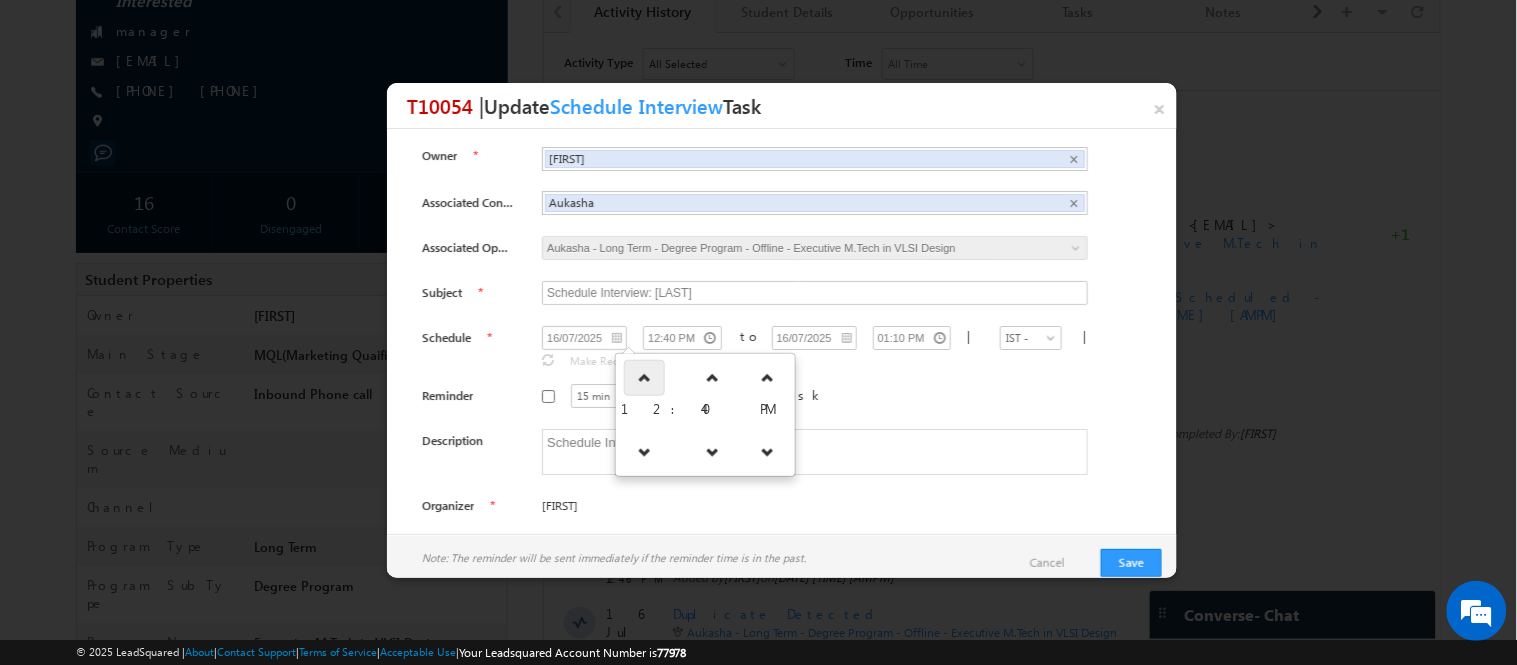 click at bounding box center (644, 378) 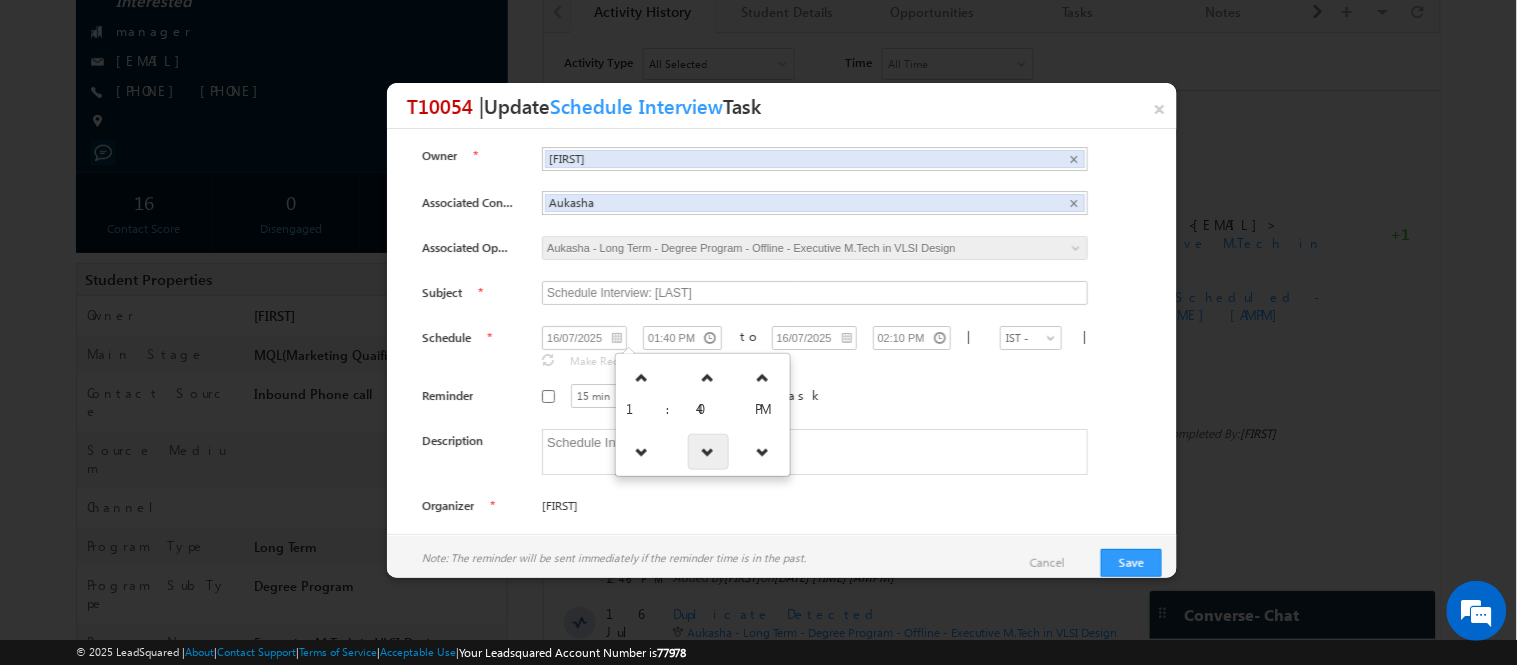 click at bounding box center (708, 452) 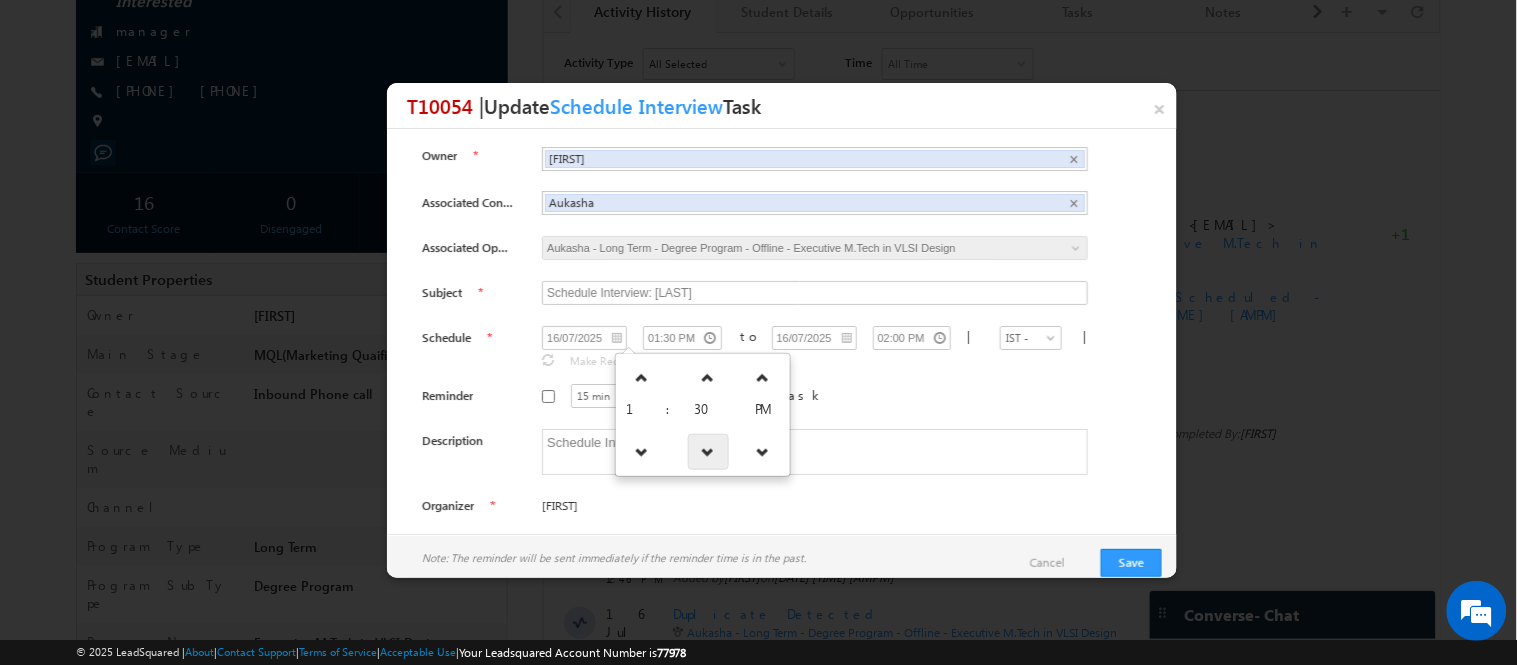 click at bounding box center [708, 452] 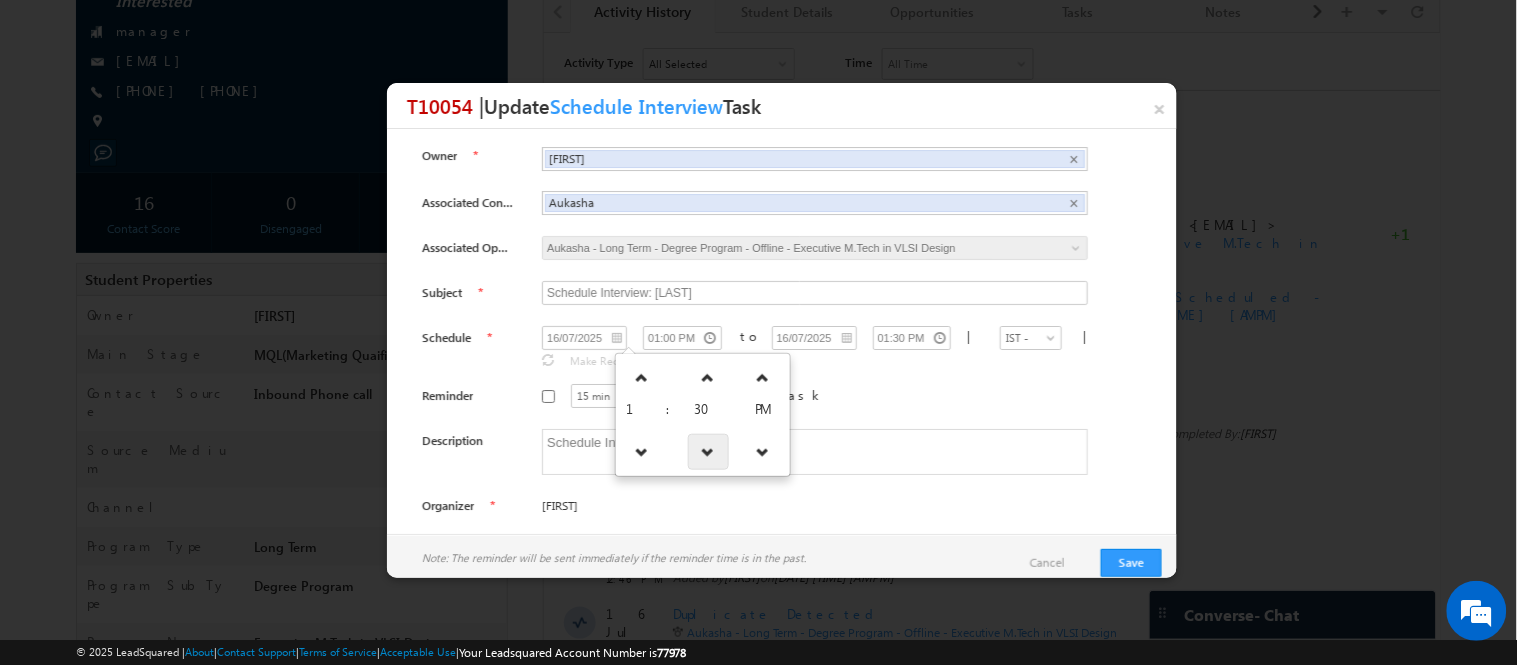click at bounding box center (708, 452) 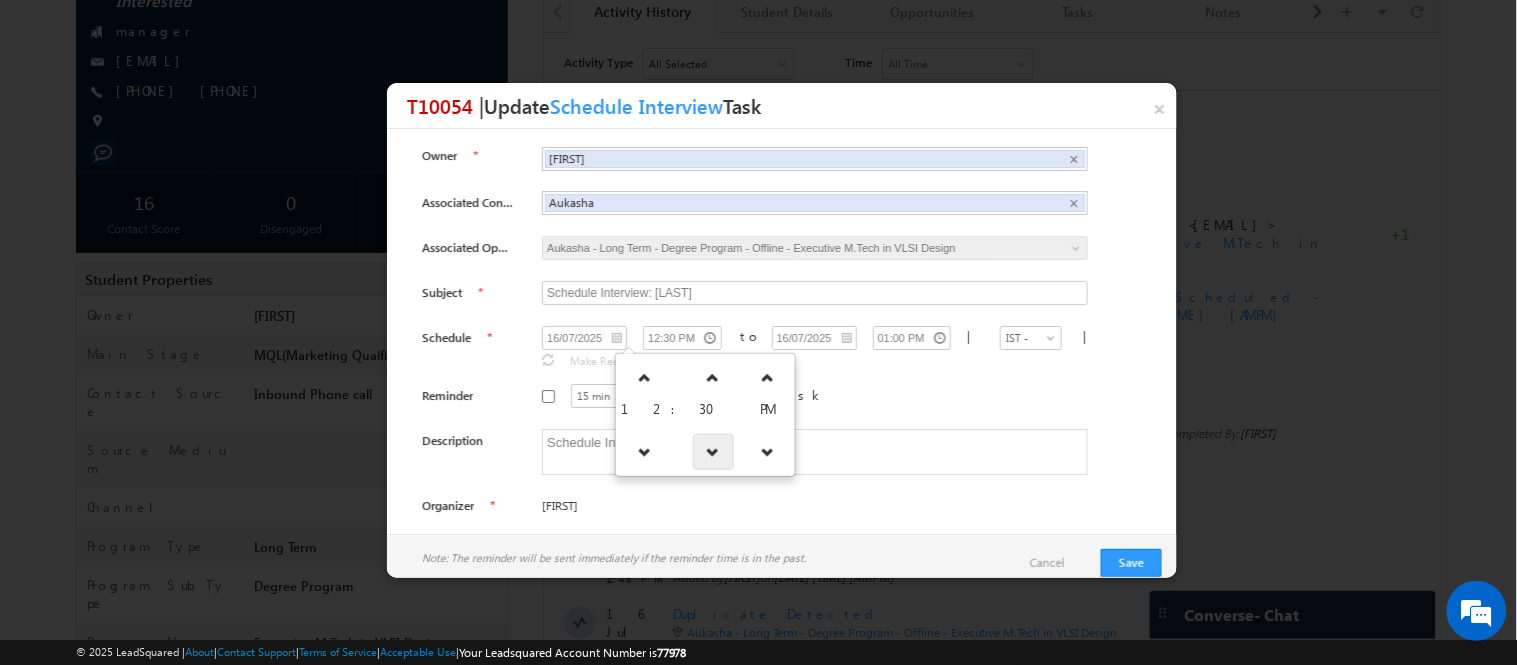 click at bounding box center (713, 452) 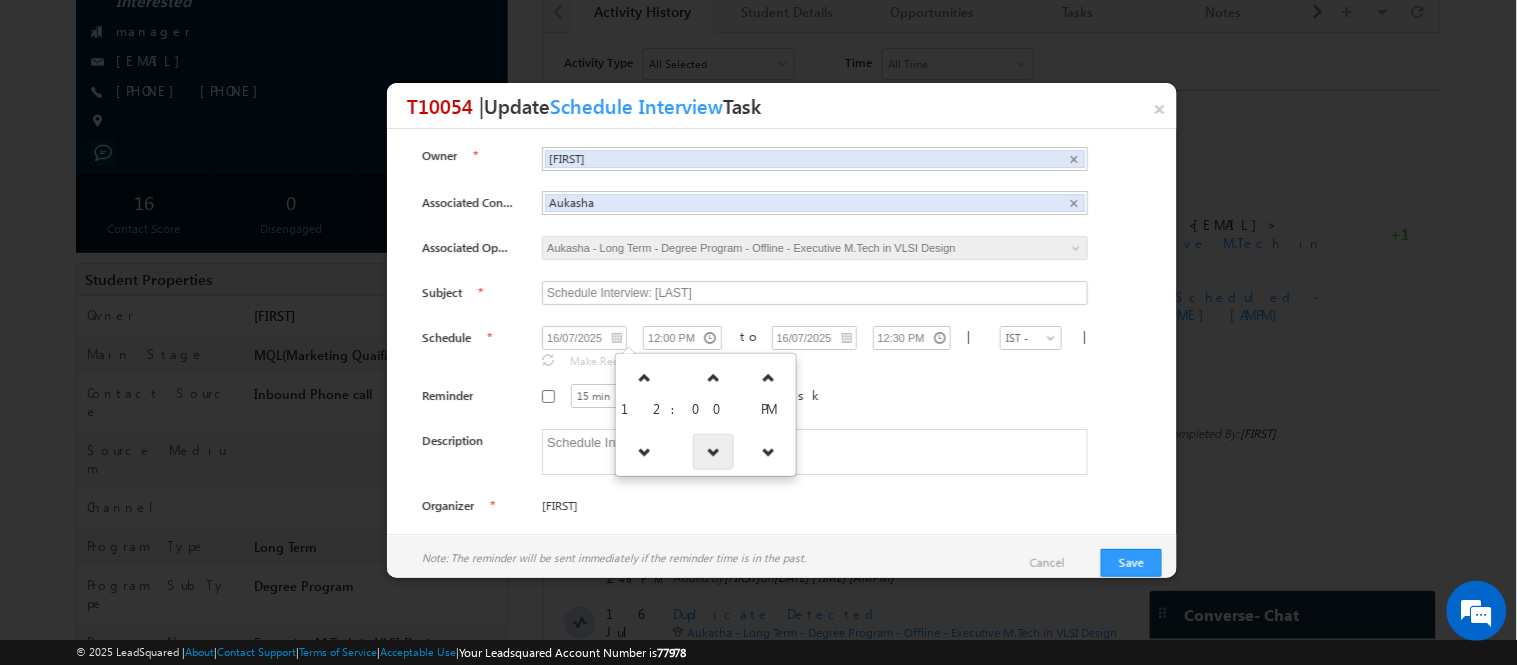 click at bounding box center (714, 452) 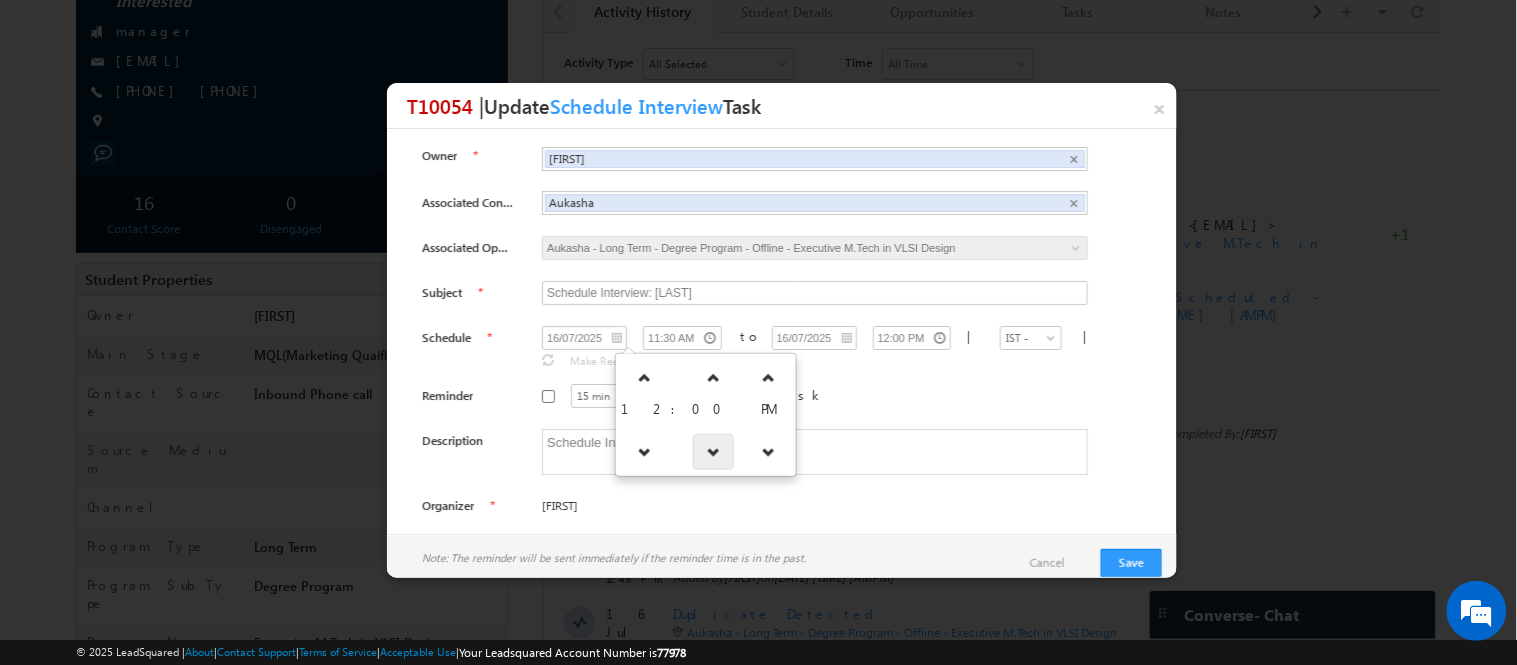 click at bounding box center (714, 452) 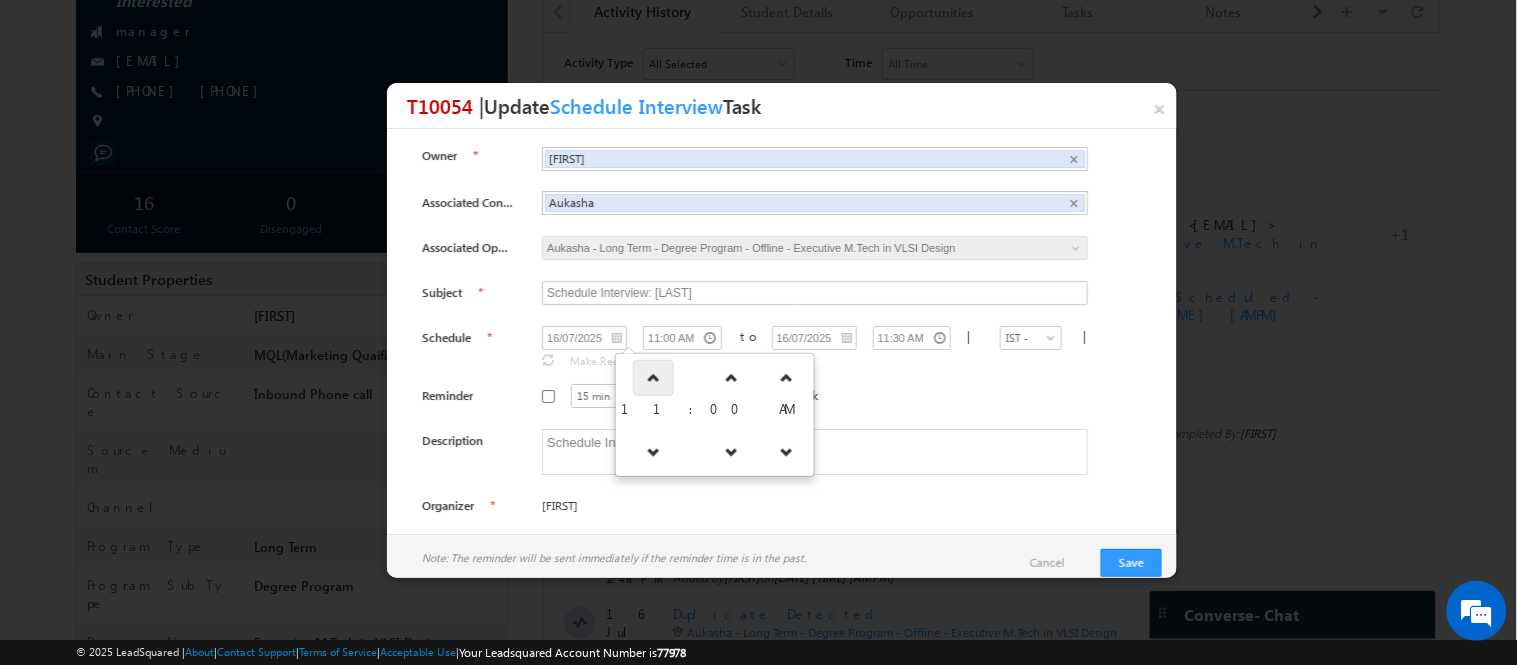 click at bounding box center [654, 378] 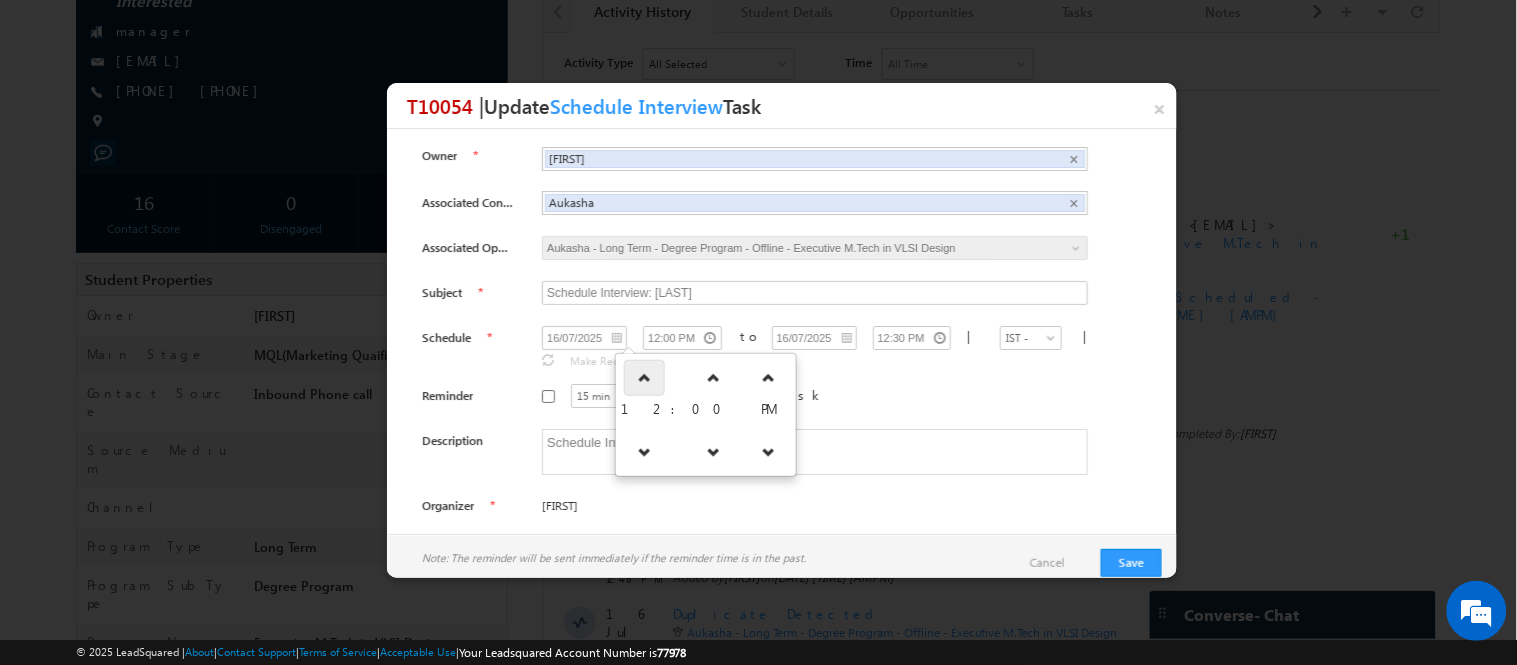 click at bounding box center (645, 378) 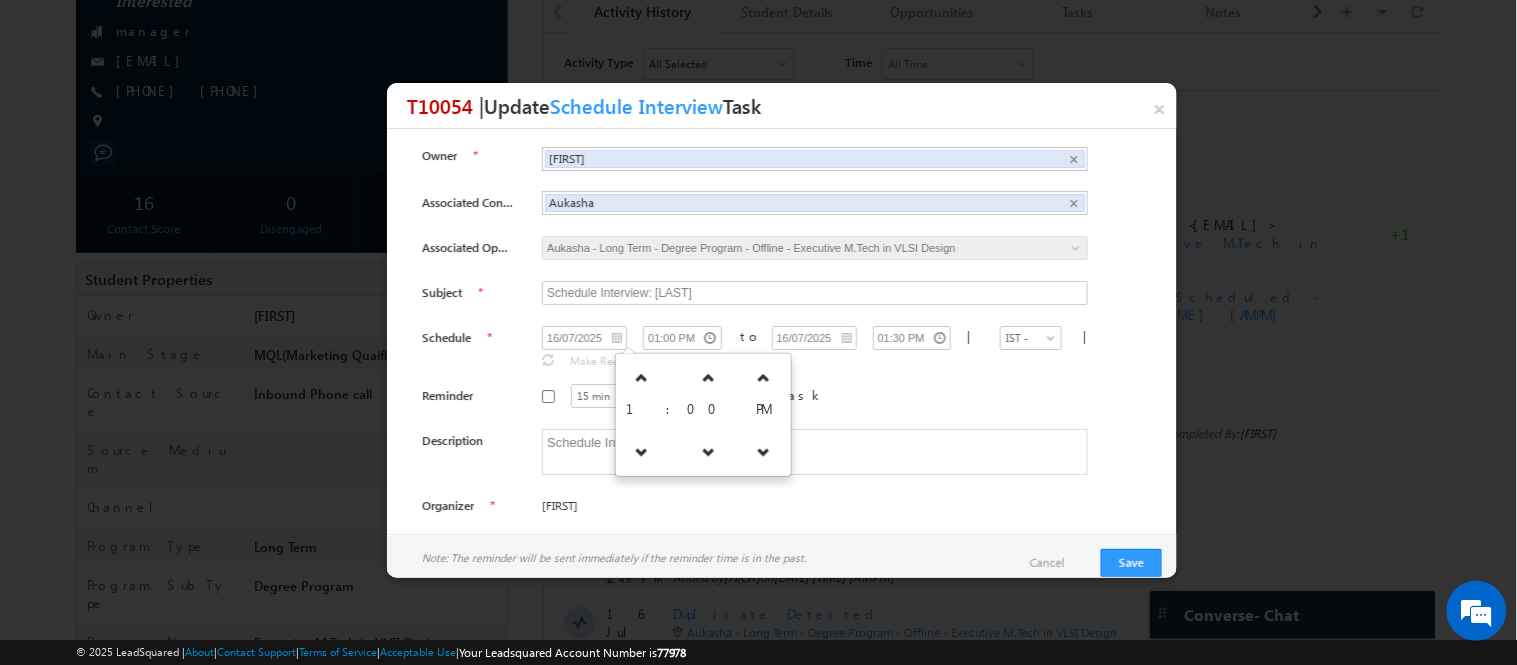 click on "15 min
30 min
45 min
1 hr
15 min
Before the task" at bounding box center [830, 399] 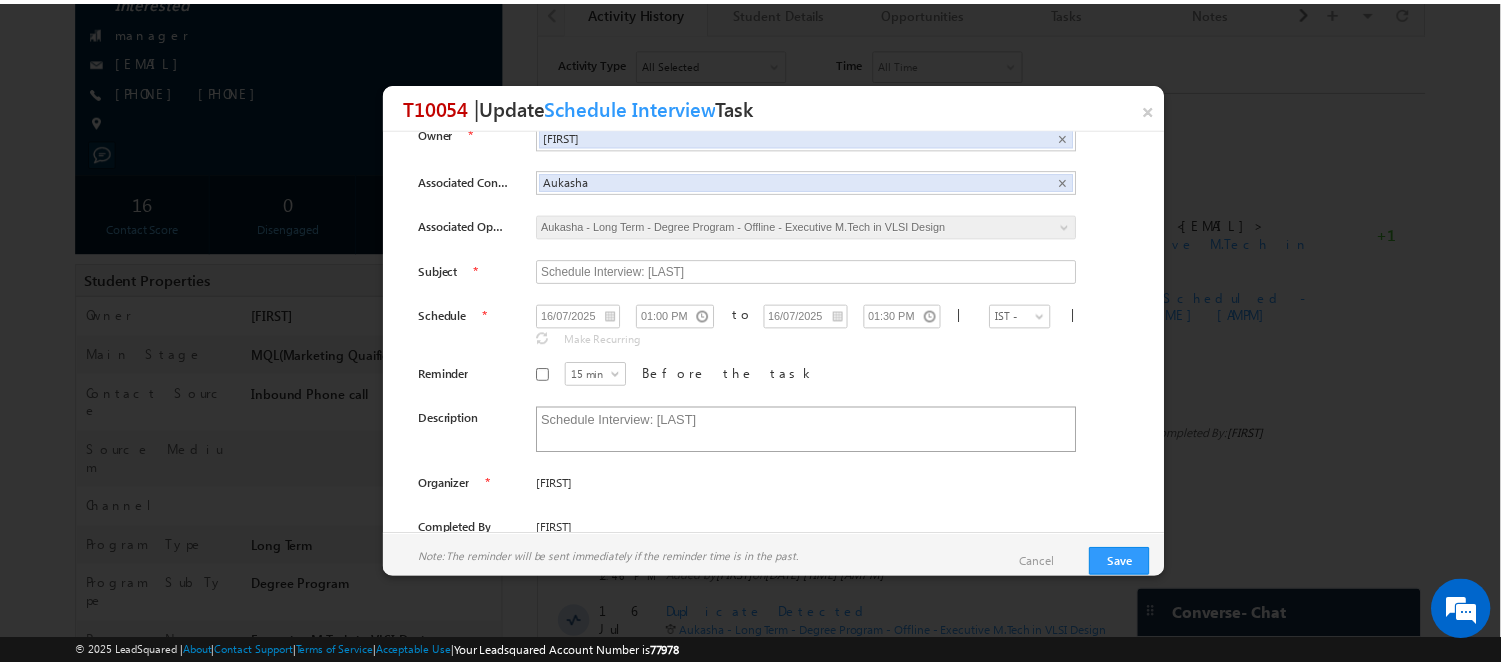 scroll, scrollTop: 0, scrollLeft: 0, axis: both 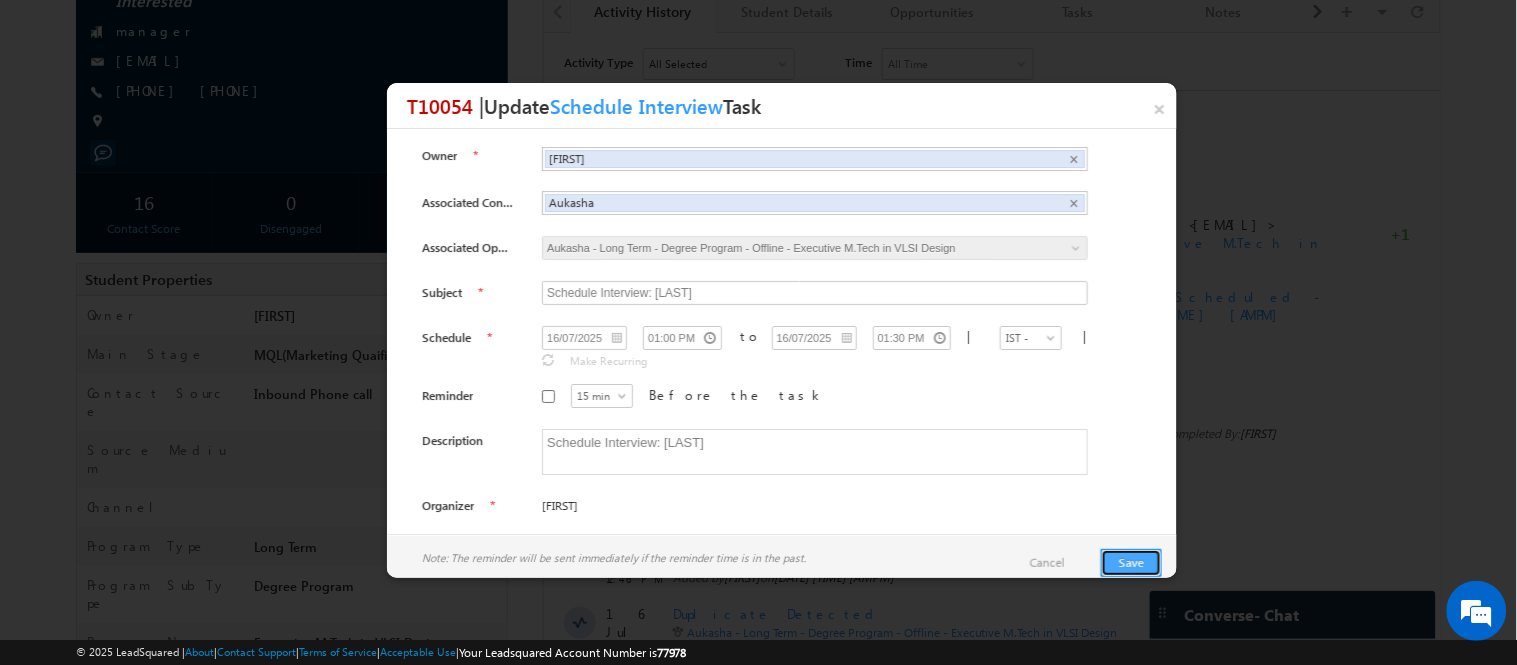 click on "Save" at bounding box center (1131, 563) 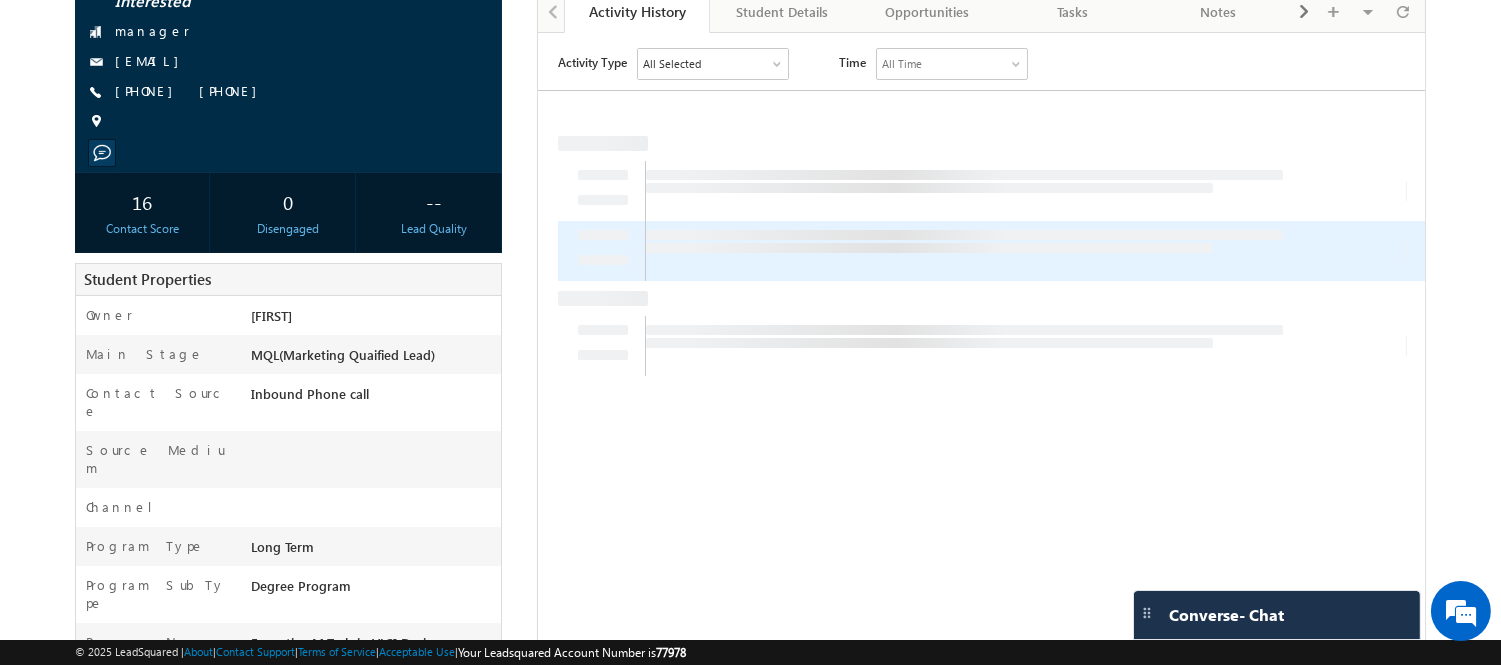 scroll, scrollTop: 0, scrollLeft: 0, axis: both 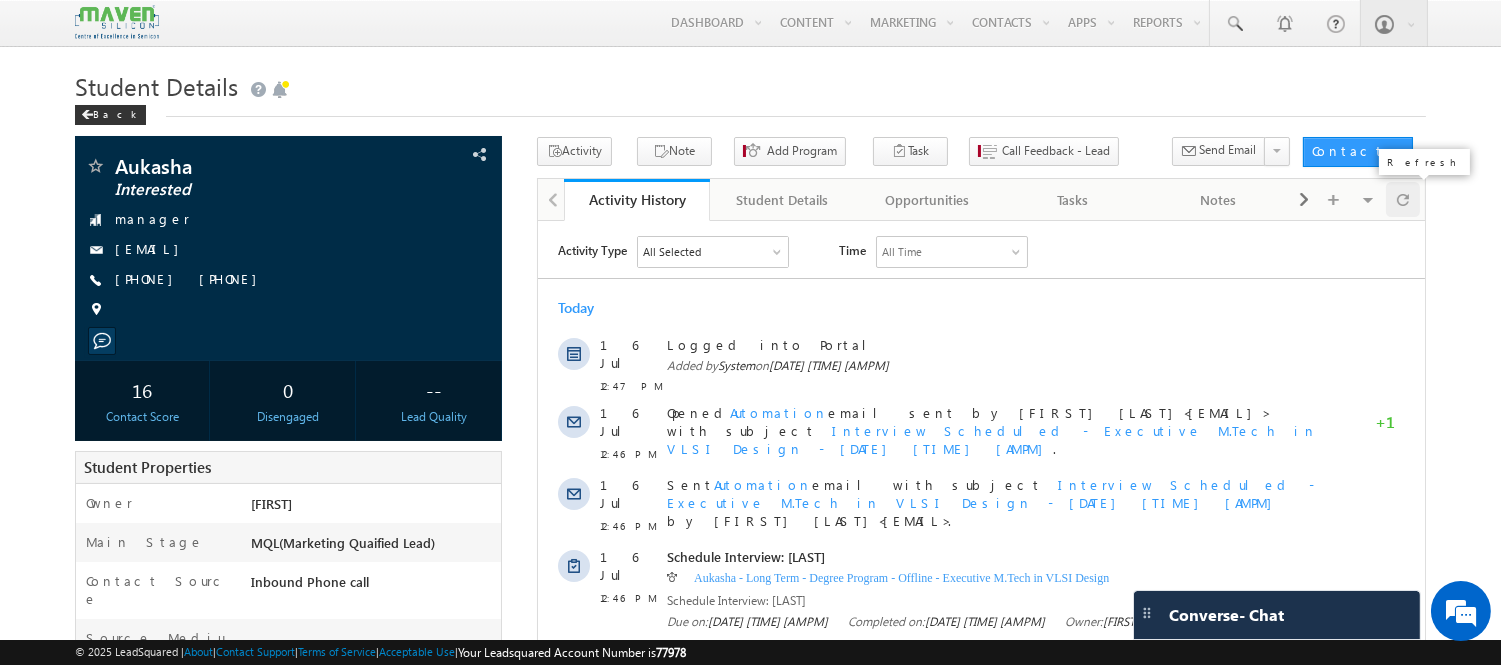 click at bounding box center [1403, 199] 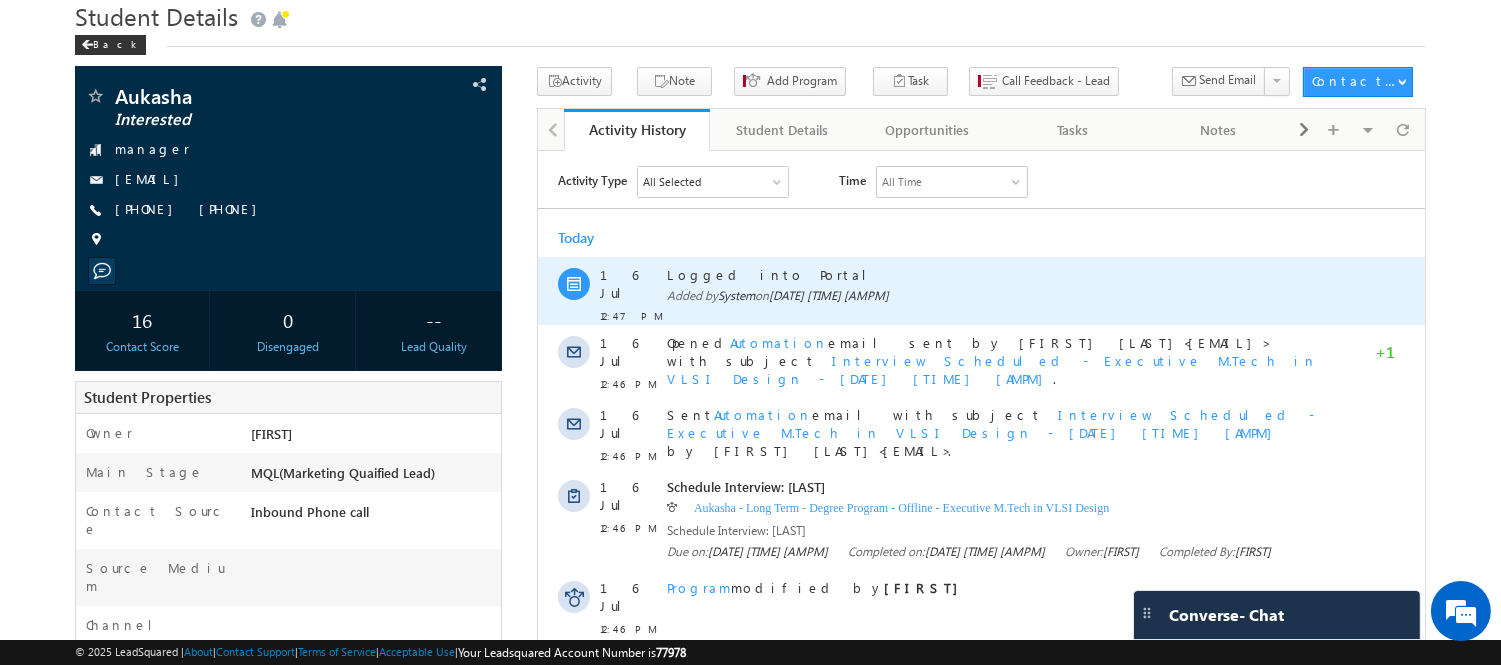 scroll, scrollTop: 0, scrollLeft: 0, axis: both 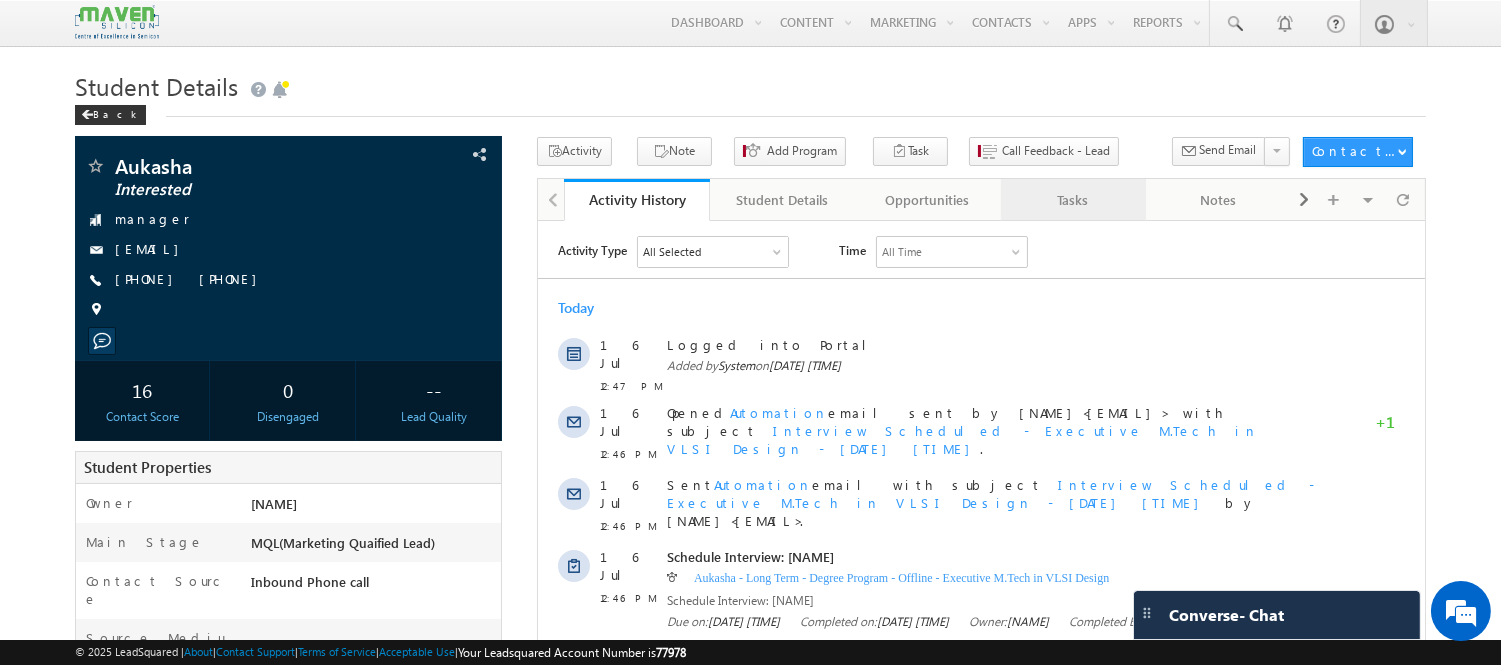 click on "Tasks" at bounding box center (1072, 200) 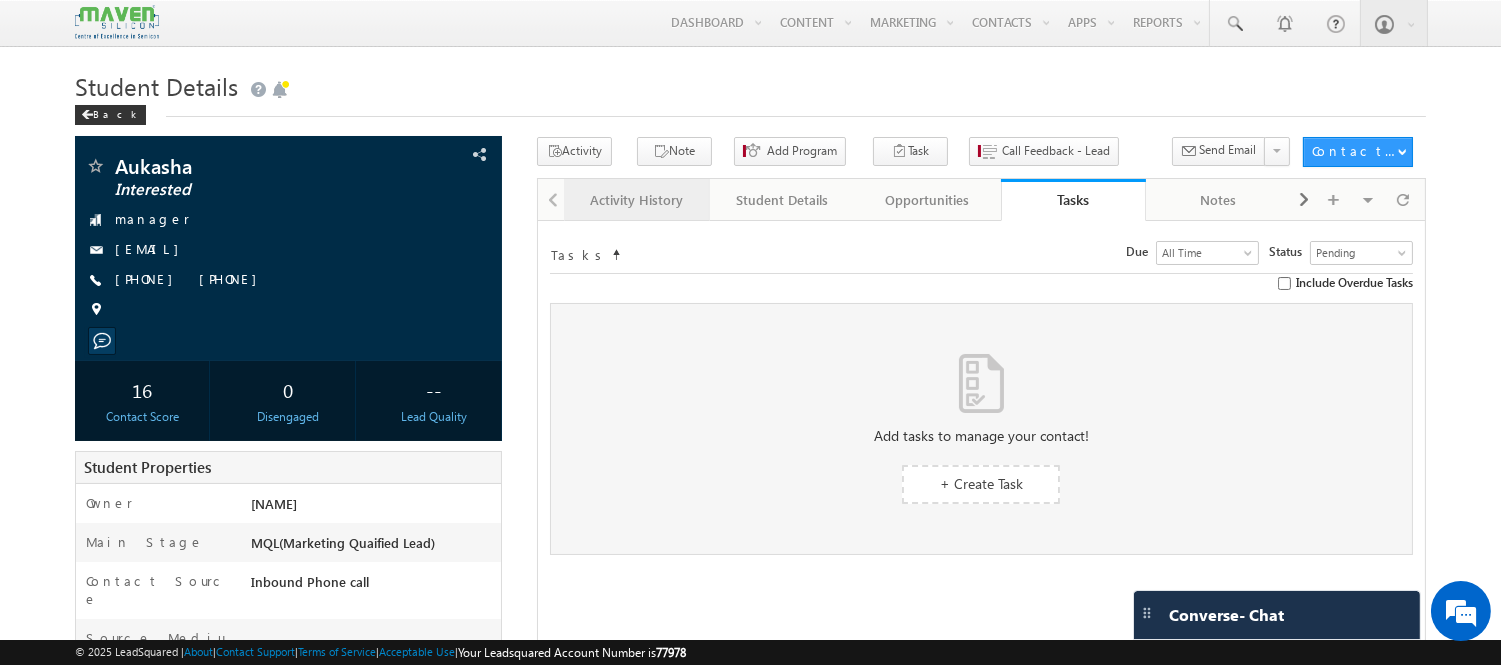 drag, startPoint x: 670, startPoint y: 192, endPoint x: 336, endPoint y: 108, distance: 344.40094 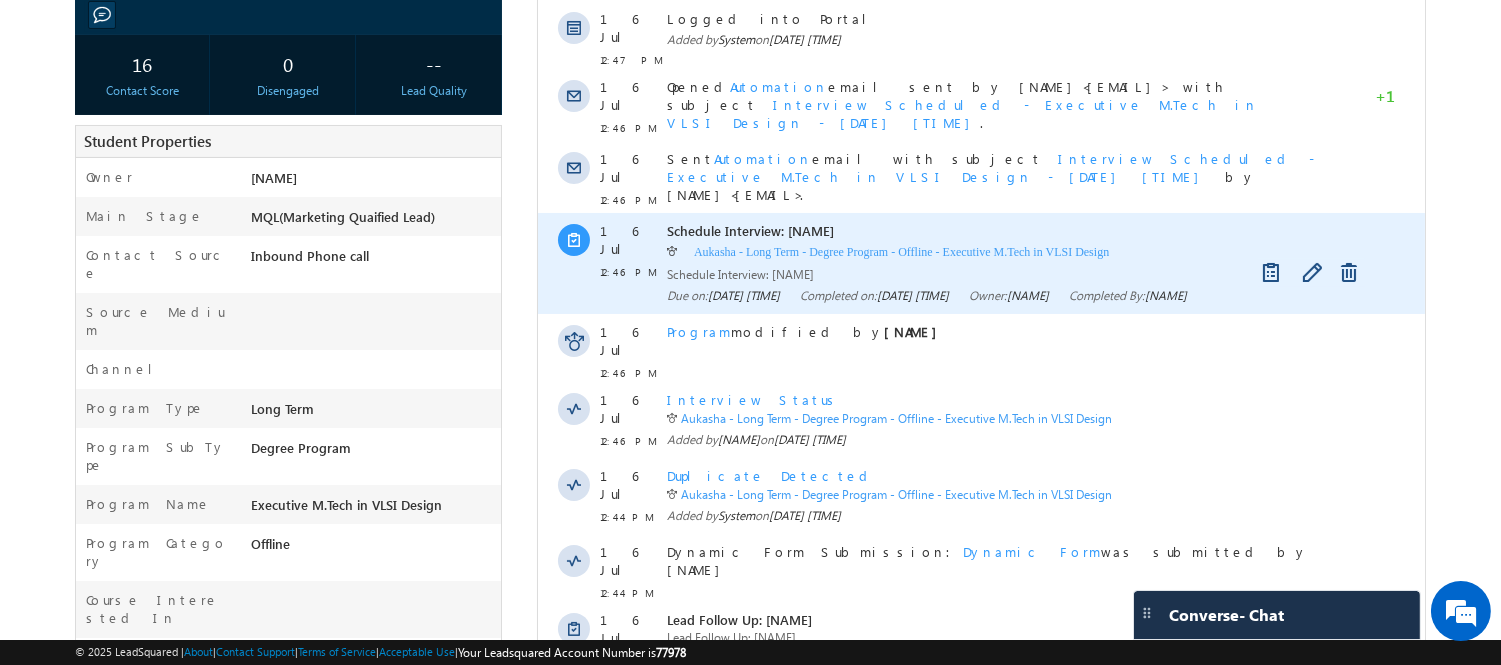 scroll, scrollTop: 342, scrollLeft: 0, axis: vertical 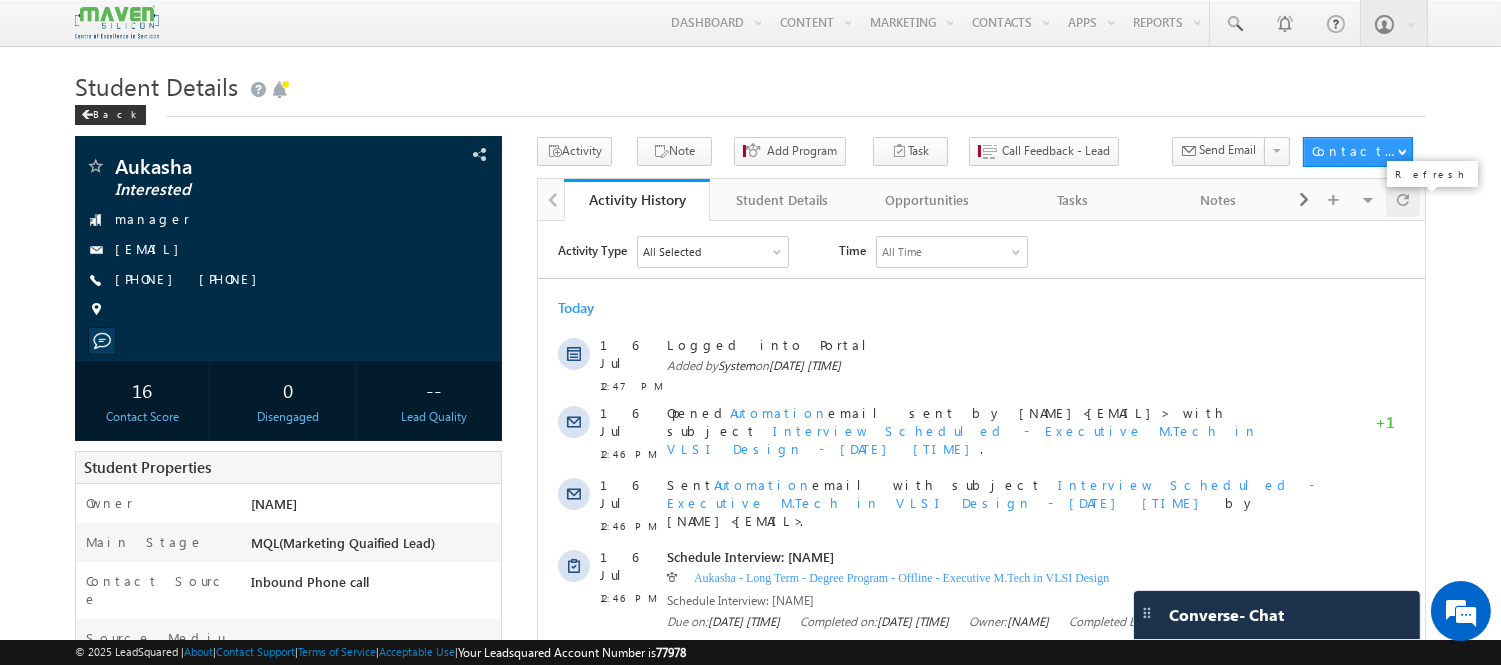 click at bounding box center [1403, 199] 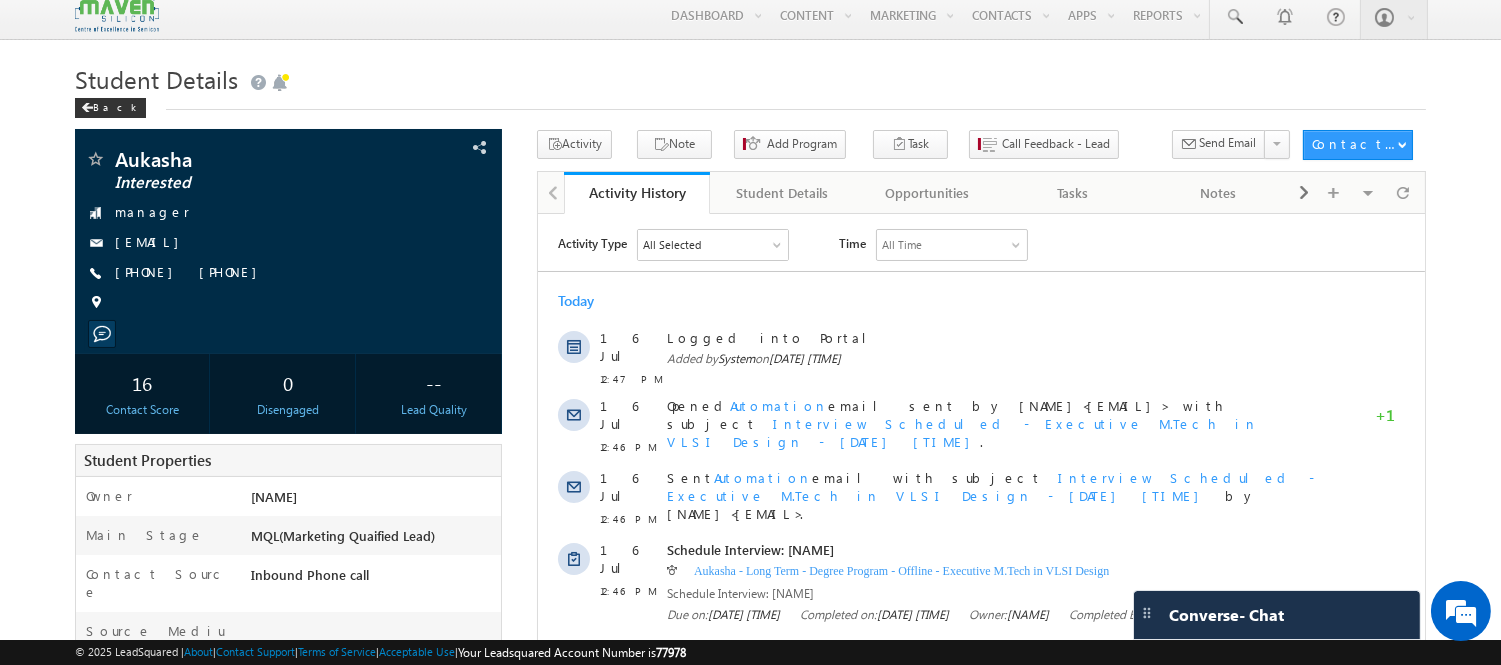 scroll, scrollTop: 0, scrollLeft: 0, axis: both 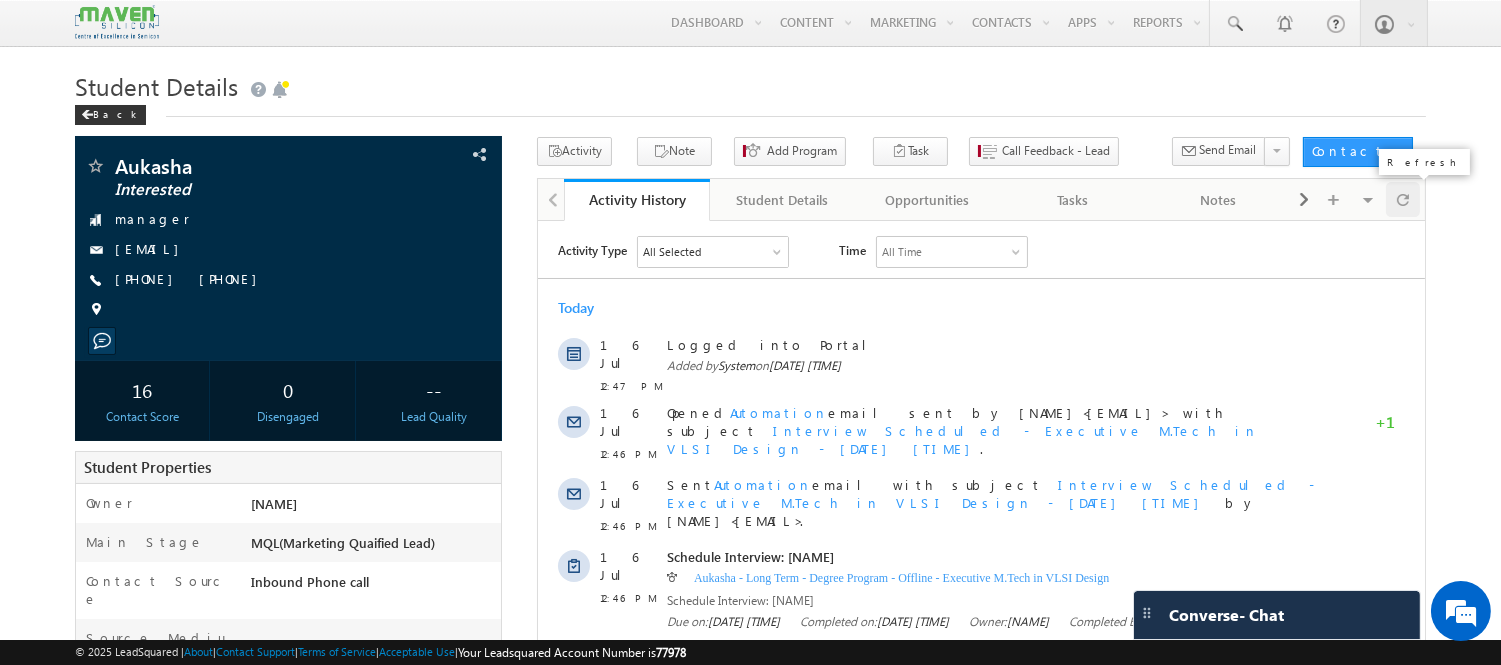 click at bounding box center [1403, 199] 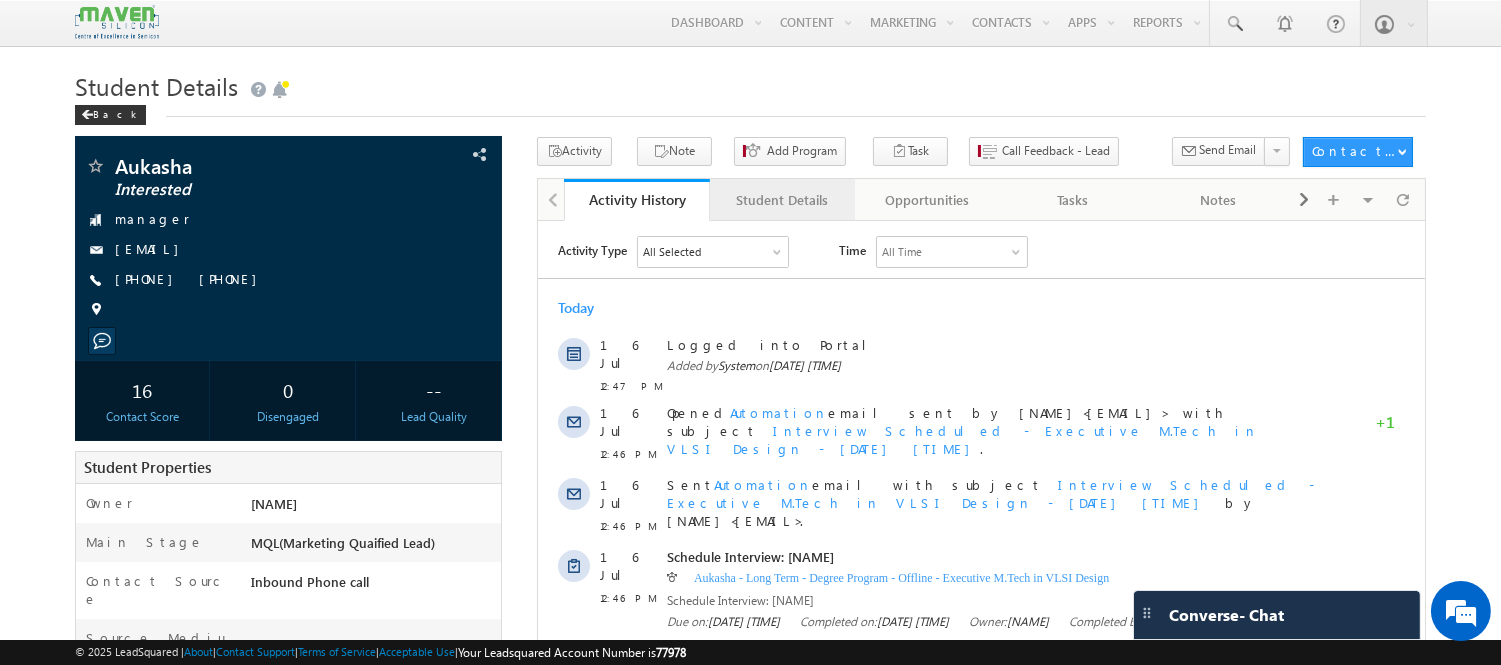 scroll, scrollTop: 0, scrollLeft: 0, axis: both 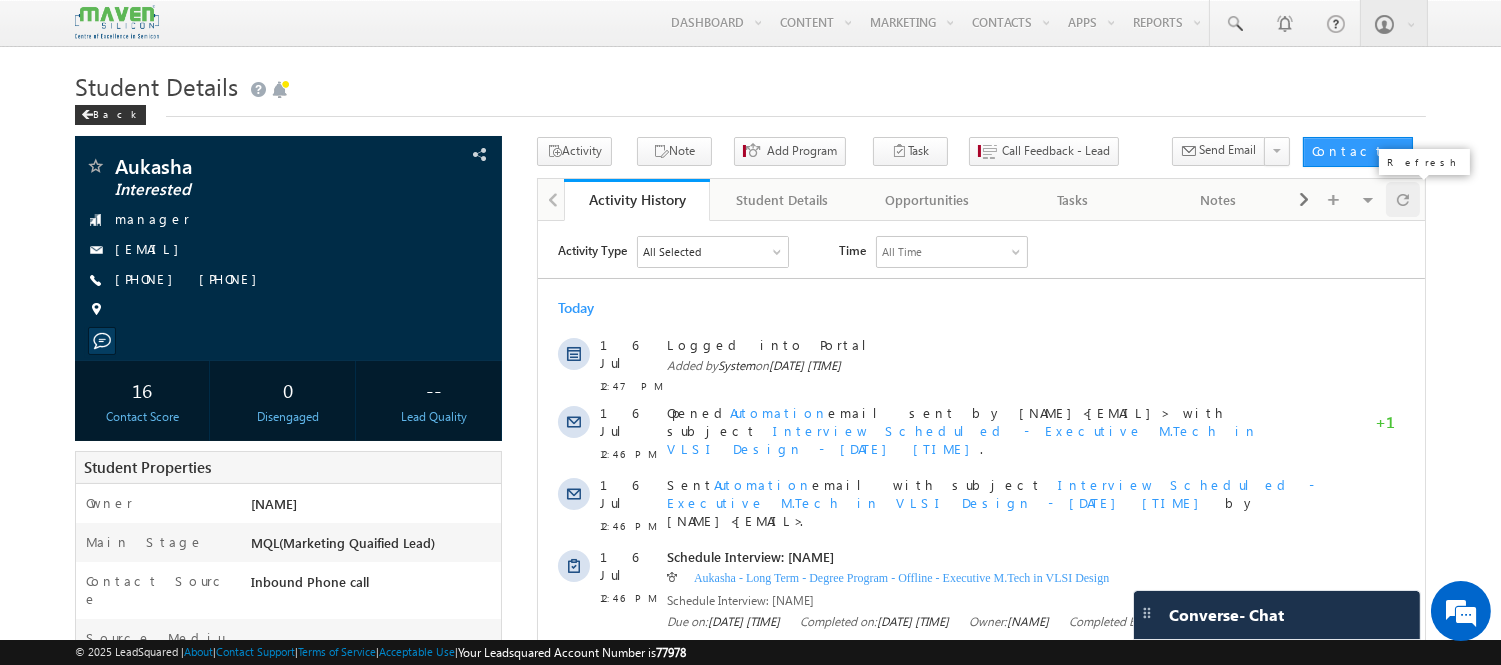 click at bounding box center [1403, 199] 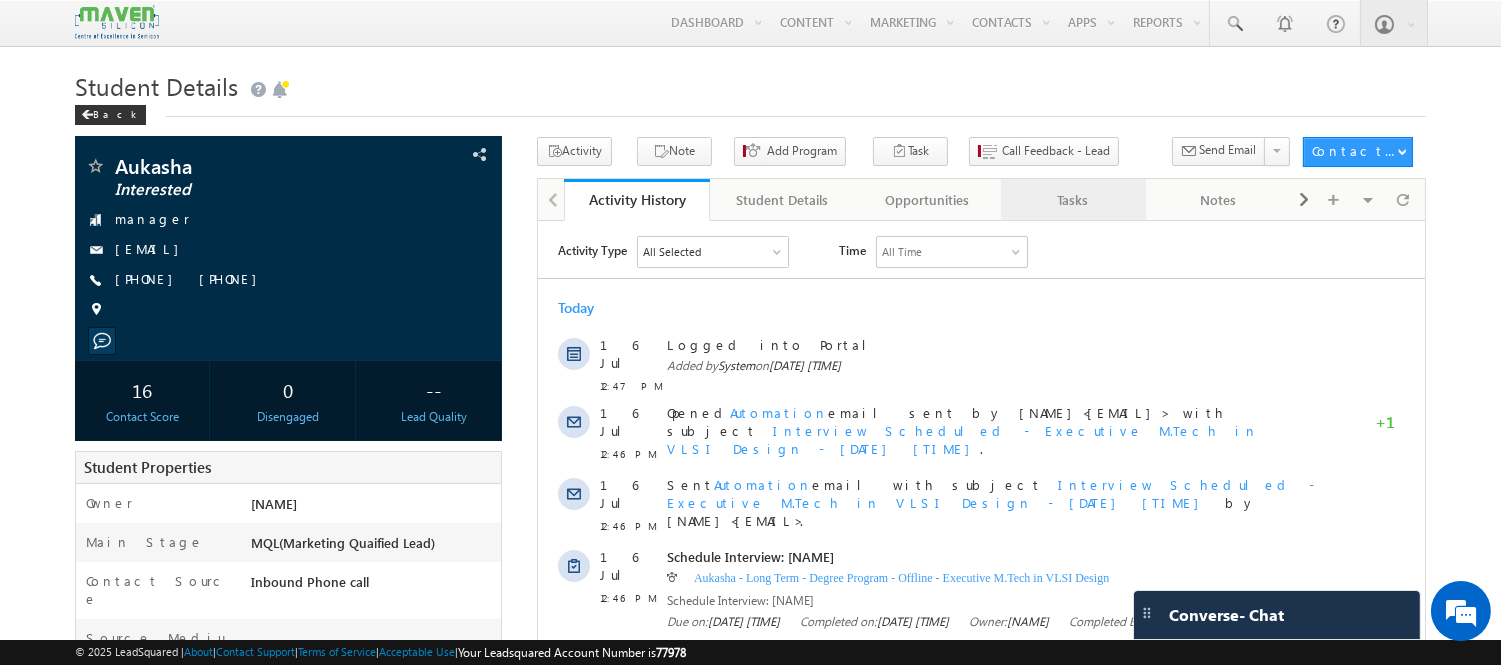 scroll, scrollTop: 0, scrollLeft: 0, axis: both 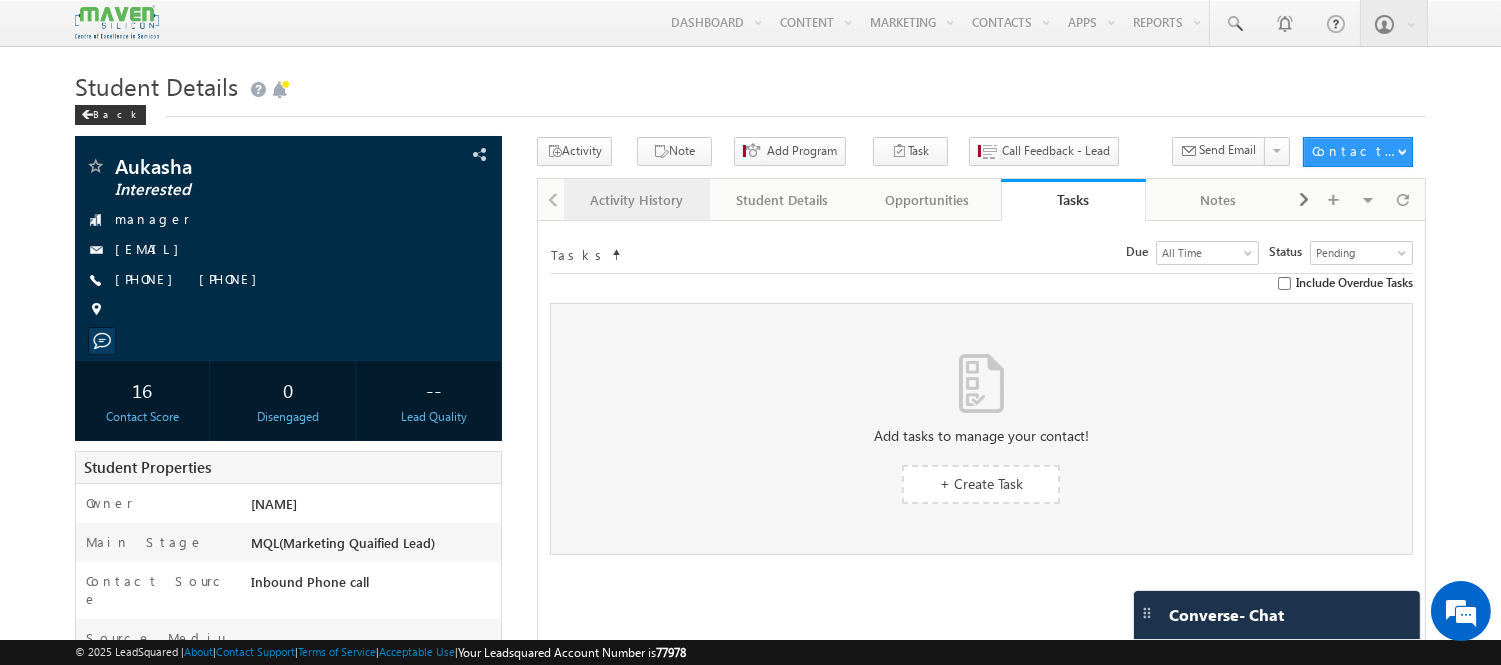click on "Activity History" at bounding box center (635, 200) 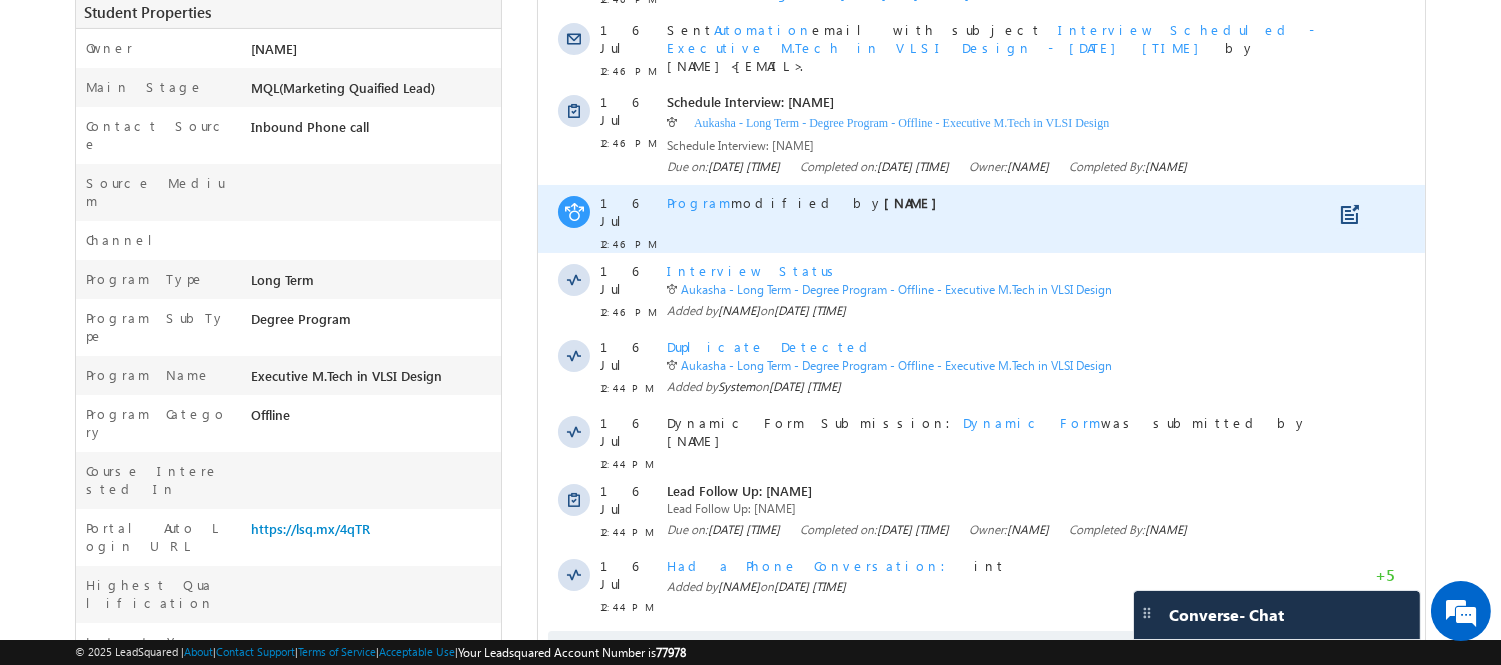scroll, scrollTop: 462, scrollLeft: 0, axis: vertical 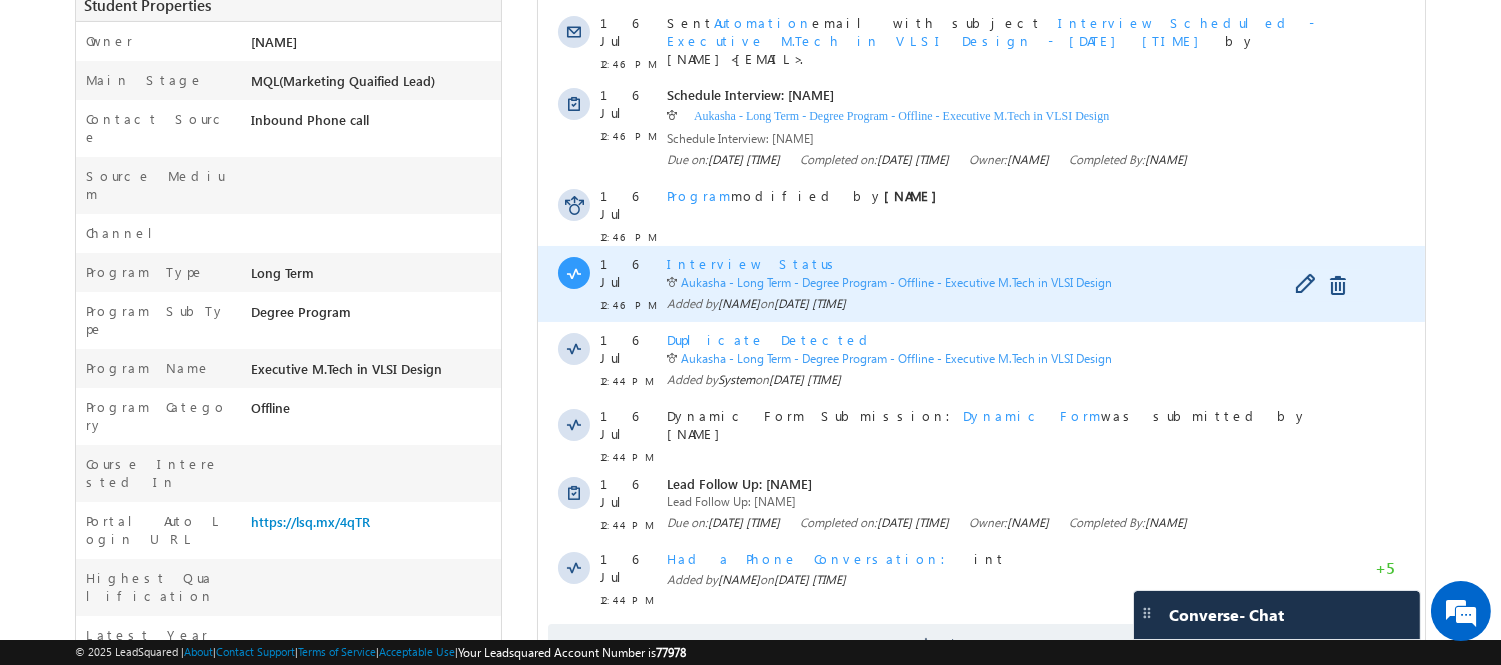 click on "Interview Status" at bounding box center (753, 263) 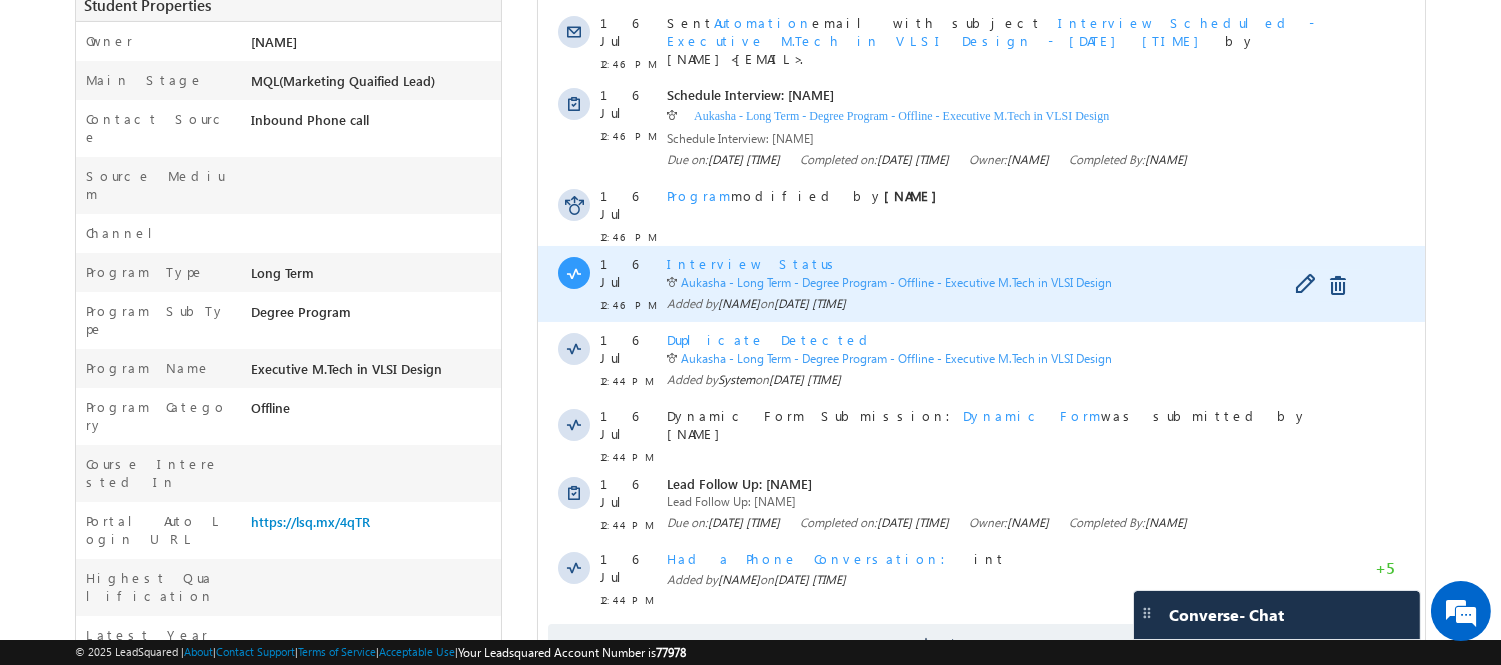 click on "Interview Status" at bounding box center [753, 263] 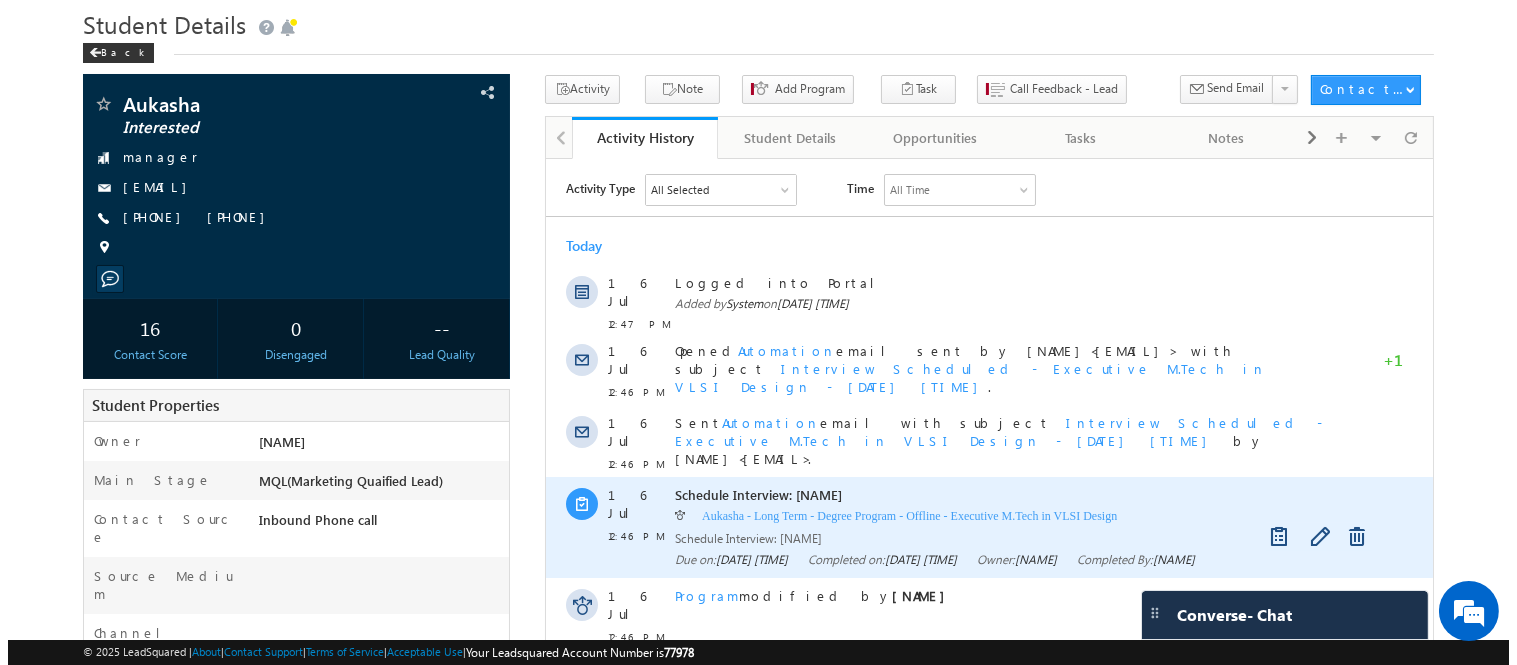 scroll, scrollTop: 61, scrollLeft: 0, axis: vertical 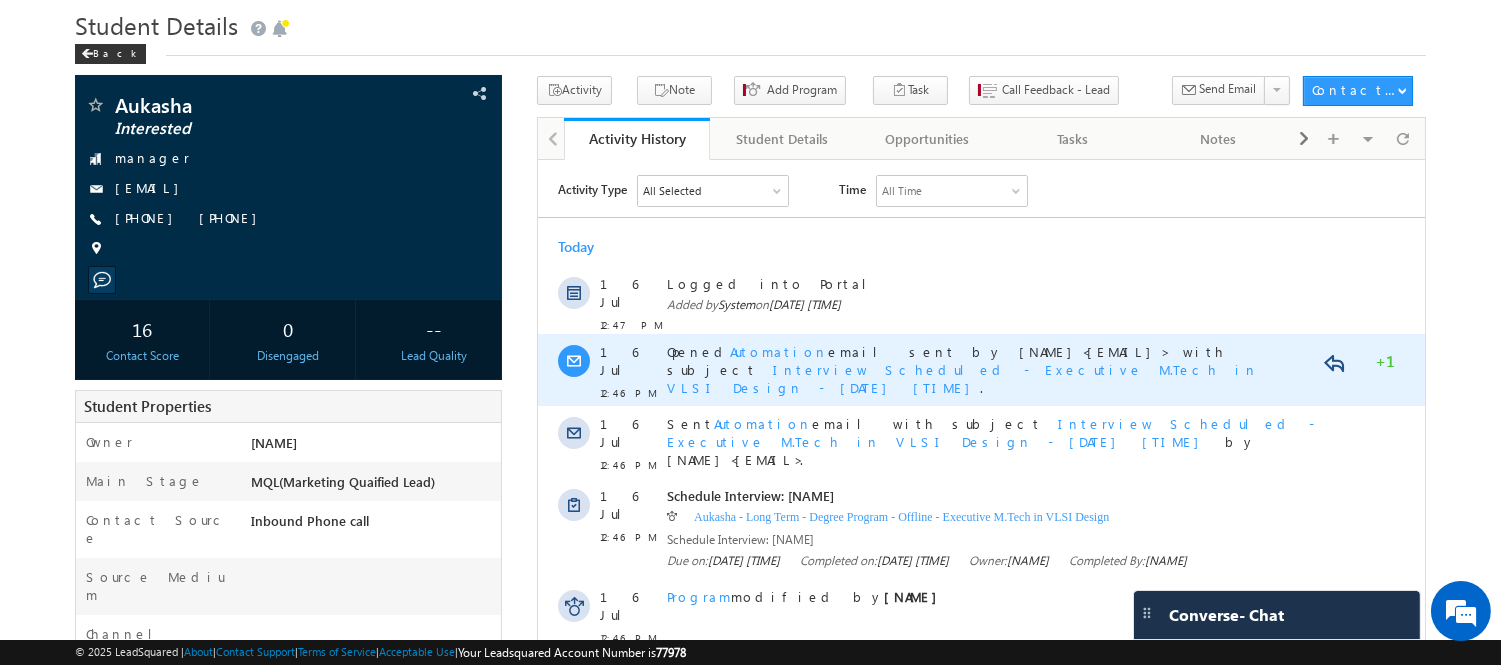 click on "Interview Scheduled -  Executive M.Tech in VLSI Design - [DATE] [TIME]" at bounding box center (961, 377) 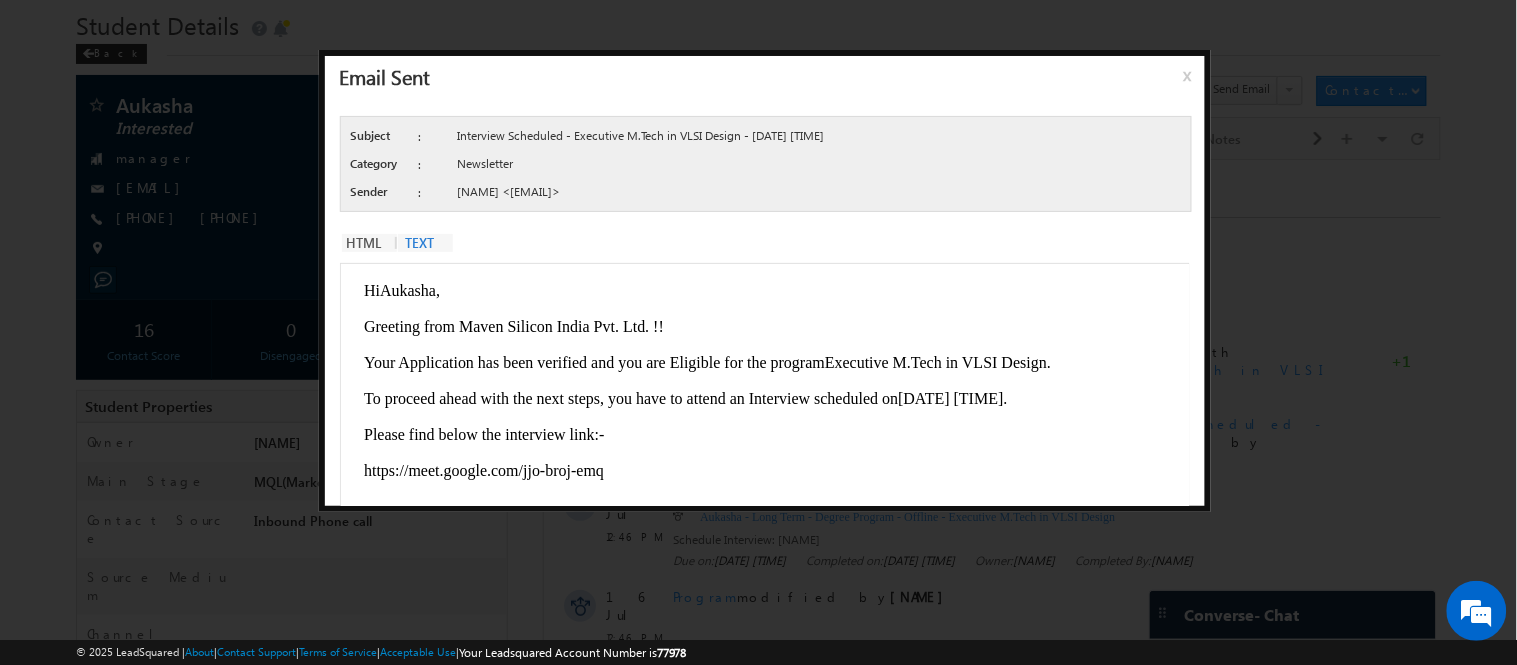 scroll, scrollTop: 0, scrollLeft: 0, axis: both 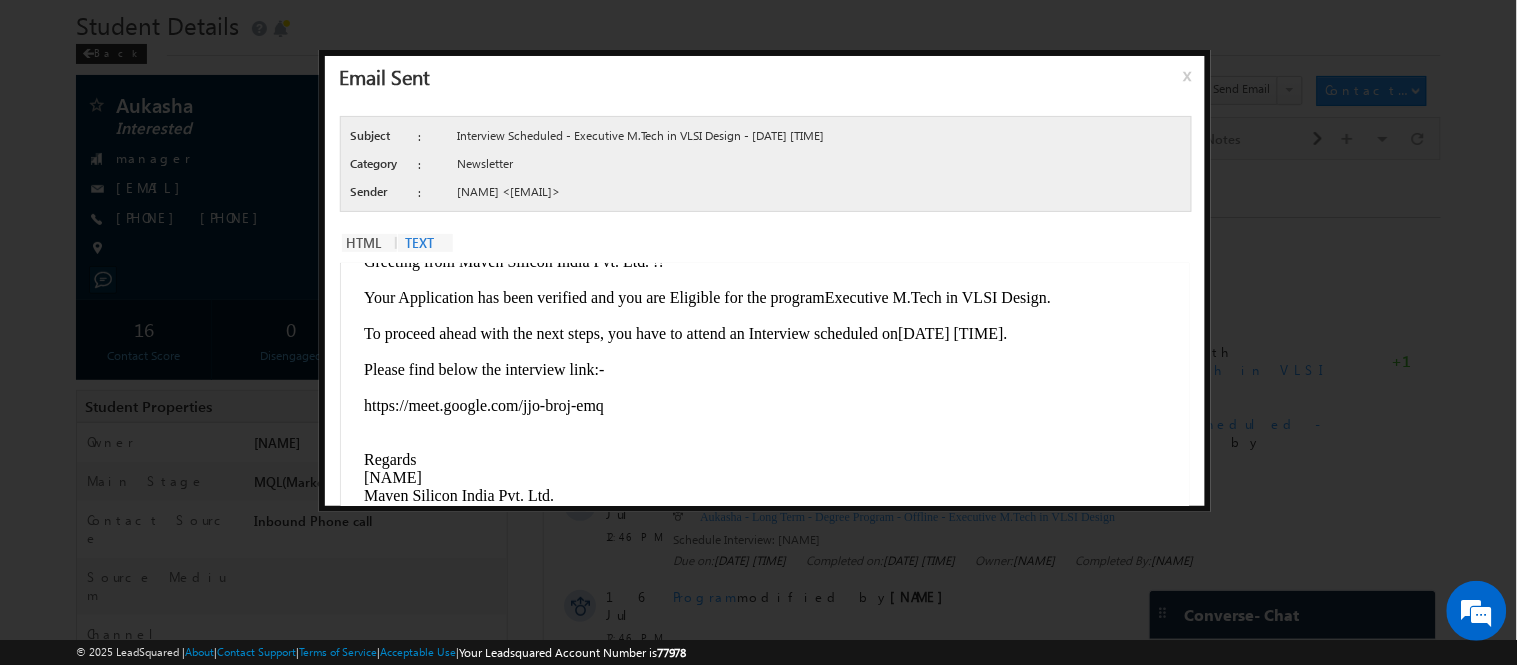 click on "x" at bounding box center [1191, 83] 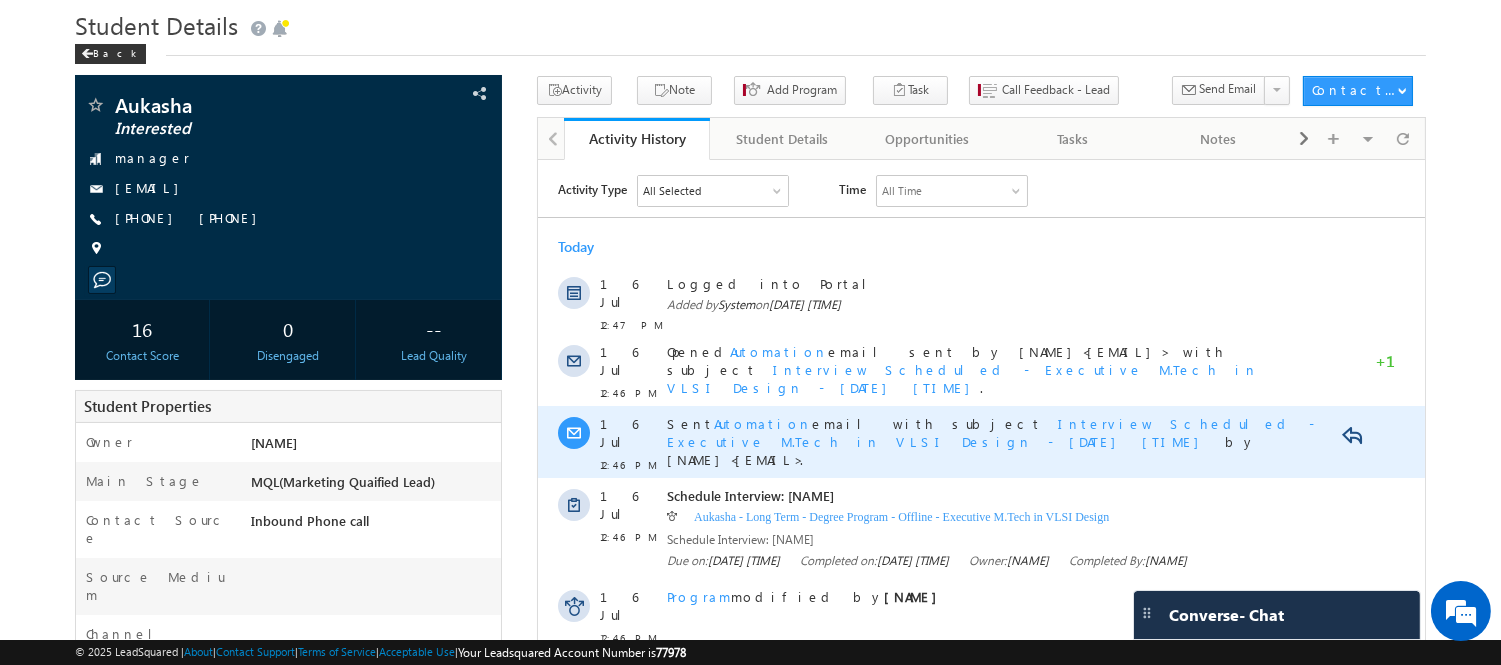 scroll, scrollTop: 0, scrollLeft: 0, axis: both 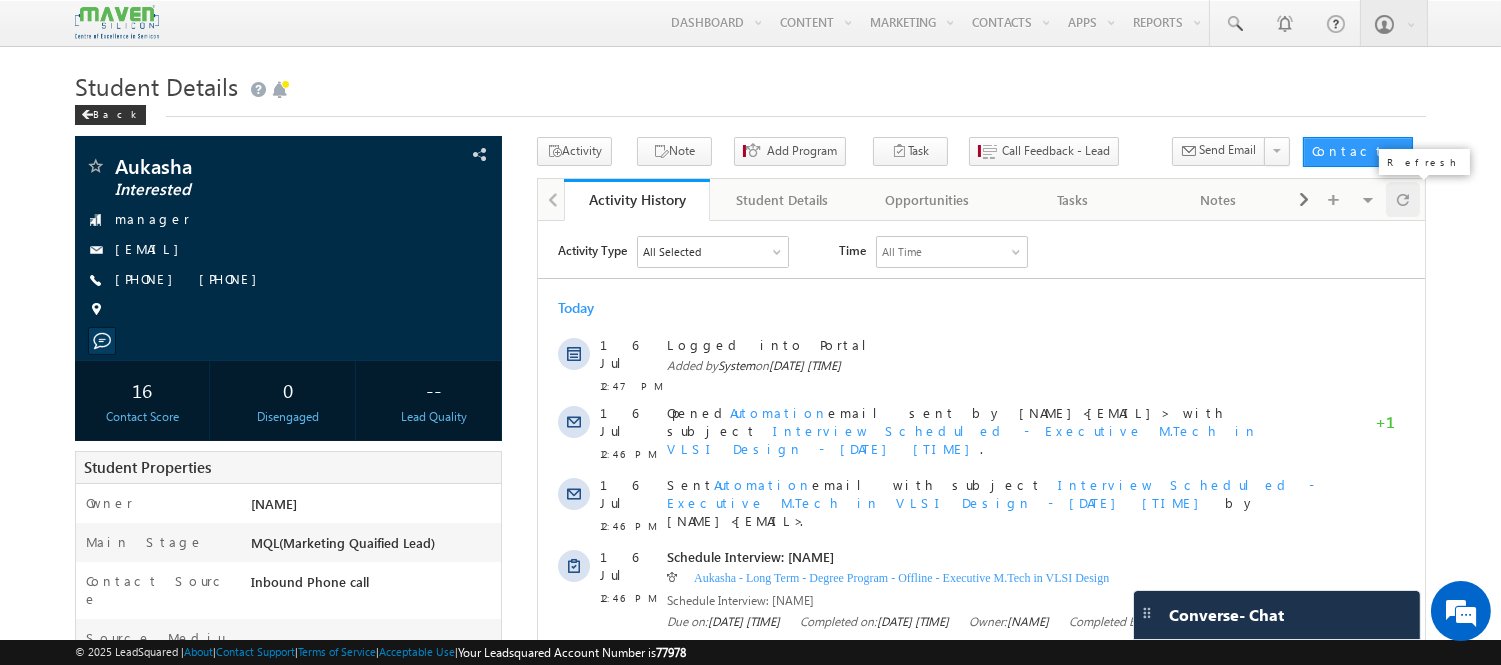 click at bounding box center (1403, 199) 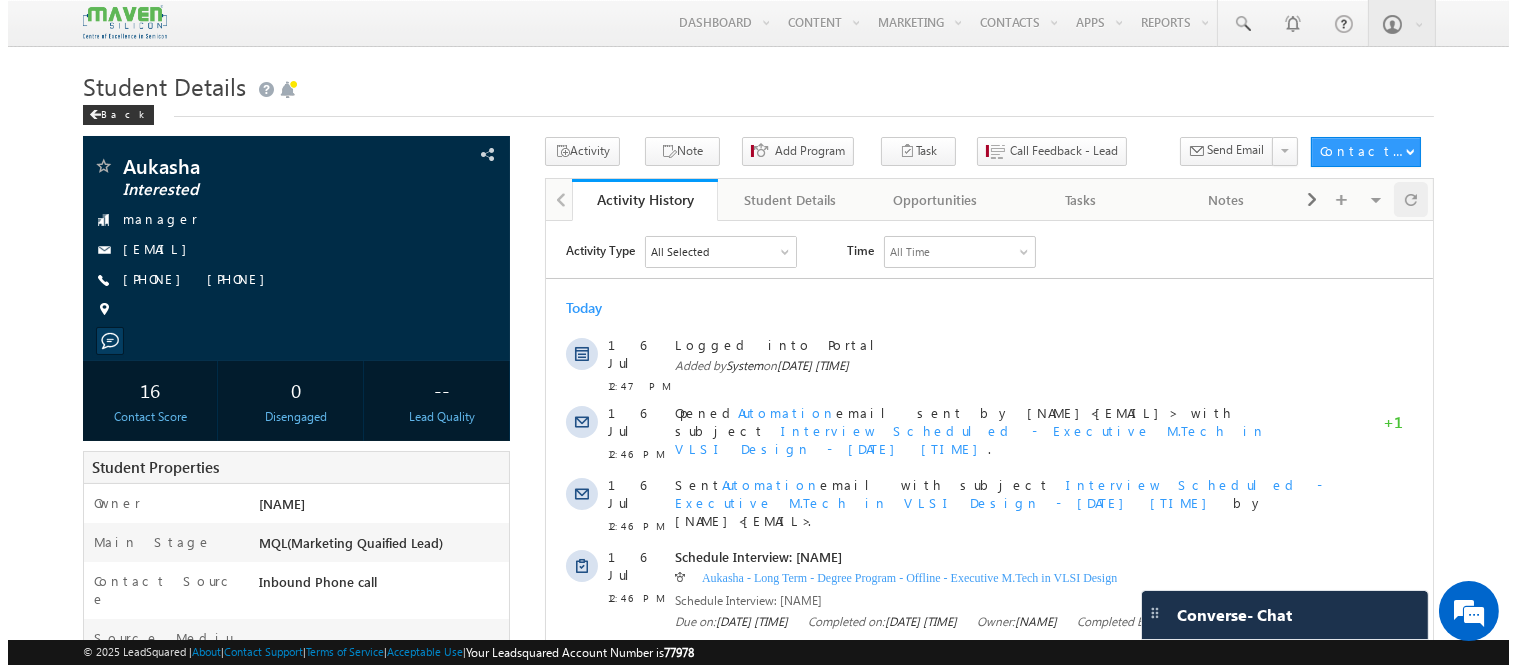 scroll, scrollTop: 0, scrollLeft: 0, axis: both 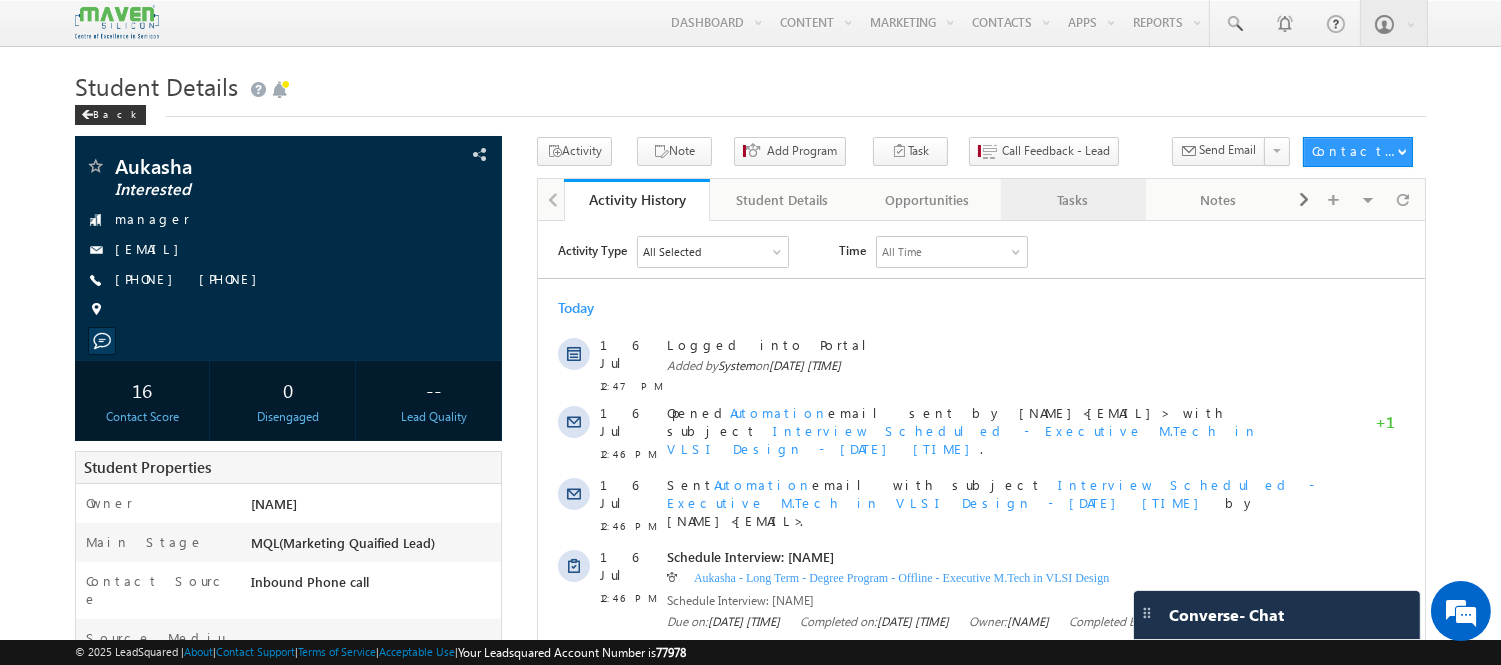 click on "Tasks" at bounding box center [1072, 200] 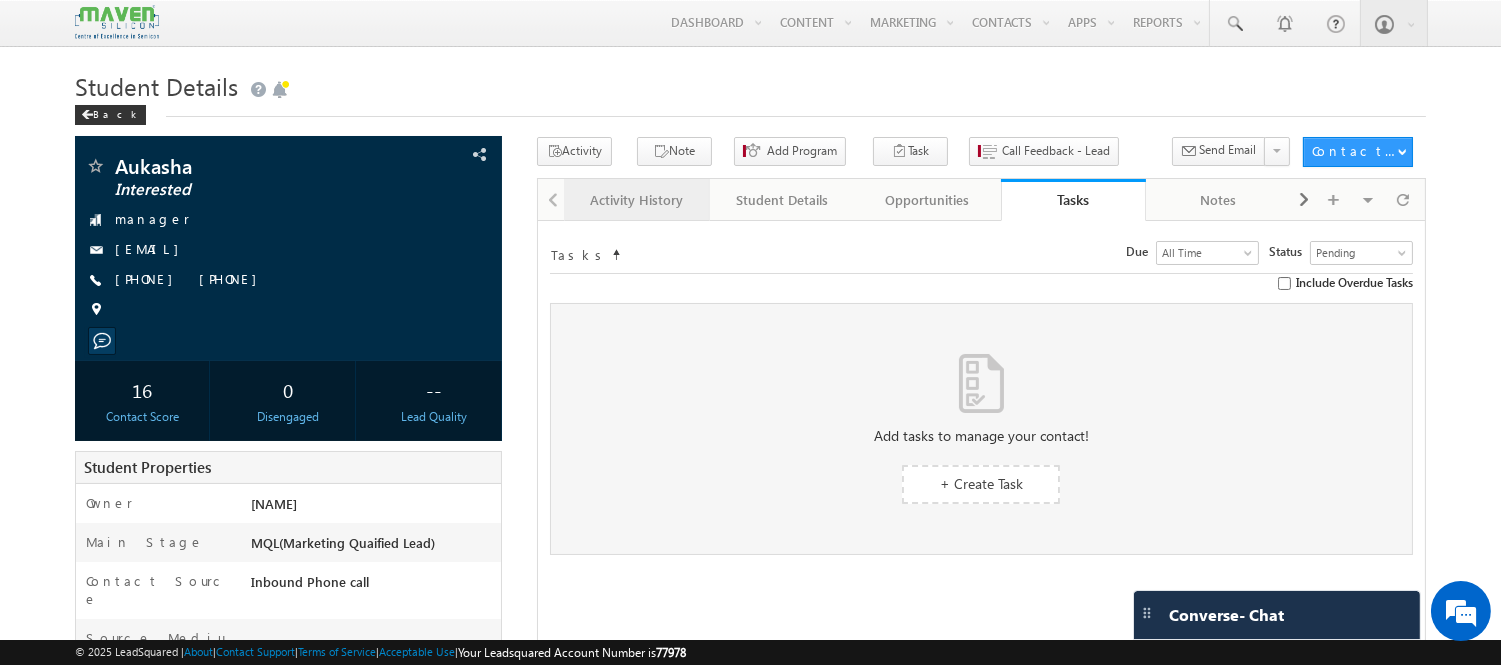 click on "Activity History" at bounding box center [635, 200] 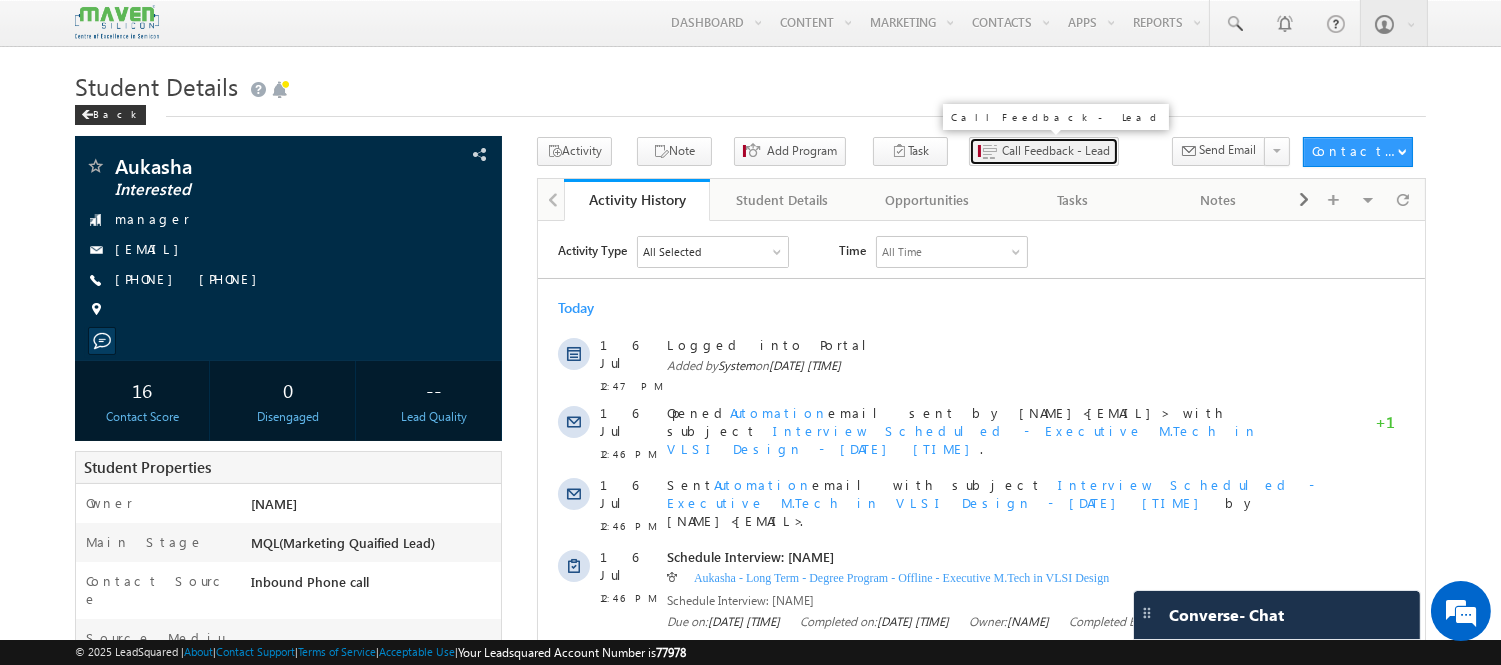click on "Call Feedback - Lead" at bounding box center [1044, 151] 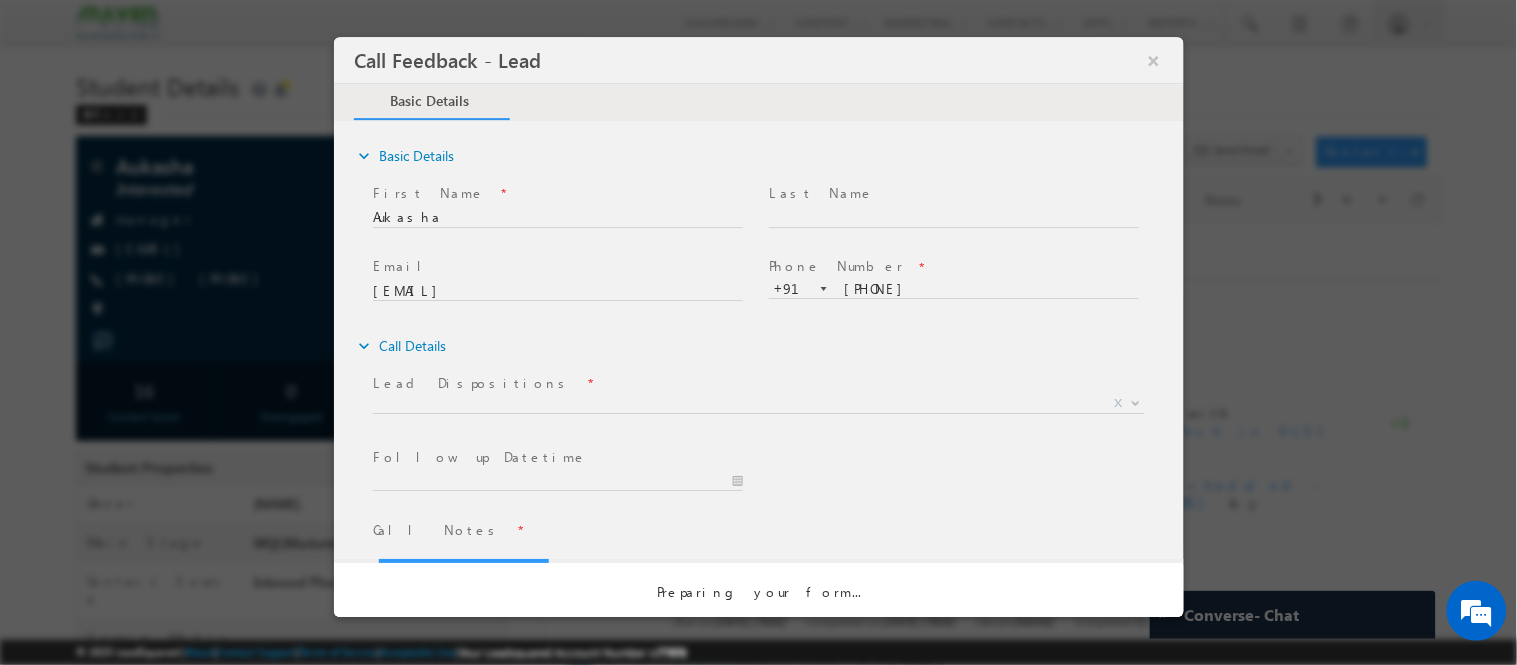 scroll, scrollTop: 0, scrollLeft: 0, axis: both 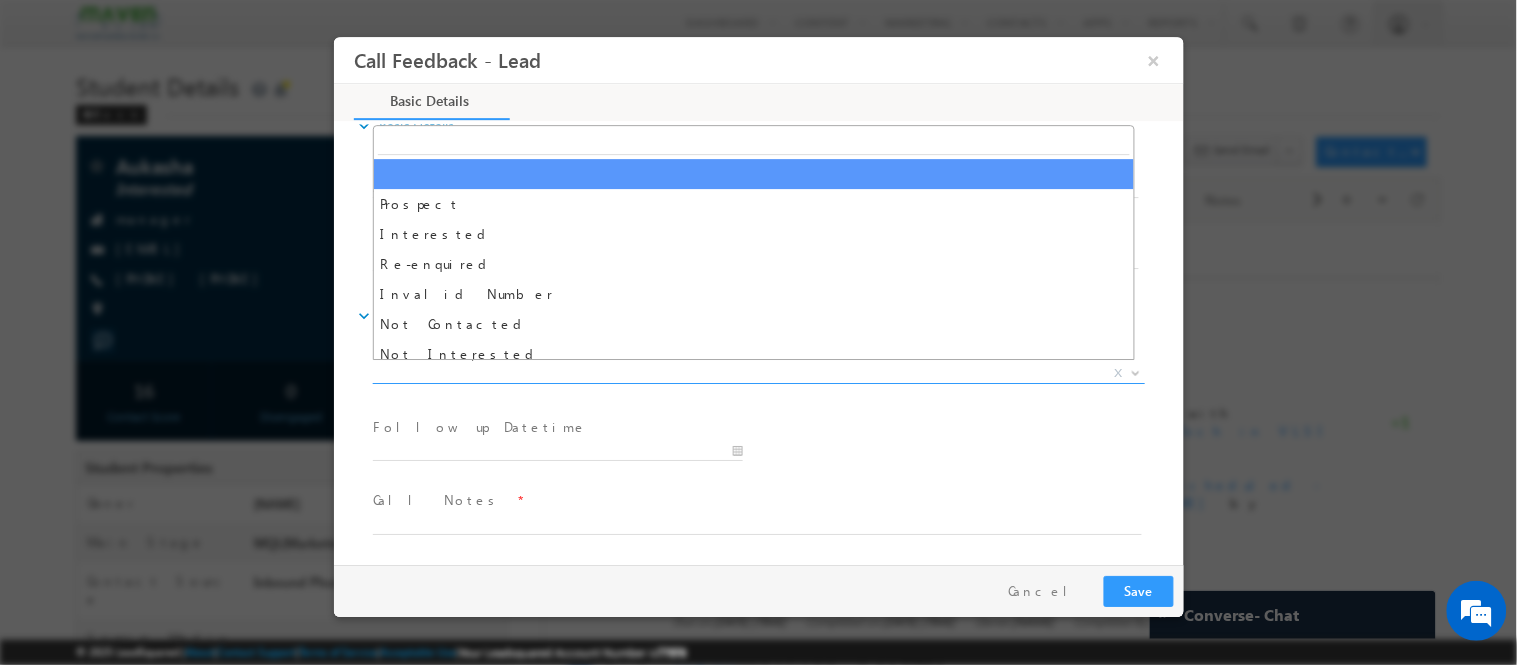 click on "X" at bounding box center (758, 373) 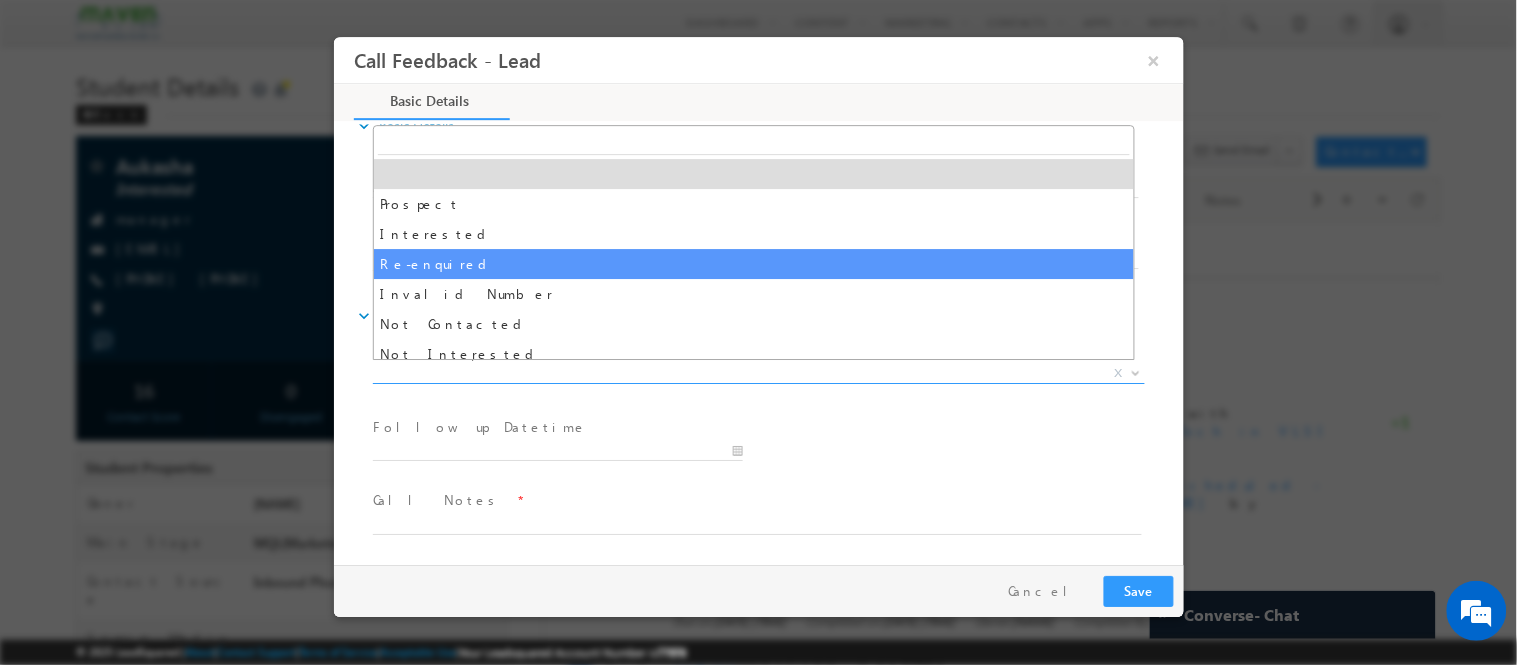 scroll, scrollTop: 190, scrollLeft: 0, axis: vertical 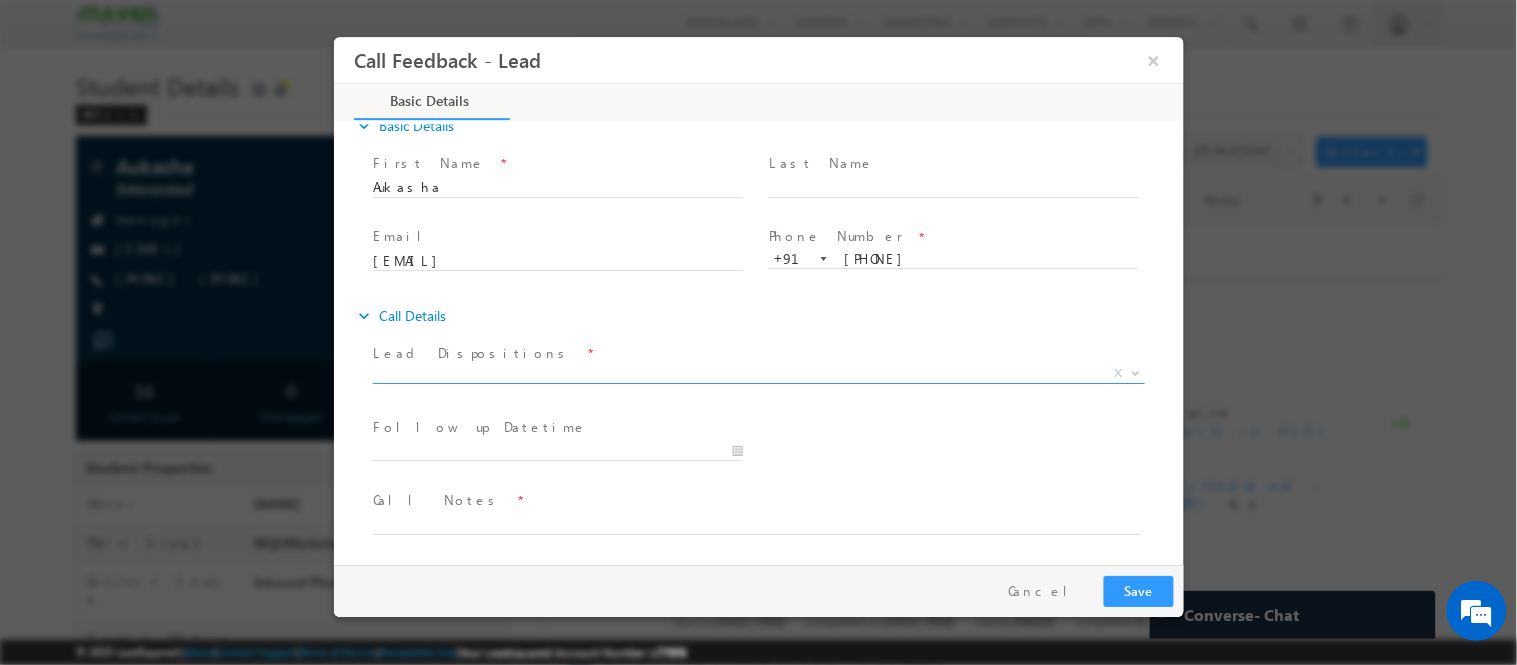 click on "X" at bounding box center (758, 373) 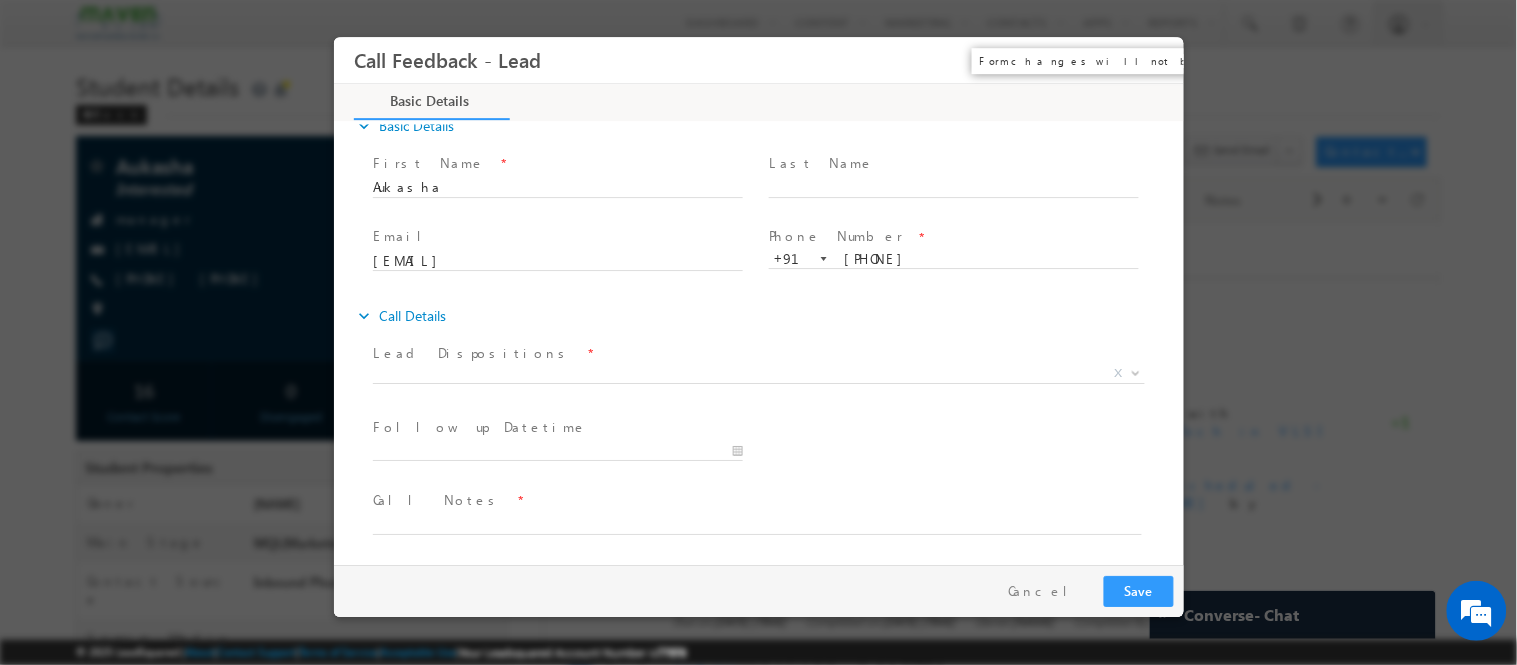 click on "×" at bounding box center [1153, 59] 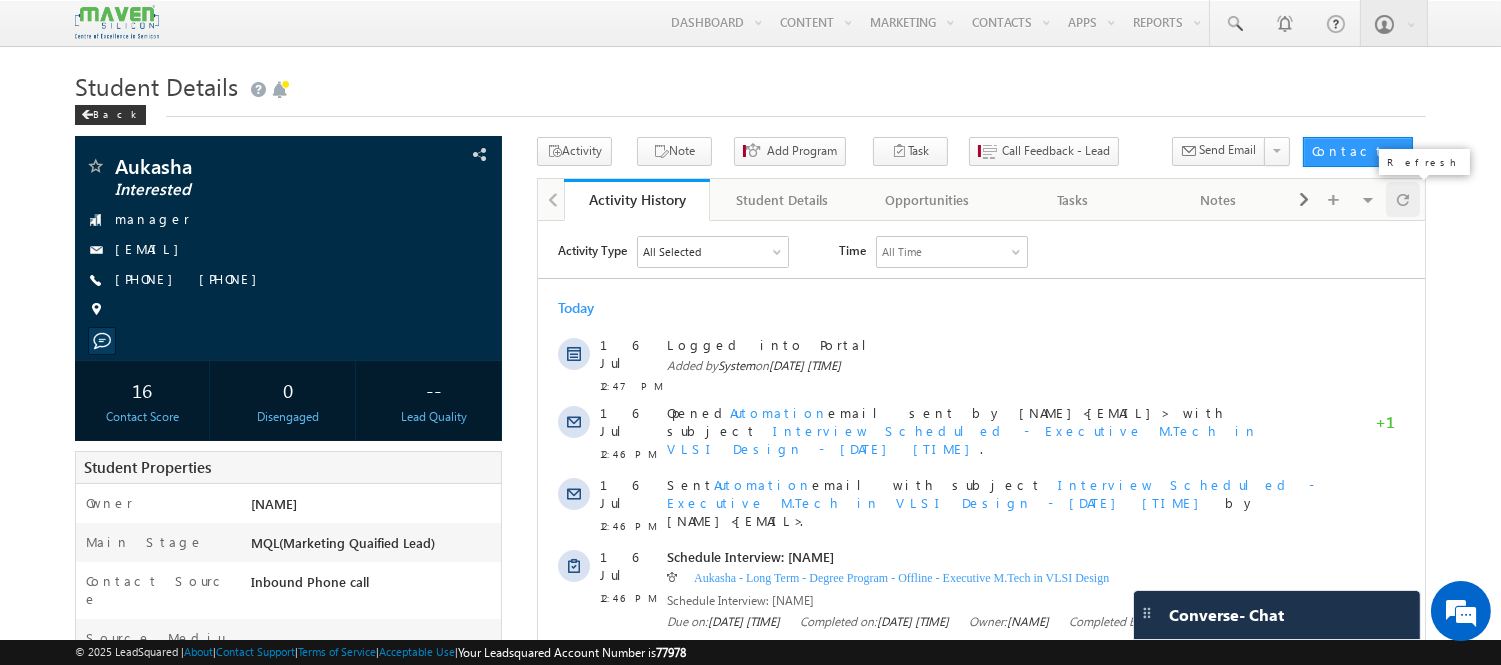 click at bounding box center (1403, 199) 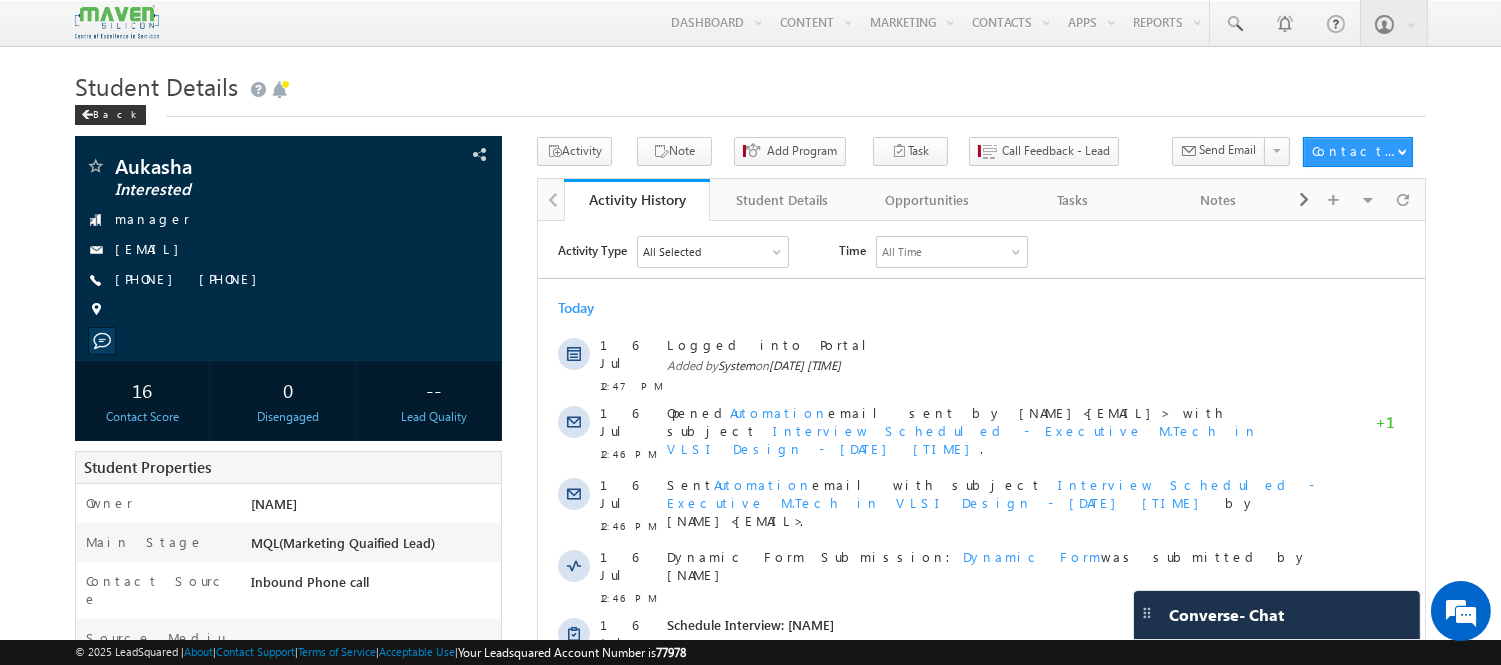 scroll, scrollTop: 0, scrollLeft: 0, axis: both 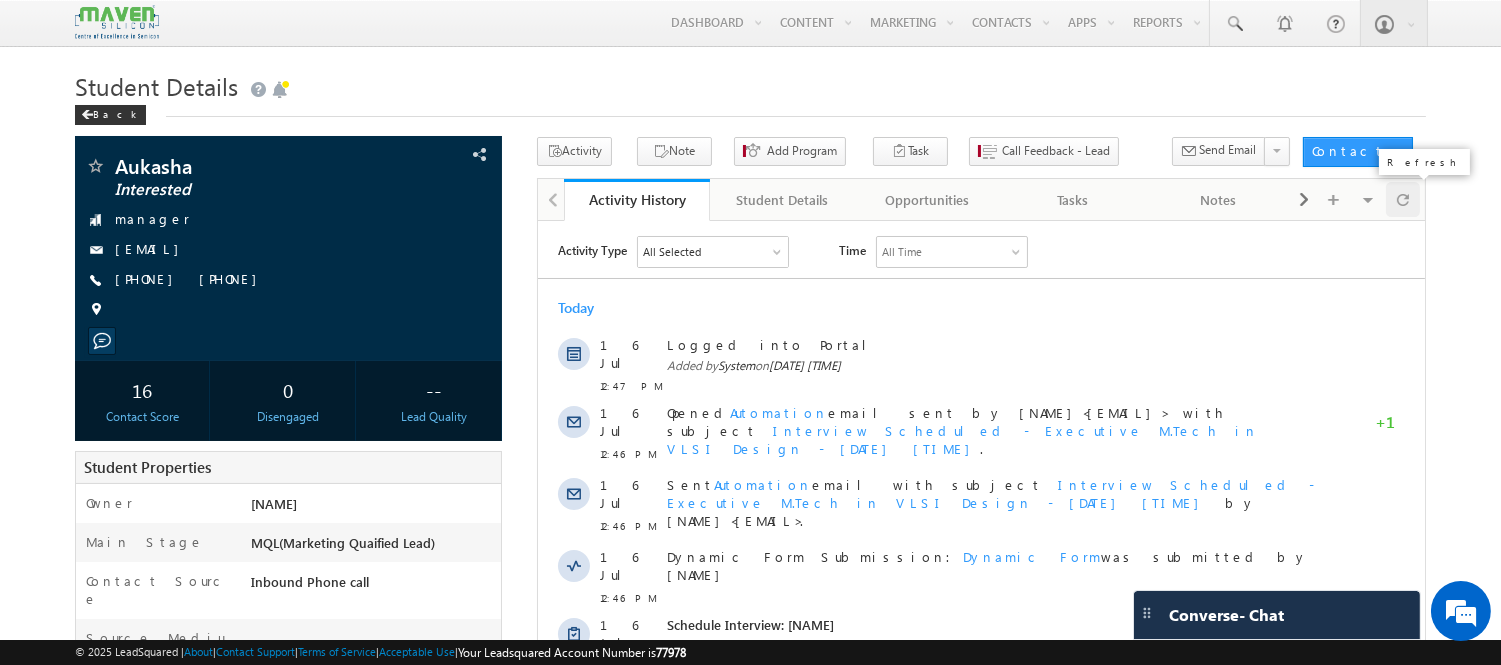 click at bounding box center [1403, 199] 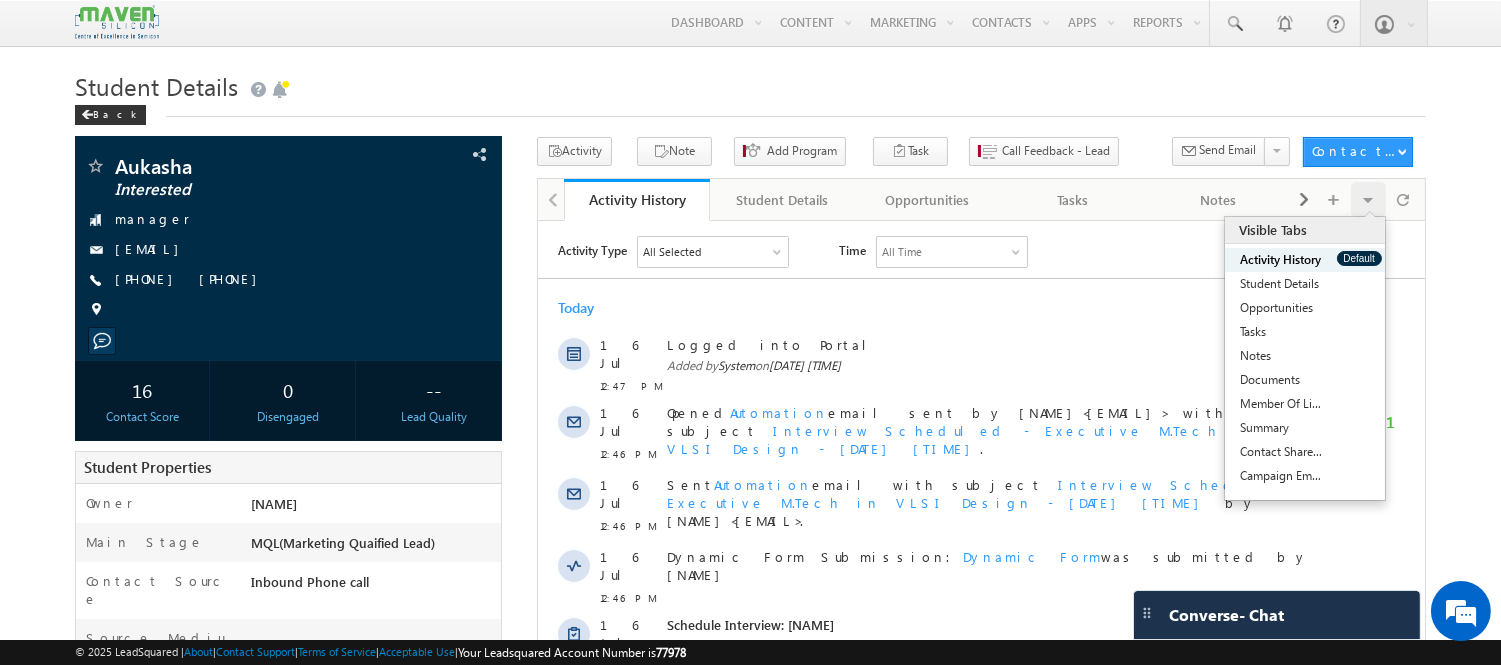 scroll, scrollTop: 0, scrollLeft: 0, axis: both 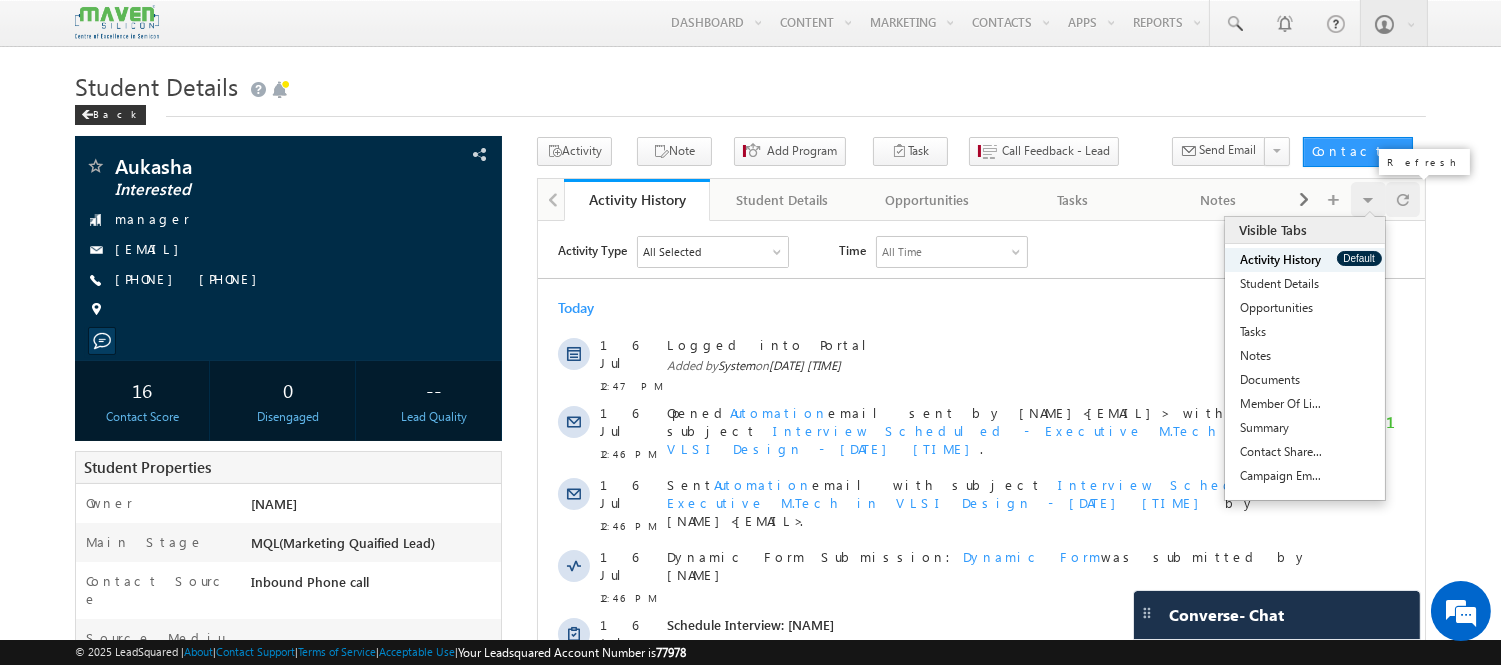click at bounding box center (1403, 199) 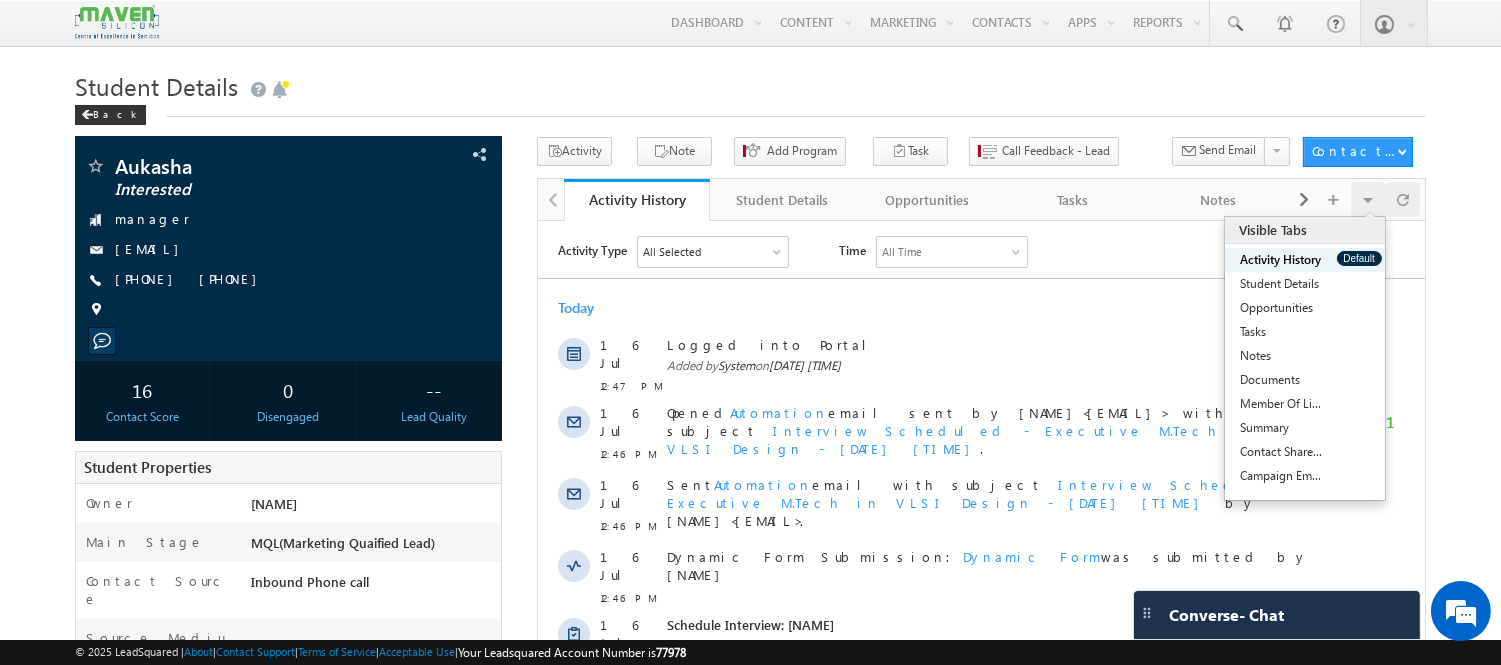 scroll, scrollTop: 0, scrollLeft: 0, axis: both 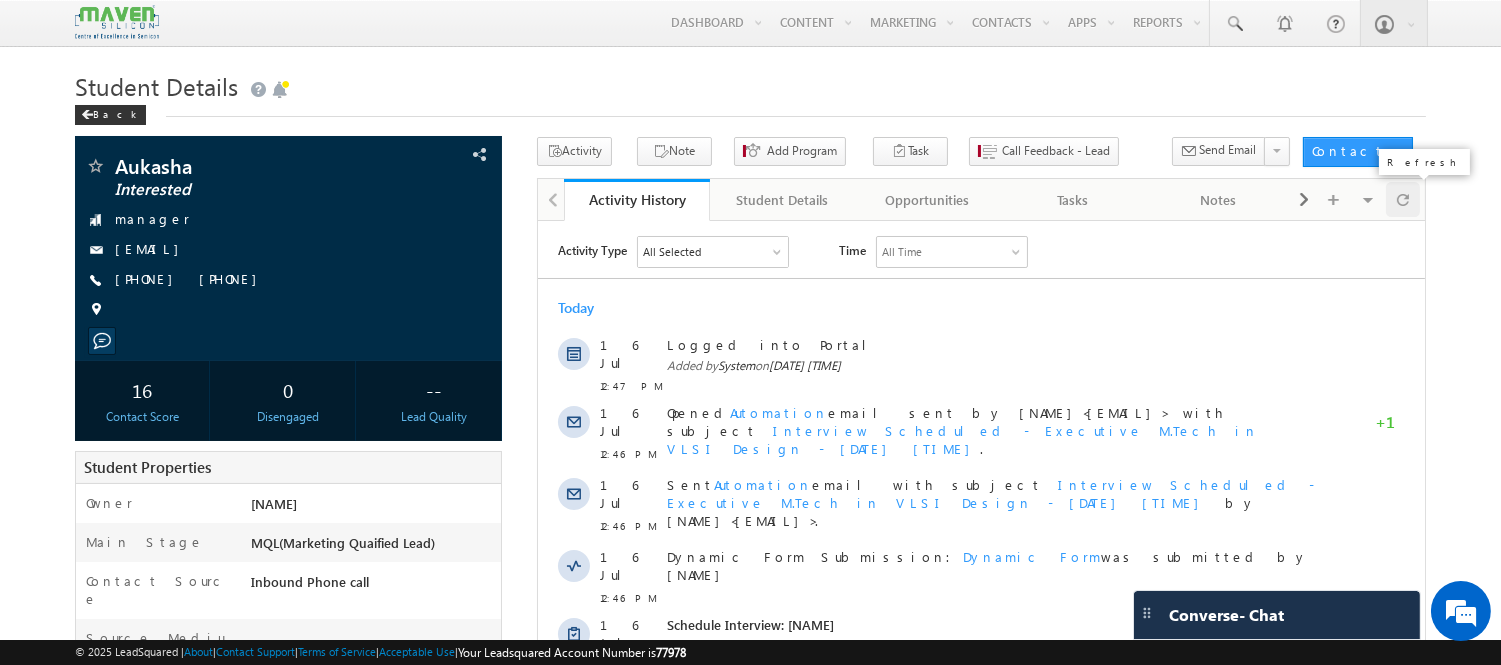 click at bounding box center (1403, 199) 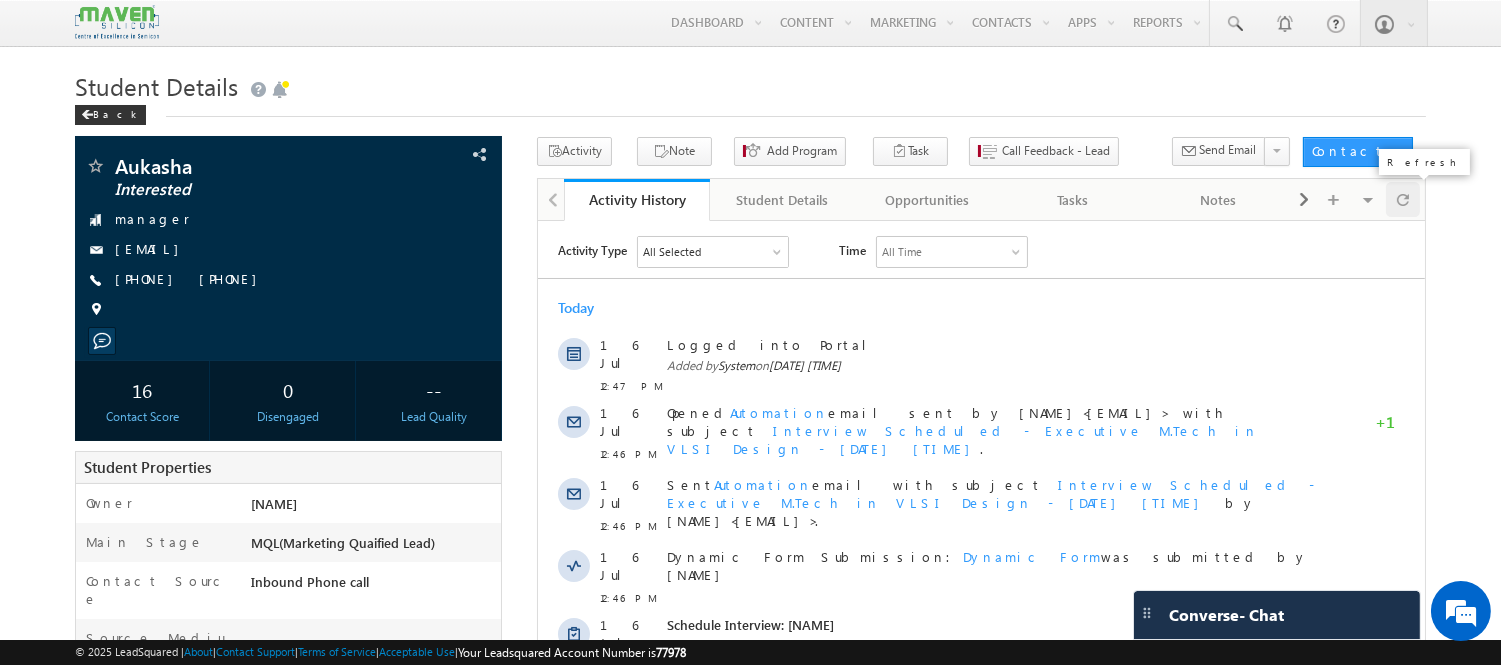 scroll, scrollTop: 0, scrollLeft: 0, axis: both 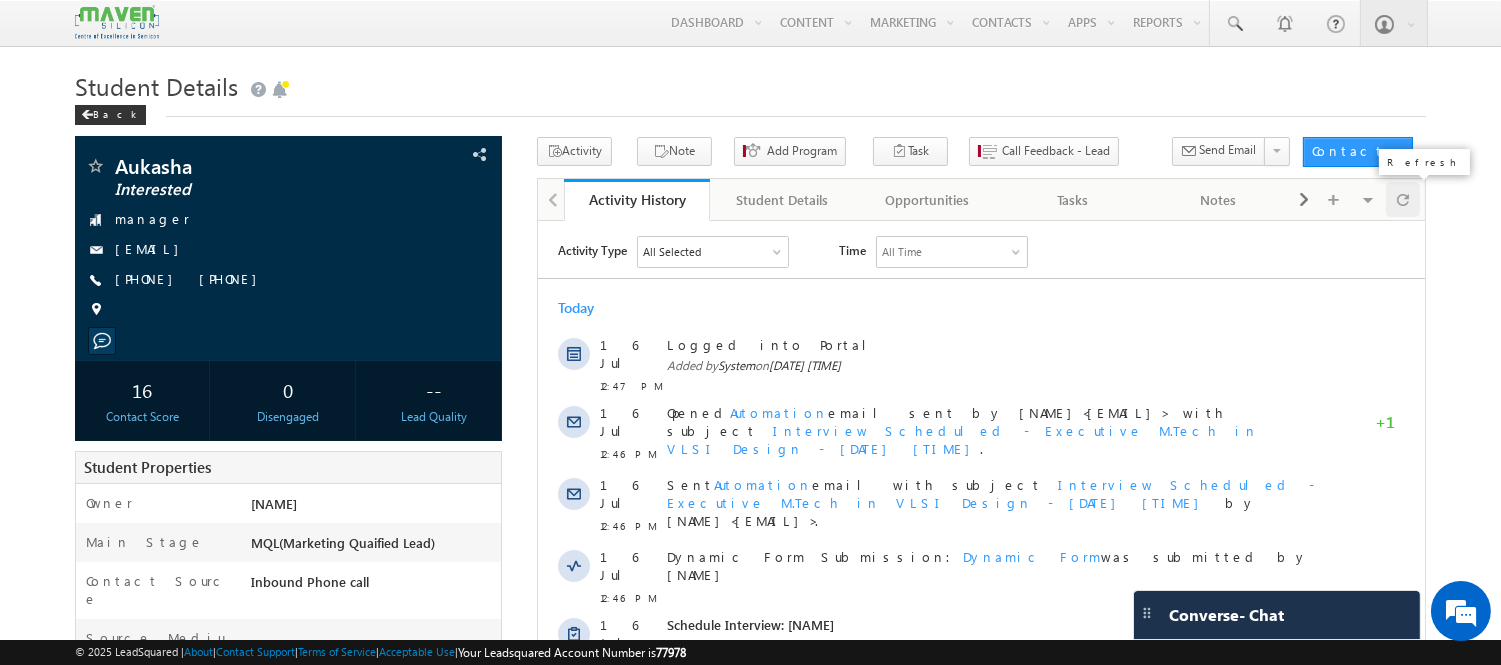 click at bounding box center [1403, 199] 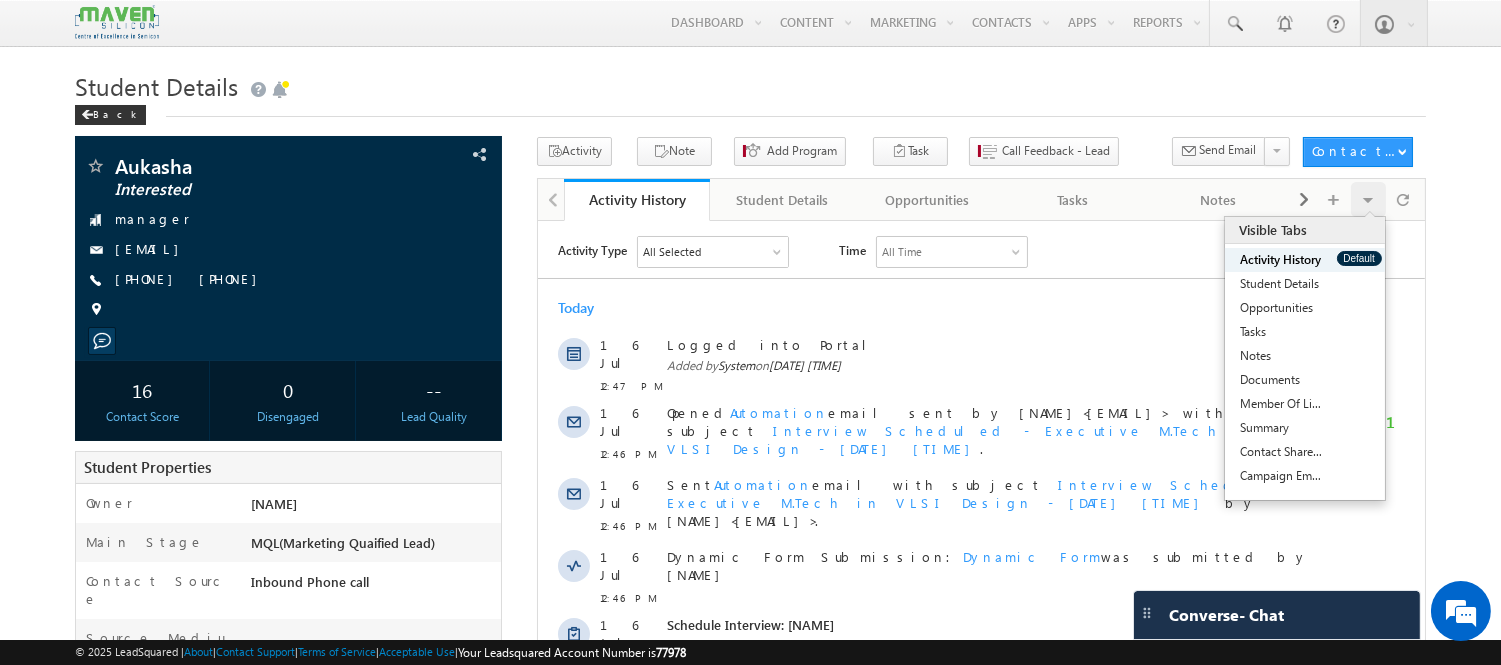 scroll, scrollTop: 0, scrollLeft: 0, axis: both 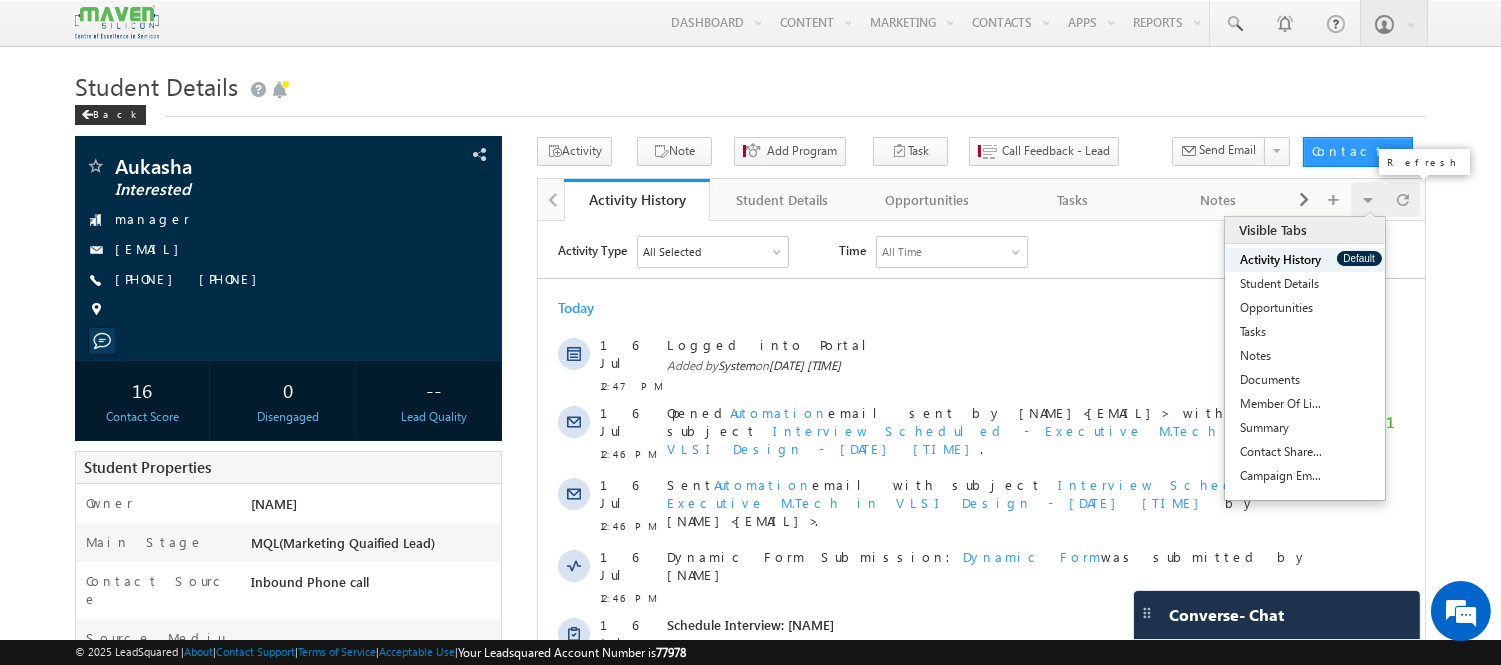 click at bounding box center (1403, 199) 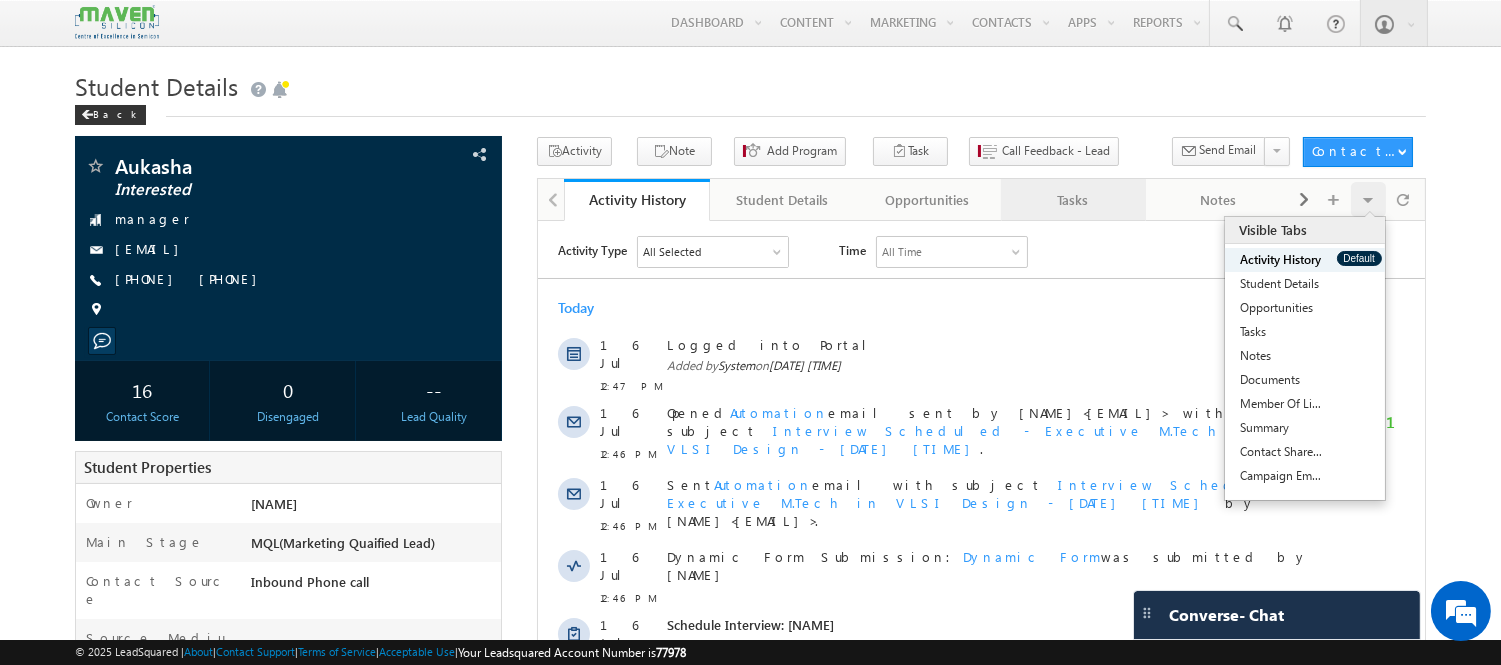 click on "Tasks" at bounding box center (1072, 200) 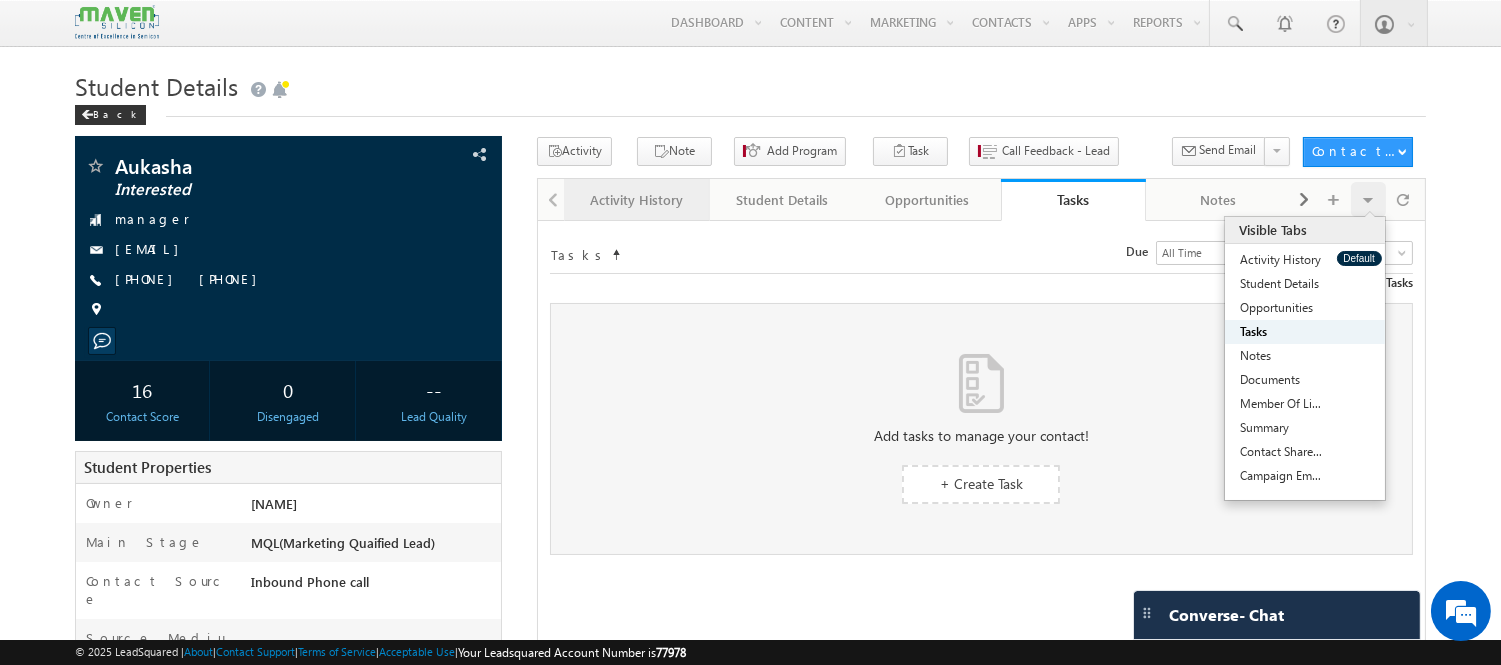 click on "Activity History" at bounding box center (635, 200) 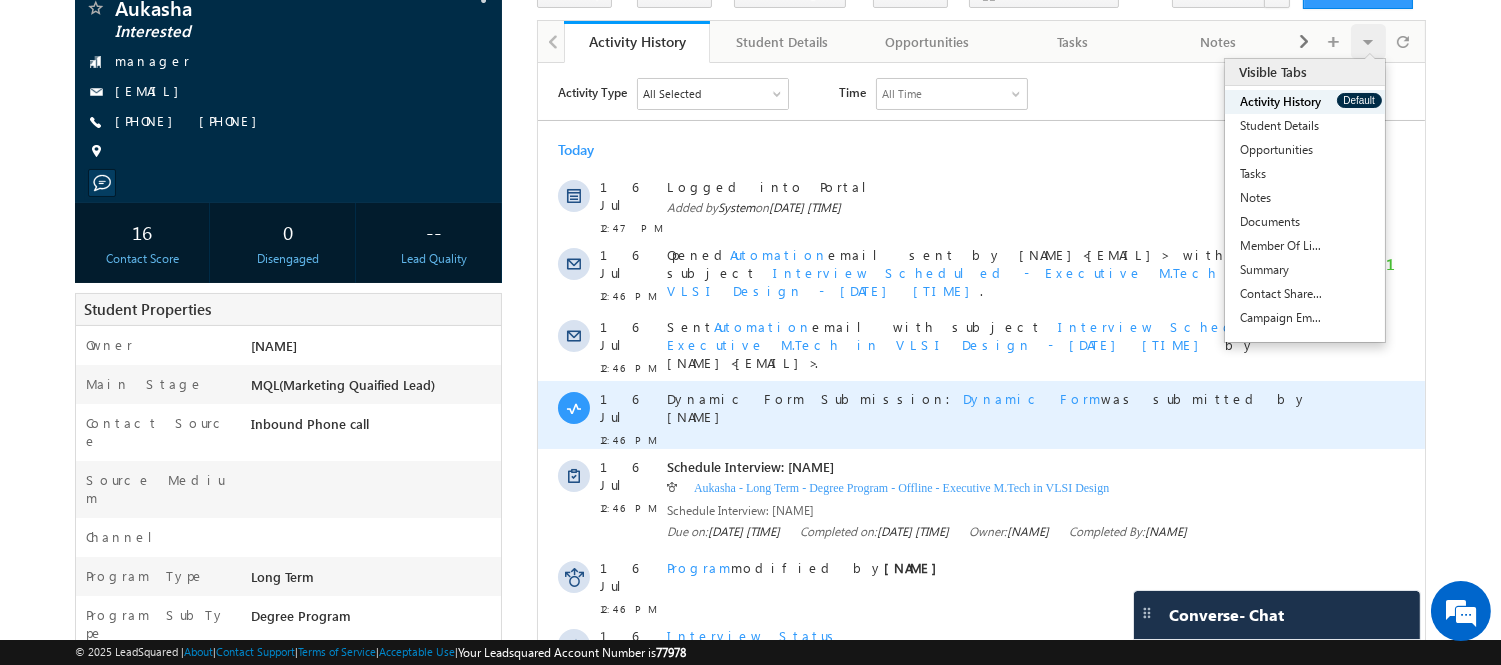 scroll, scrollTop: 0, scrollLeft: 0, axis: both 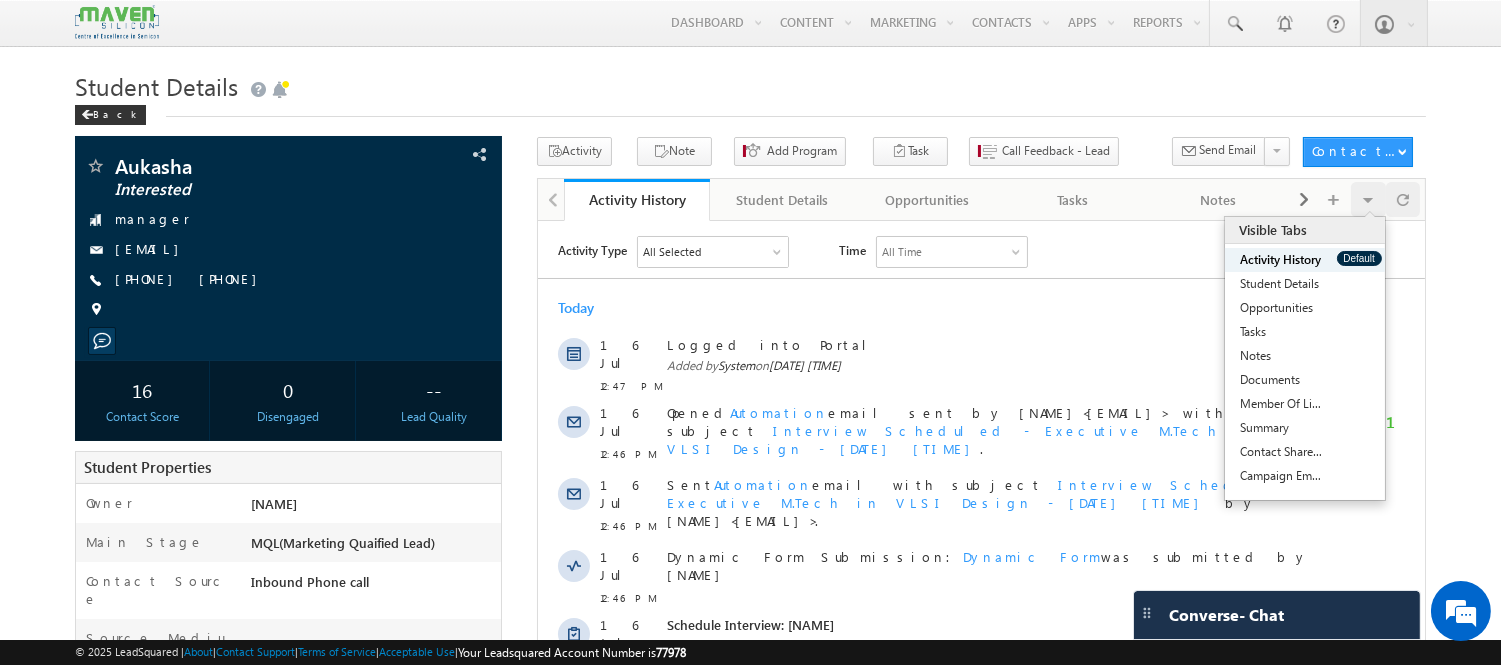 drag, startPoint x: 1406, startPoint y: 178, endPoint x: 1401, endPoint y: 217, distance: 39.319206 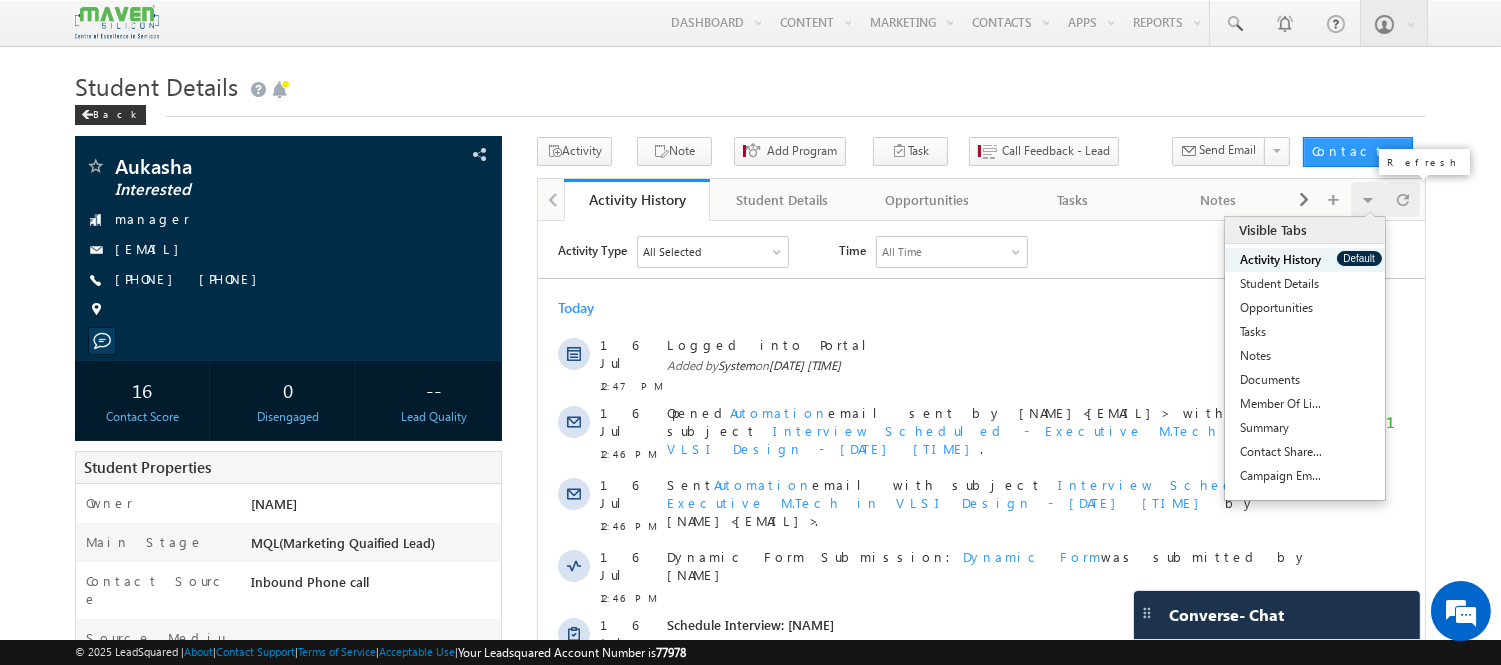 click at bounding box center [1403, 199] 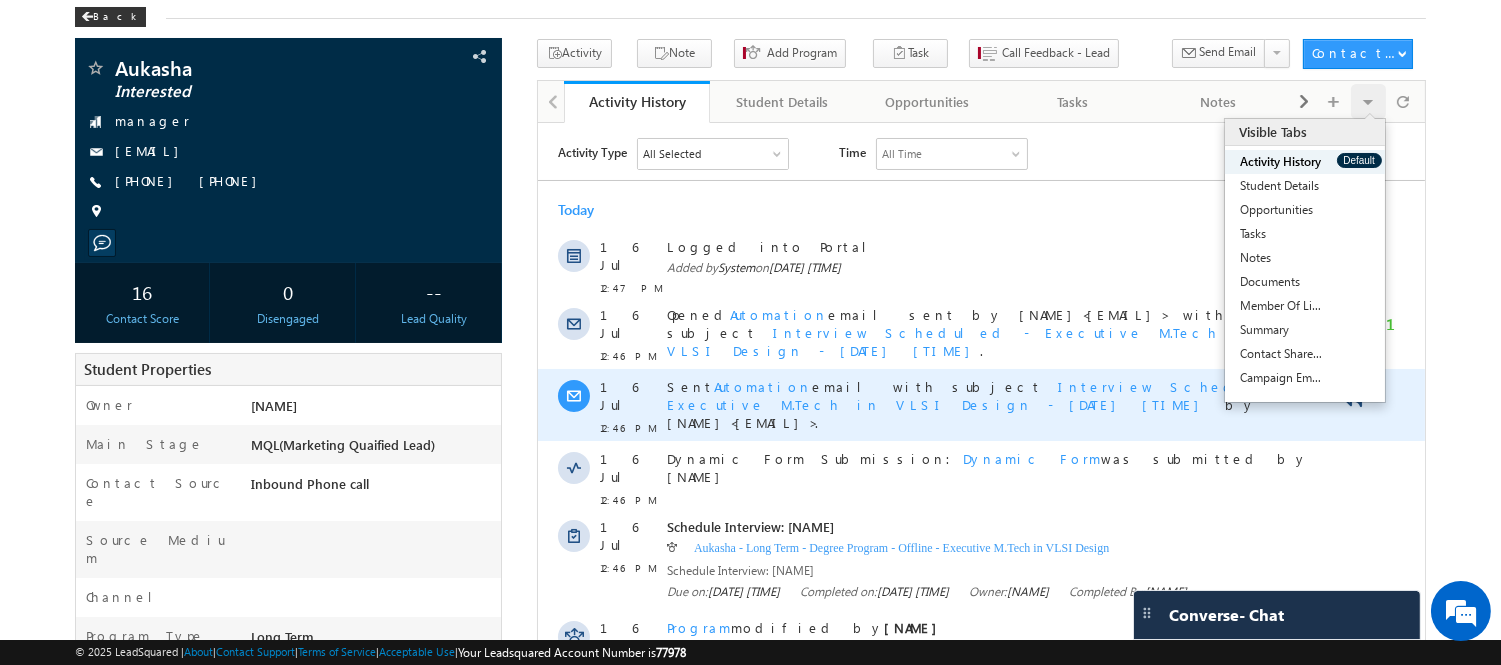 scroll, scrollTop: 61, scrollLeft: 0, axis: vertical 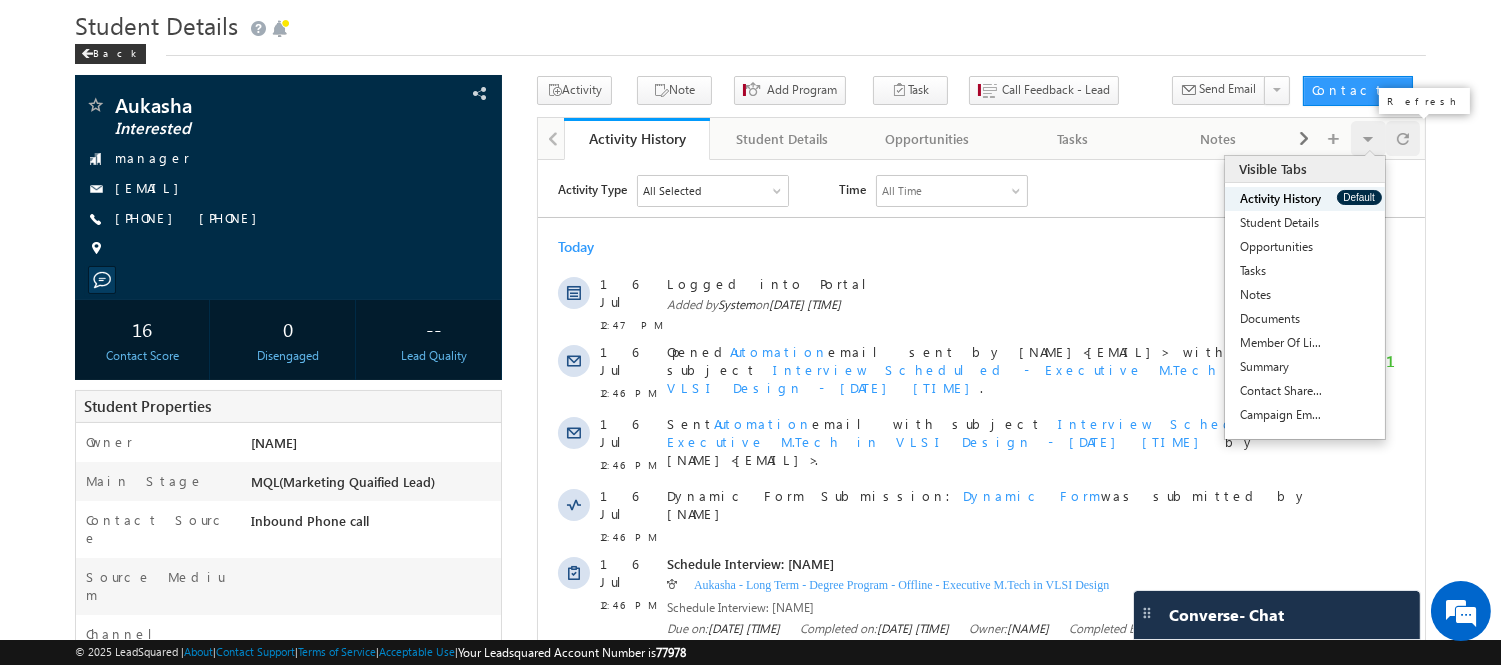 click at bounding box center (1403, 138) 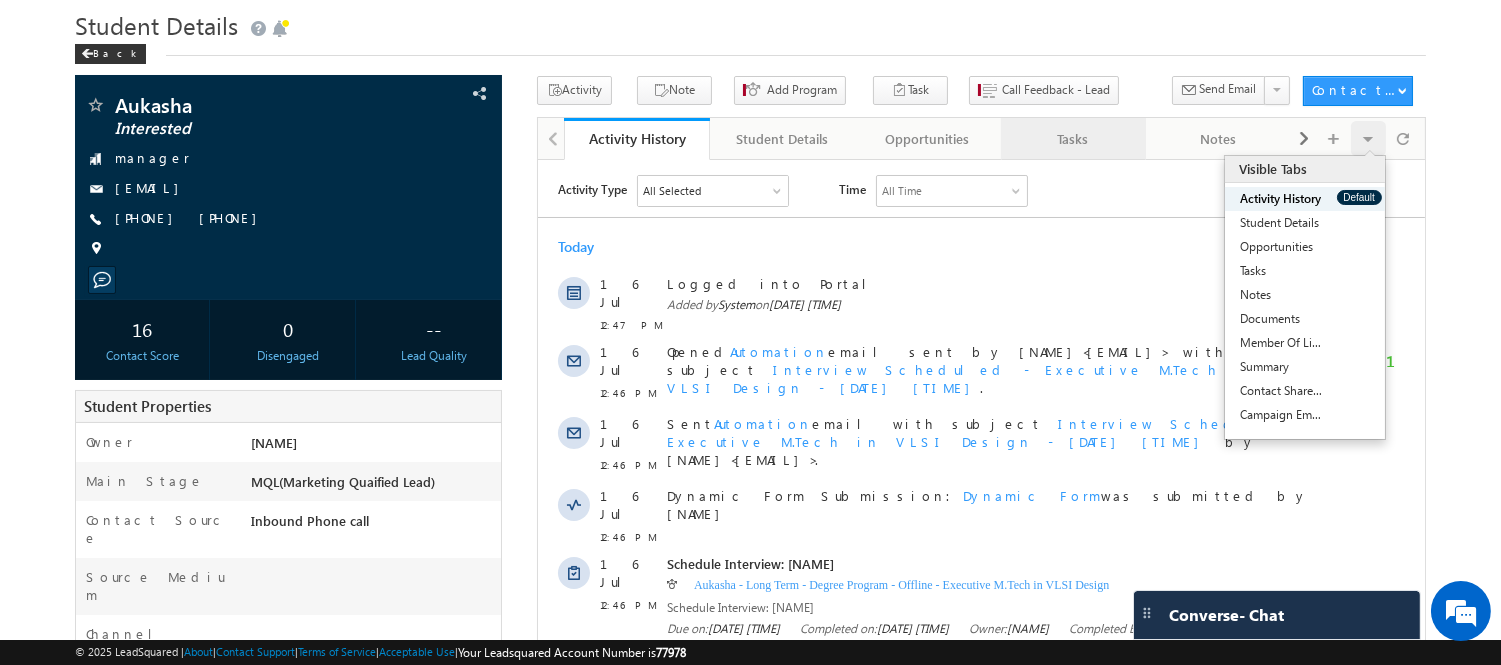 scroll, scrollTop: 0, scrollLeft: 0, axis: both 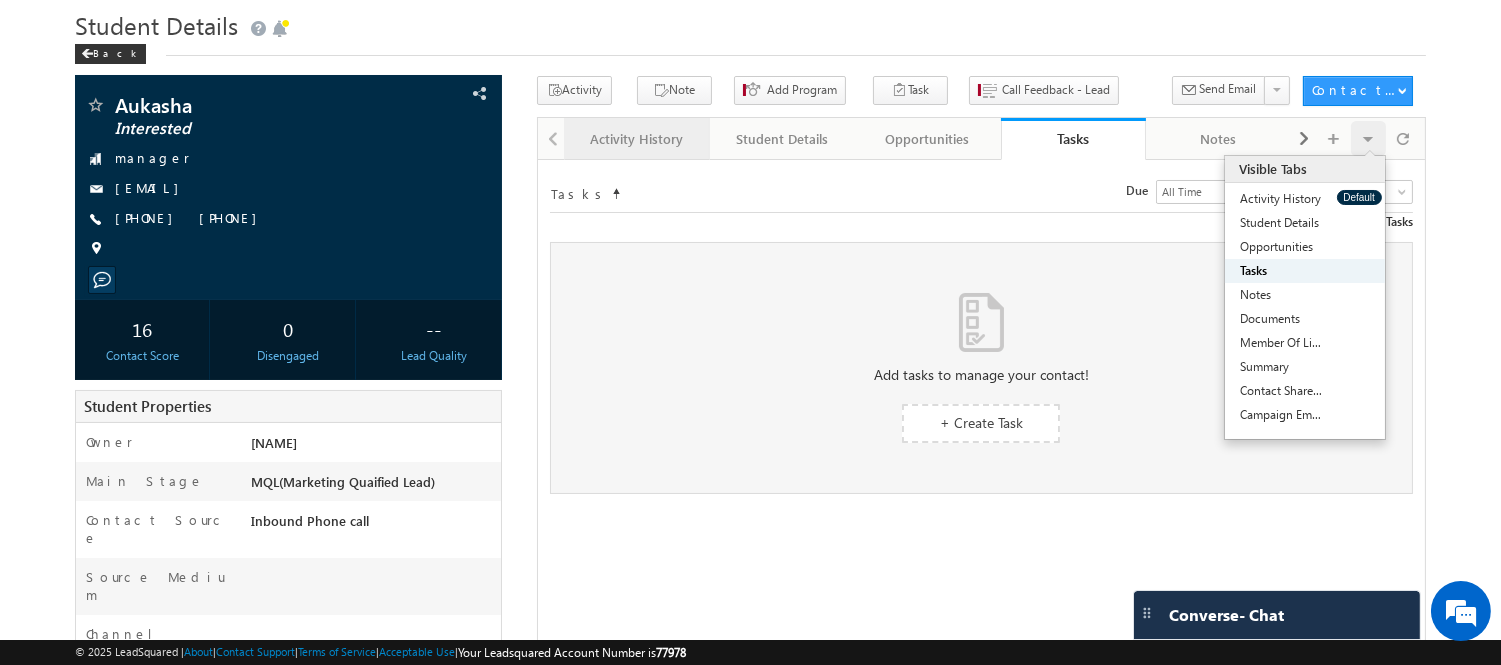 click on "Activity History" at bounding box center (635, 139) 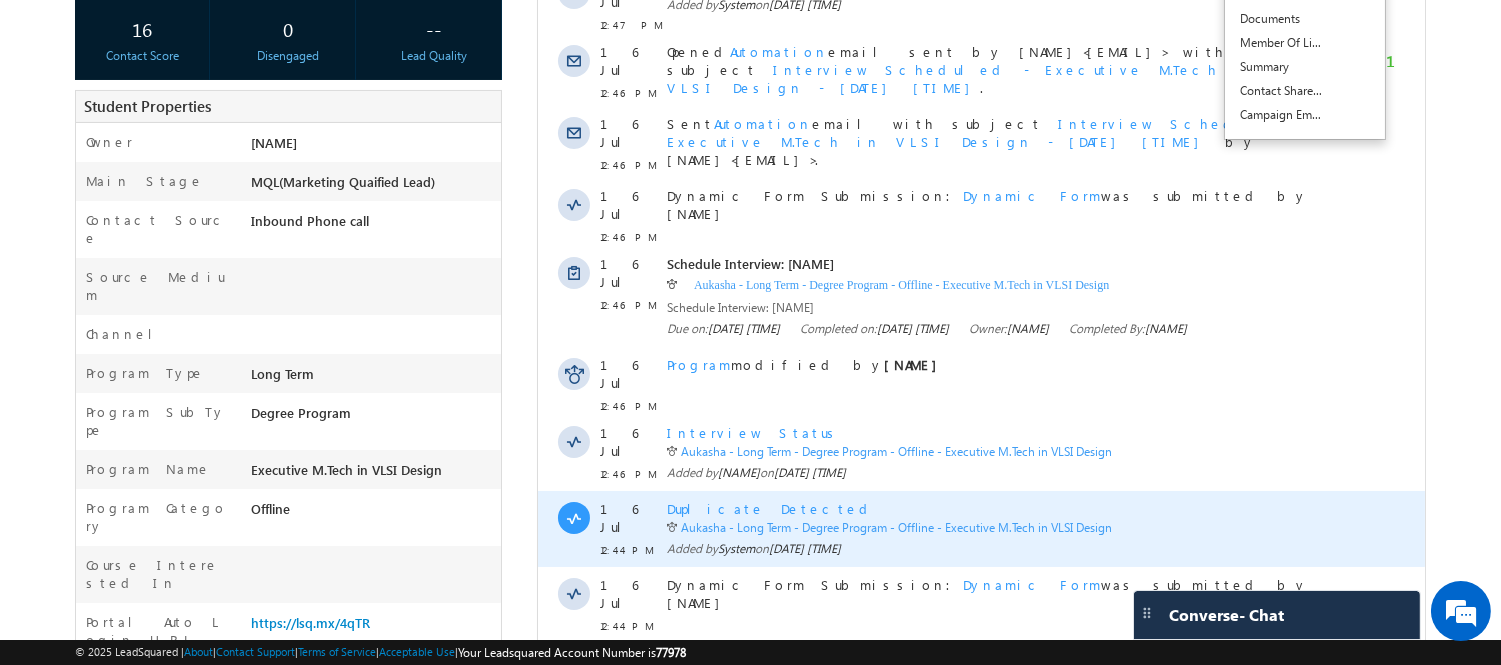 scroll, scrollTop: 362, scrollLeft: 0, axis: vertical 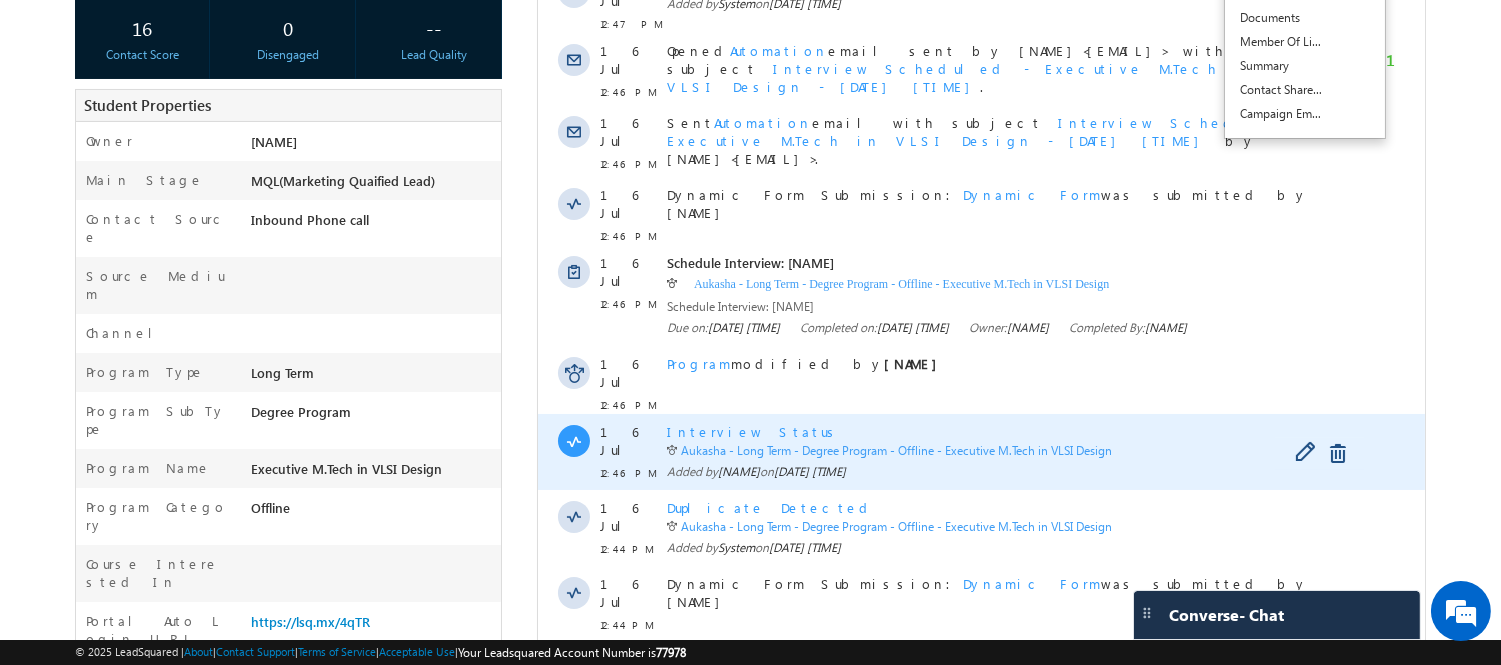 click on "Interview Status" at bounding box center (753, 431) 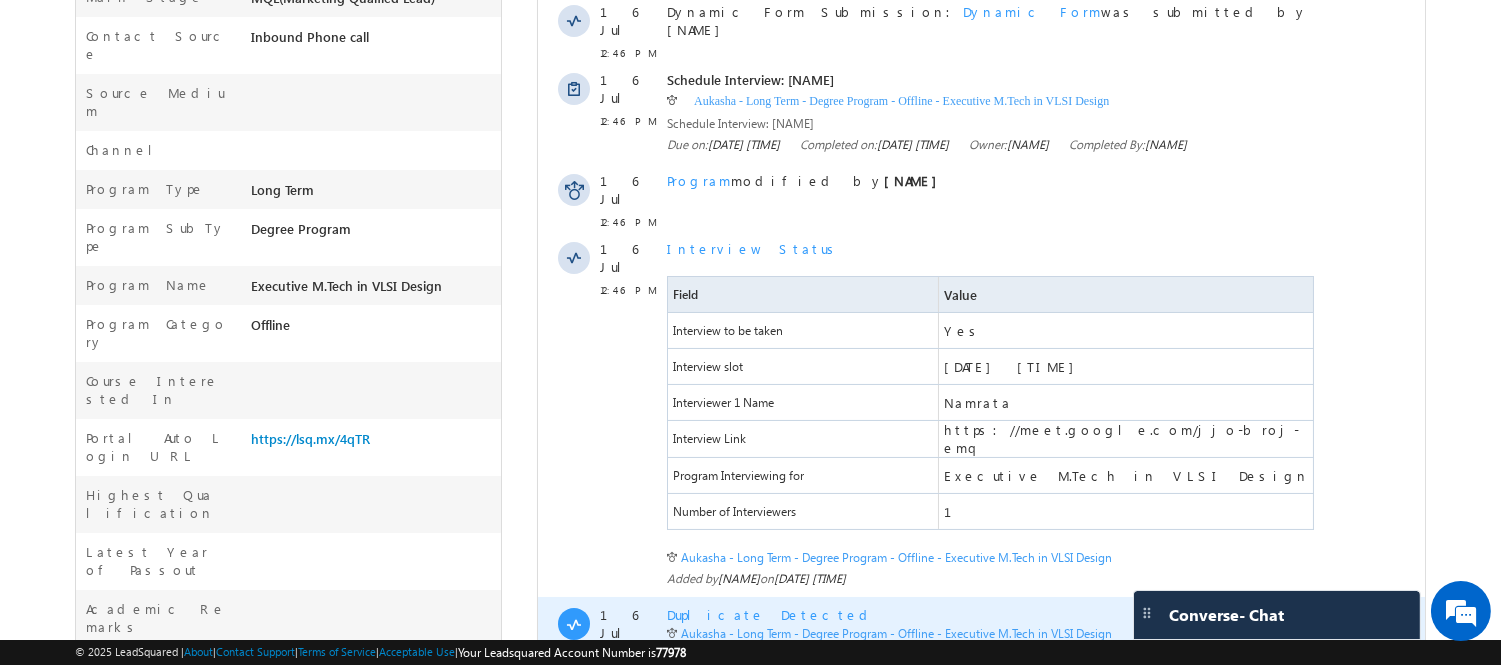 scroll, scrollTop: 0, scrollLeft: 0, axis: both 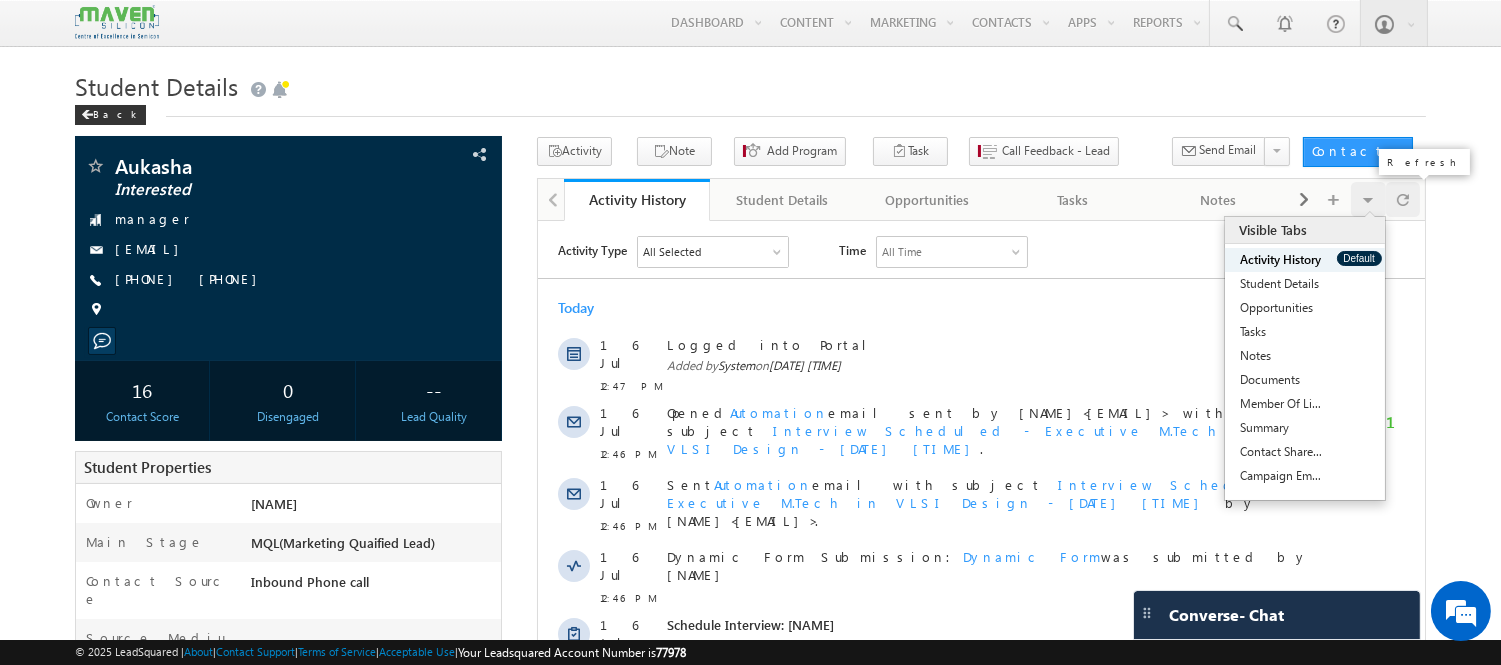 click at bounding box center [1403, 199] 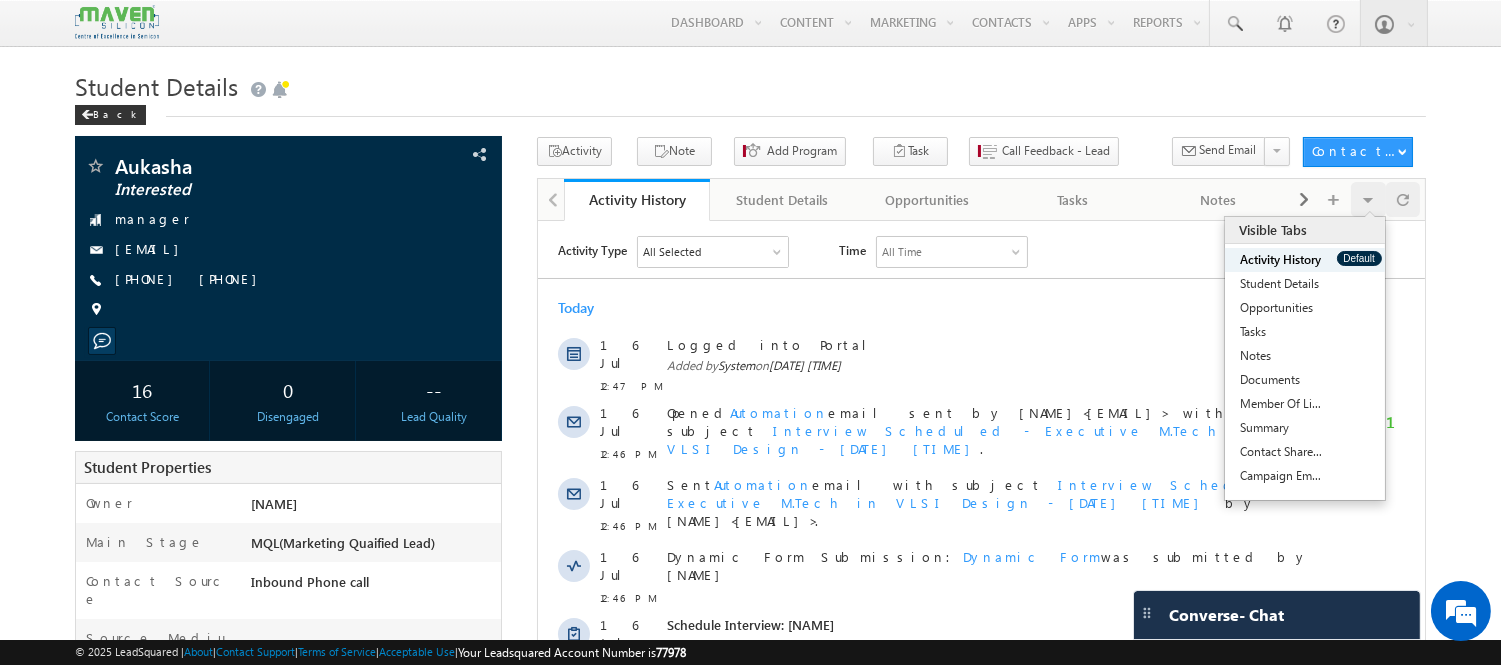 scroll, scrollTop: 0, scrollLeft: 0, axis: both 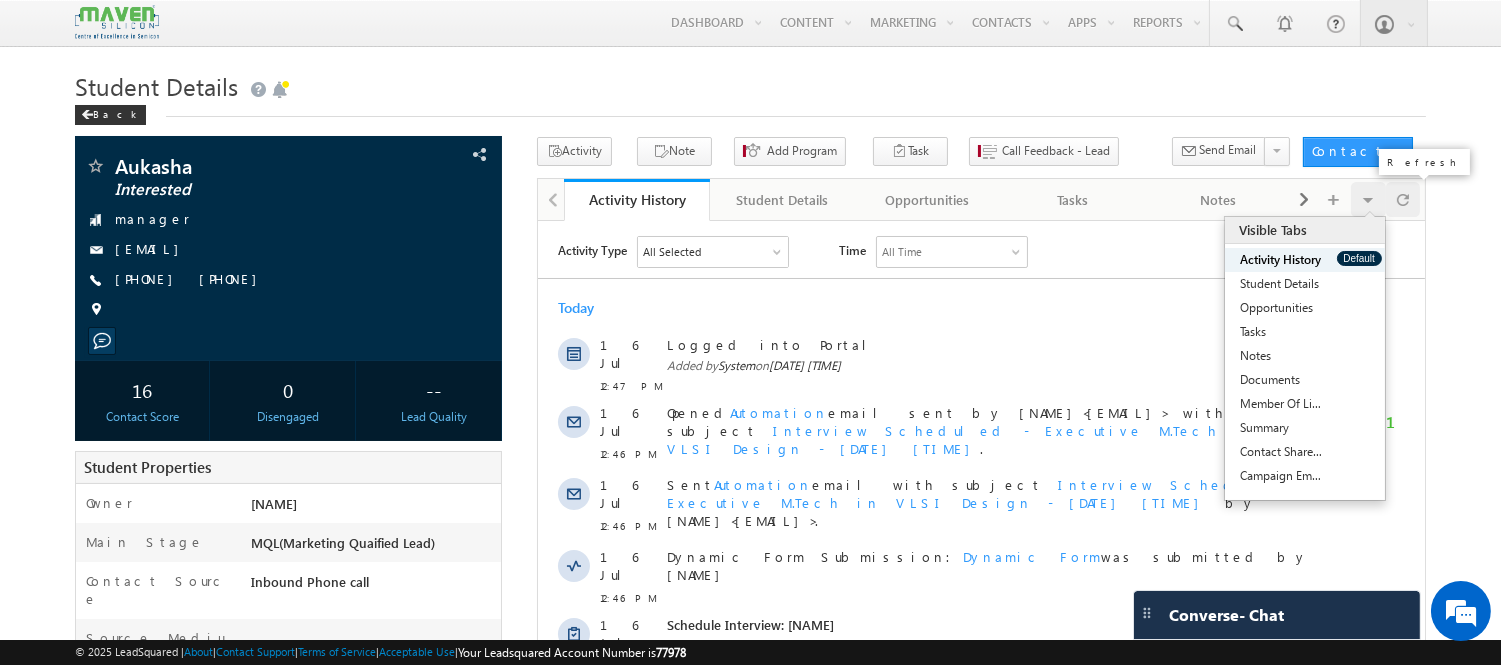 click at bounding box center (1403, 199) 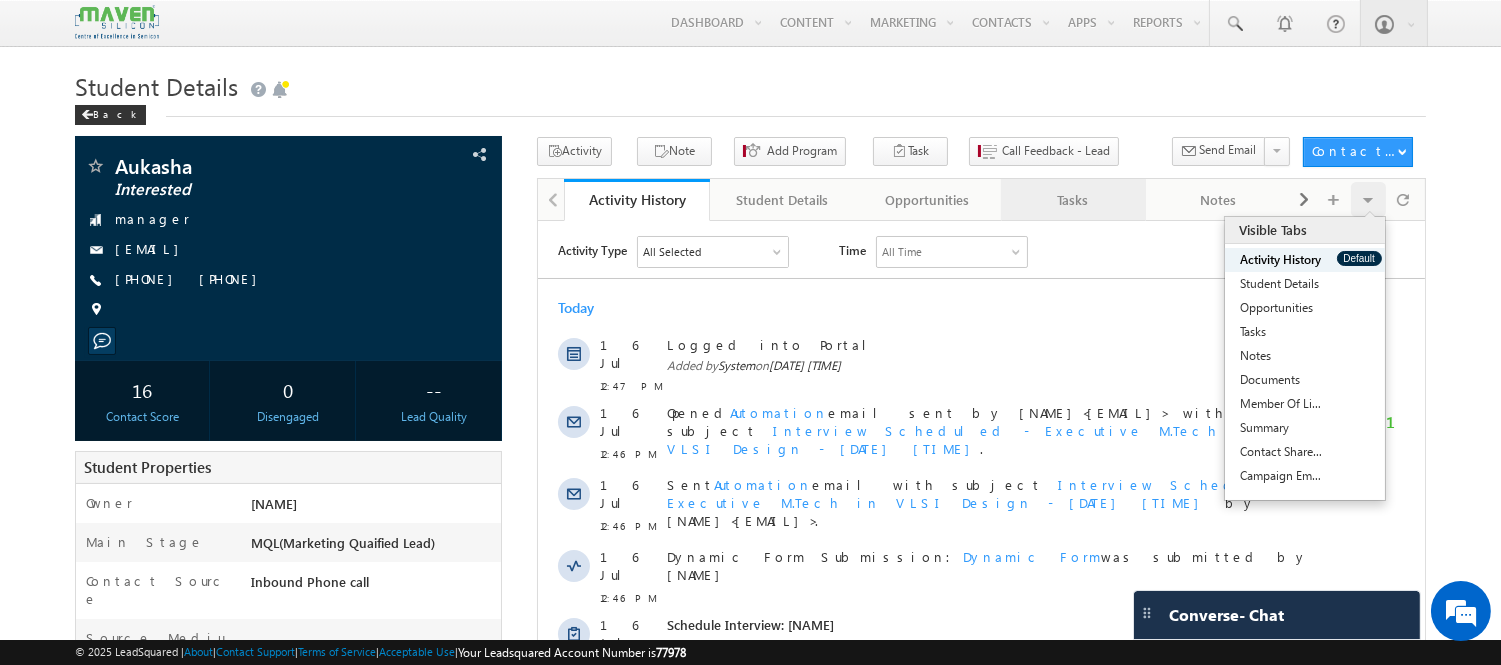 click on "Tasks" at bounding box center (1072, 200) 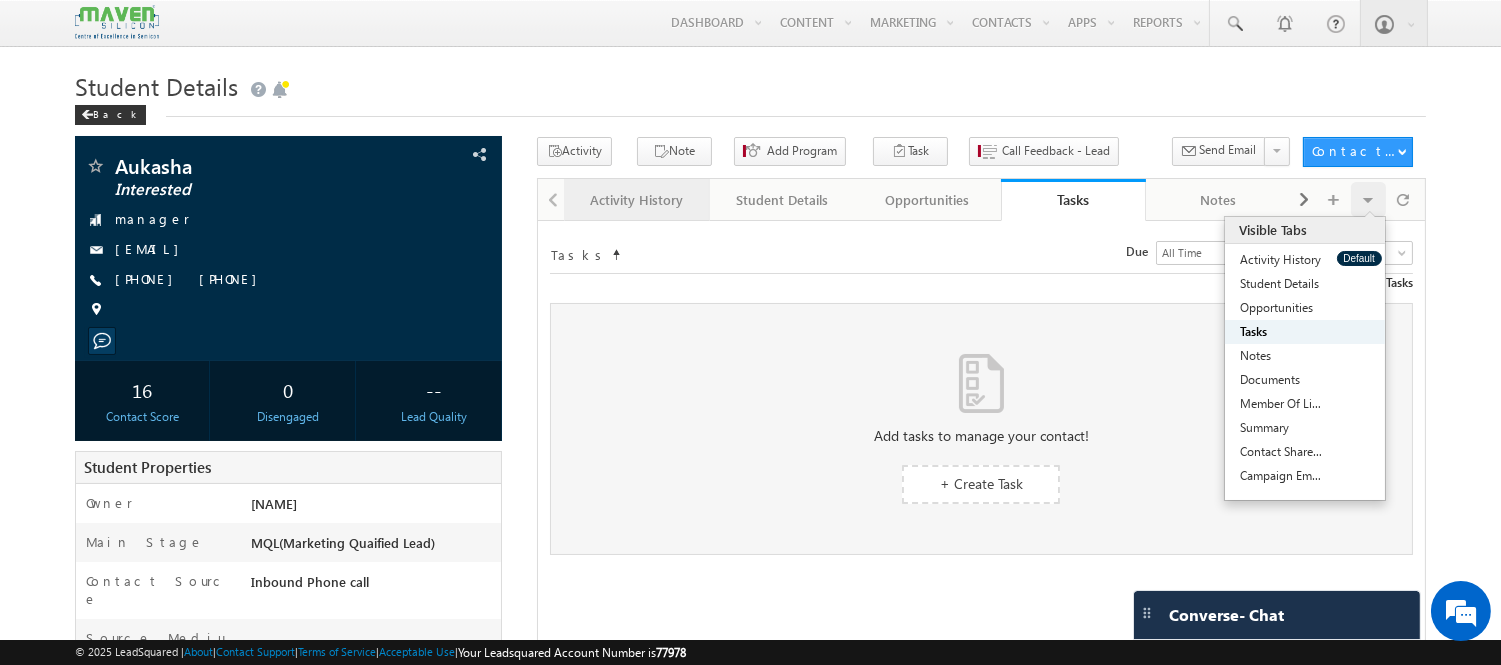click on "Activity History" at bounding box center [635, 200] 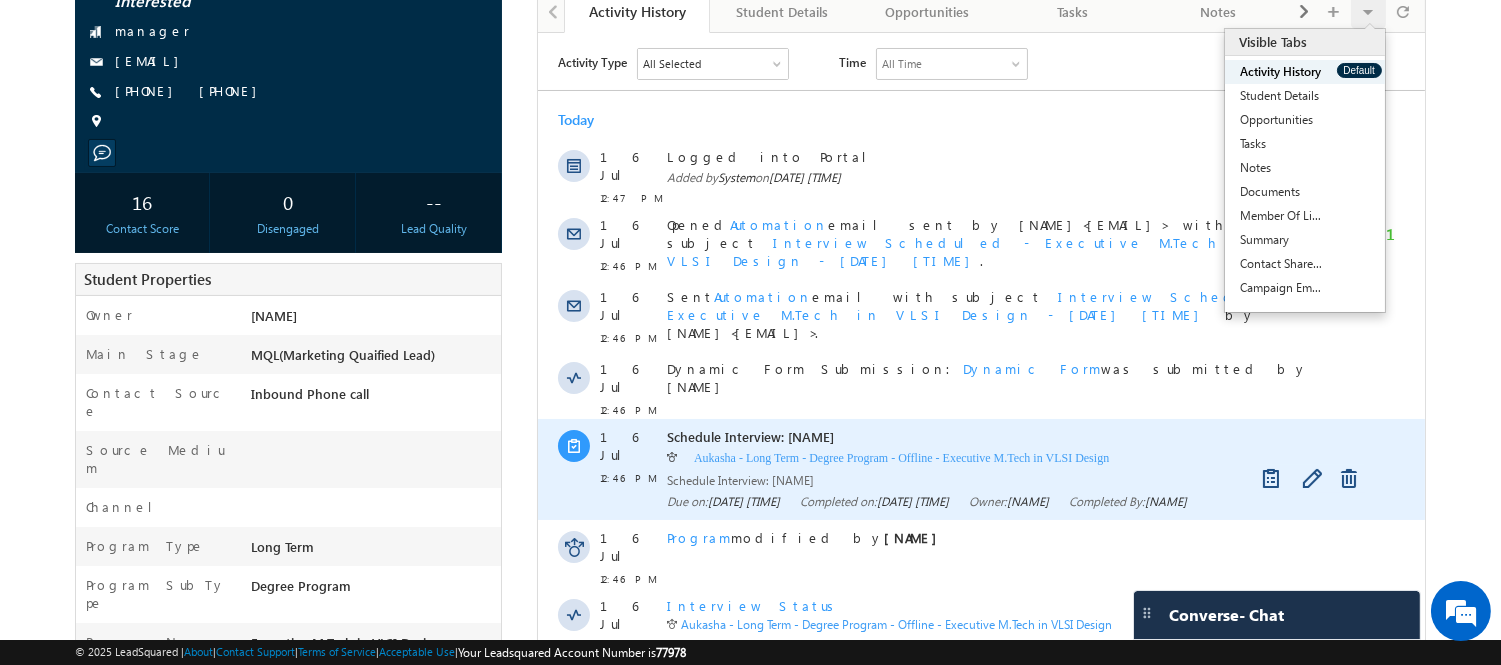 scroll, scrollTop: 0, scrollLeft: 0, axis: both 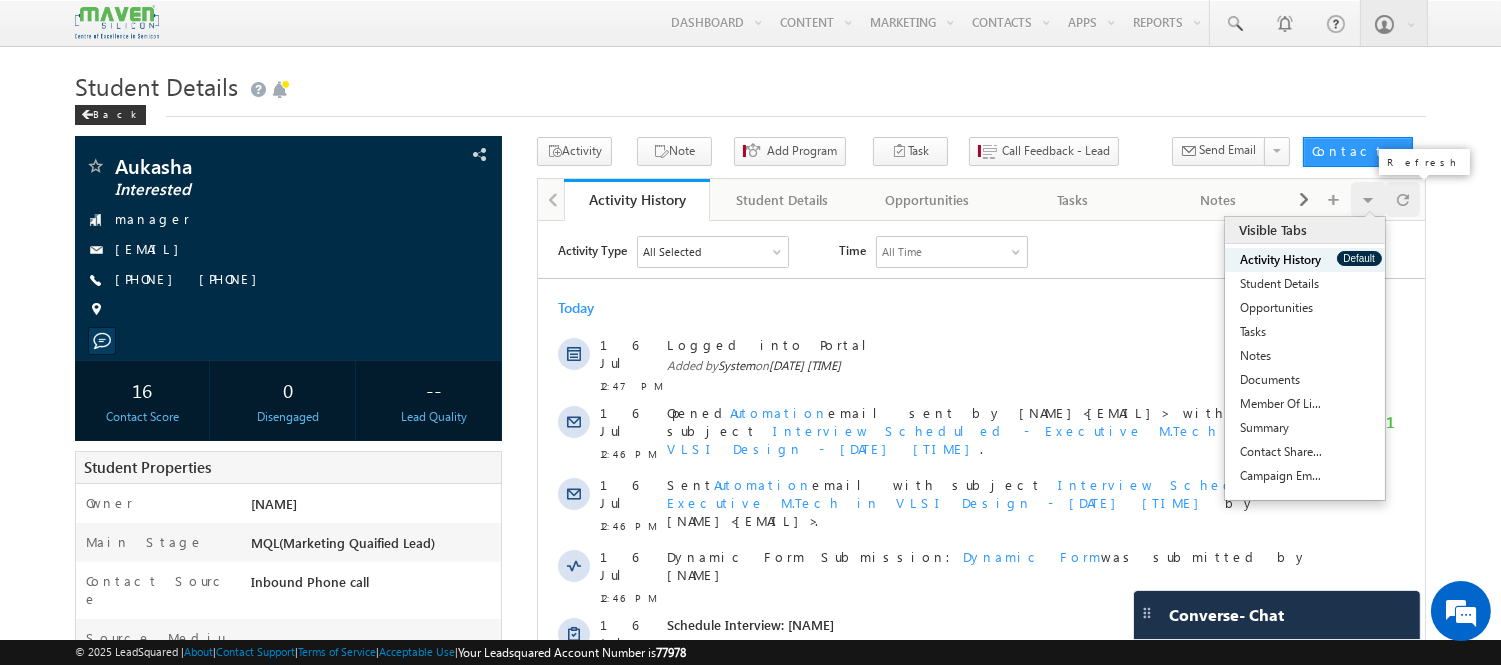 click at bounding box center (1403, 199) 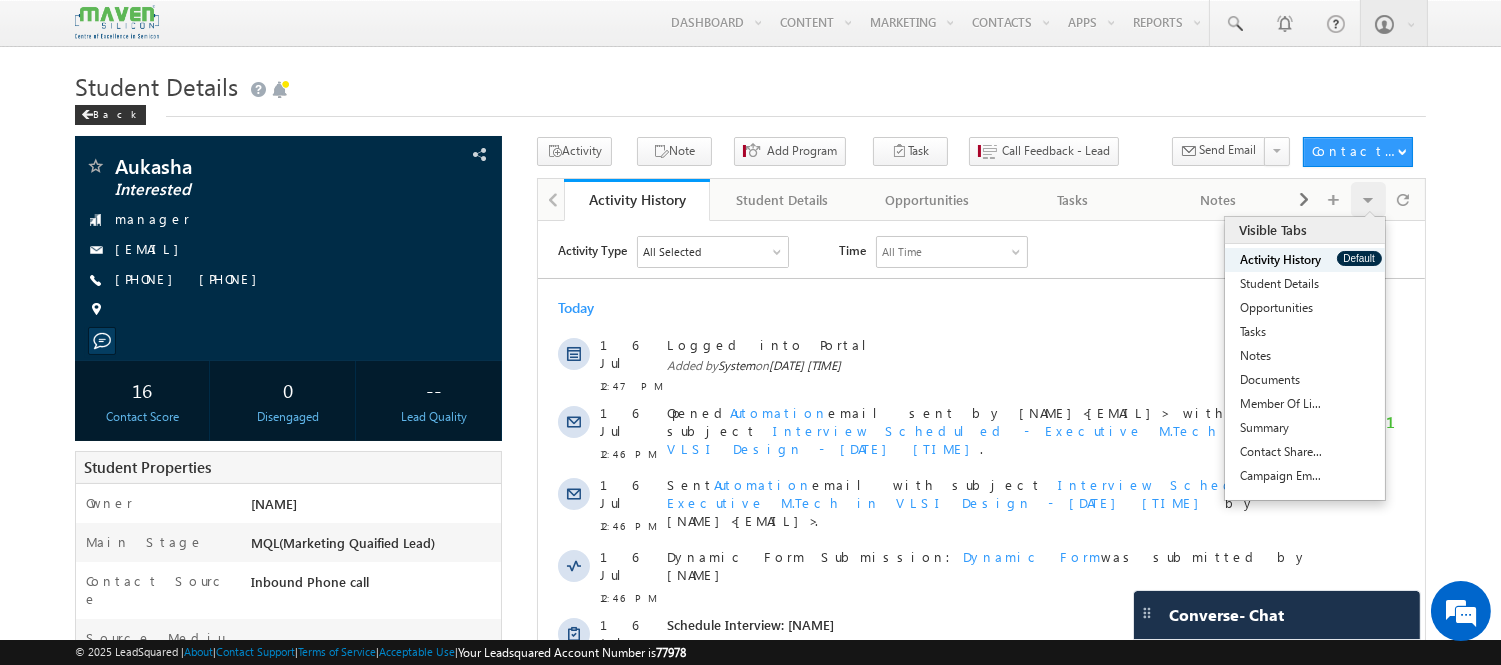scroll, scrollTop: 0, scrollLeft: 0, axis: both 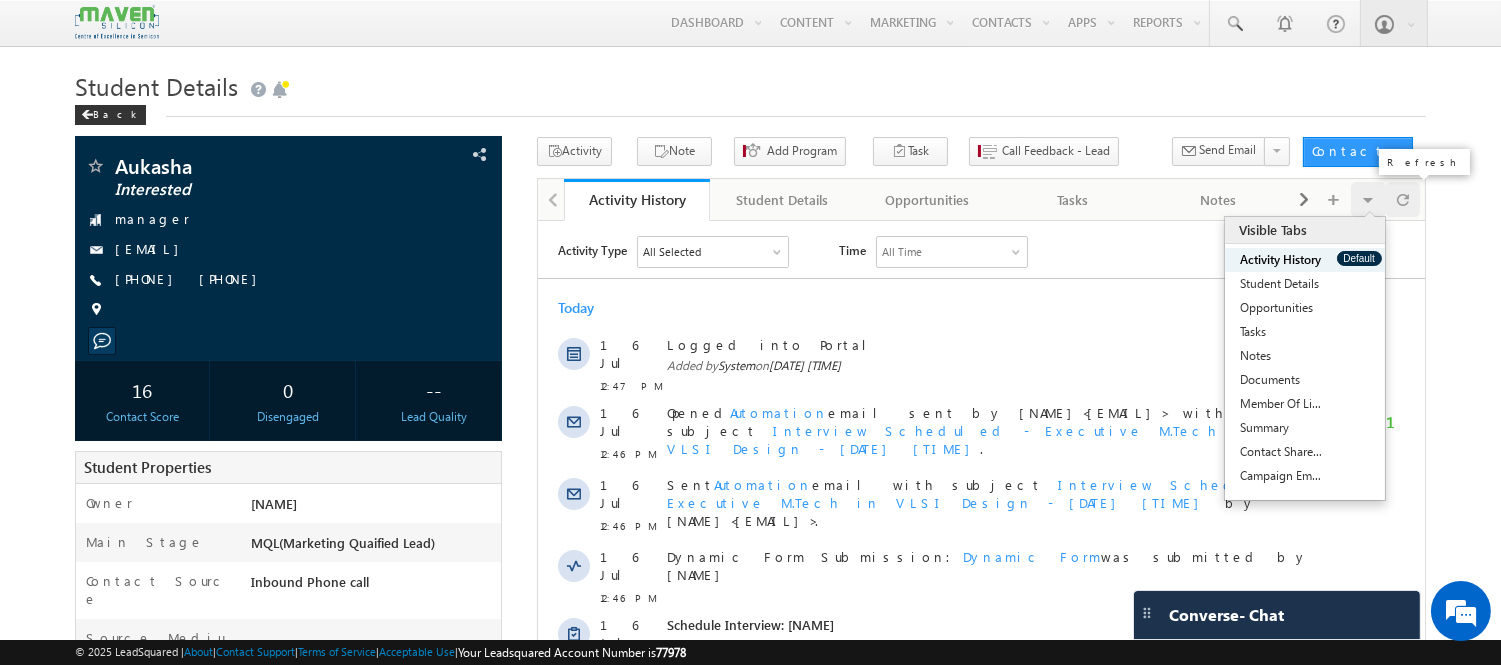 click at bounding box center (1403, 199) 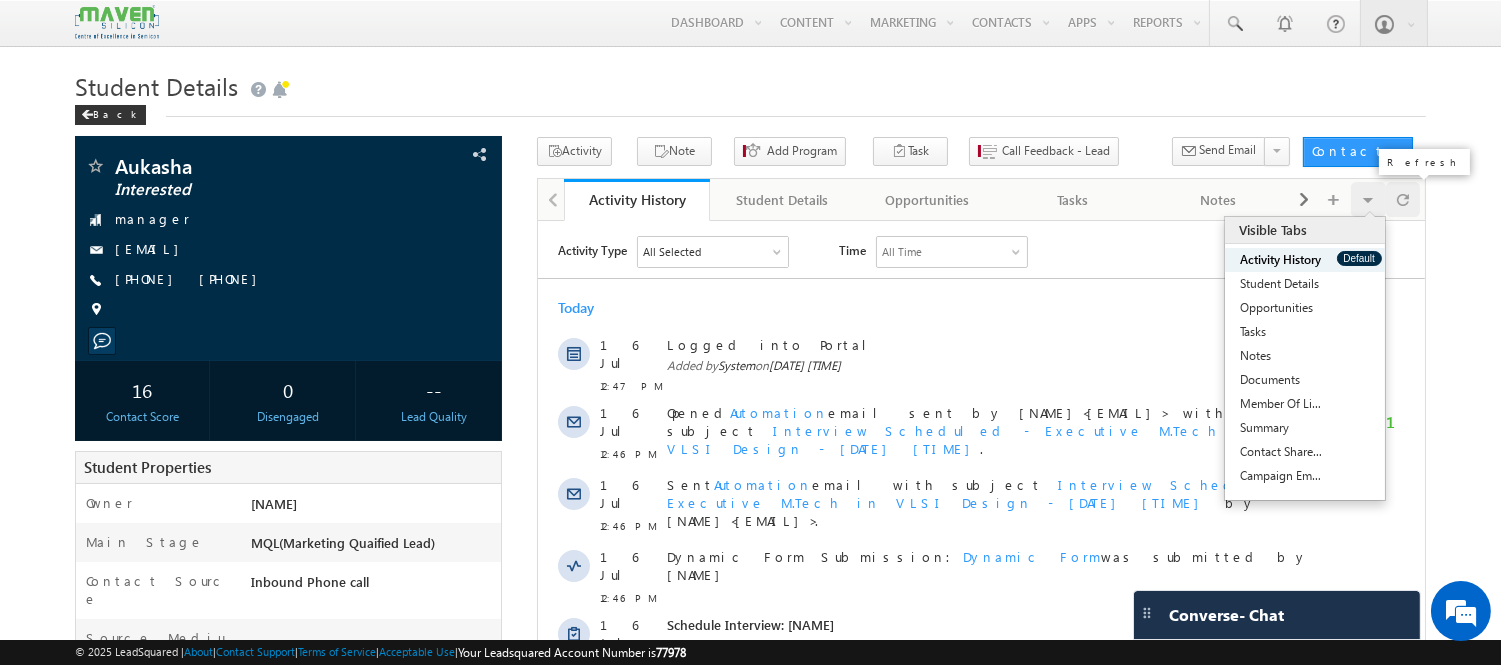 scroll, scrollTop: 0, scrollLeft: 0, axis: both 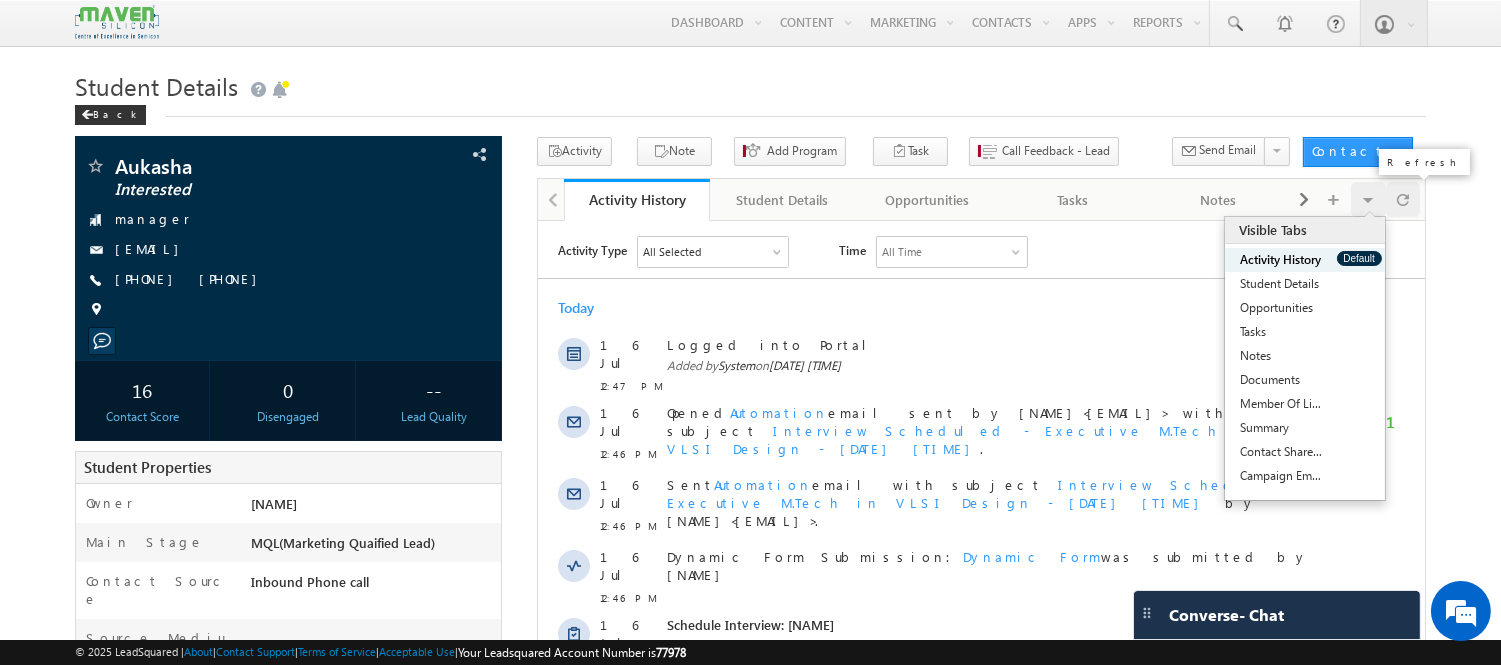click at bounding box center (1403, 199) 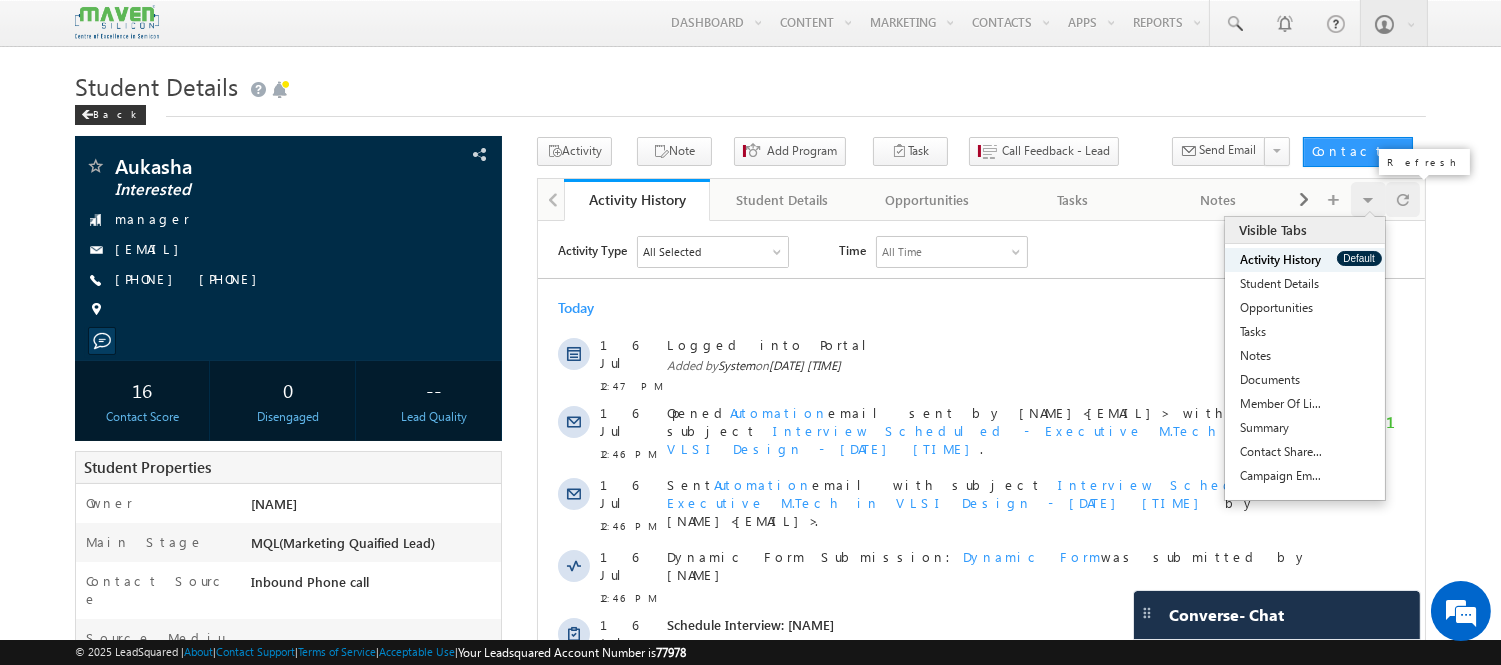 scroll, scrollTop: 0, scrollLeft: 0, axis: both 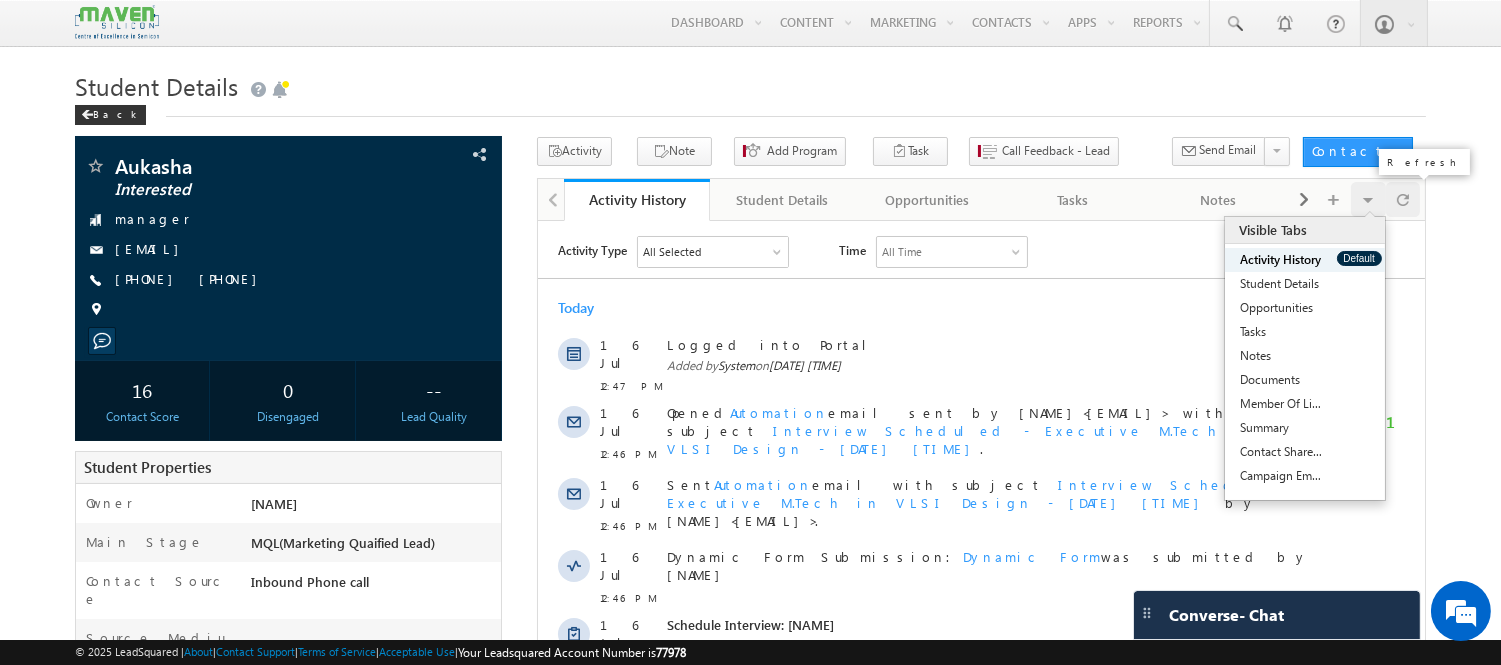 click at bounding box center (1403, 199) 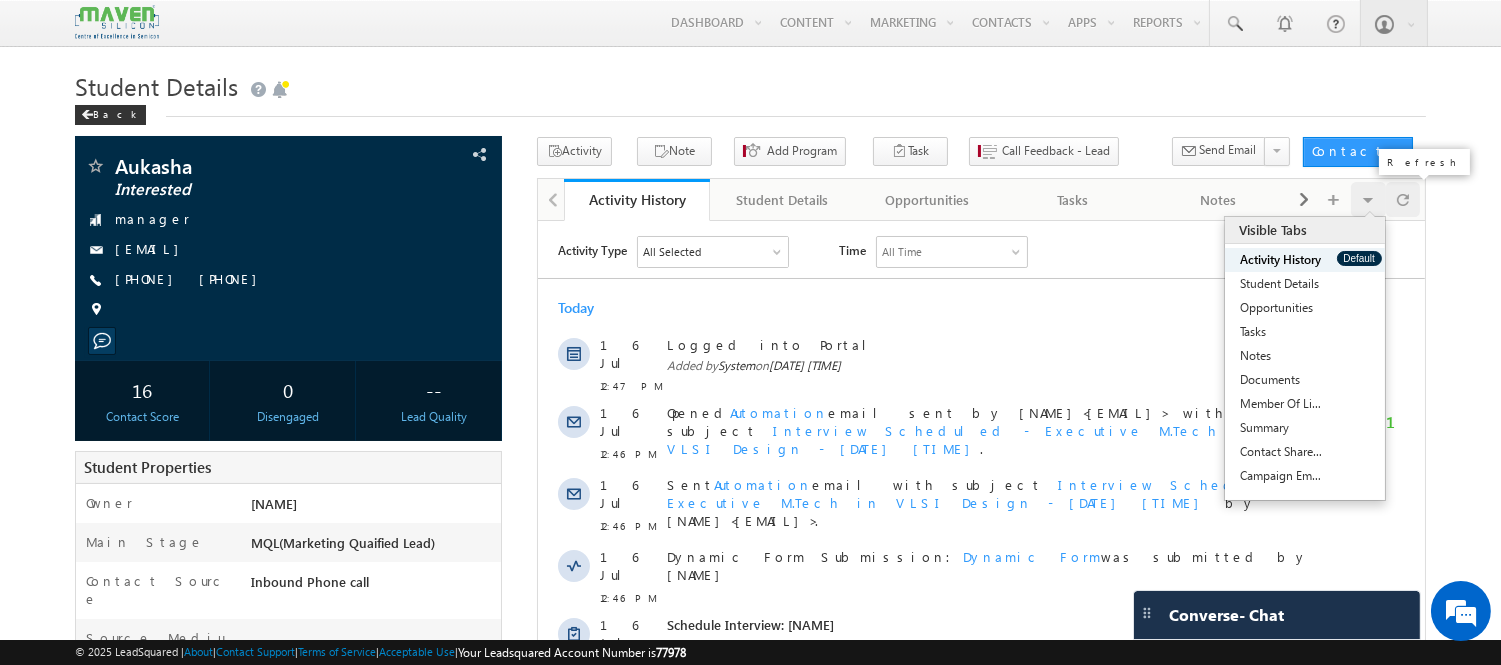 scroll, scrollTop: 0, scrollLeft: 0, axis: both 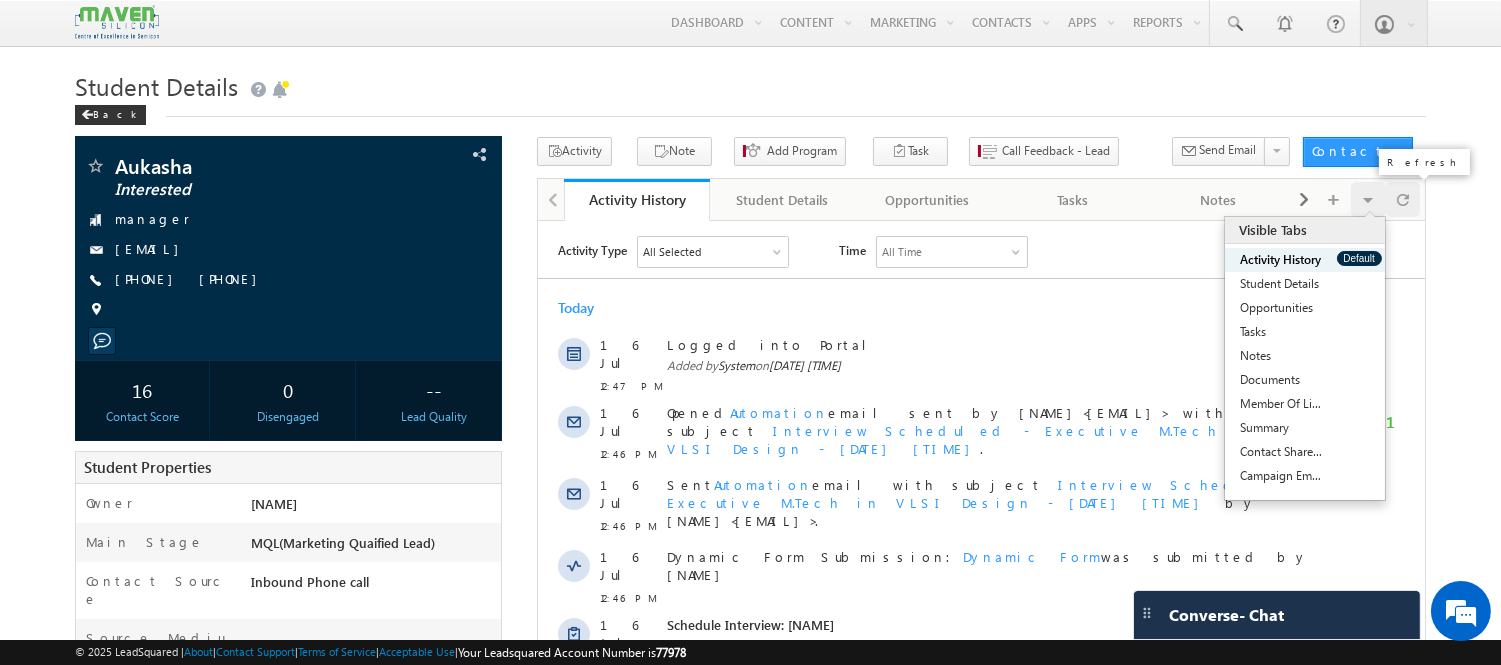 click at bounding box center [1403, 199] 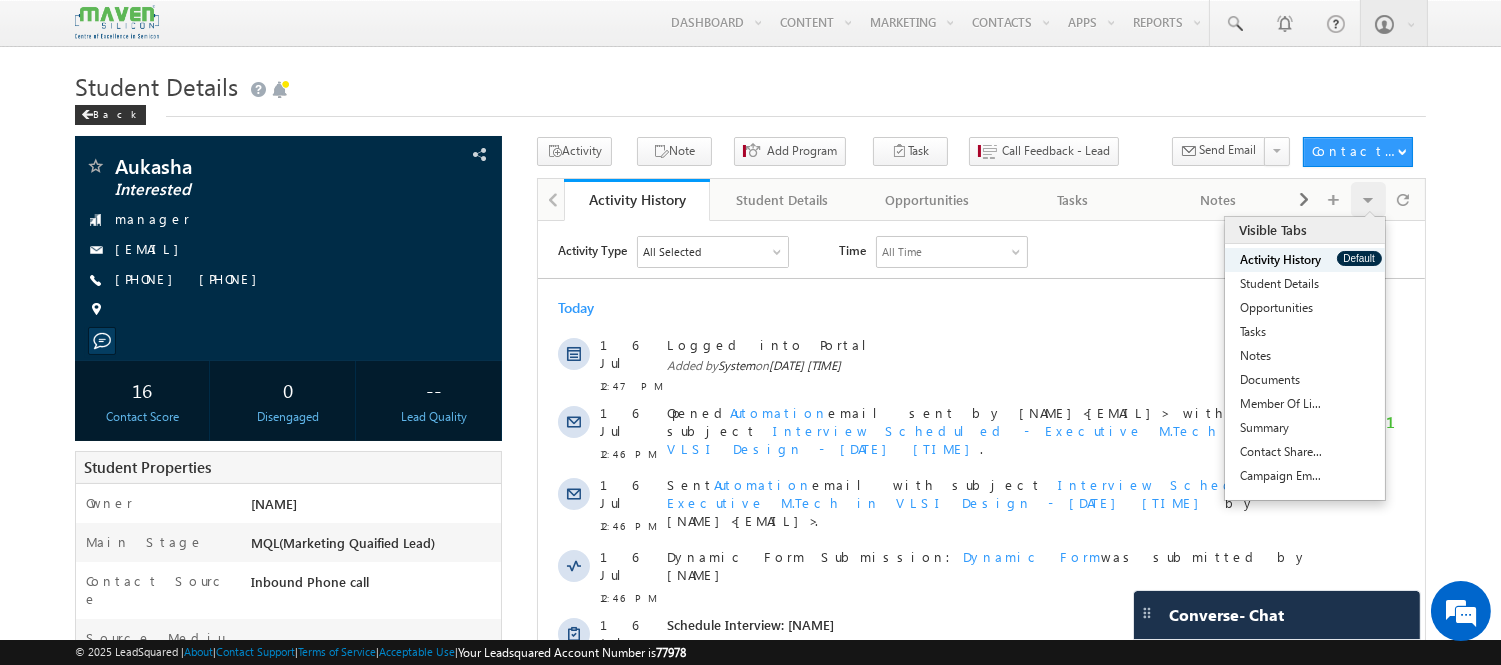 scroll, scrollTop: 0, scrollLeft: 0, axis: both 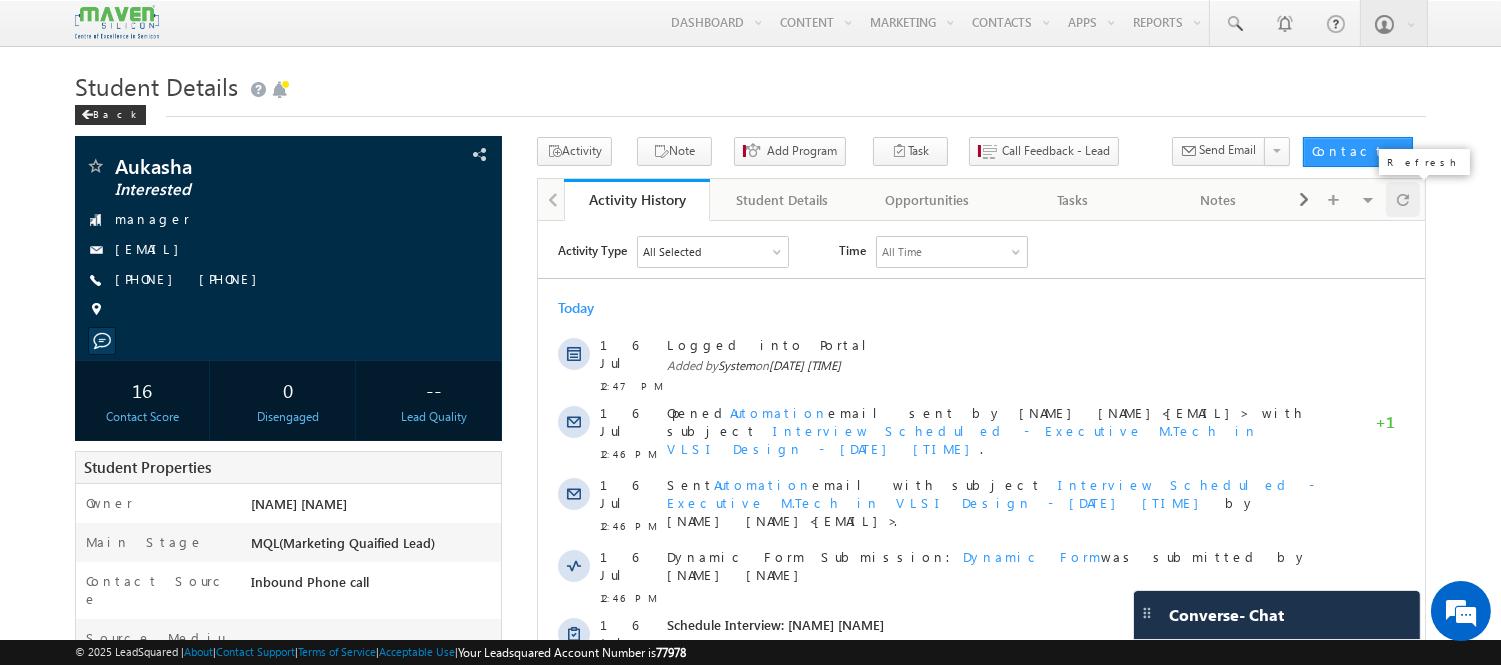click at bounding box center [1403, 199] 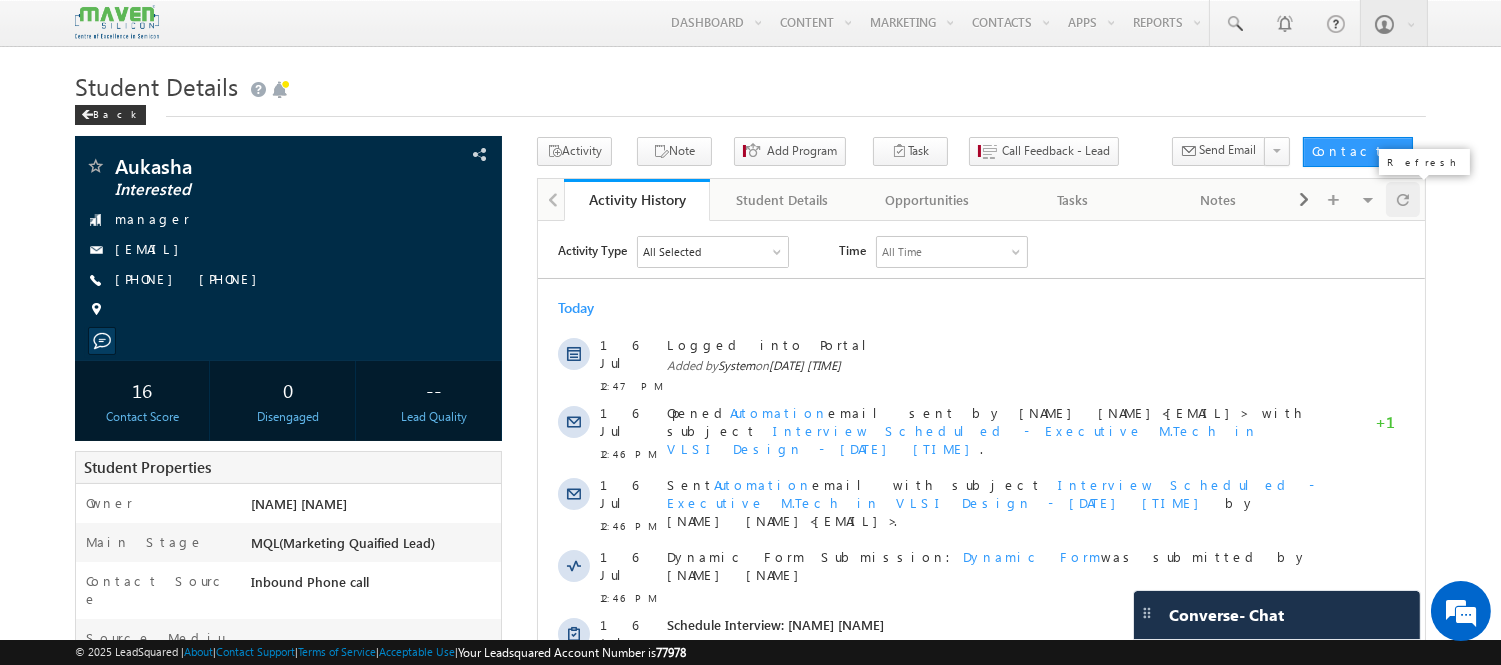 scroll, scrollTop: 0, scrollLeft: 0, axis: both 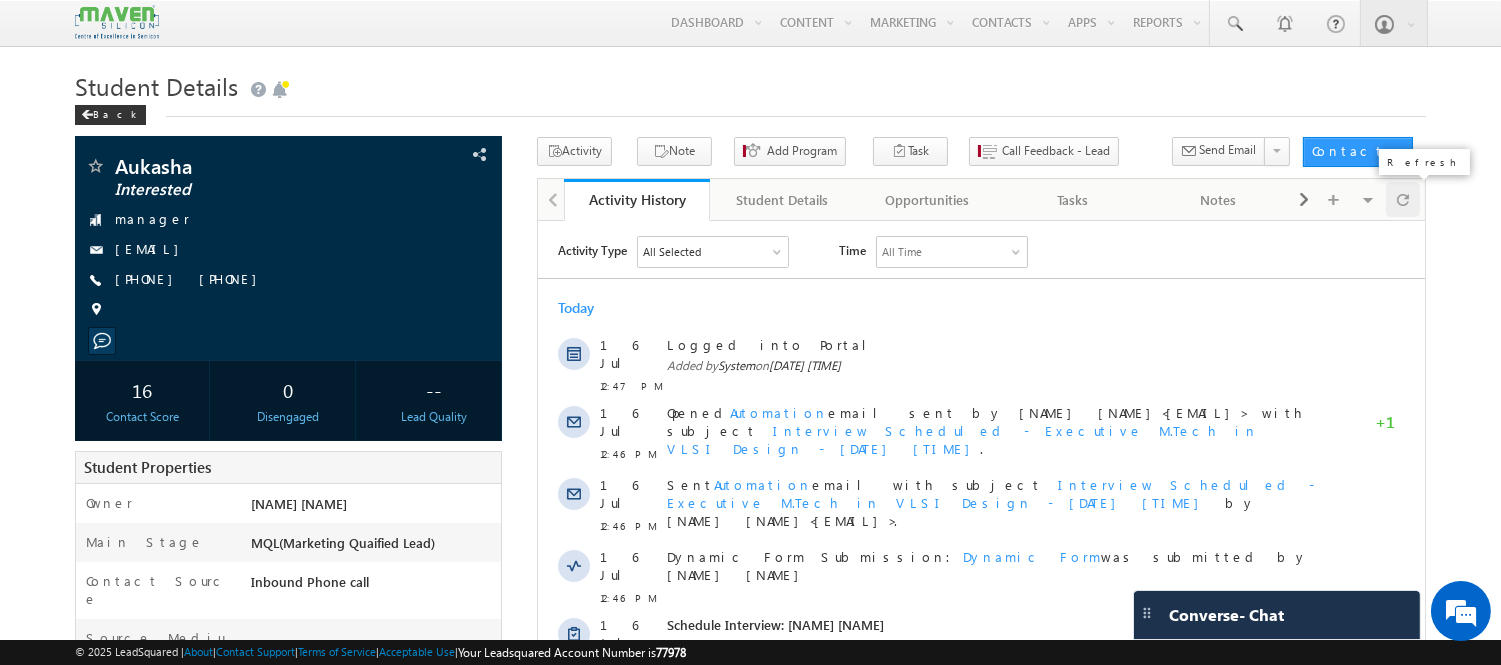 click at bounding box center (1403, 199) 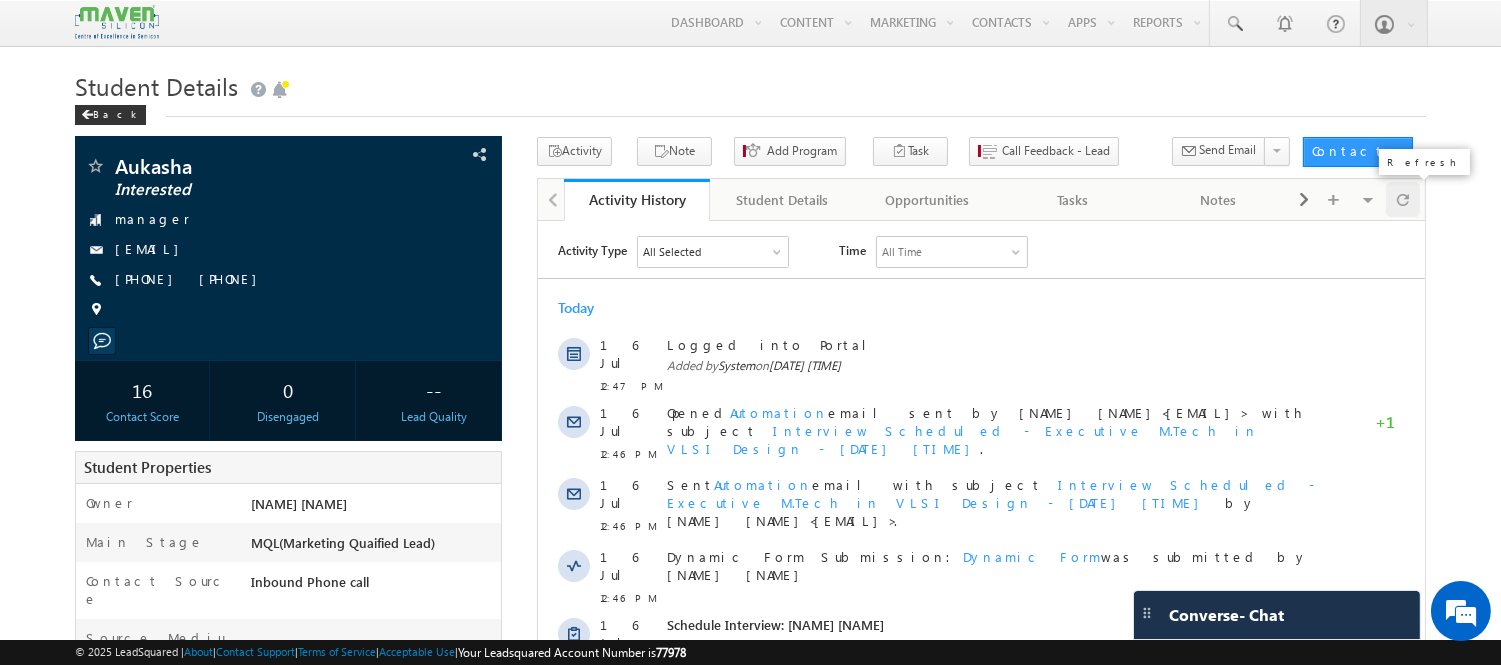 scroll, scrollTop: 0, scrollLeft: 0, axis: both 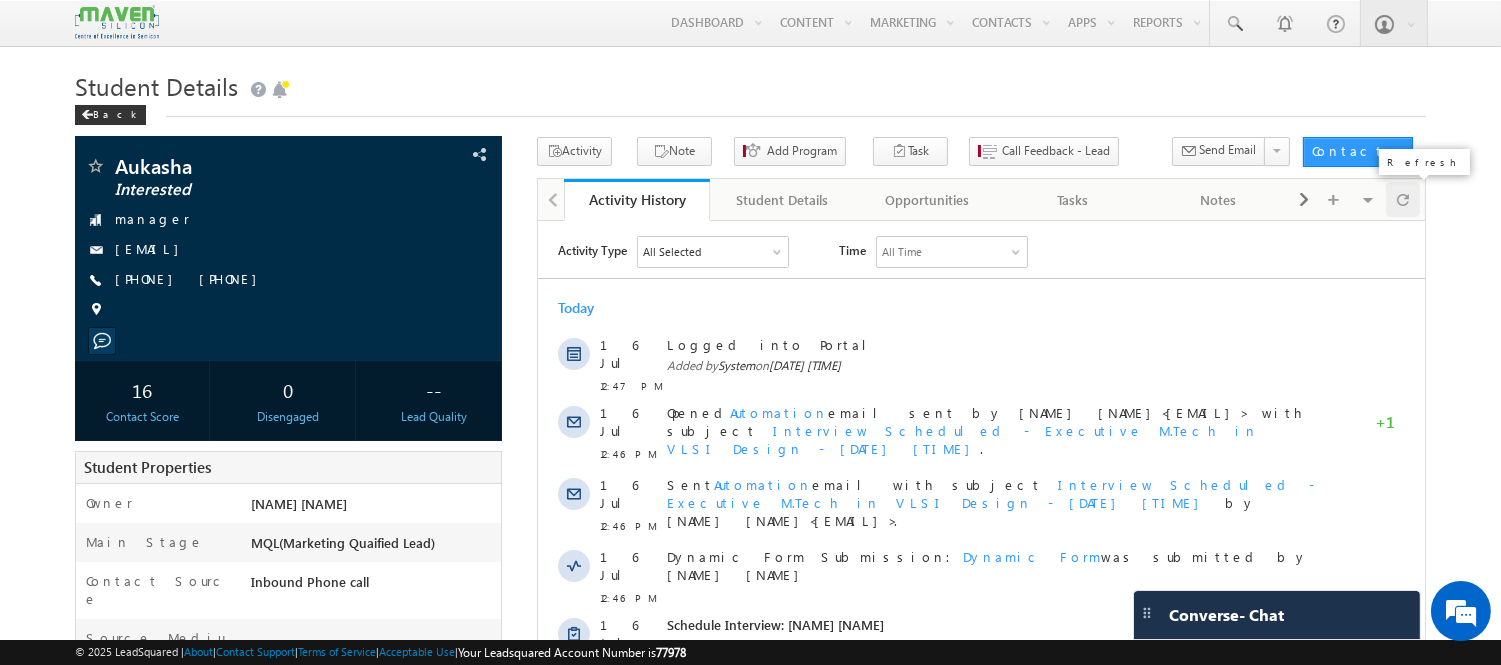 click at bounding box center [1403, 199] 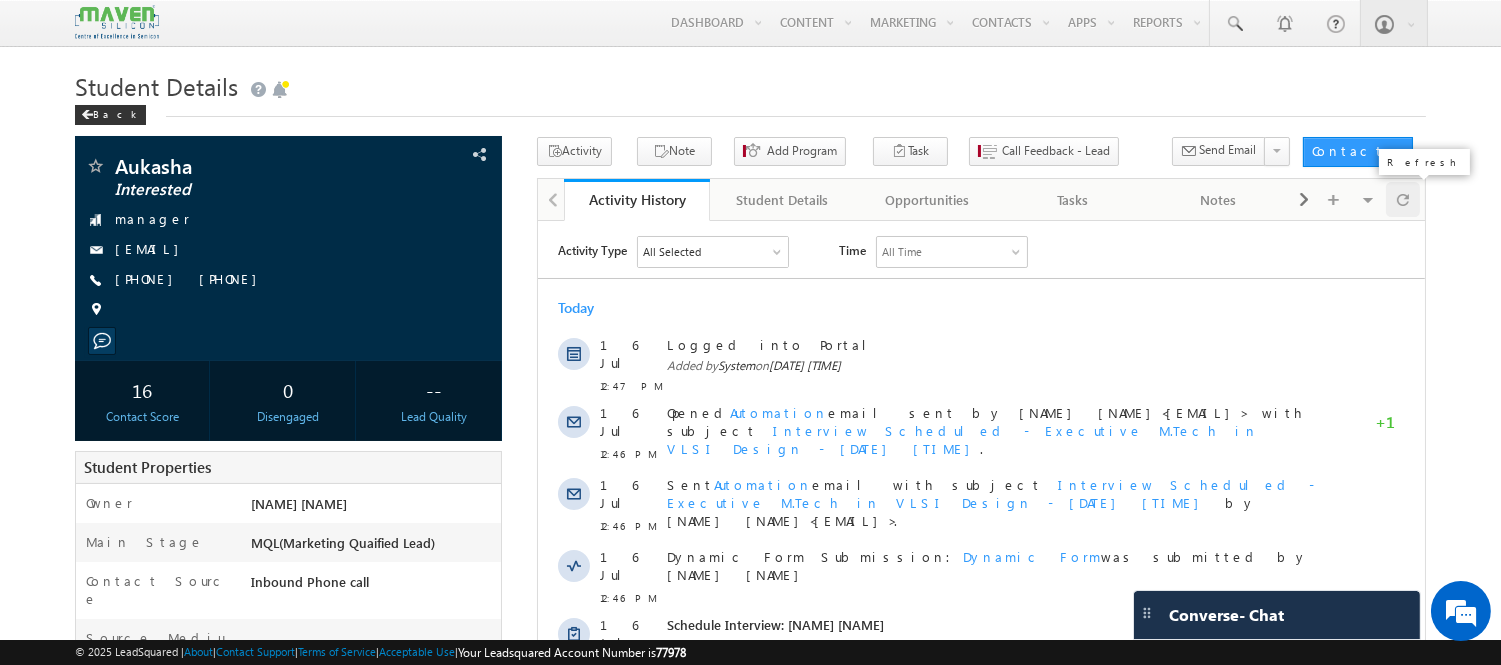 scroll, scrollTop: 0, scrollLeft: 0, axis: both 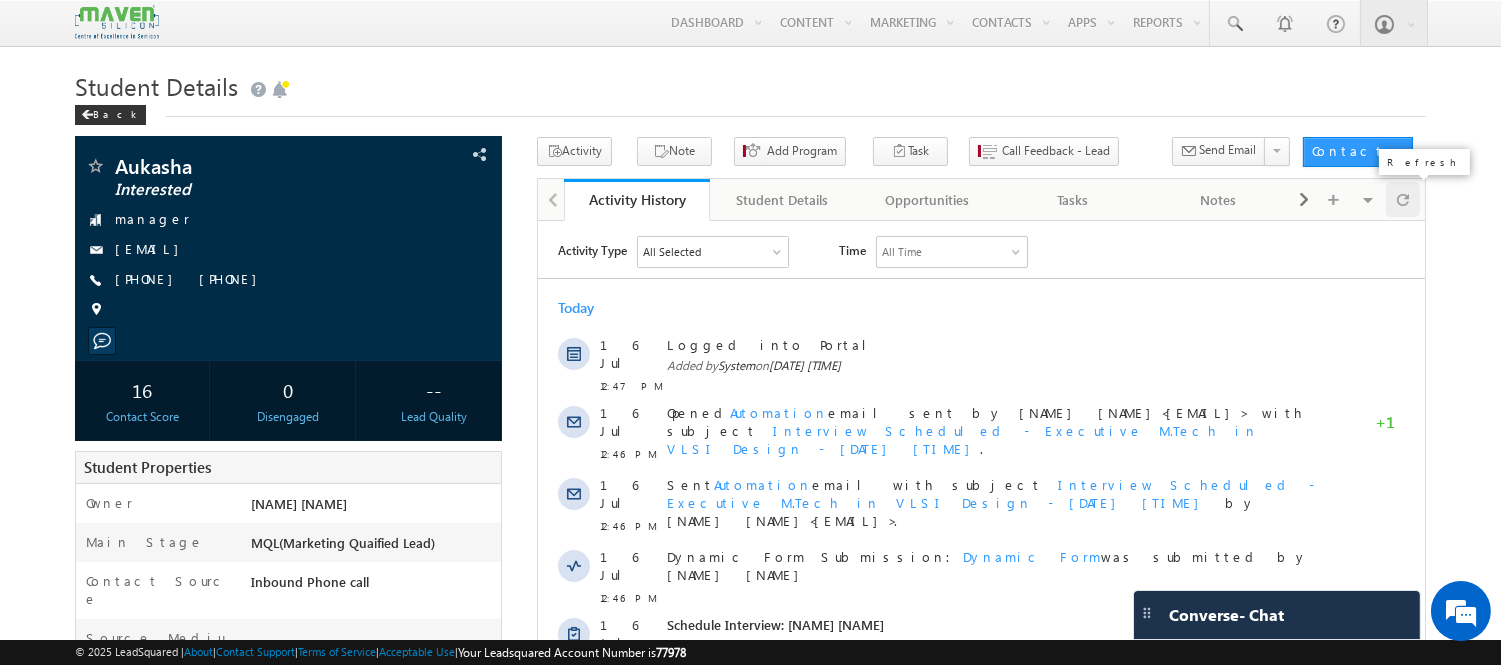 click at bounding box center (1403, 199) 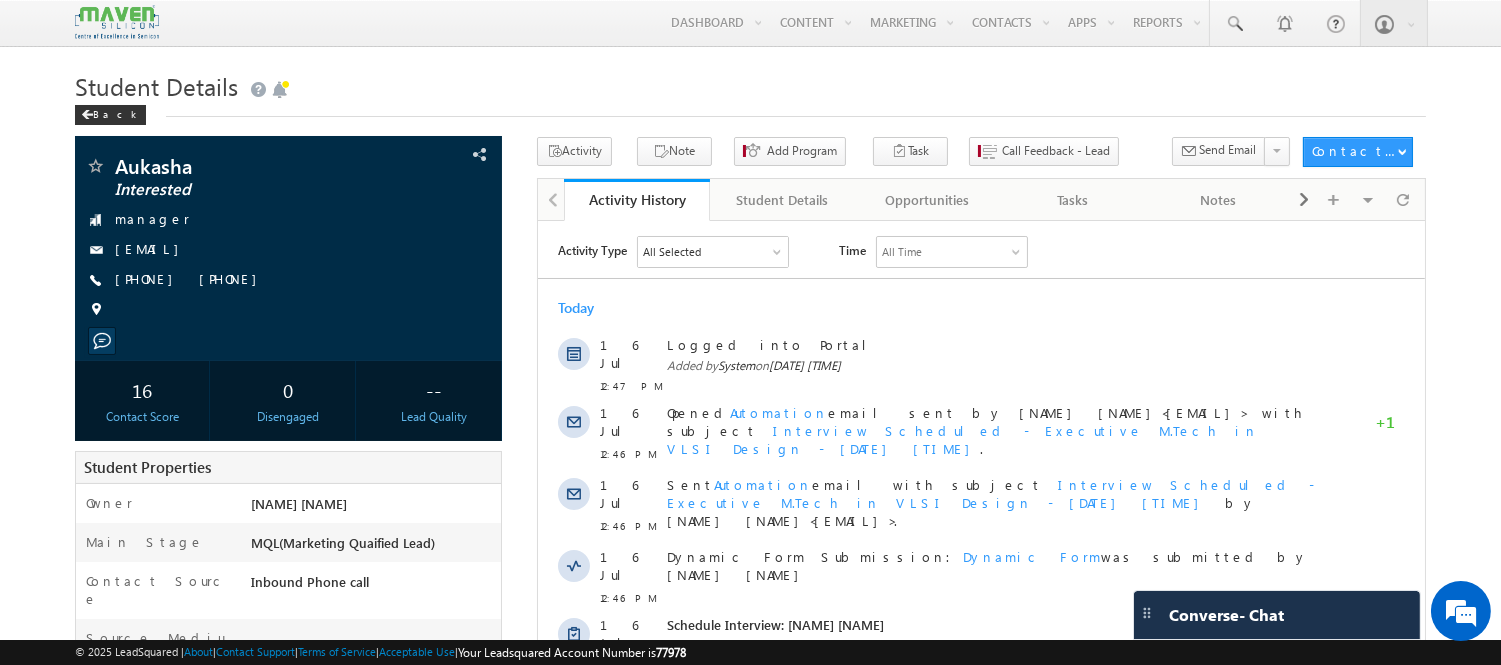 scroll, scrollTop: 0, scrollLeft: 0, axis: both 